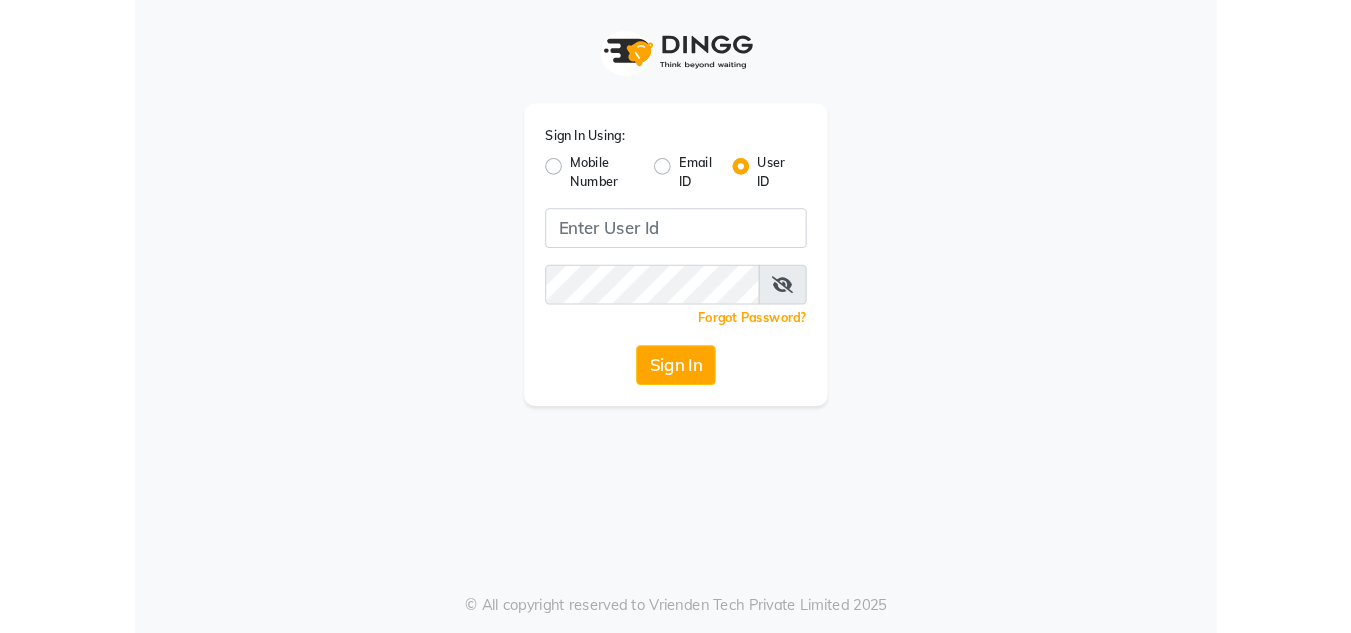 scroll, scrollTop: 0, scrollLeft: 0, axis: both 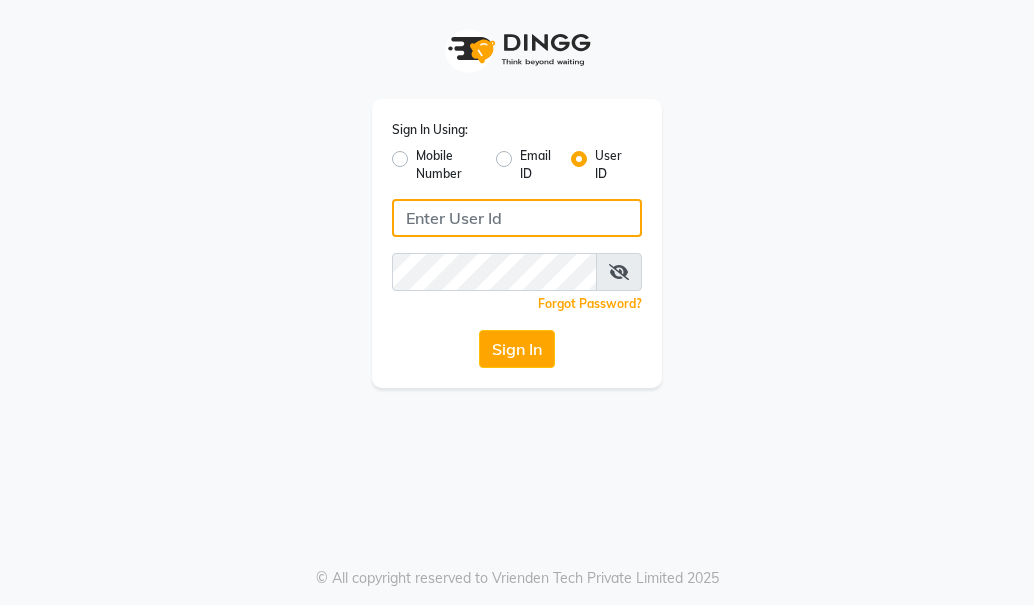 type on "8879743692" 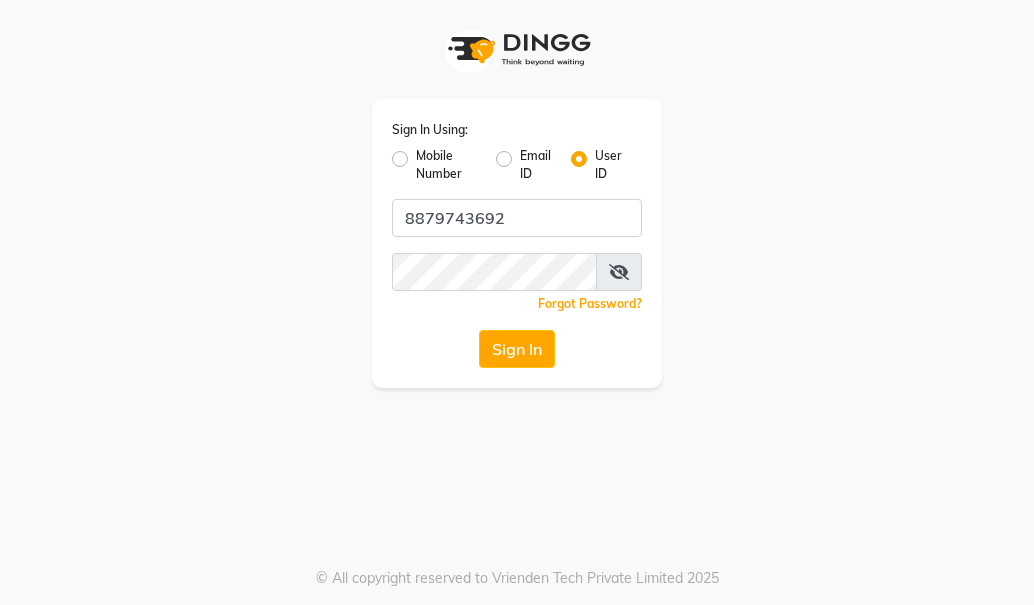 drag, startPoint x: 396, startPoint y: 155, endPoint x: 446, endPoint y: 181, distance: 56.35601 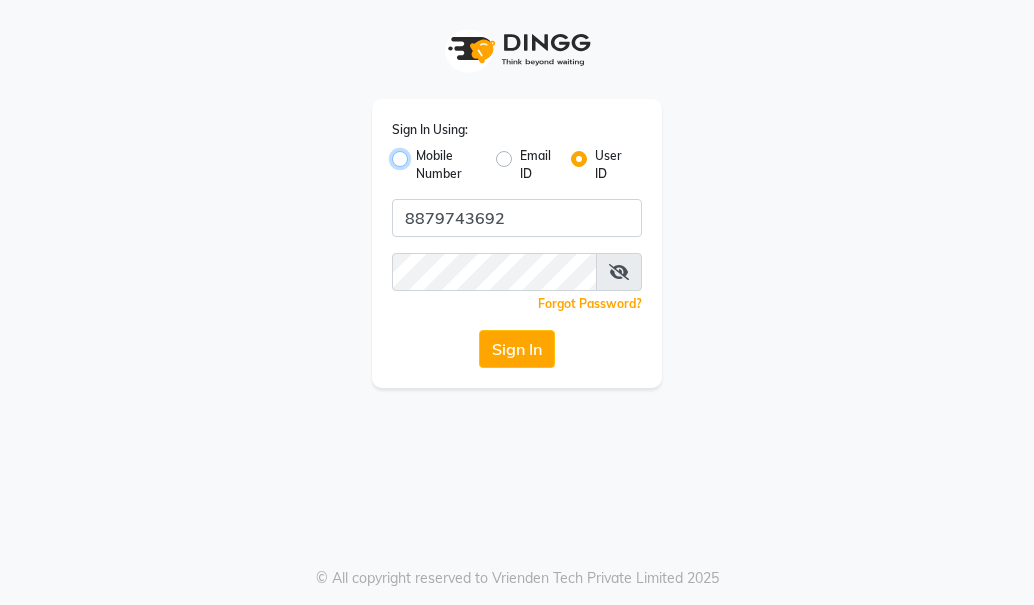 click on "Mobile Number" at bounding box center (422, 153) 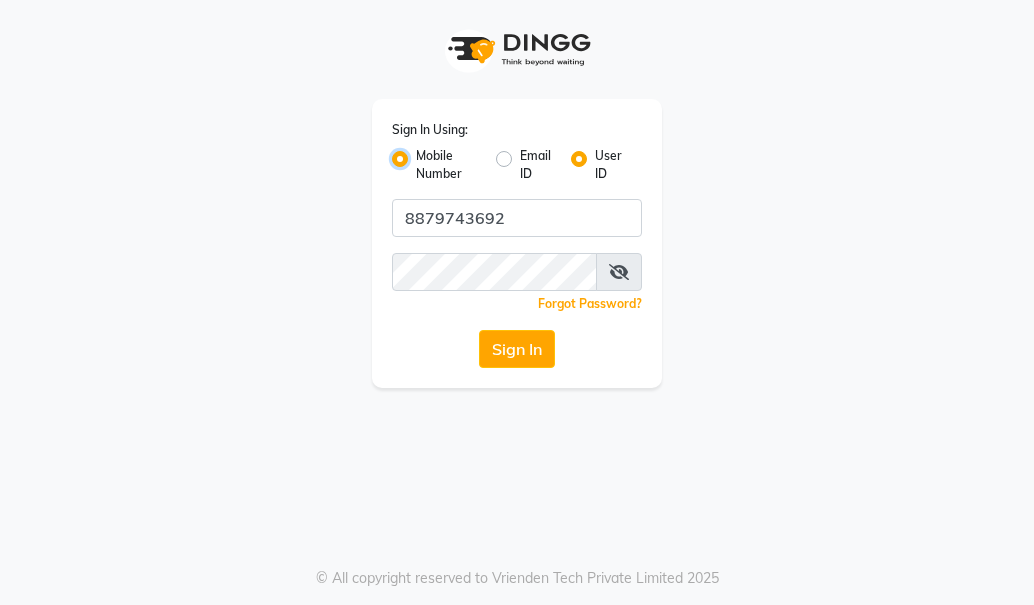 radio on "false" 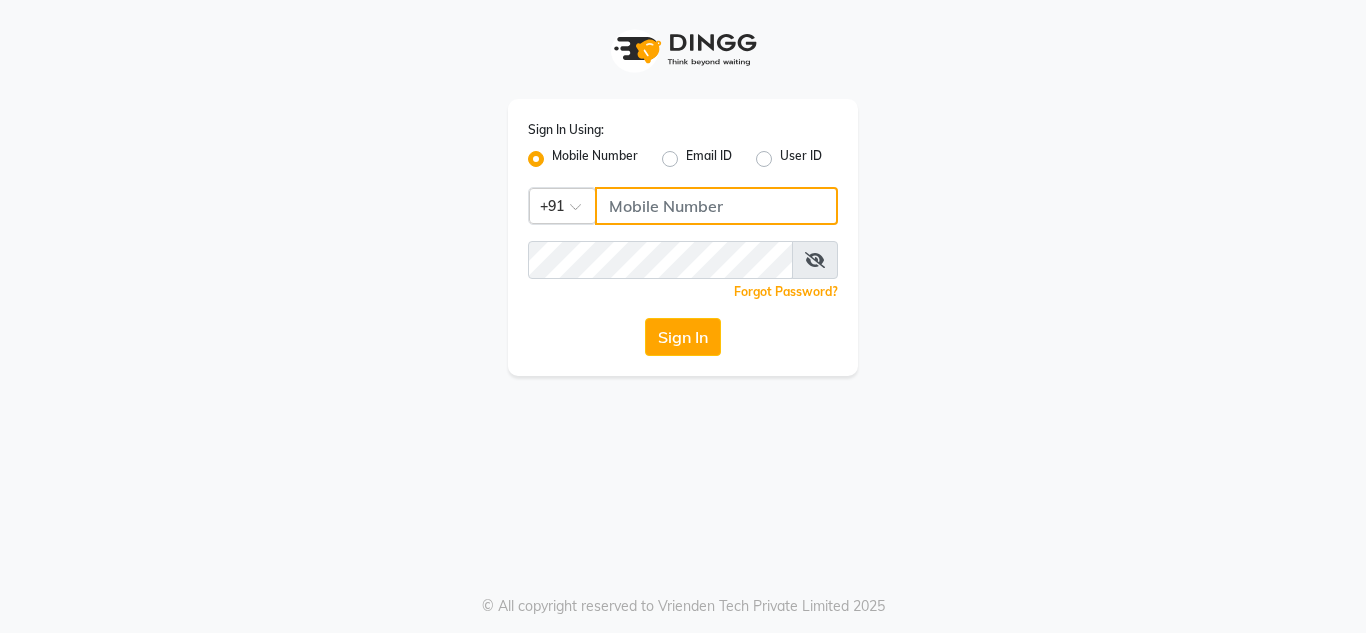 click 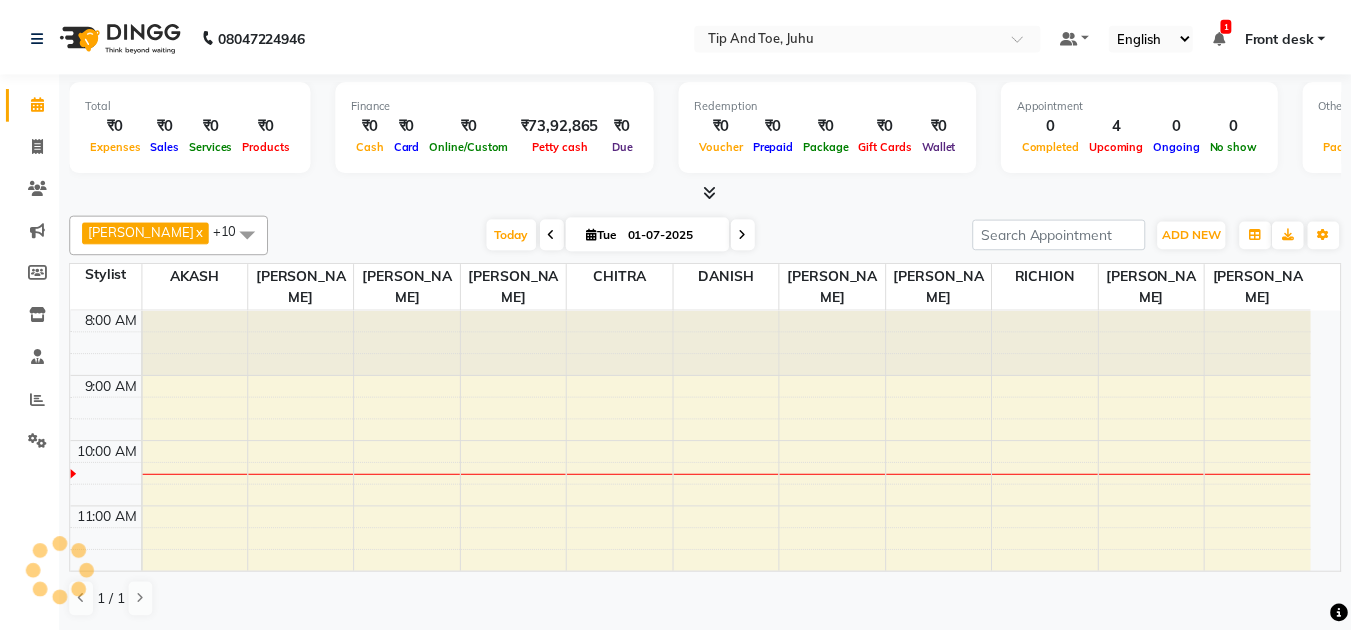 scroll, scrollTop: 0, scrollLeft: 0, axis: both 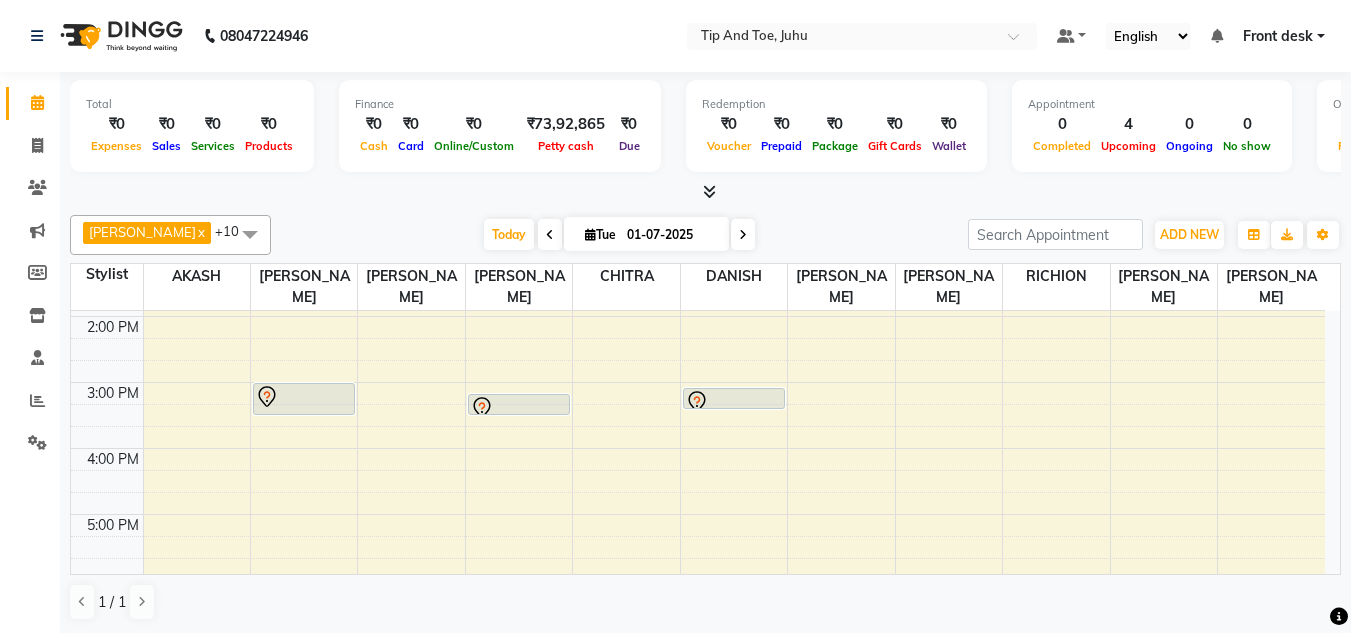click at bounding box center (250, 234) 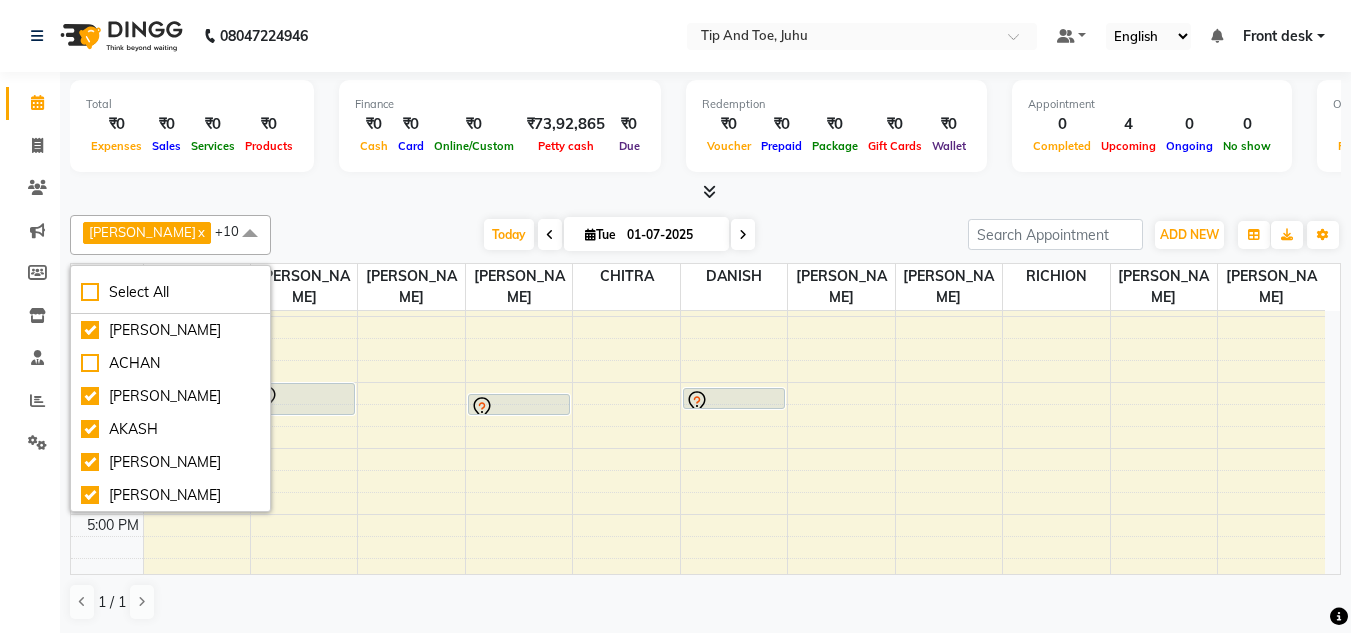 drag, startPoint x: 344, startPoint y: 195, endPoint x: 354, endPoint y: 196, distance: 10.049875 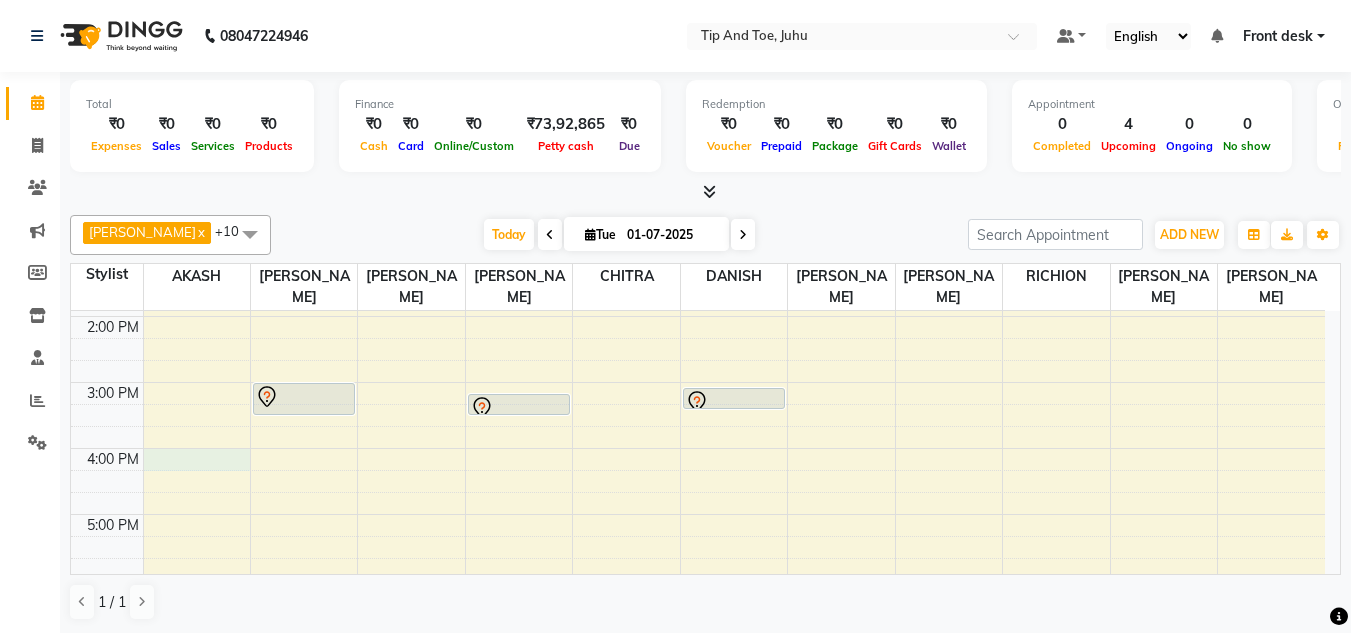 click on "8:00 AM 9:00 AM 10:00 AM 11:00 AM 12:00 PM 1:00 PM 2:00 PM 3:00 PM 4:00 PM 5:00 PM 6:00 PM 7:00 PM 8:00 PM             Pooja Mehta, TK01, 03:00 PM-03:30 PM, Permanent Gel Polish             MANYA, TK02, 06:00 PM-07:00 PM, Natural Acrylic Nail Set             Pooja Mehta, TK01, 03:10 PM-03:30 PM, Application of Nail Polish             Pooja Mehta, TK01, 03:05 PM-03:25 PM, Application of Nail Polish" at bounding box center (698, 349) 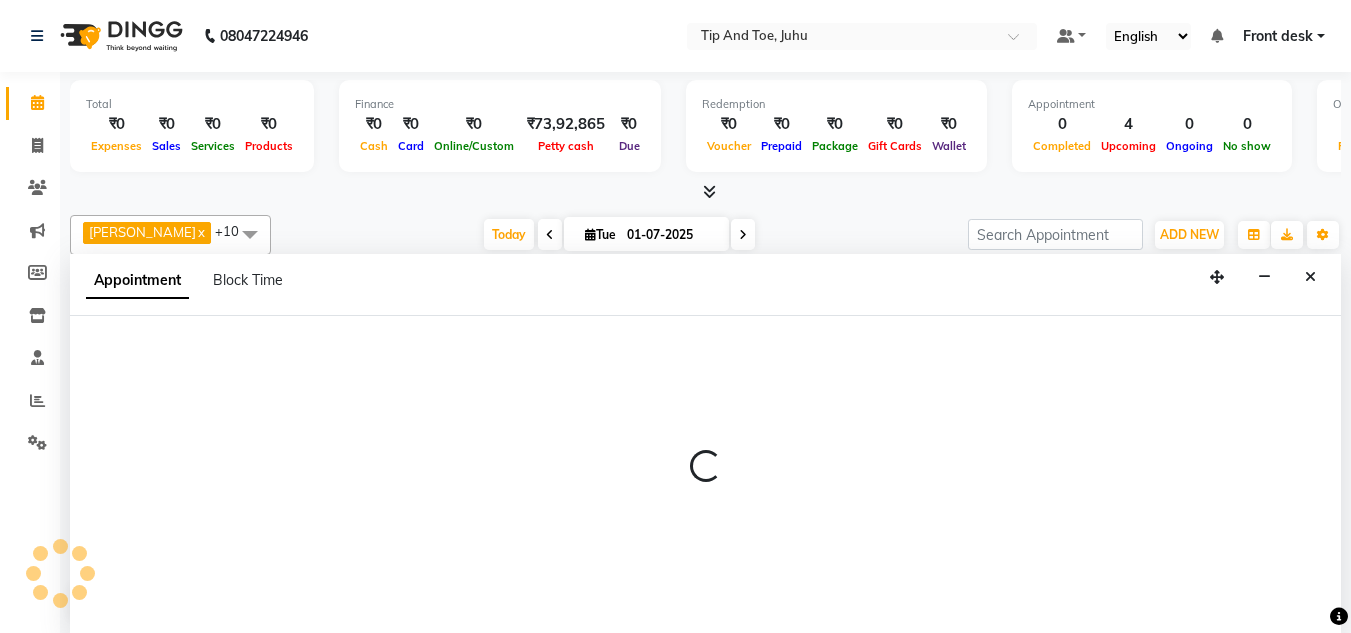 scroll, scrollTop: 1, scrollLeft: 0, axis: vertical 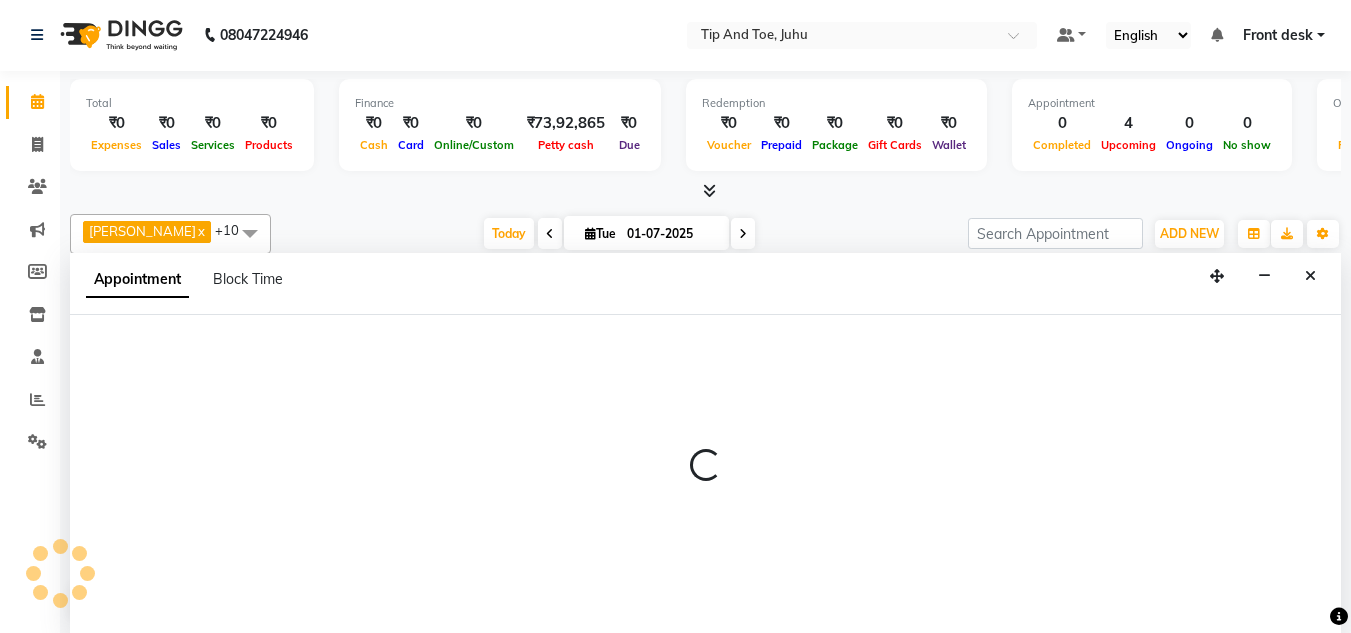 select on "37330" 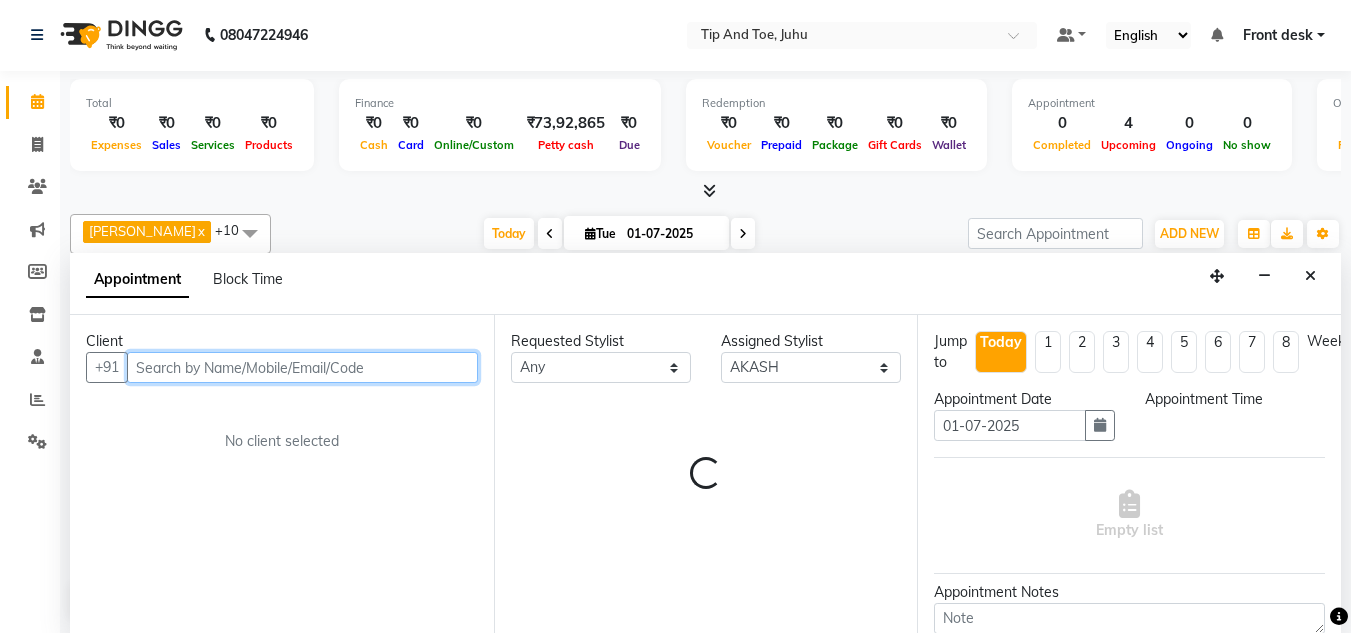 select on "960" 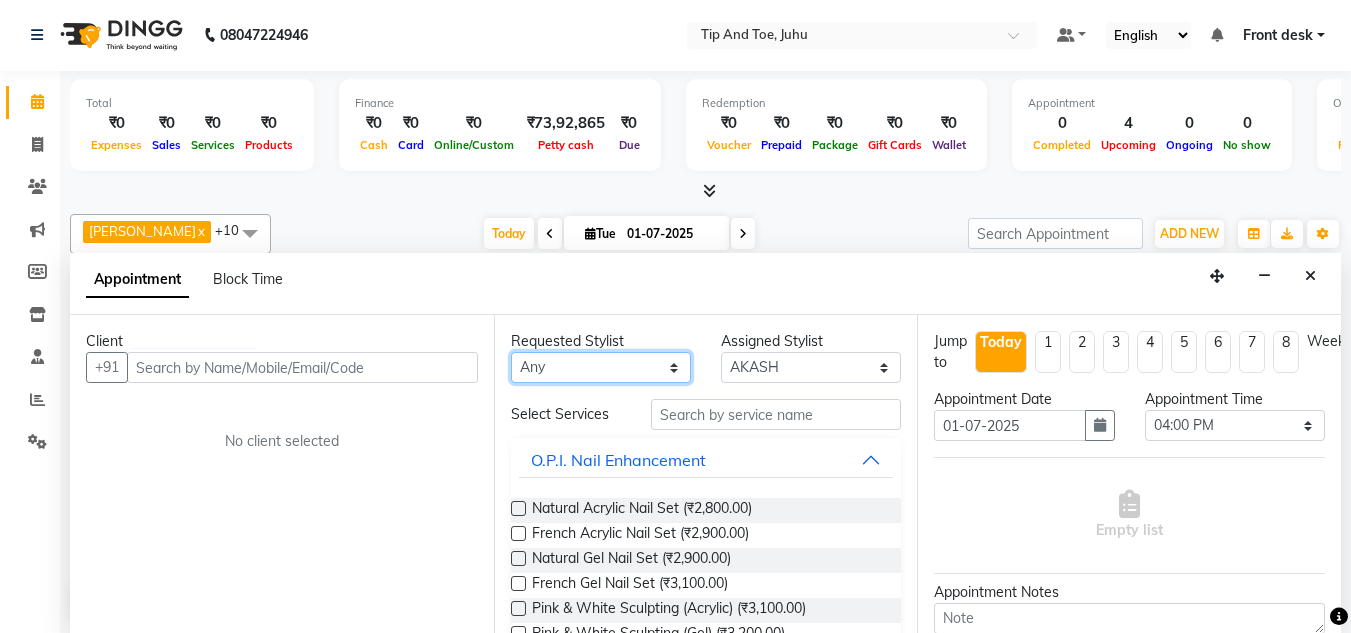 drag, startPoint x: 578, startPoint y: 367, endPoint x: 578, endPoint y: 355, distance: 12 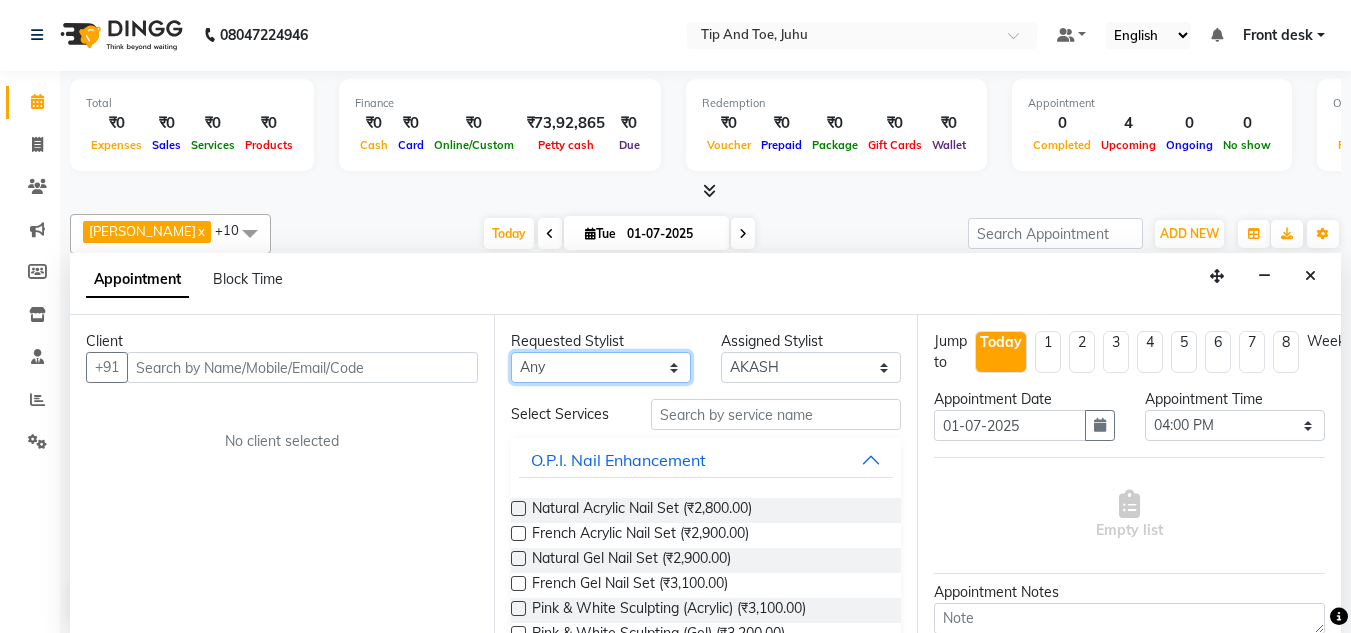 select on "37330" 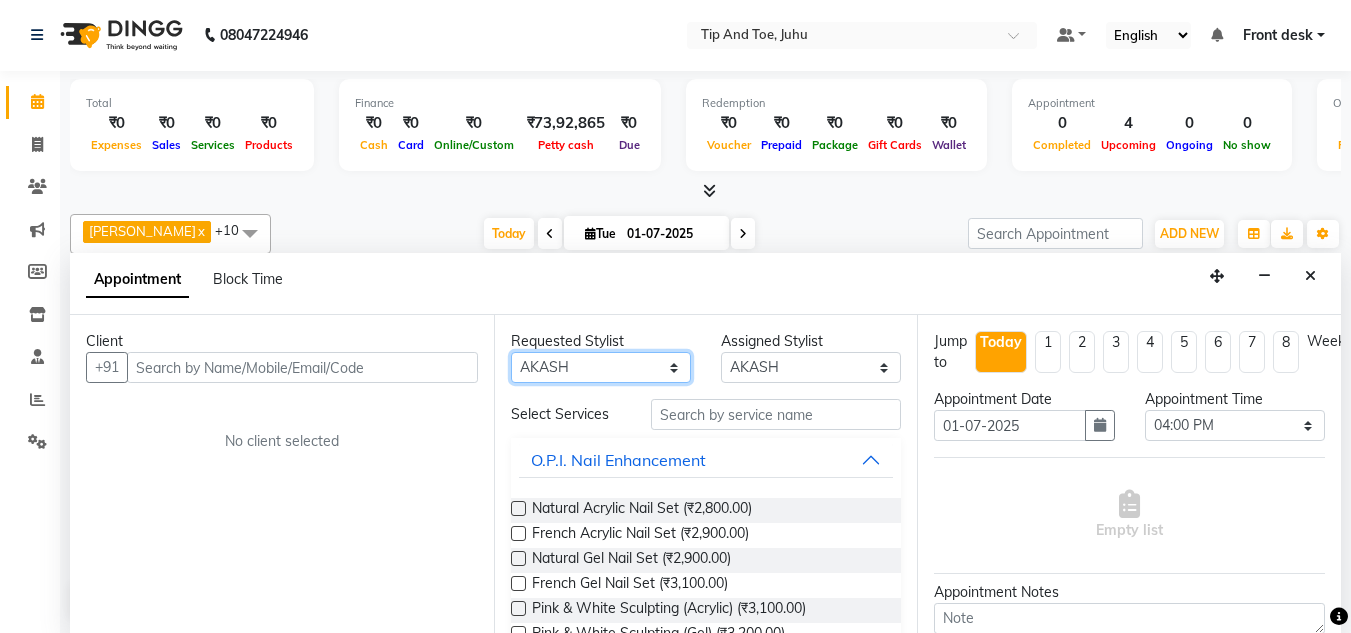click on "Any ABIK  ACHAN AJAY UTKAR AKASH AKSHATA ARBAZ BABU BILAL CHITRA DANISH DHANSHREE KEISHEEN KUMAR NIKHIL POONAM RAHUL RICHION SADHNA SANJAY MAMA VINITA" at bounding box center (601, 367) 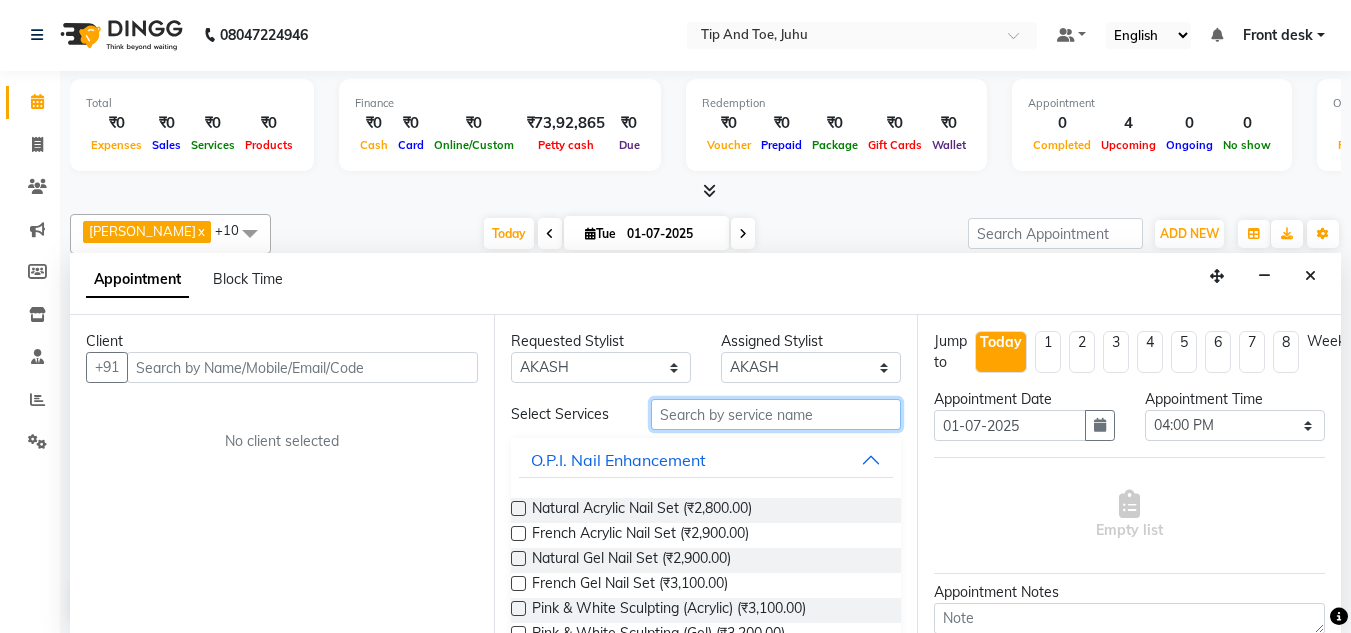 click at bounding box center [776, 414] 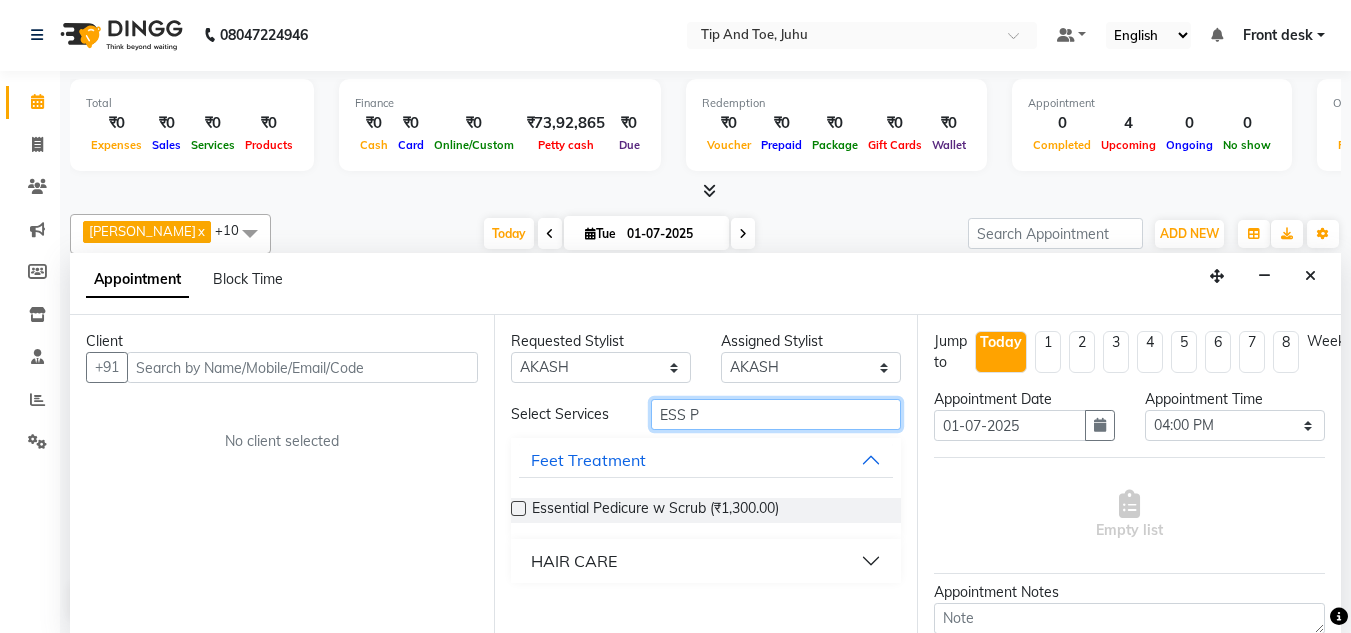 type on "ESS P" 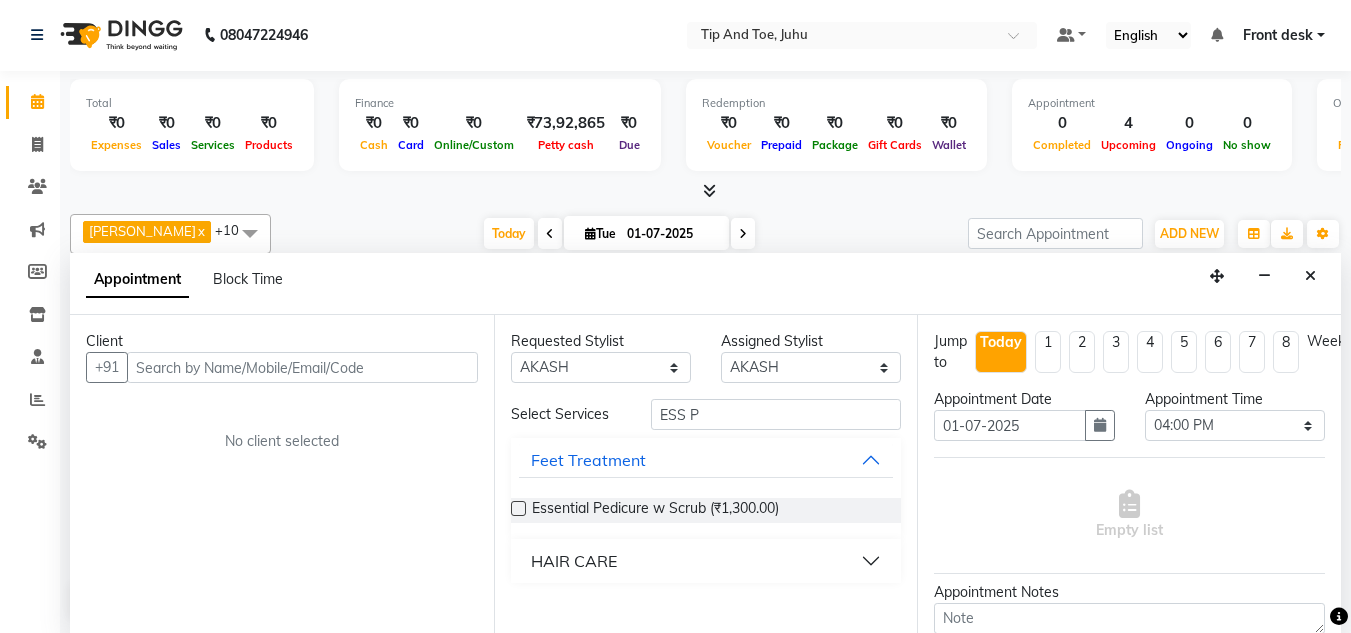 drag, startPoint x: 519, startPoint y: 505, endPoint x: 729, endPoint y: 339, distance: 267.68637 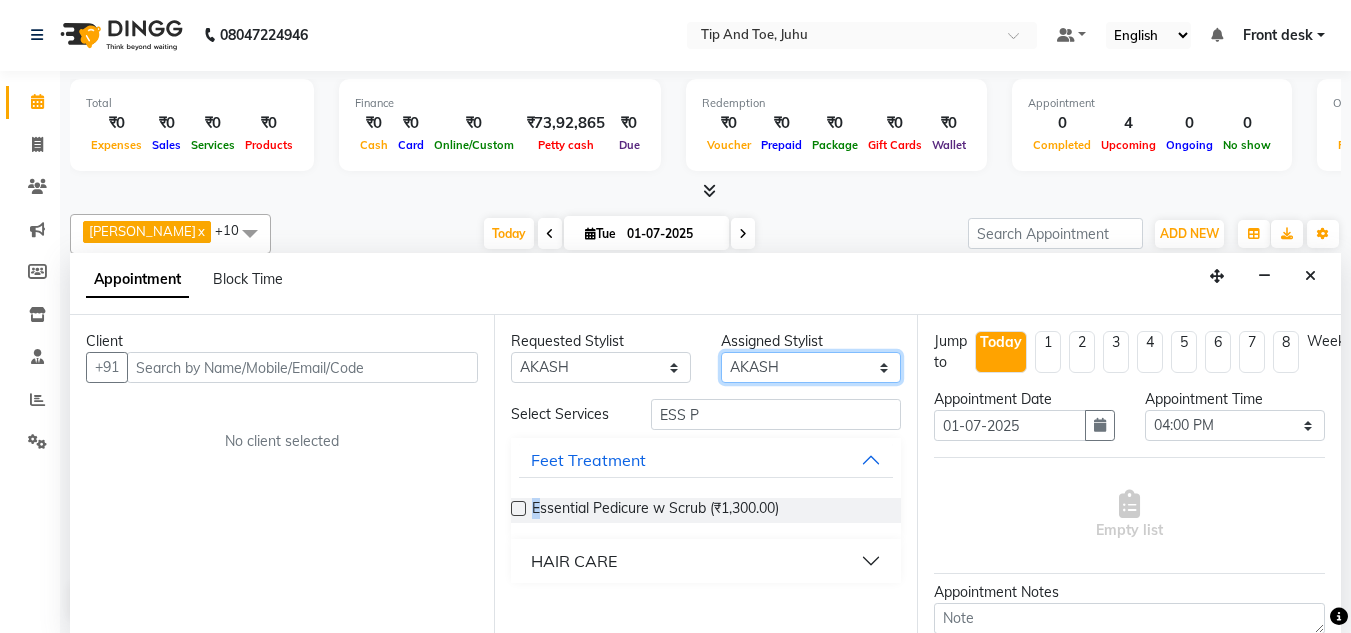 click on "Select ABIK  ACHAN AJAY UTKAR AKASH AKSHATA ARBAZ BABU BILAL CHITRA DANISH DHANSHREE KEISHEEN KUMAR NIKHIL POONAM RAHUL RICHION SADHNA SANJAY MAMA VINITA" at bounding box center [811, 367] 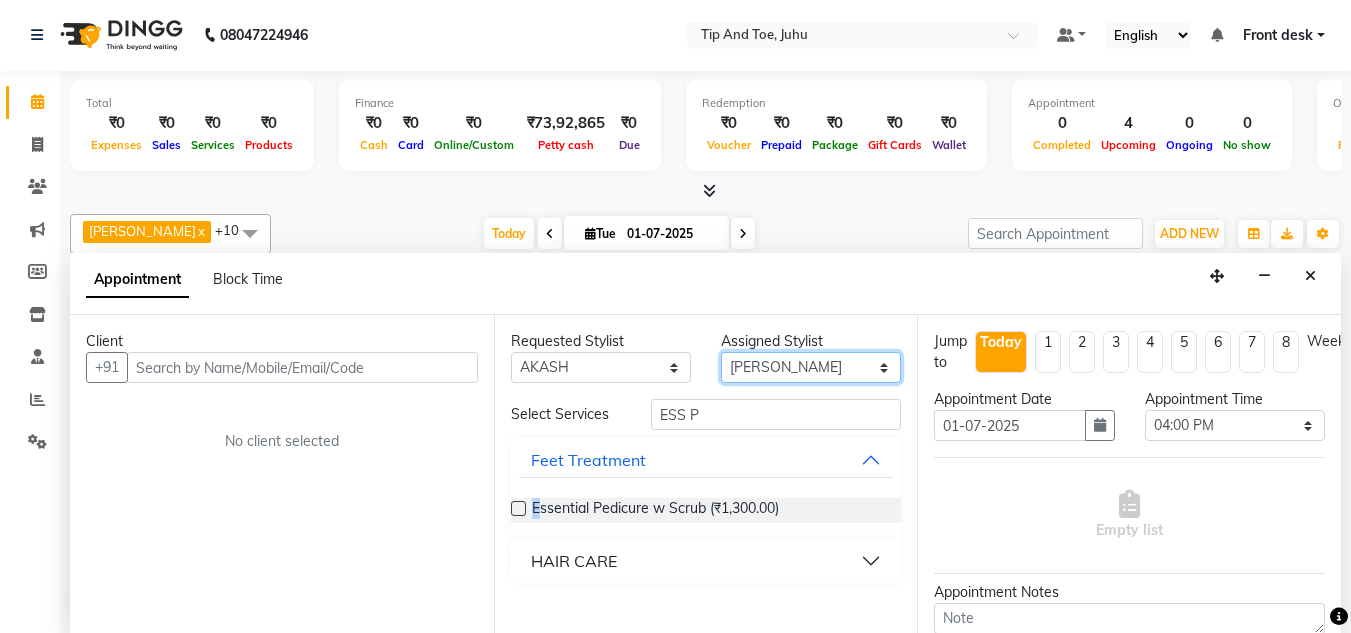 click on "Select ABIK  ACHAN AJAY UTKAR AKASH AKSHATA ARBAZ BABU BILAL CHITRA DANISH DHANSHREE KEISHEEN KUMAR NIKHIL POONAM RAHUL RICHION SADHNA SANJAY MAMA VINITA" at bounding box center [811, 367] 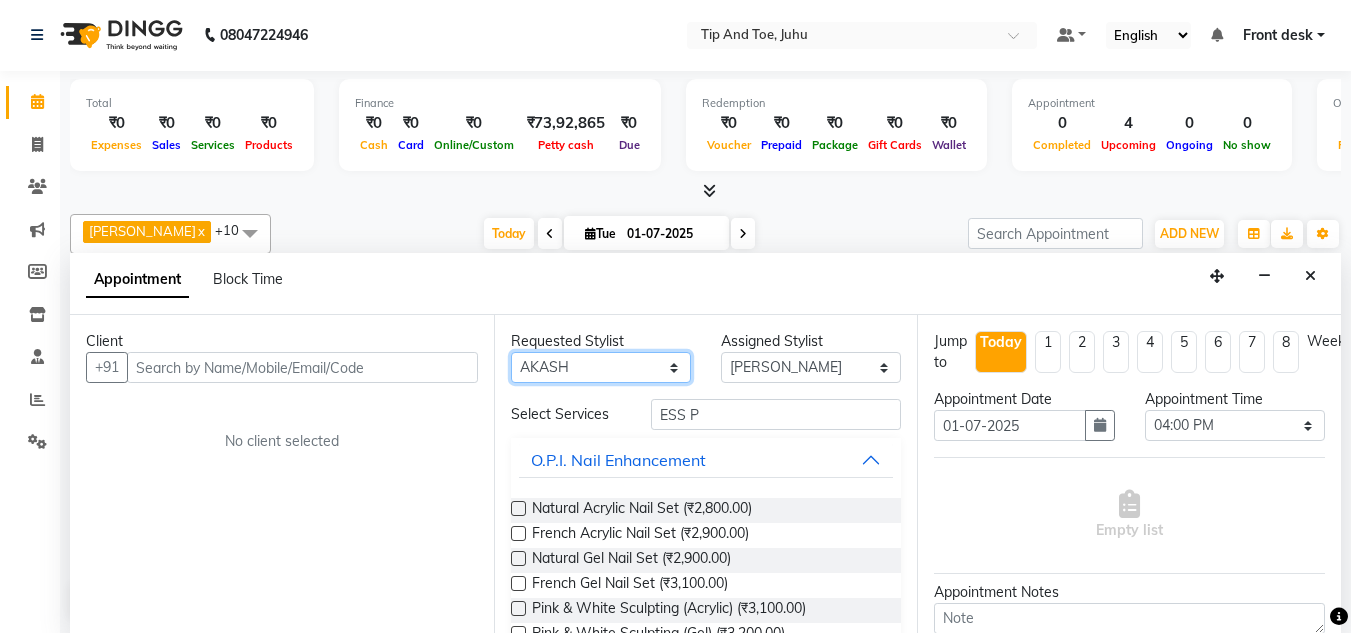 click on "Any ABIK  ACHAN AJAY UTKAR AKASH AKSHATA ARBAZ BABU BILAL CHITRA DANISH DHANSHREE KEISHEEN KUMAR NIKHIL POONAM RAHUL RICHION SADHNA SANJAY MAMA VINITA" at bounding box center (601, 367) 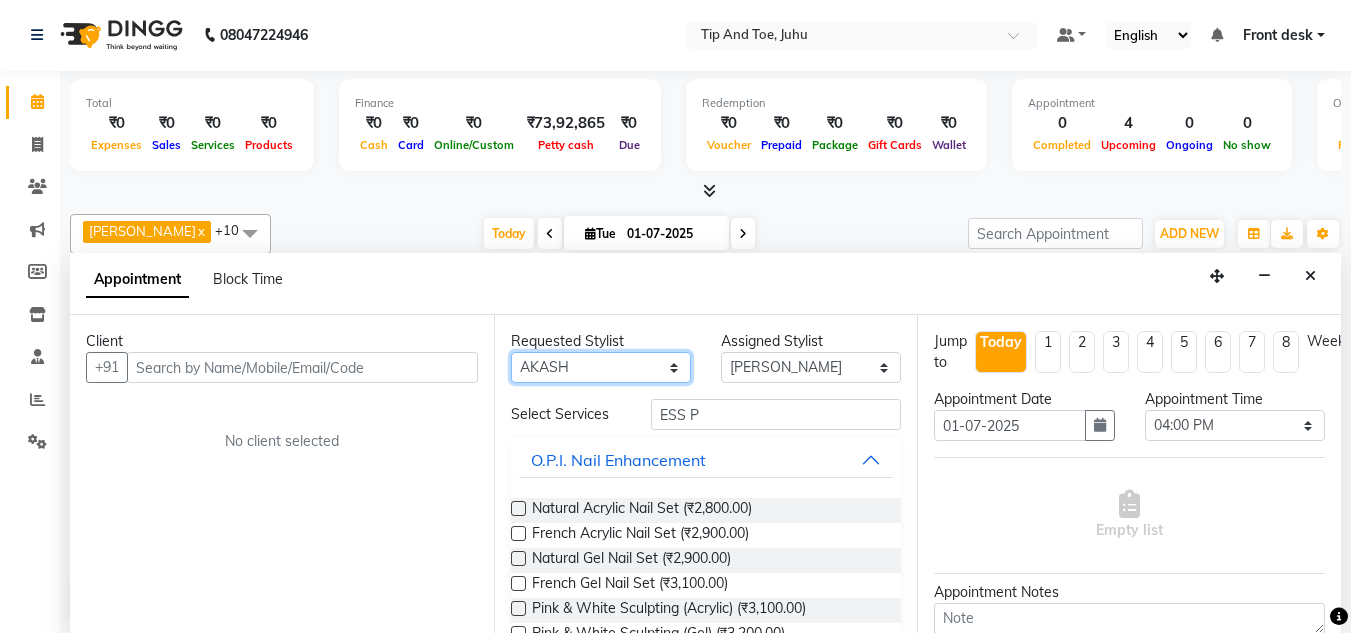 select on "37351" 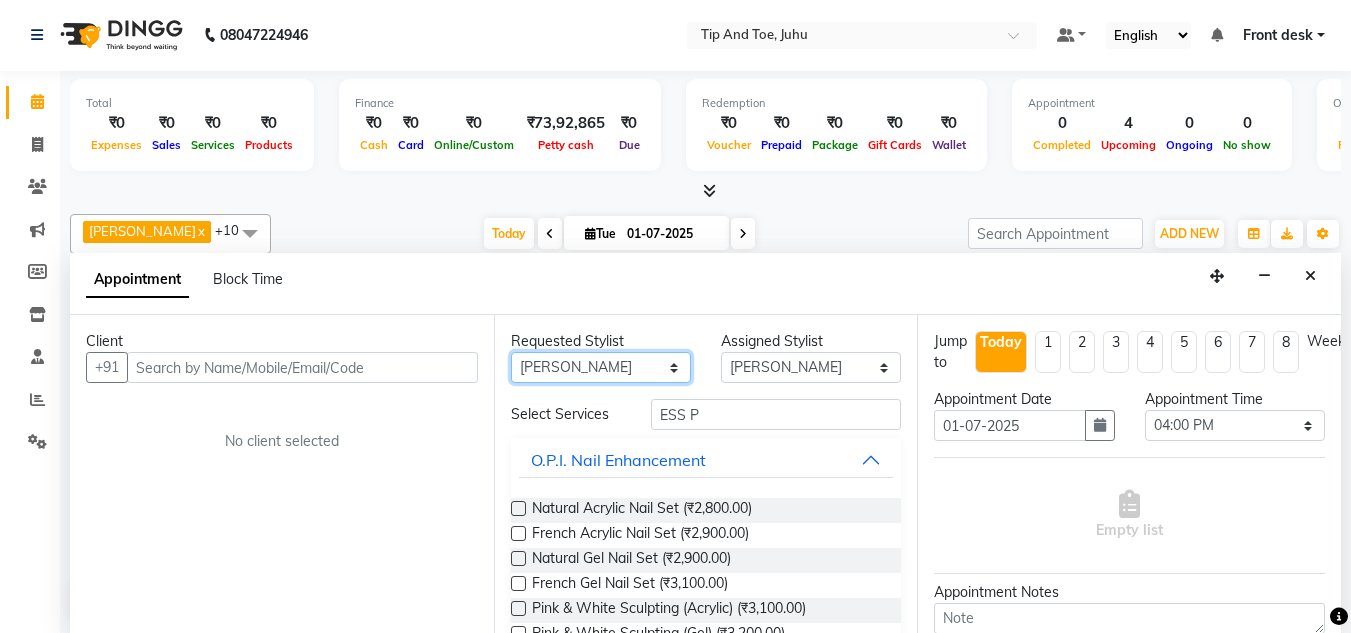 click on "Any ABIK  ACHAN AJAY UTKAR AKASH AKSHATA ARBAZ BABU BILAL CHITRA DANISH DHANSHREE KEISHEEN KUMAR NIKHIL POONAM RAHUL RICHION SADHNA SANJAY MAMA VINITA" at bounding box center (601, 367) 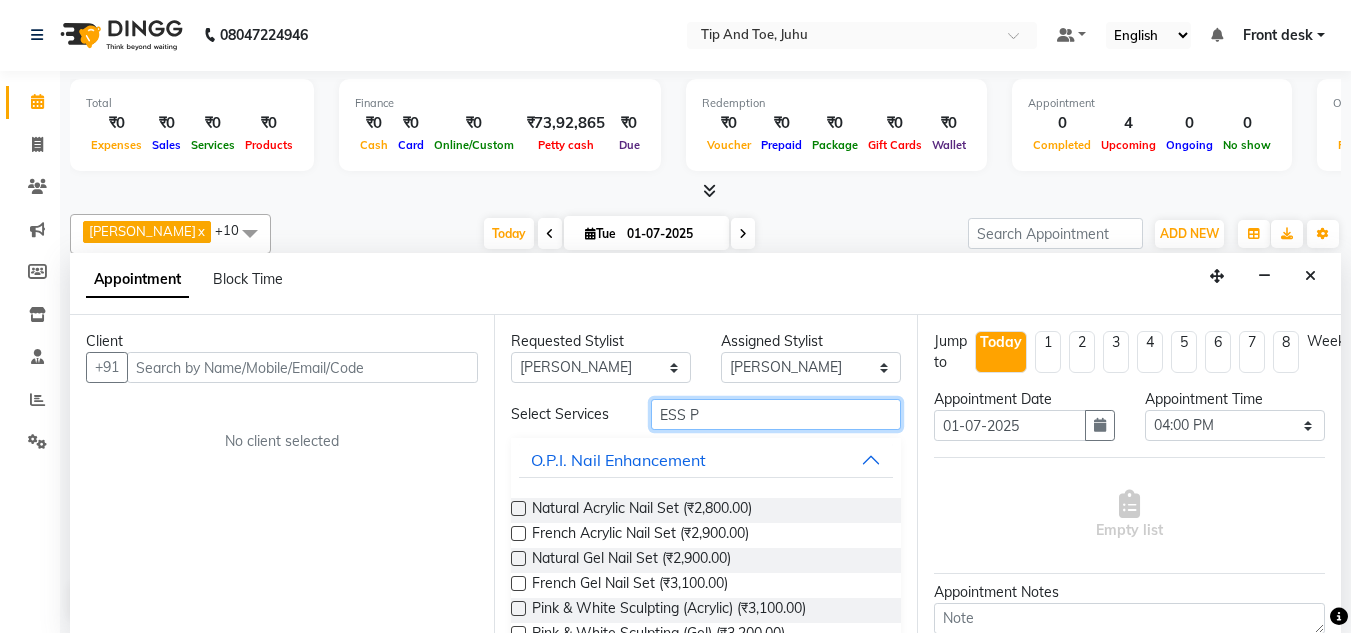 click on "ESS P" at bounding box center [776, 414] 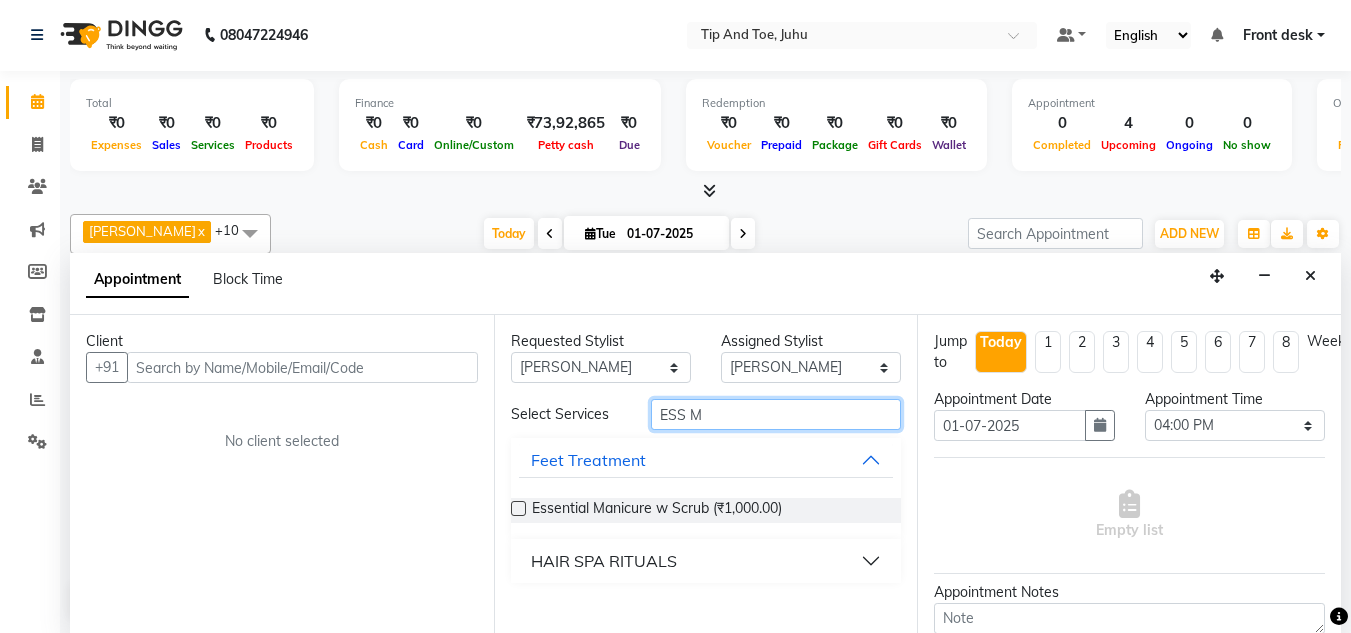type on "ESS M" 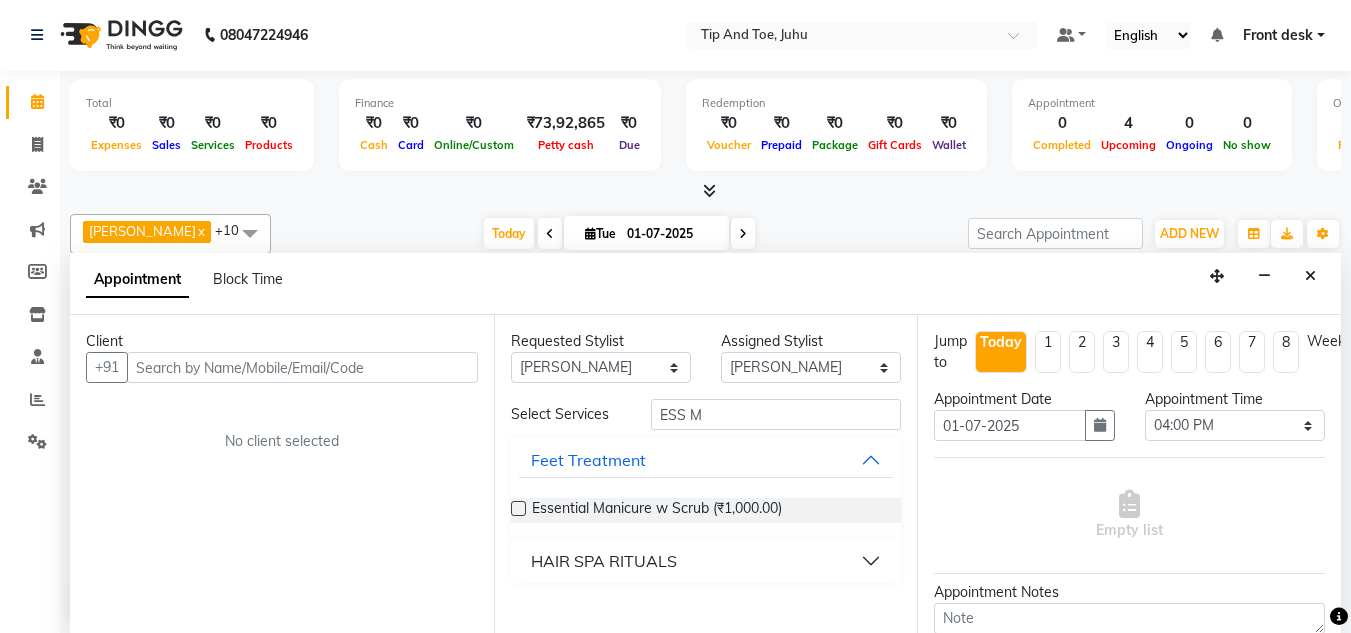 click at bounding box center (518, 508) 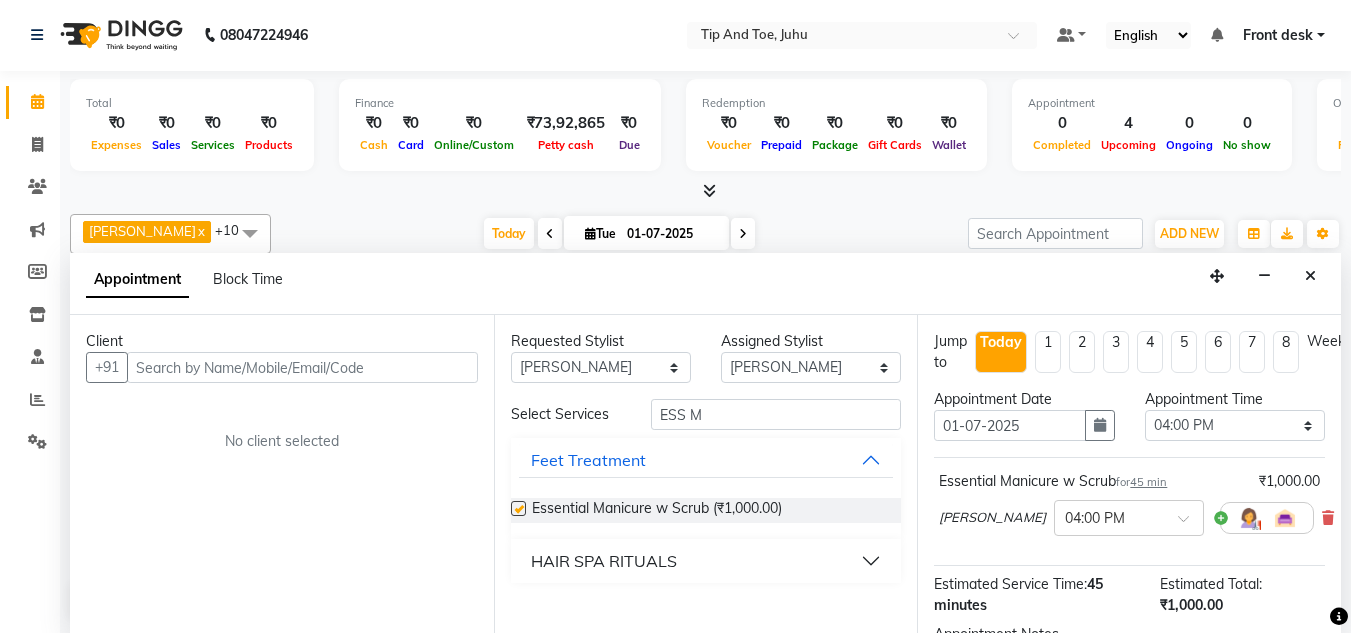 checkbox on "false" 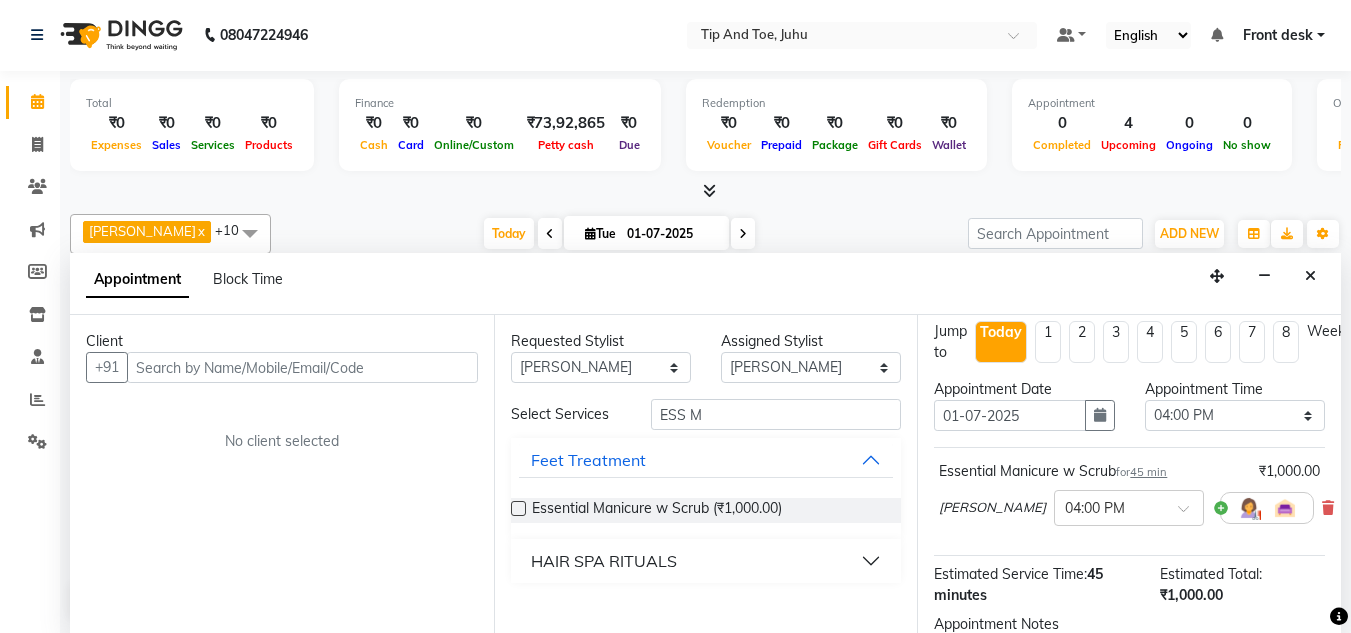 scroll, scrollTop: 0, scrollLeft: 0, axis: both 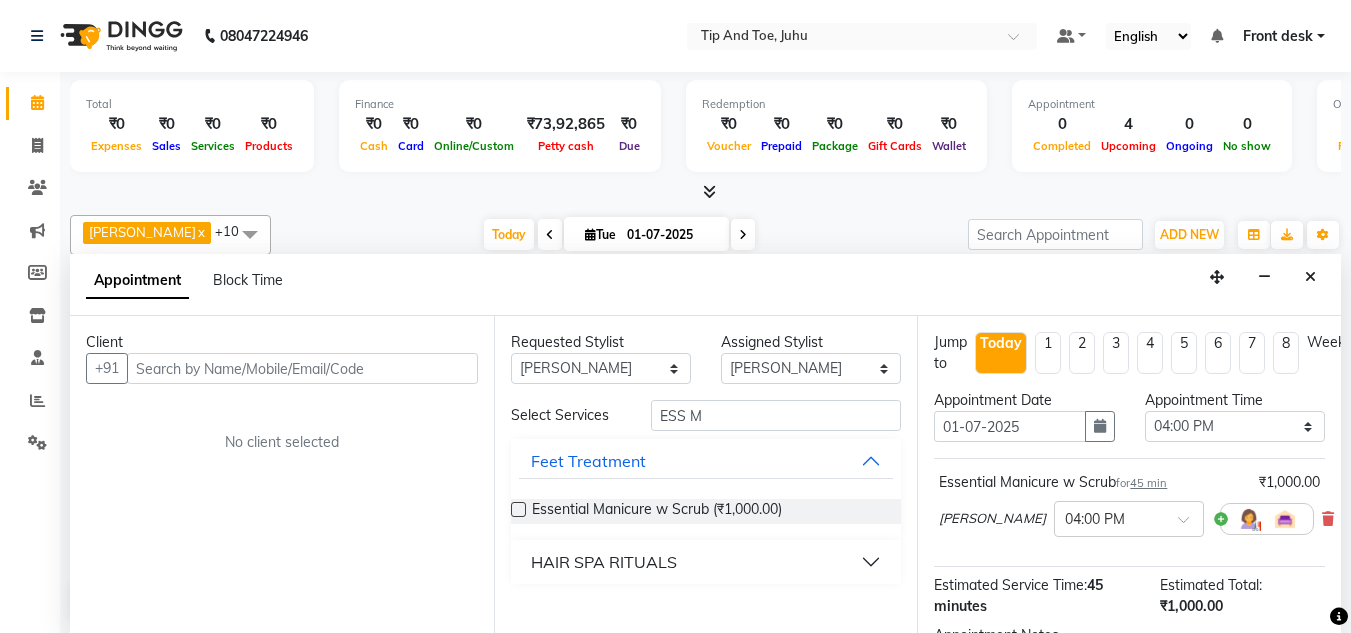 drag, startPoint x: 622, startPoint y: 386, endPoint x: 644, endPoint y: 299, distance: 89.73851 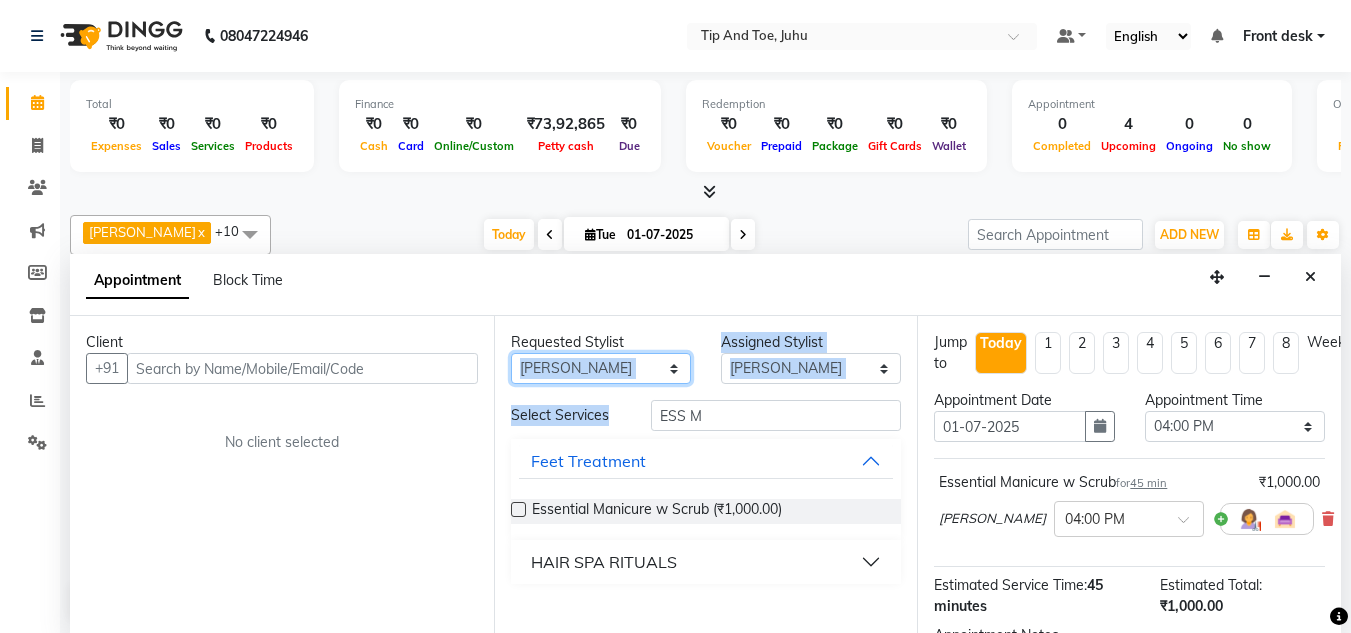click on "Any ABIK  ACHAN AJAY UTKAR AKASH AKSHATA ARBAZ BABU BILAL CHITRA DANISH DHANSHREE KEISHEEN KUMAR NIKHIL POONAM RAHUL RICHION SADHNA SANJAY MAMA VINITA" at bounding box center (601, 368) 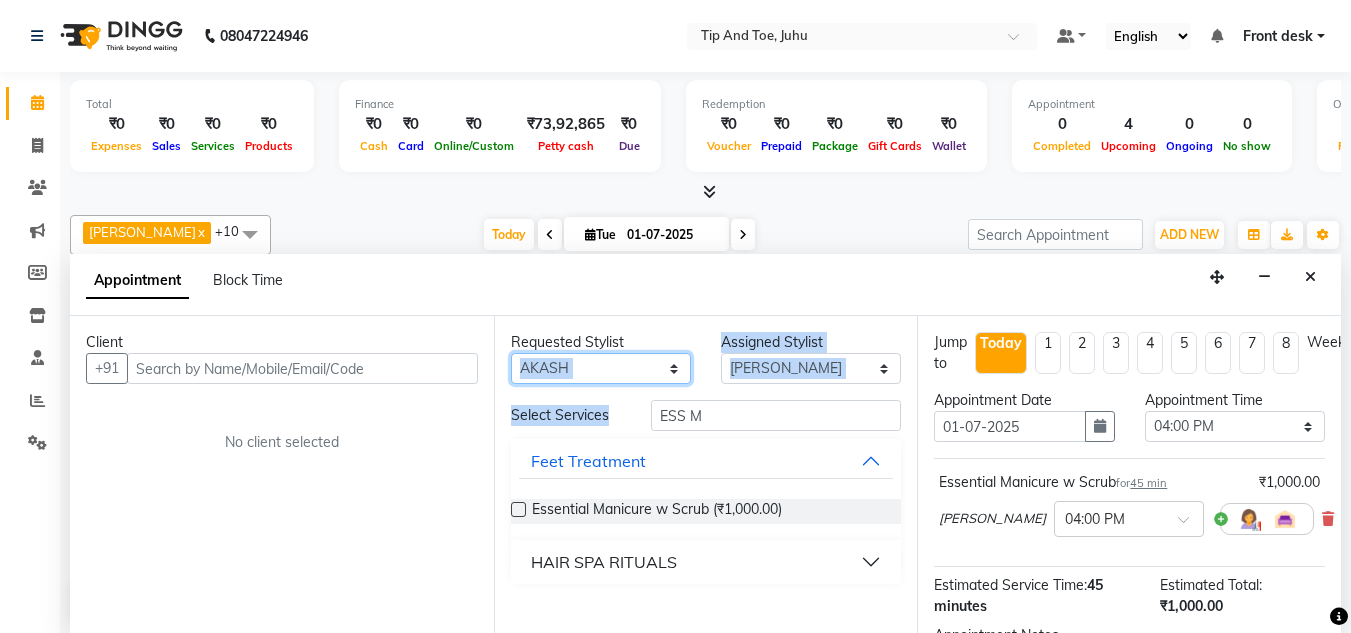 click on "Any ABIK  ACHAN AJAY UTKAR AKASH AKSHATA ARBAZ BABU BILAL CHITRA DANISH DHANSHREE KEISHEEN KUMAR NIKHIL POONAM RAHUL RICHION SADHNA SANJAY MAMA VINITA" at bounding box center (601, 368) 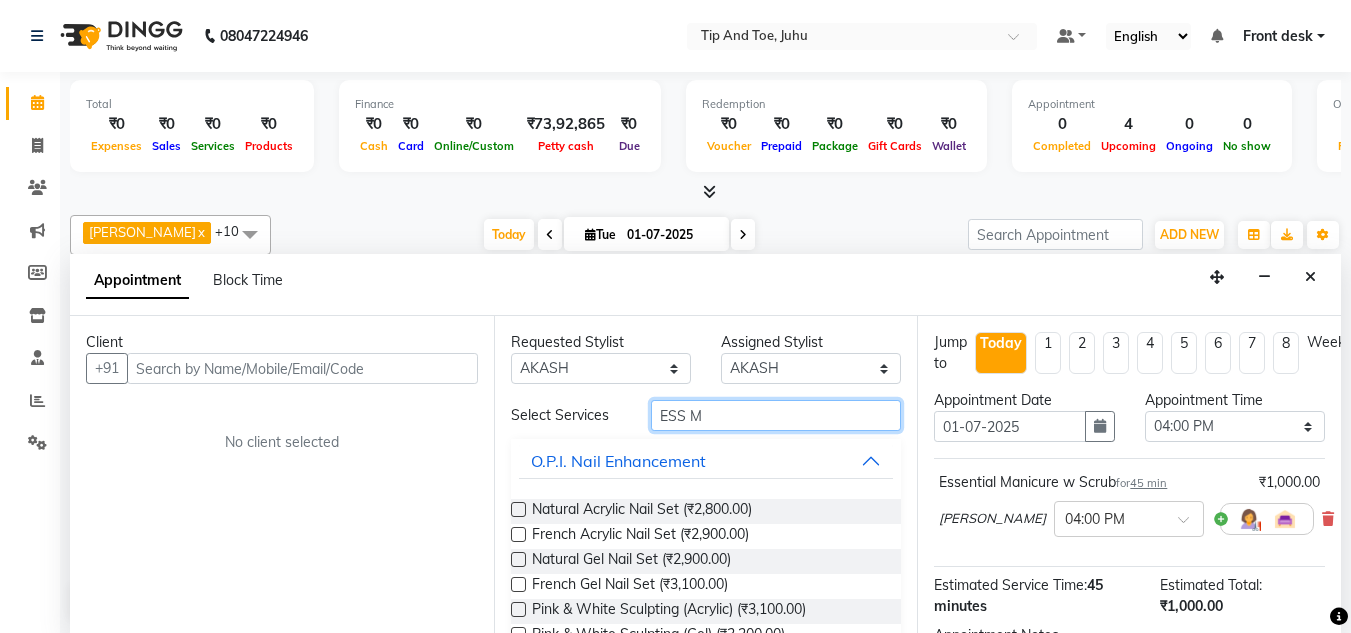 click on "ESS M" at bounding box center (776, 415) 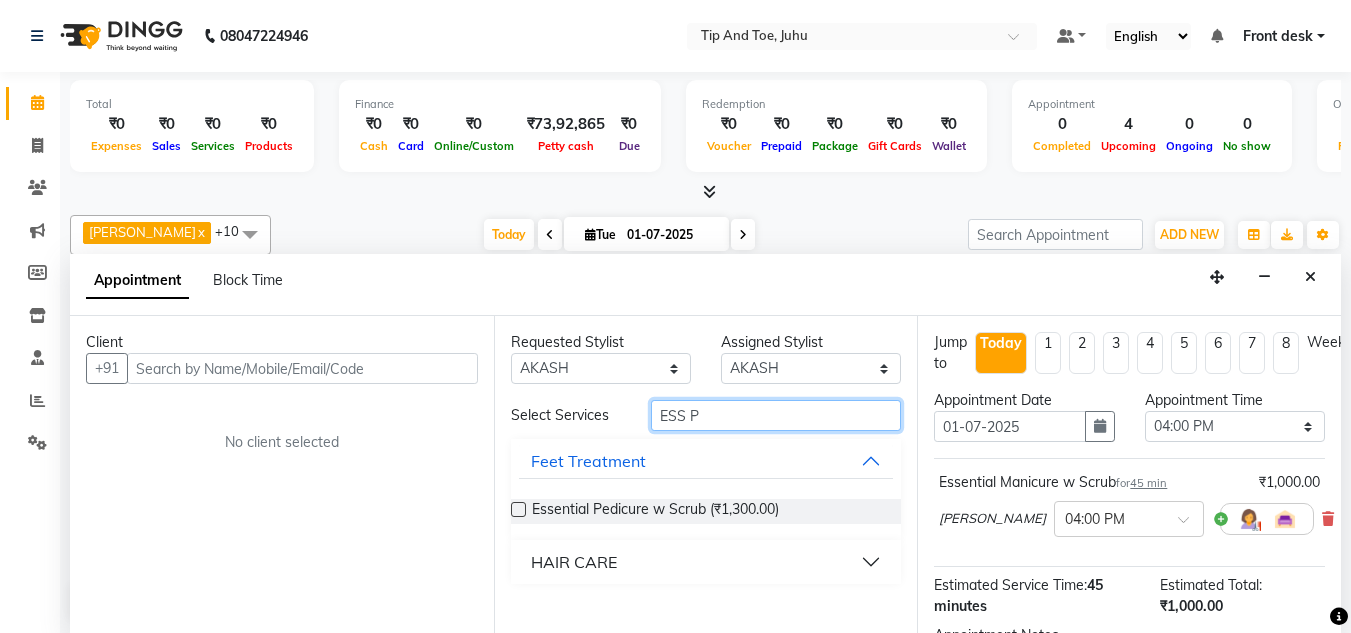 type on "ESS P" 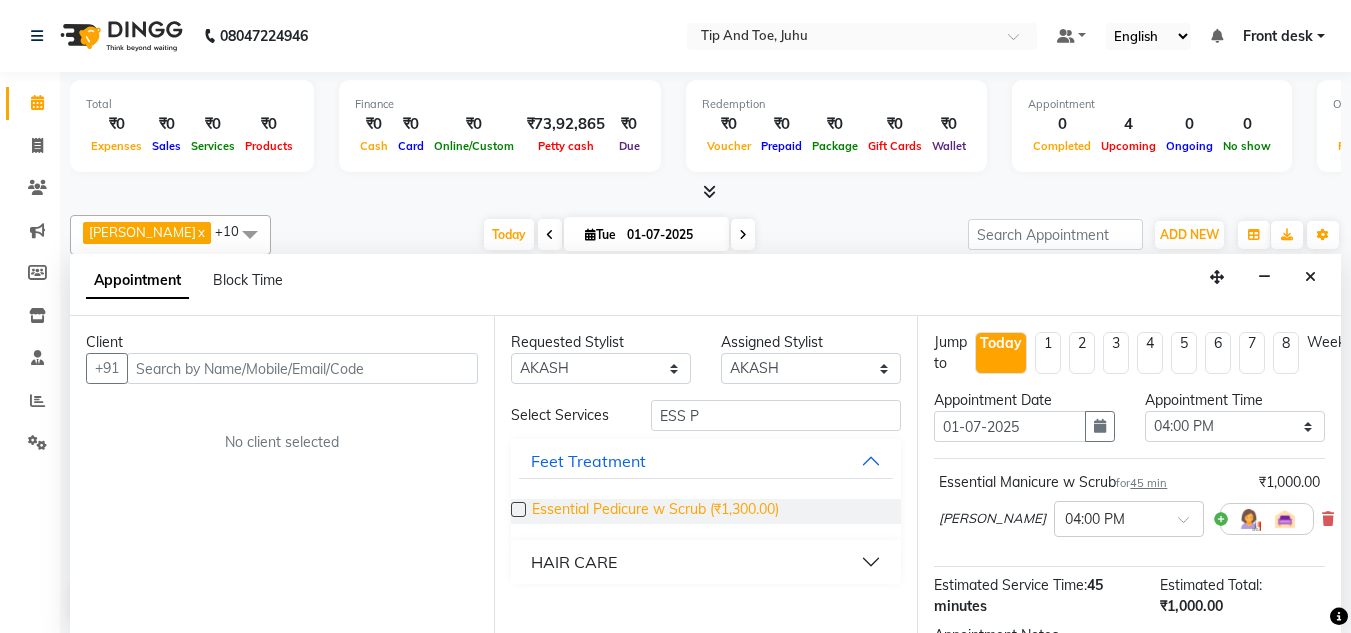 drag, startPoint x: 519, startPoint y: 508, endPoint x: 537, endPoint y: 509, distance: 18.027756 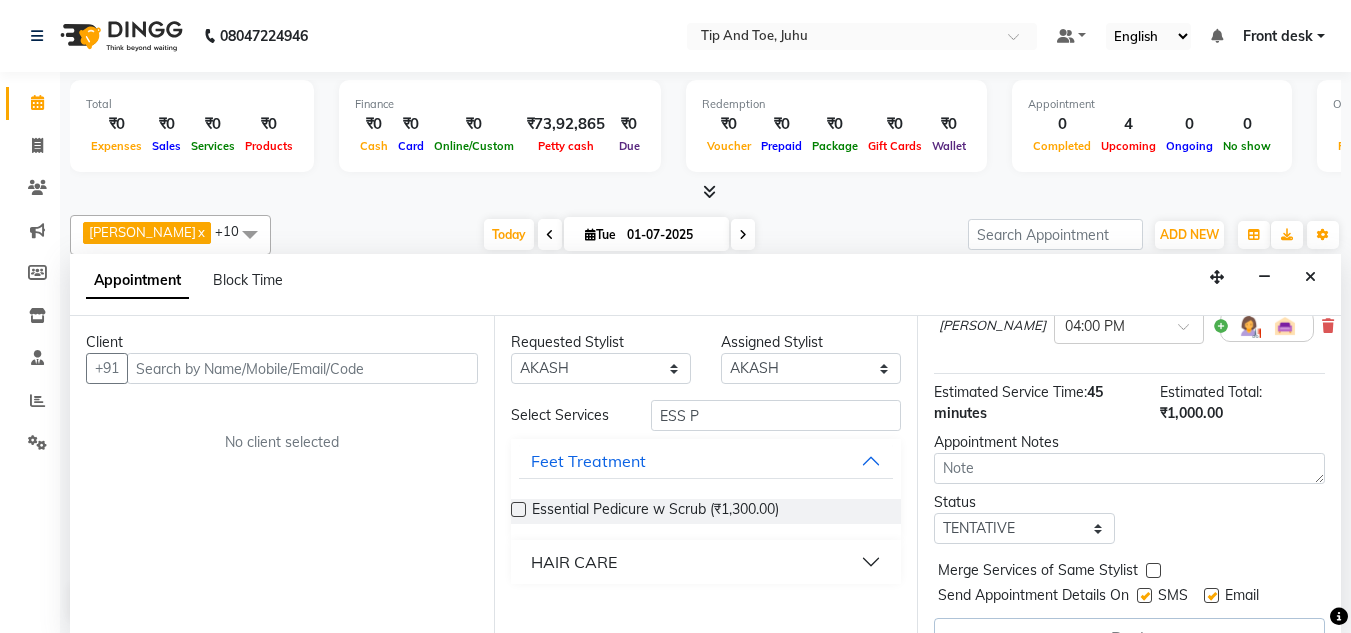 scroll, scrollTop: 200, scrollLeft: 0, axis: vertical 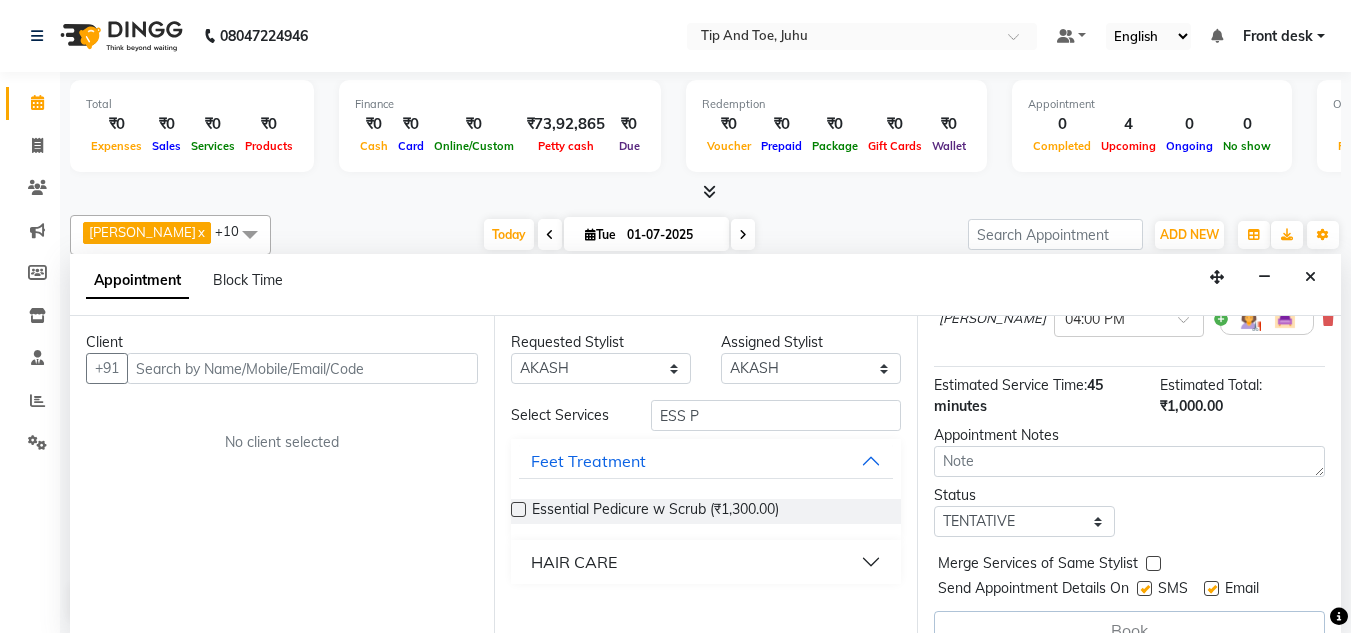 drag, startPoint x: 521, startPoint y: 512, endPoint x: 791, endPoint y: 527, distance: 270.41635 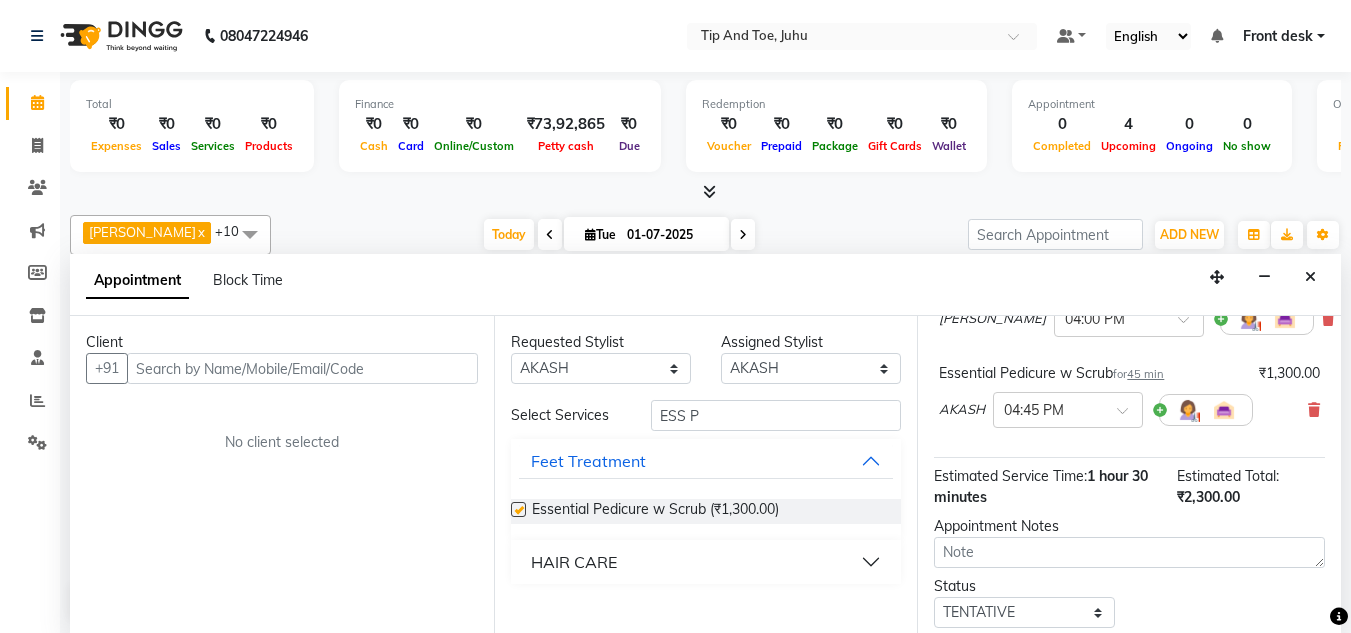 checkbox on "false" 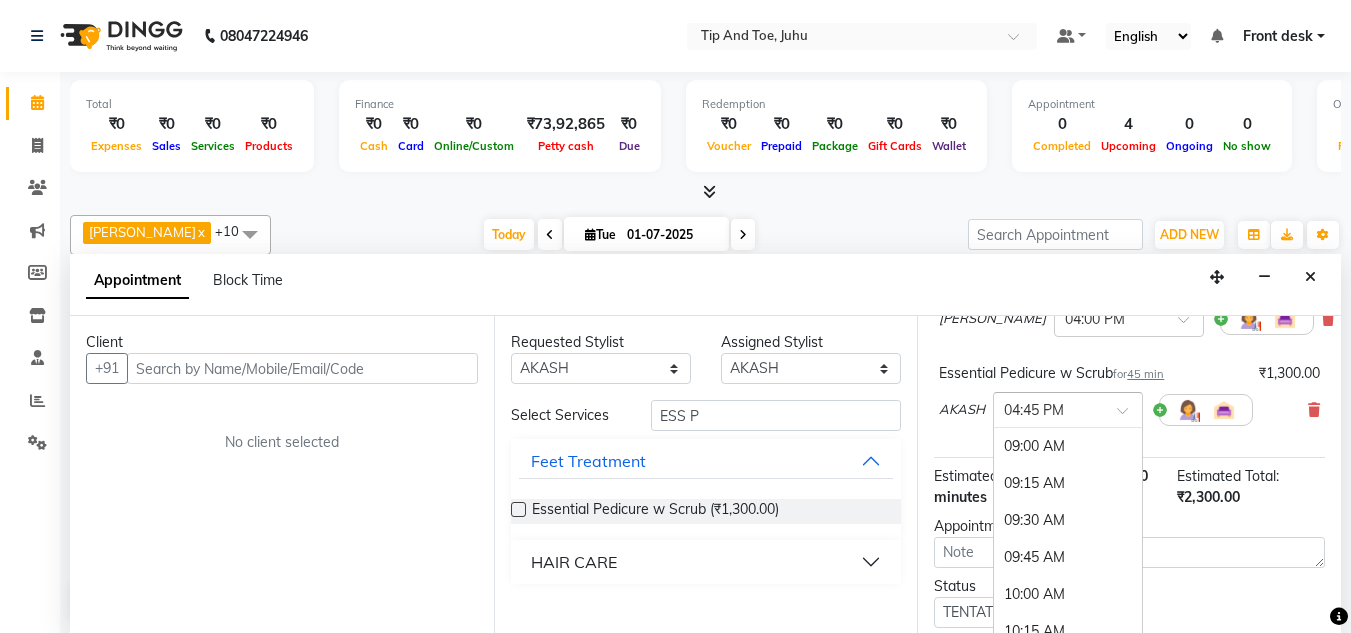 click at bounding box center (1068, 408) 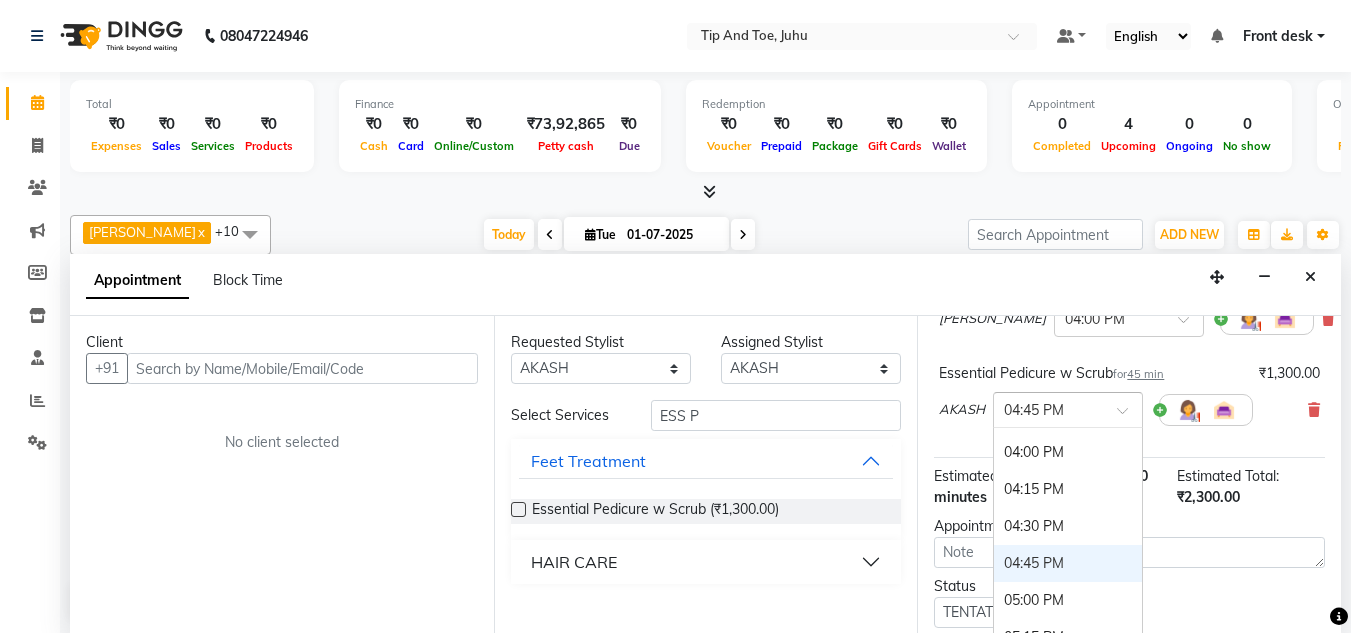 scroll, scrollTop: 1027, scrollLeft: 0, axis: vertical 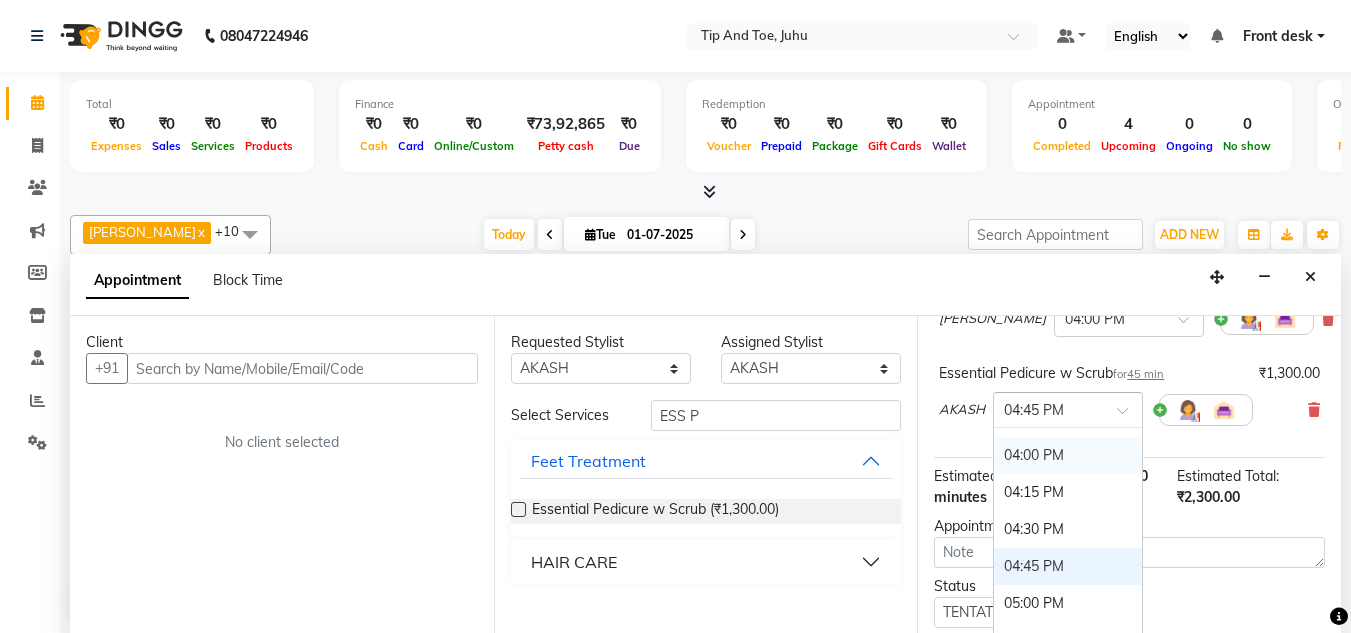 click on "04:00 PM" at bounding box center [1068, 455] 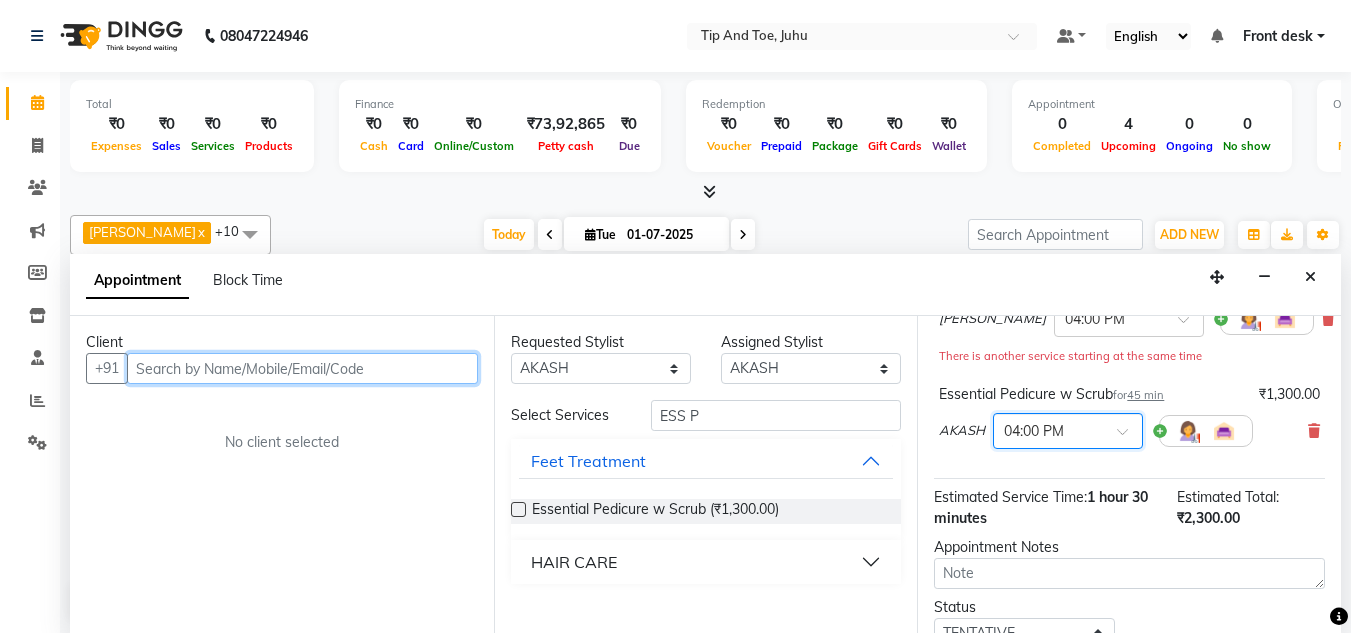 click at bounding box center (302, 368) 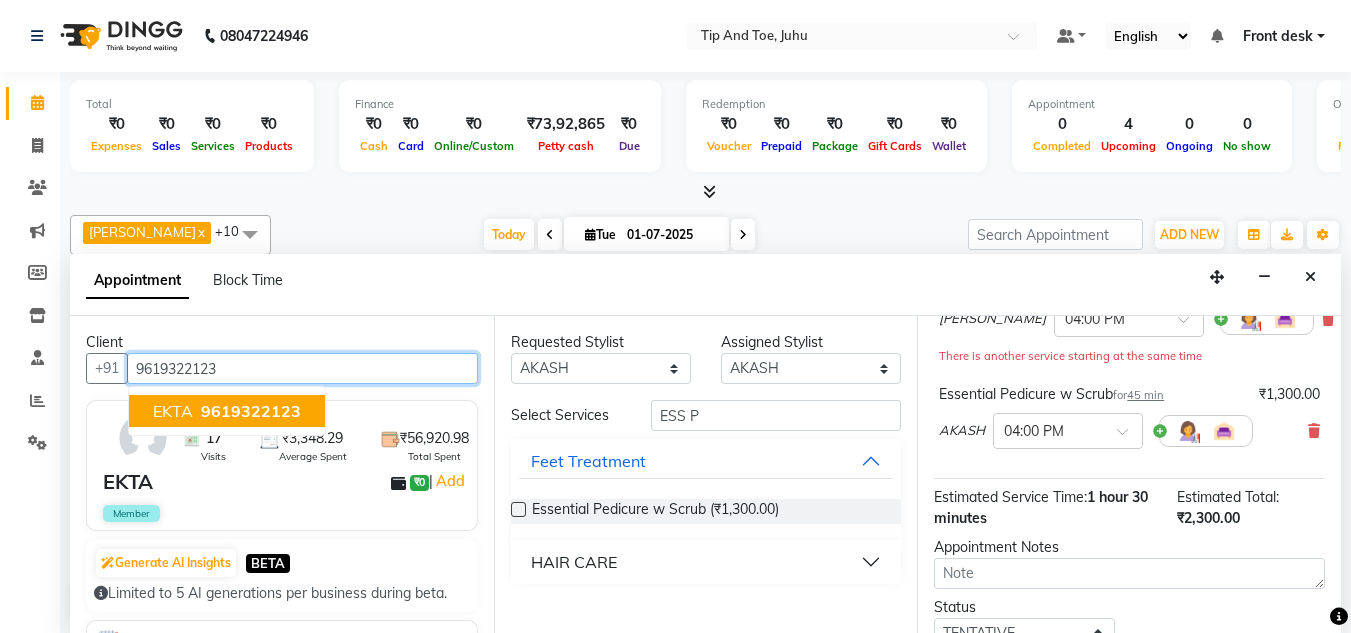 click on "EKTA   9619322123" at bounding box center (227, 411) 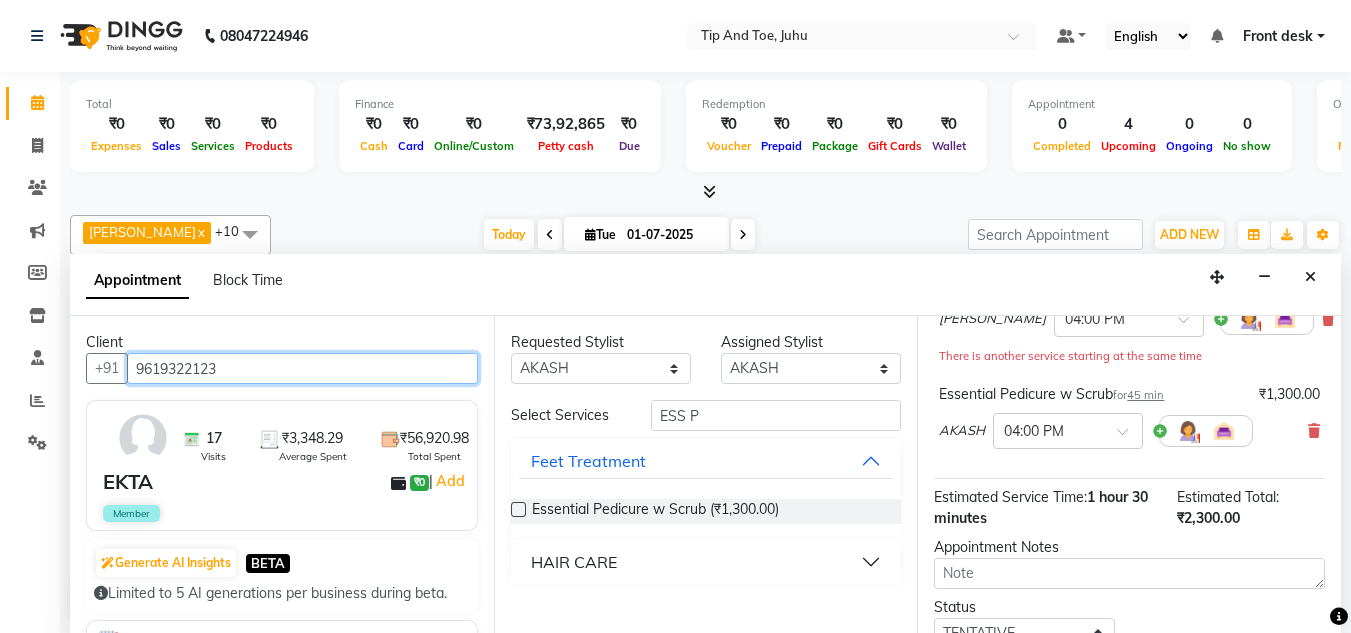 scroll, scrollTop: 356, scrollLeft: 0, axis: vertical 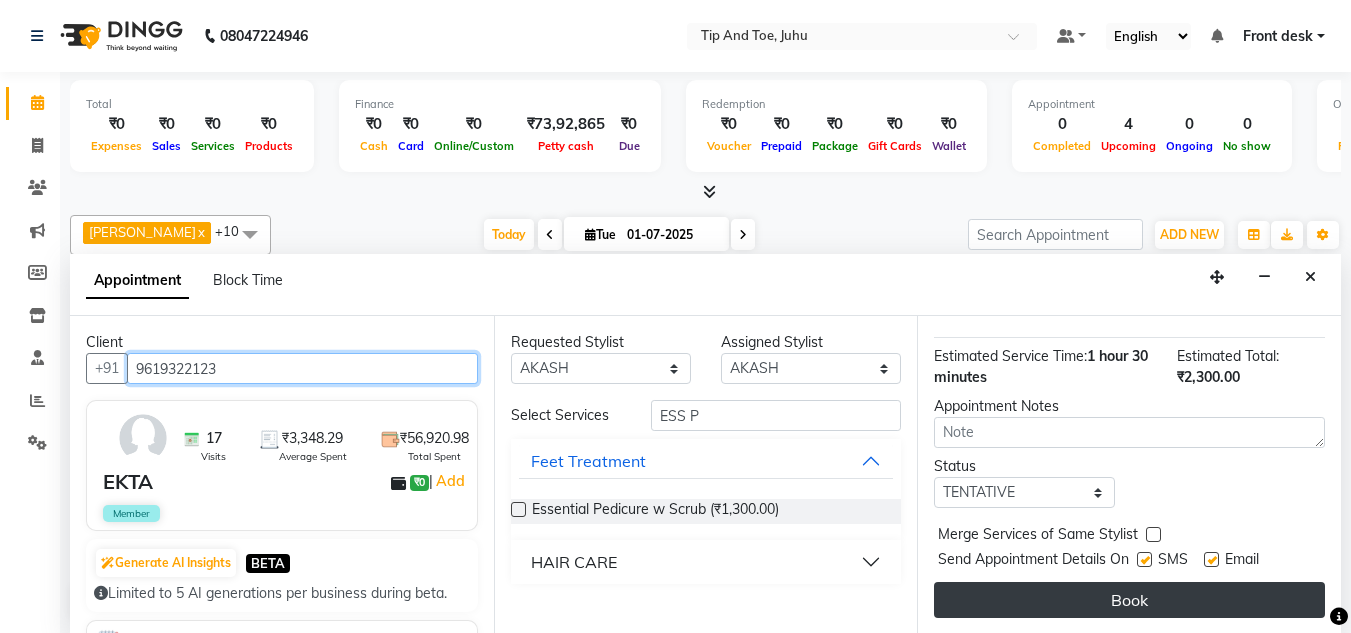 type on "9619322123" 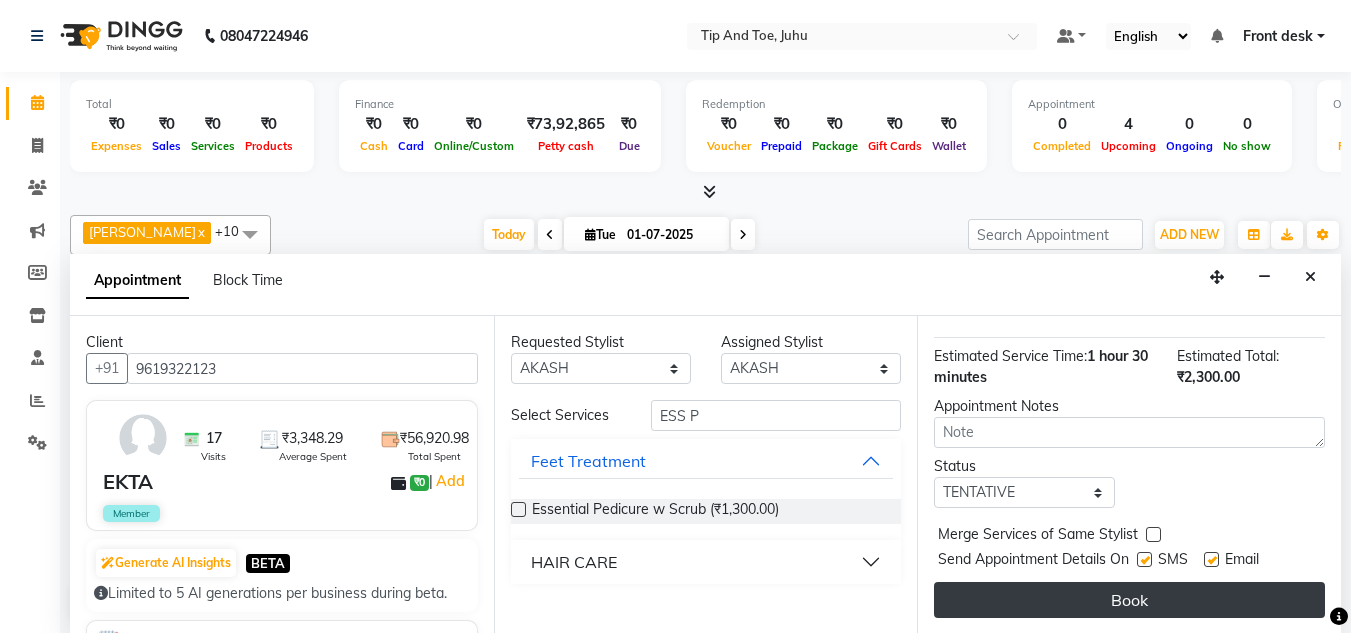 click on "Book" at bounding box center [1129, 600] 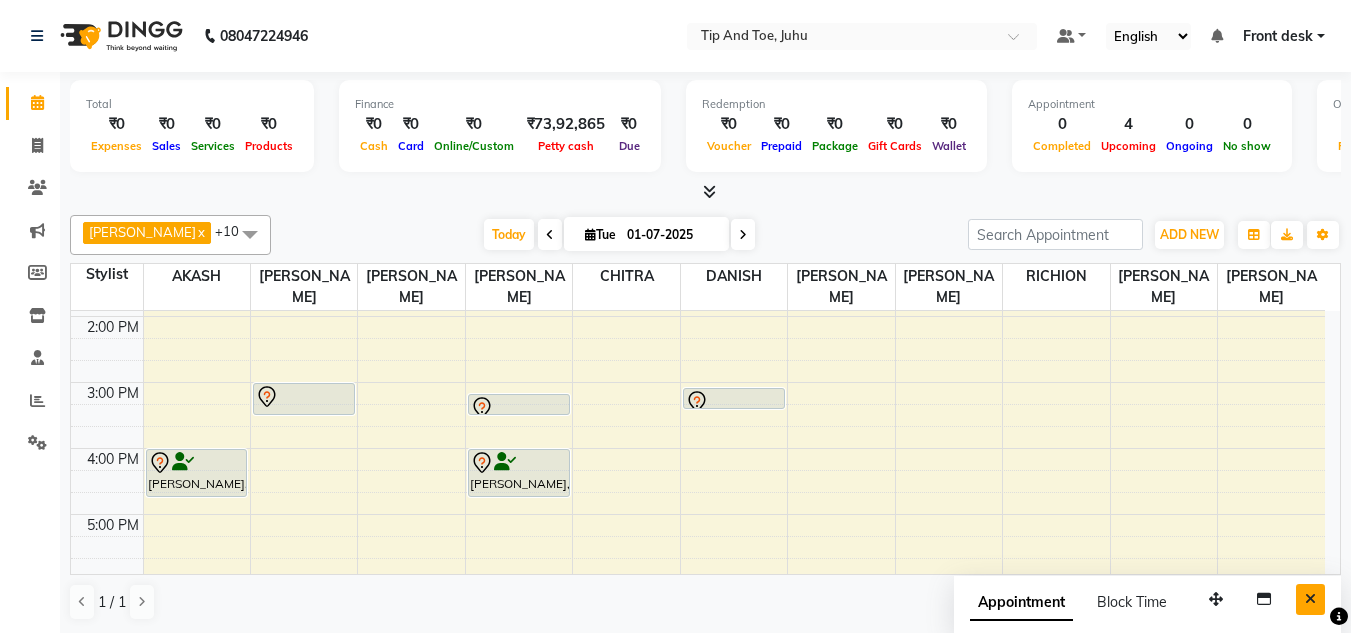 click at bounding box center (1310, 599) 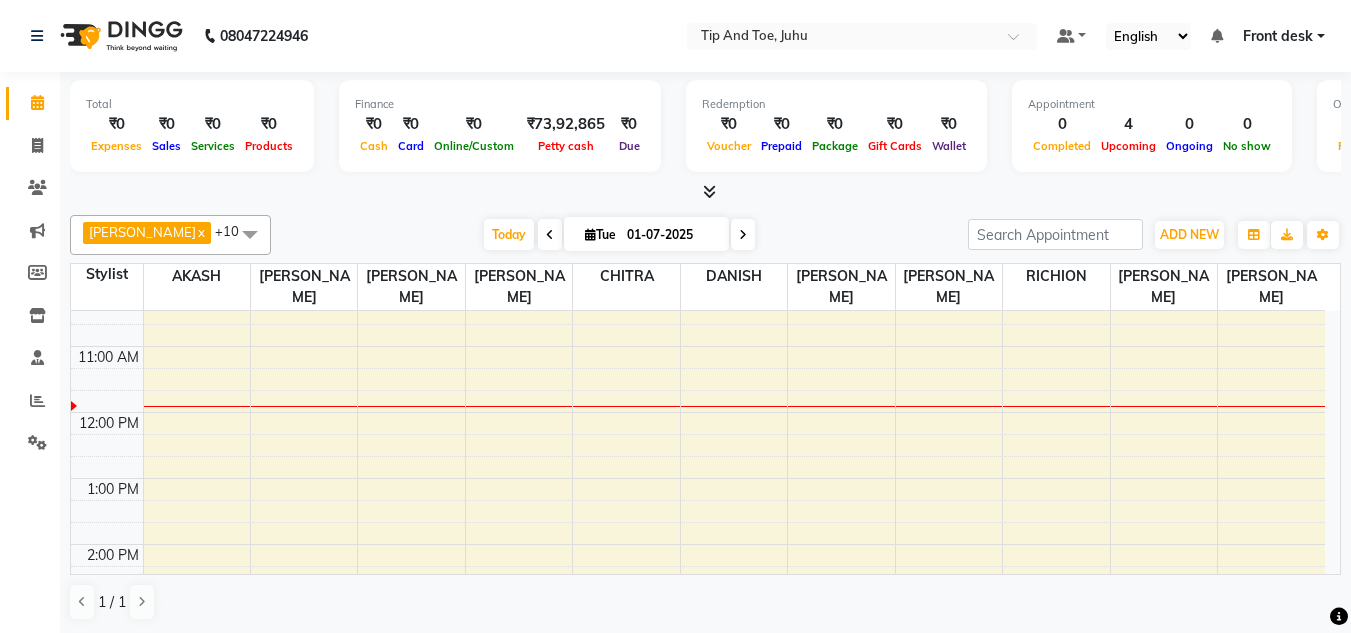 scroll, scrollTop: 166, scrollLeft: 0, axis: vertical 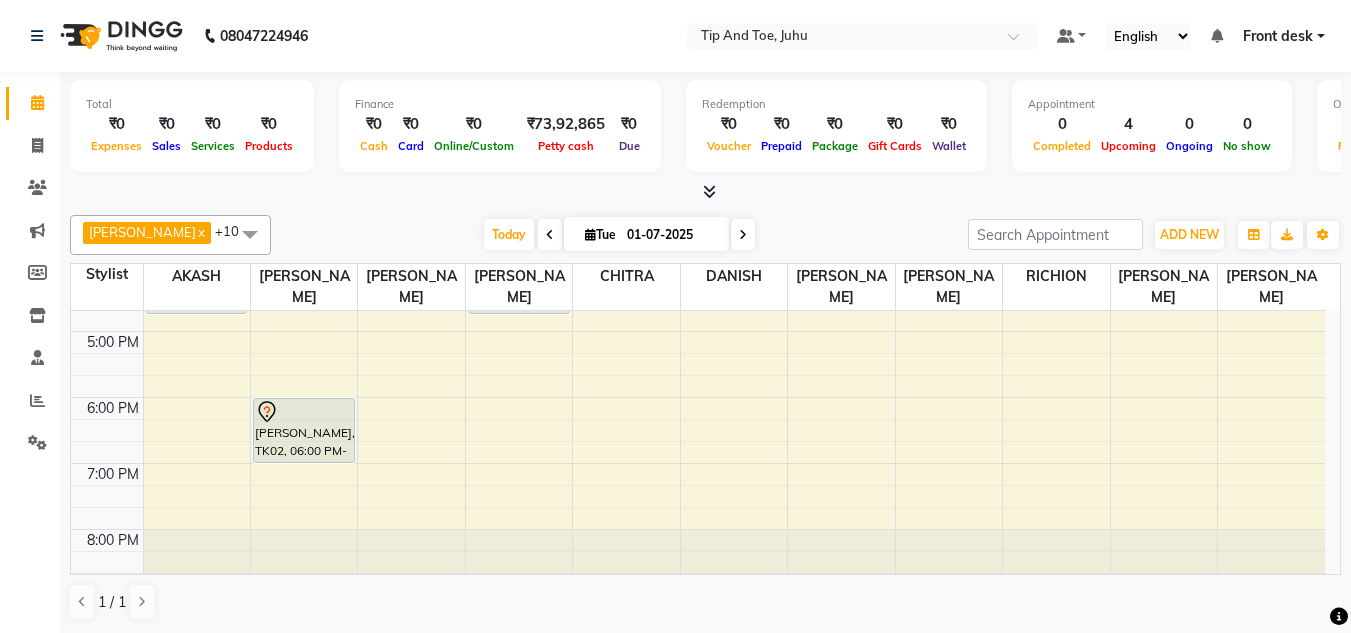 click on "8:00 AM 9:00 AM 10:00 AM 11:00 AM 12:00 PM 1:00 PM 2:00 PM 3:00 PM 4:00 PM 5:00 PM 6:00 PM 7:00 PM 8:00 PM             EKTA, TK03, 04:00 PM-04:45 PM, Essential Pedicure w Scrub             Pooja Mehta, TK01, 03:00 PM-03:30 PM, Permanent Gel Polish             MANYA, TK02, 06:00 PM-07:00 PM, Natural Acrylic Nail Set             Pooja Mehta, TK01, 03:10 PM-03:30 PM, Application of Nail Polish             EKTA, TK03, 04:00 PM-04:45 PM, Essential Manicure w Scrub             Pooja Mehta, TK01, 03:05 PM-03:25 PM, Application of Nail Polish" at bounding box center (698, 166) 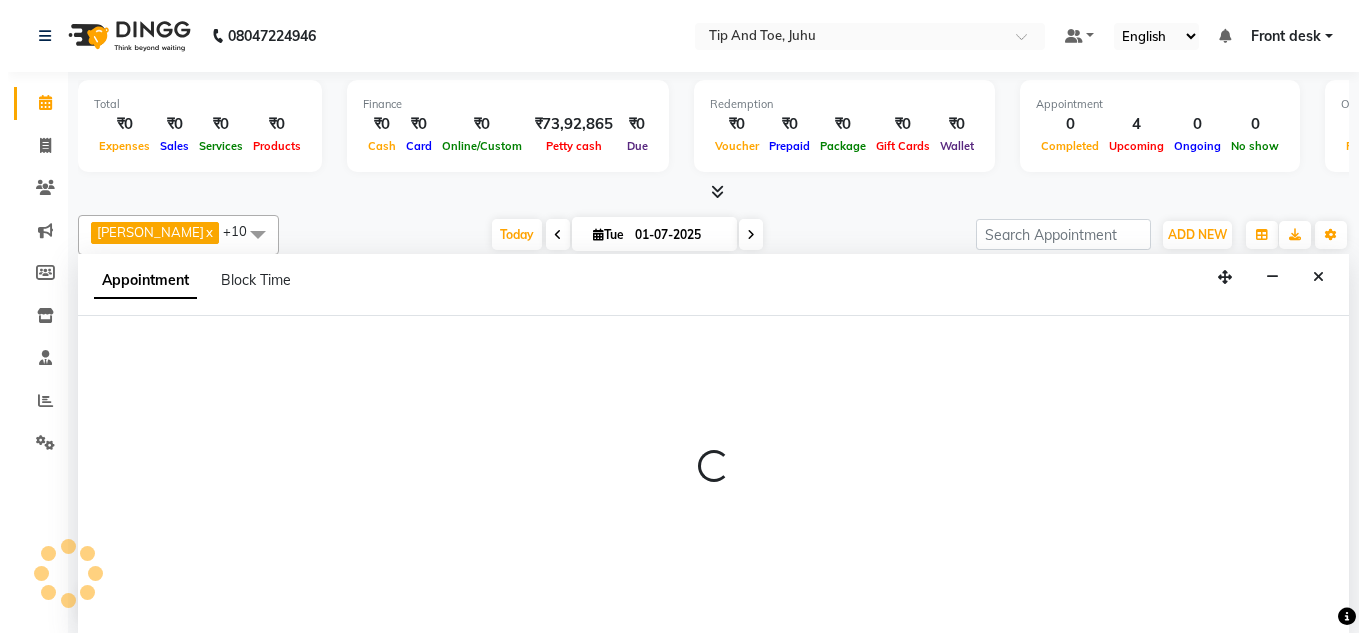 scroll, scrollTop: 1, scrollLeft: 0, axis: vertical 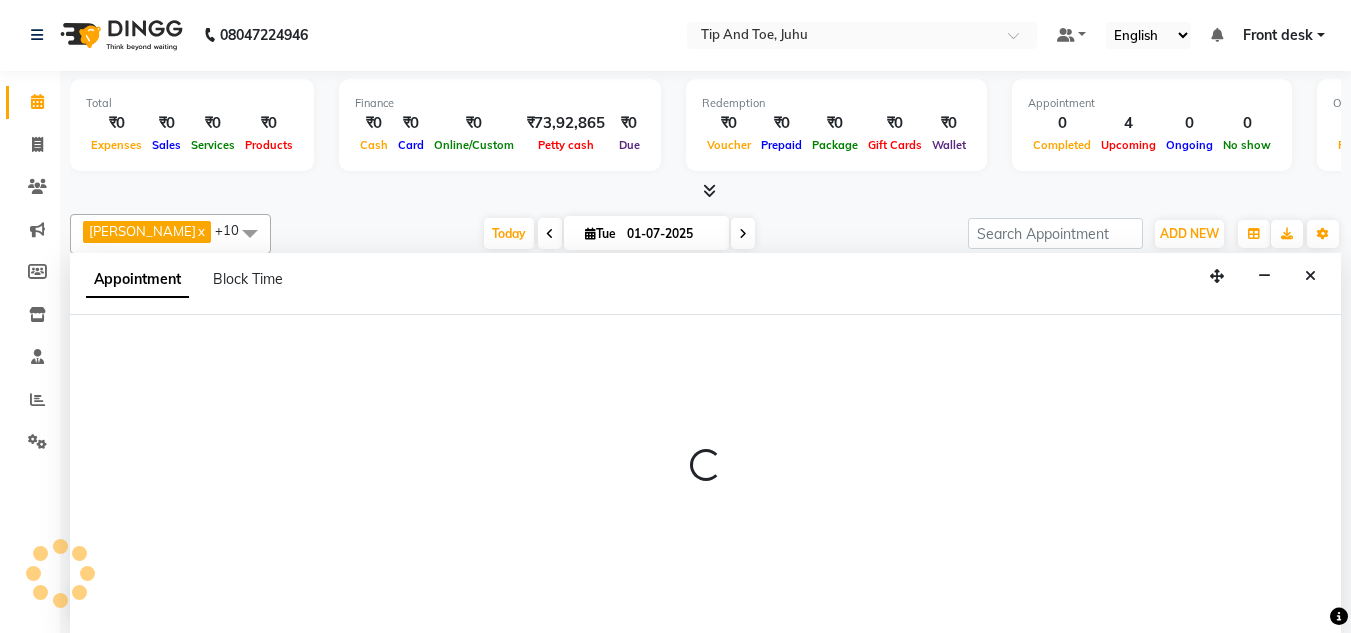 select on "37337" 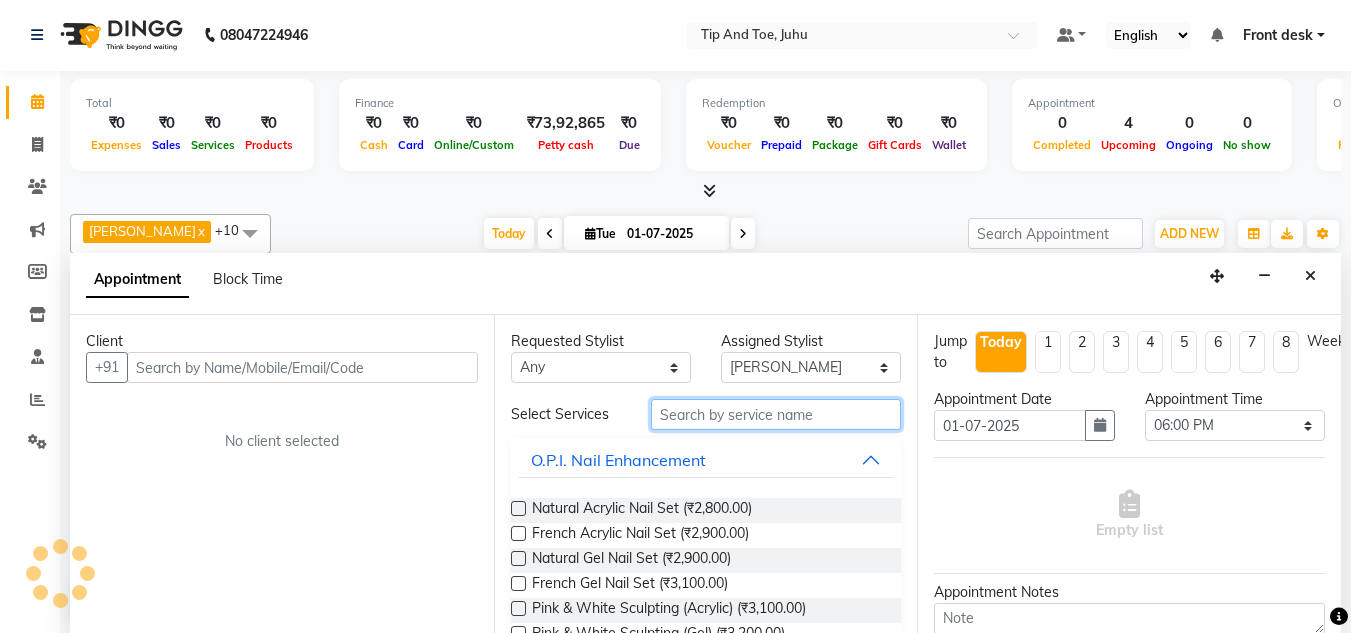 click at bounding box center (776, 414) 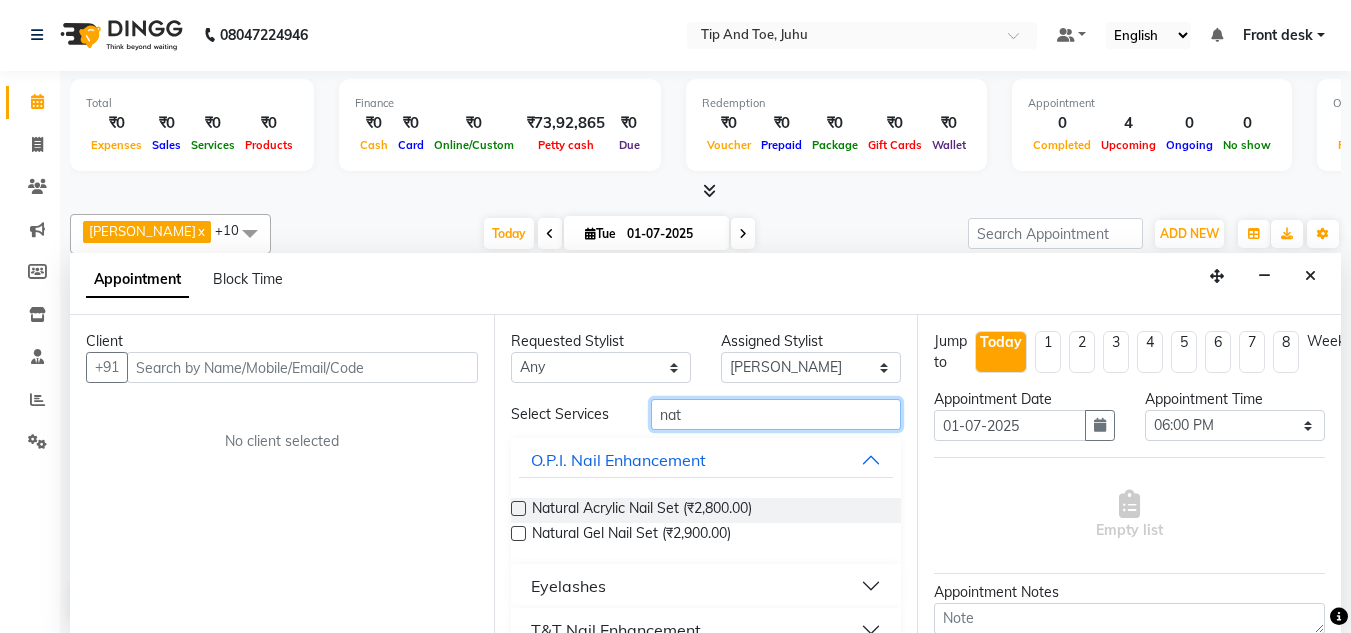 type on "nat" 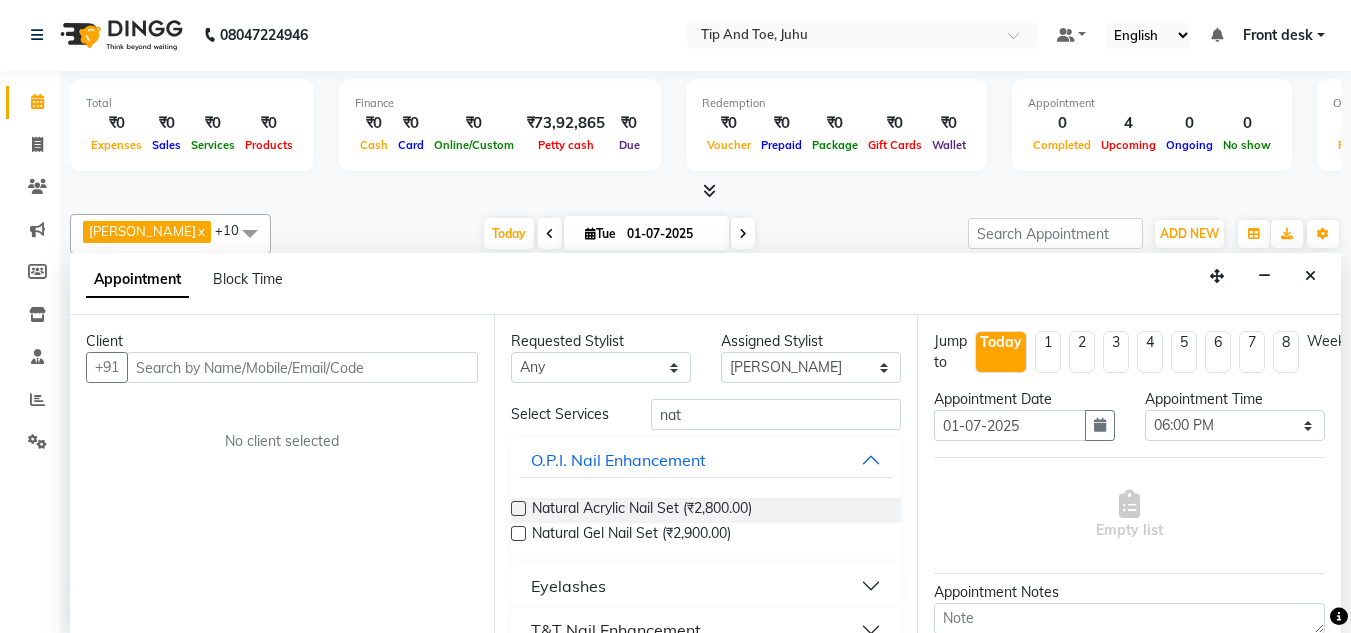 click at bounding box center (518, 508) 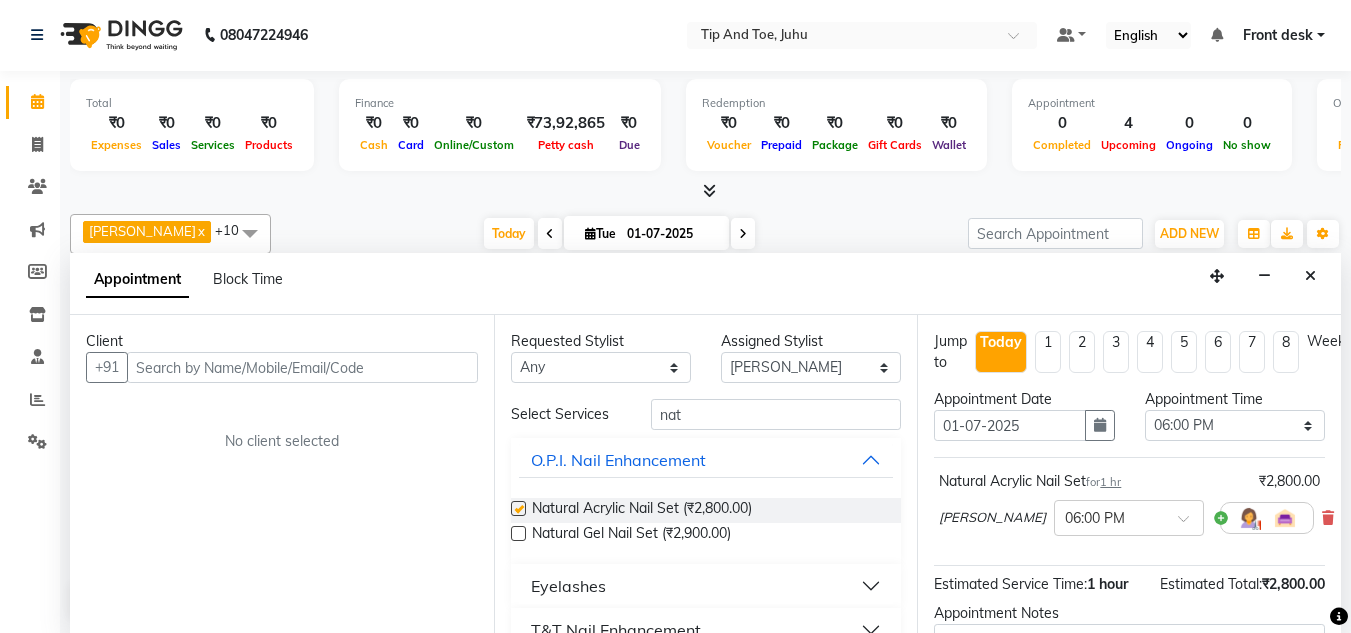 checkbox on "false" 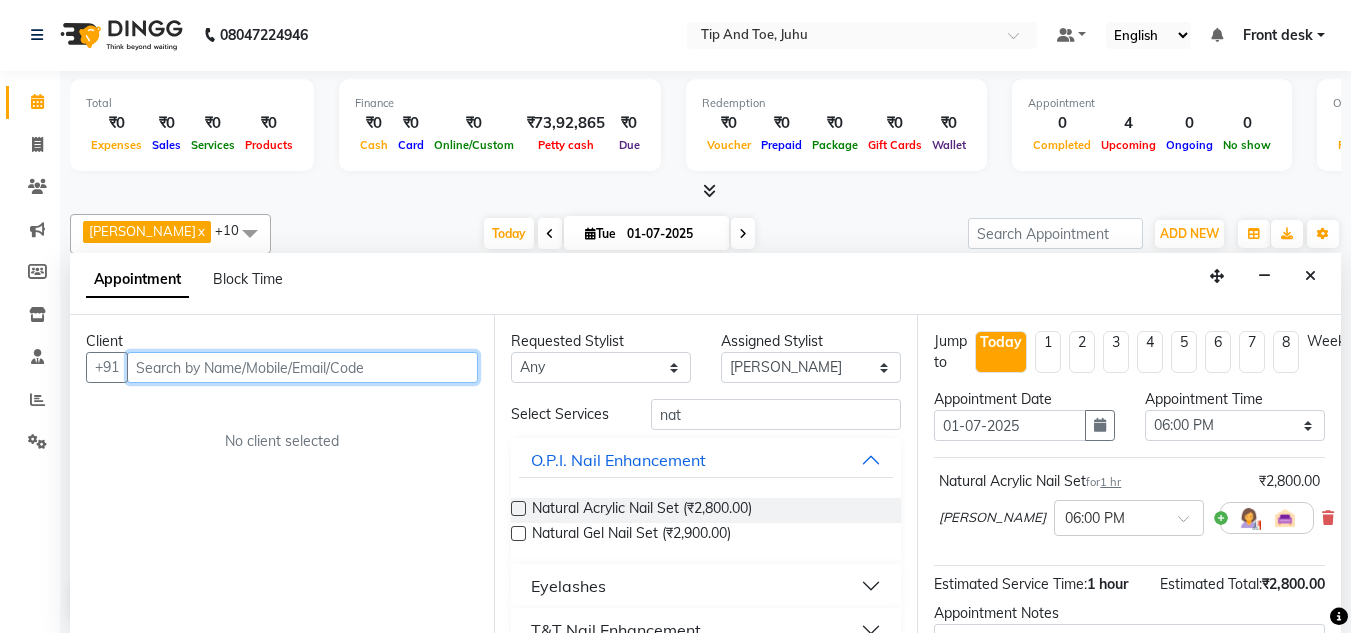 click at bounding box center [302, 367] 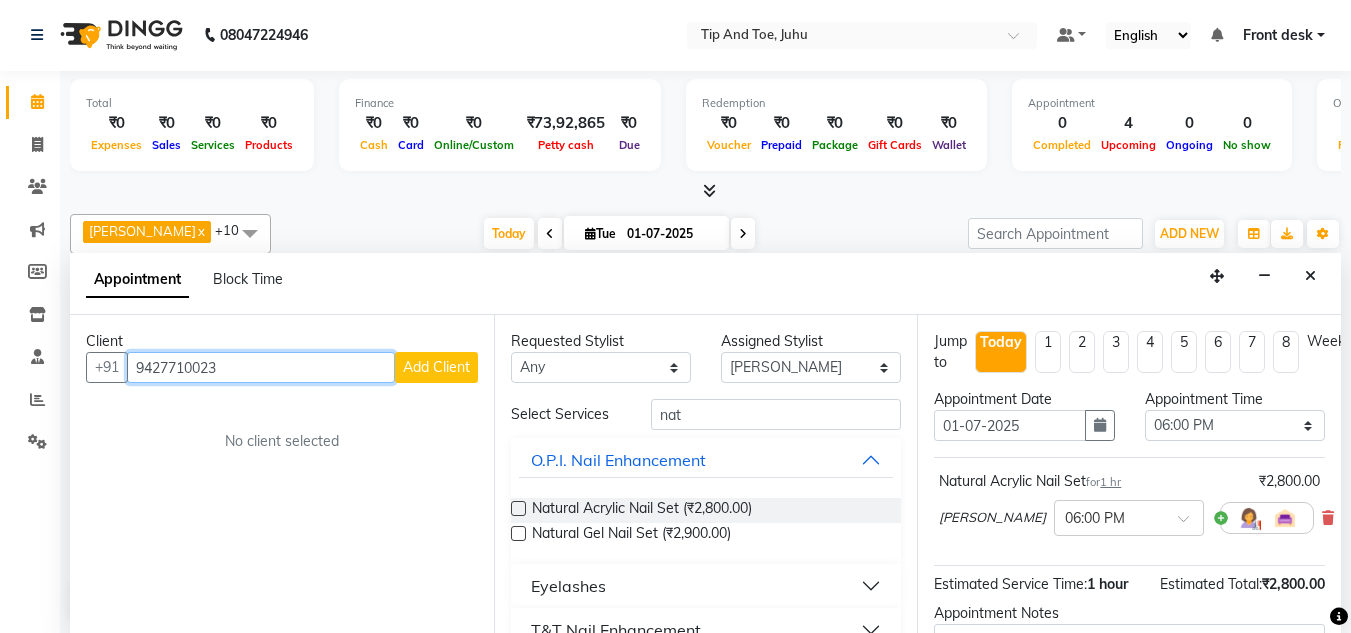 type on "9427710023" 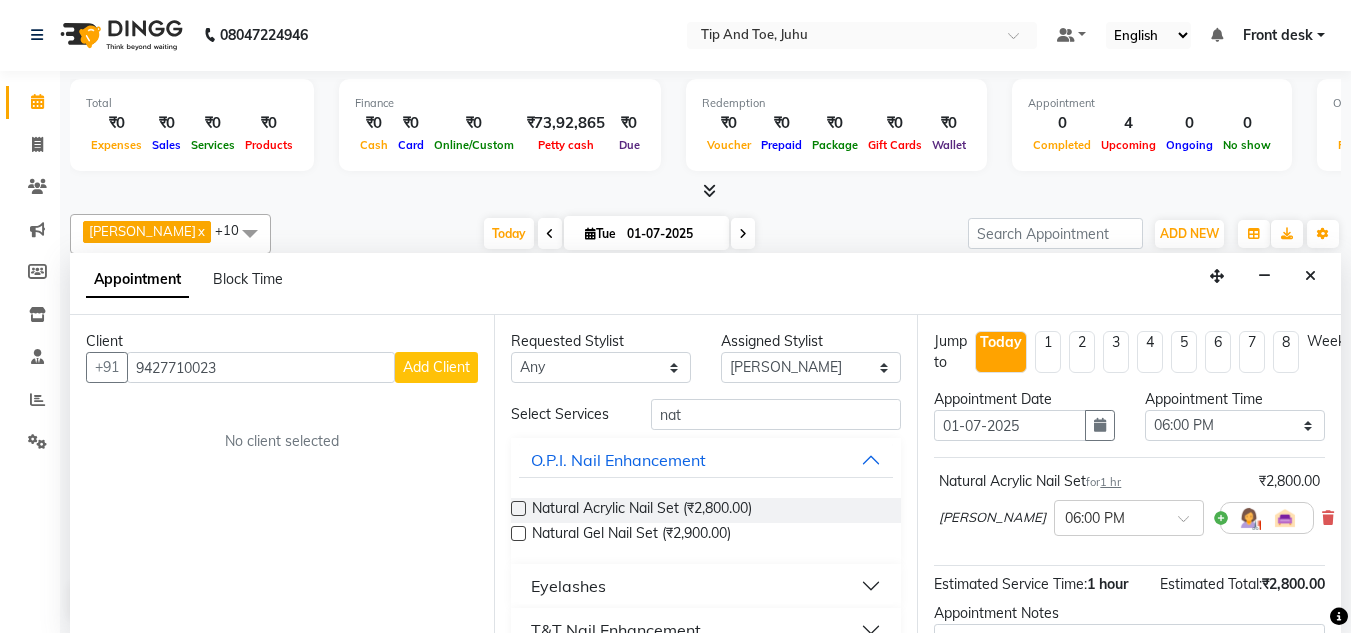 click on "Add Client" at bounding box center [436, 367] 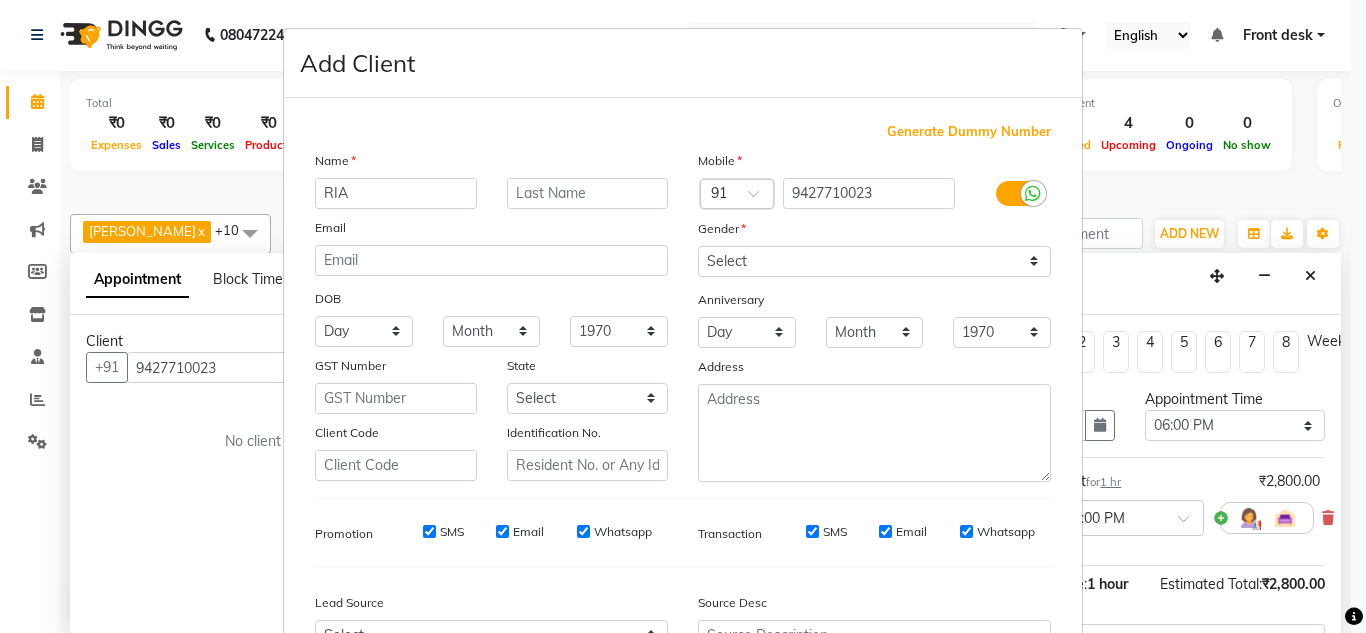 type on "RIA" 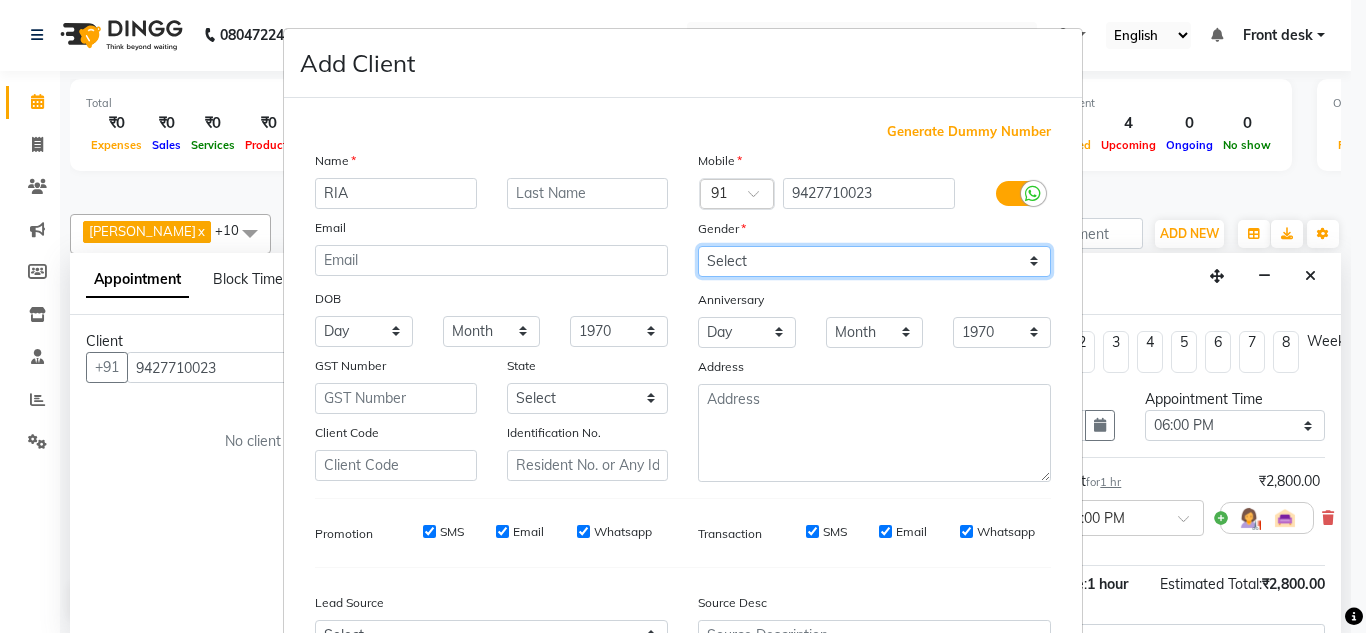 click on "Select Male Female Other Prefer Not To Say" at bounding box center [874, 261] 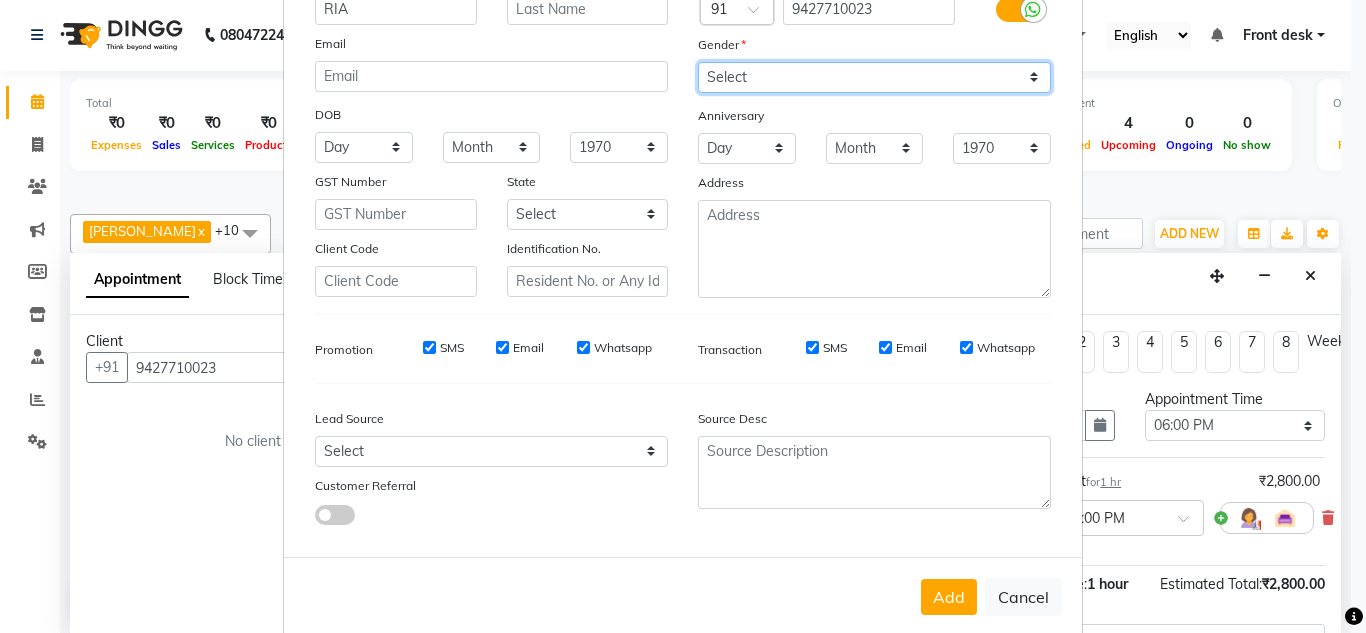 scroll, scrollTop: 216, scrollLeft: 0, axis: vertical 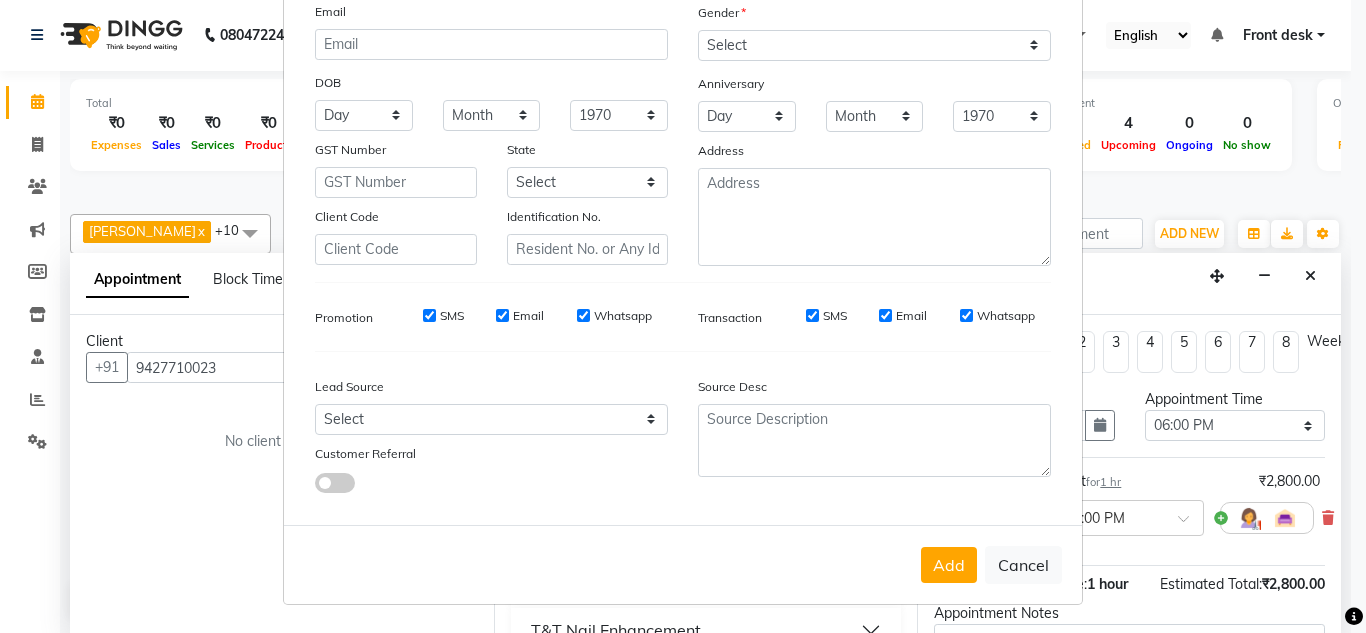 drag, startPoint x: 929, startPoint y: 558, endPoint x: 1092, endPoint y: 499, distance: 173.34937 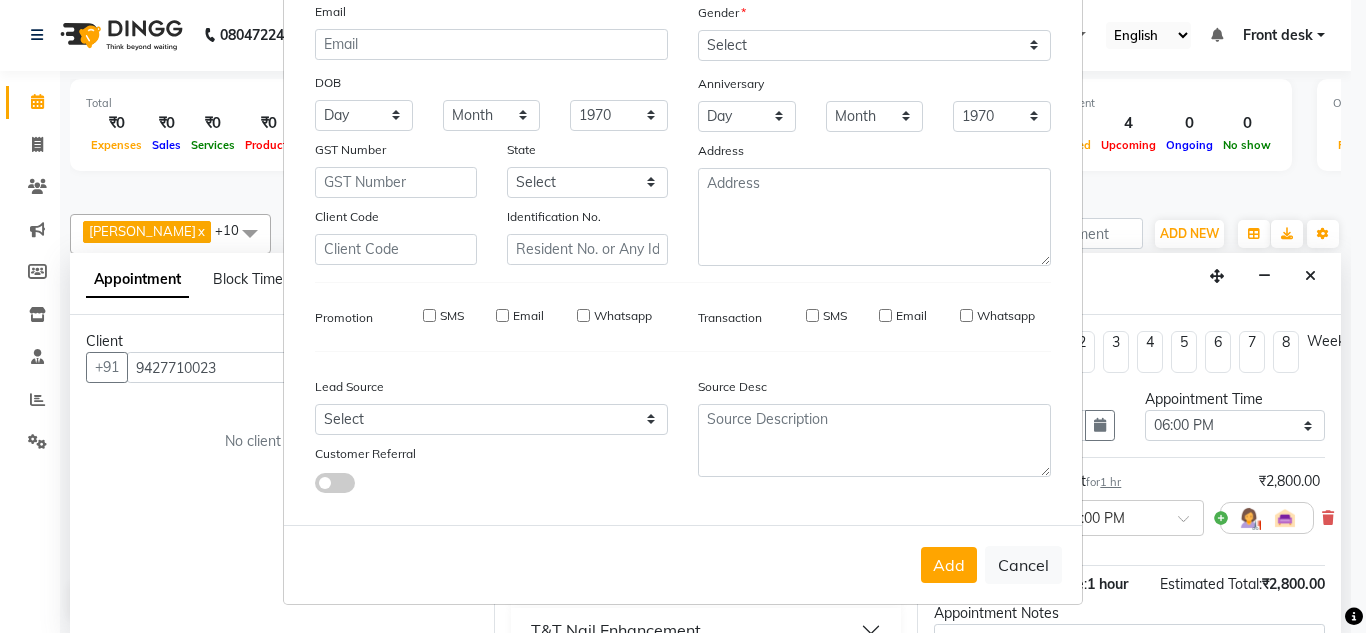 type 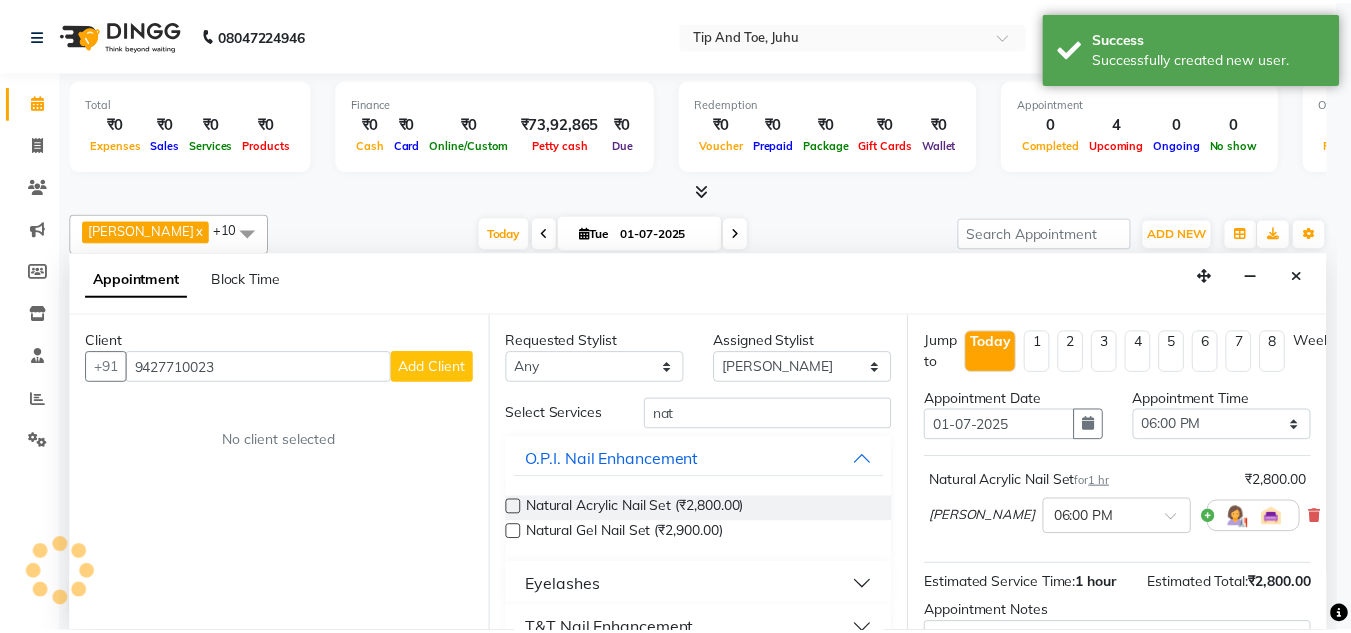 scroll, scrollTop: 204, scrollLeft: 0, axis: vertical 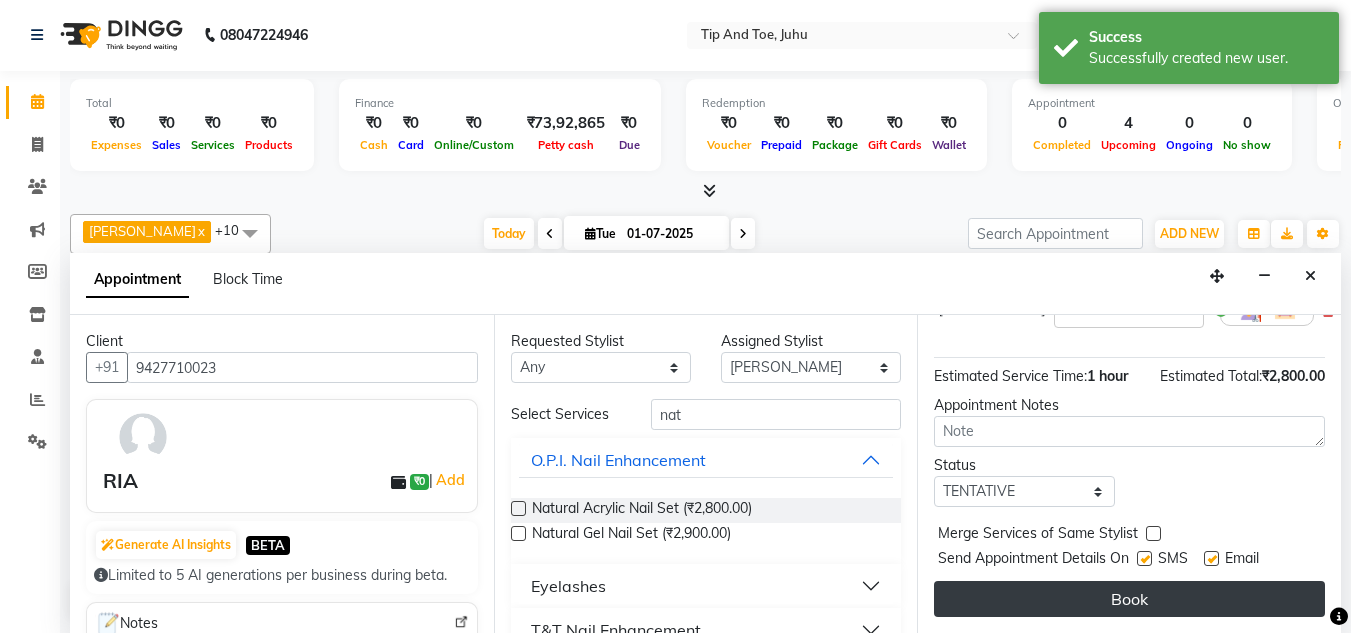 click on "Book" at bounding box center [1129, 599] 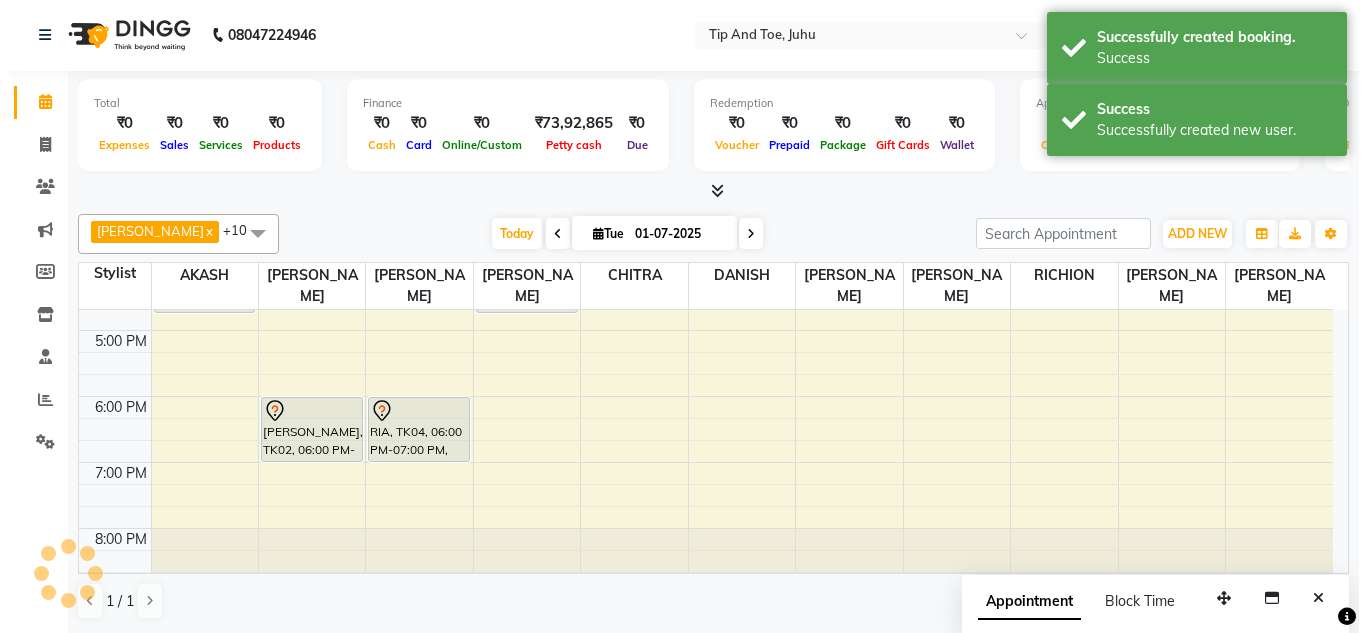 scroll, scrollTop: 0, scrollLeft: 0, axis: both 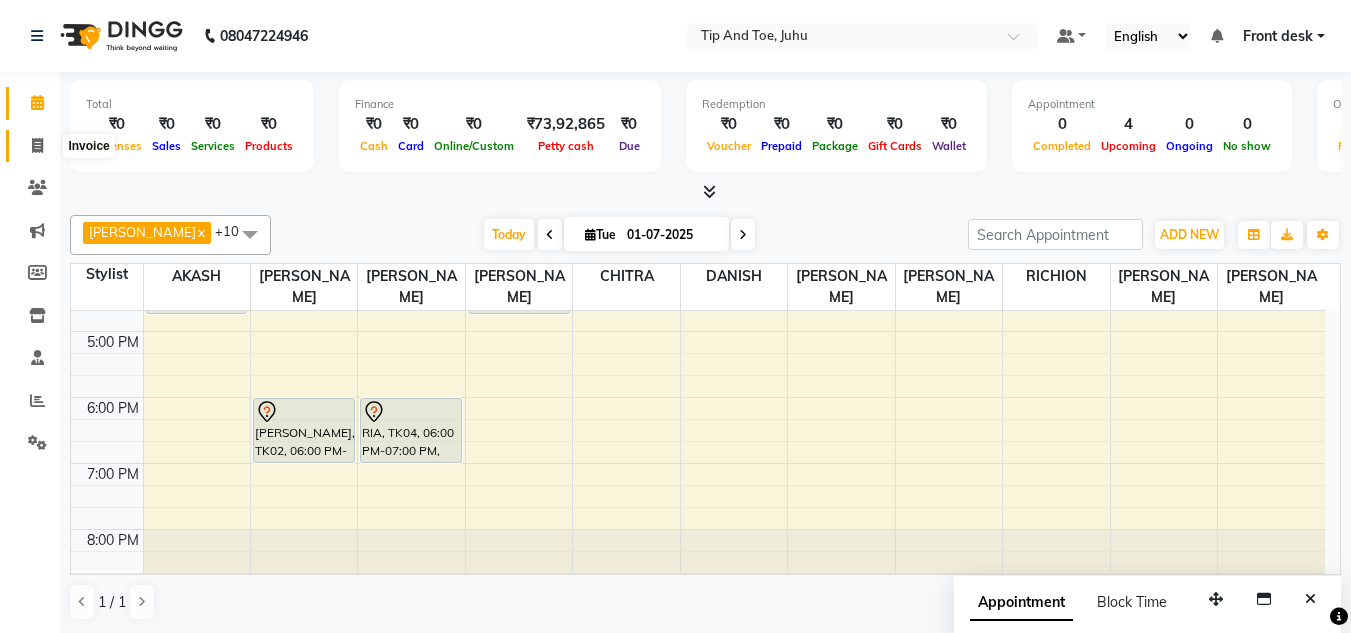 click 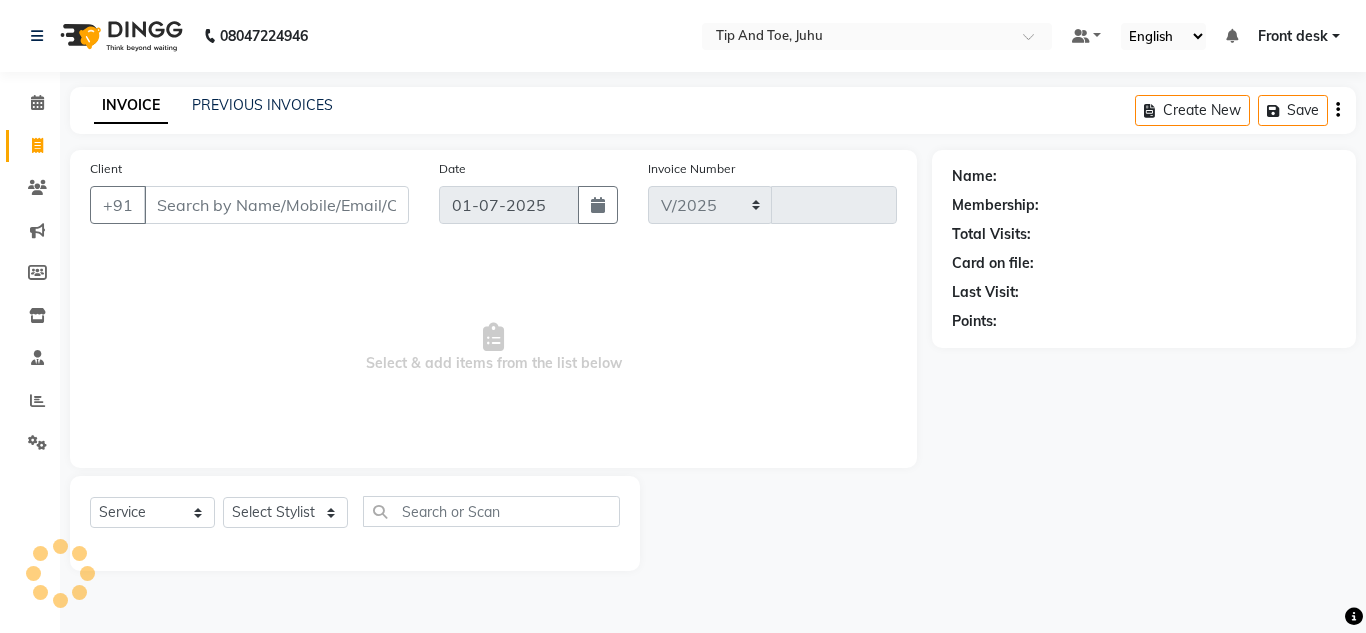 select on "5516" 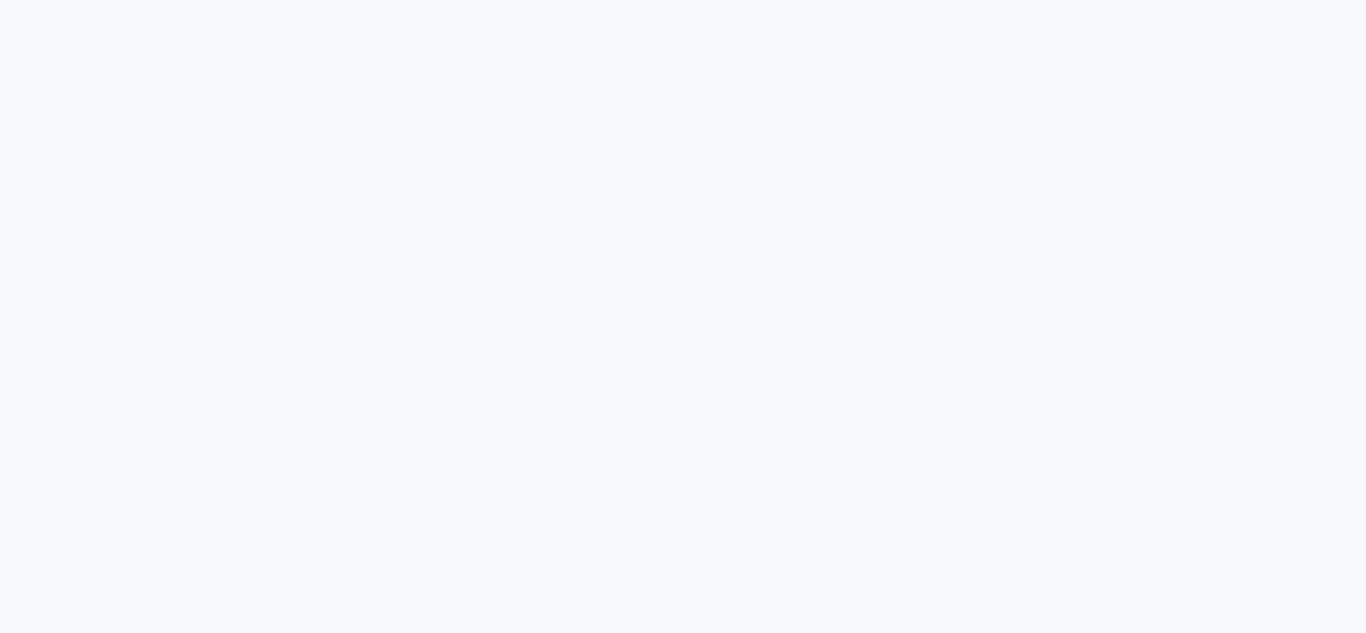scroll, scrollTop: 0, scrollLeft: 0, axis: both 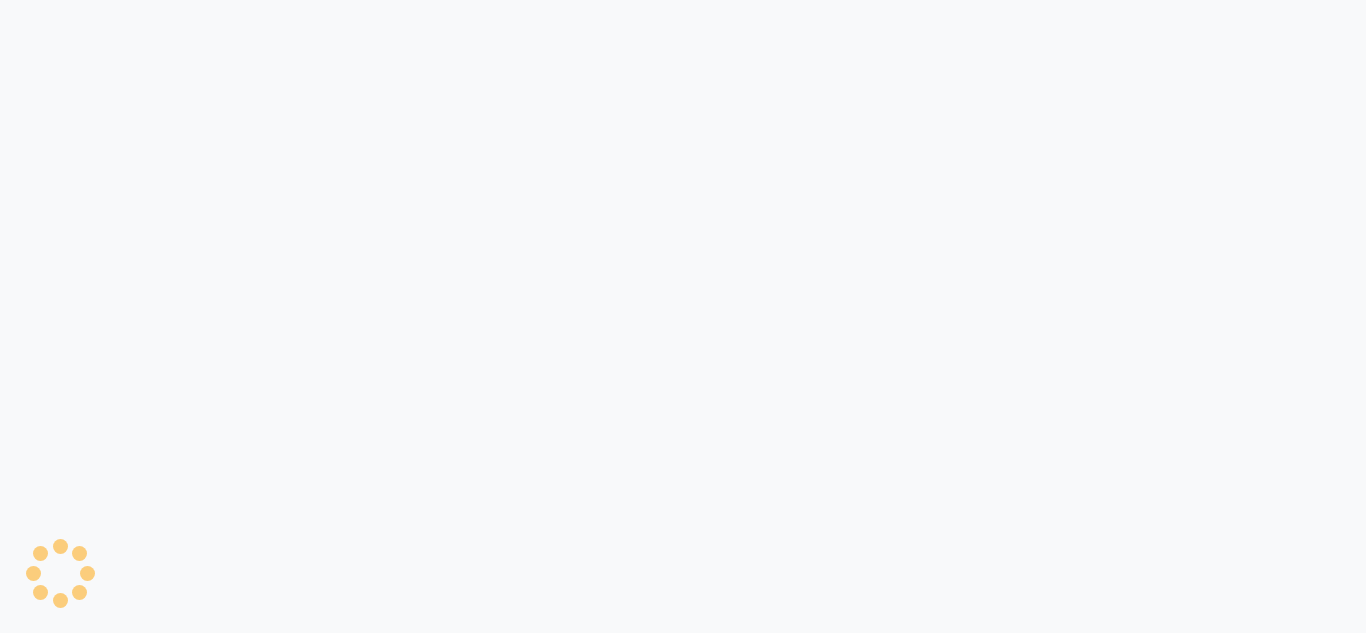 select on "service" 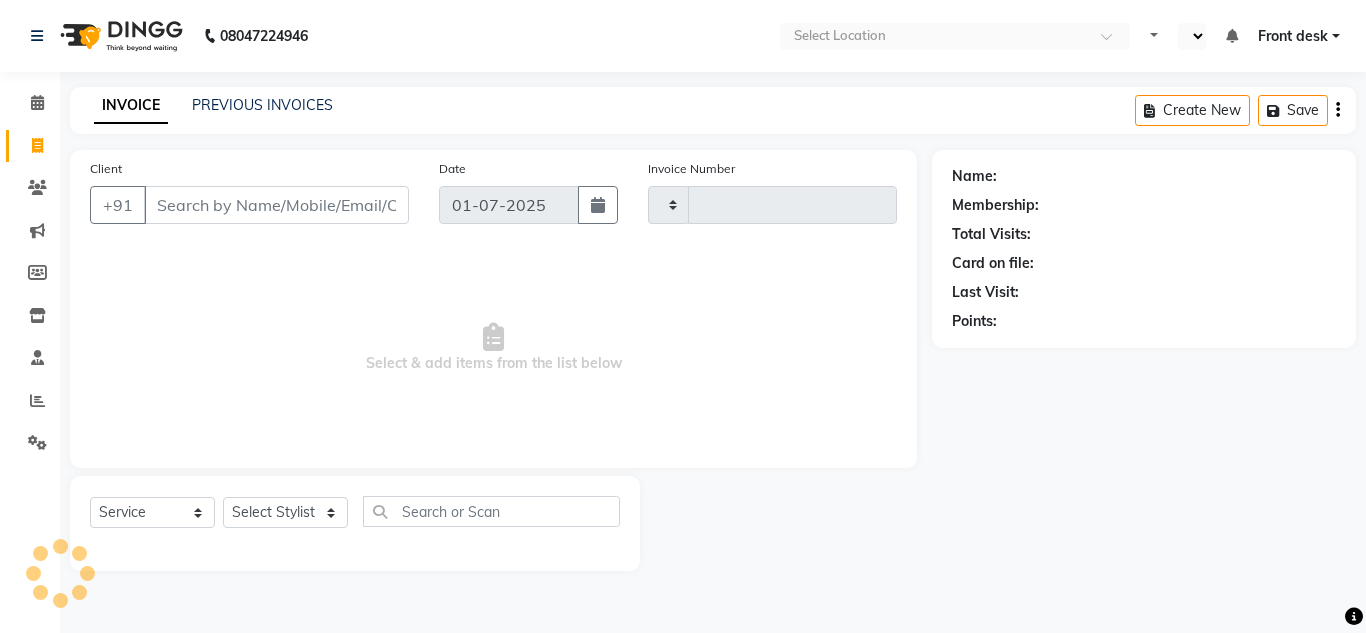 type on "1041" 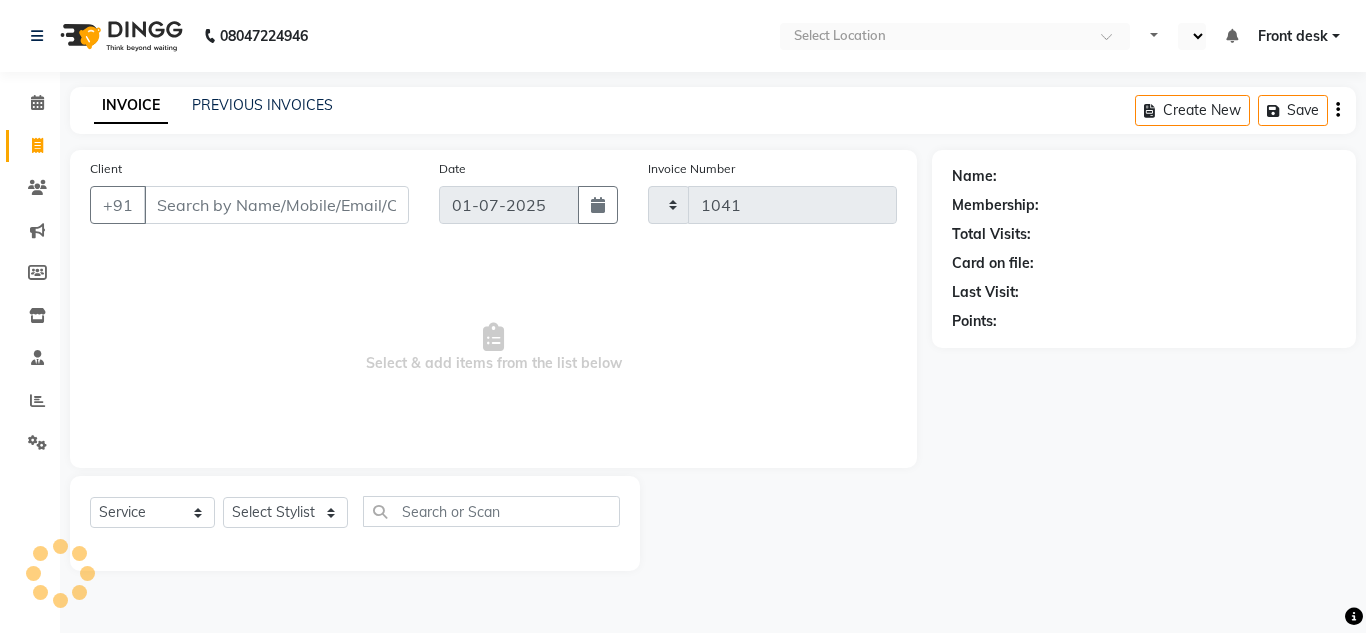 select on "en" 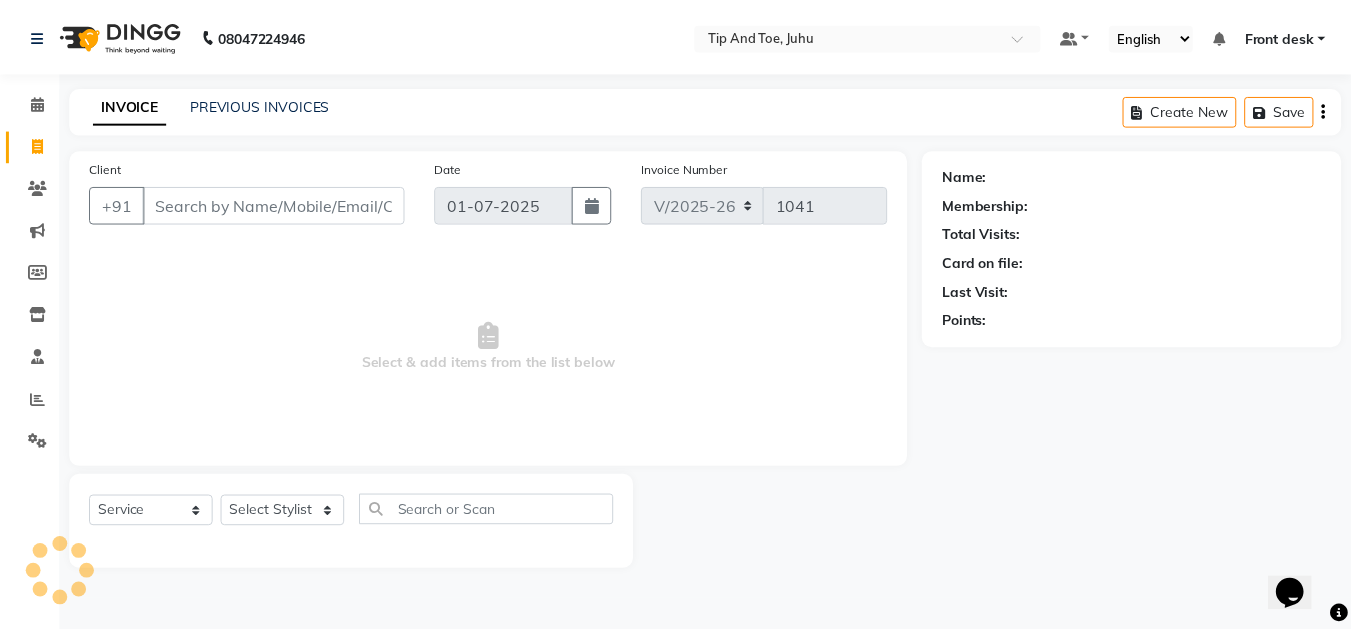 scroll, scrollTop: 0, scrollLeft: 0, axis: both 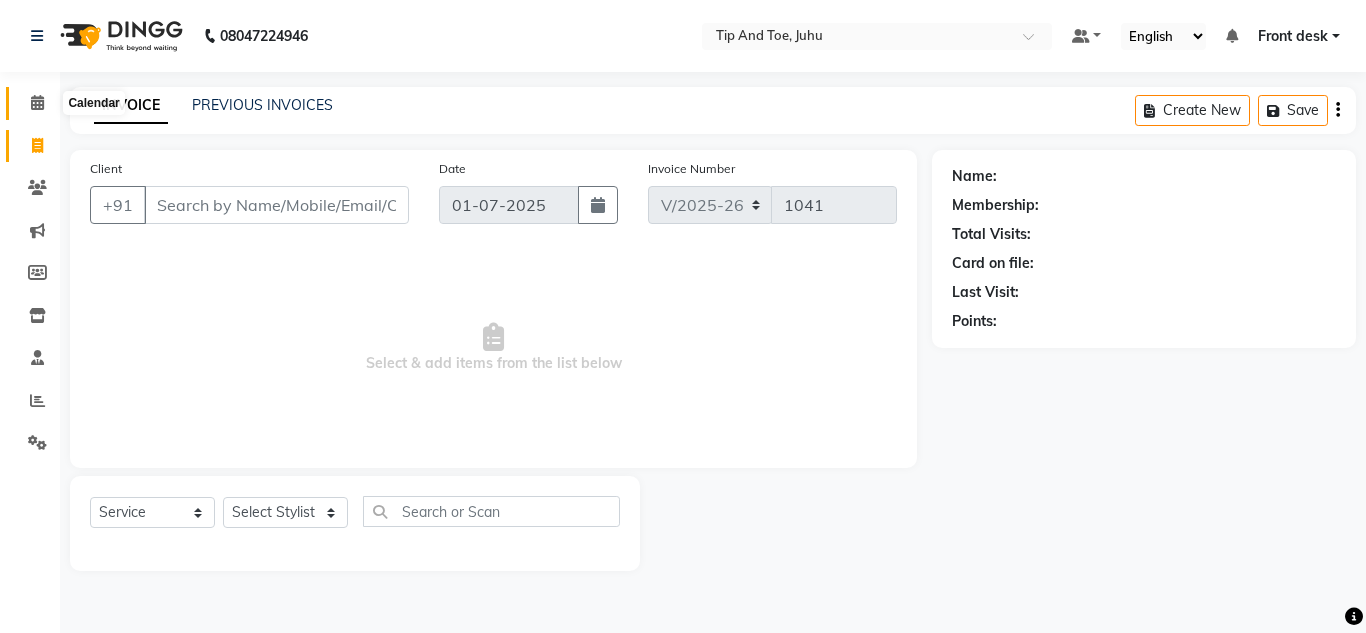 click 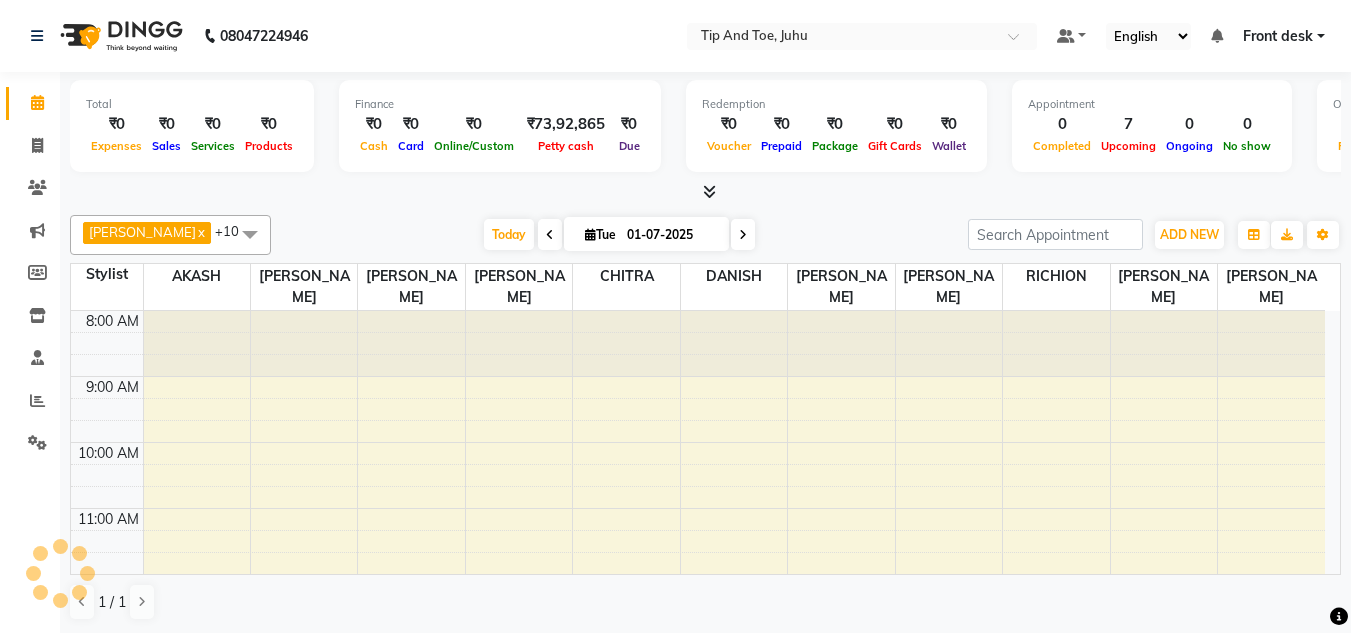 scroll, scrollTop: 0, scrollLeft: 0, axis: both 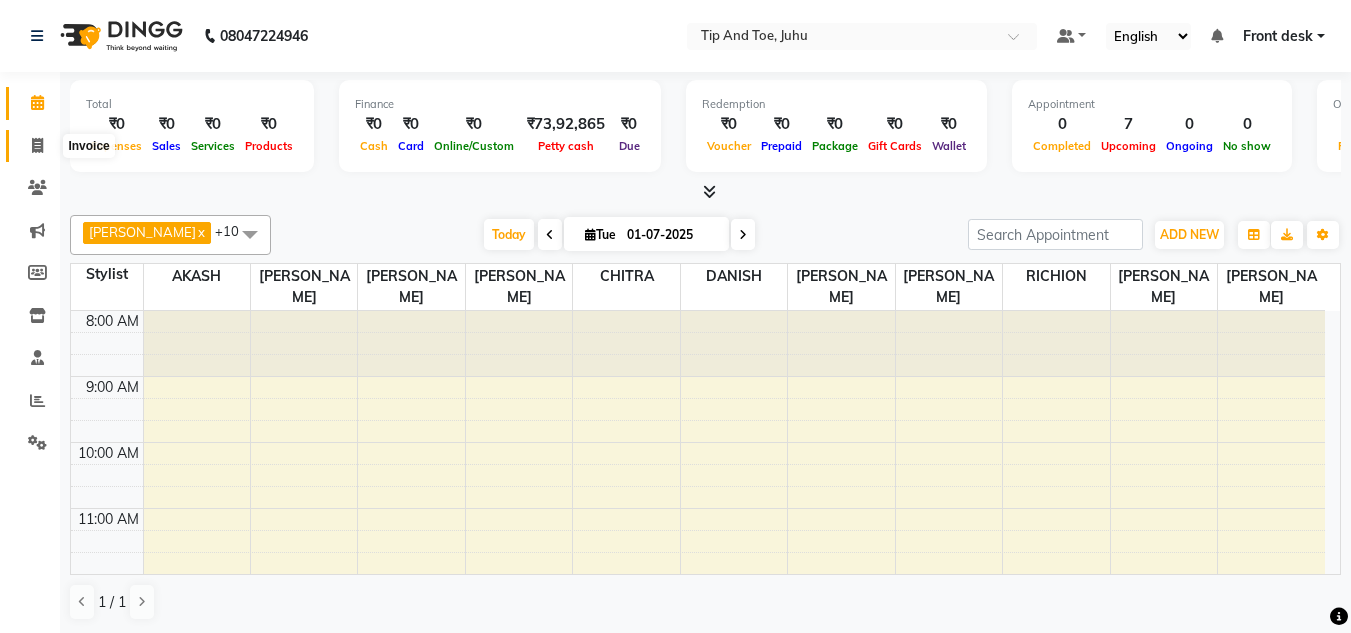 click 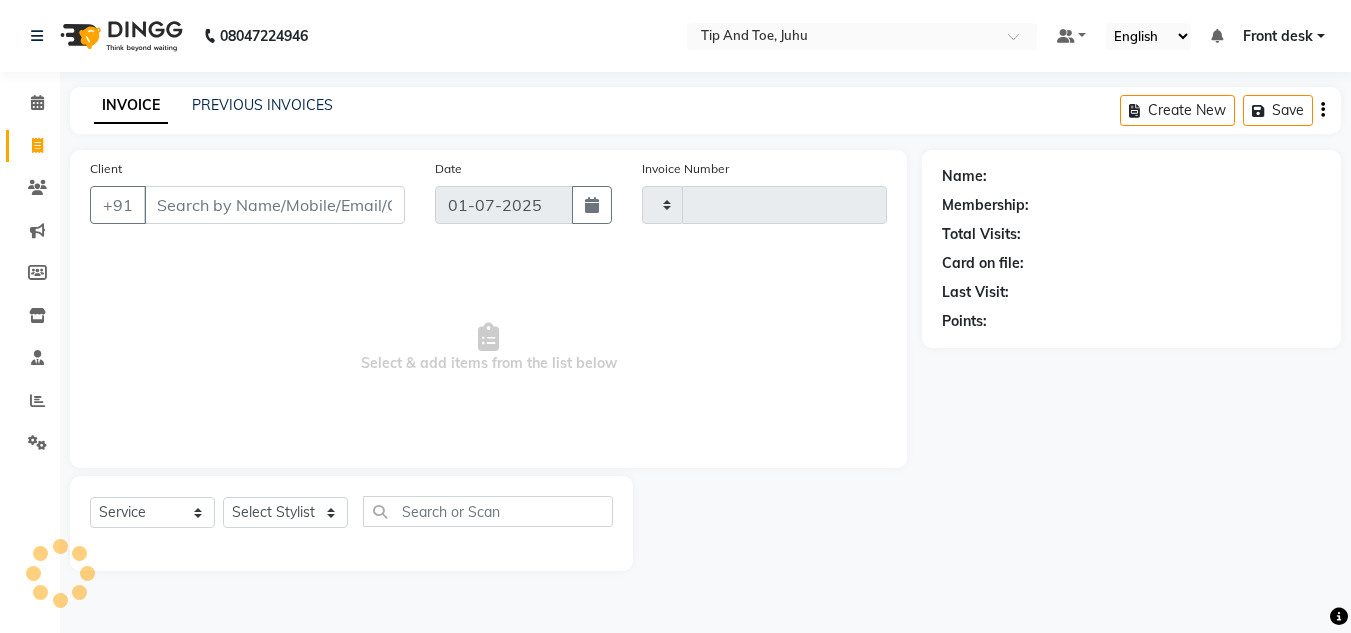type on "1041" 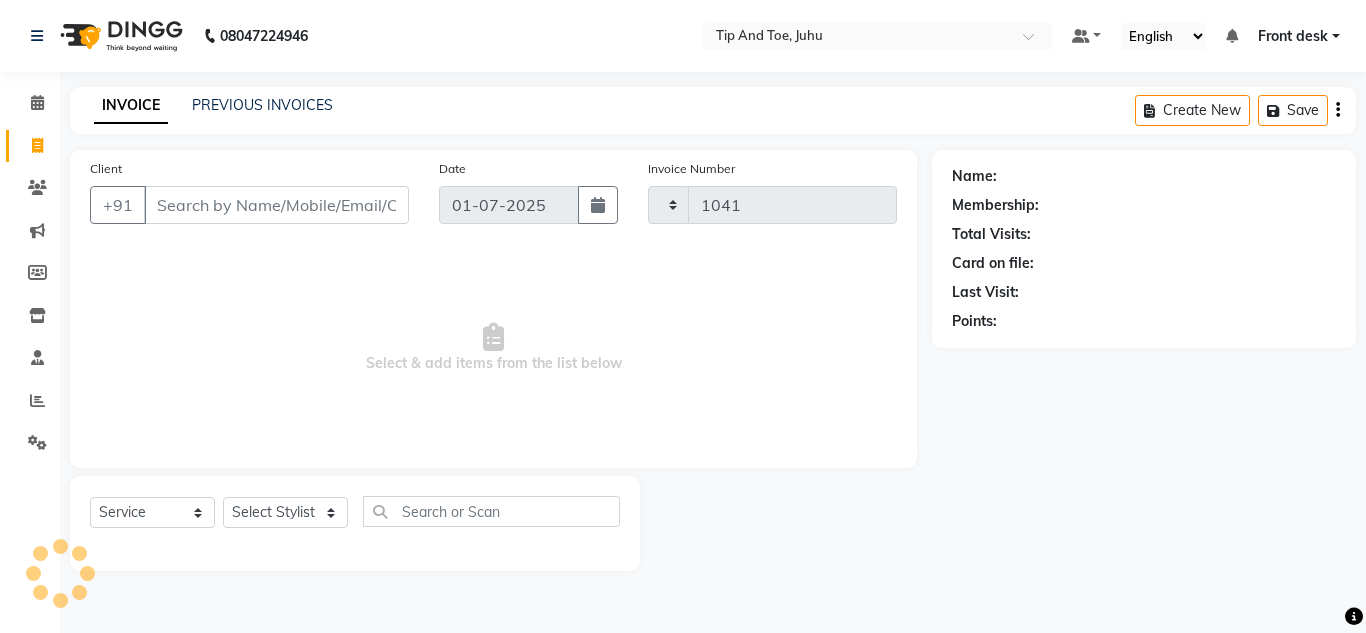 select on "5516" 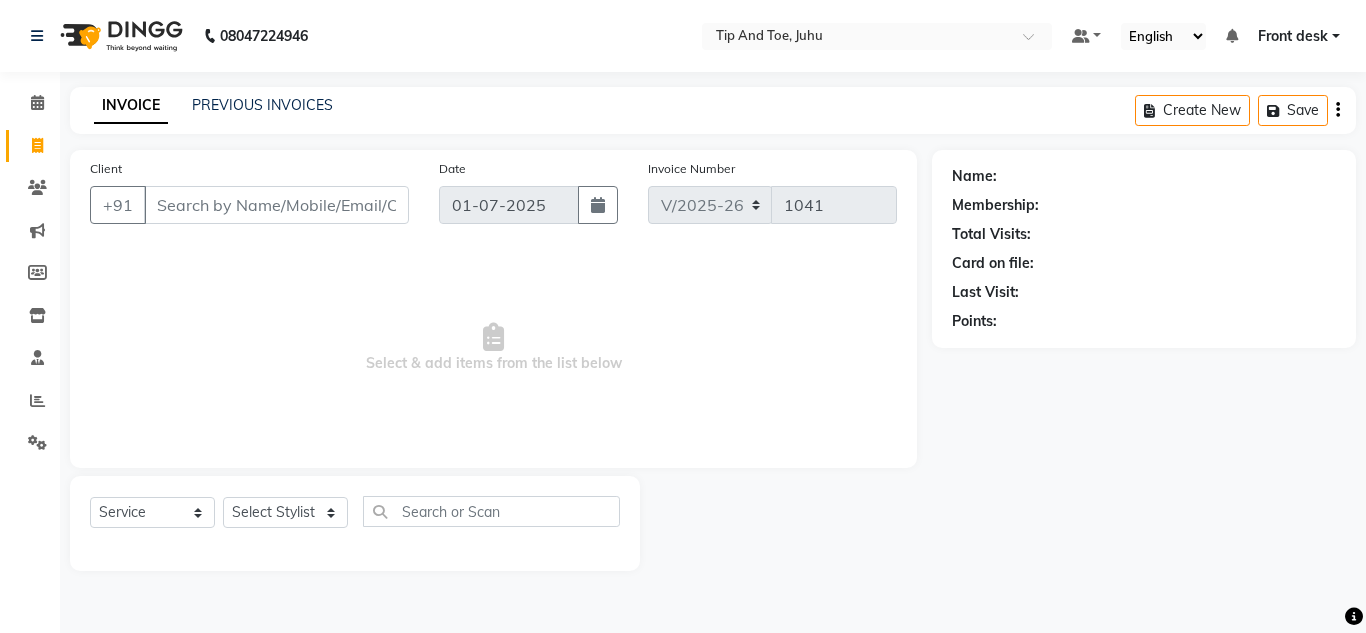 click on "Client" at bounding box center [276, 205] 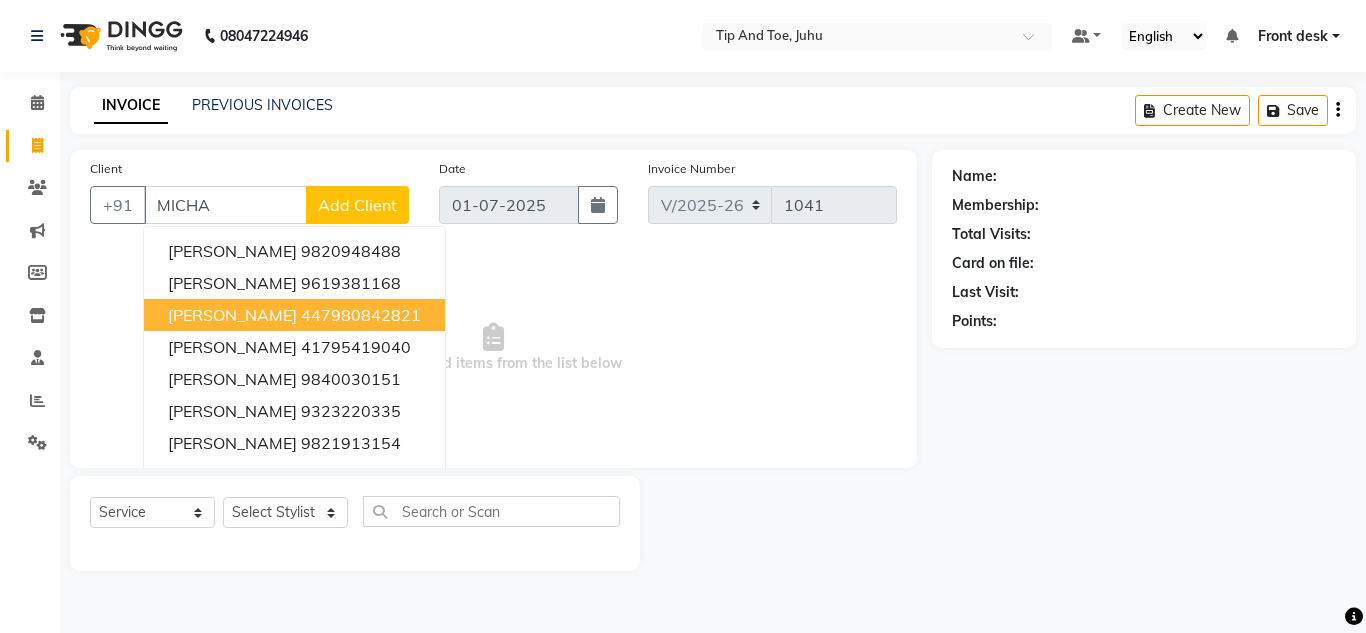 click on "MICHAEL JW  447980842821" at bounding box center [294, 315] 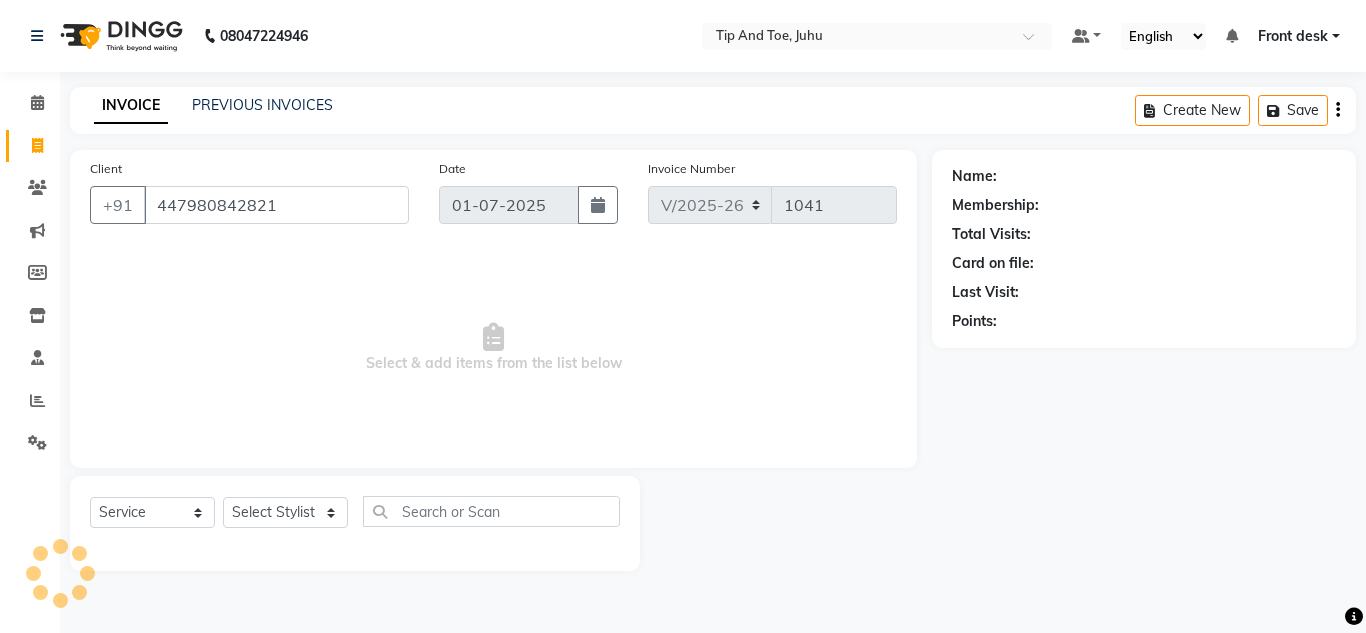 type on "447980842821" 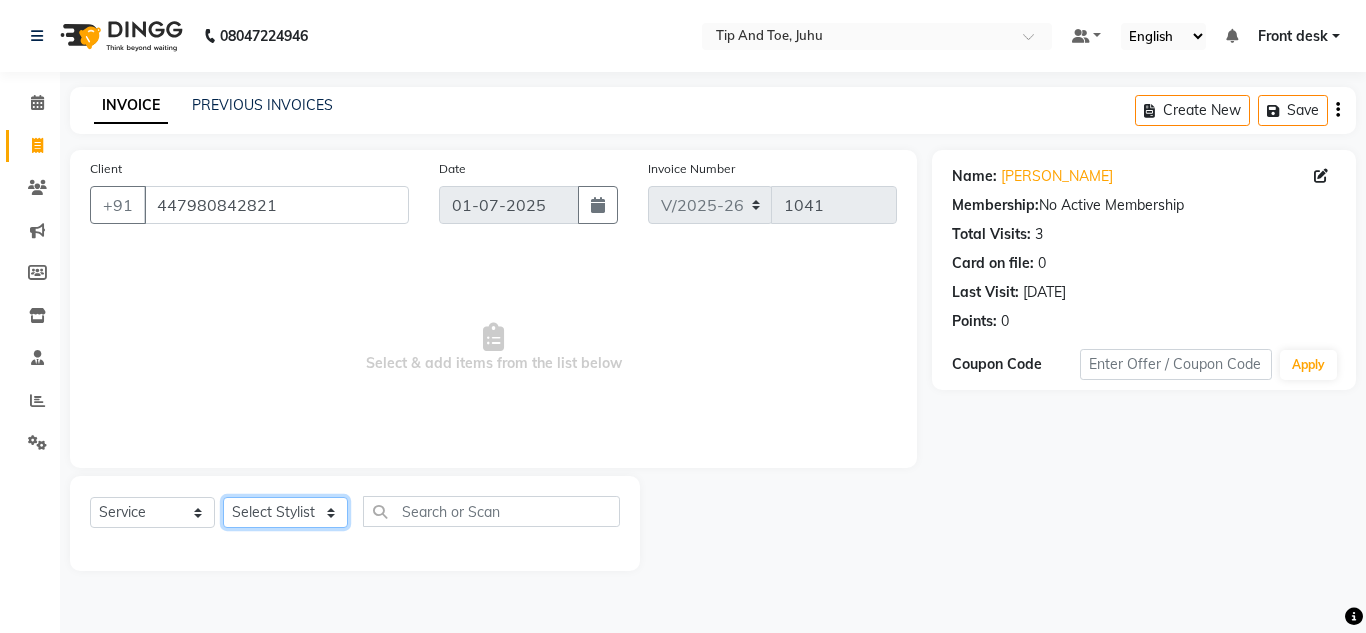 drag, startPoint x: 279, startPoint y: 517, endPoint x: 278, endPoint y: 506, distance: 11.045361 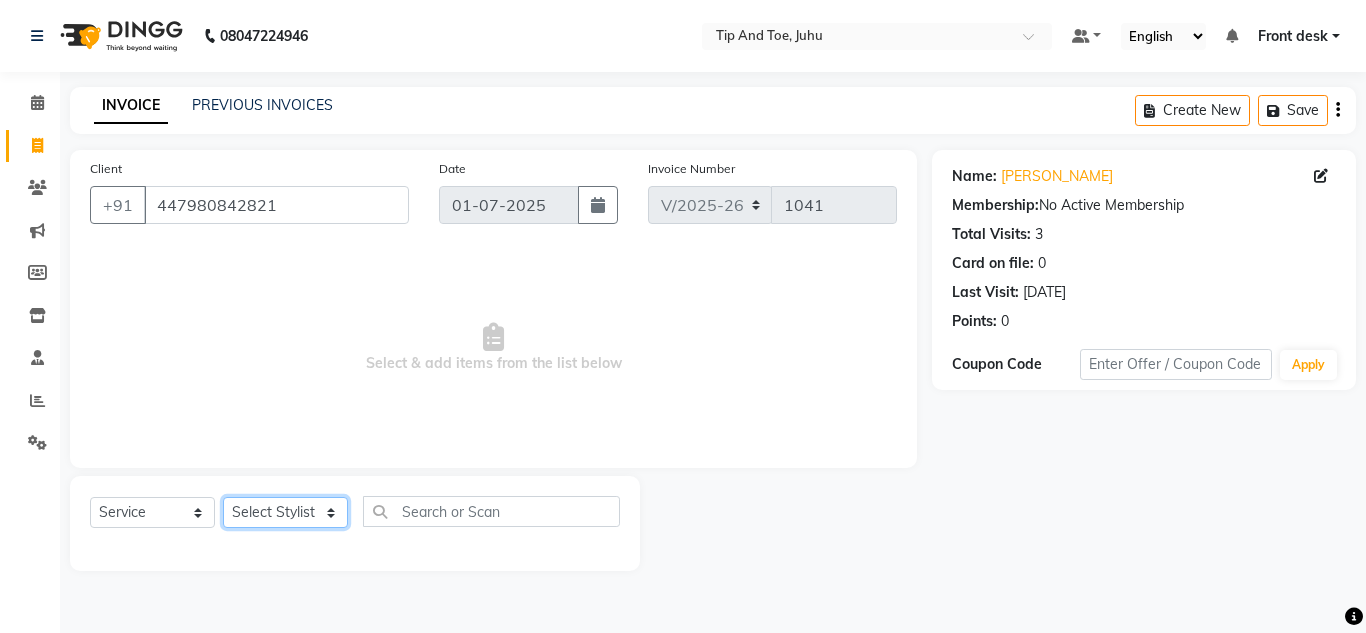 select on "67004" 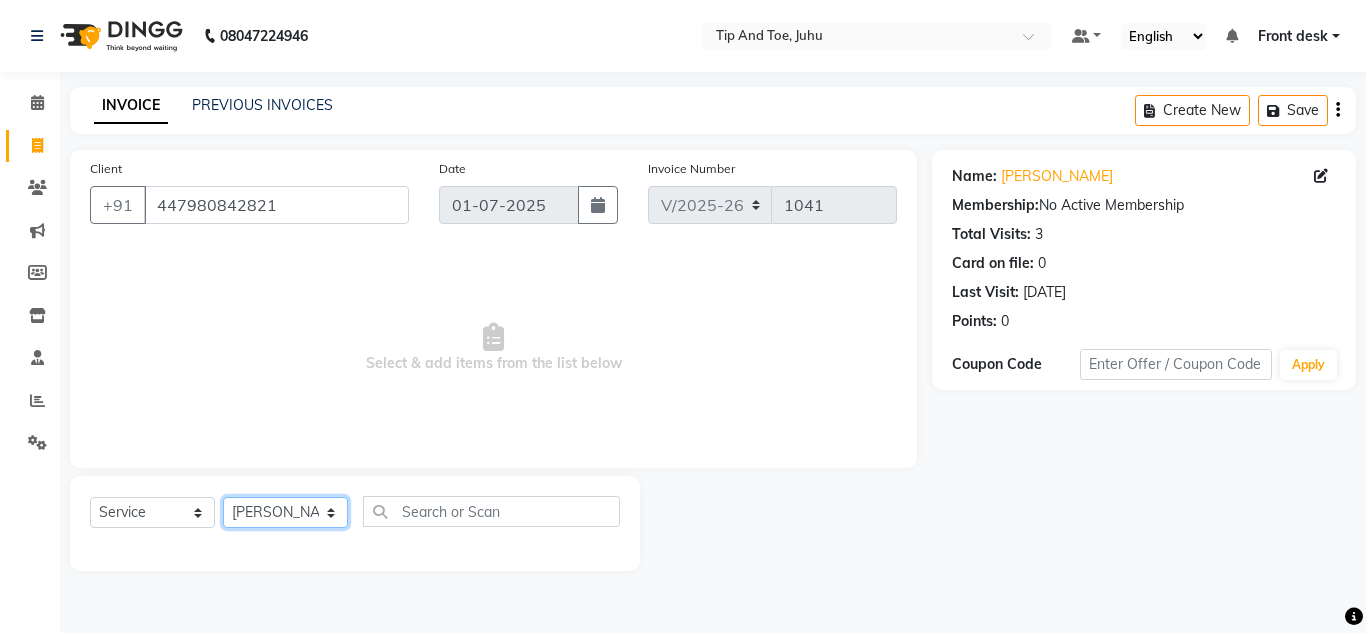click on "Select Stylist [PERSON_NAME] [PERSON_NAME] UTKAR AKASH [PERSON_NAME] [PERSON_NAME] [PERSON_NAME] DANISH [PERSON_NAME] Front desk  [PERSON_NAME] NIKHIL POONAM RAHUL [PERSON_NAME] [PERSON_NAME] [PERSON_NAME] MAMA TWINKLE [PERSON_NAME]" 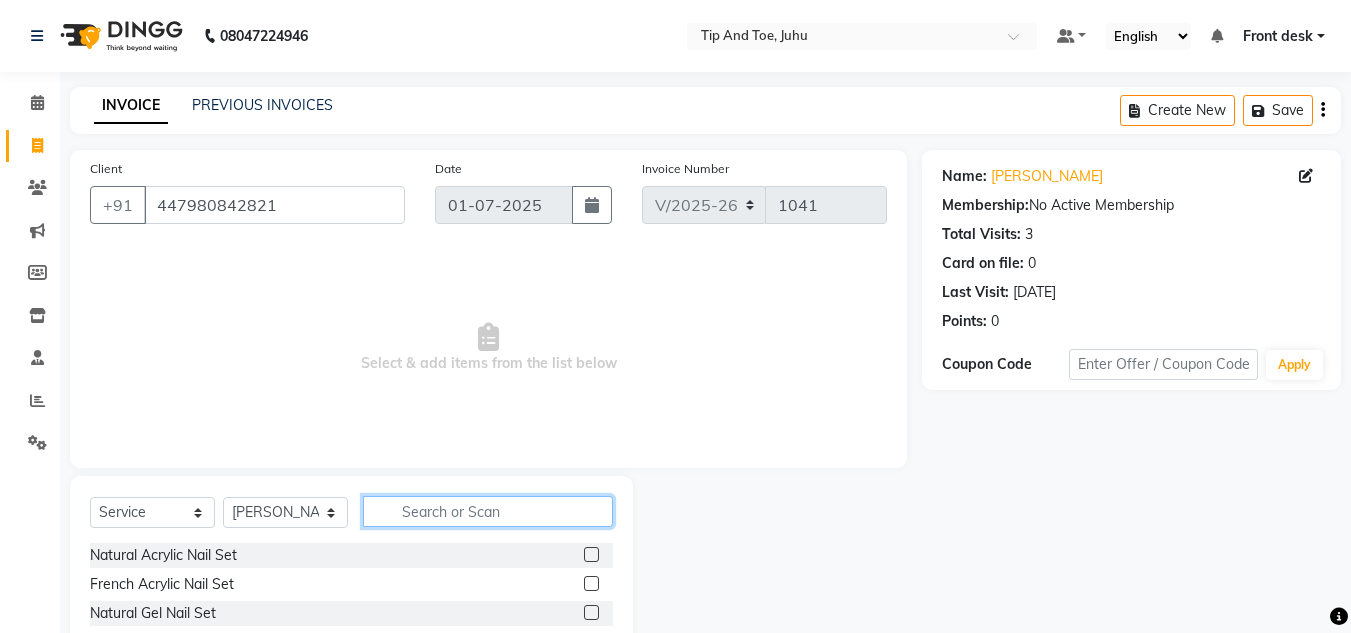 click 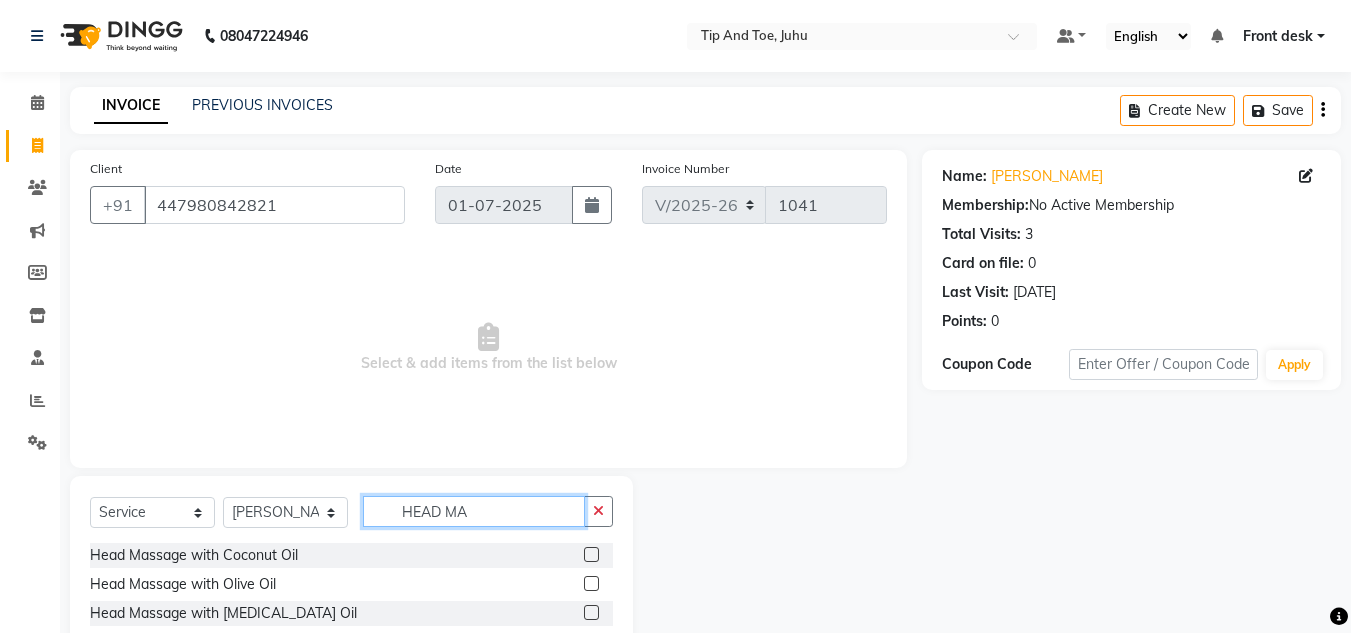 type on "HEAD MA" 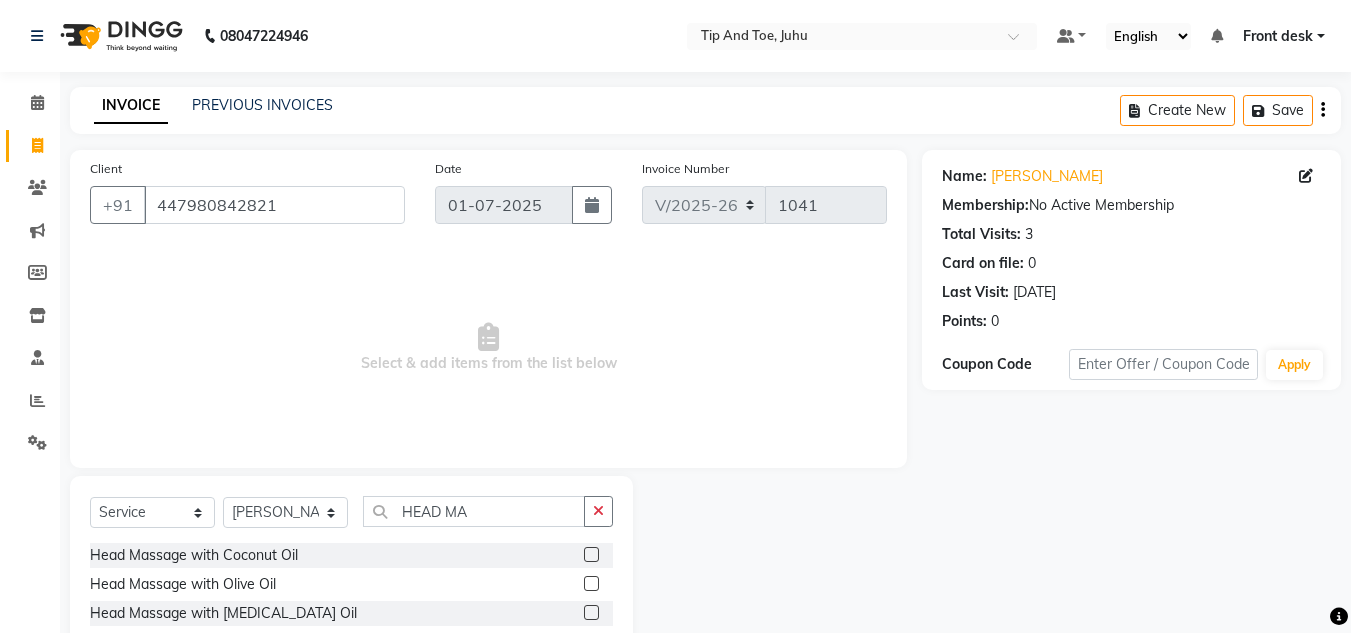 click 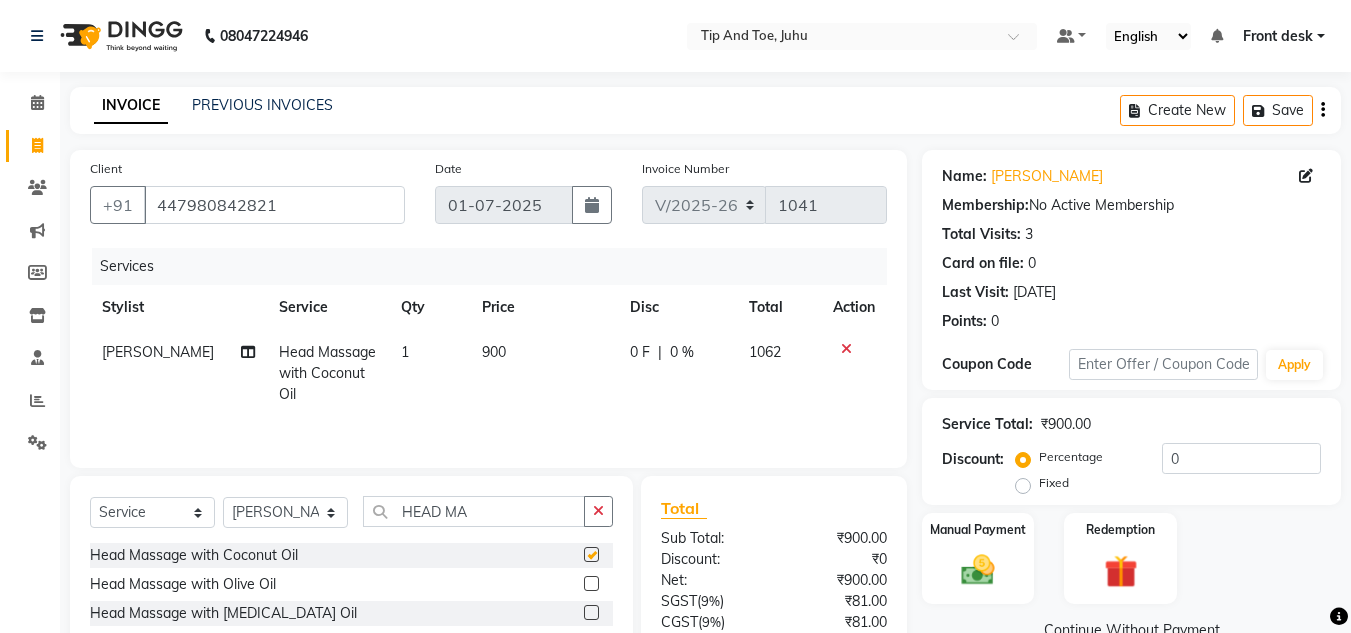 checkbox on "false" 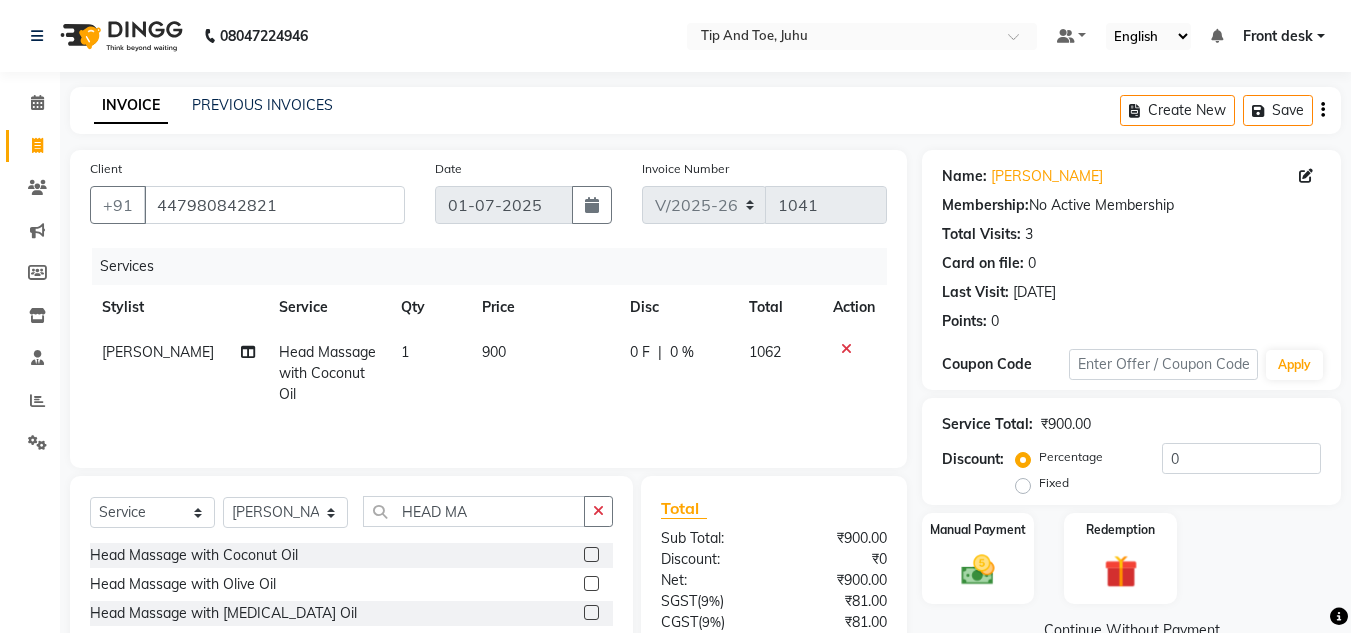 click on "900" 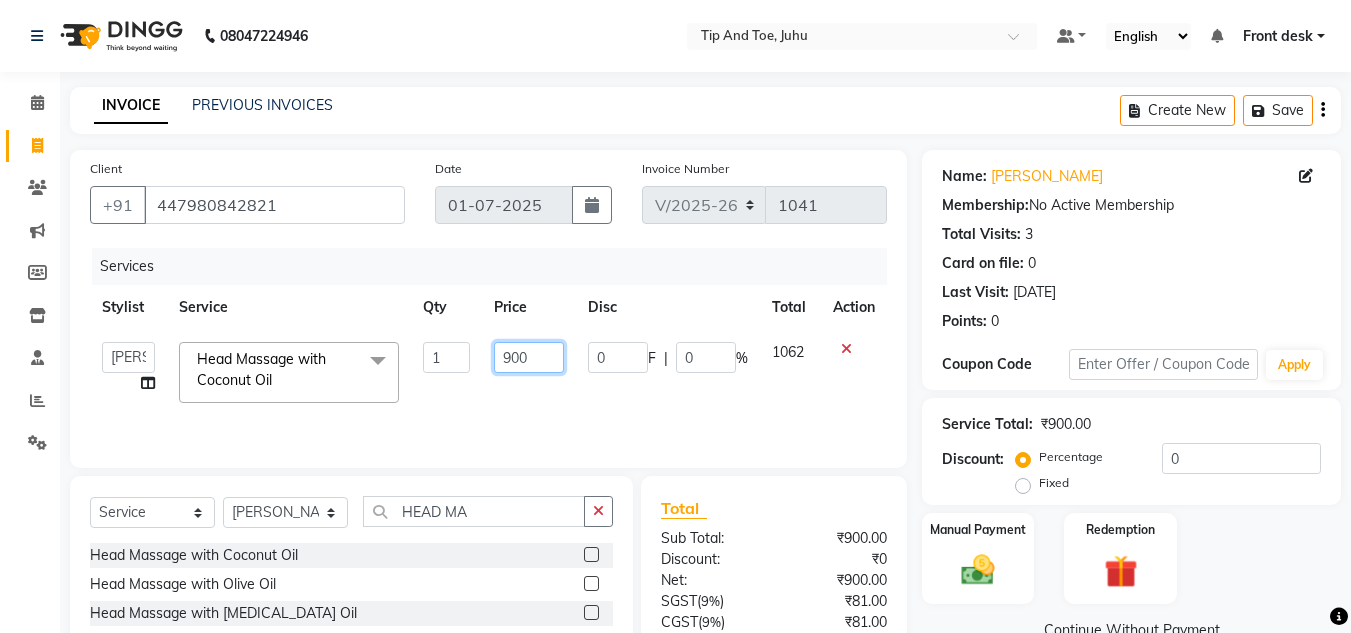click on "900" 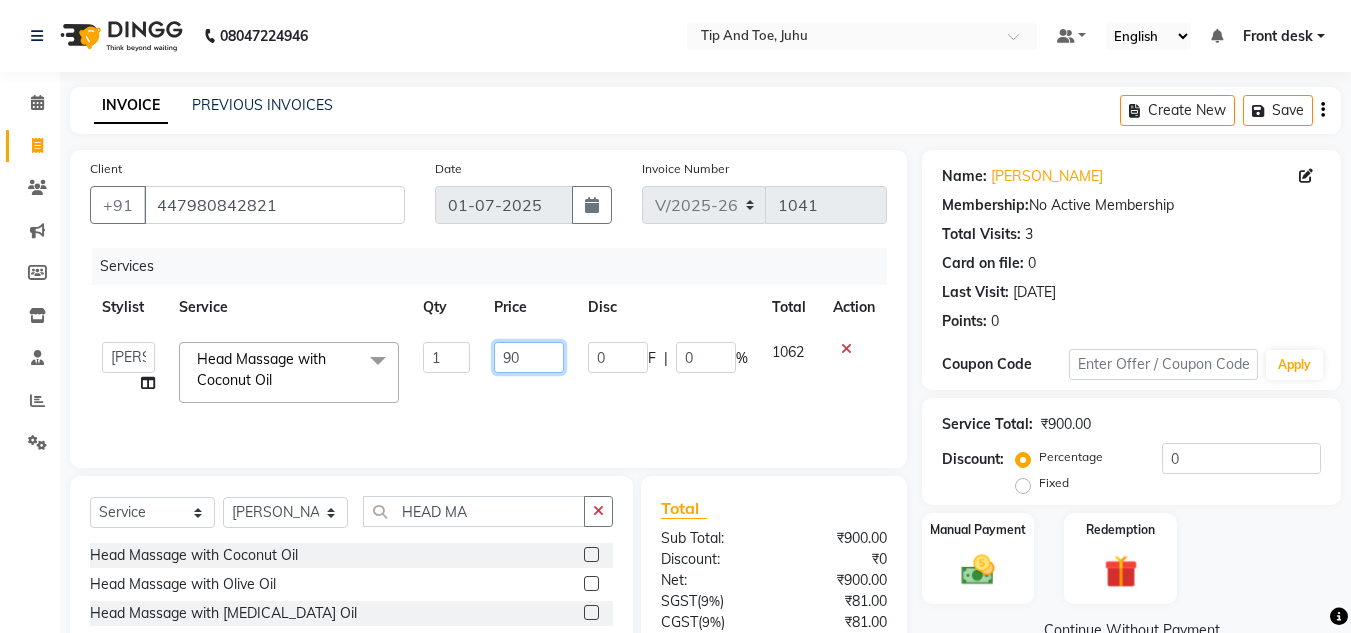type on "9" 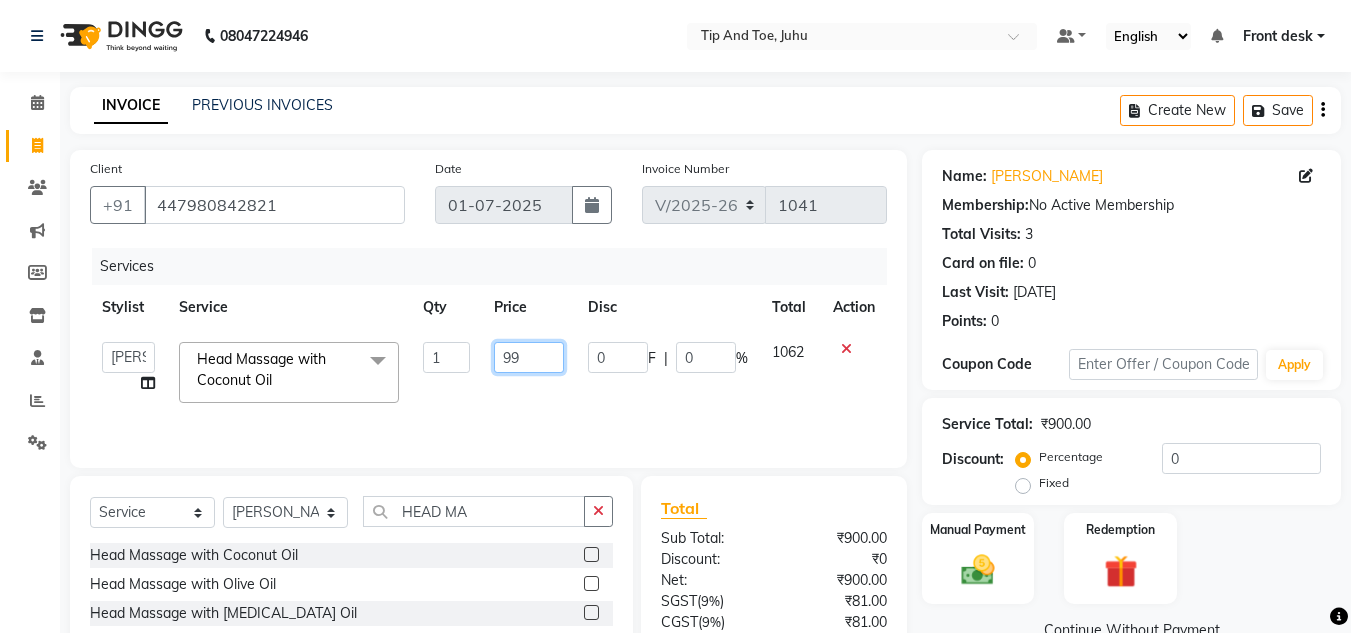 type on "999" 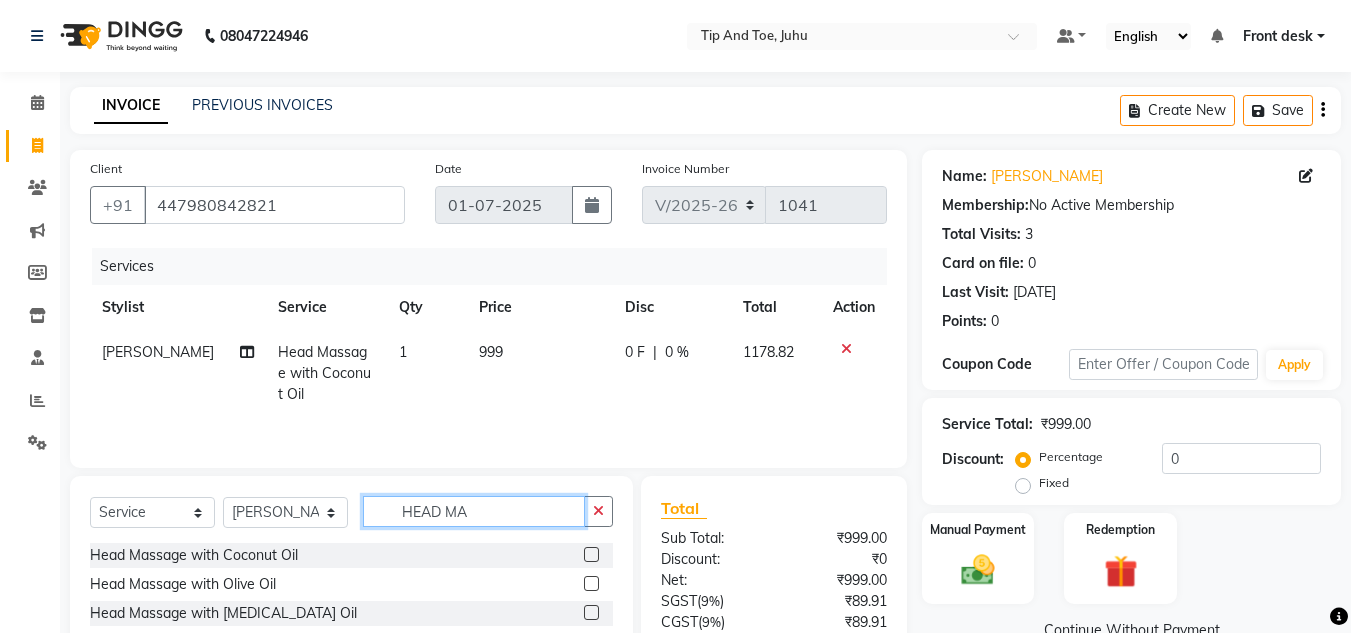 click on "HEAD MA" 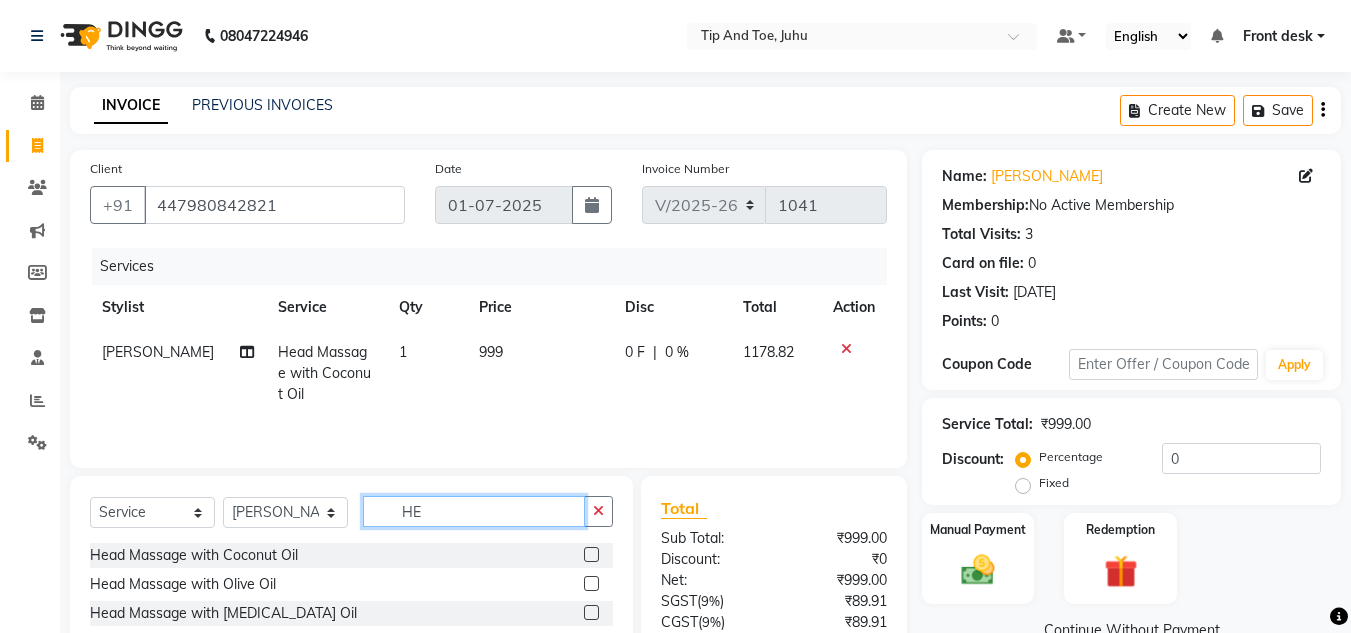 type on "H" 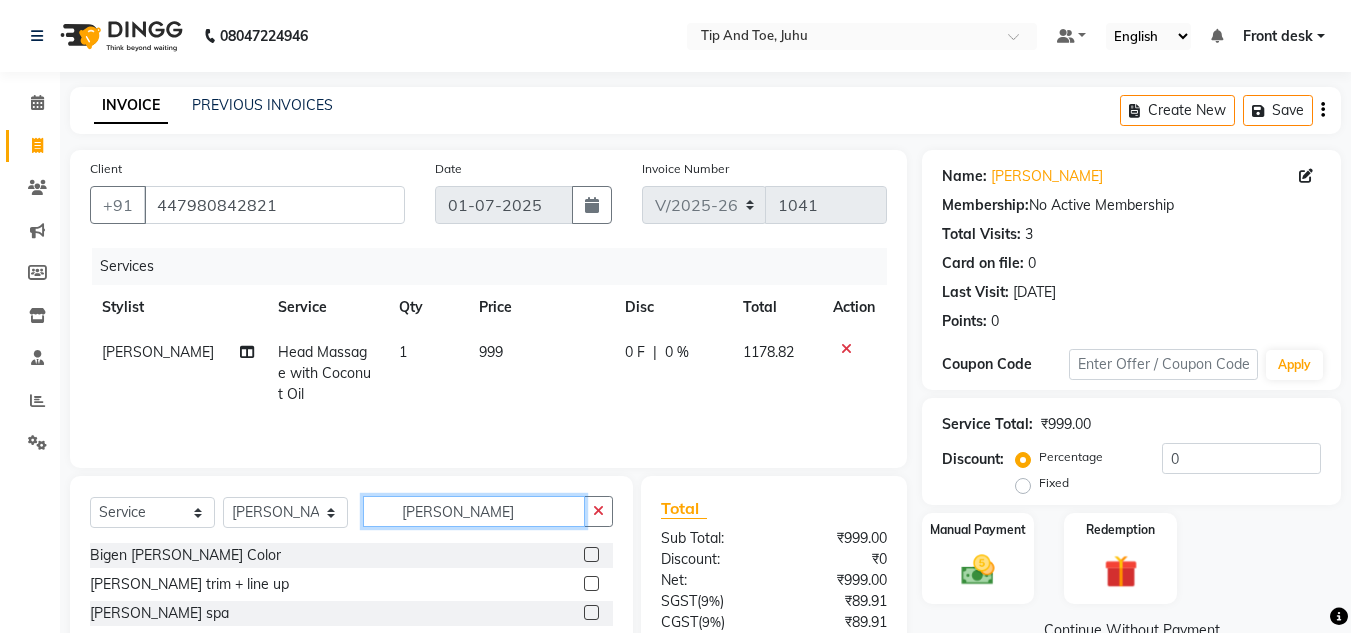 type on "BEARD" 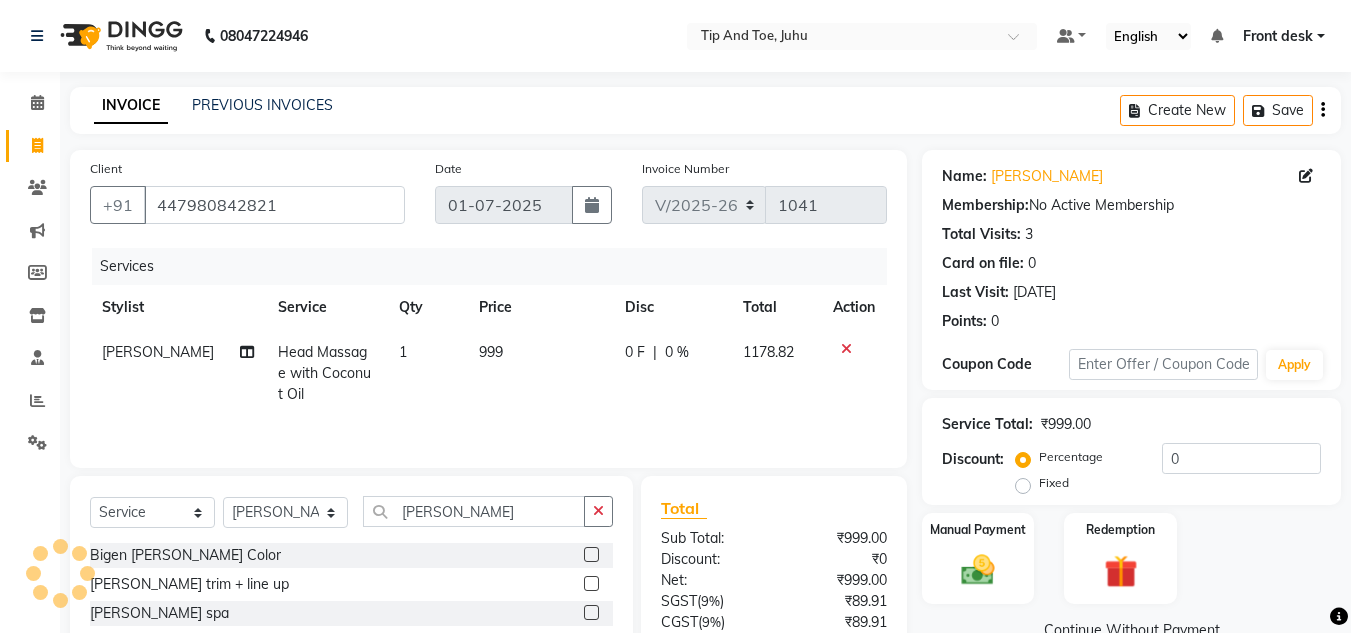 click 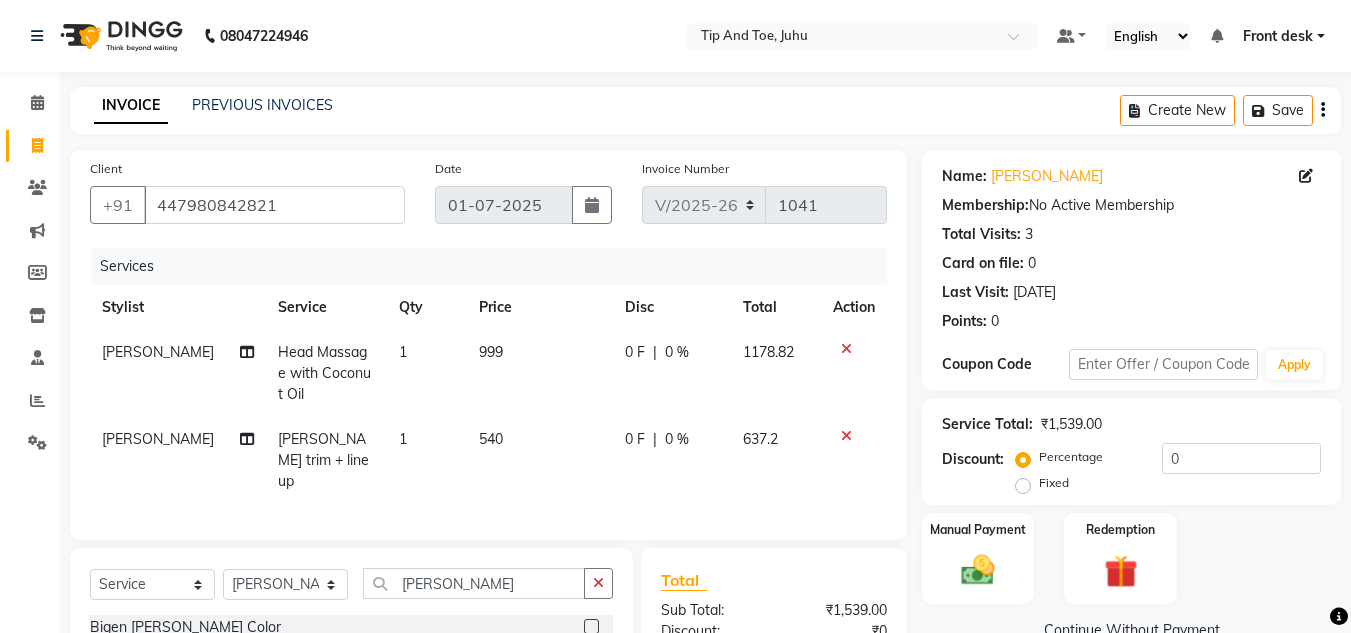 checkbox on "false" 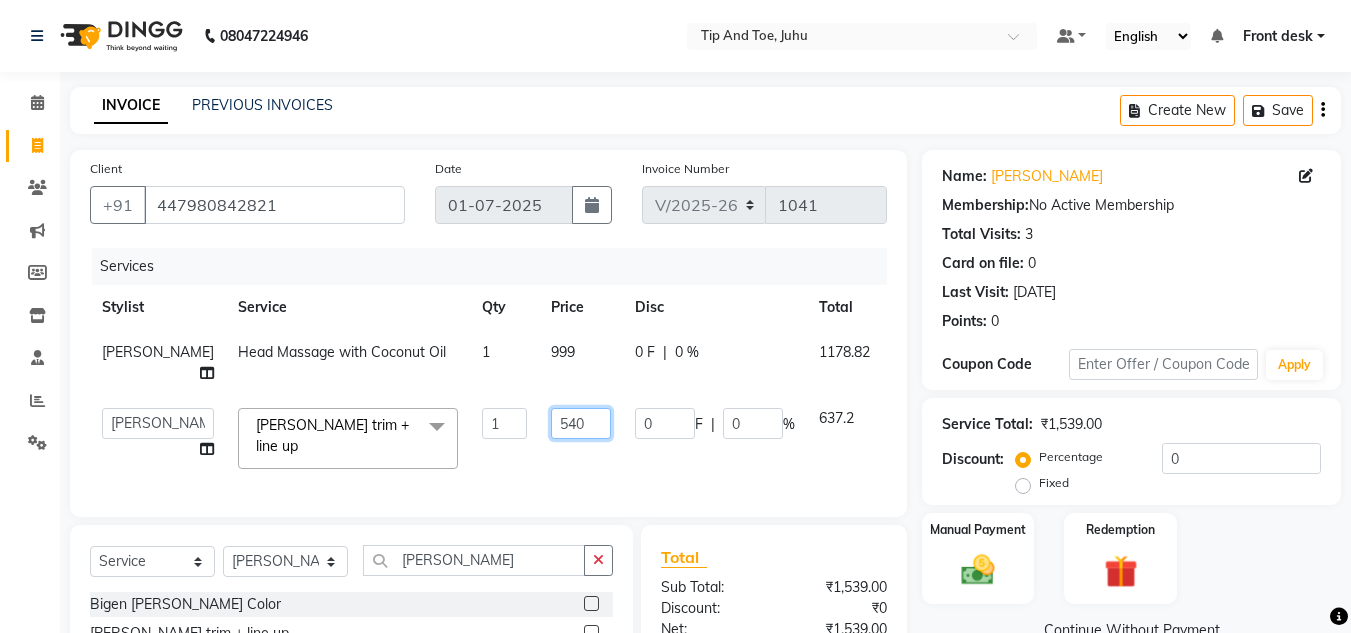 click on "540" 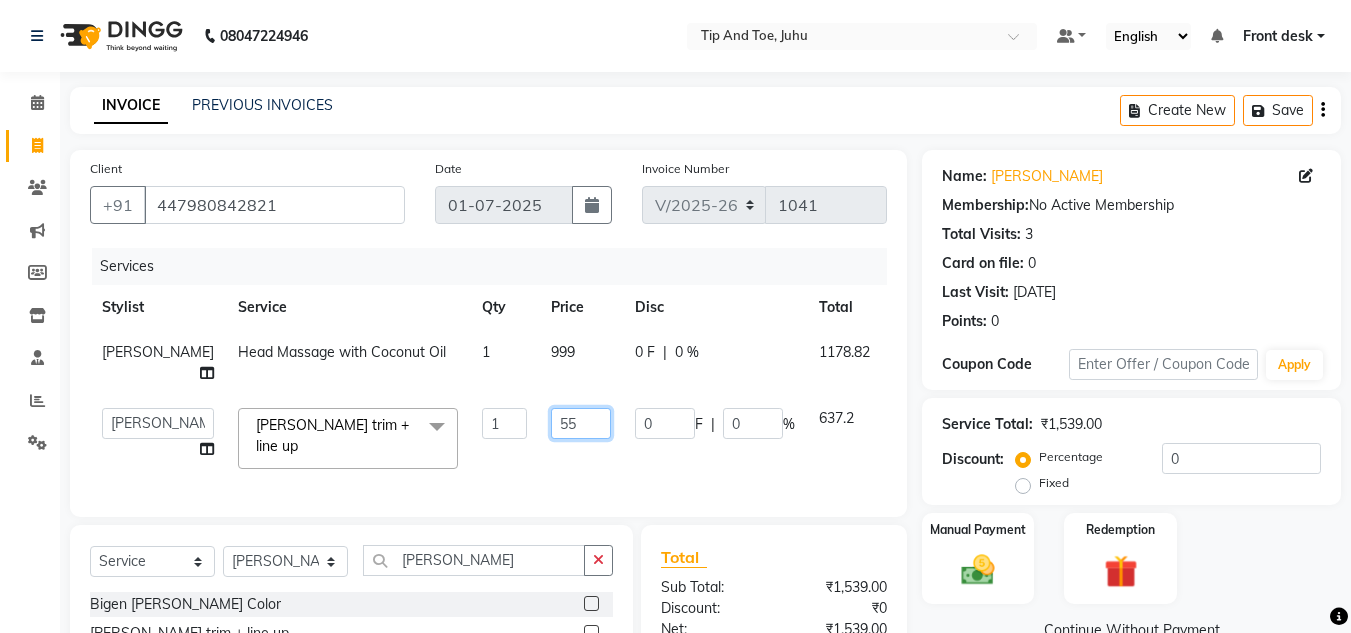 type on "550" 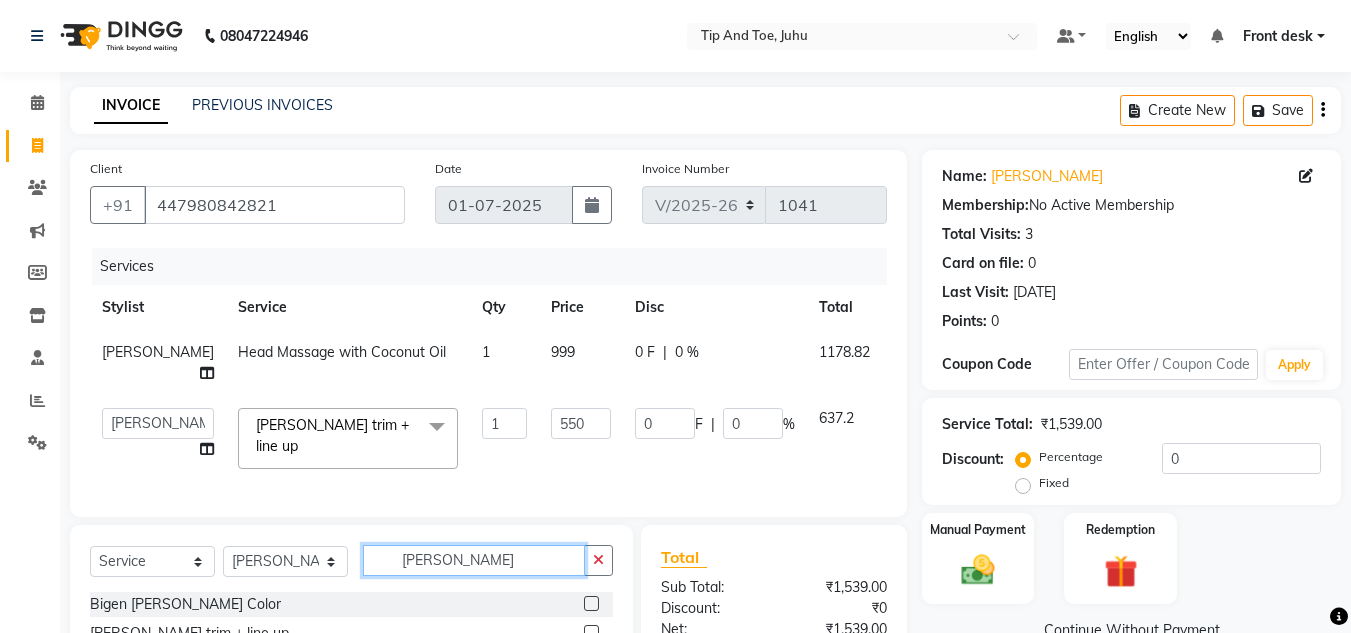 click on "BEARD" 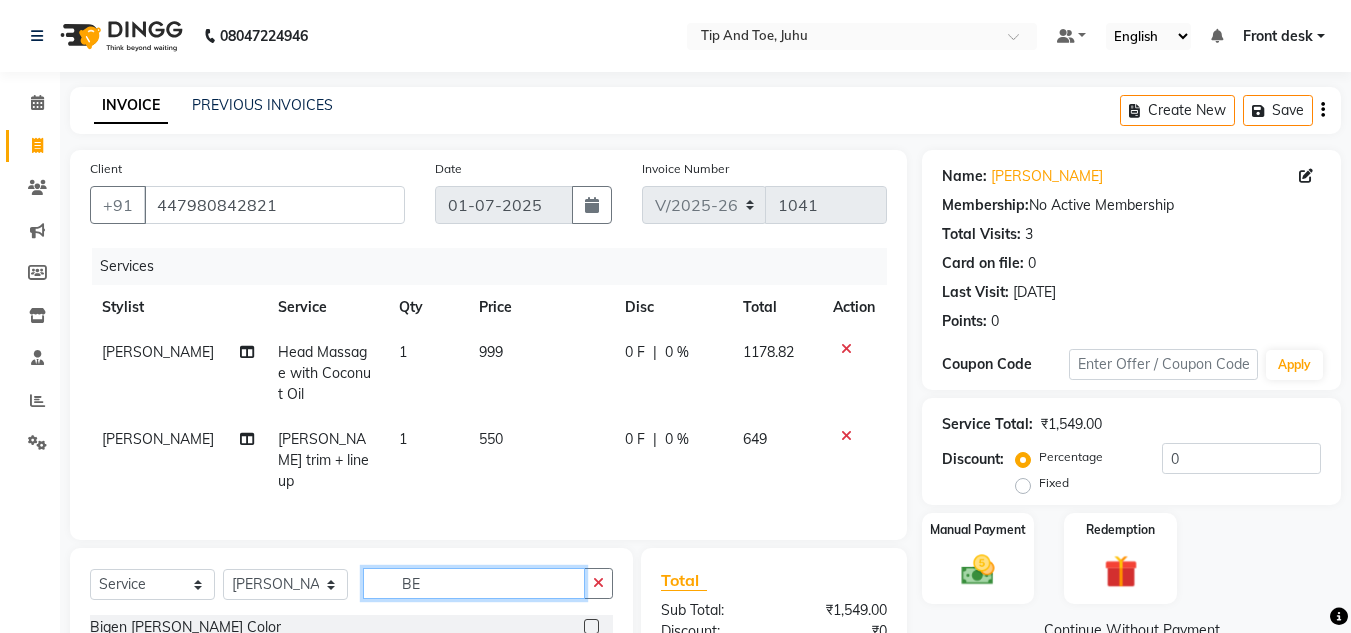 type on "B" 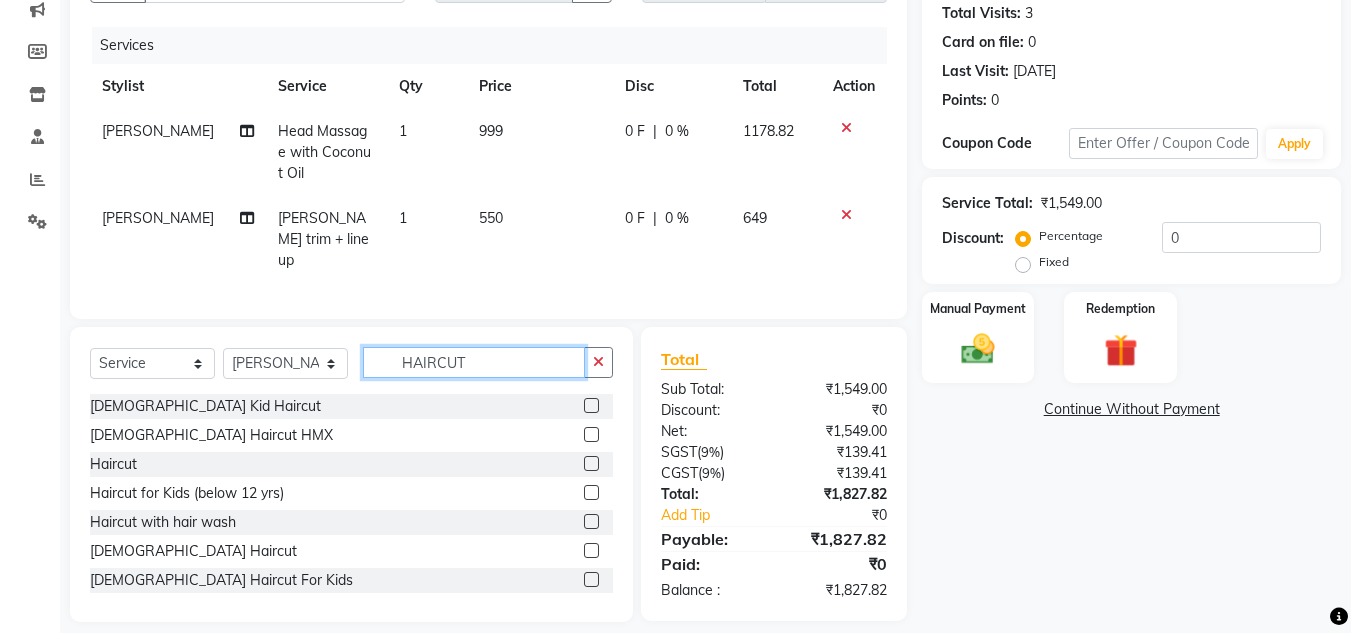 scroll, scrollTop: 234, scrollLeft: 0, axis: vertical 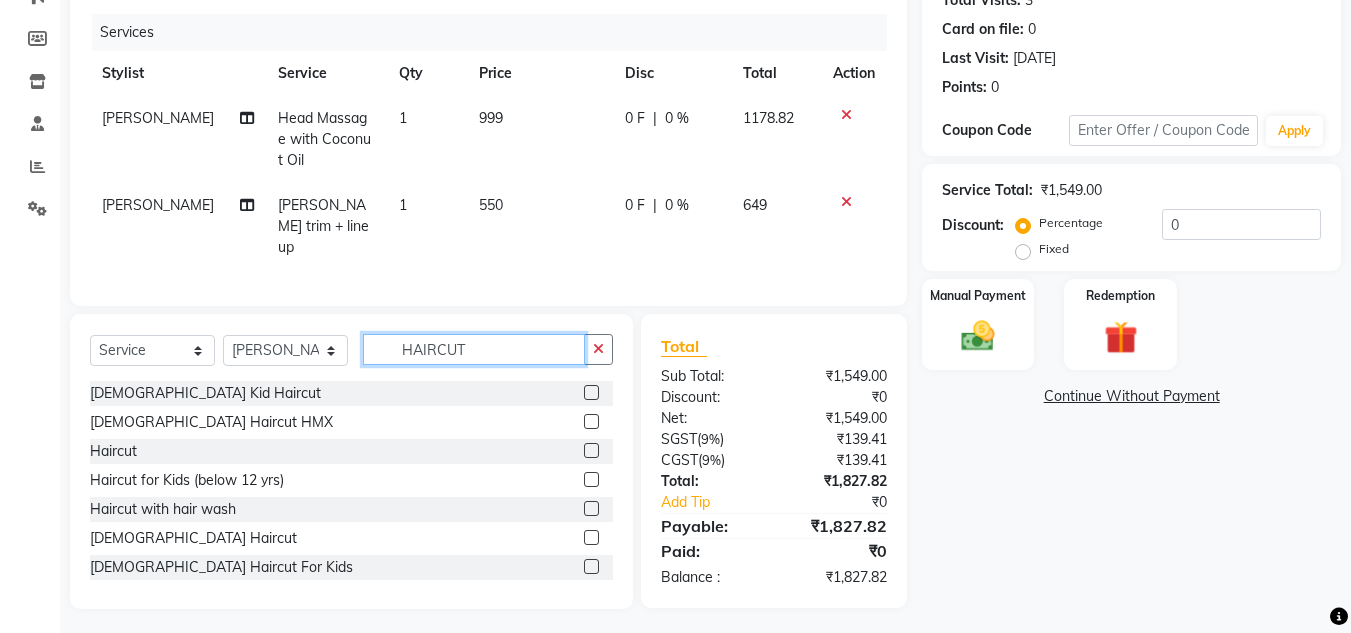type on "HAIRCUT" 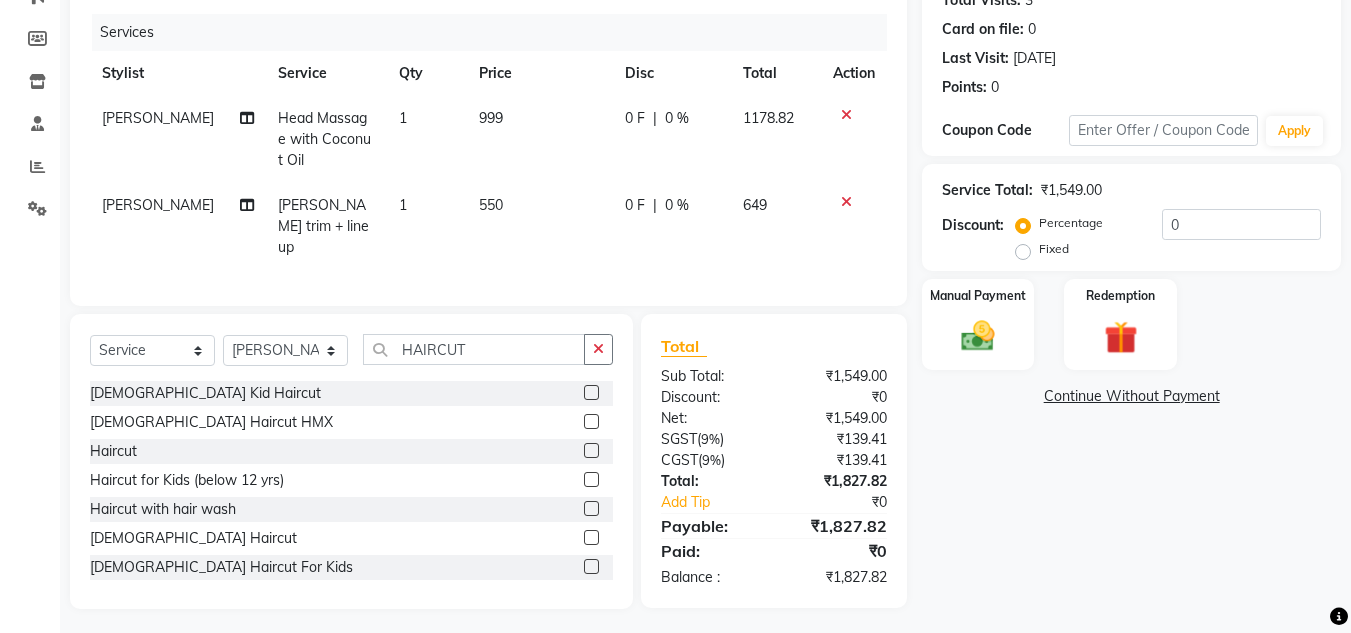 click 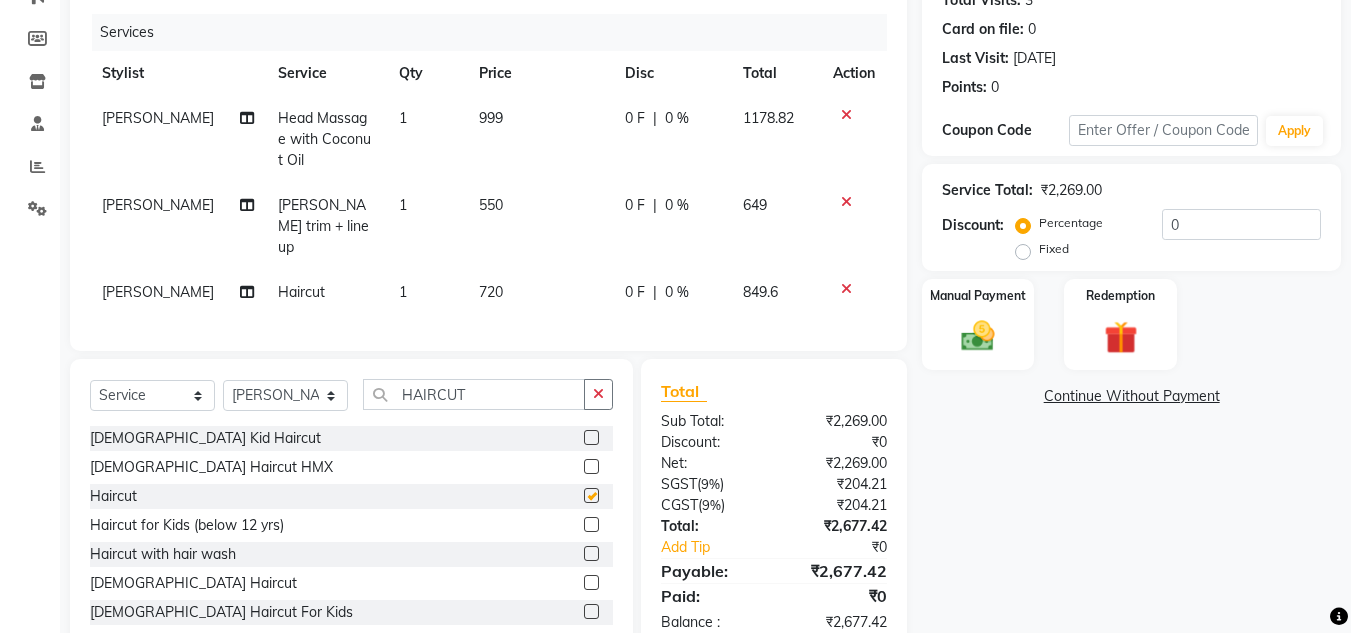 checkbox on "false" 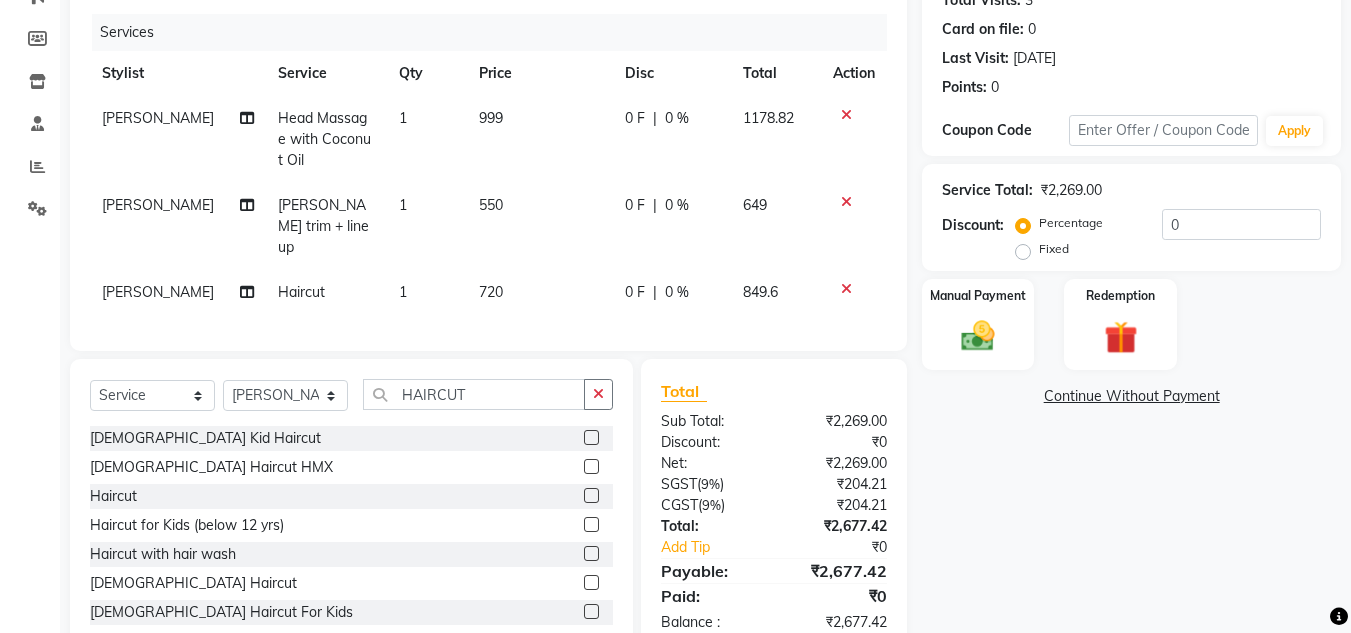 drag, startPoint x: 473, startPoint y: 265, endPoint x: 521, endPoint y: 276, distance: 49.24429 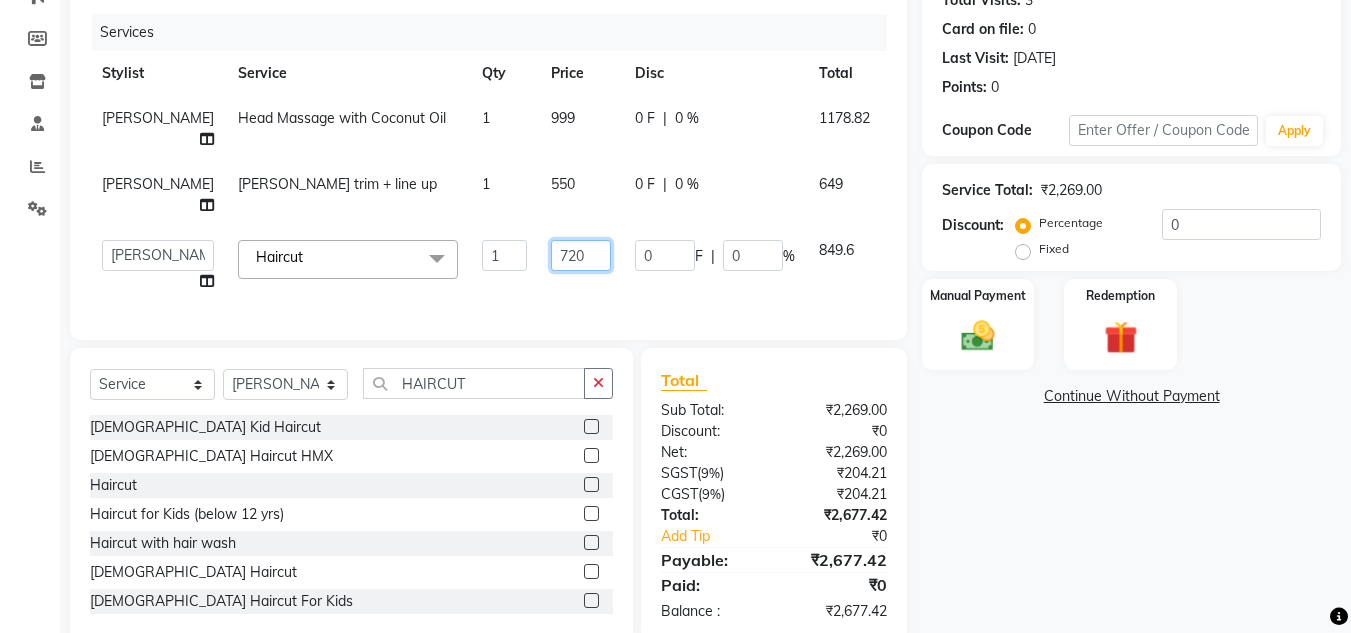 click on "720" 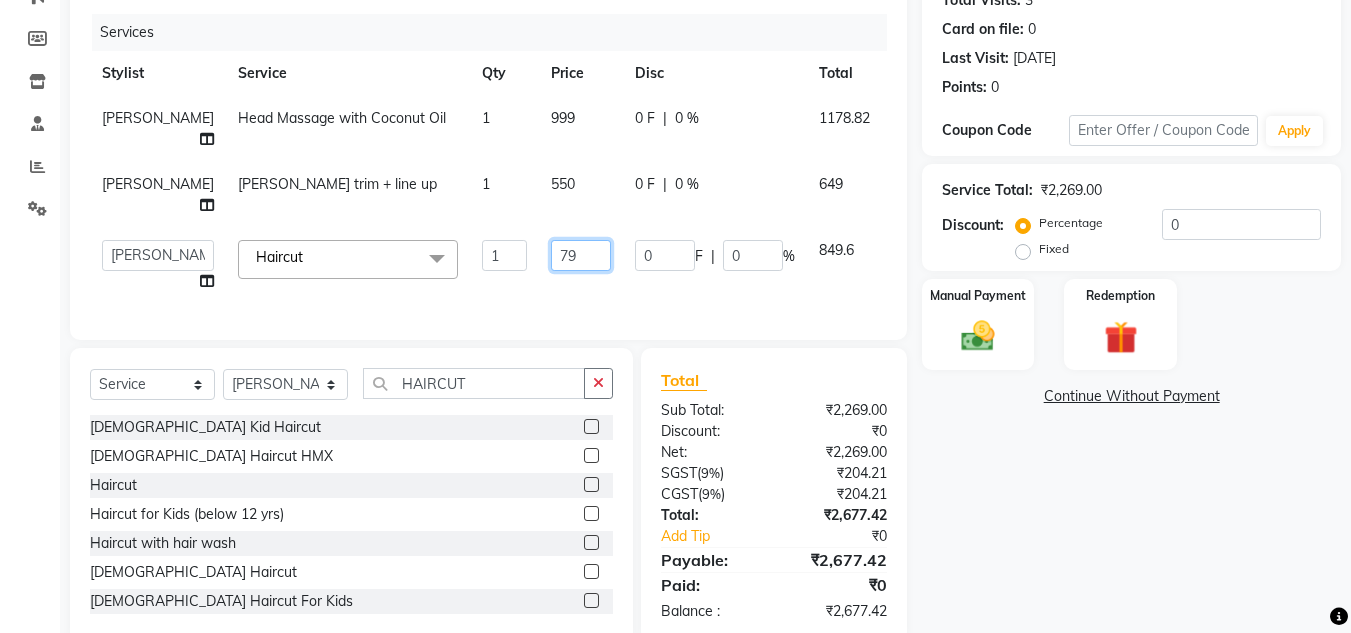 type on "799" 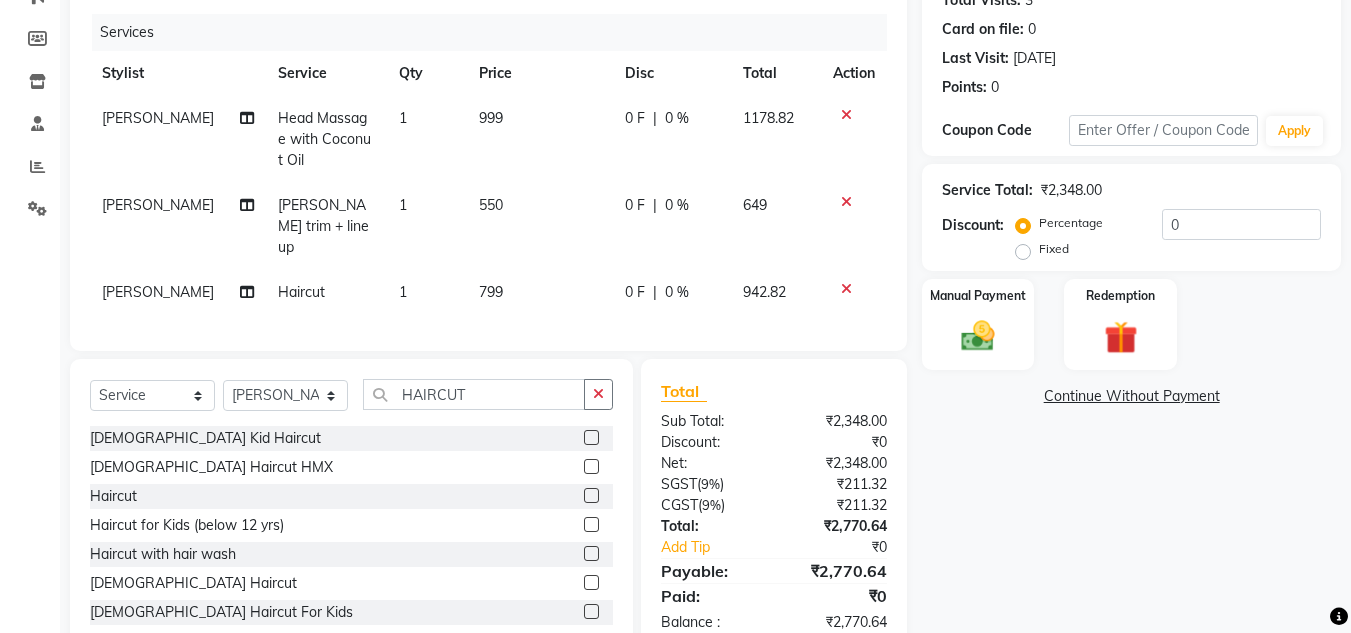 drag, startPoint x: 1138, startPoint y: 597, endPoint x: 1123, endPoint y: 506, distance: 92.22798 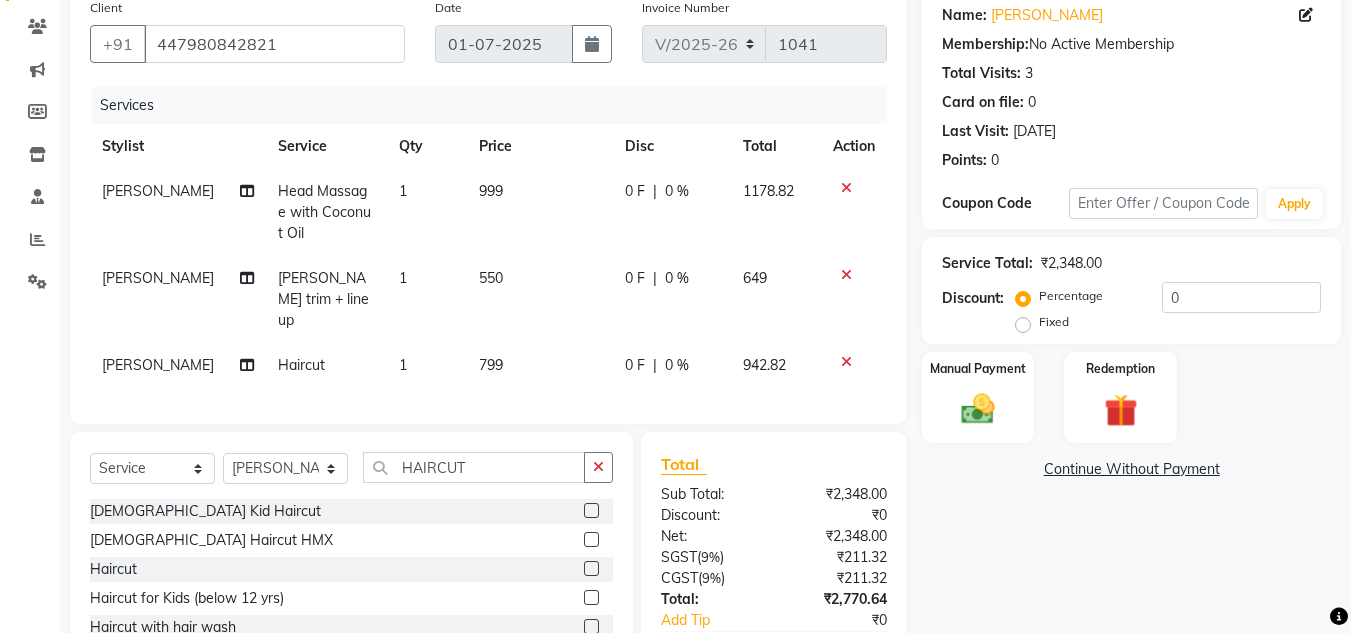 scroll, scrollTop: 0, scrollLeft: 0, axis: both 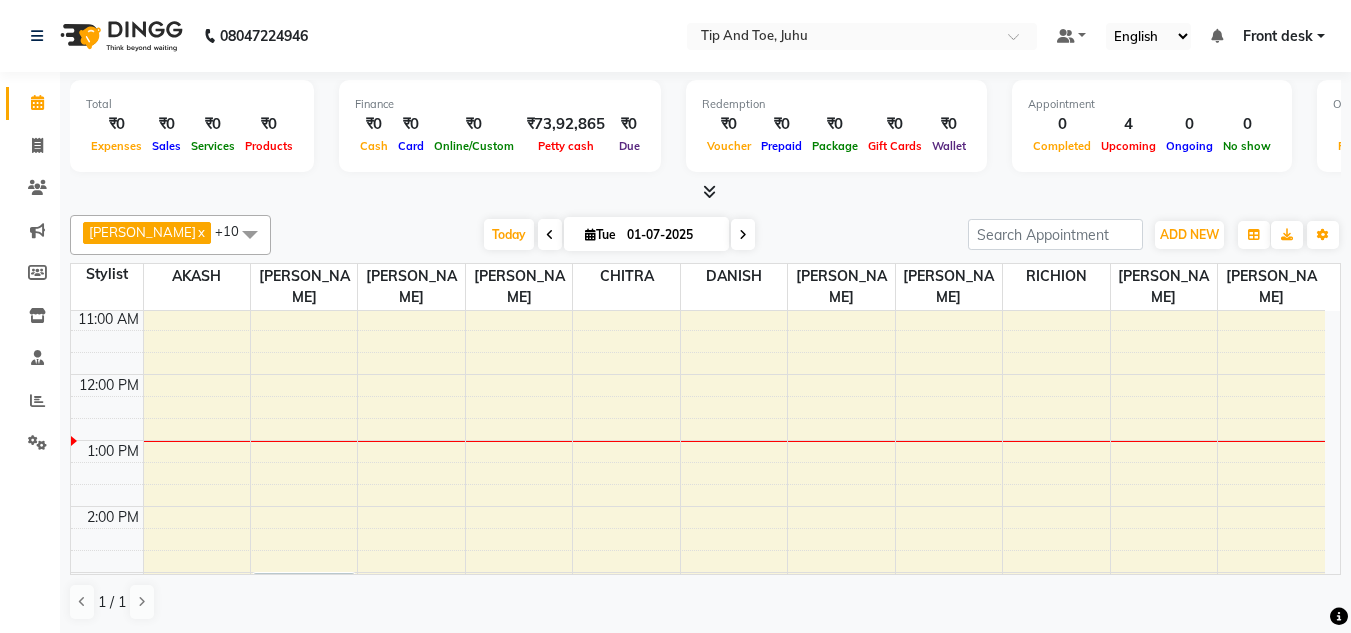 click at bounding box center (550, 235) 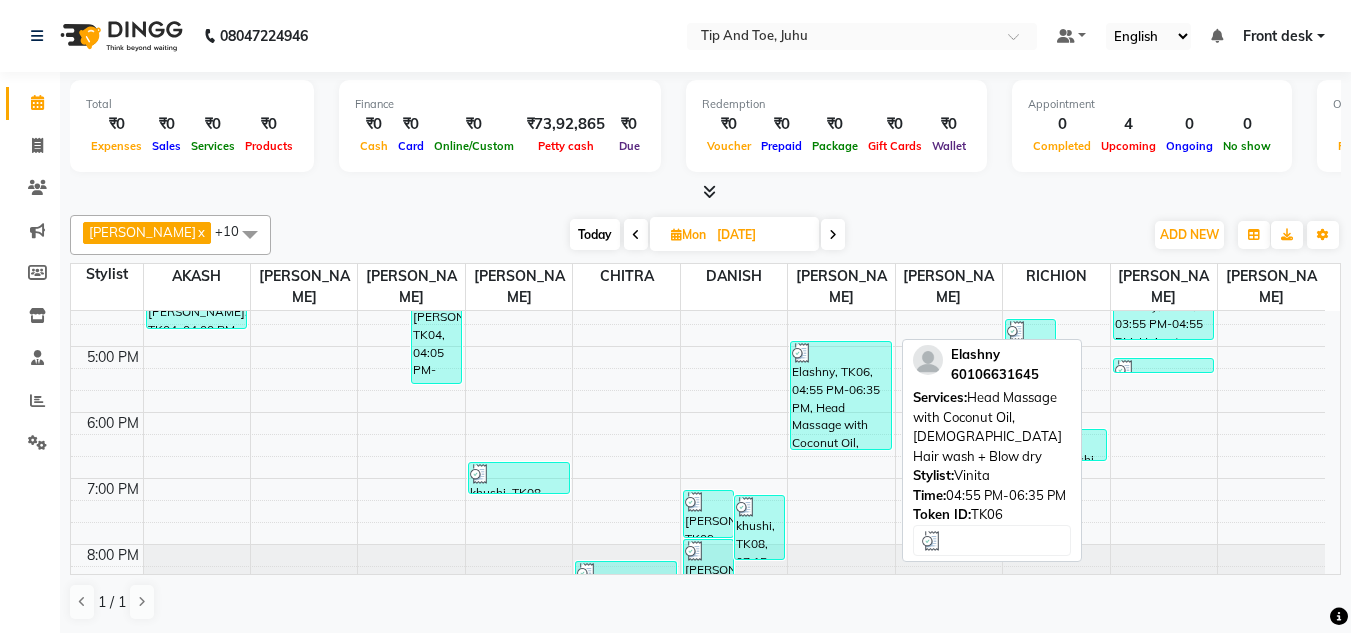 scroll, scrollTop: 573, scrollLeft: 0, axis: vertical 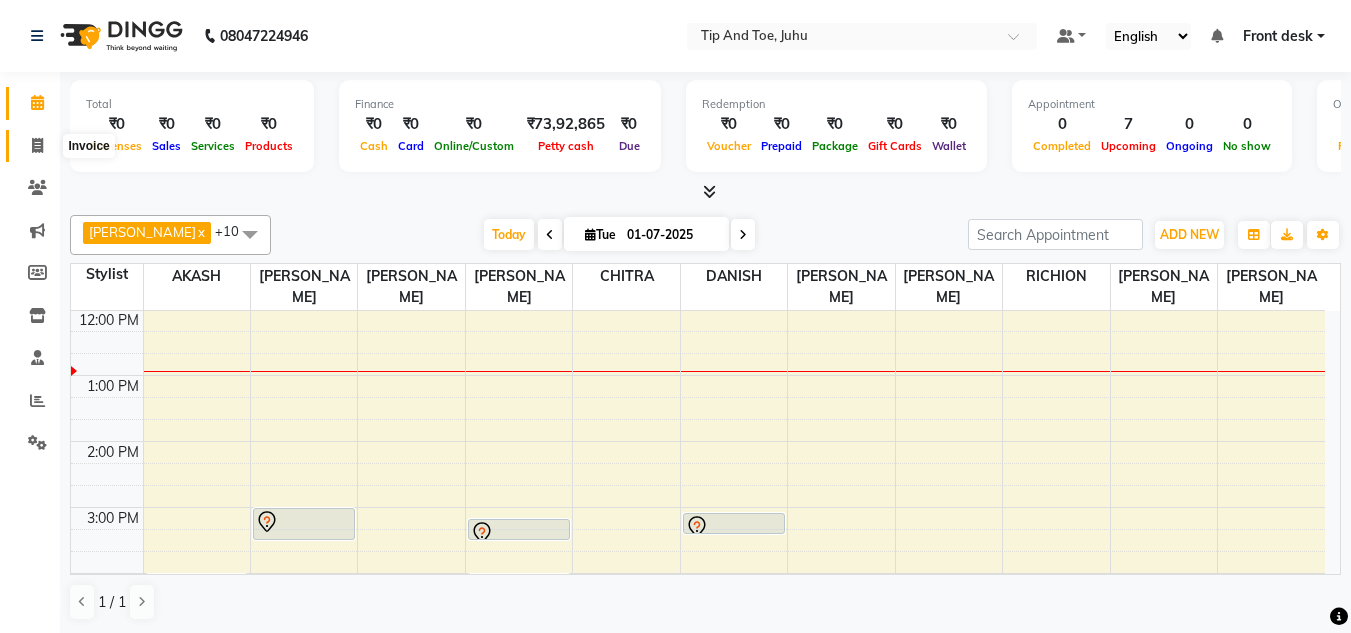 click 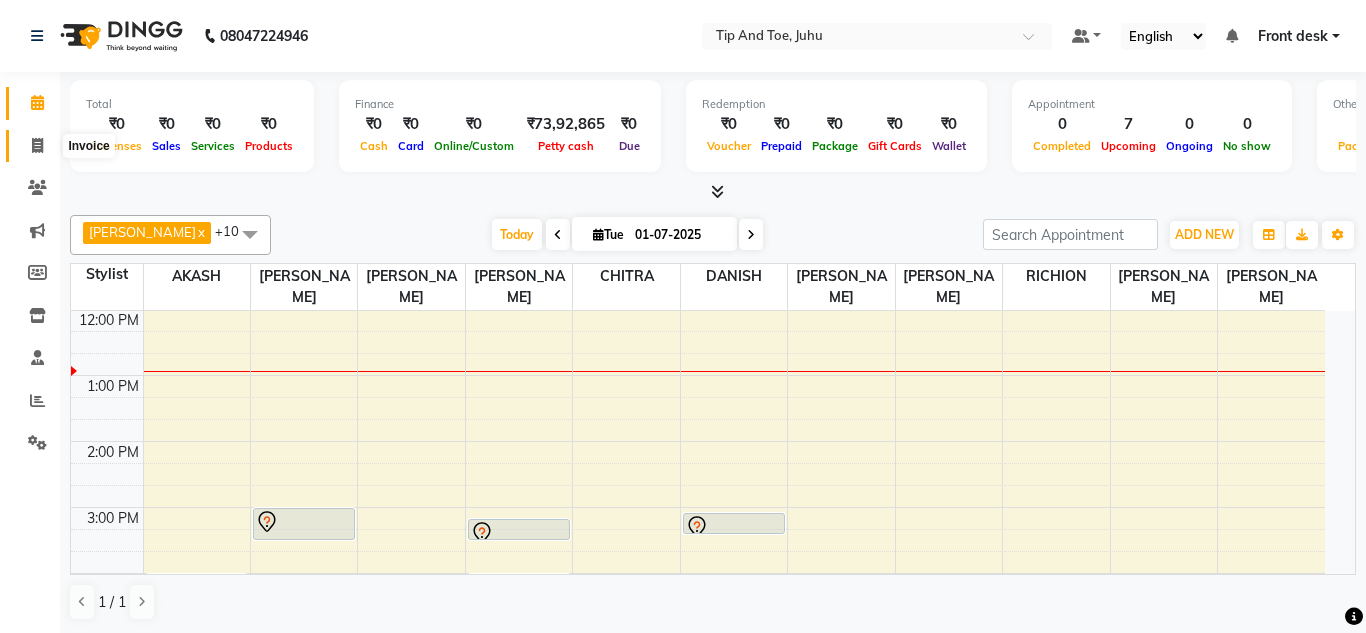 select on "5516" 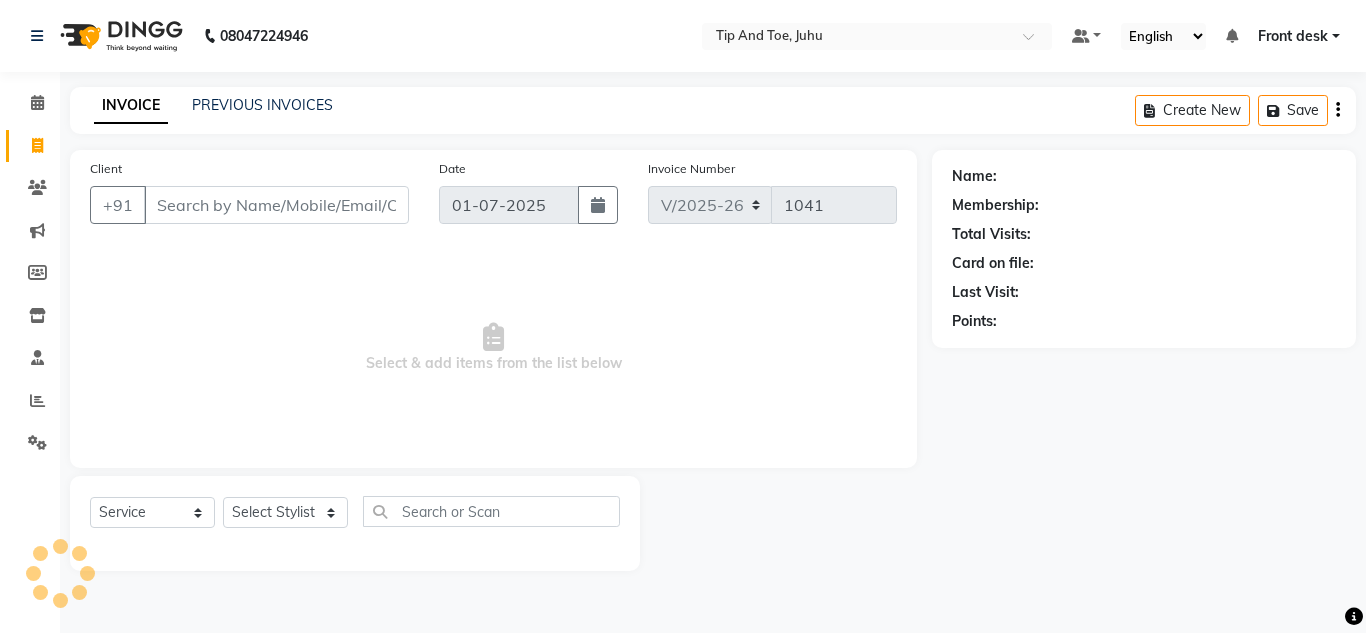 click on "Client" at bounding box center (276, 205) 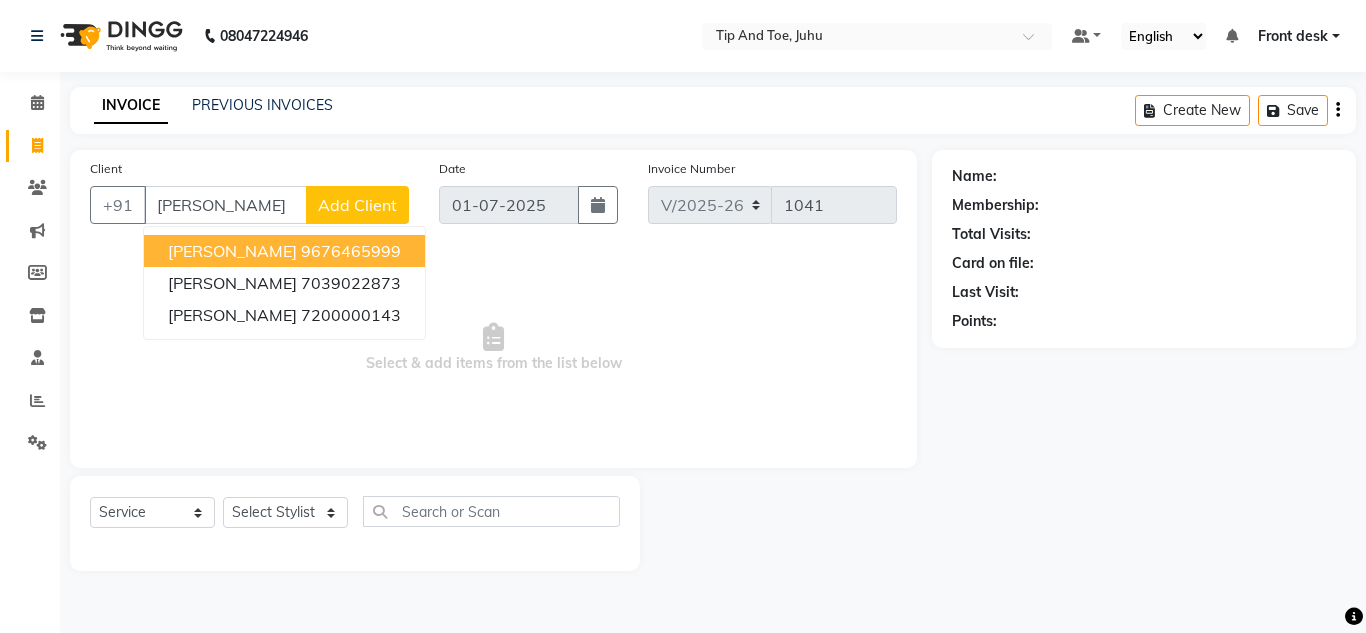 click on "[PERSON_NAME]  9676465999" at bounding box center (284, 251) 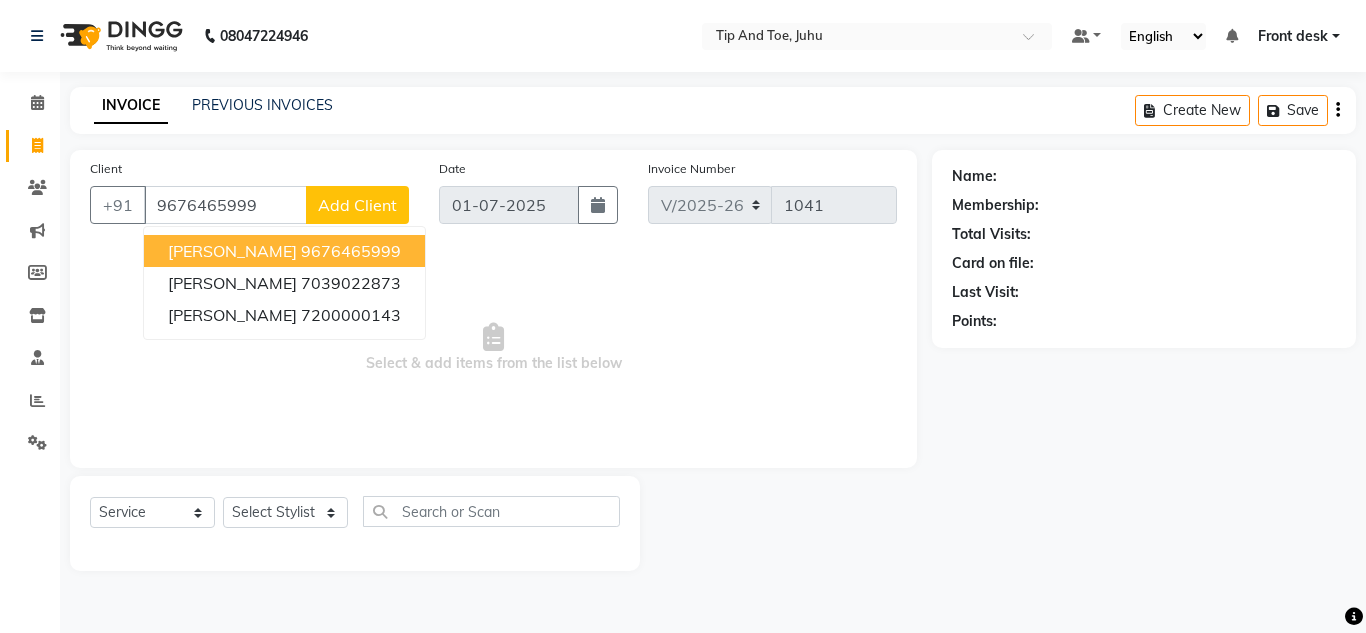 type on "9676465999" 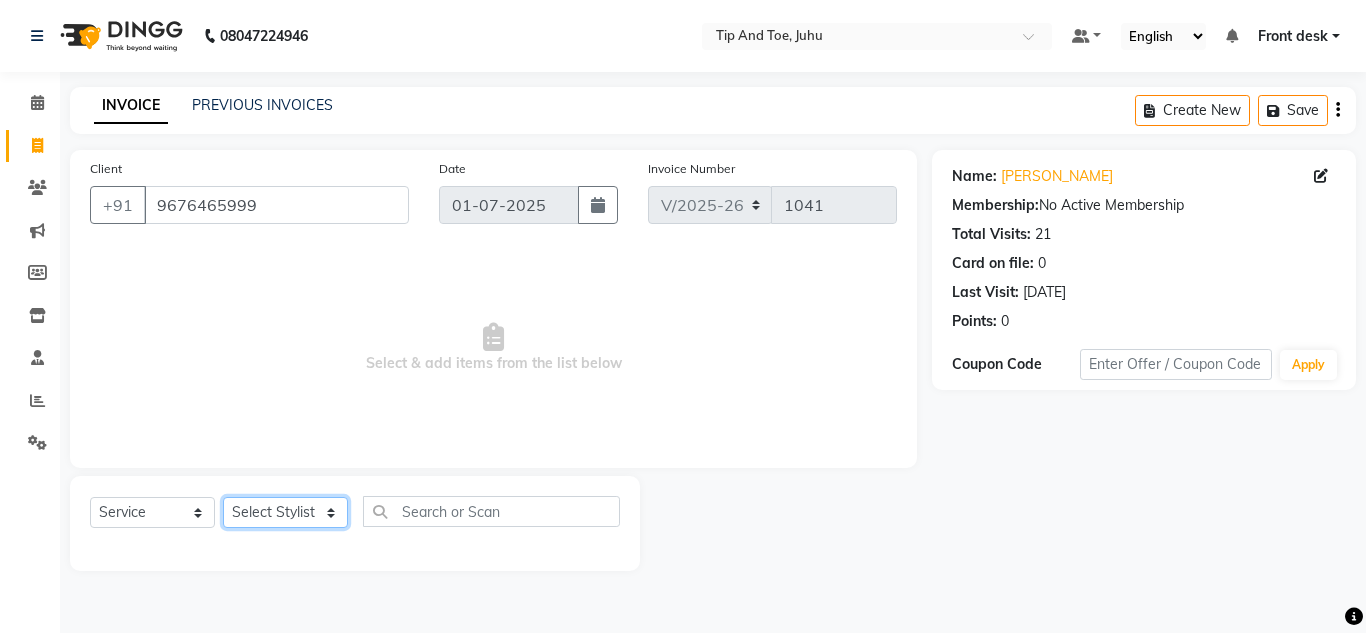 click on "Select Stylist [PERSON_NAME] [PERSON_NAME] UTKAR AKASH [PERSON_NAME] [PERSON_NAME] [PERSON_NAME] DANISH [PERSON_NAME] Front desk  [PERSON_NAME] NIKHIL POONAM RAHUL [PERSON_NAME] [PERSON_NAME] [PERSON_NAME] MAMA TWINKLE [PERSON_NAME]" 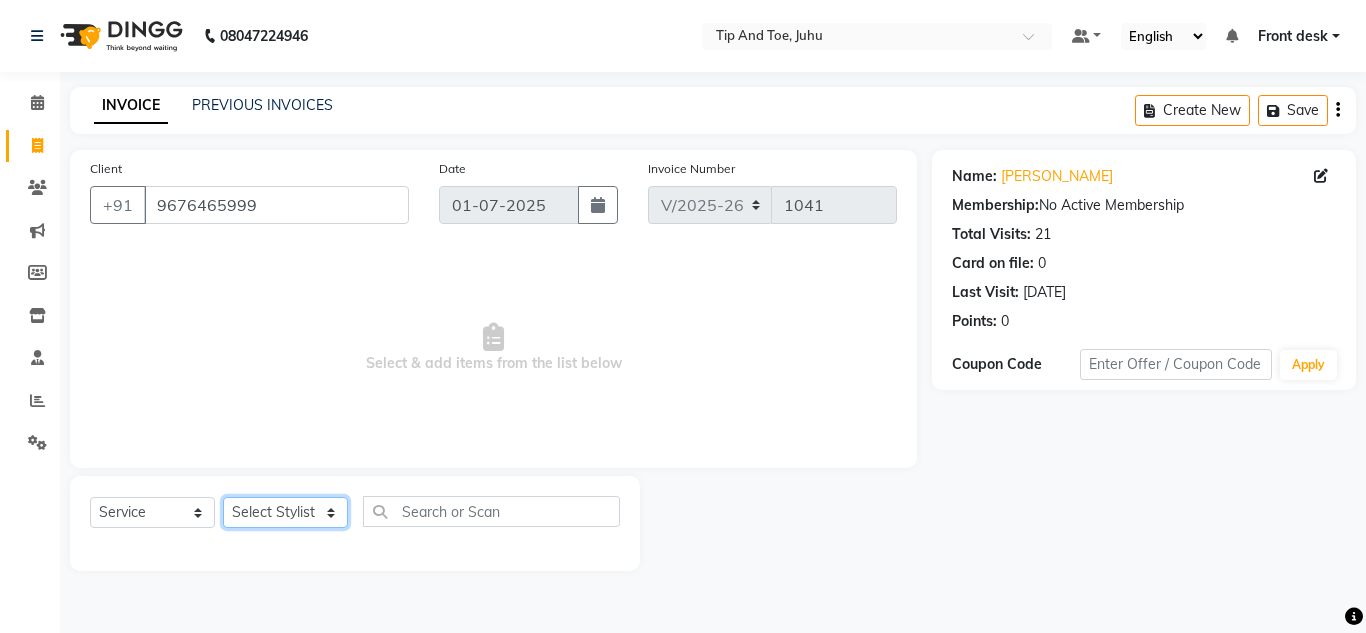 select on "39814" 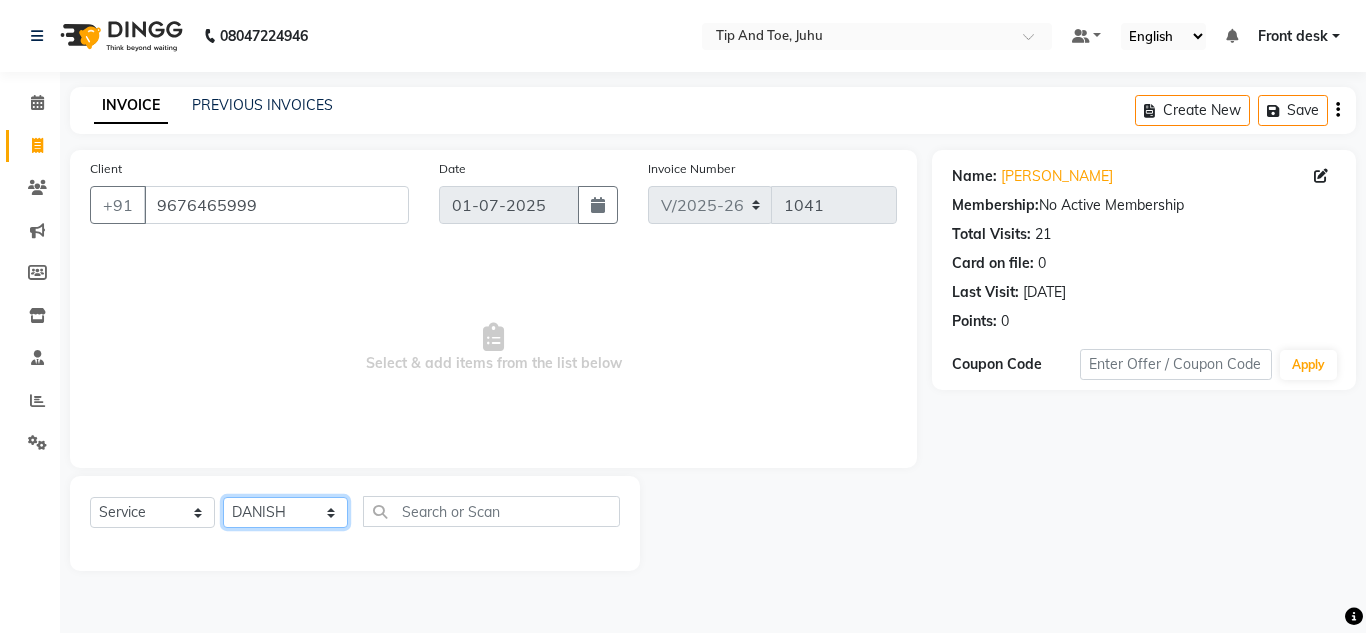 click on "Select Stylist [PERSON_NAME] [PERSON_NAME] UTKAR AKASH [PERSON_NAME] [PERSON_NAME] [PERSON_NAME] DANISH [PERSON_NAME] Front desk  [PERSON_NAME] NIKHIL POONAM RAHUL [PERSON_NAME] [PERSON_NAME] [PERSON_NAME] MAMA TWINKLE [PERSON_NAME]" 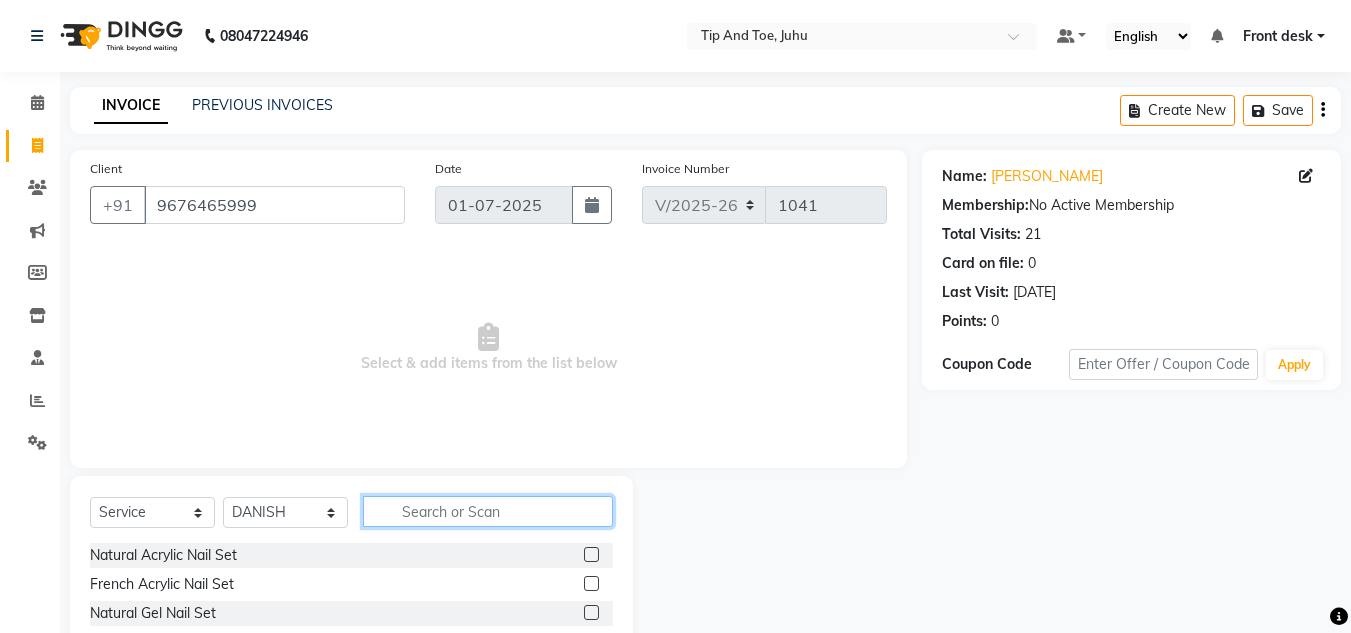 click 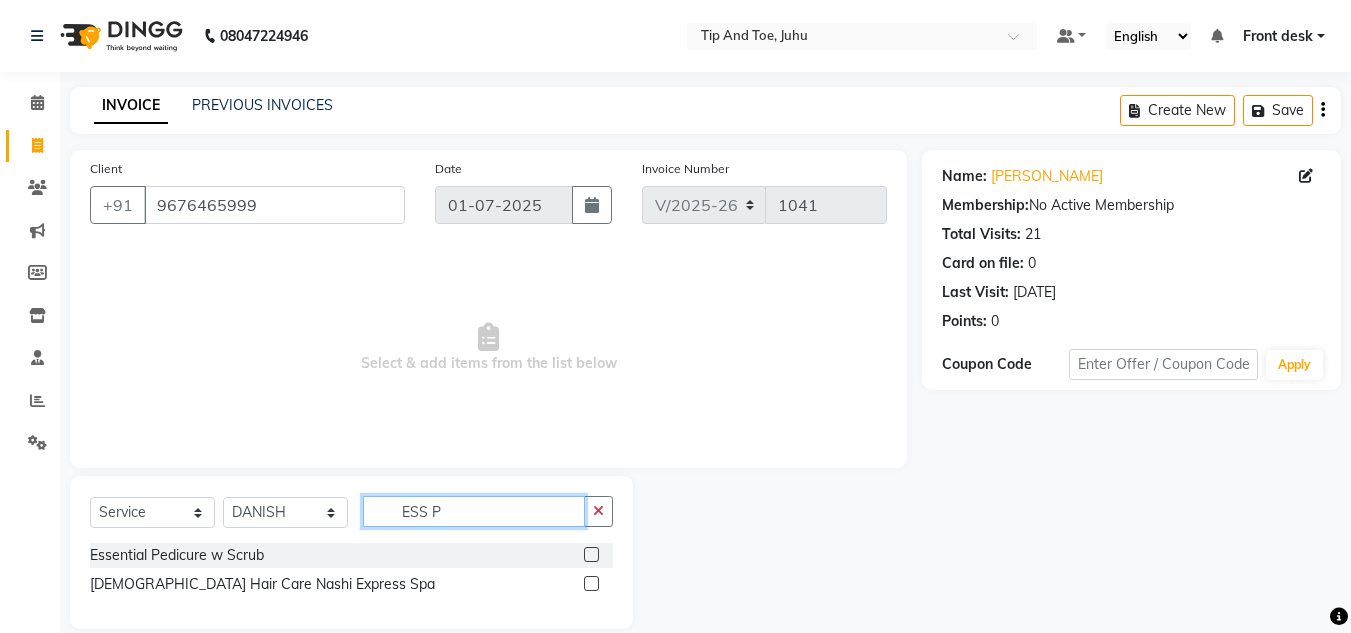 type on "ESS P" 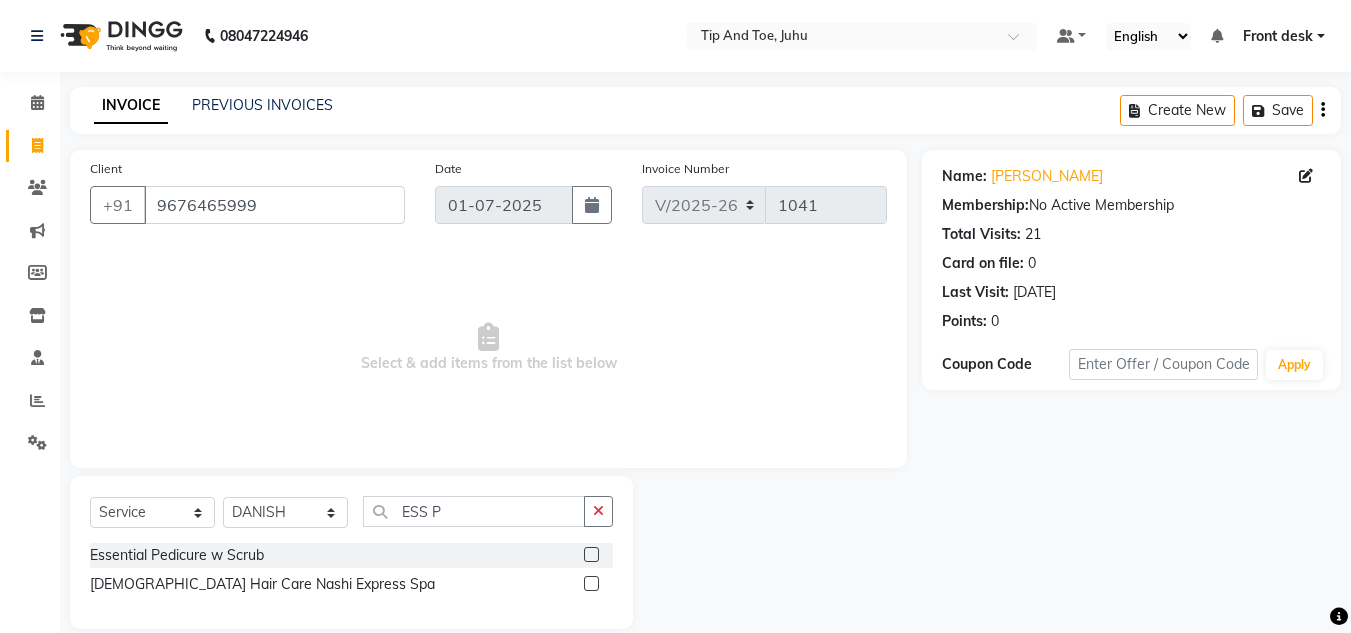 click 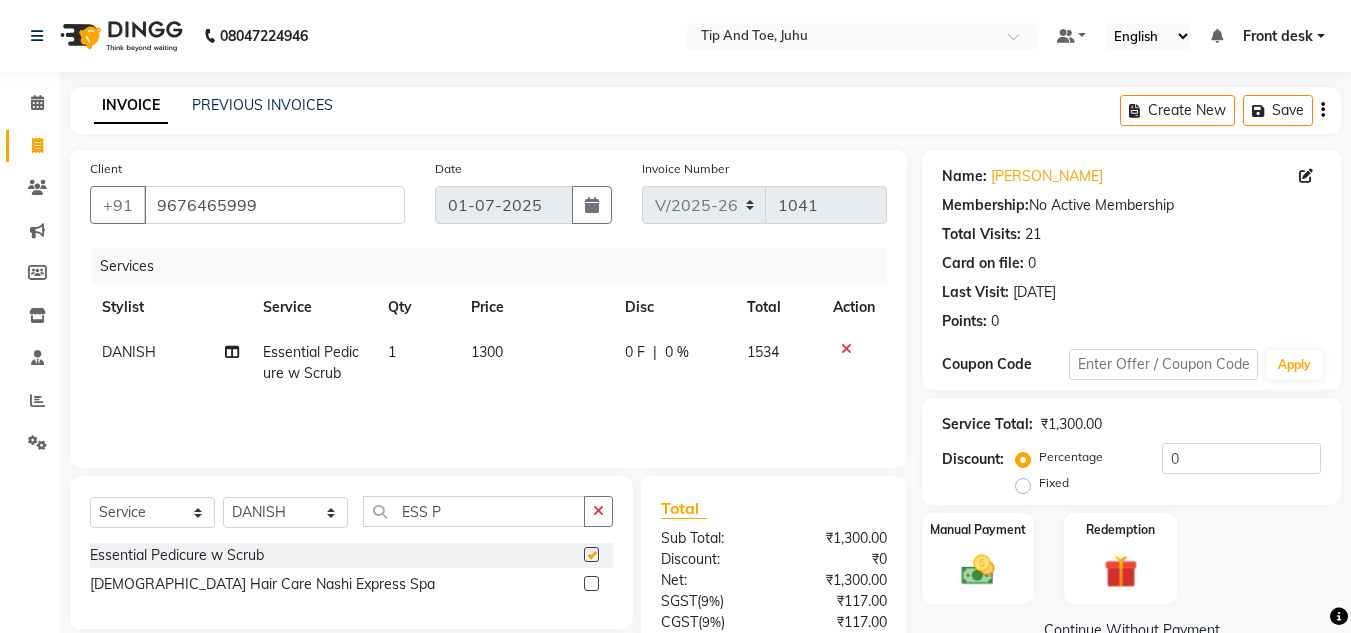 checkbox on "false" 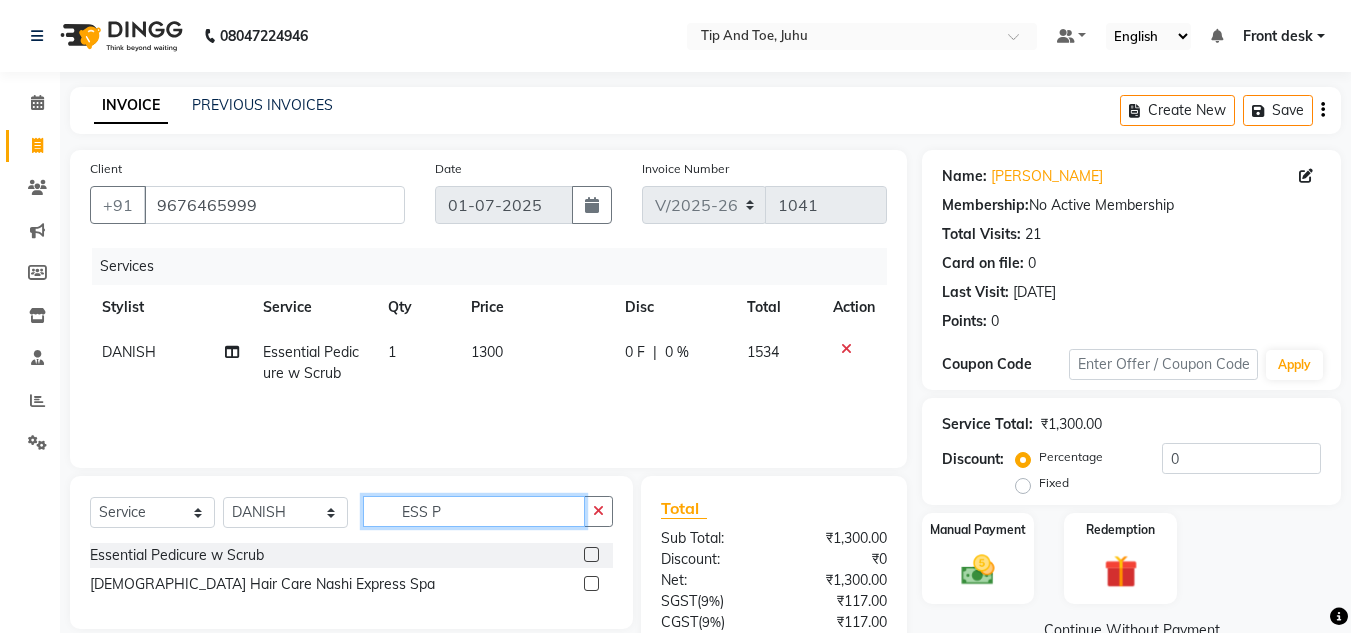 click on "ESS P" 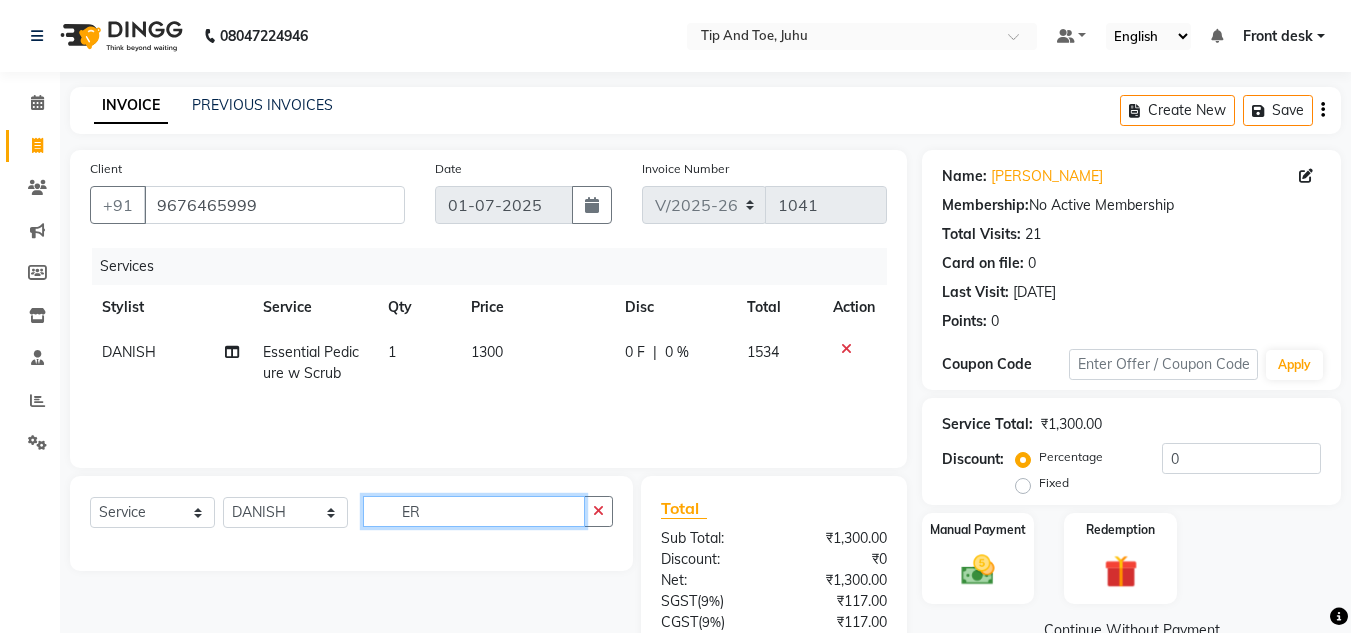 type on "E" 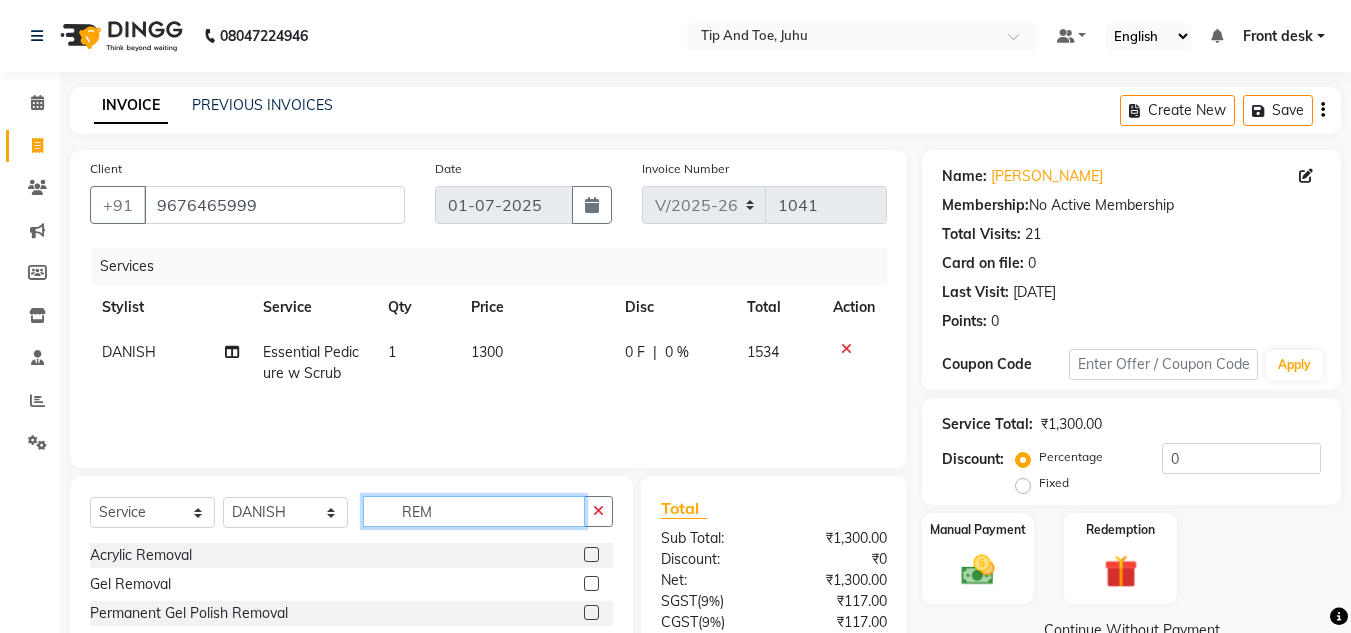 type on "REM" 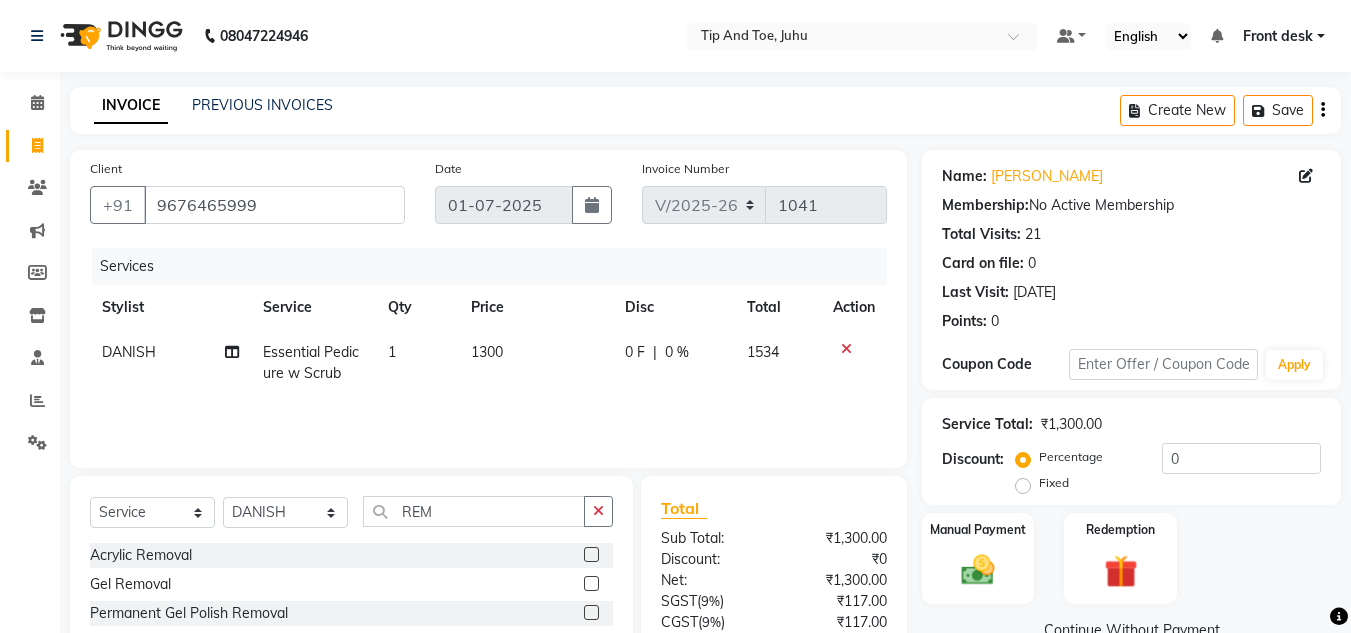 click 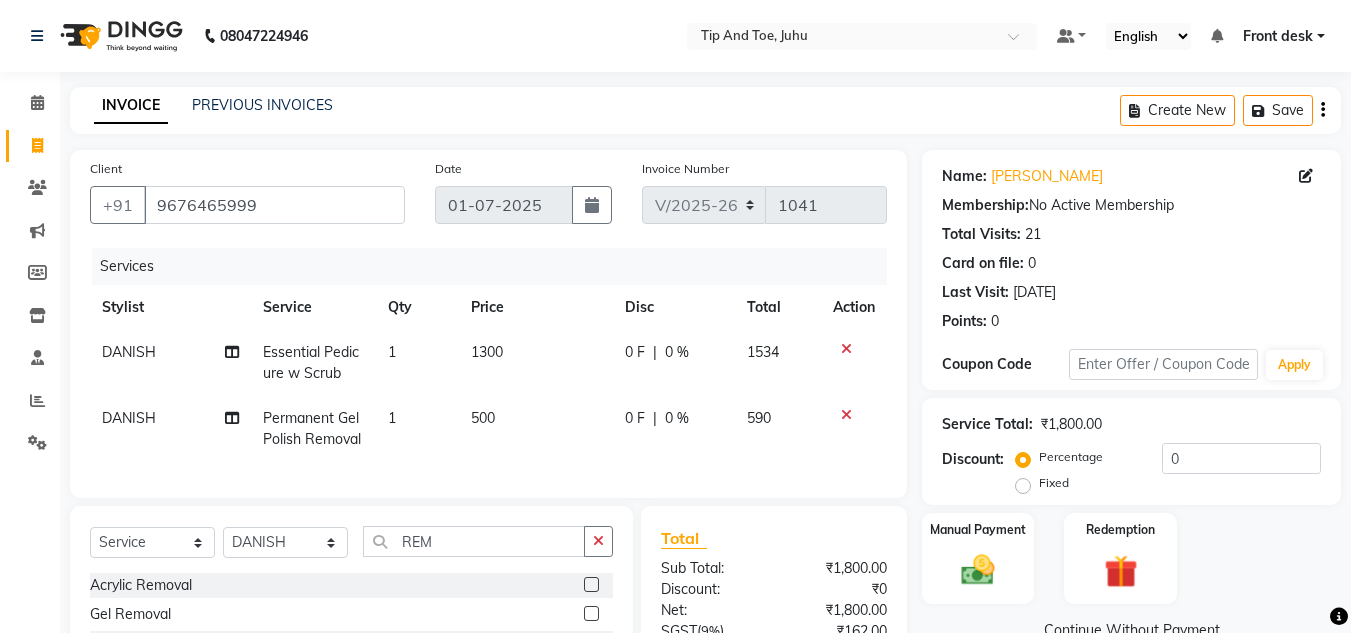 checkbox on "false" 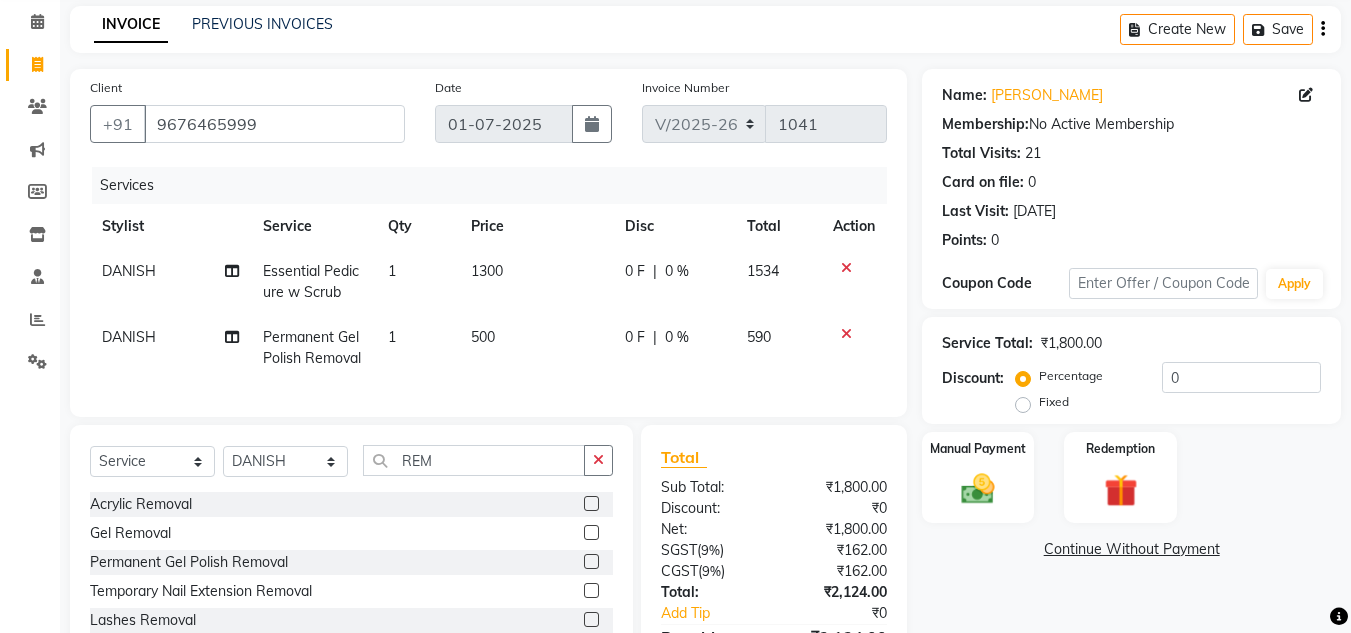 scroll, scrollTop: 100, scrollLeft: 0, axis: vertical 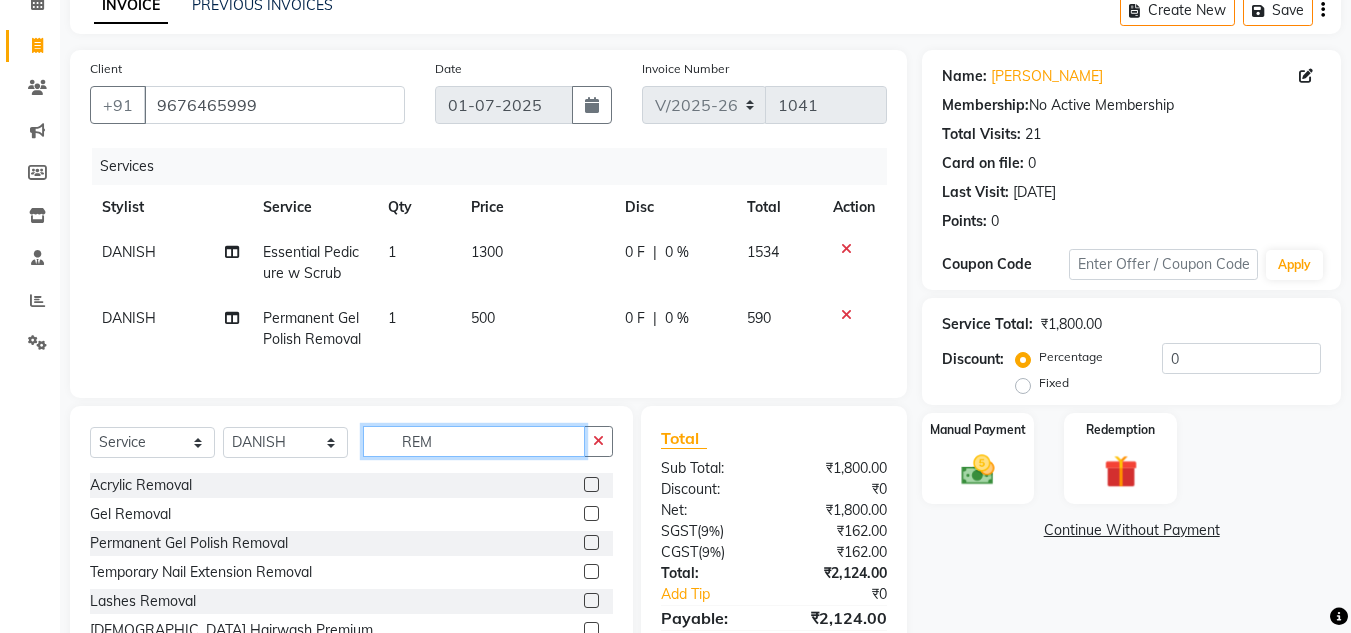 click on "REM" 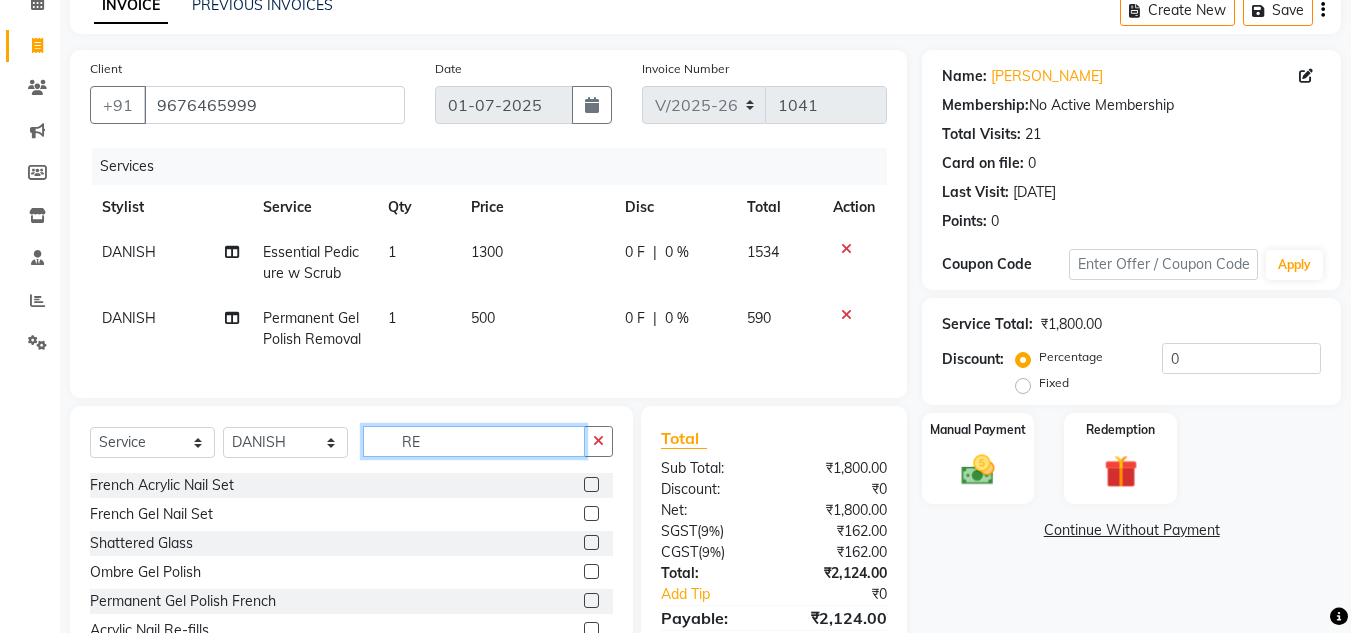 type on "R" 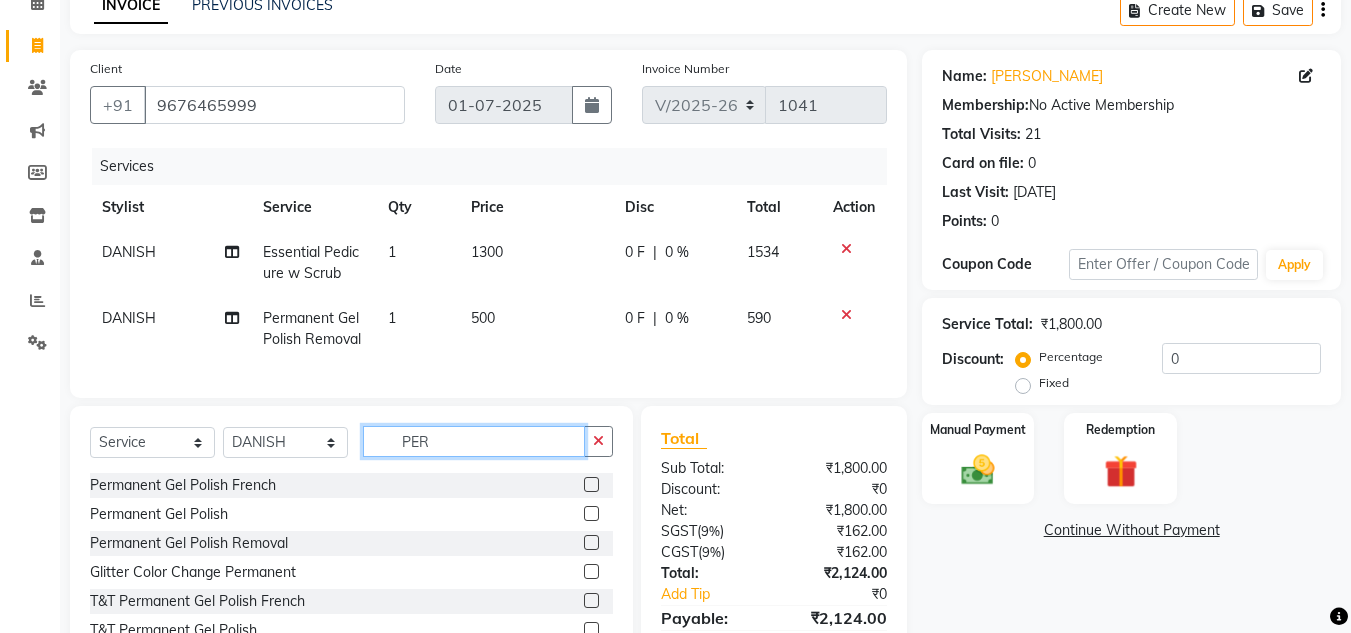 type on "PER" 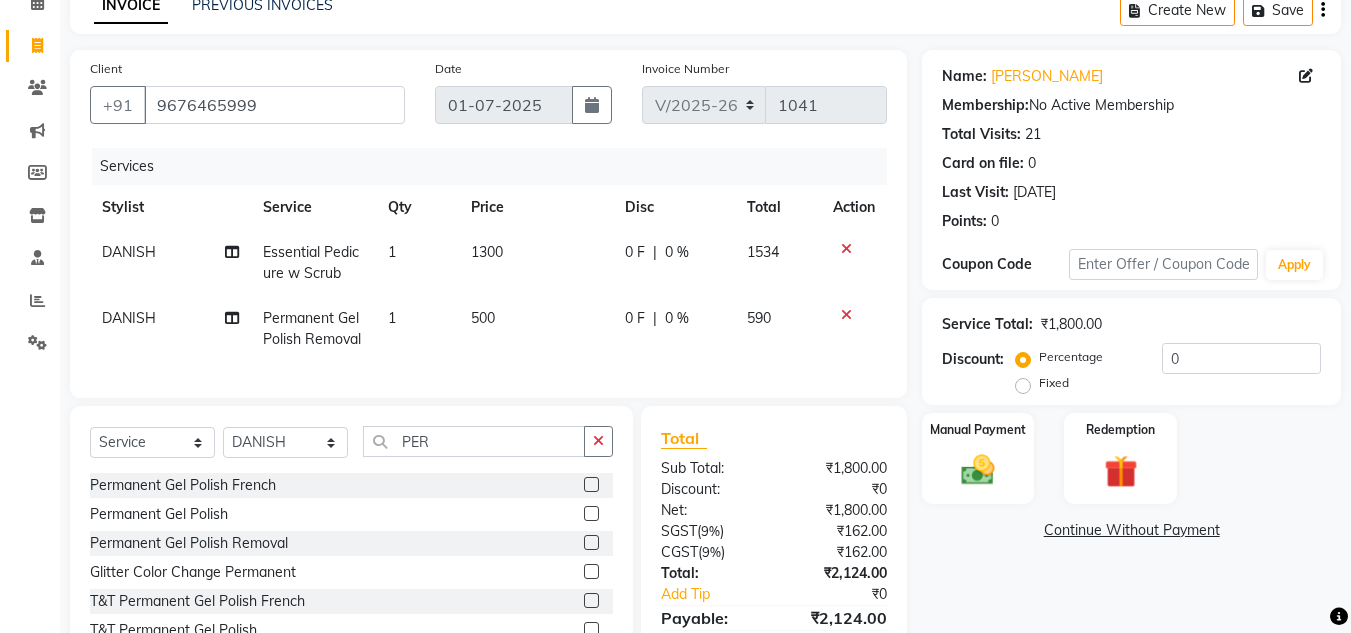 click 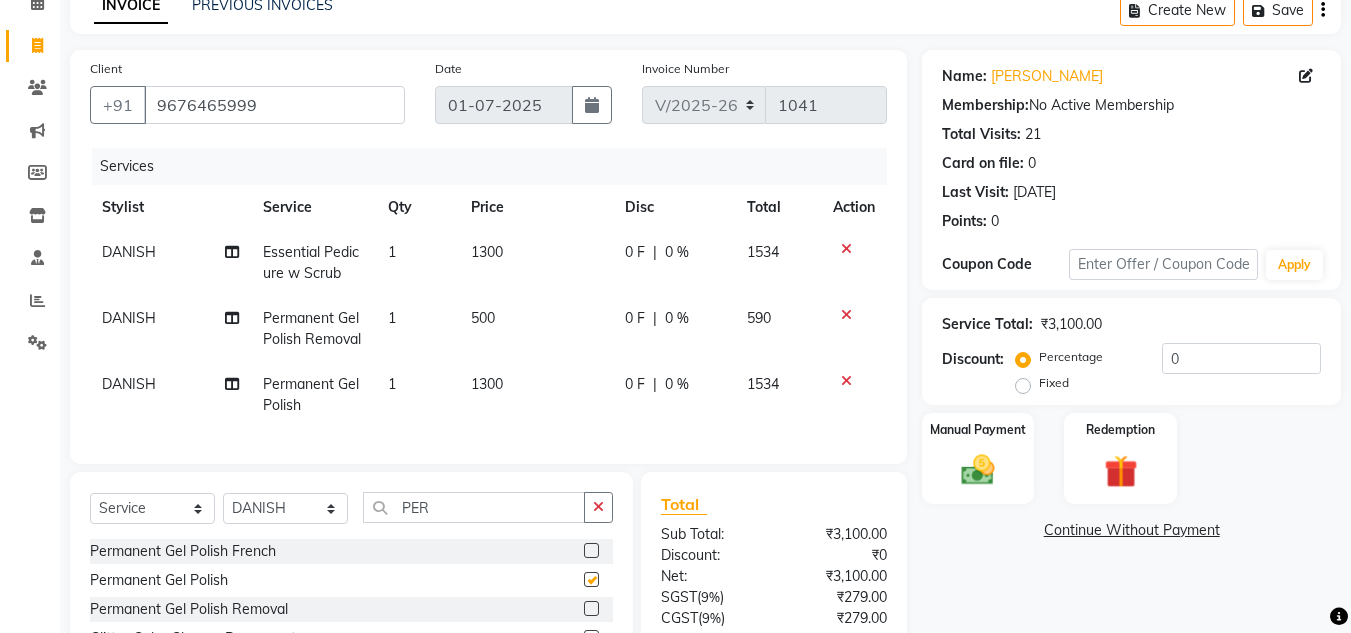 checkbox on "false" 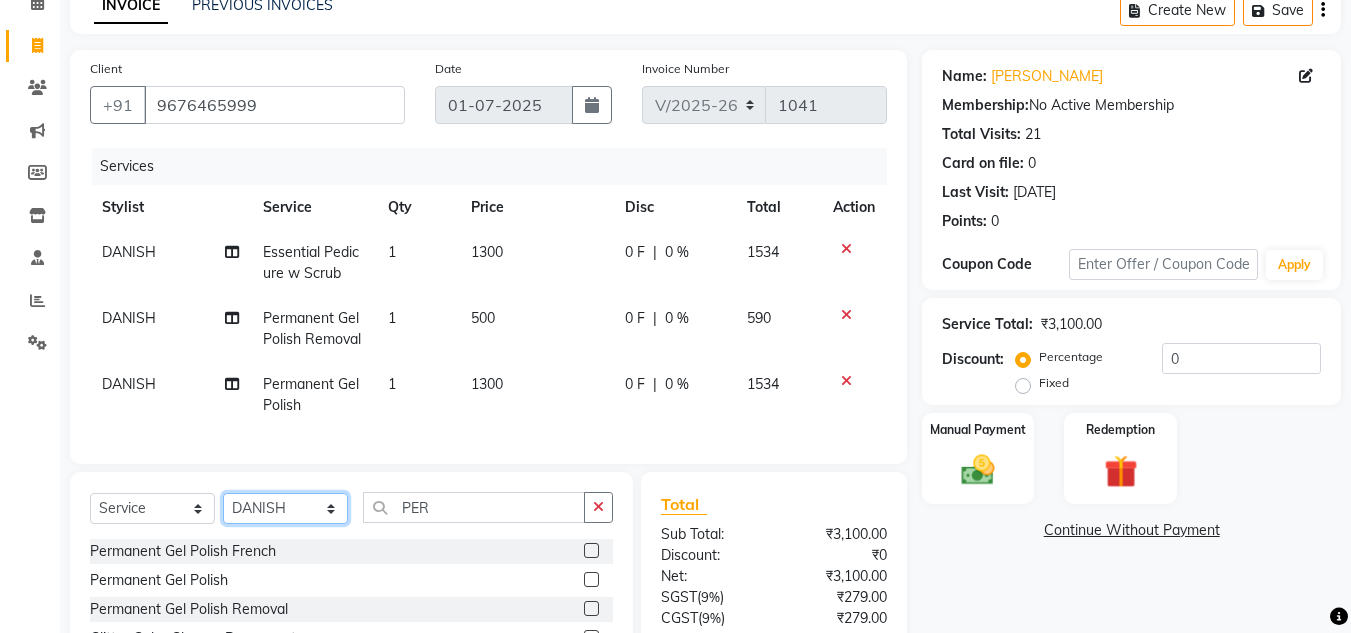 drag, startPoint x: 242, startPoint y: 525, endPoint x: 270, endPoint y: 510, distance: 31.764761 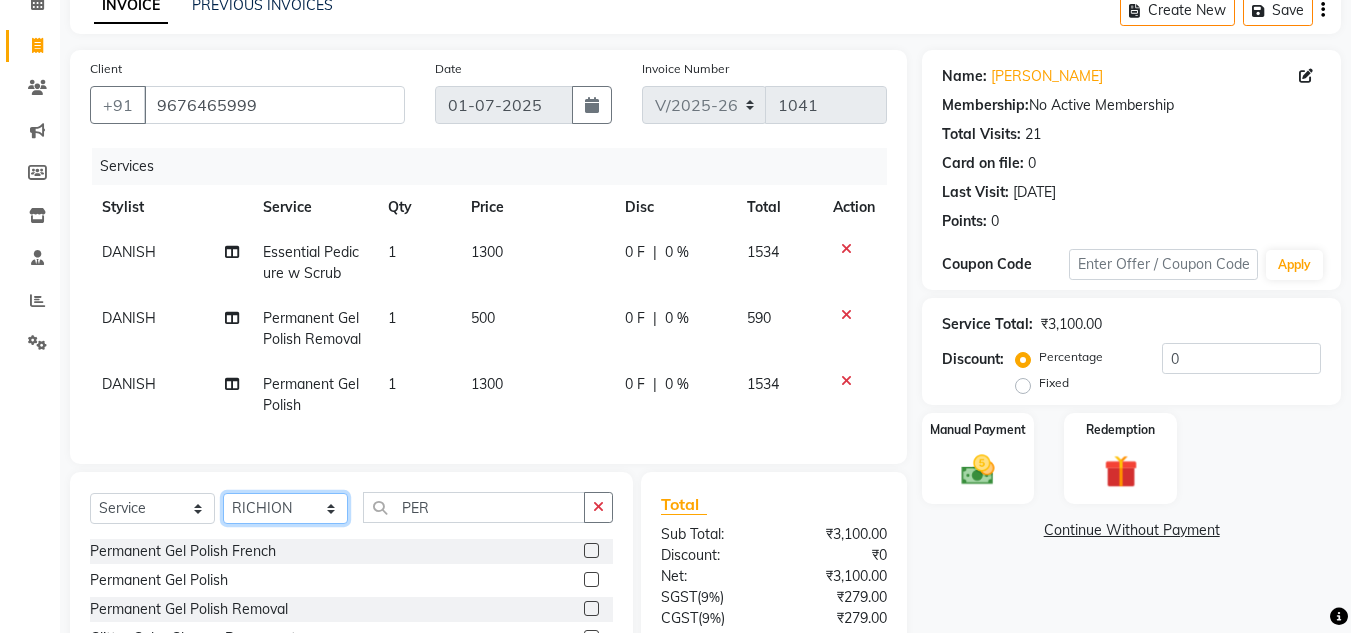 click on "Select Stylist [PERSON_NAME] [PERSON_NAME] UTKAR AKASH [PERSON_NAME] [PERSON_NAME] [PERSON_NAME] DANISH [PERSON_NAME] Front desk  [PERSON_NAME] NIKHIL POONAM RAHUL [PERSON_NAME] [PERSON_NAME] [PERSON_NAME] MAMA TWINKLE [PERSON_NAME]" 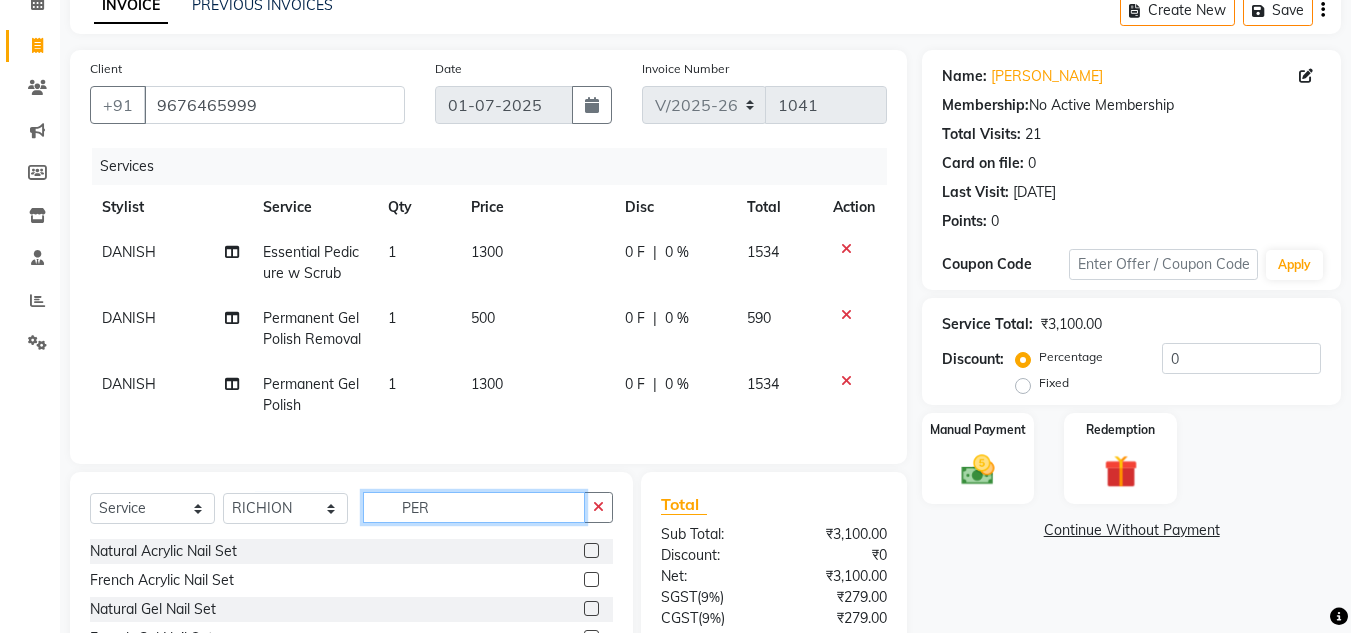 click on "PER" 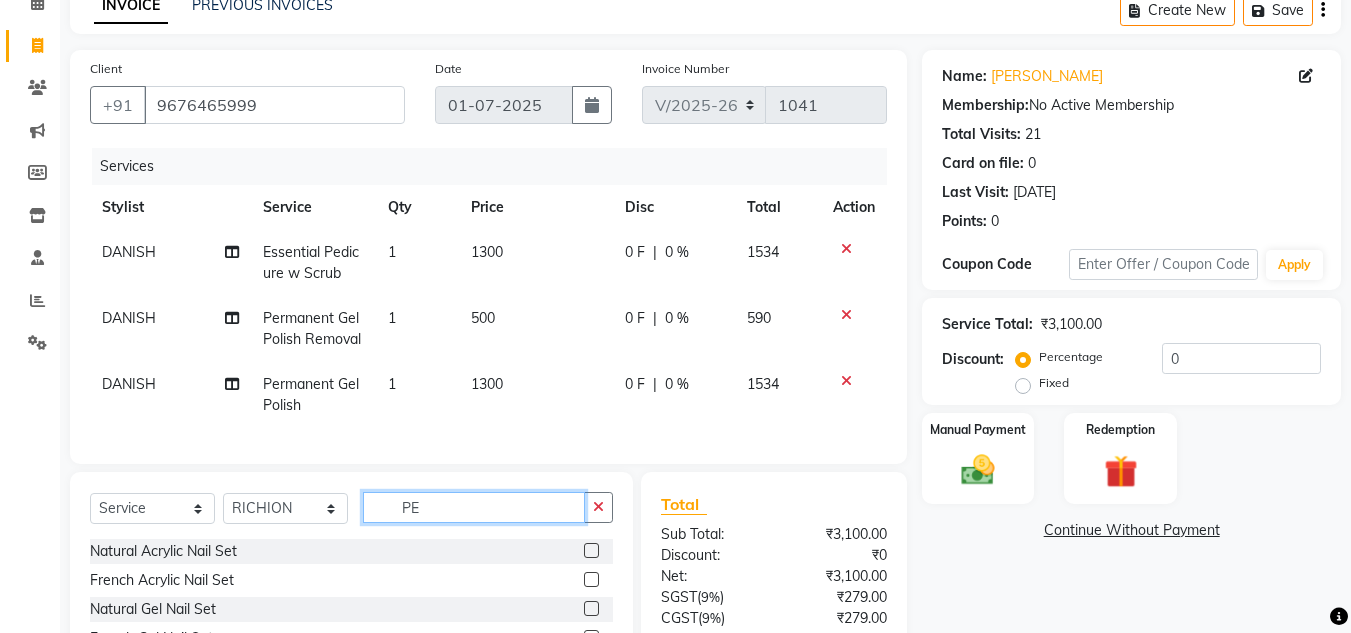 type on "P" 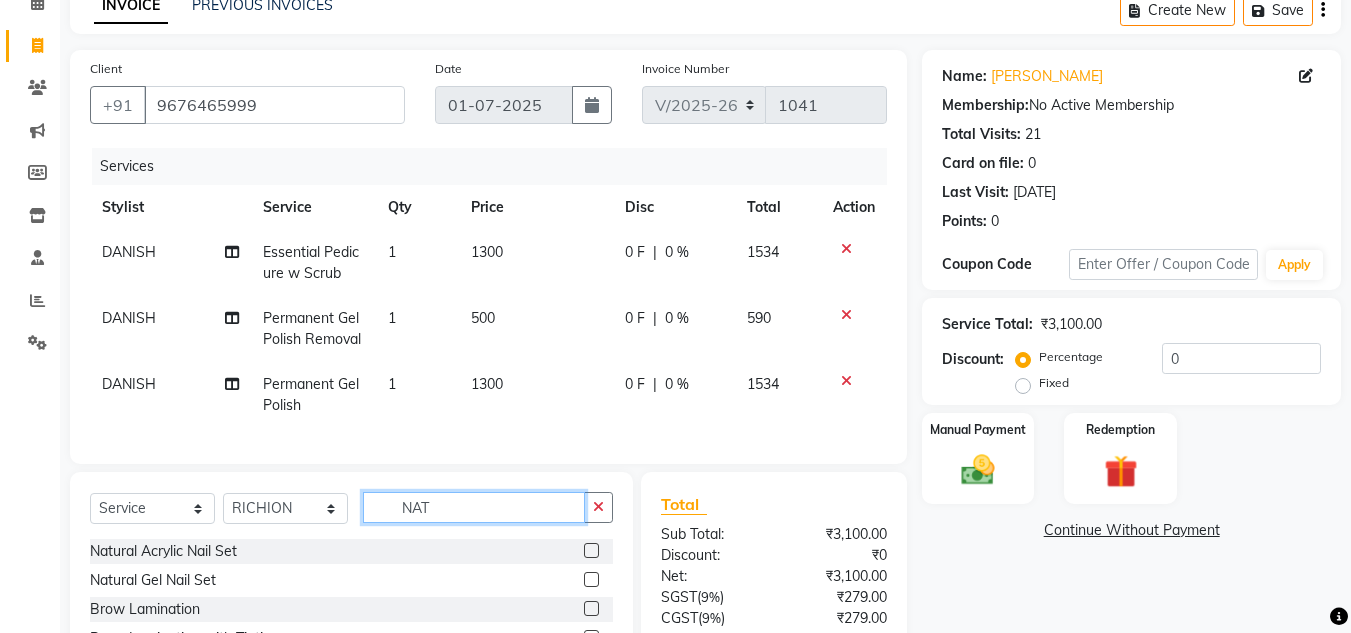 type on "NAT" 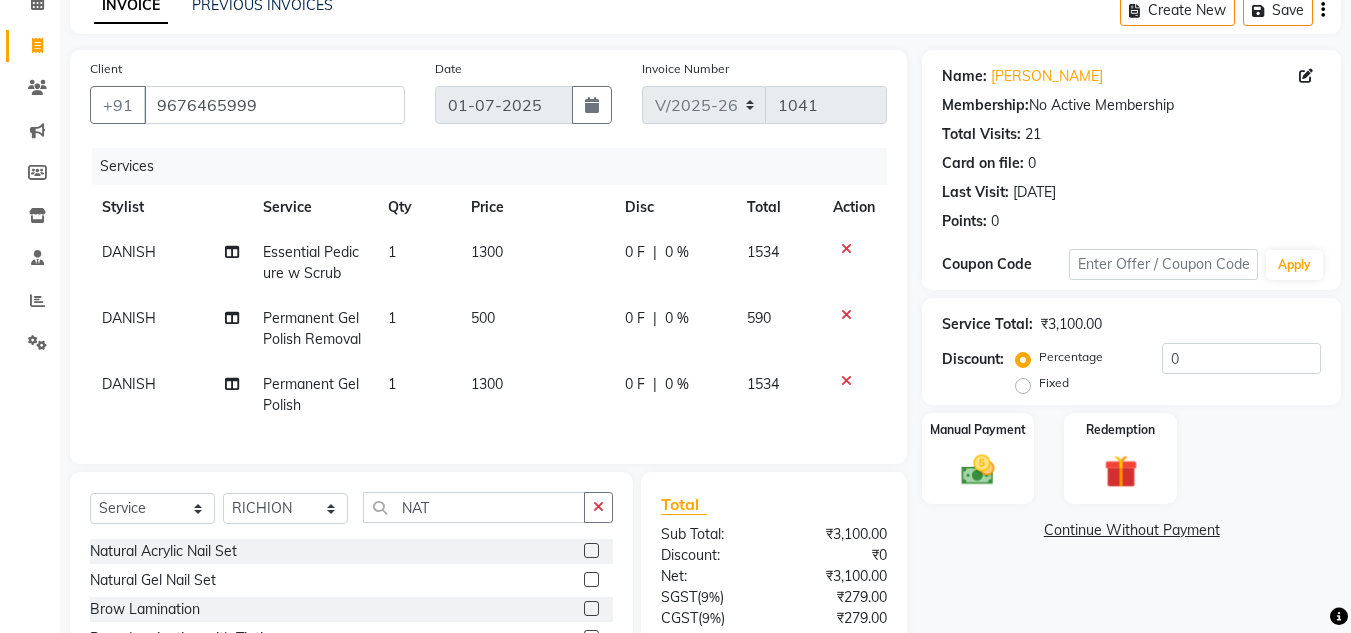 click 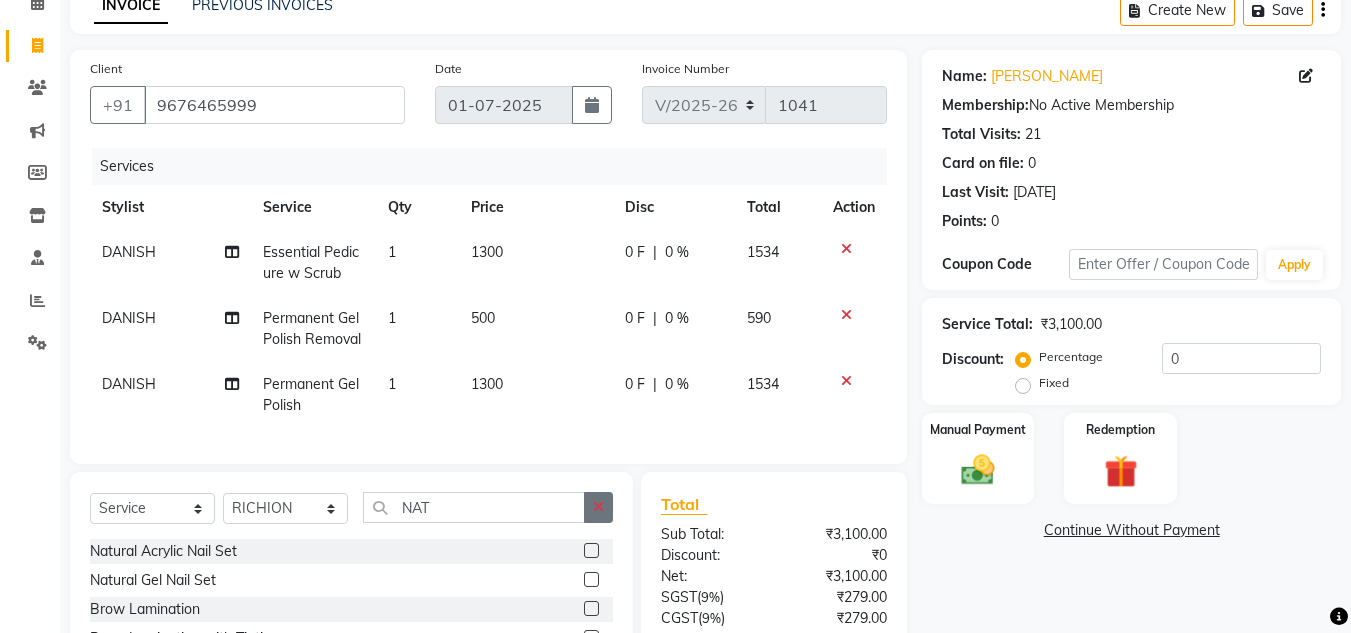 click 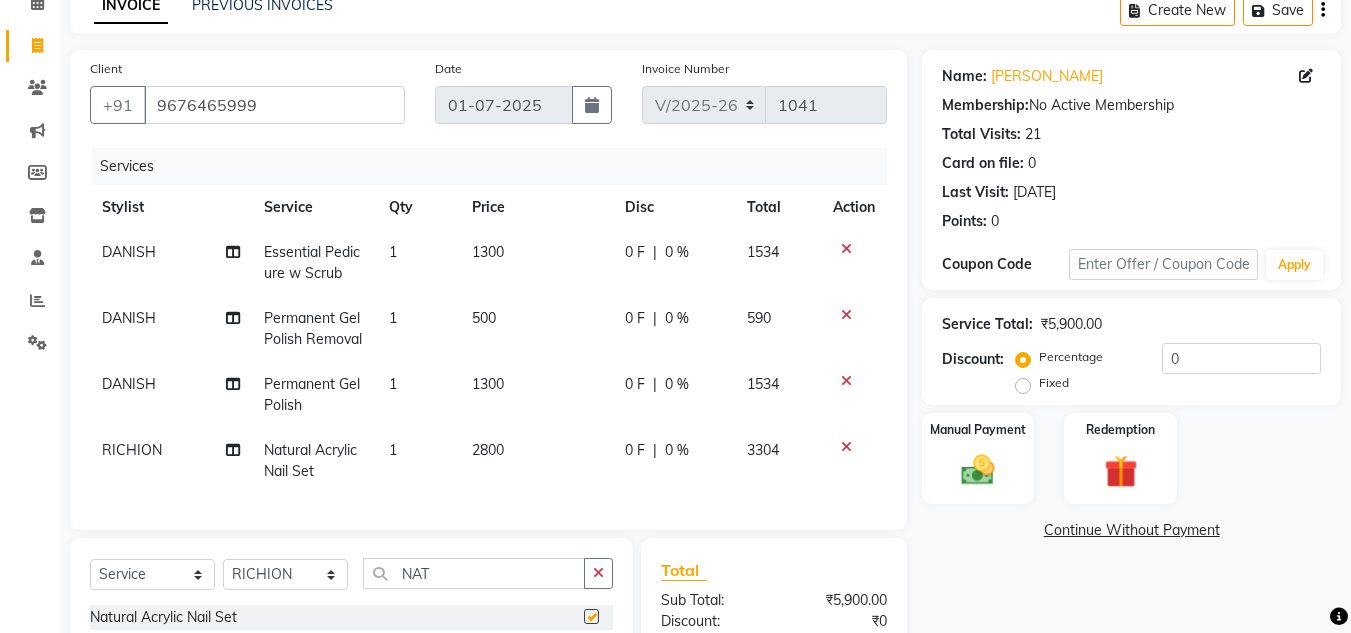 checkbox on "false" 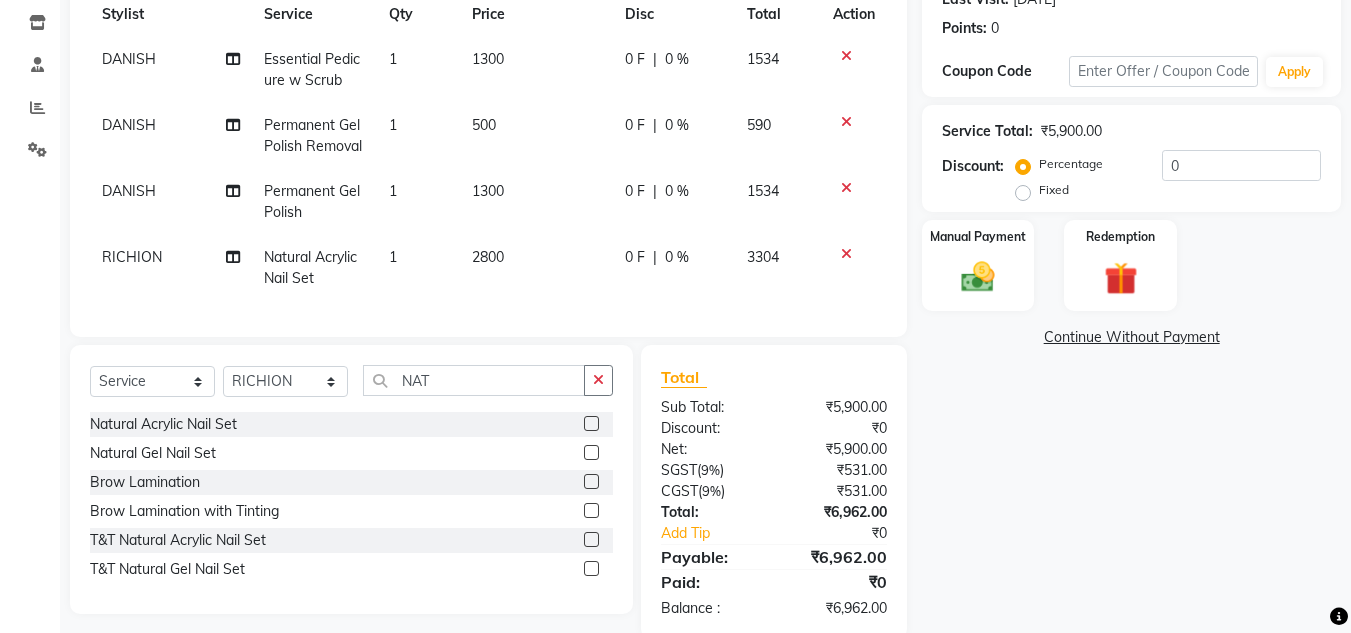 scroll, scrollTop: 300, scrollLeft: 0, axis: vertical 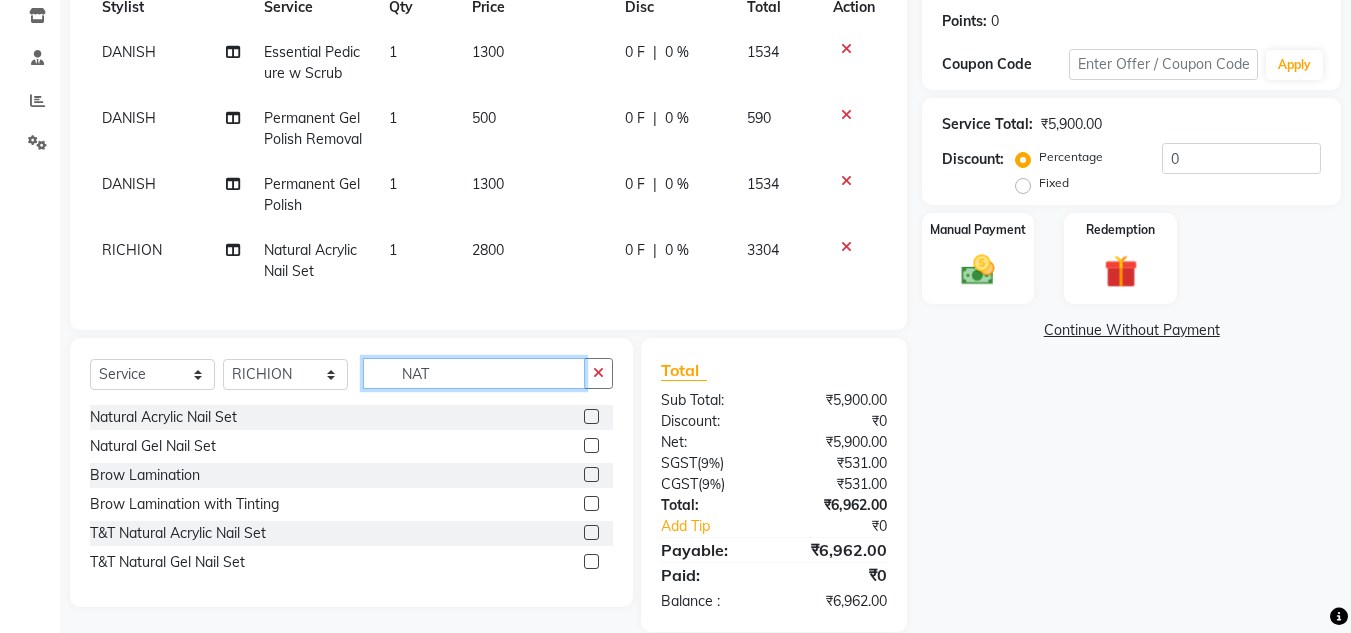 click on "NAT" 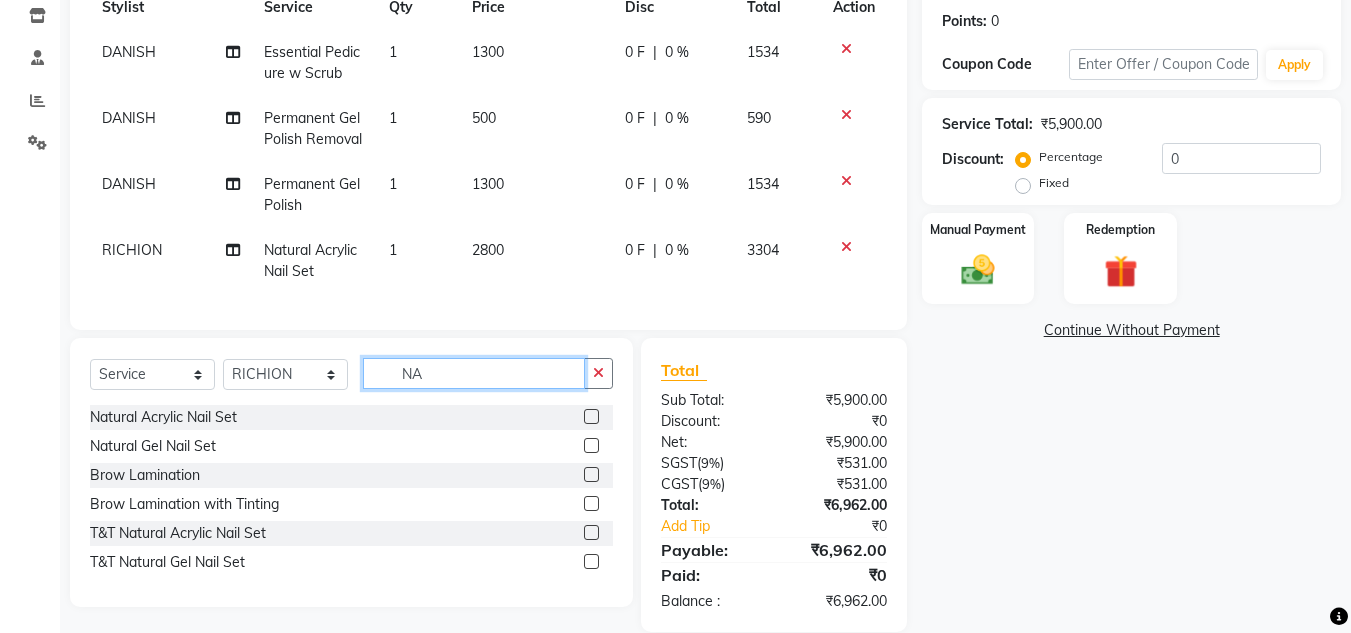 type on "N" 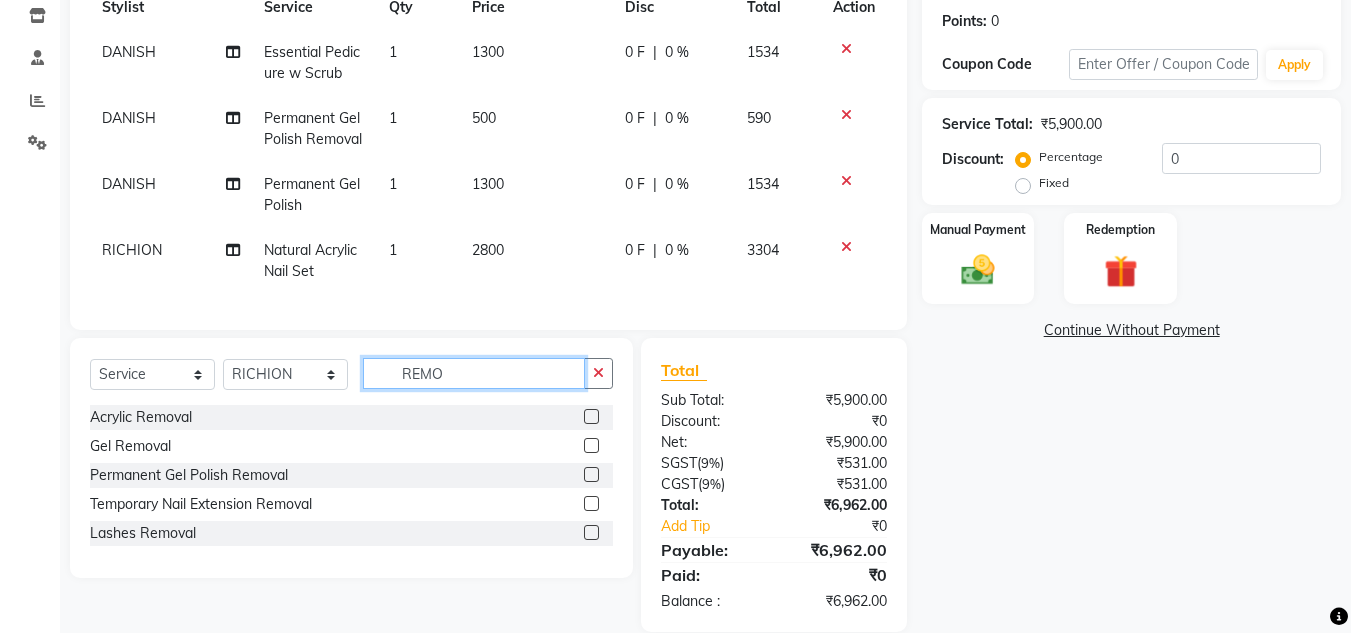 type on "REMO" 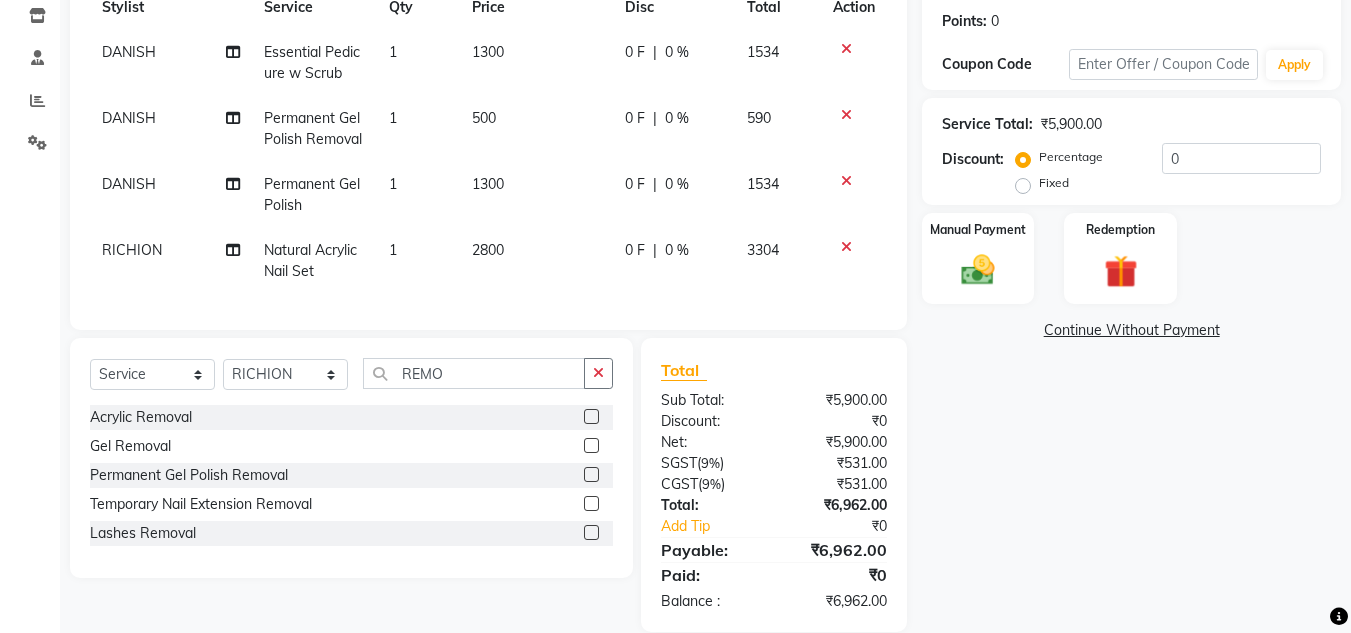 click 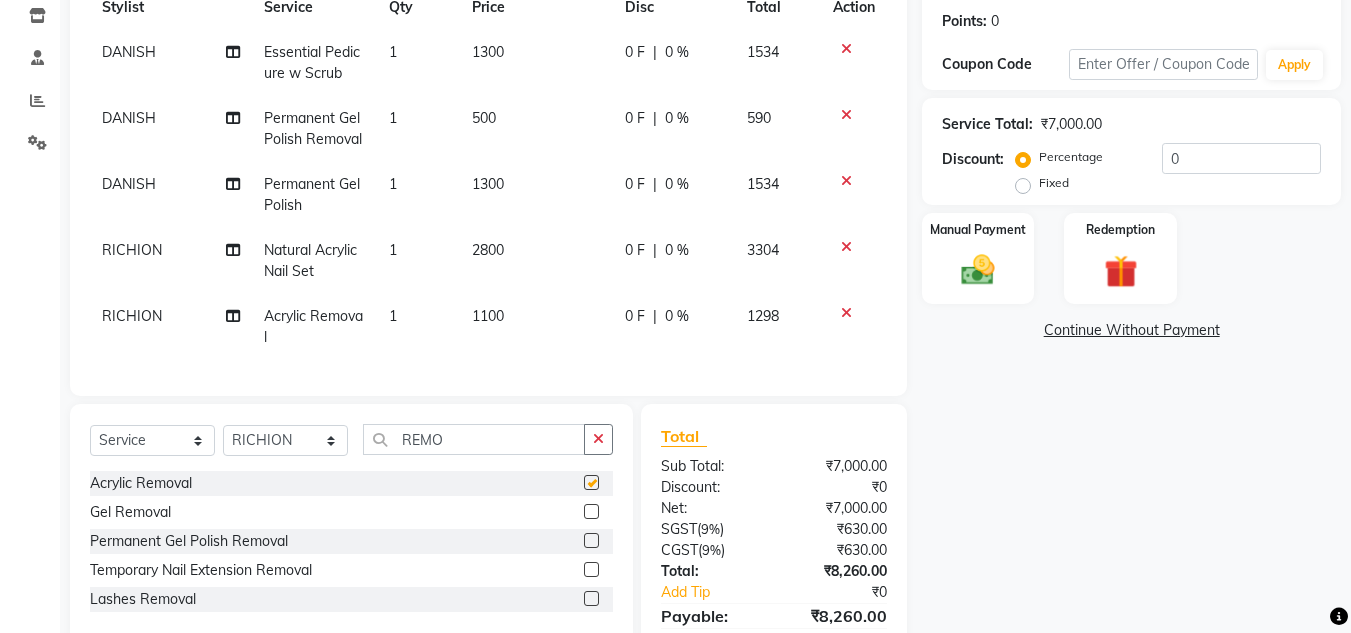 checkbox on "false" 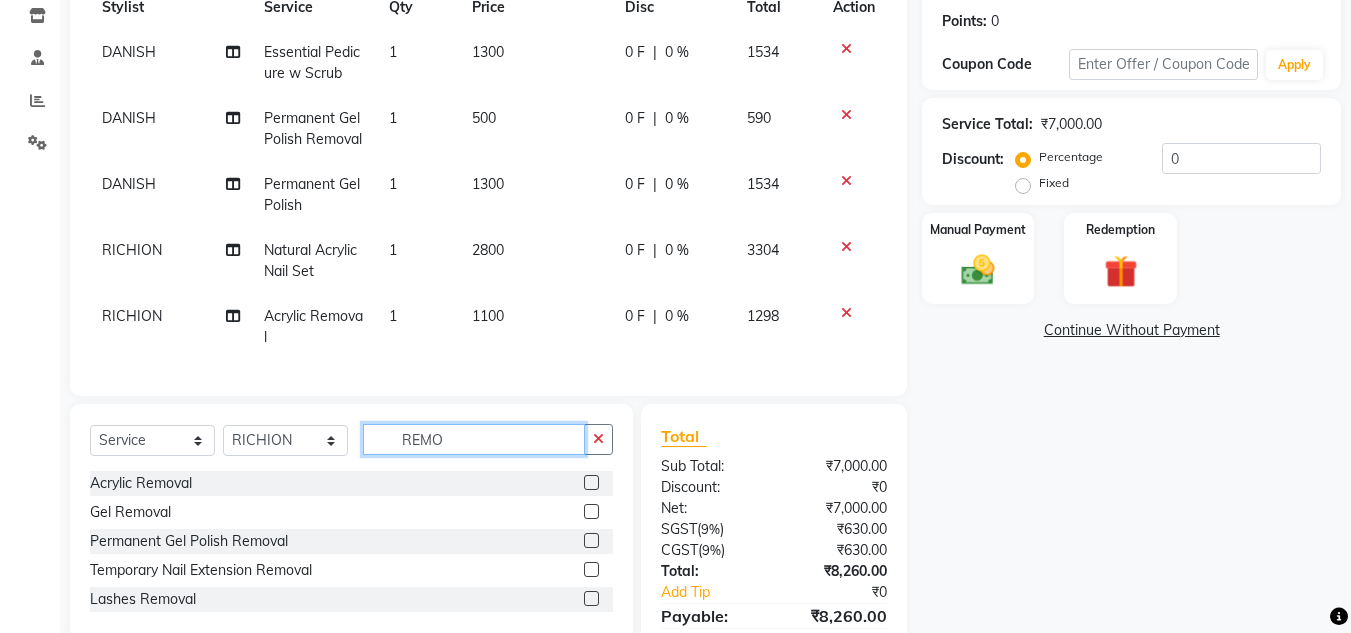 click on "REMO" 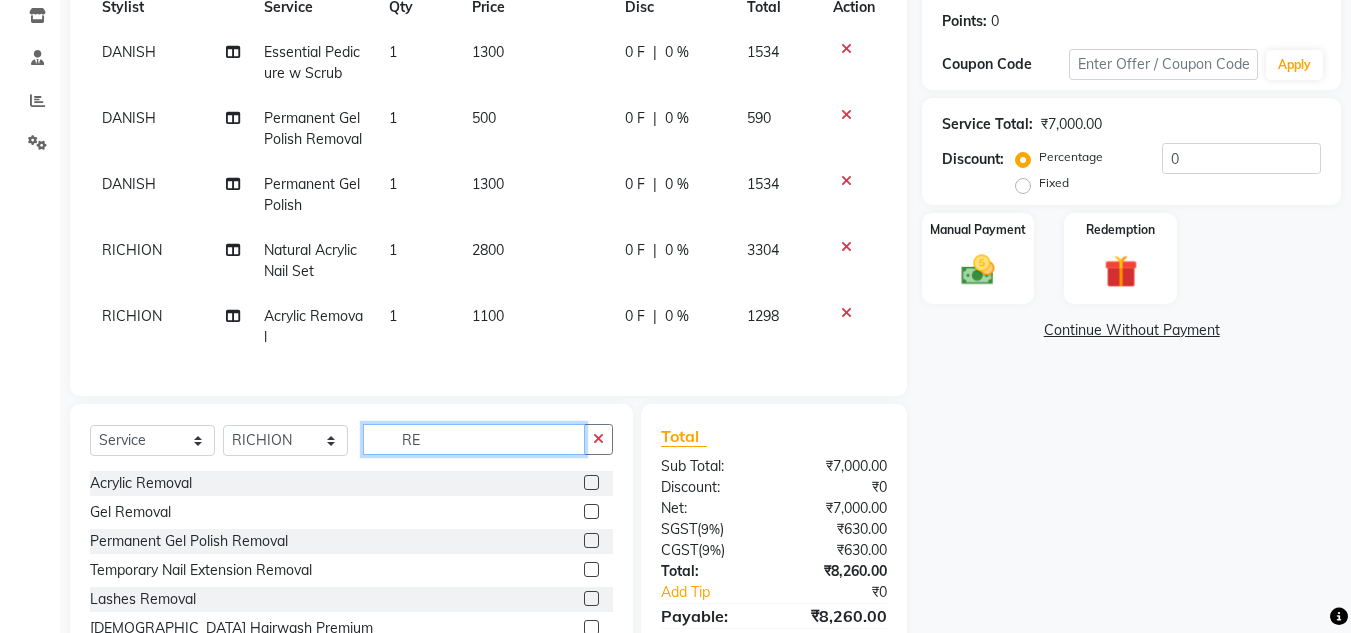 type on "R" 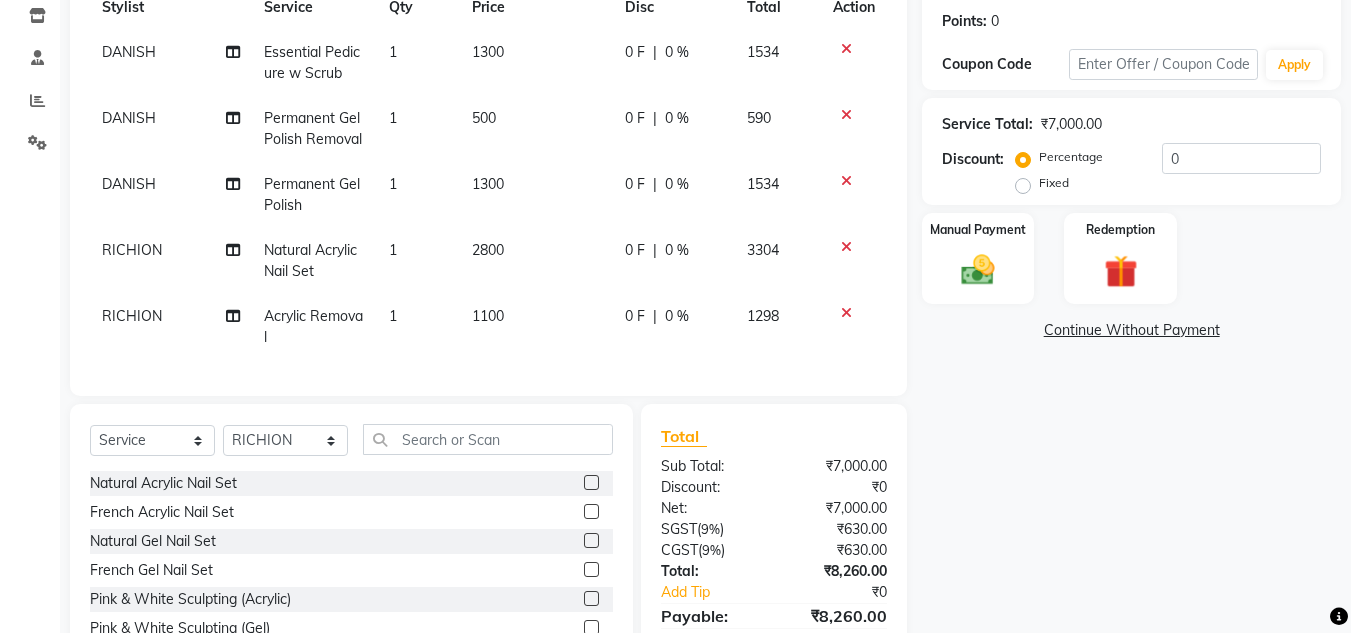click 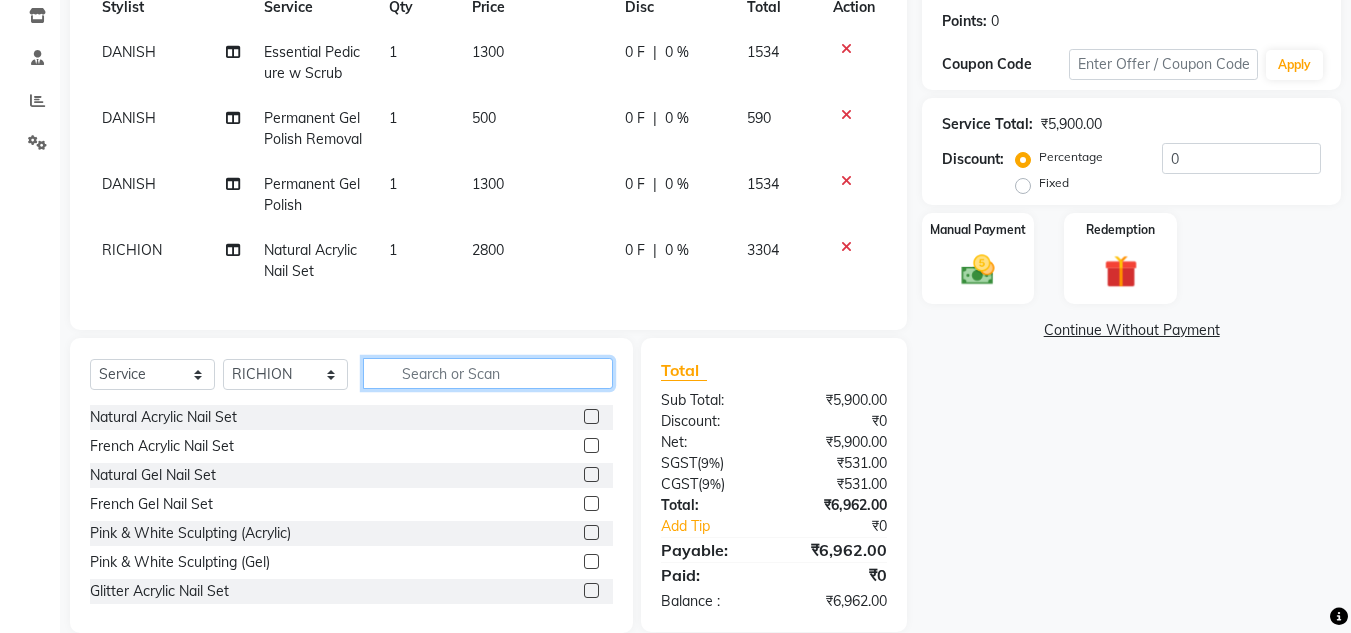 click 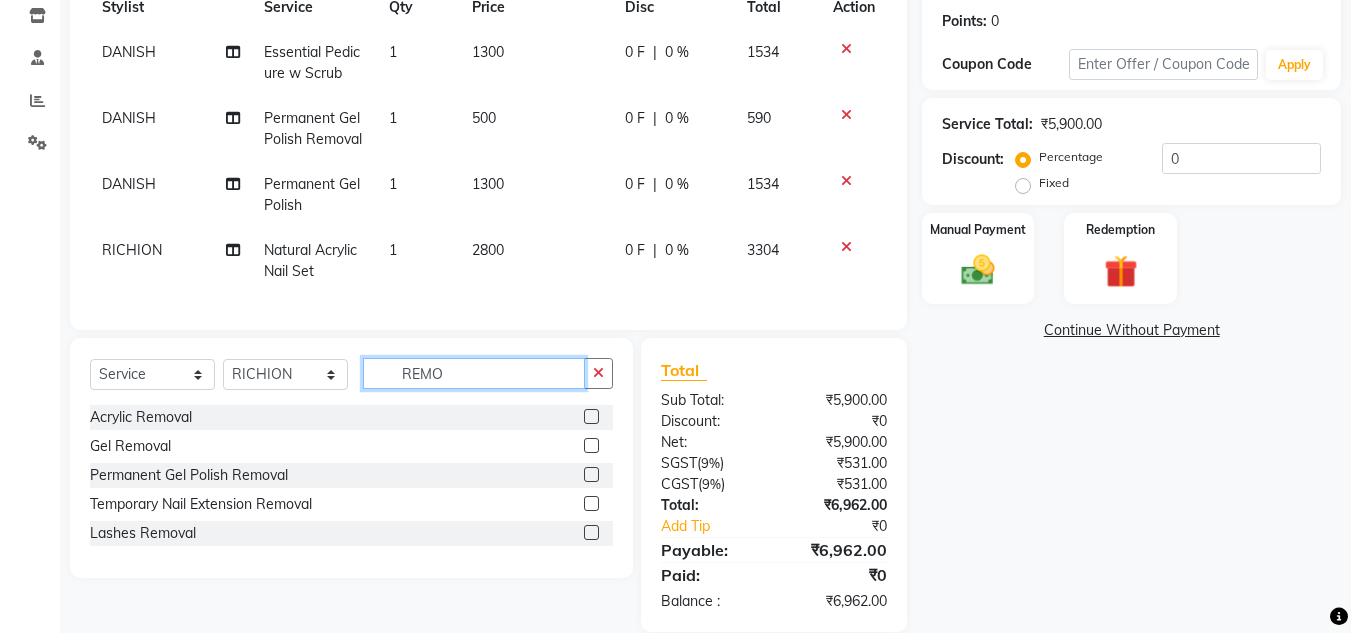 type on "REMO" 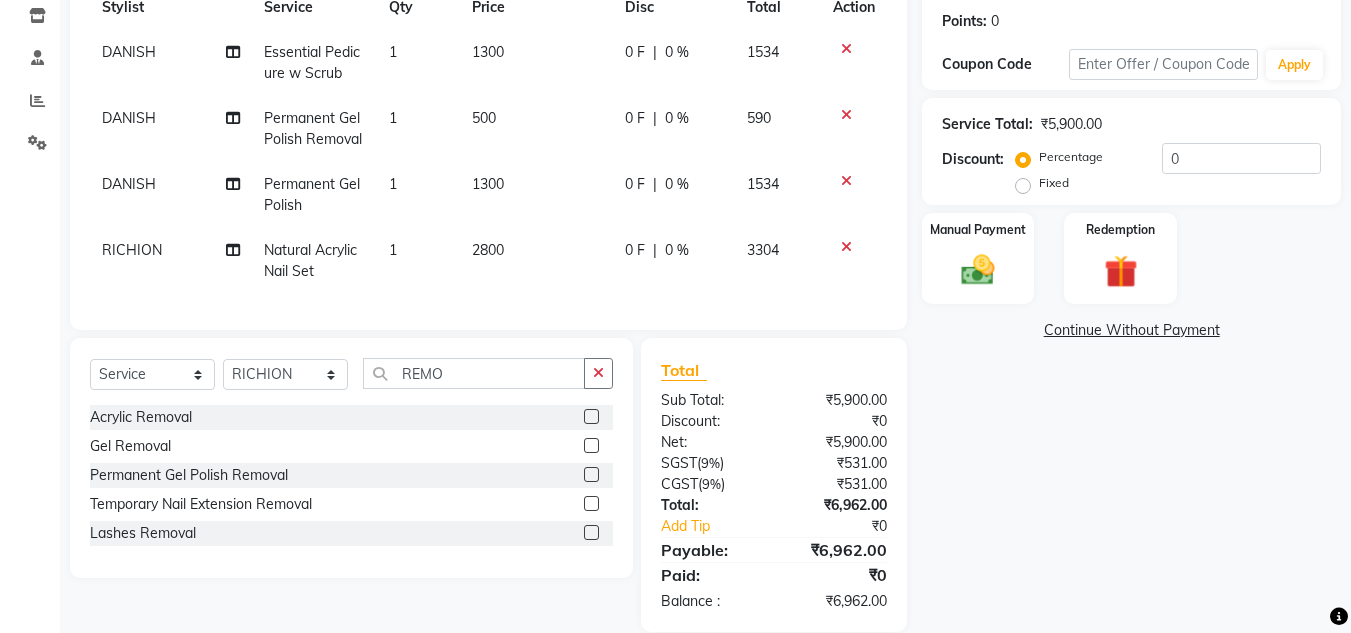 click 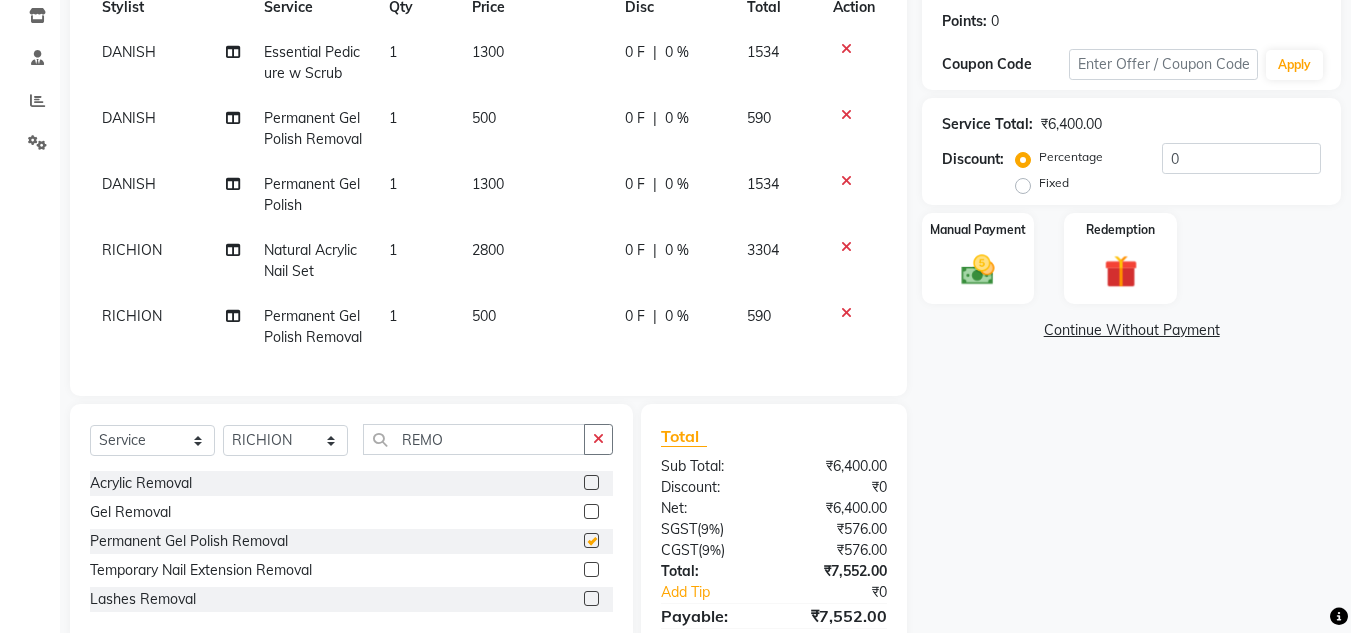 checkbox on "false" 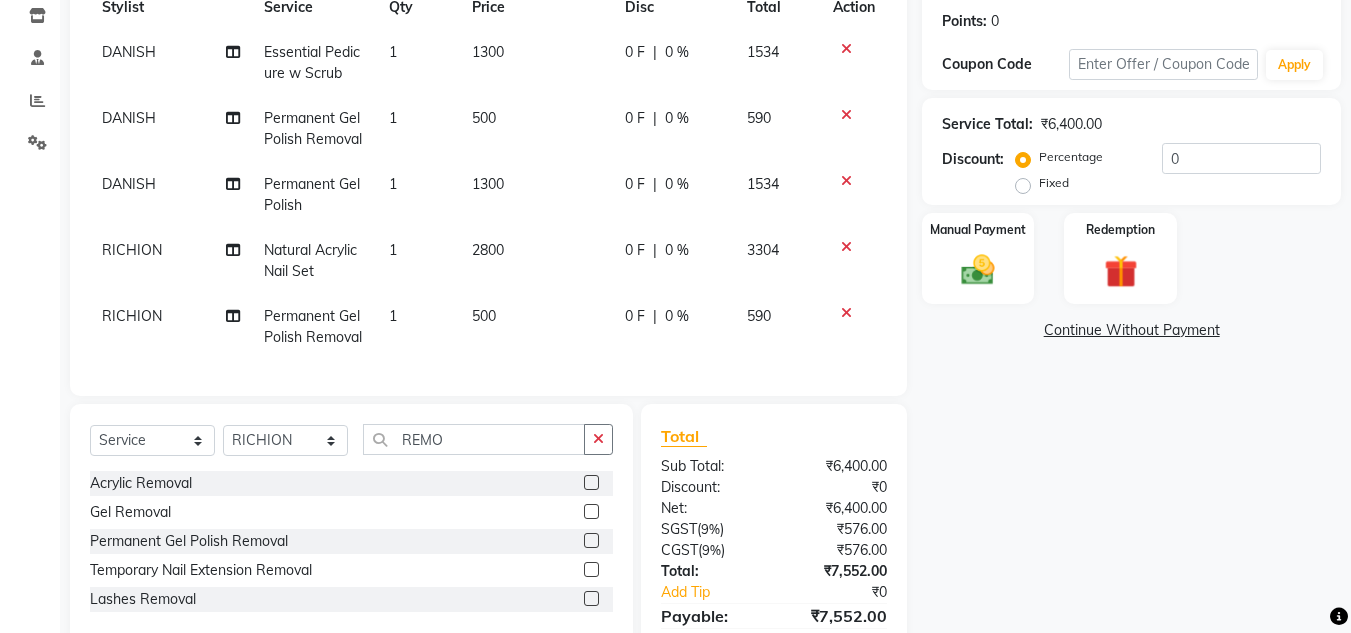 click on "Select  Service  Product  Membership  Package Voucher Prepaid Gift Card  Select Stylist [PERSON_NAME] [PERSON_NAME] UTKAR AKASH [PERSON_NAME] [PERSON_NAME] [PERSON_NAME] DANISH [PERSON_NAME] Front desk  [PERSON_NAME] NIKHIL POONAM RAHUL [PERSON_NAME] [PERSON_NAME] [PERSON_NAME] MAMA TWINKLE [PERSON_NAME] REMO" 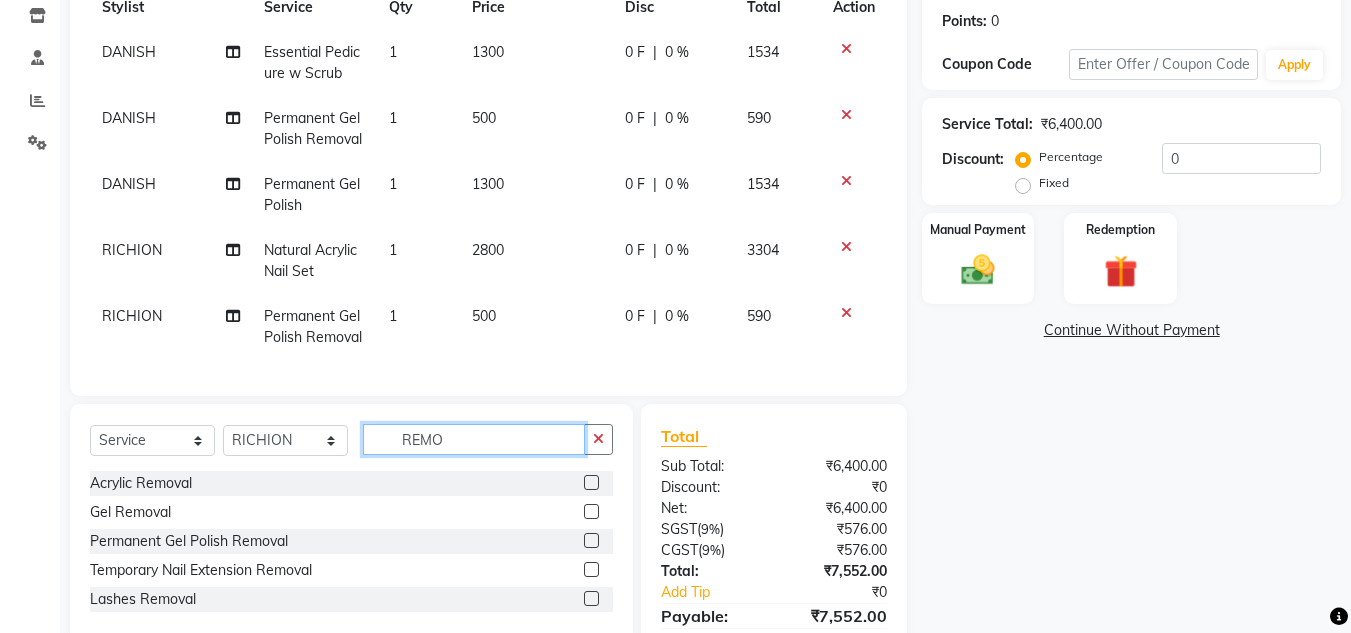 click on "REMO" 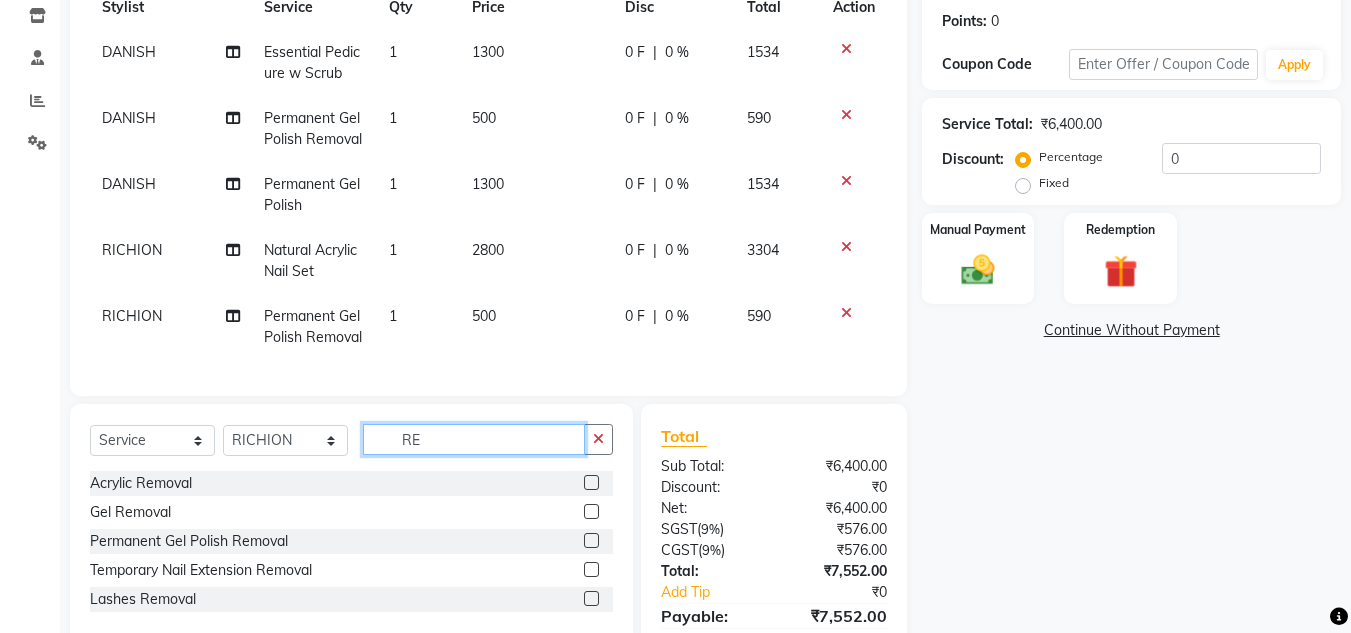 type on "R" 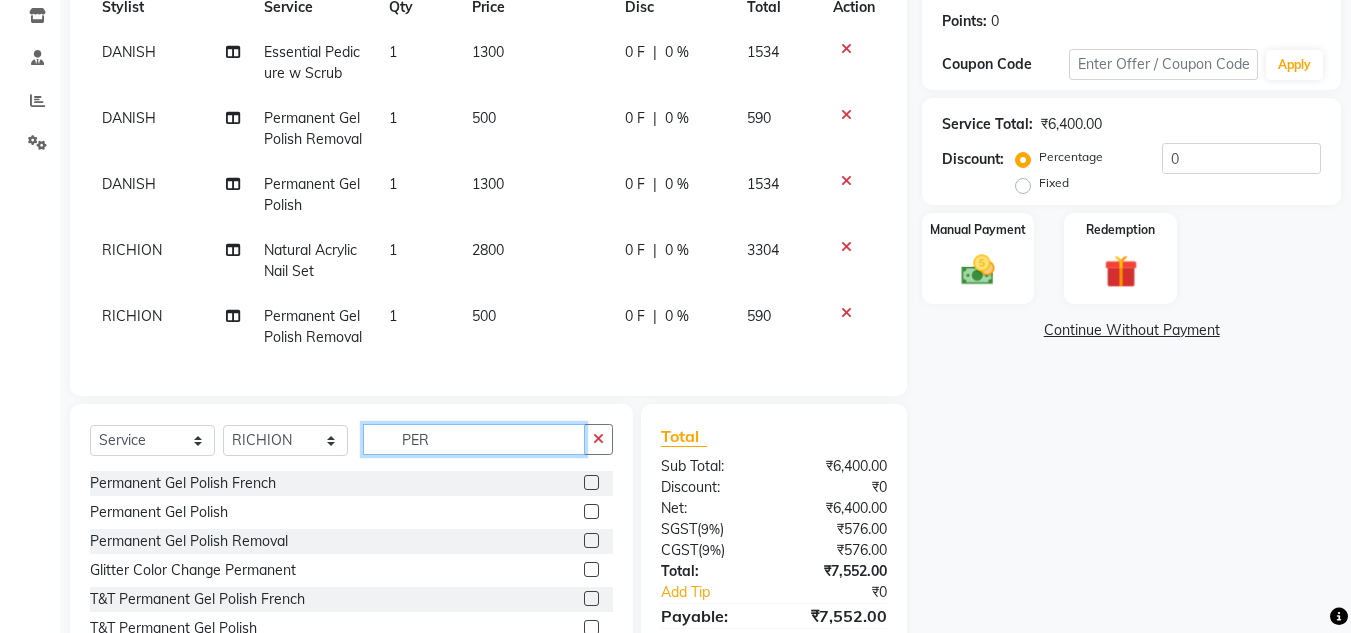 type on "PER" 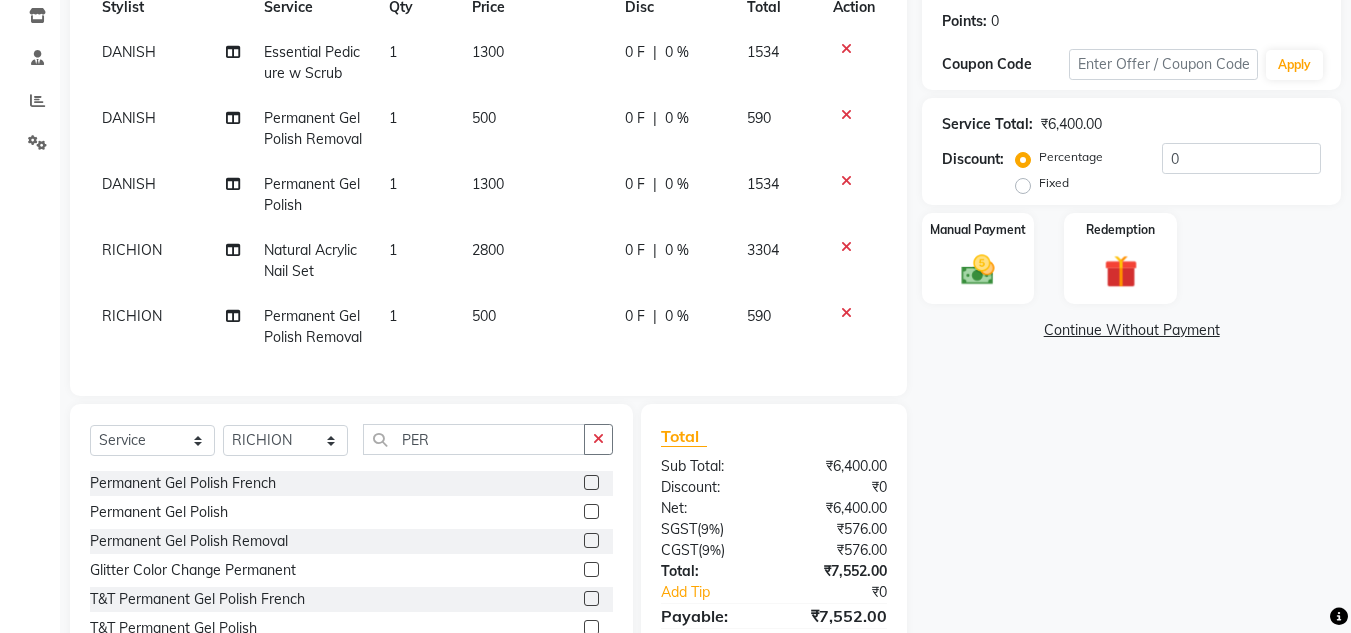 click 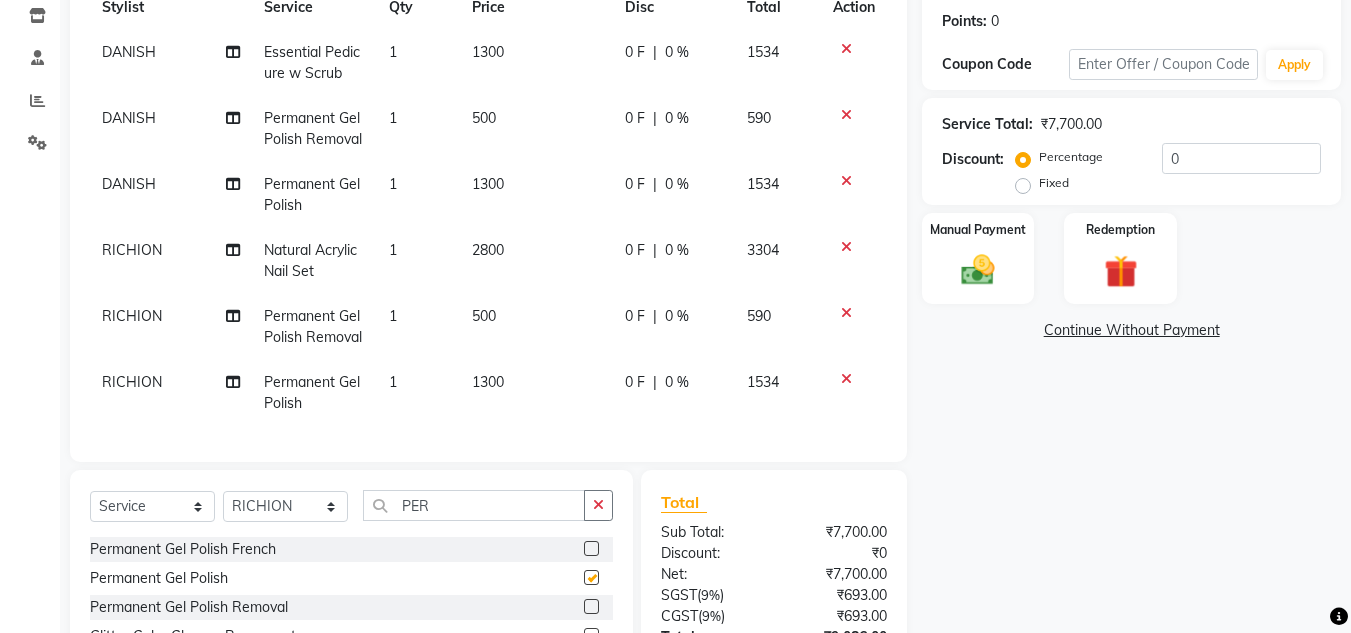 checkbox on "false" 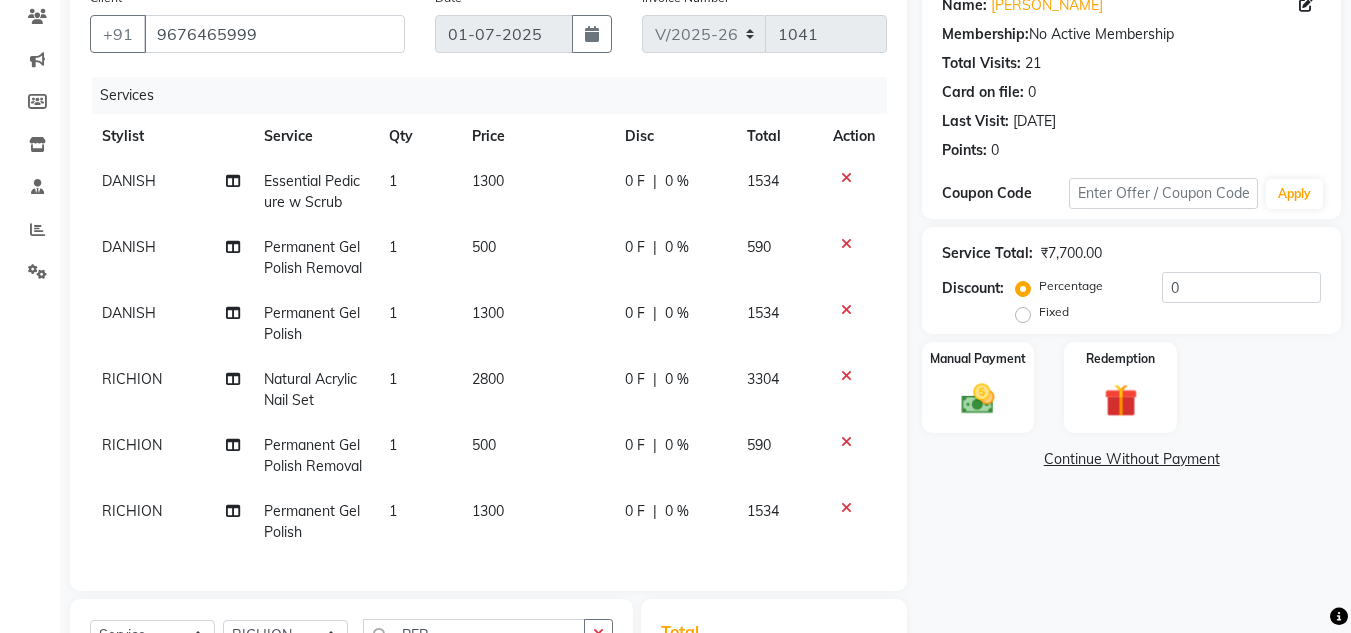scroll, scrollTop: 0, scrollLeft: 0, axis: both 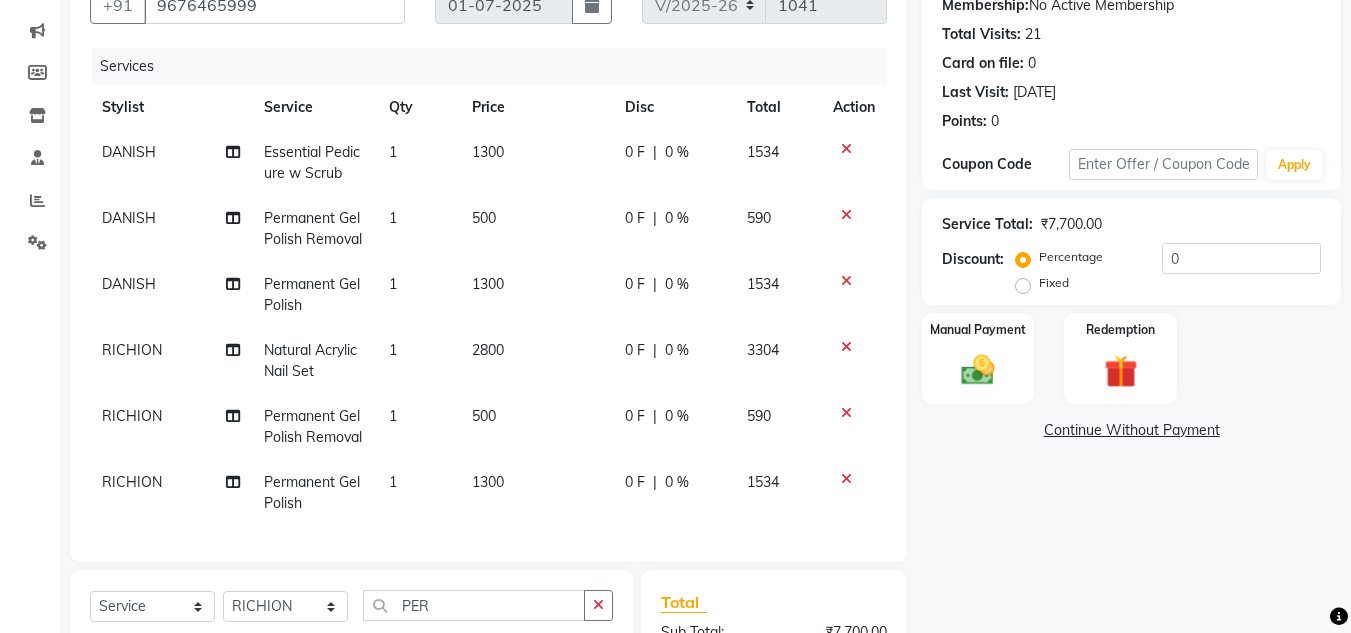 click on "Name: [PERSON_NAME] Membership:  No Active Membership  Total Visits:  21 Card on file:  0 Last Visit:   [DATE] Points:   0  Coupon Code Apply Service Total:  ₹7,700.00  Discount:  Percentage   Fixed  0 Manual Payment Redemption  Continue Without Payment" 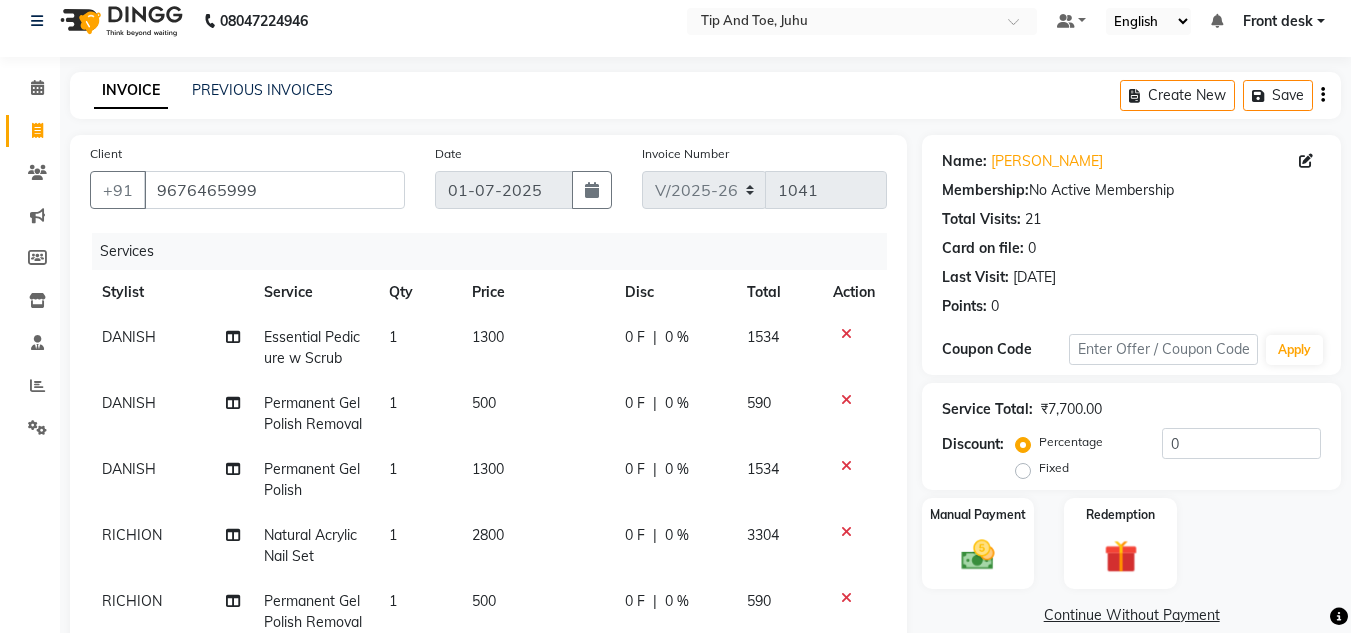 scroll, scrollTop: 0, scrollLeft: 0, axis: both 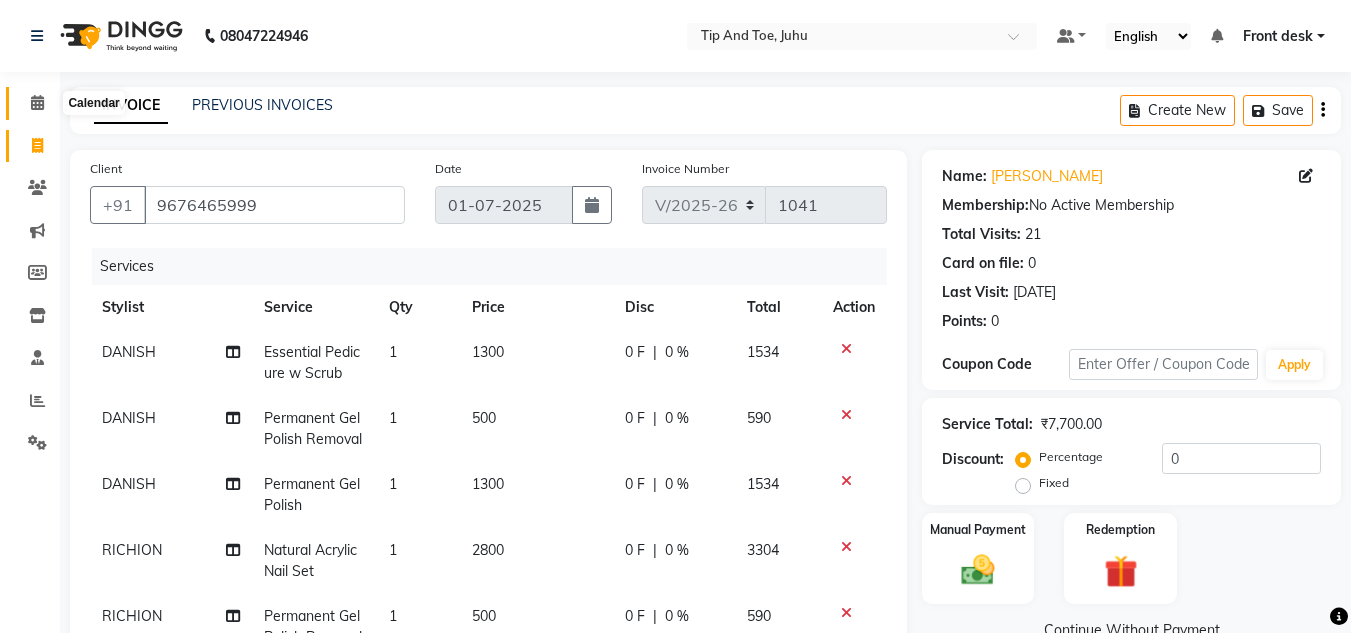 click 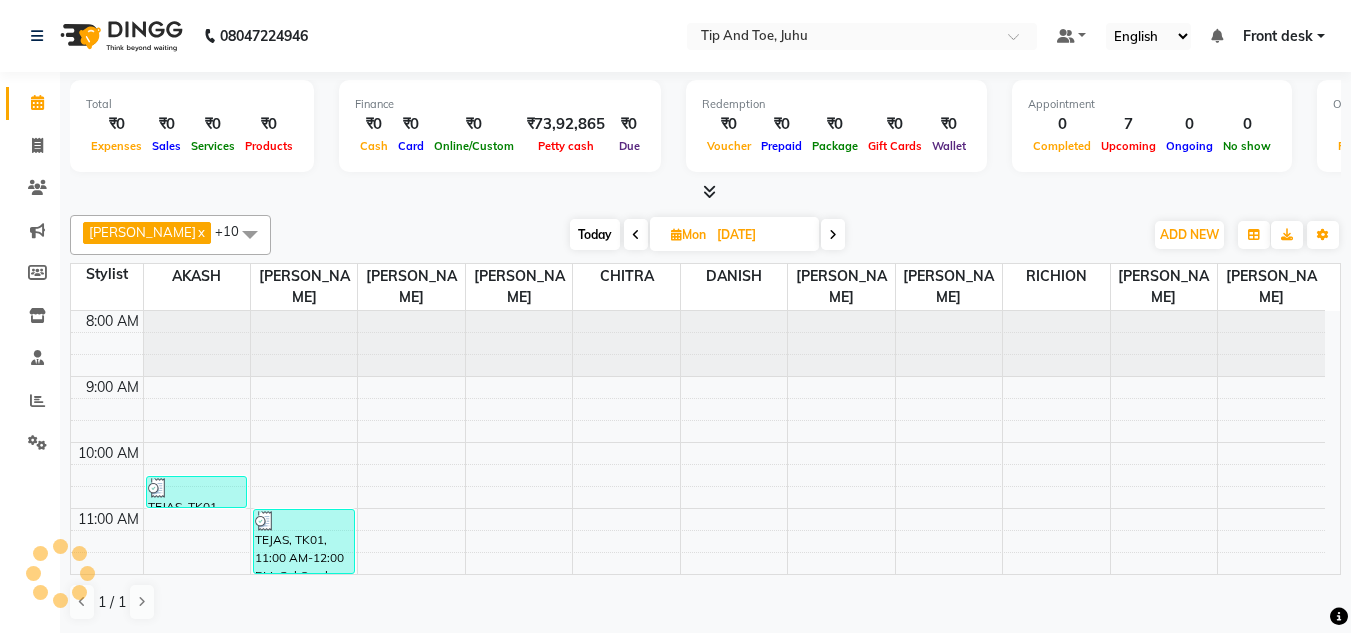 scroll, scrollTop: 0, scrollLeft: 0, axis: both 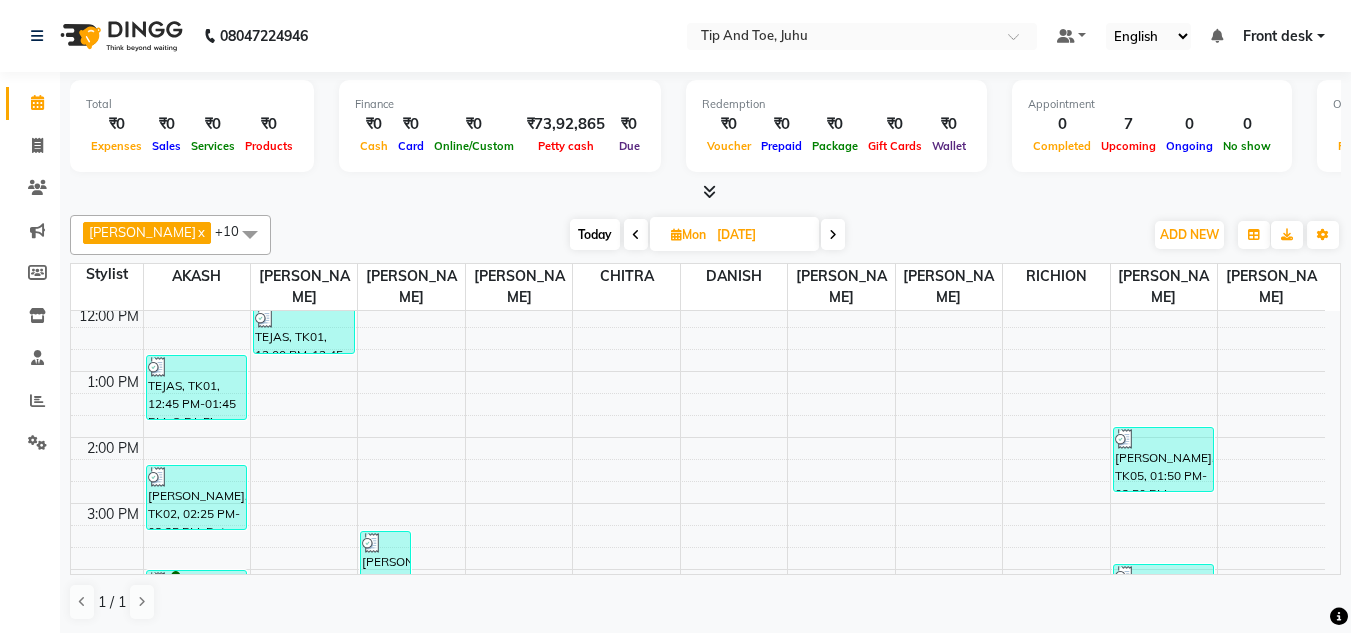 click on "Today" at bounding box center [595, 234] 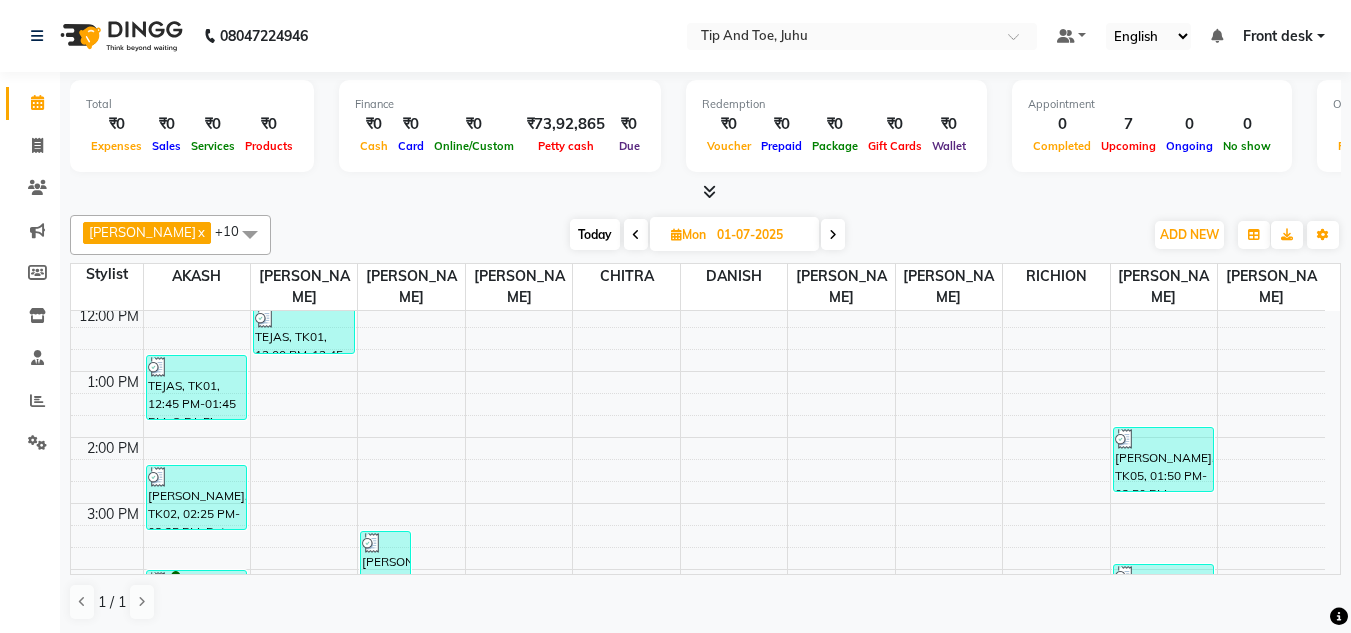 scroll, scrollTop: 331, scrollLeft: 0, axis: vertical 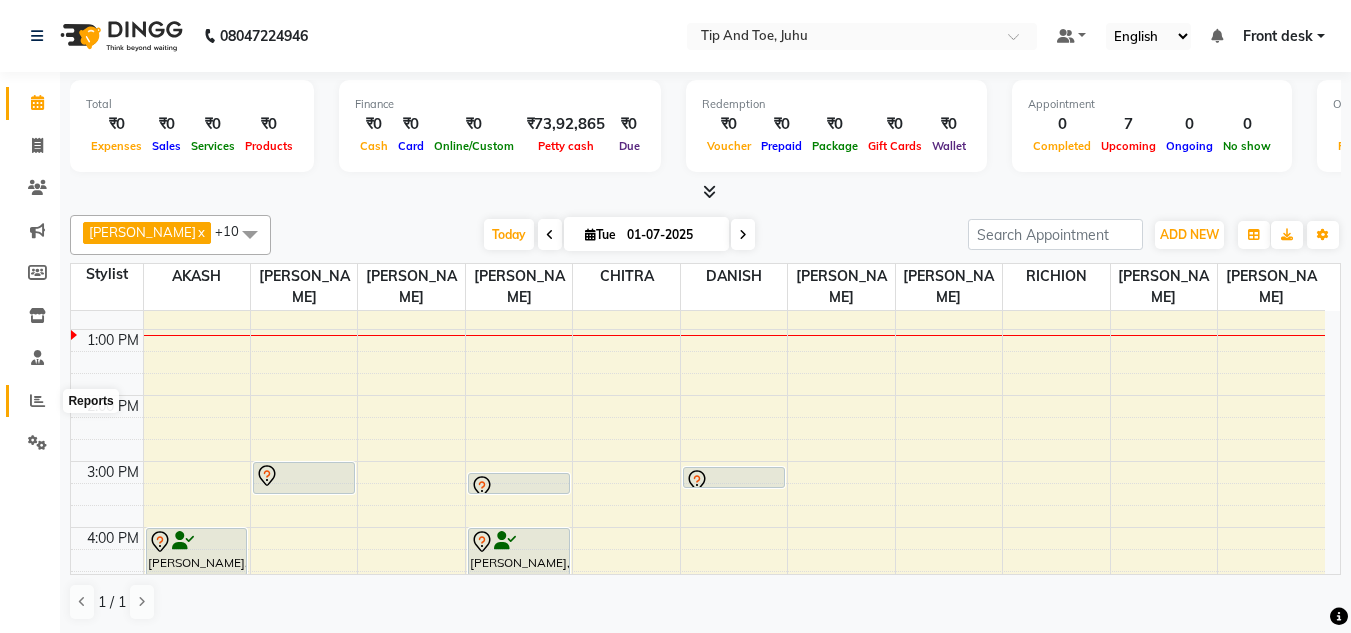 click 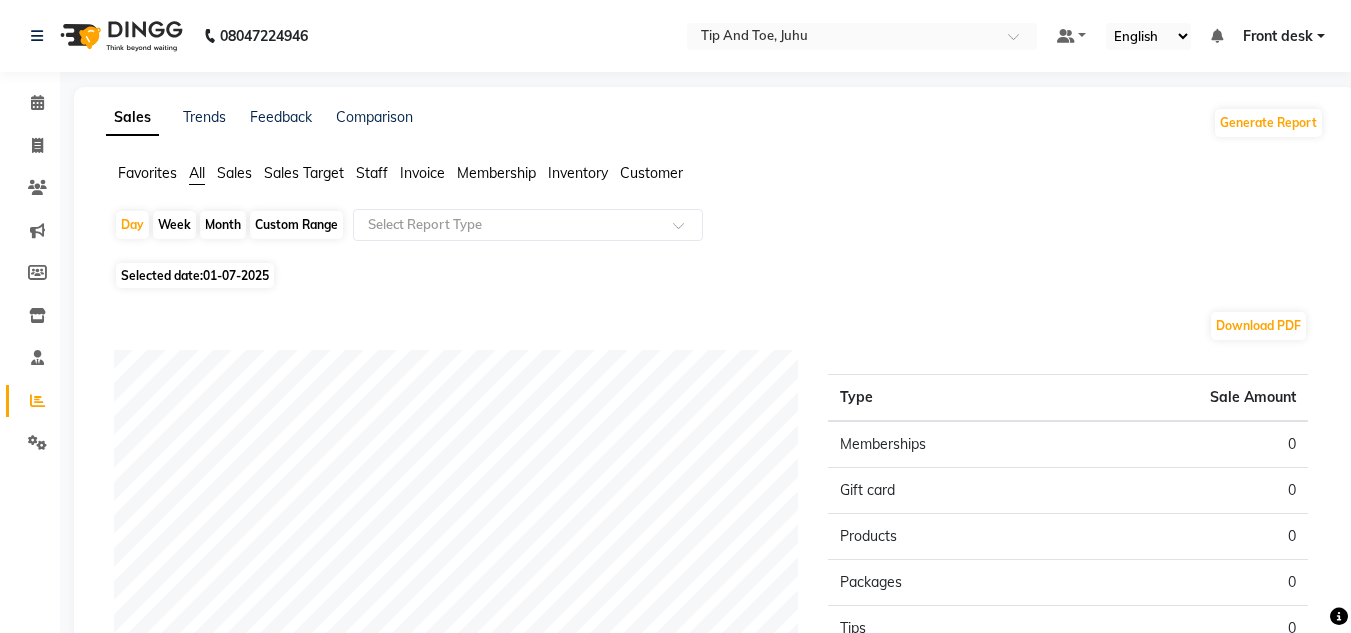 click on "Staff" 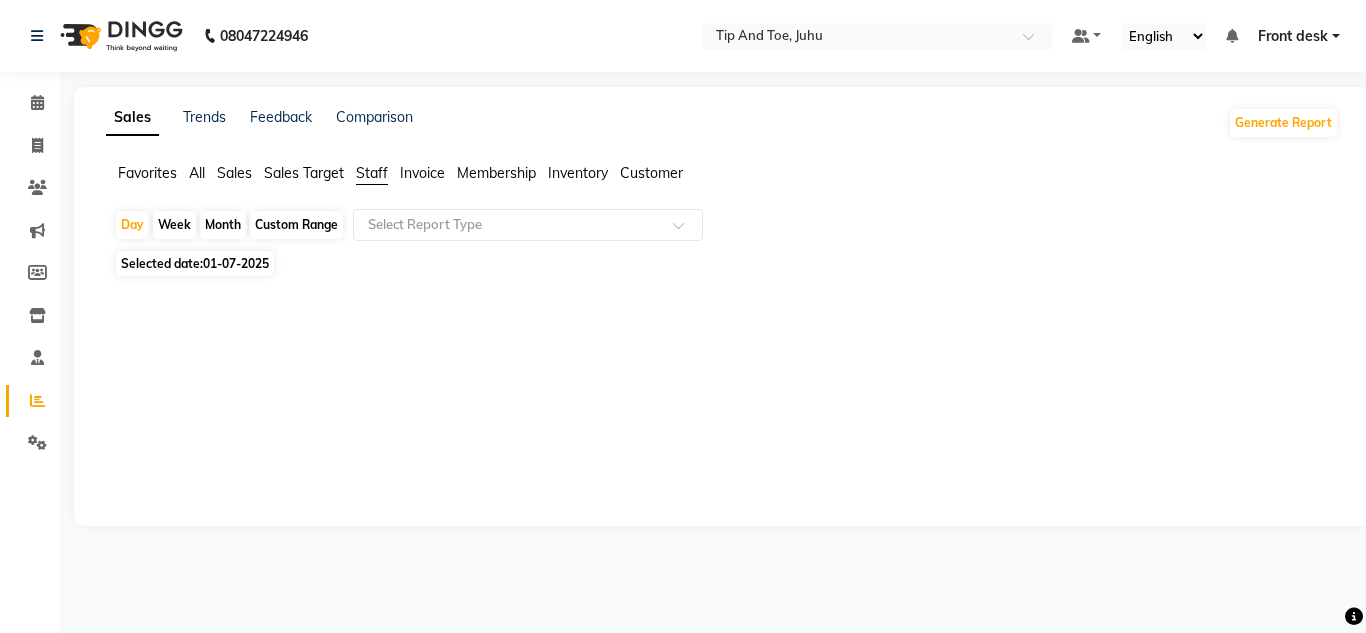 click on "01-07-2025" 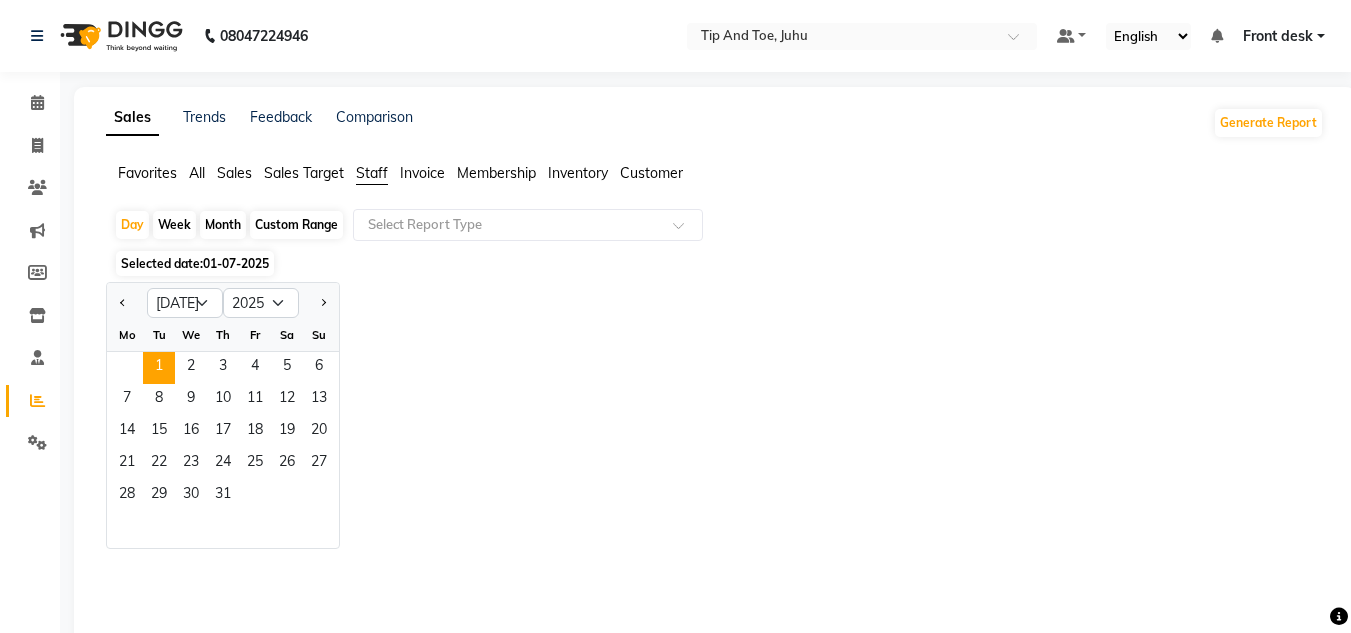 click on "Custom Range" 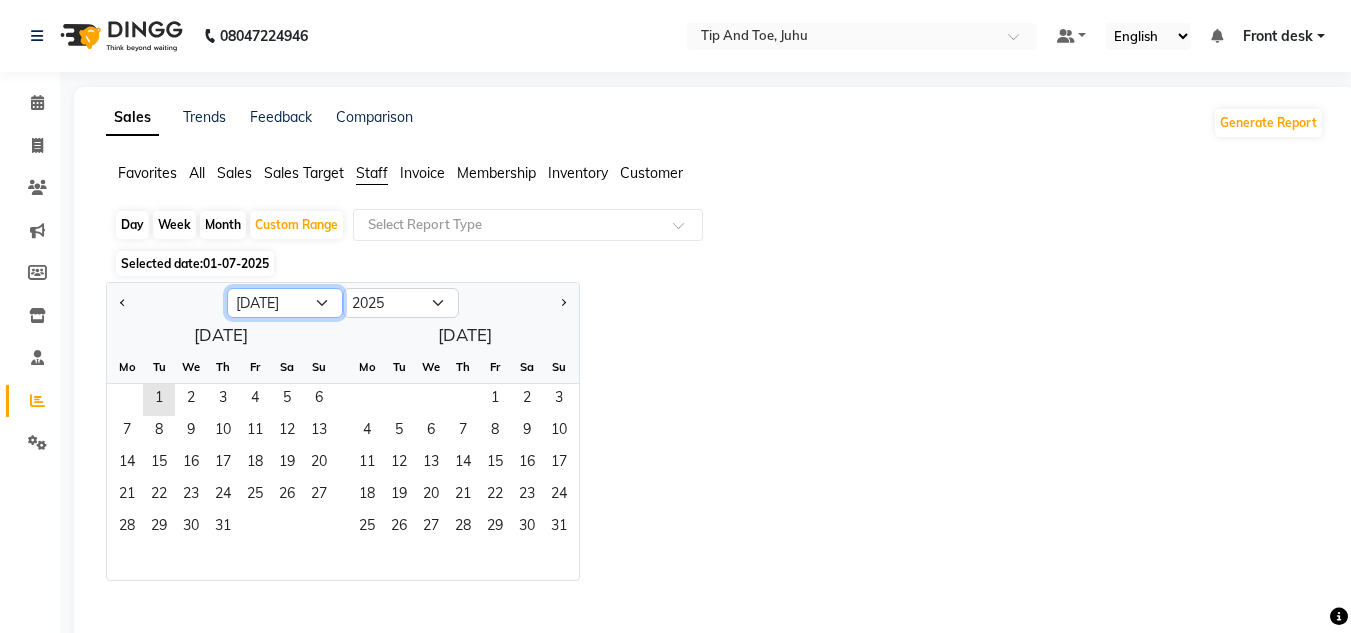 click on "Jan Feb Mar Apr May Jun [DATE] Aug Sep Oct Nov Dec" 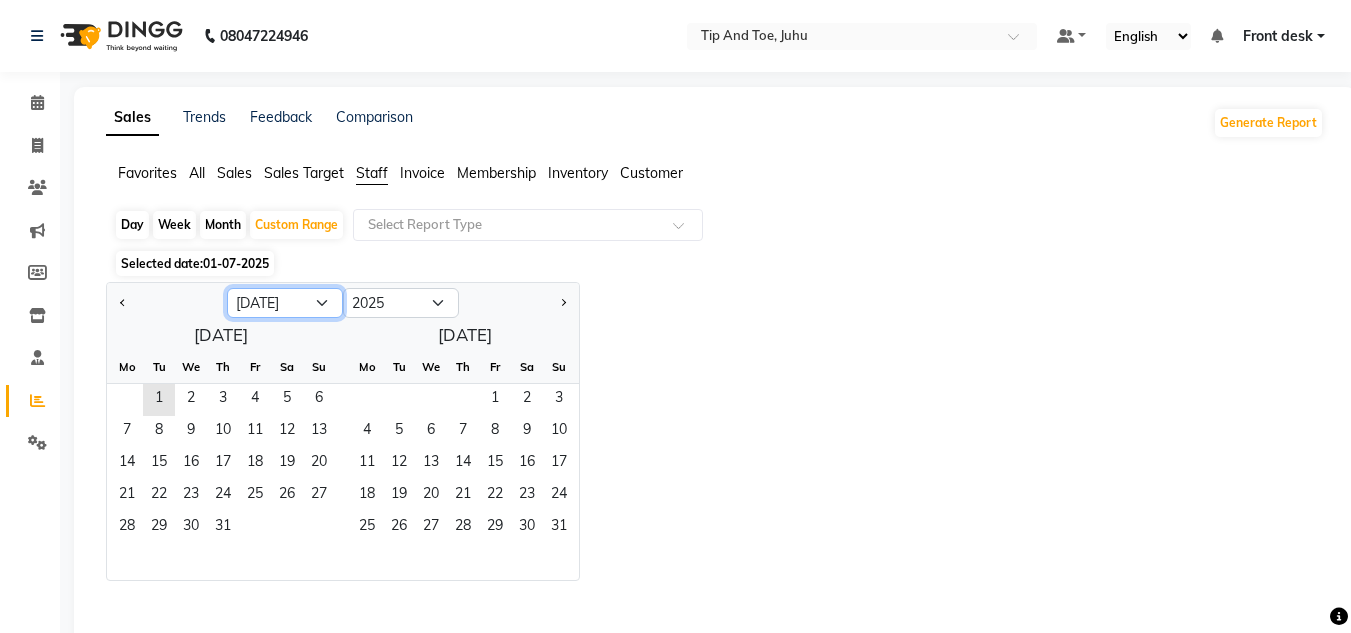 select on "6" 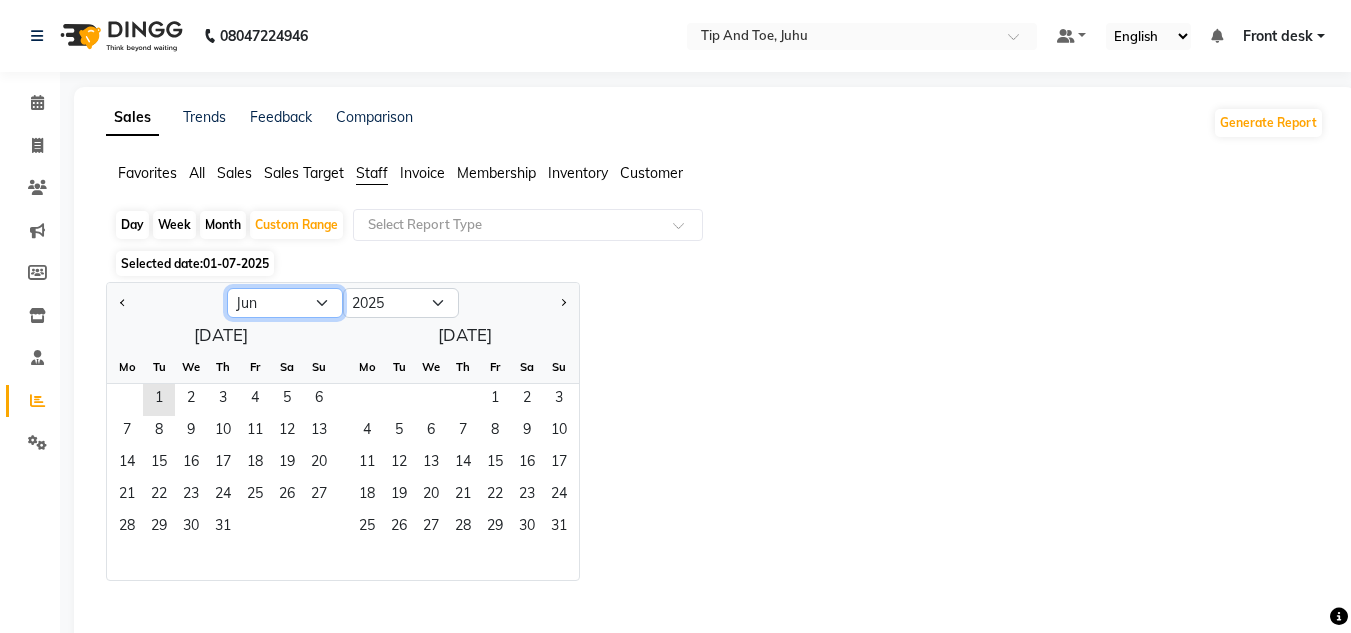 click on "Jan Feb Mar Apr May Jun [DATE] Aug Sep Oct Nov Dec" 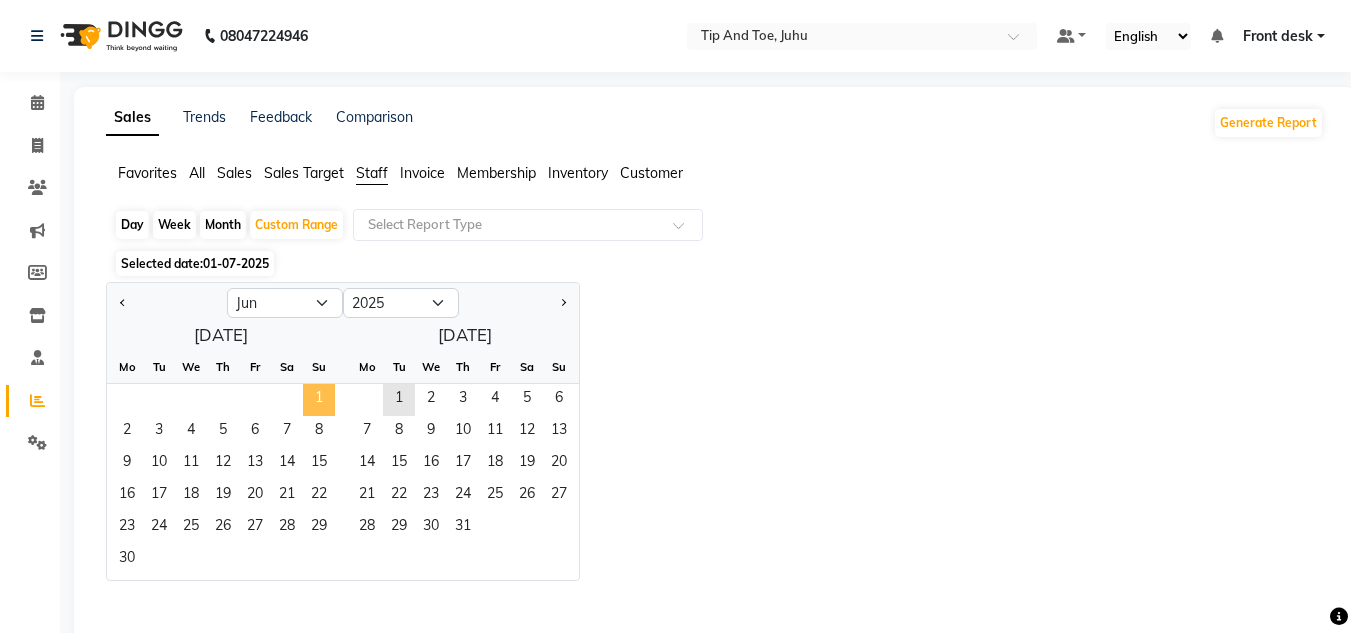 drag, startPoint x: 318, startPoint y: 397, endPoint x: 323, endPoint y: 418, distance: 21.587032 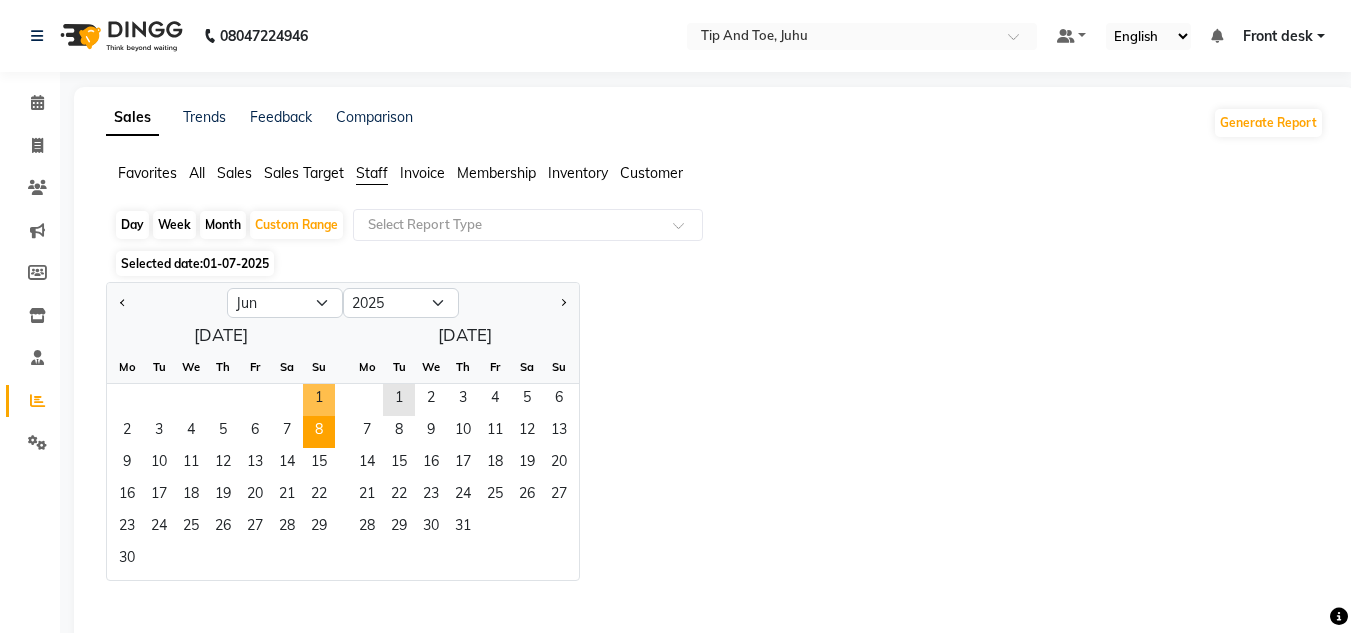 click on "1" 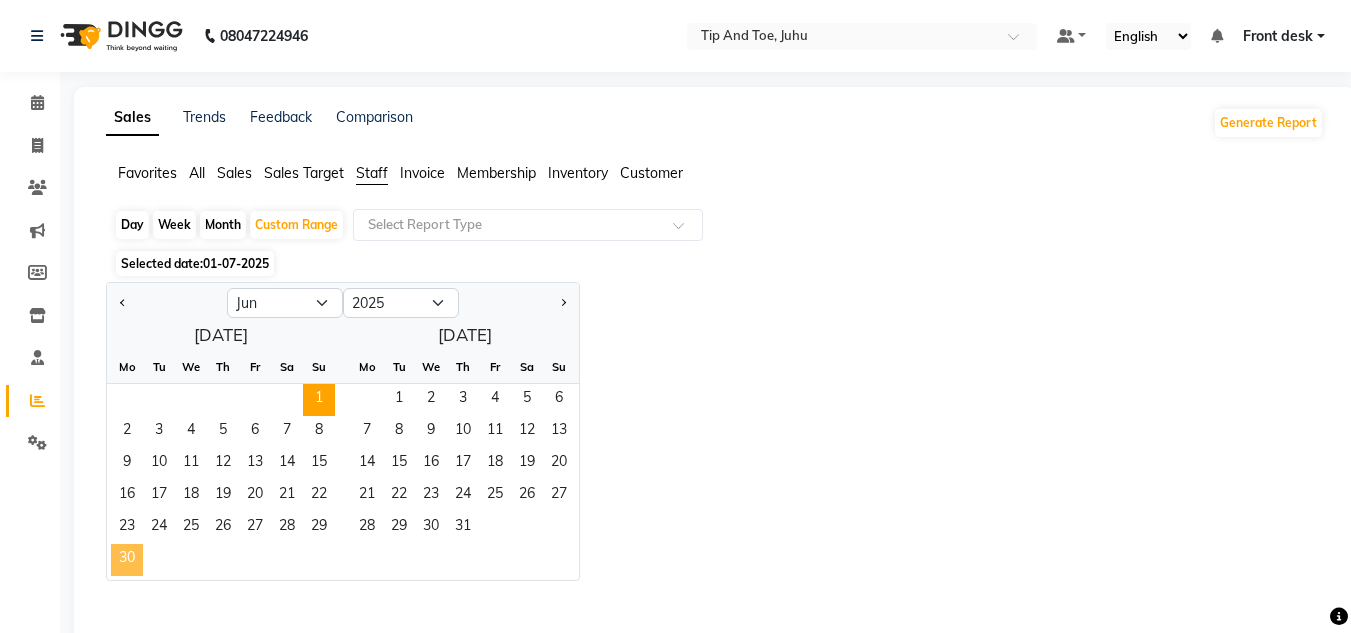 click on "30" 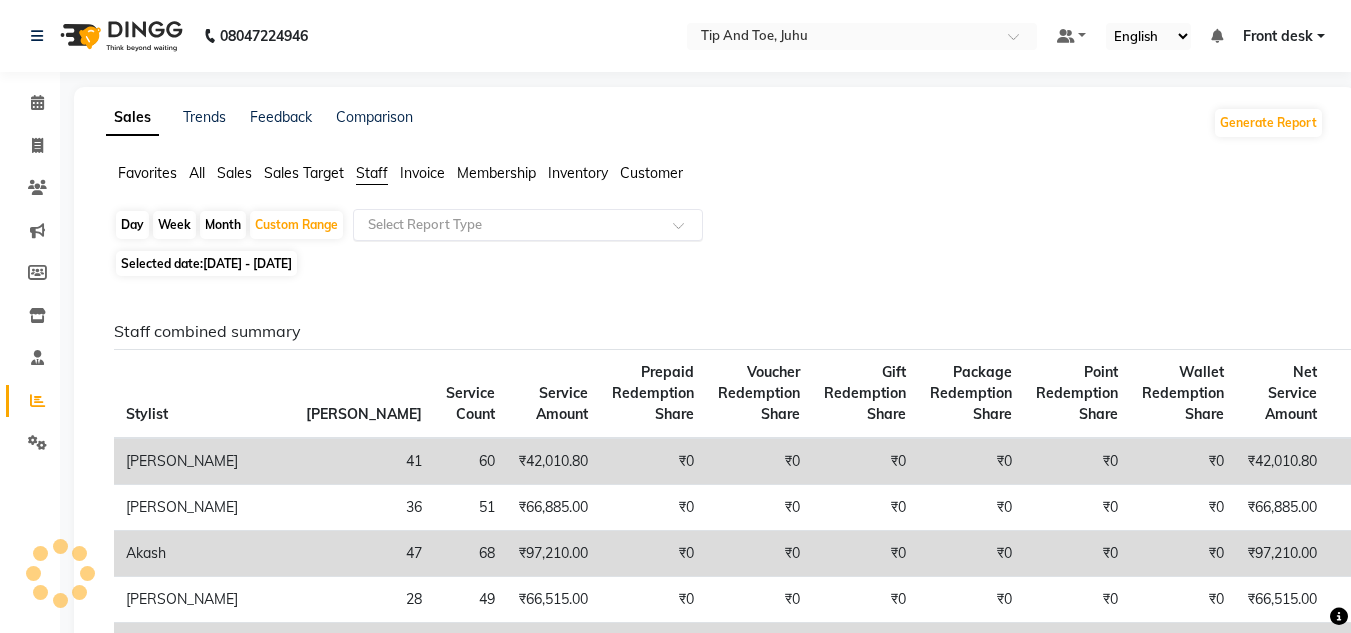 click 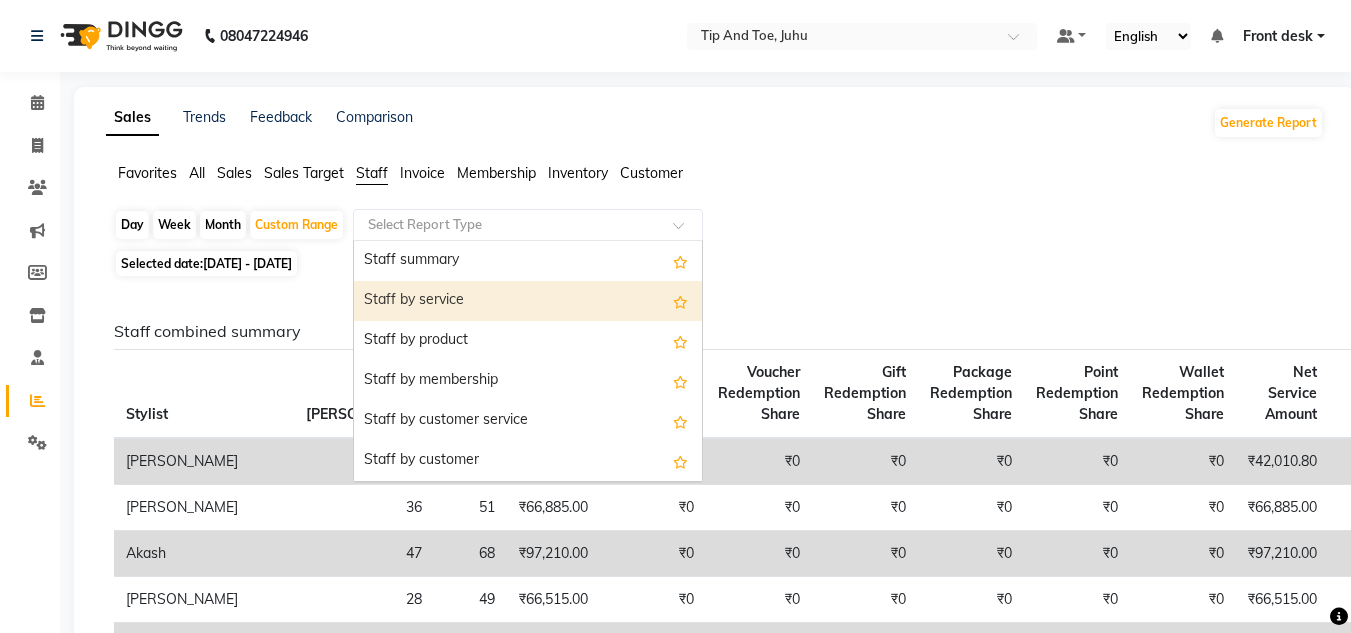 click on "Staff by service" at bounding box center (528, 301) 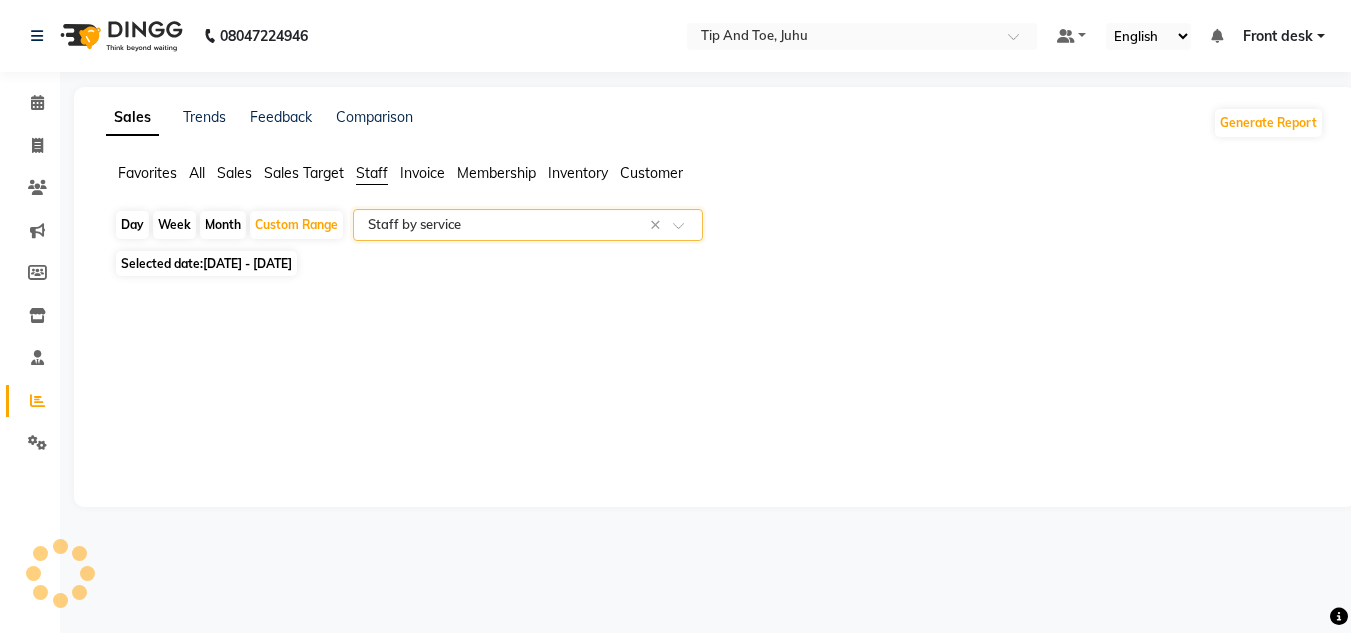 select on "full_report" 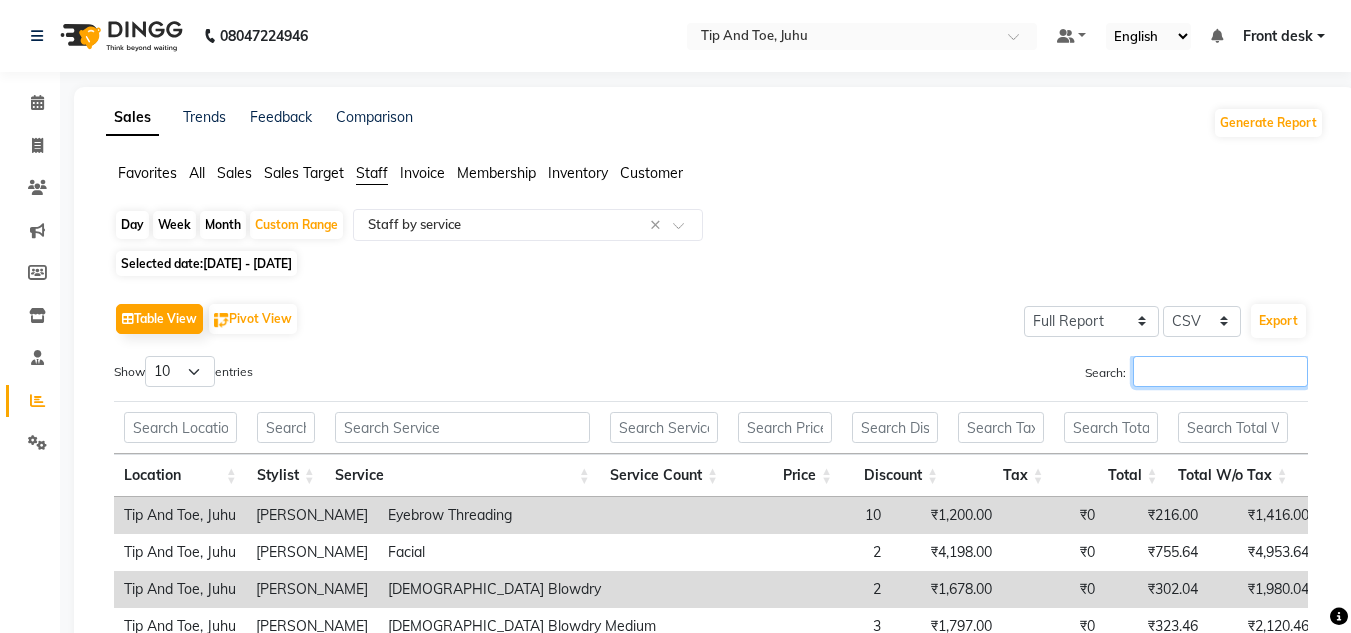 click on "Search:" at bounding box center (1220, 371) 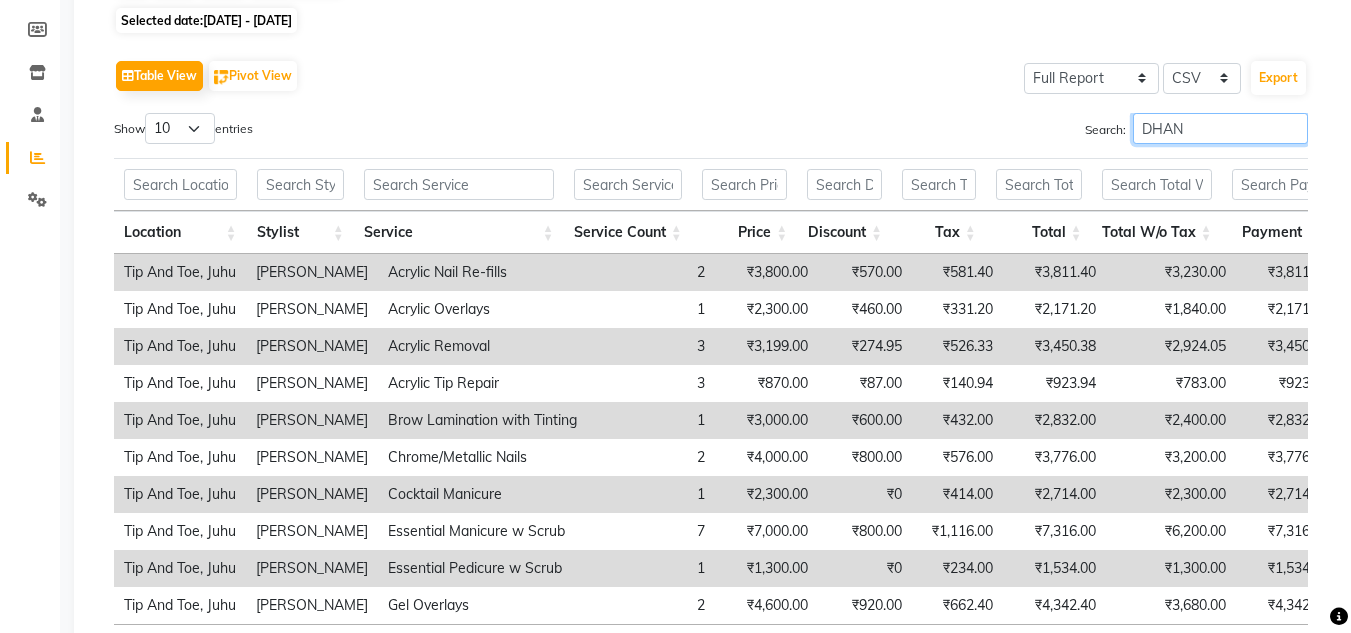 scroll, scrollTop: 244, scrollLeft: 0, axis: vertical 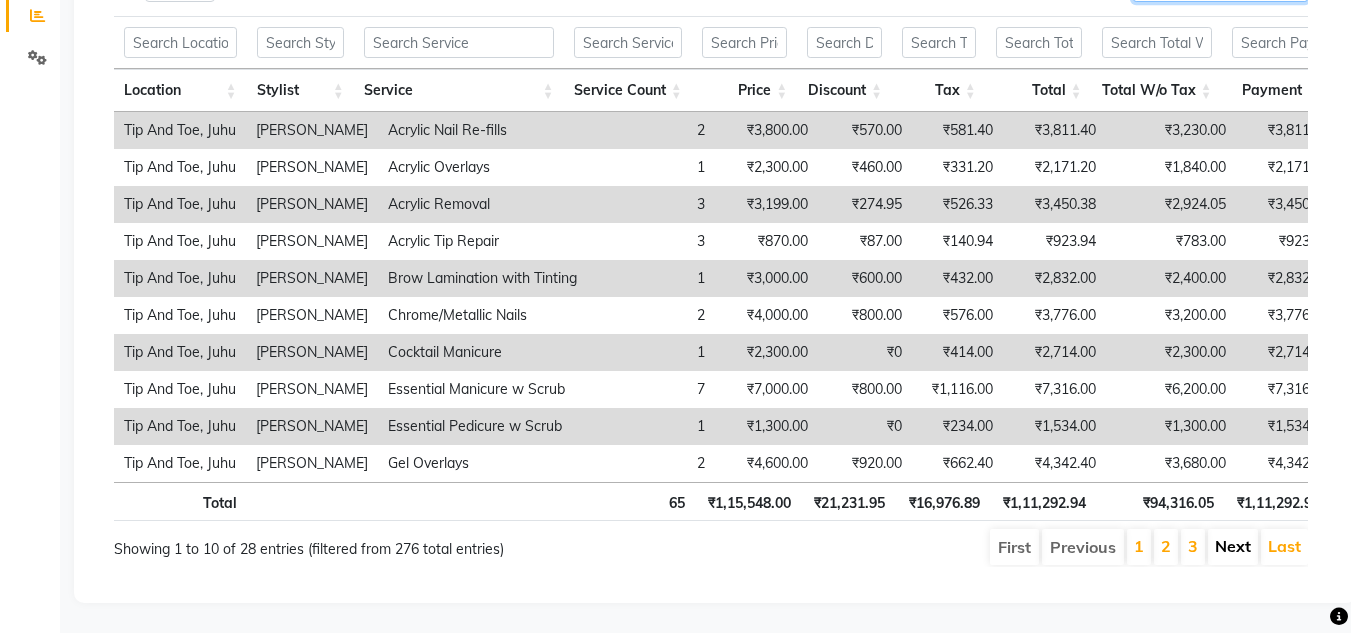 type on "DHAN" 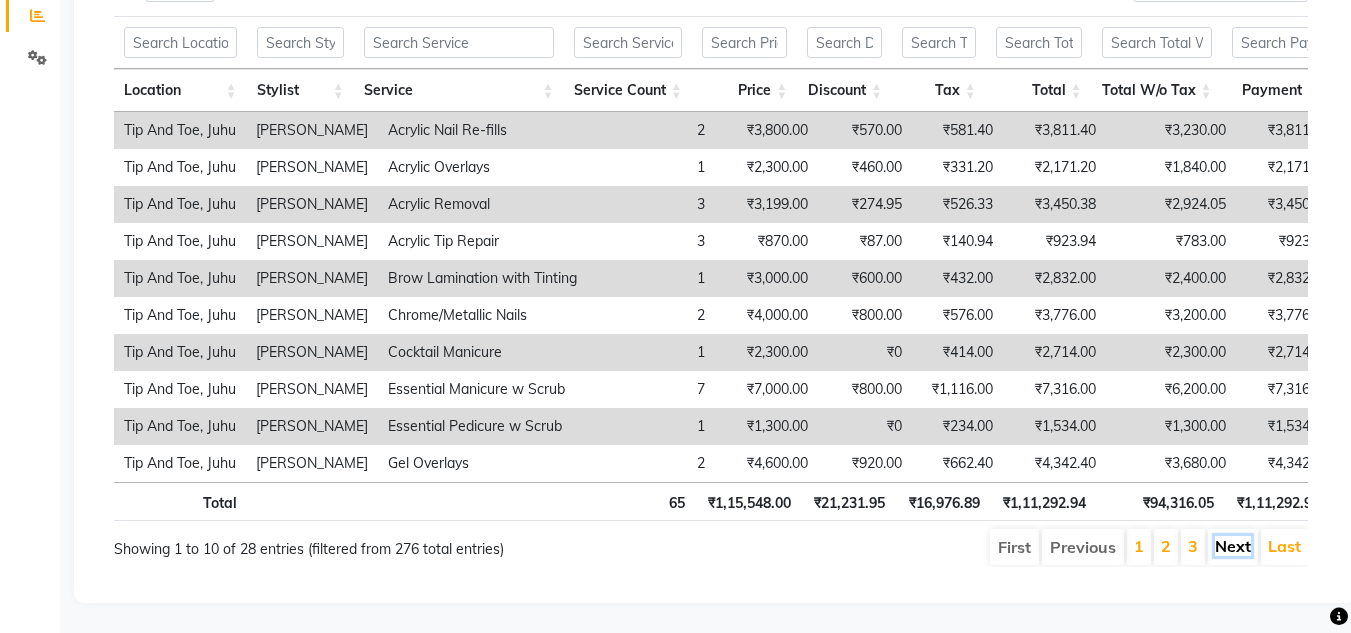 click on "Next" at bounding box center [1233, 546] 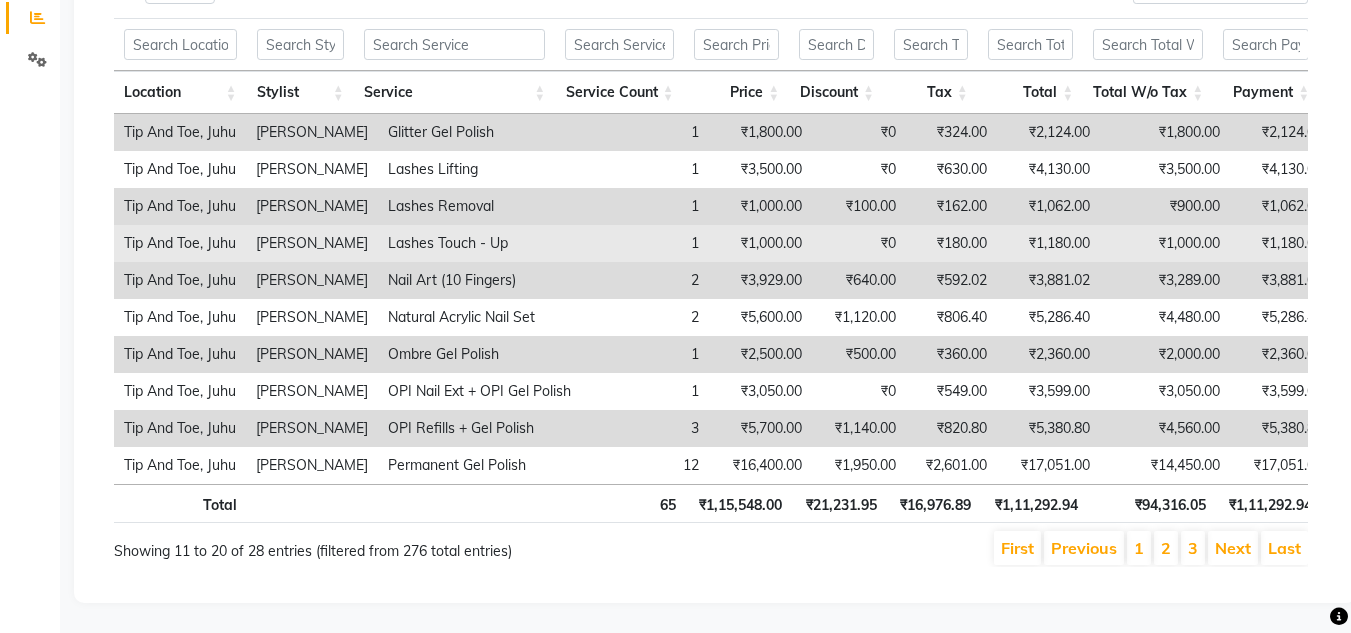 scroll, scrollTop: 413, scrollLeft: 0, axis: vertical 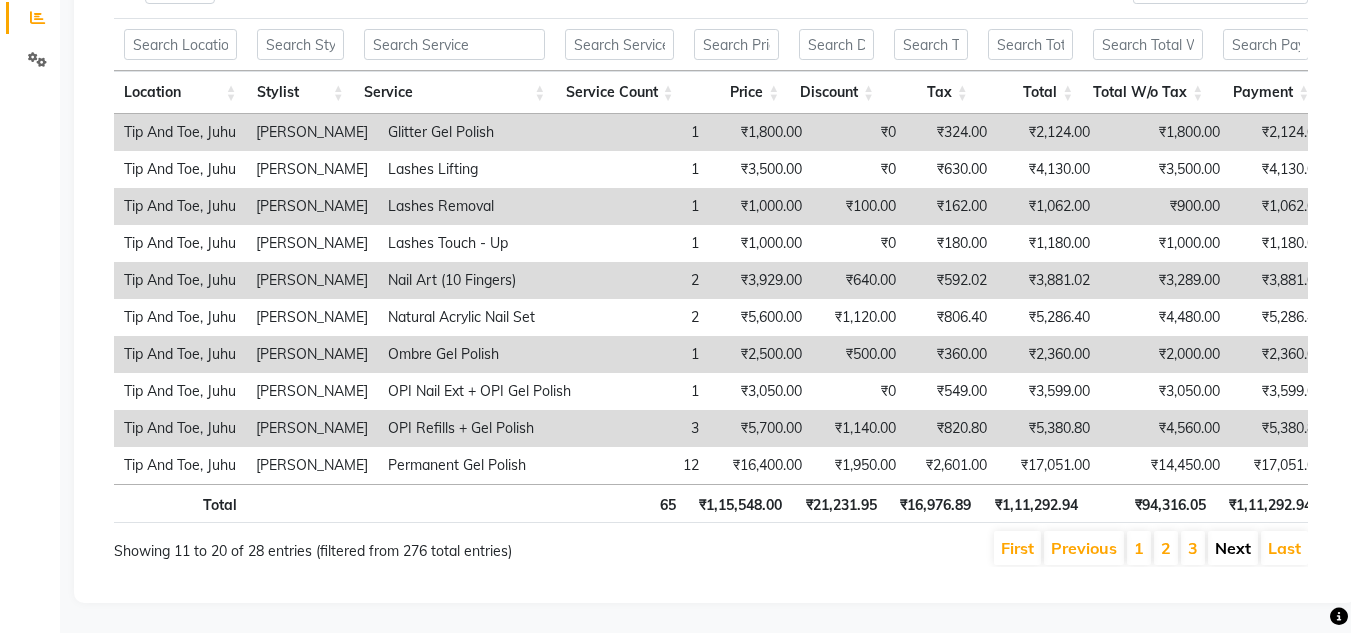 click on "Next" at bounding box center [1233, 548] 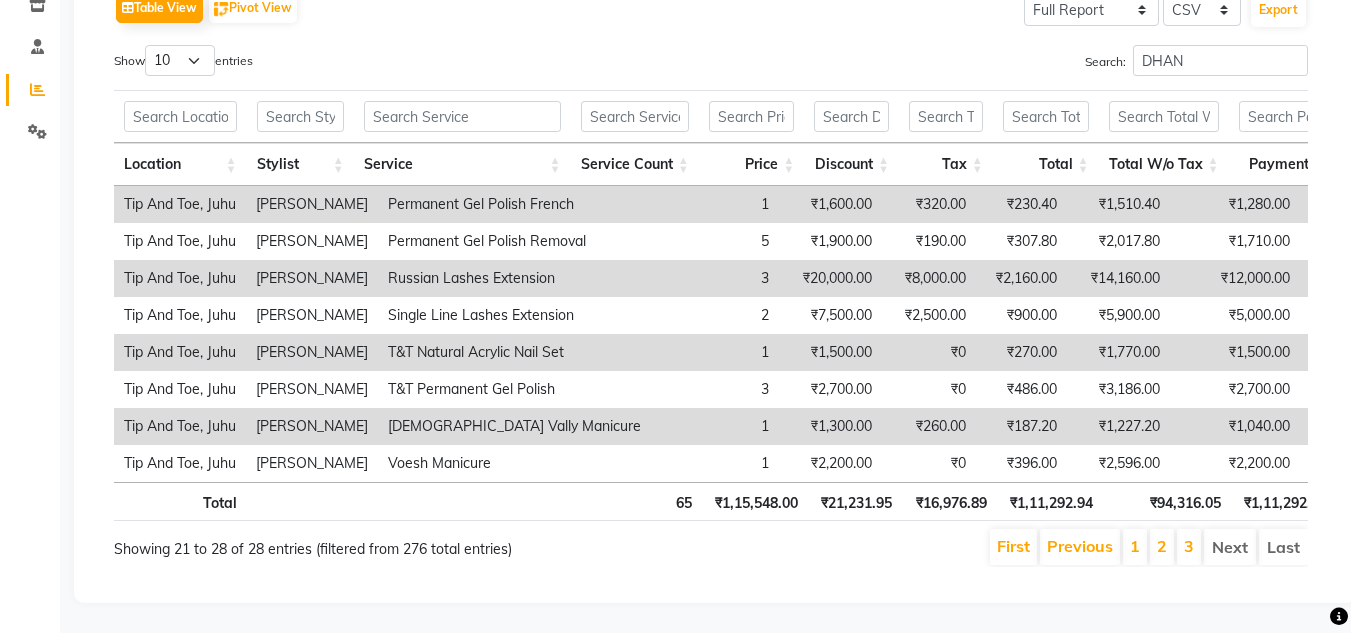 scroll, scrollTop: 341, scrollLeft: 0, axis: vertical 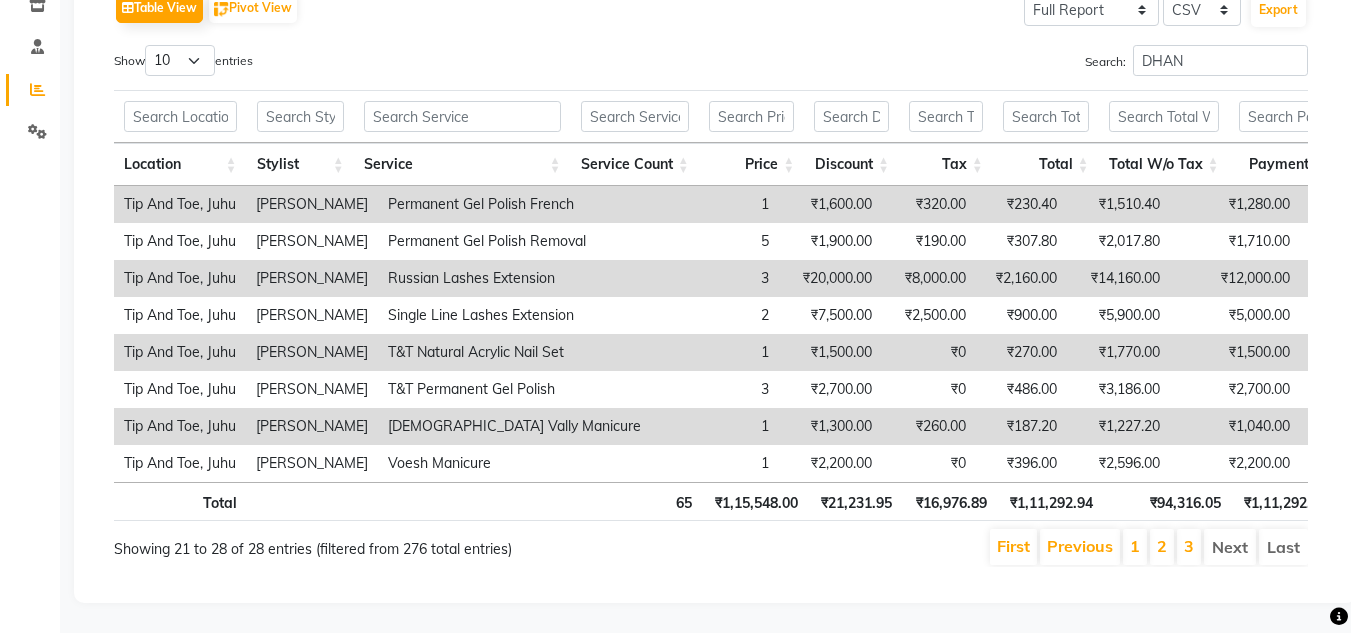 click on "Next" at bounding box center (1230, 547) 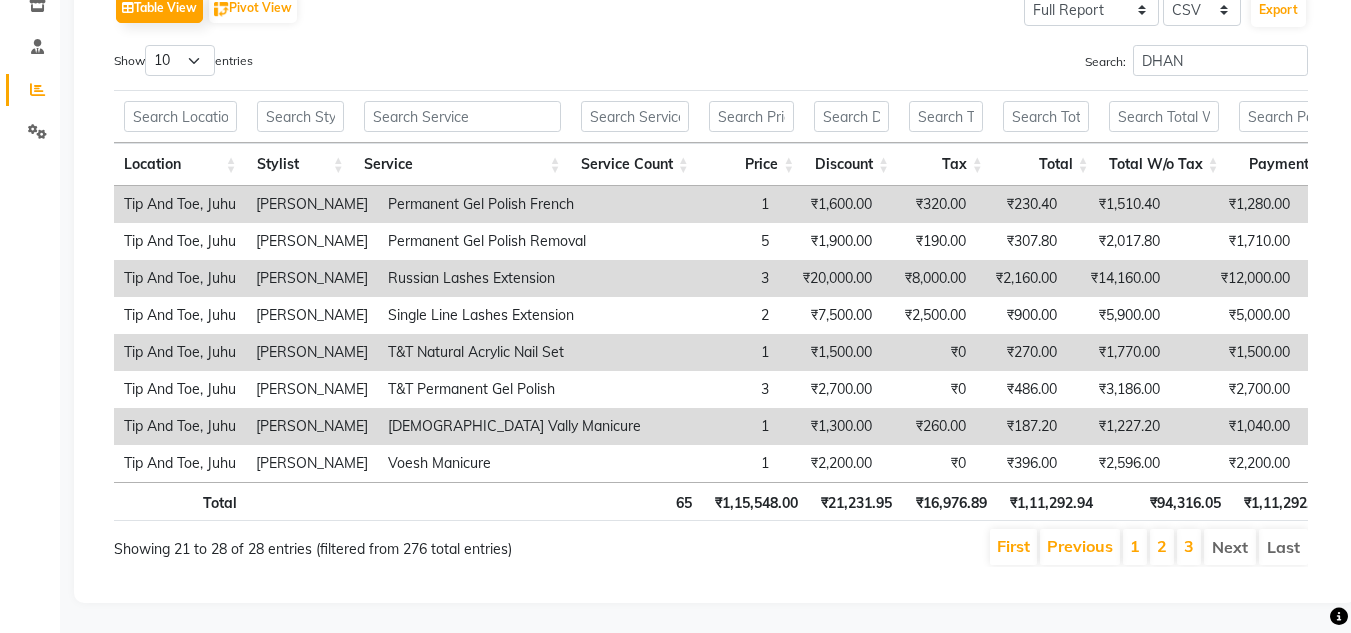 click on "Last" at bounding box center [1283, 547] 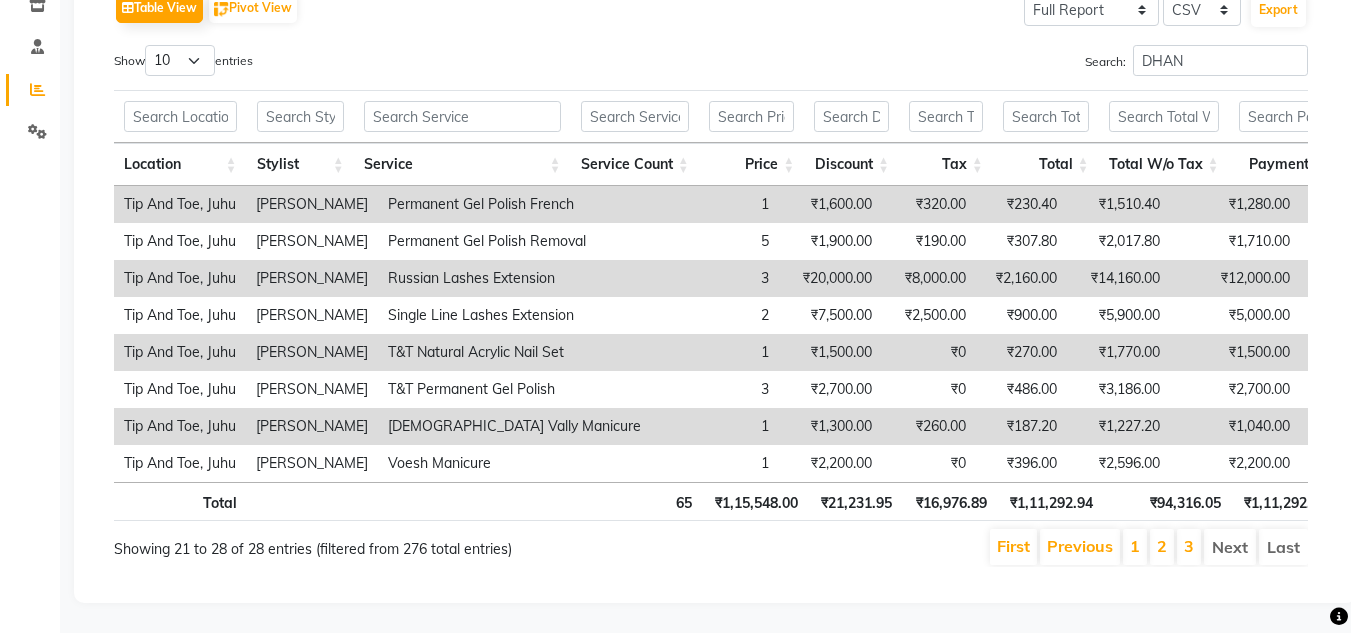 click on "Last" at bounding box center [1283, 547] 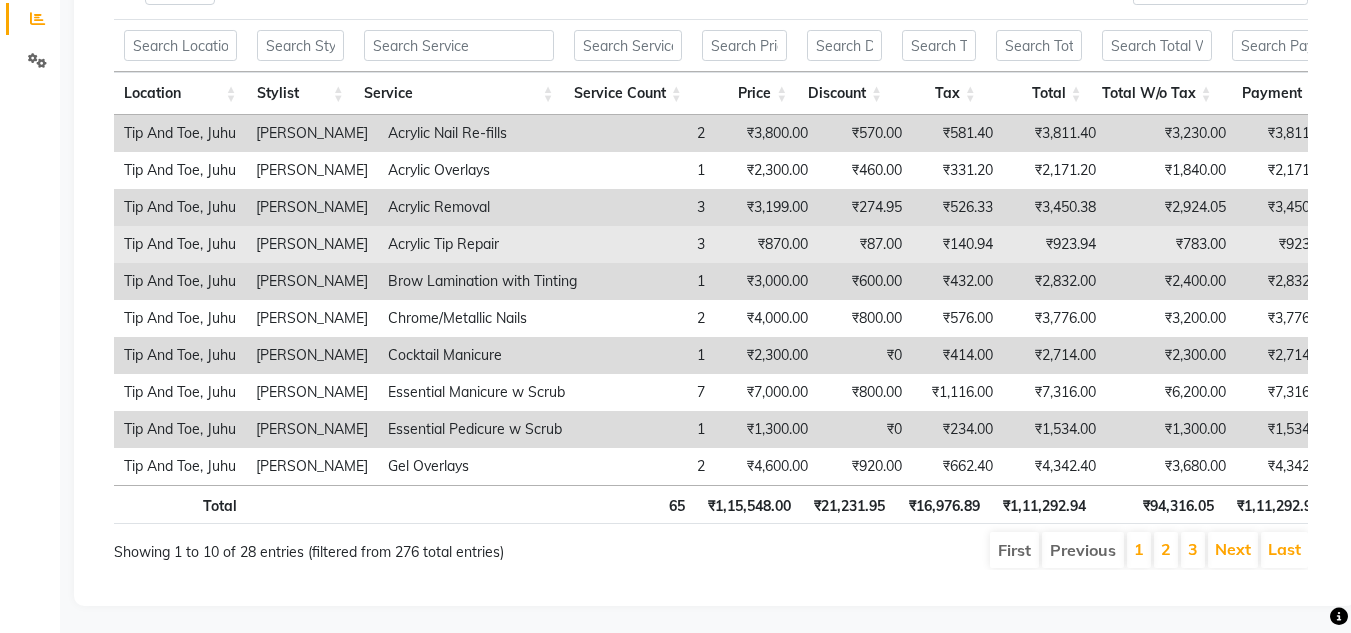 scroll, scrollTop: 415, scrollLeft: 0, axis: vertical 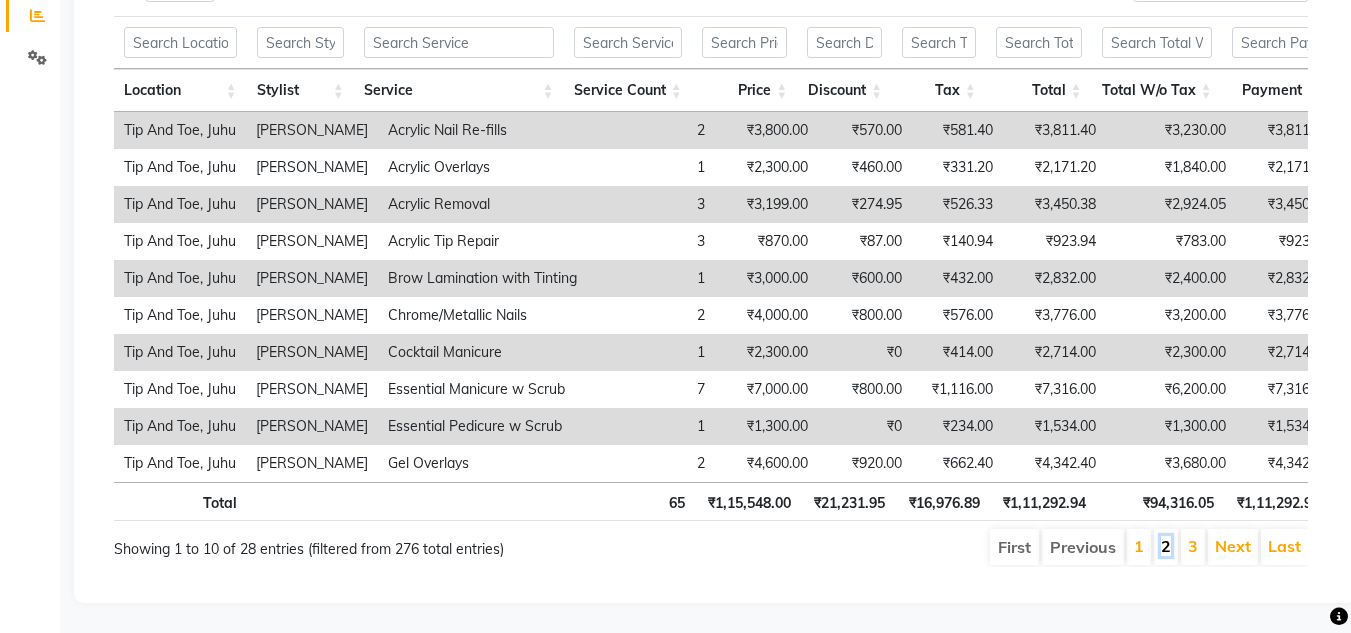 click on "2" at bounding box center (1166, 546) 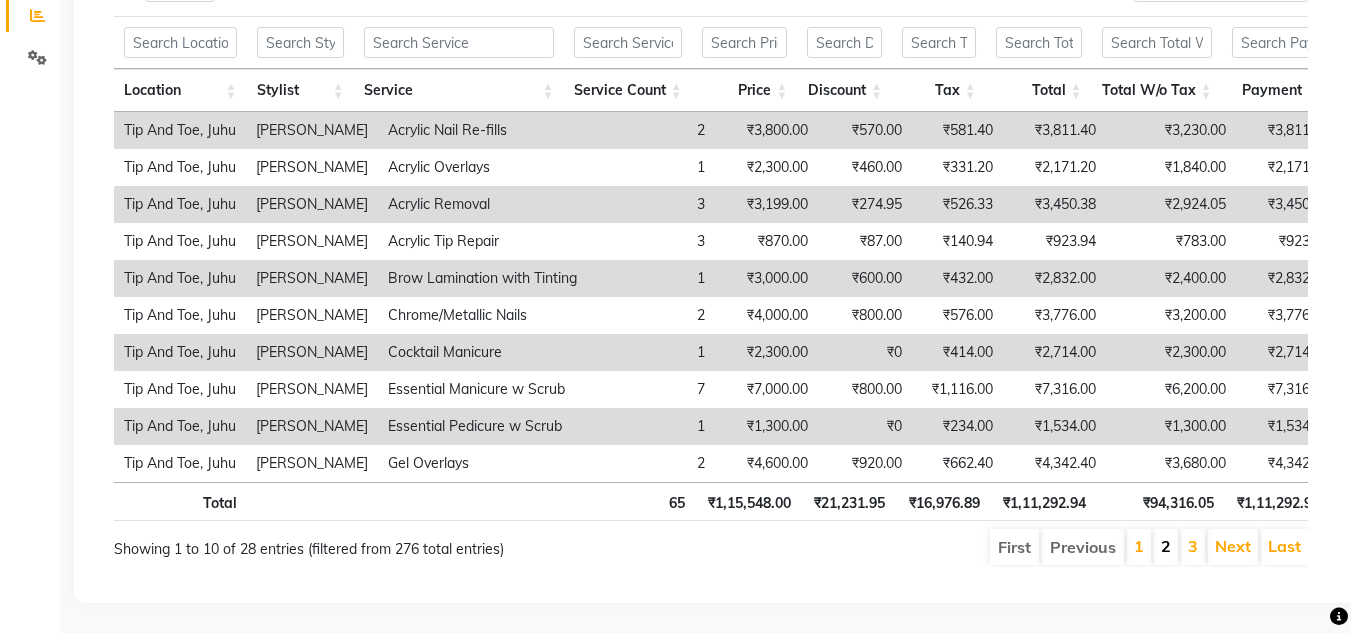 scroll, scrollTop: 413, scrollLeft: 0, axis: vertical 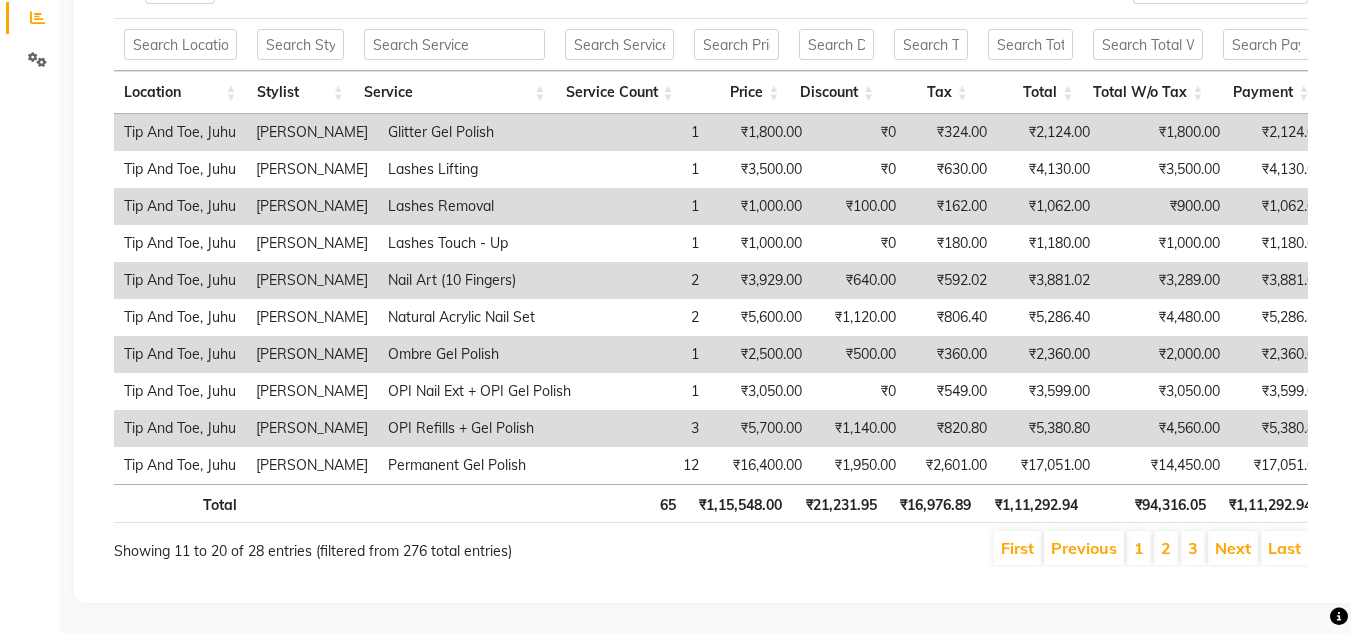 click on "3" at bounding box center (1193, 548) 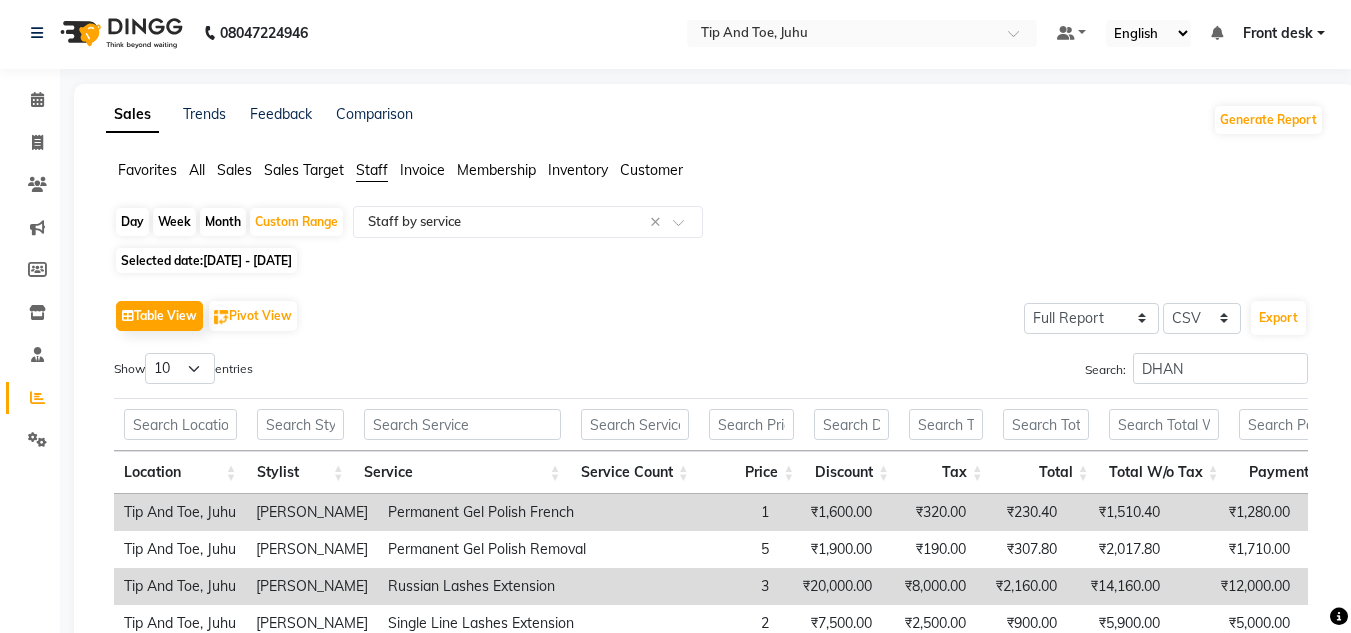 scroll, scrollTop: 0, scrollLeft: 0, axis: both 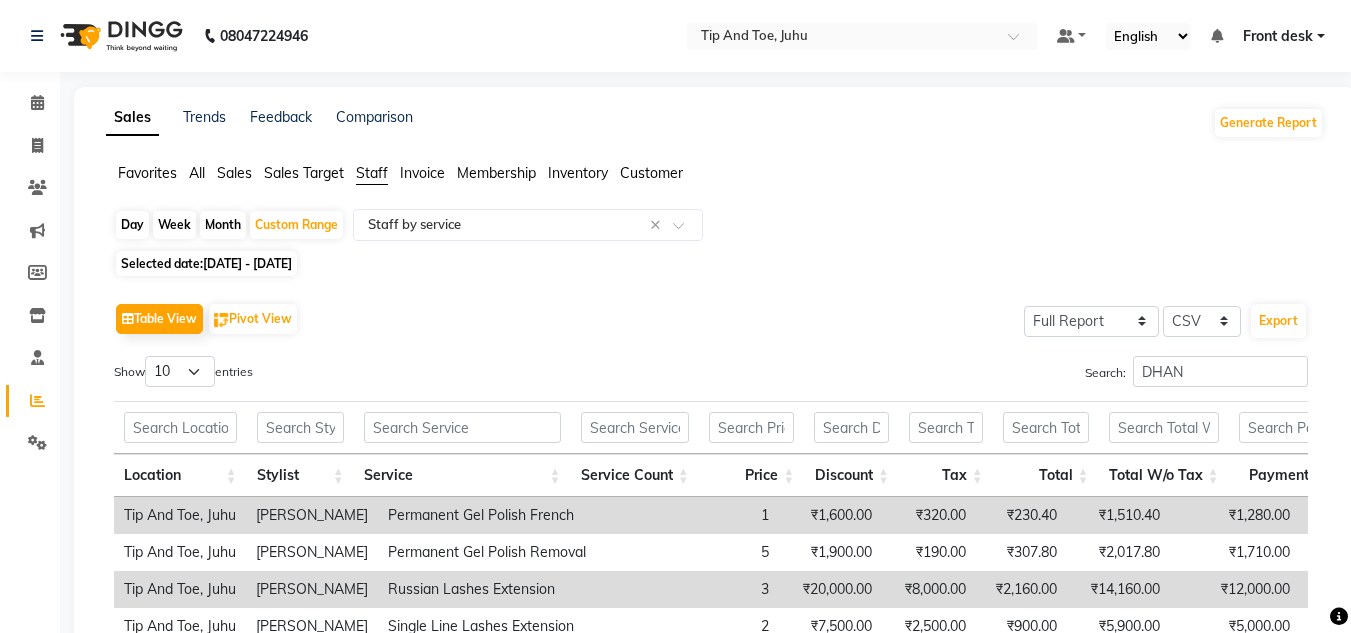 click on "[DATE] - [DATE]" 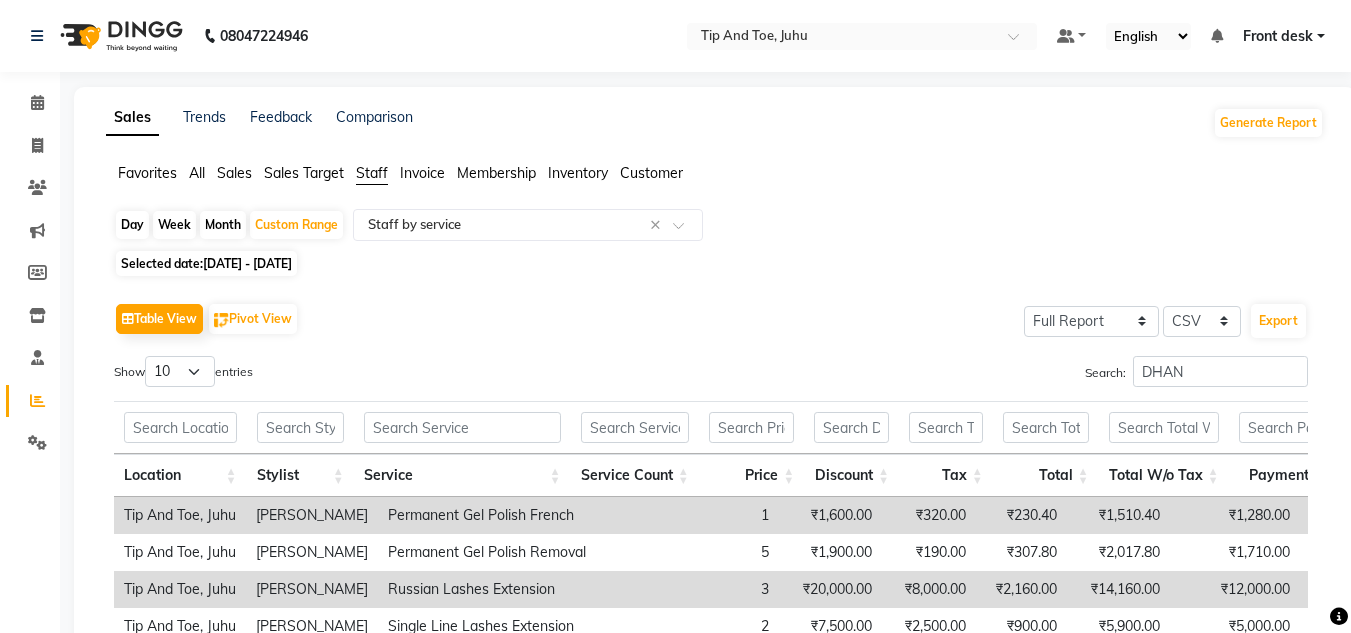 select on "6" 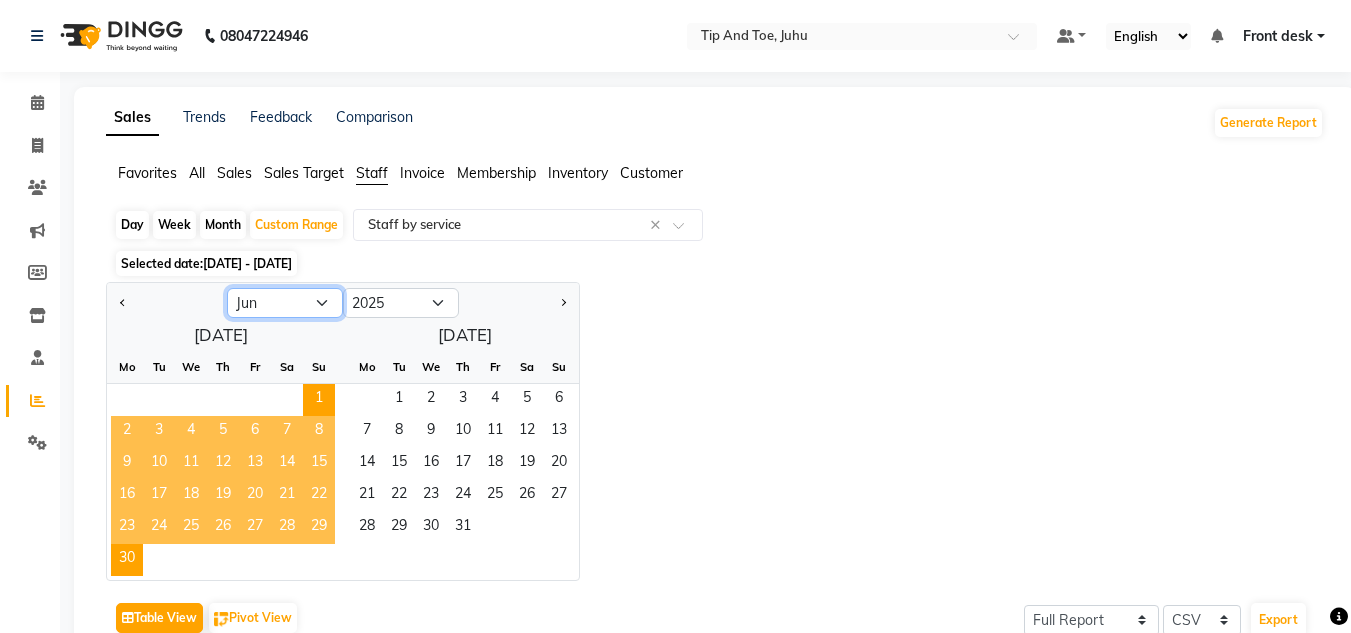 click on "Jan Feb Mar Apr May Jun [DATE] Aug Sep Oct Nov Dec" 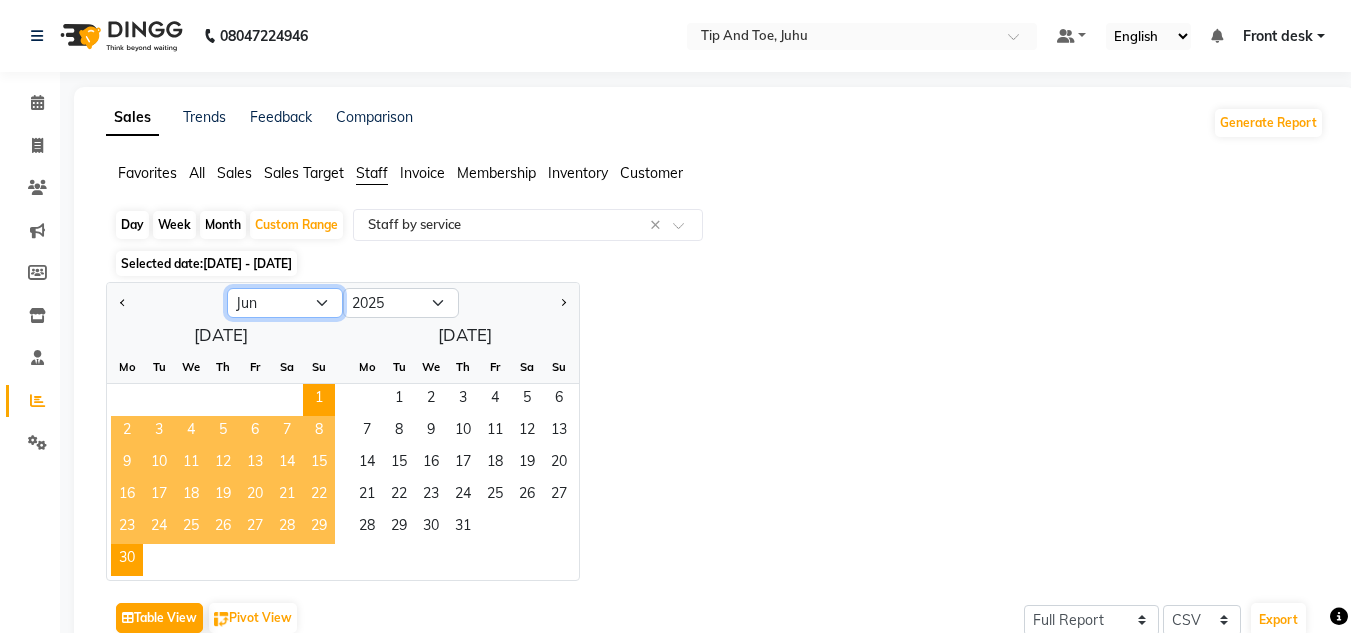select on "5" 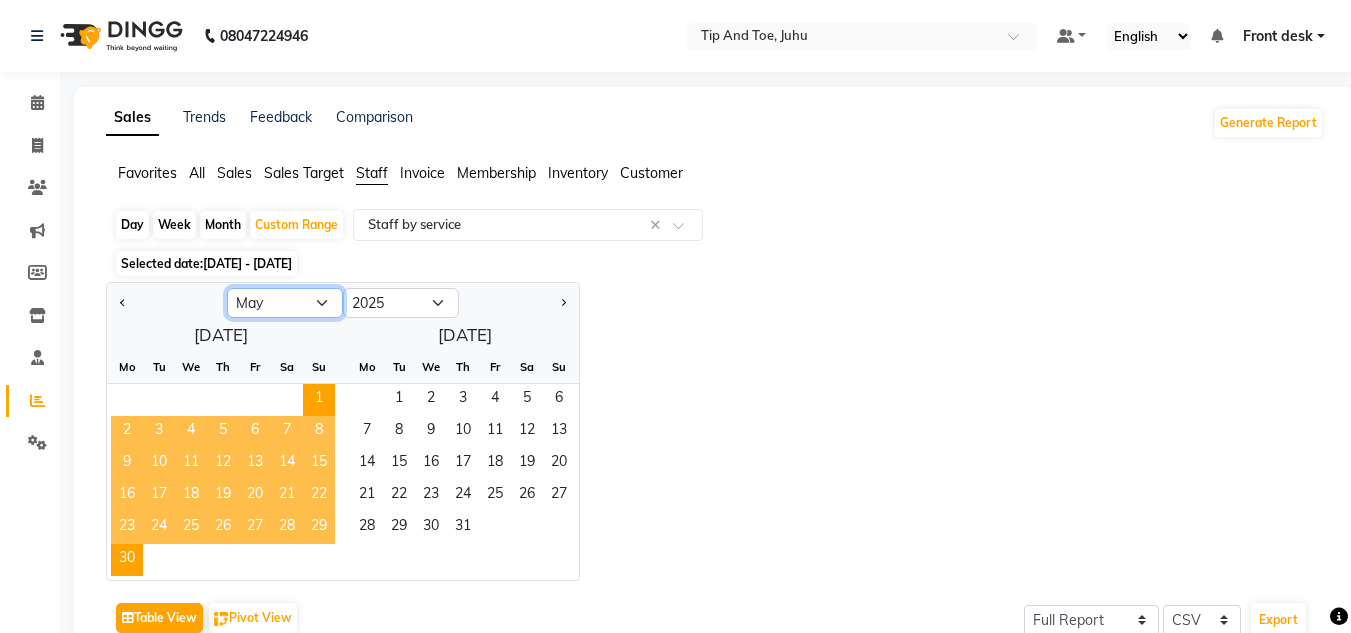 click on "Jan Feb Mar Apr May Jun [DATE] Aug Sep Oct Nov Dec" 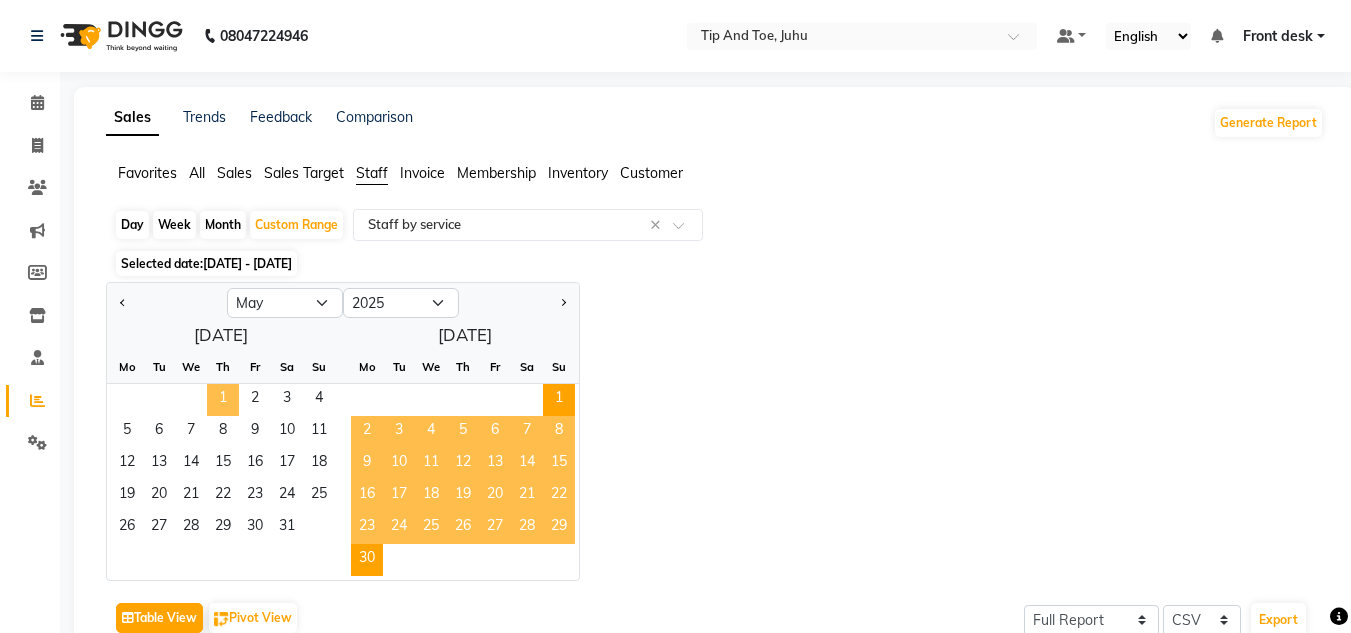 click on "1" 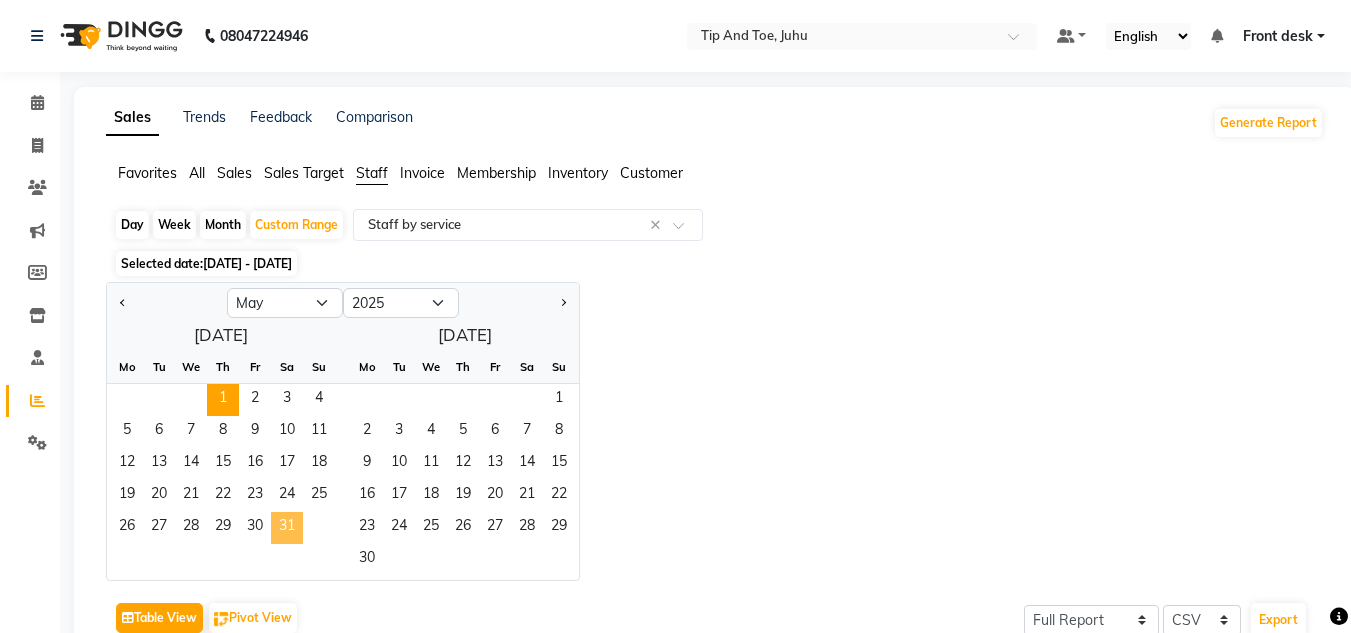 click on "31" 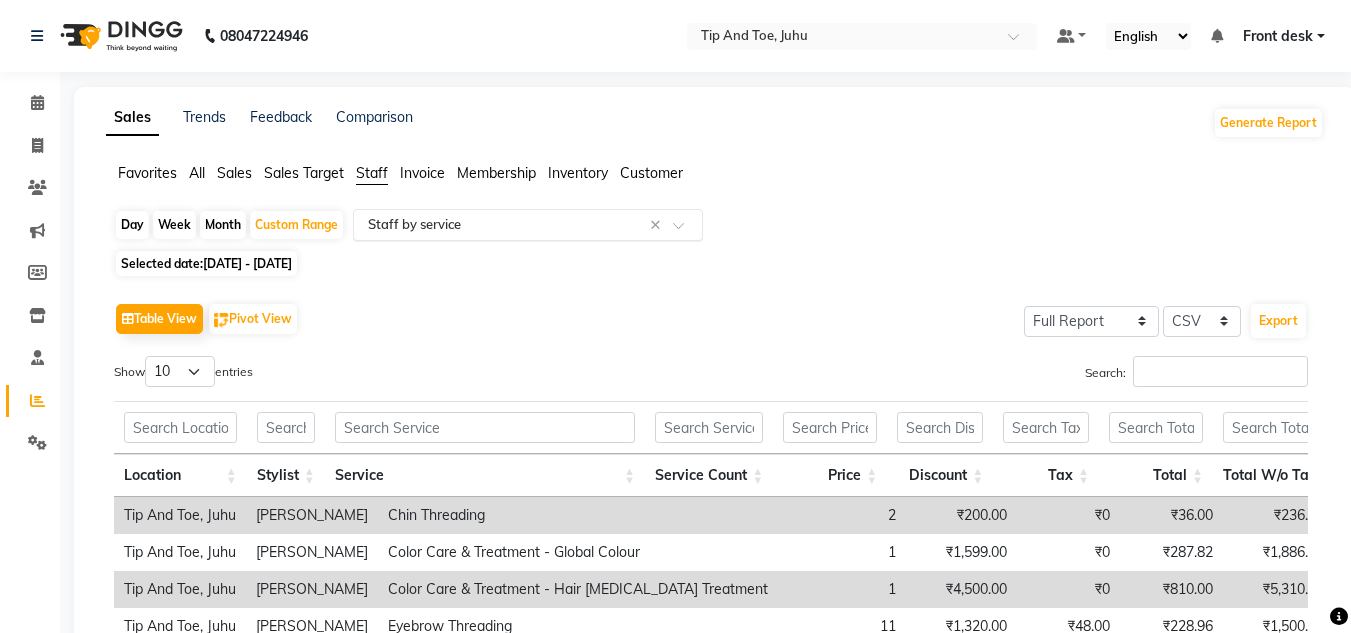 click 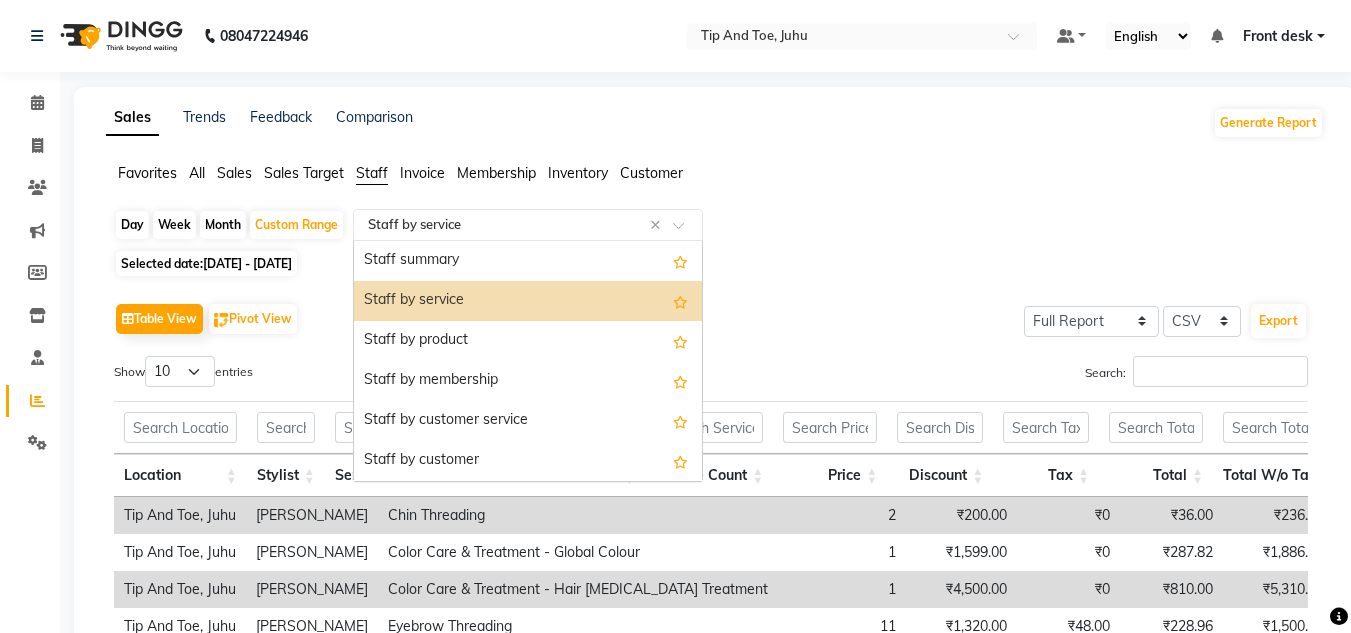 click on "Staff by service" at bounding box center (528, 301) 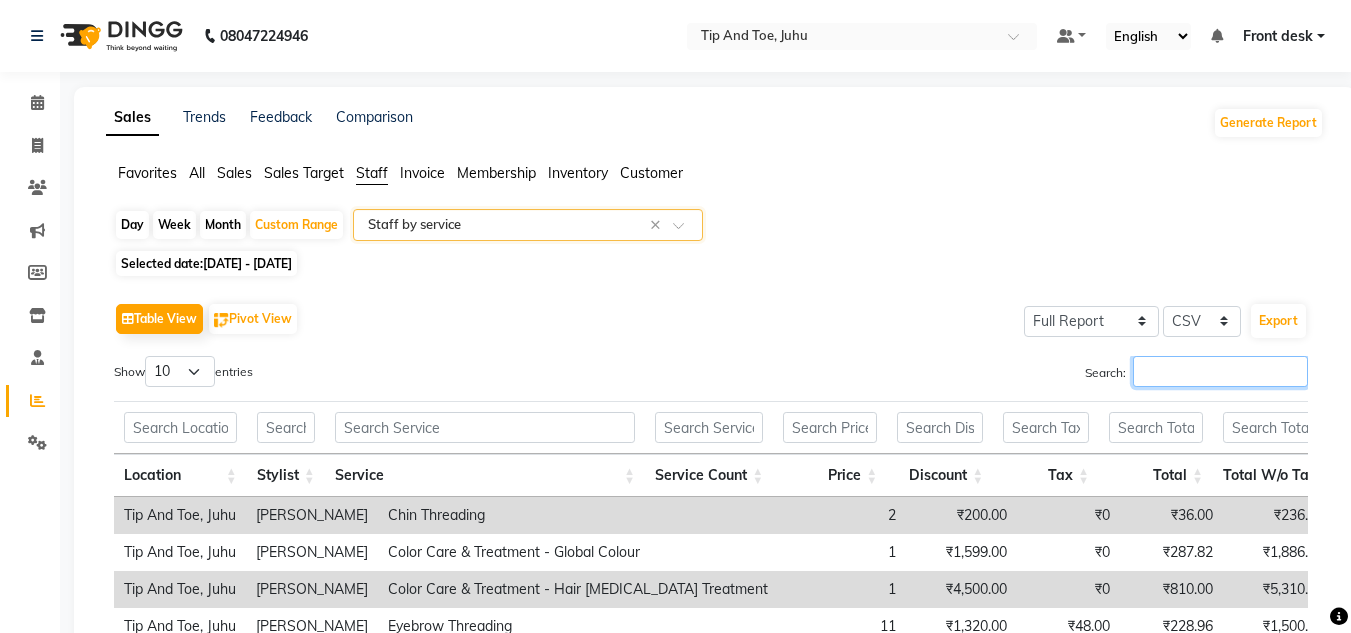click on "Search:" at bounding box center (1220, 371) 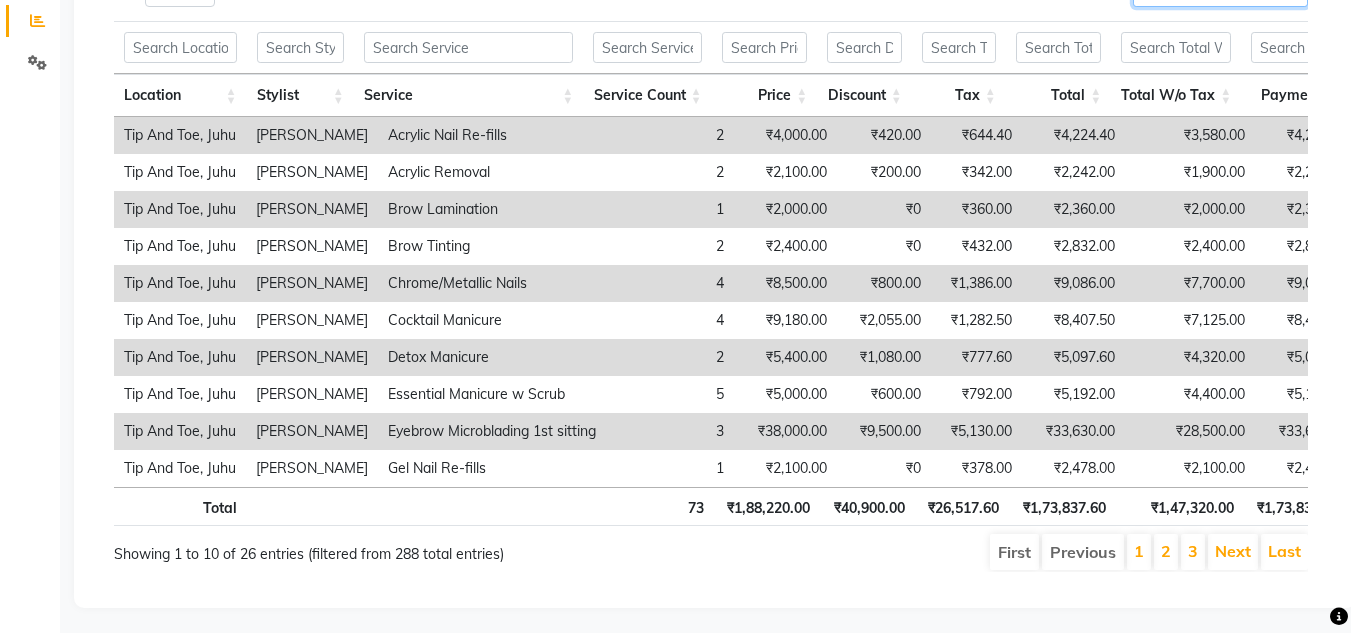 scroll, scrollTop: 415, scrollLeft: 0, axis: vertical 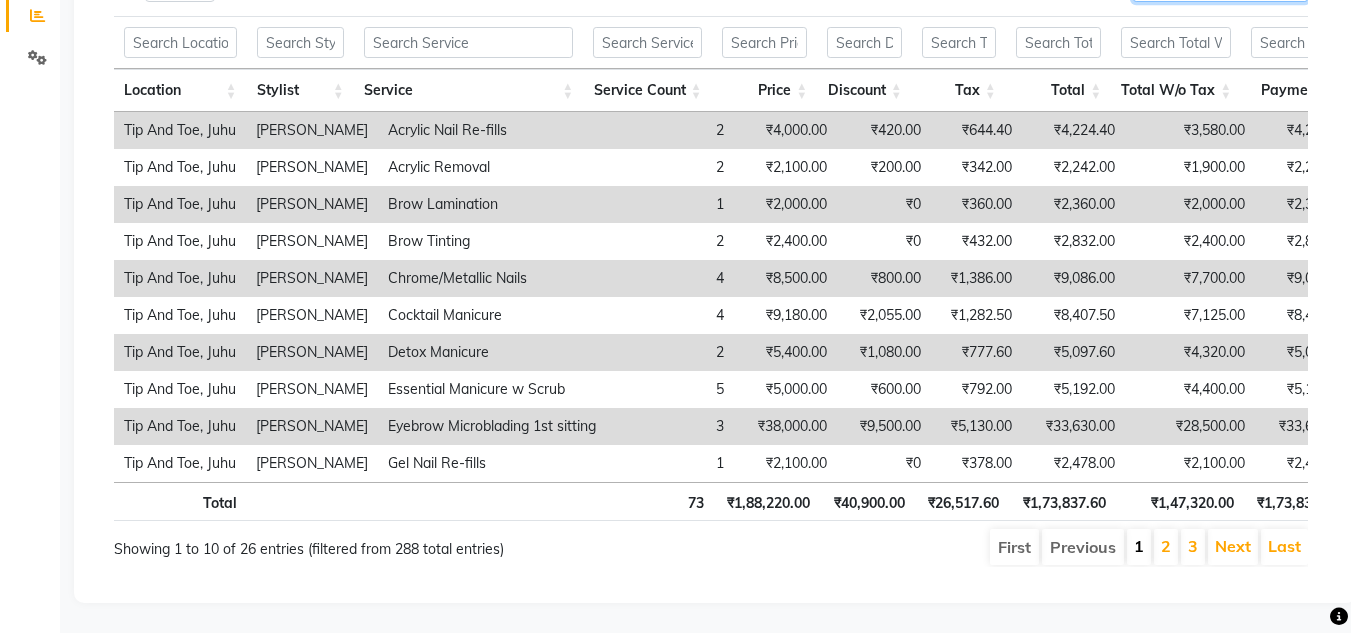 type on "DHA" 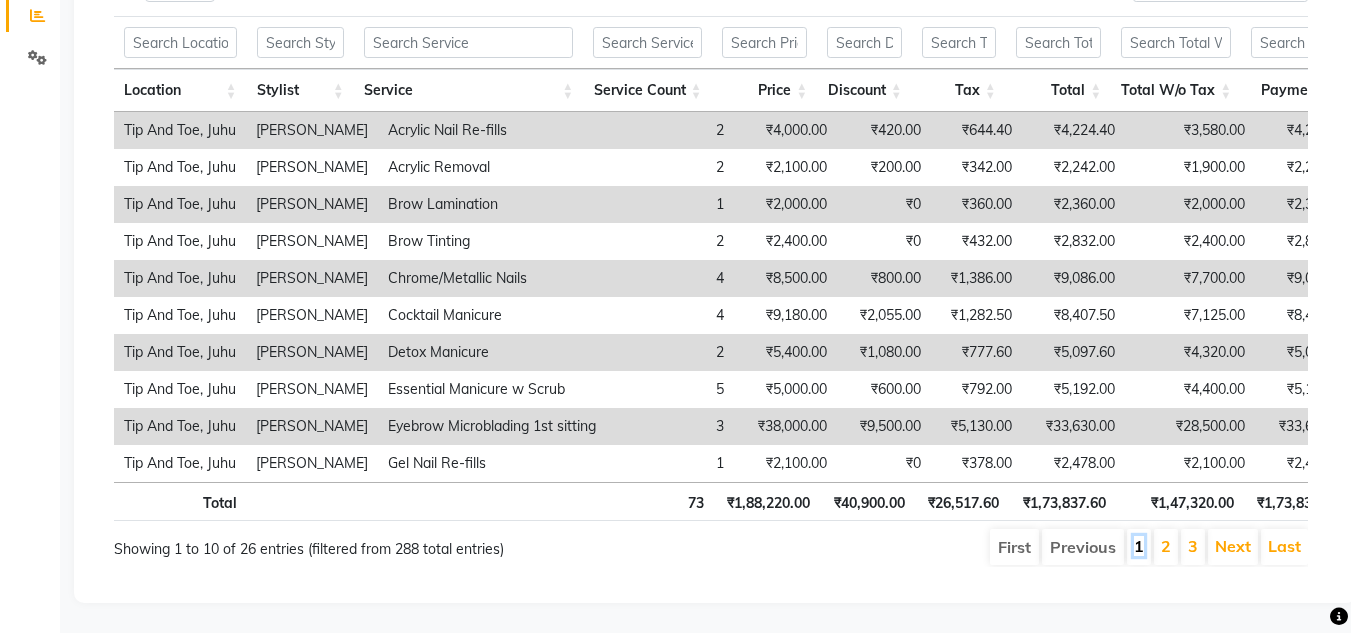 click on "1" at bounding box center (1139, 546) 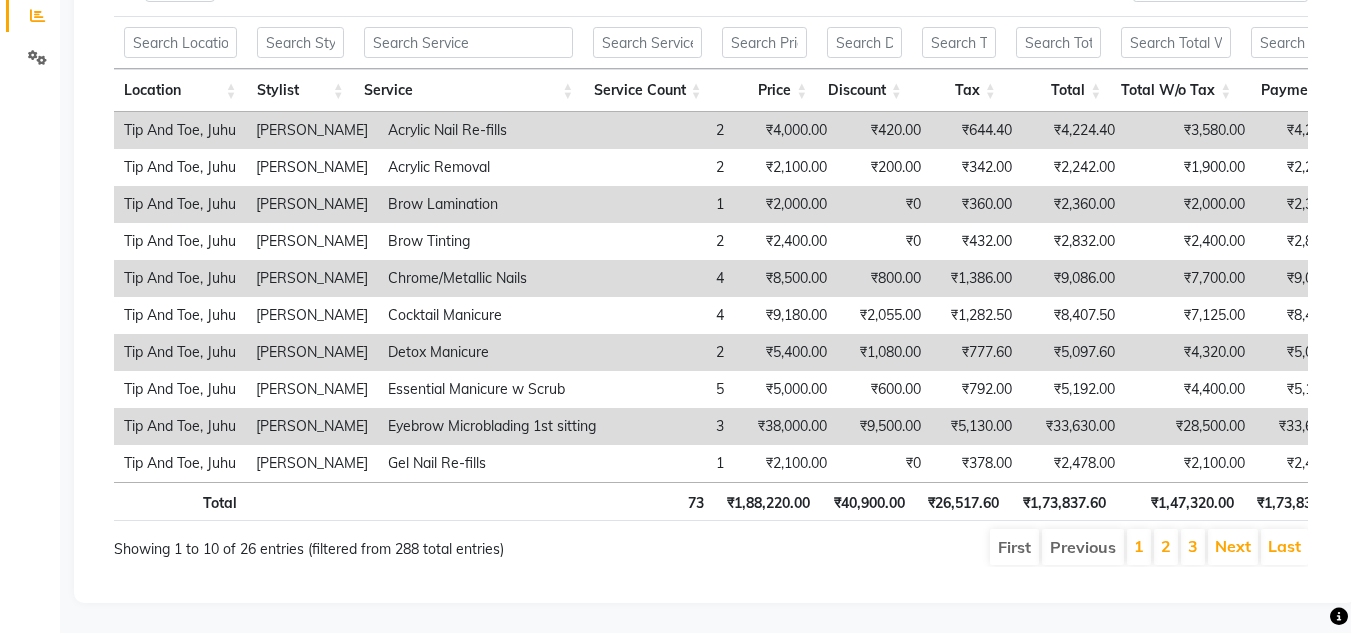 click on "2" at bounding box center [1166, 547] 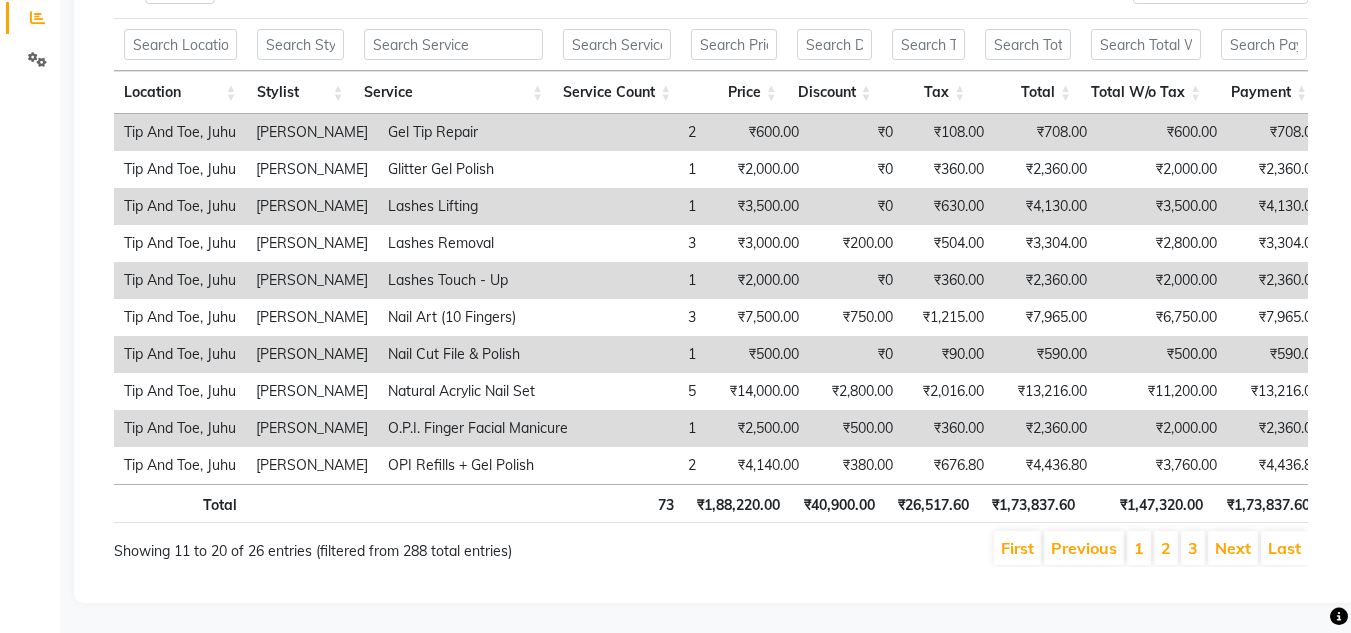 scroll, scrollTop: 413, scrollLeft: 0, axis: vertical 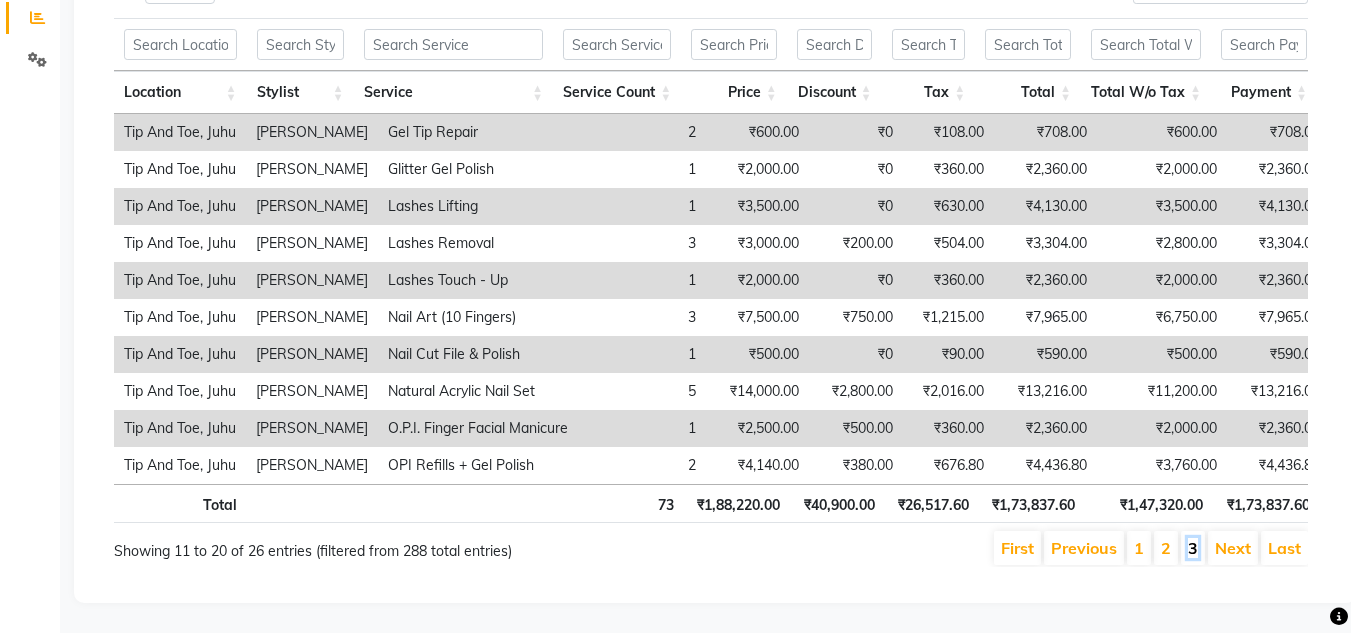 click on "3" at bounding box center (1193, 548) 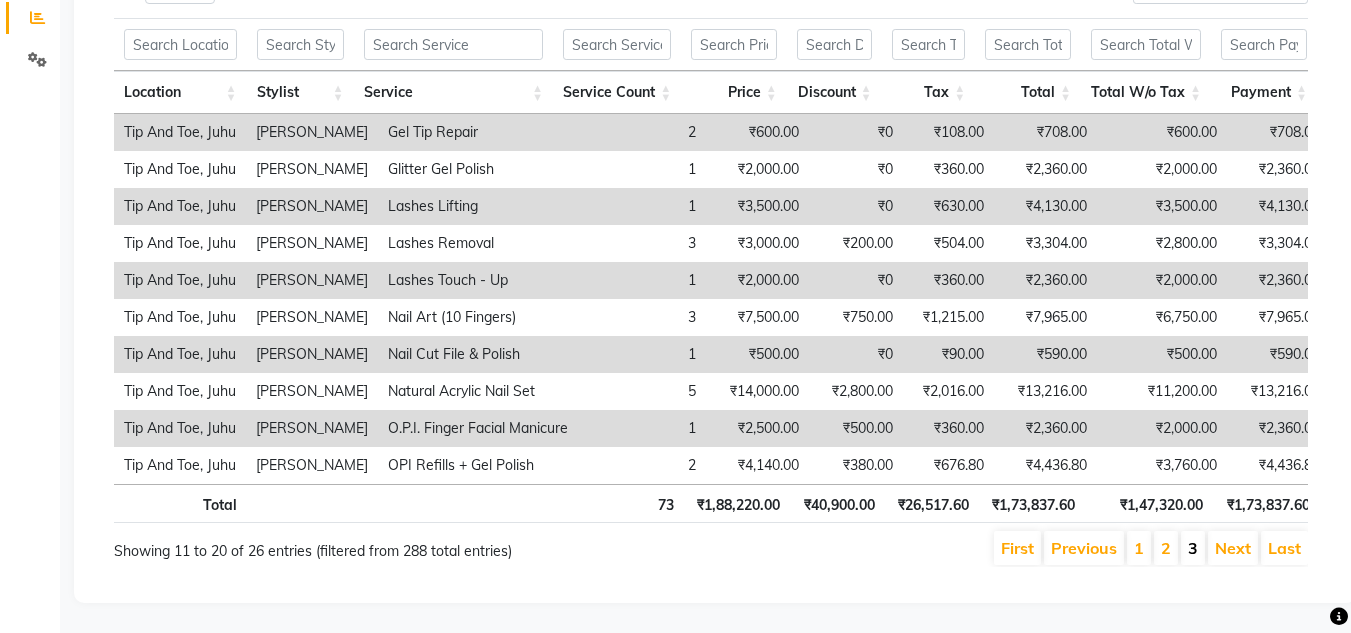 scroll, scrollTop: 267, scrollLeft: 0, axis: vertical 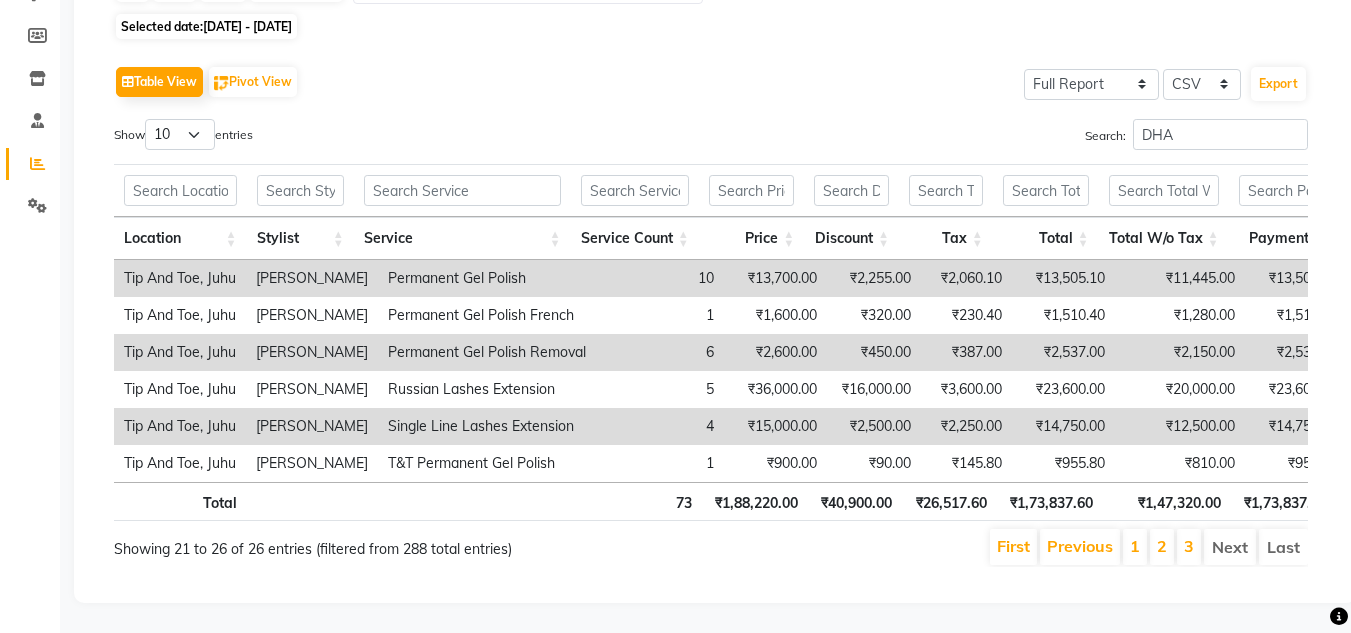 click on "Next" at bounding box center (1230, 547) 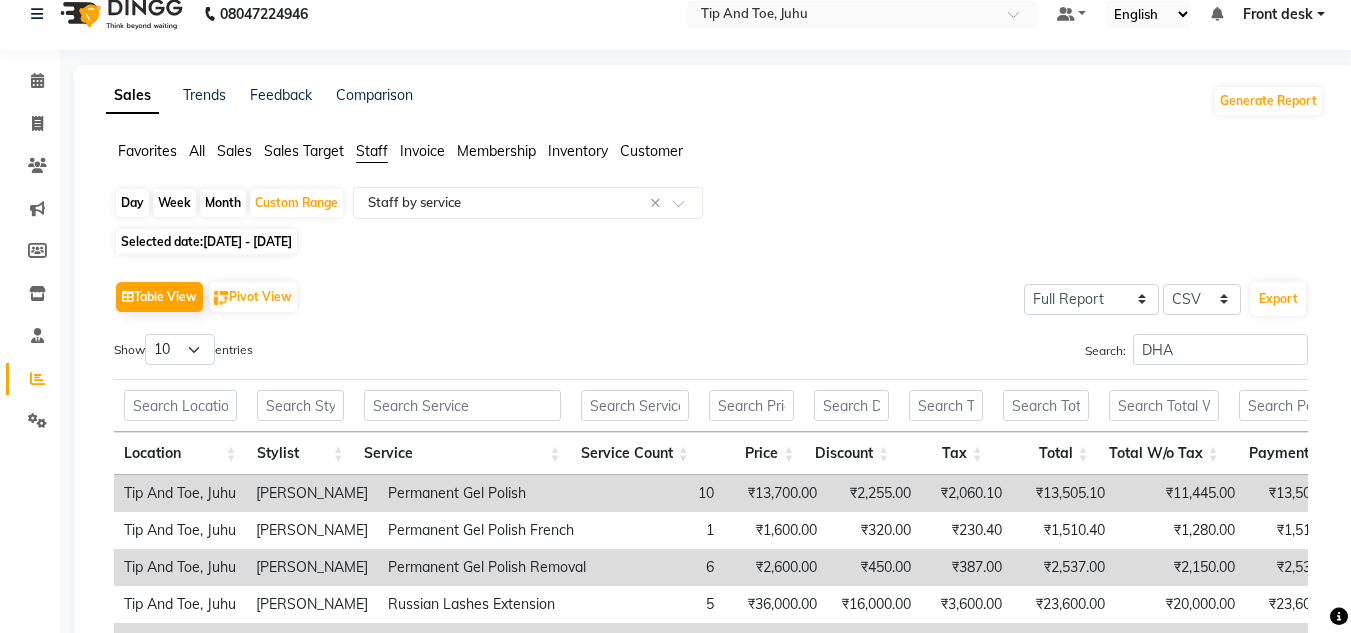 scroll, scrollTop: 0, scrollLeft: 0, axis: both 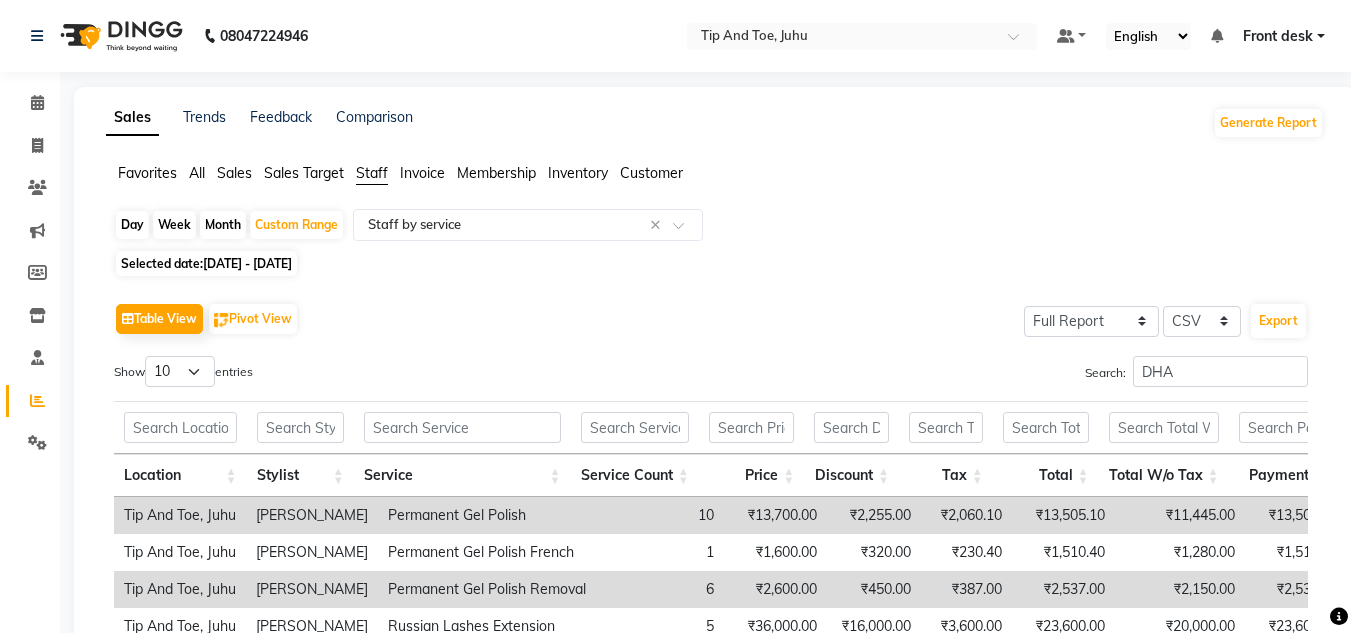 click on "01-05-2025 - 31-05-2025" 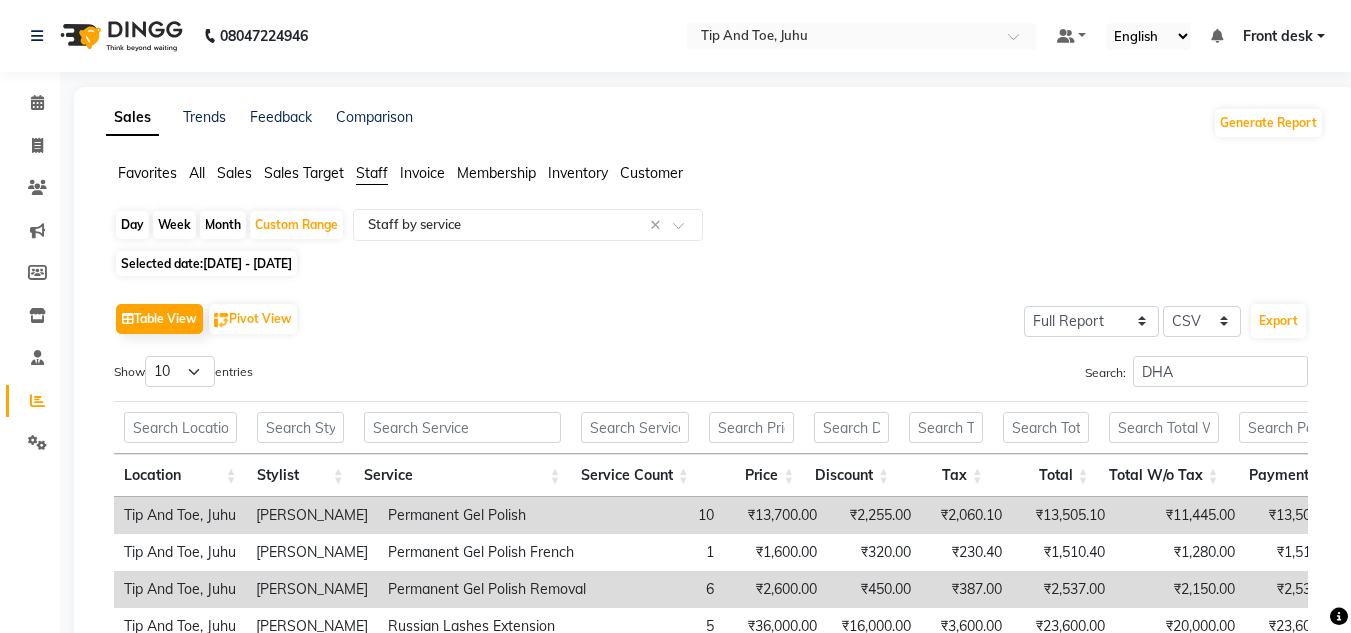 select on "5" 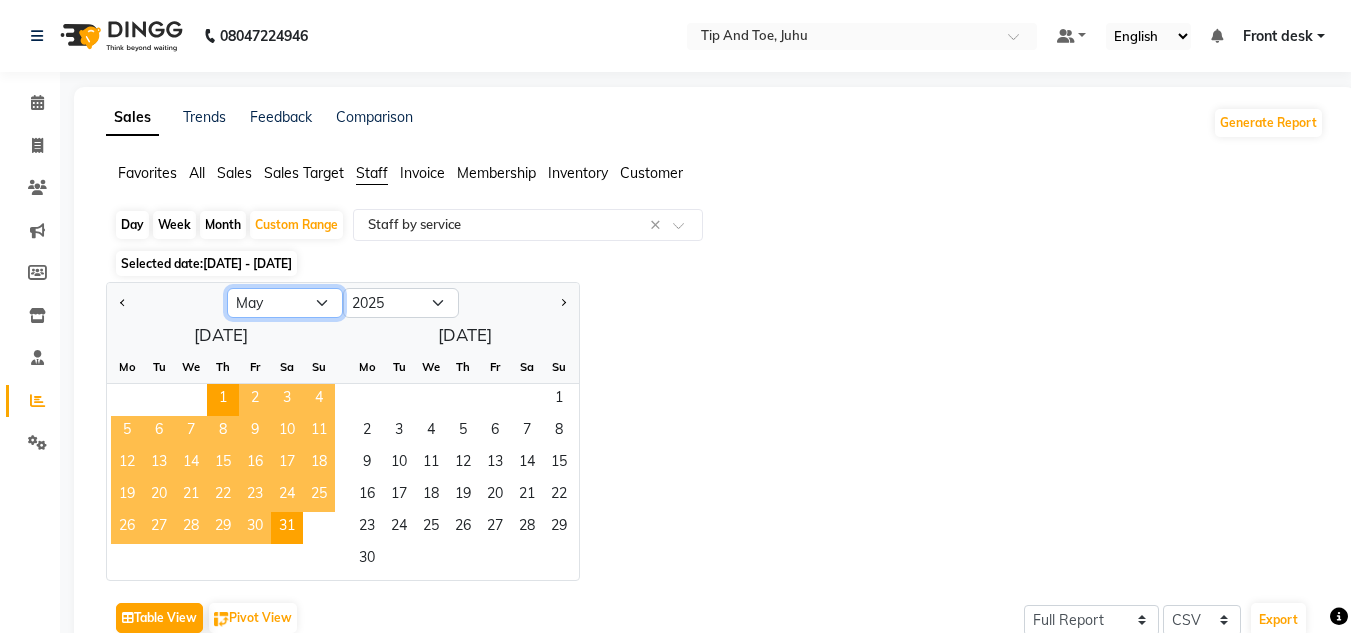 click on "Jan Feb Mar Apr May Jun Jul Aug Sep Oct Nov Dec" 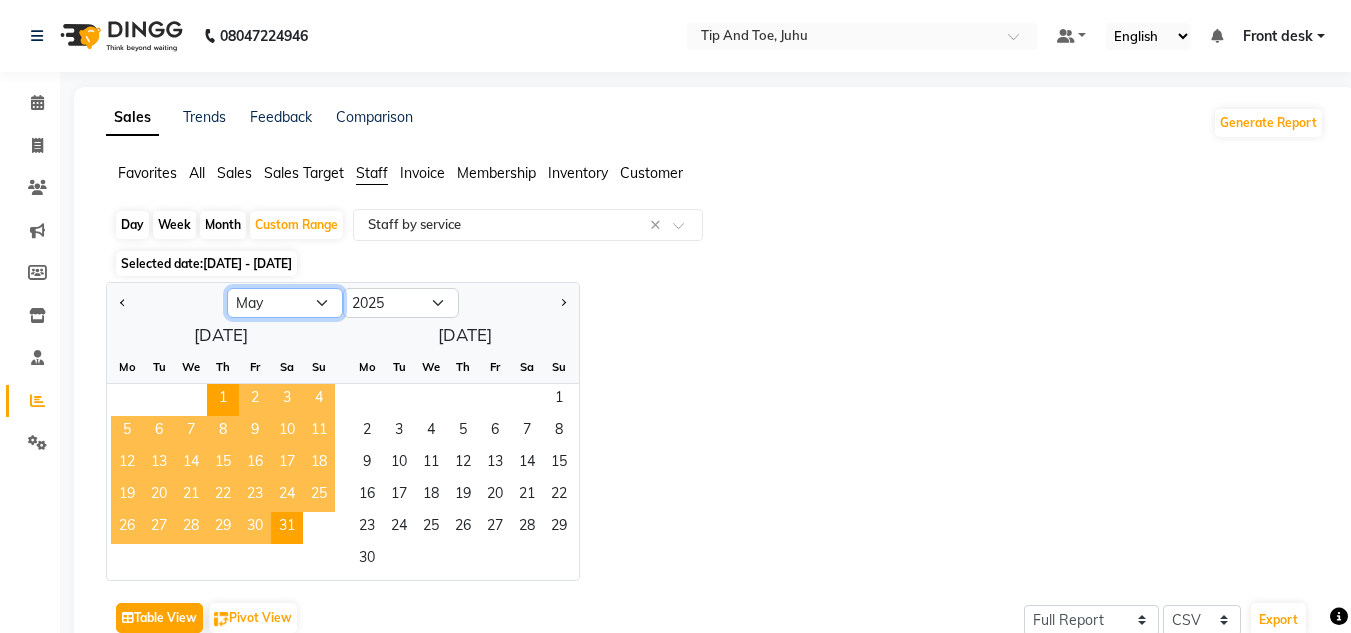 select on "4" 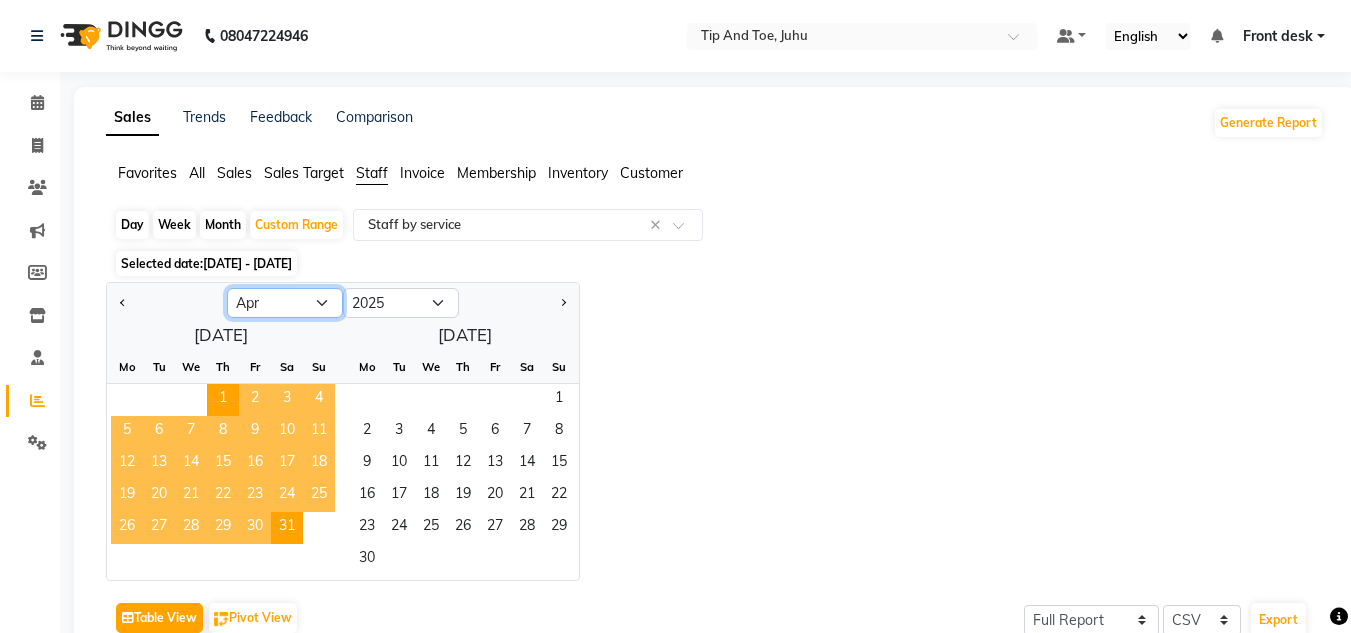click on "Jan Feb Mar Apr May Jun Jul Aug Sep Oct Nov Dec" 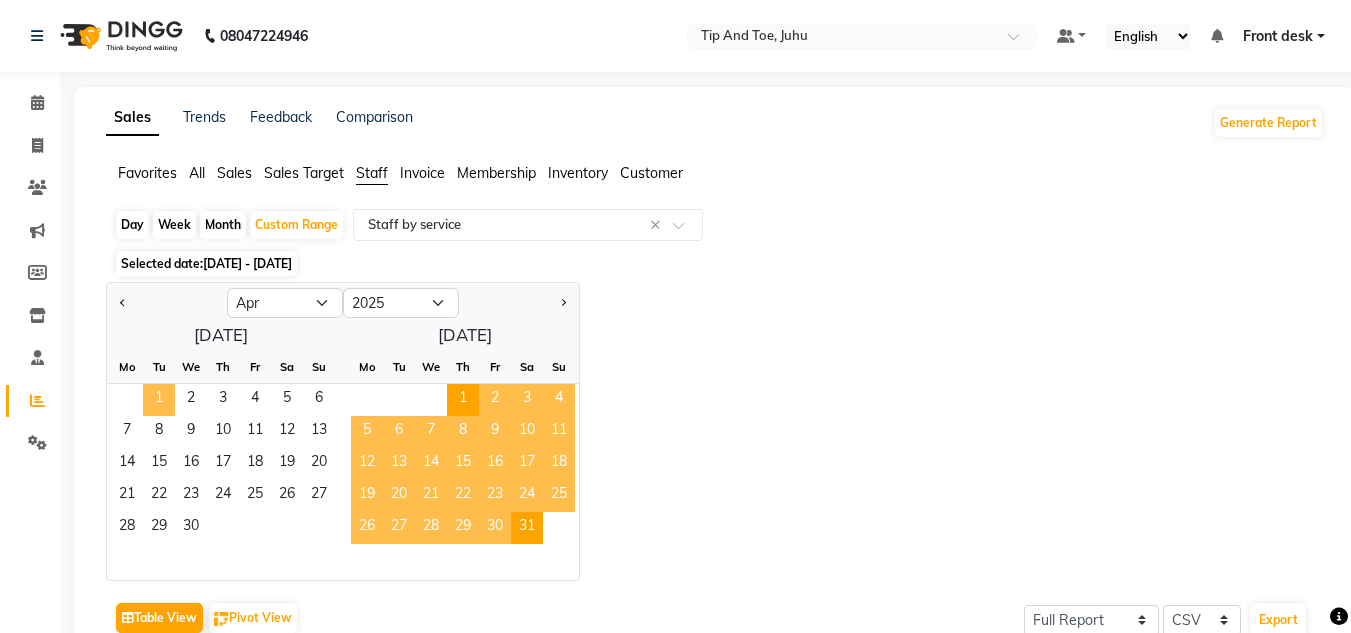 click on "1" 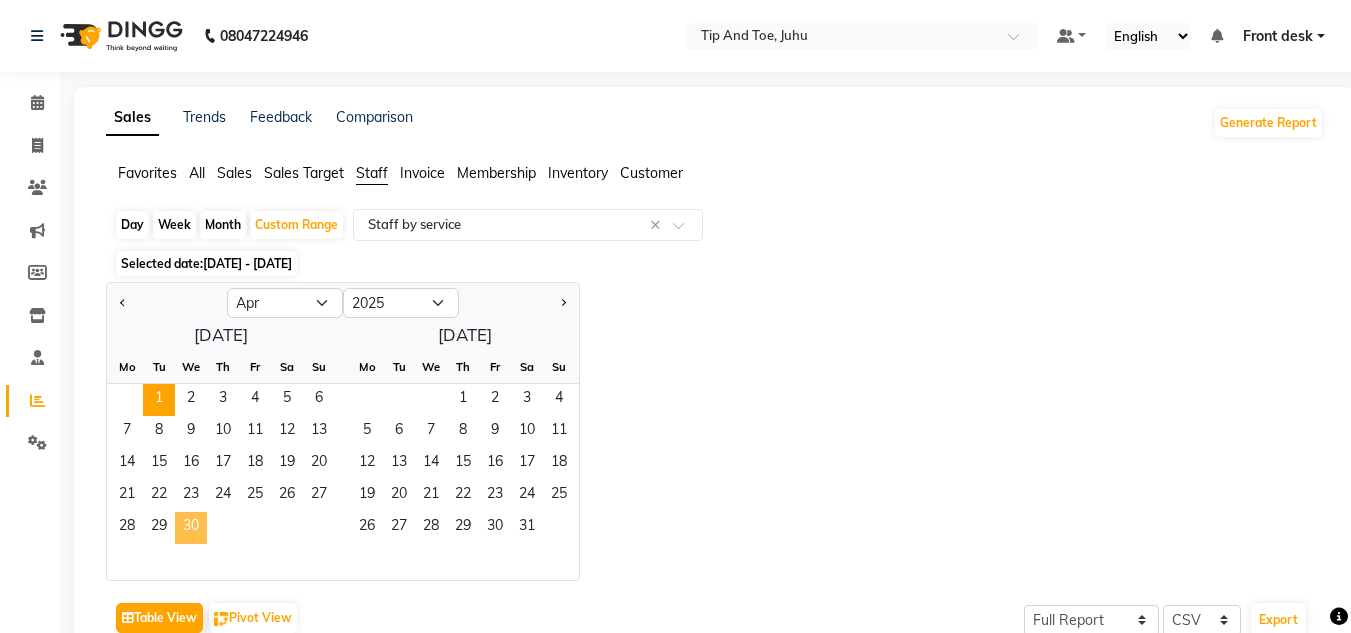 click on "30" 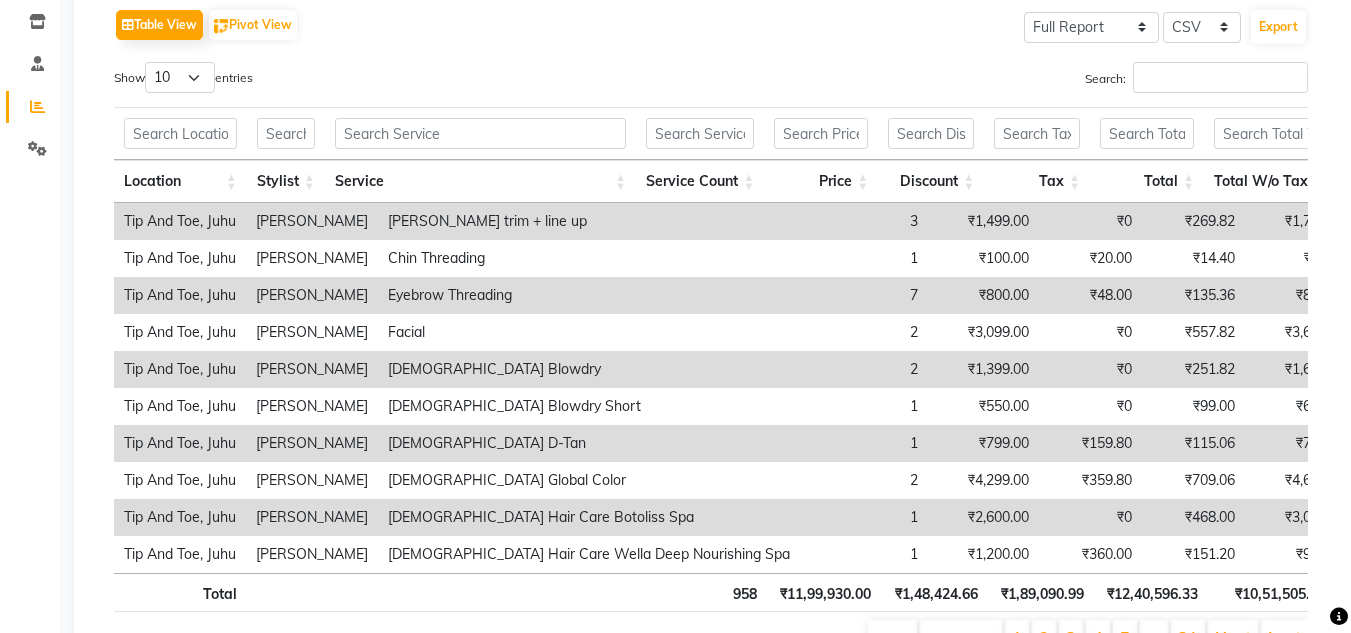 scroll, scrollTop: 300, scrollLeft: 0, axis: vertical 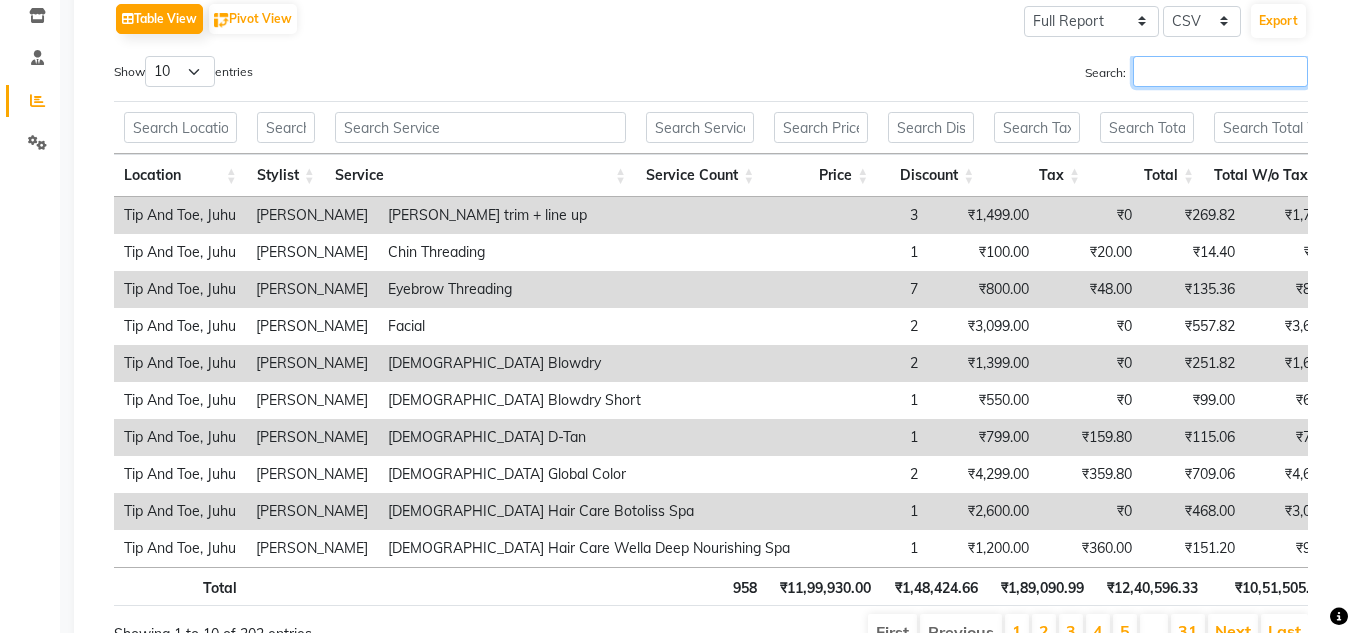 click on "Search:" at bounding box center [1220, 71] 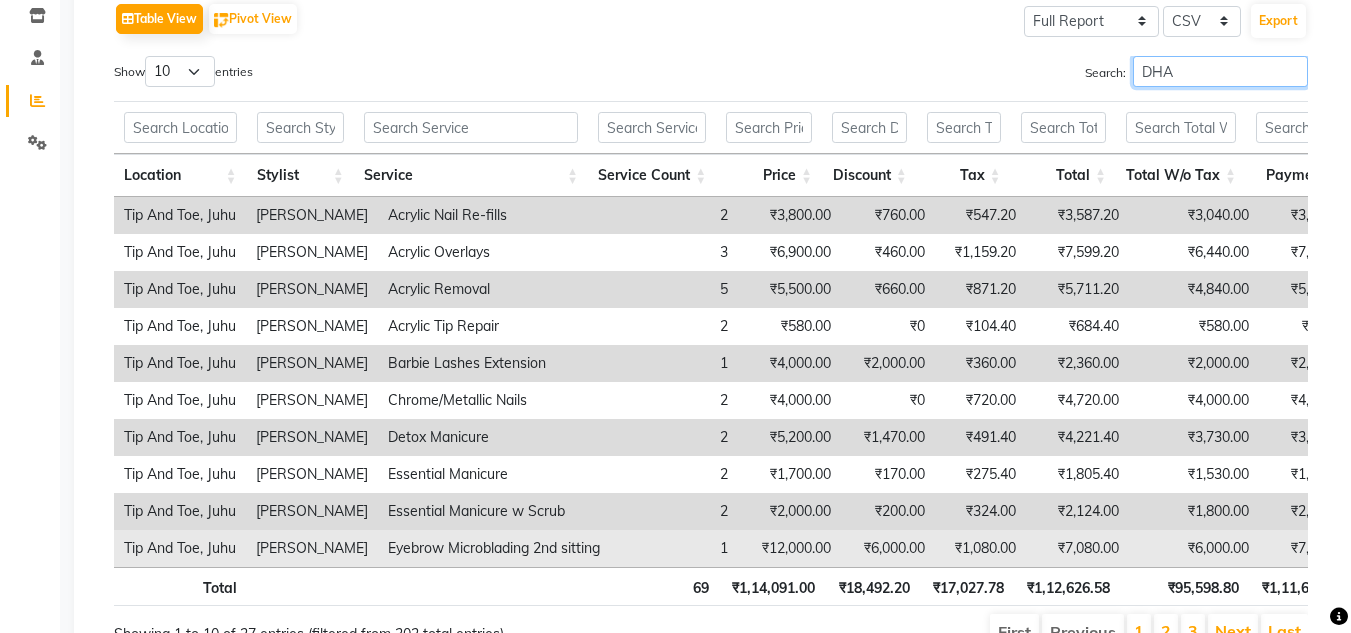 scroll, scrollTop: 400, scrollLeft: 0, axis: vertical 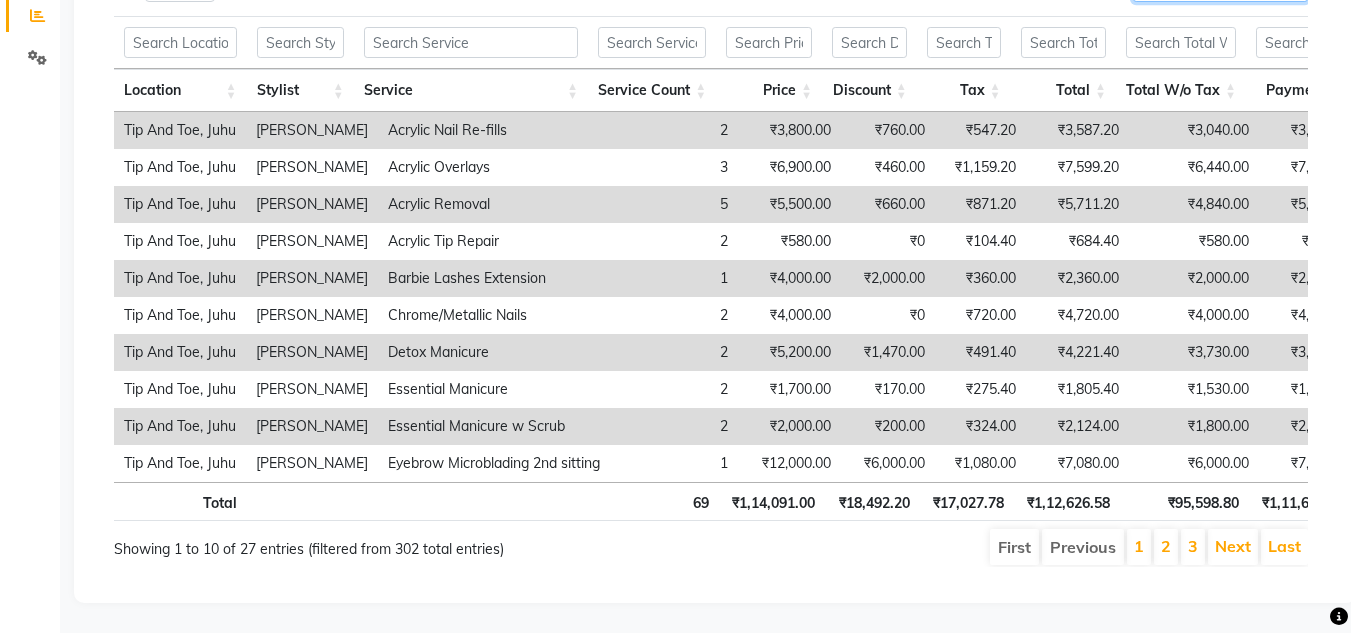 type on "DHA" 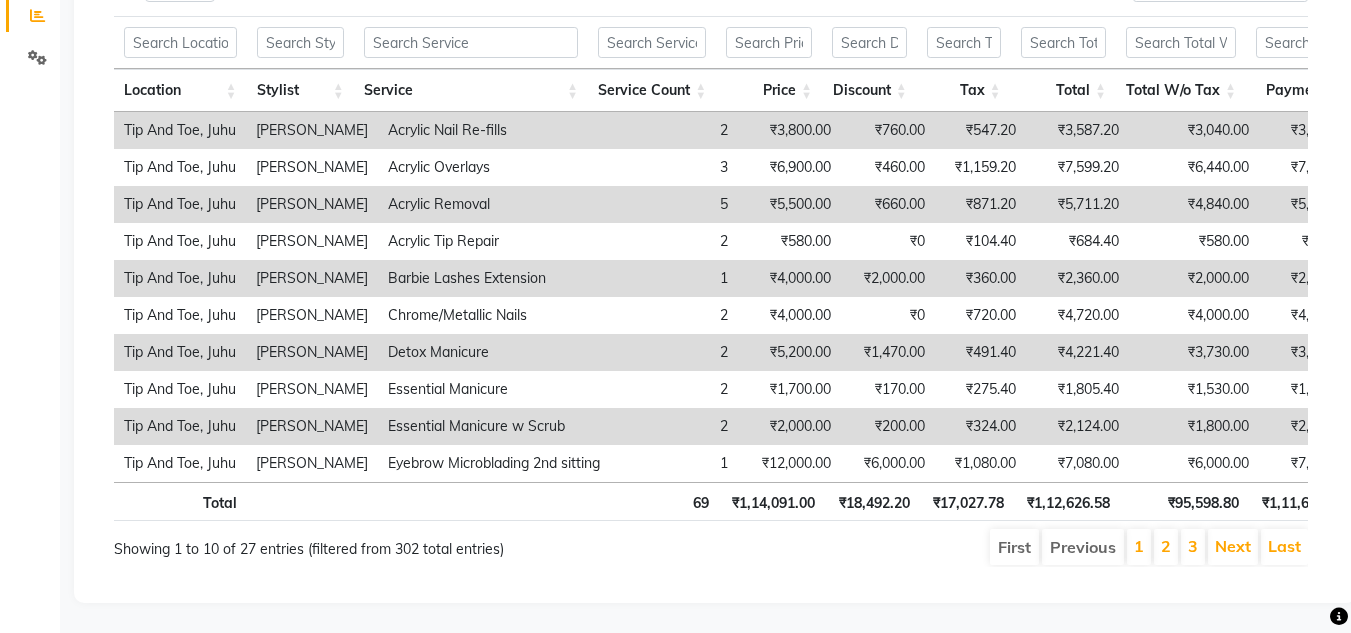 click on "2" at bounding box center (1166, 547) 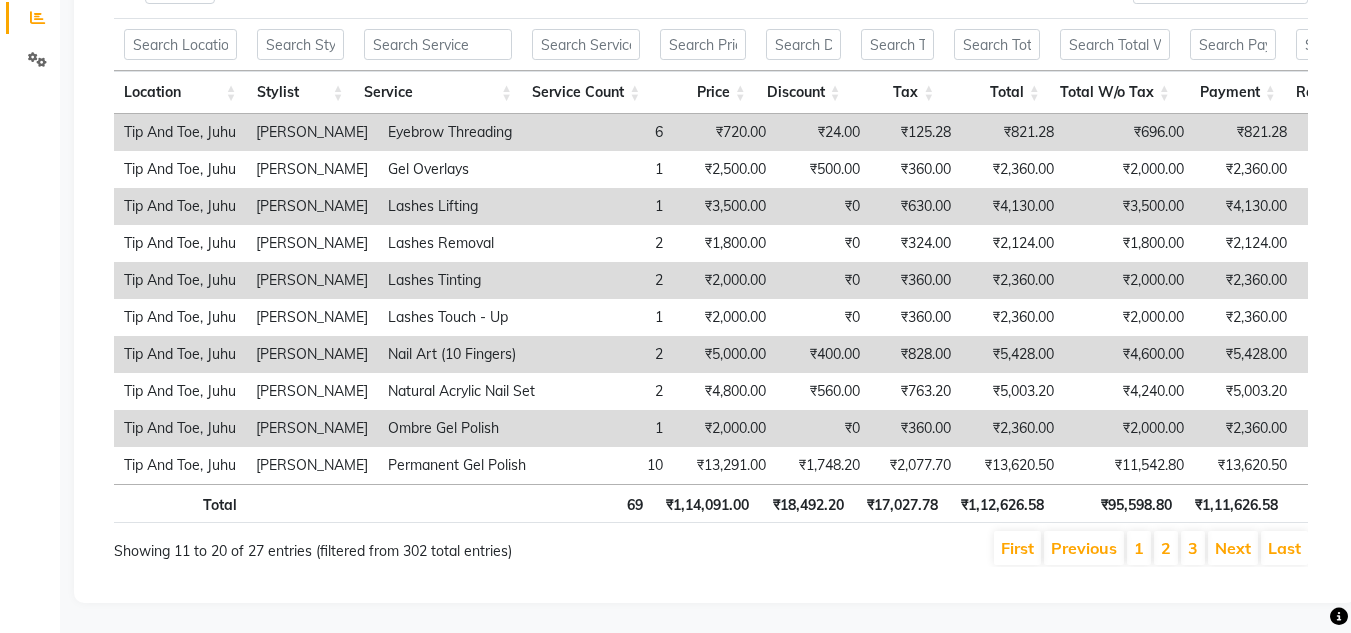 click on "First Previous 1 2 3 Next Last" at bounding box center [966, 548] 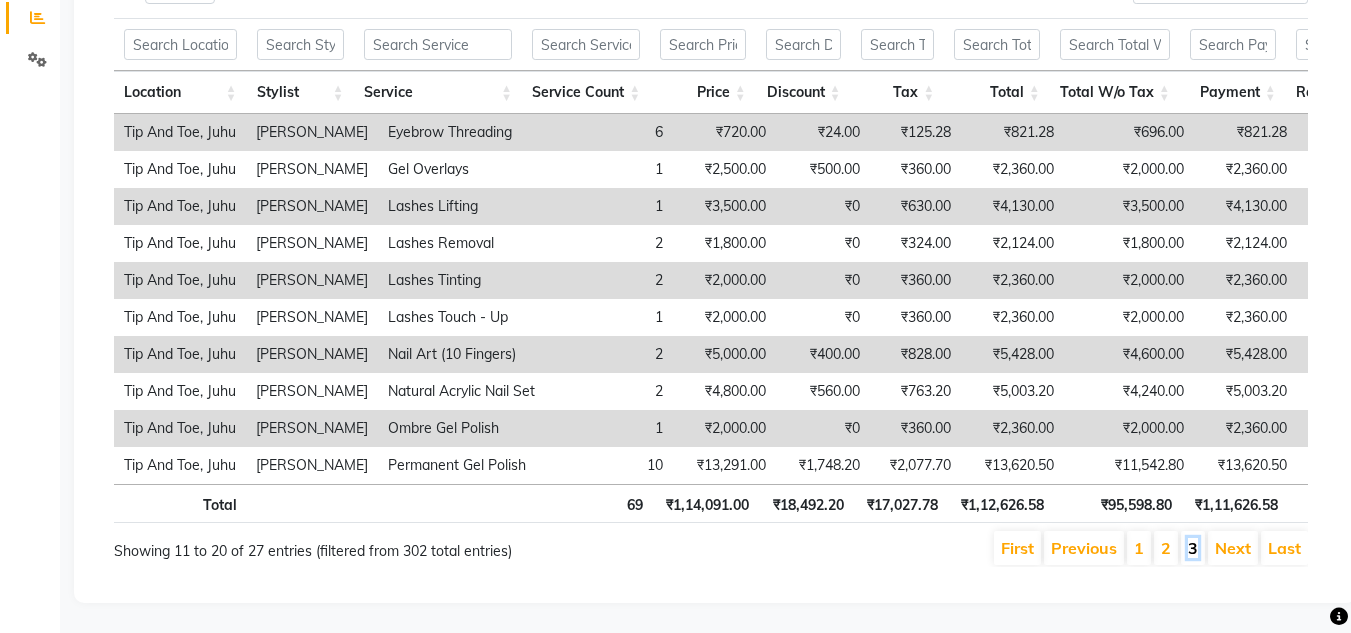 click on "3" at bounding box center [1193, 548] 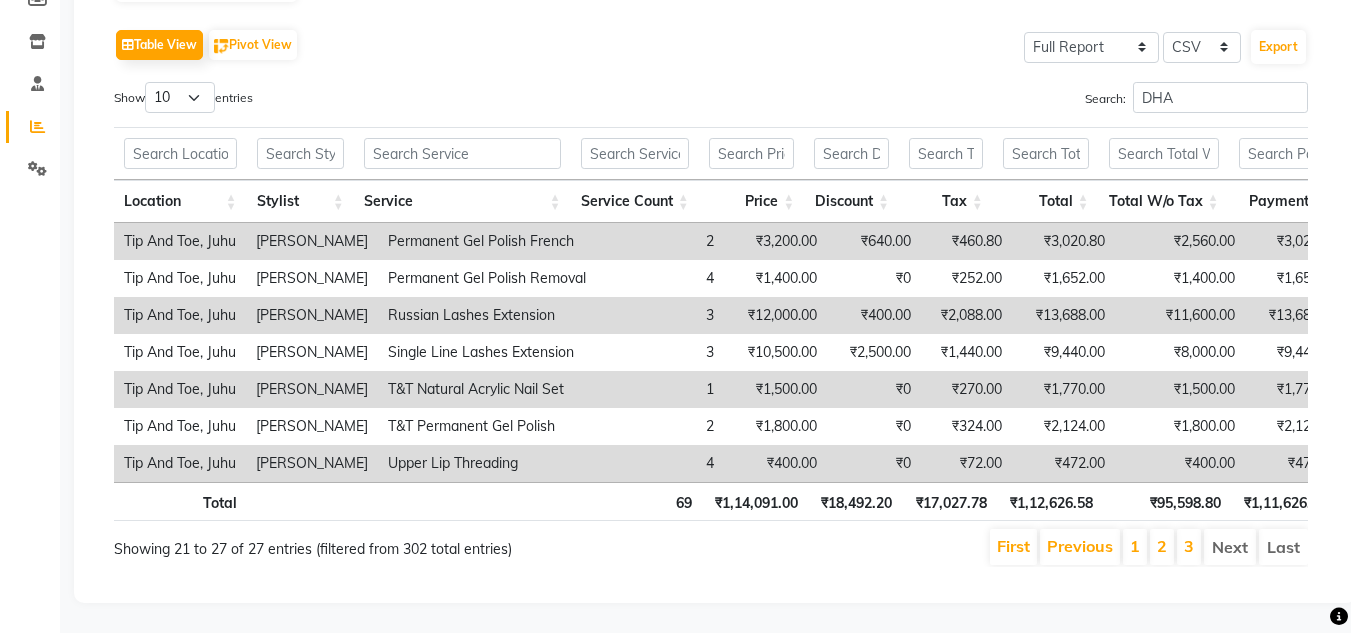 scroll, scrollTop: 304, scrollLeft: 0, axis: vertical 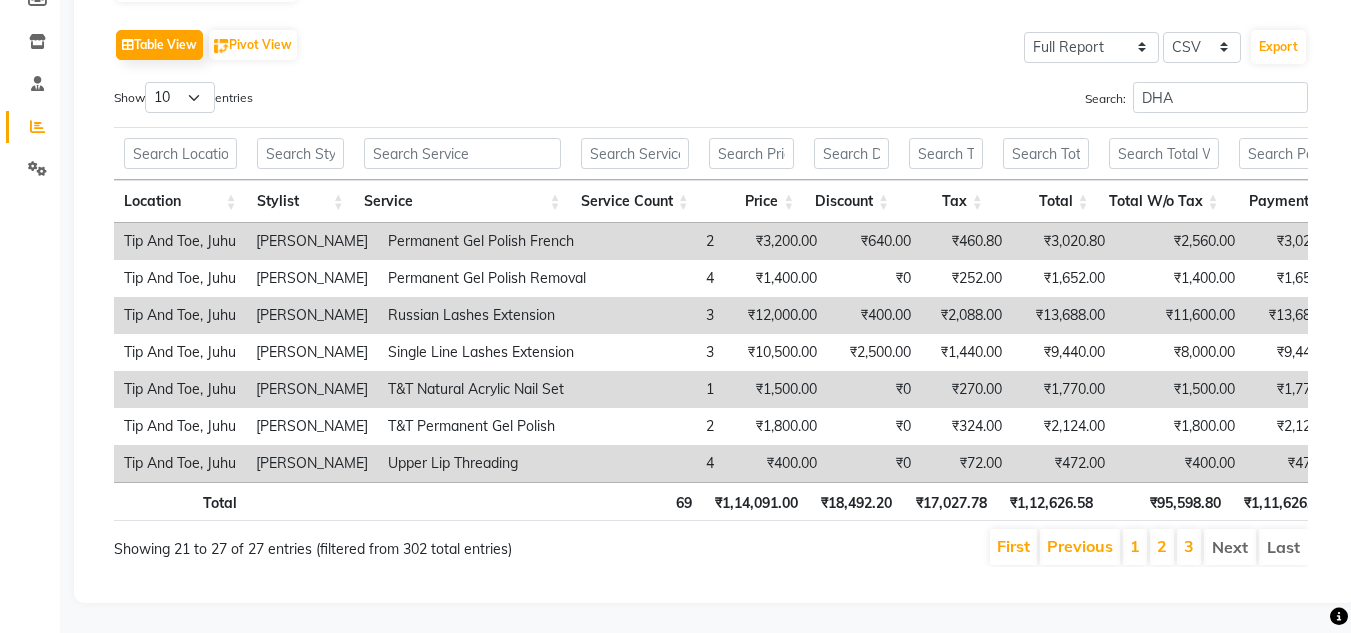 click on "Next" at bounding box center [1230, 547] 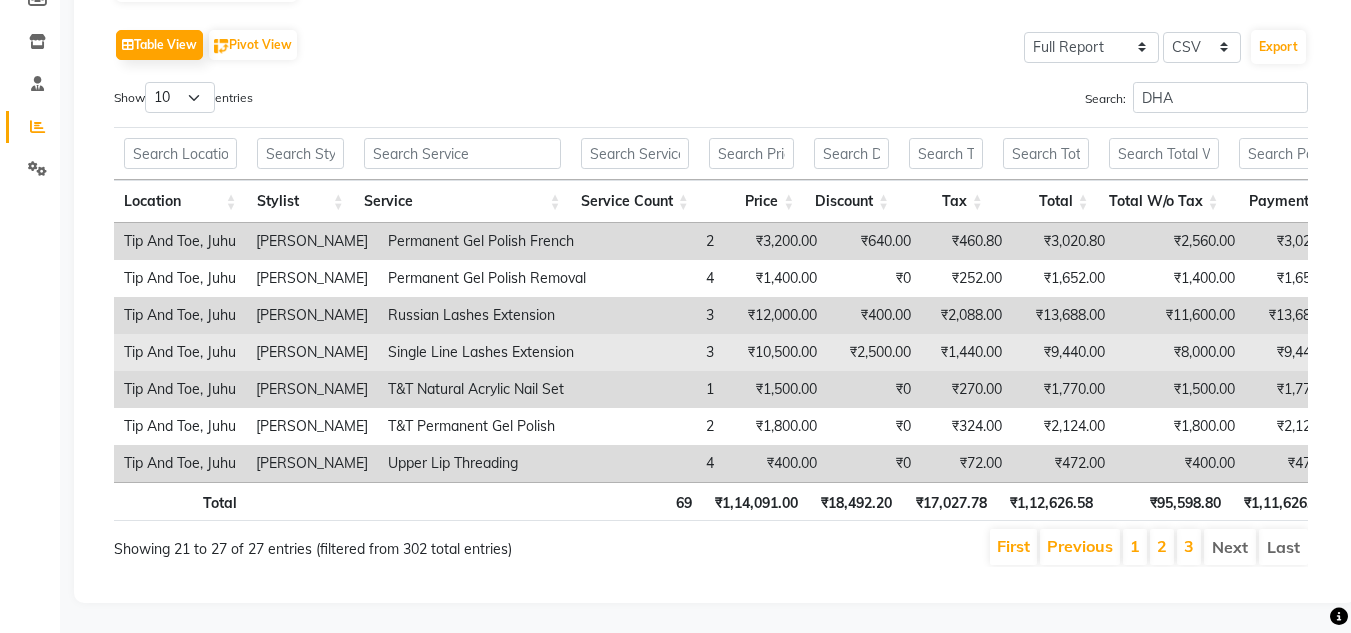 scroll, scrollTop: 0, scrollLeft: 0, axis: both 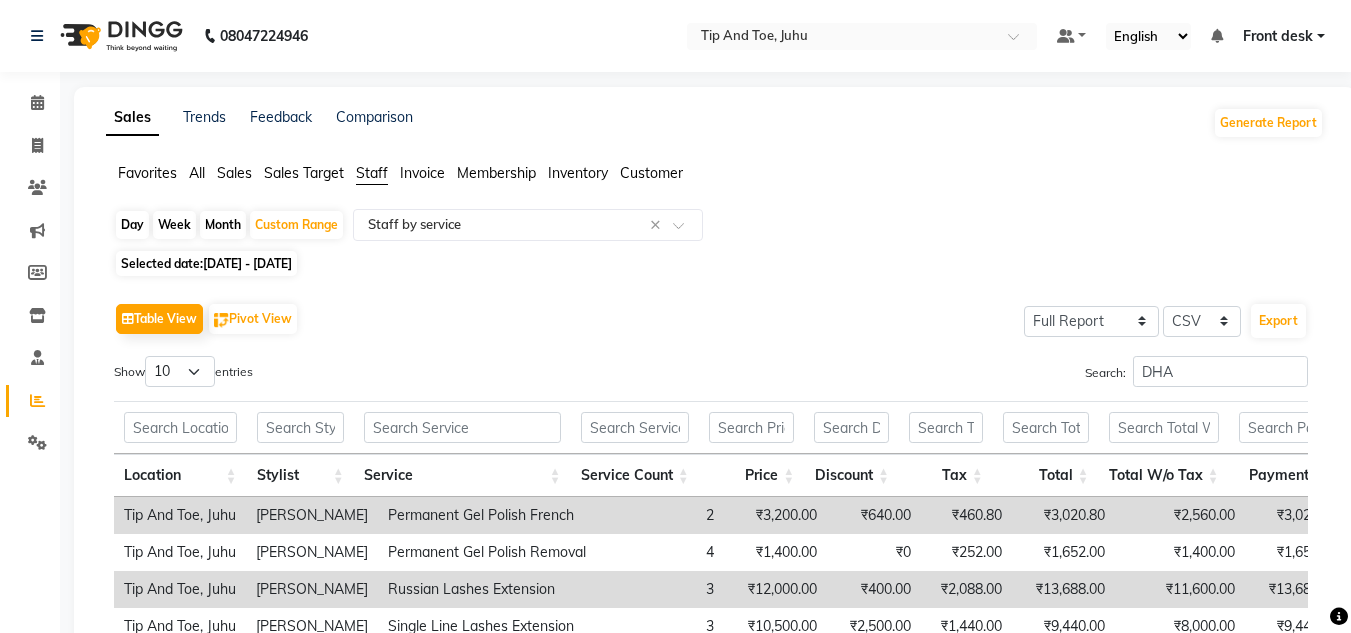 click on "01-04-2025 - 30-04-2025" 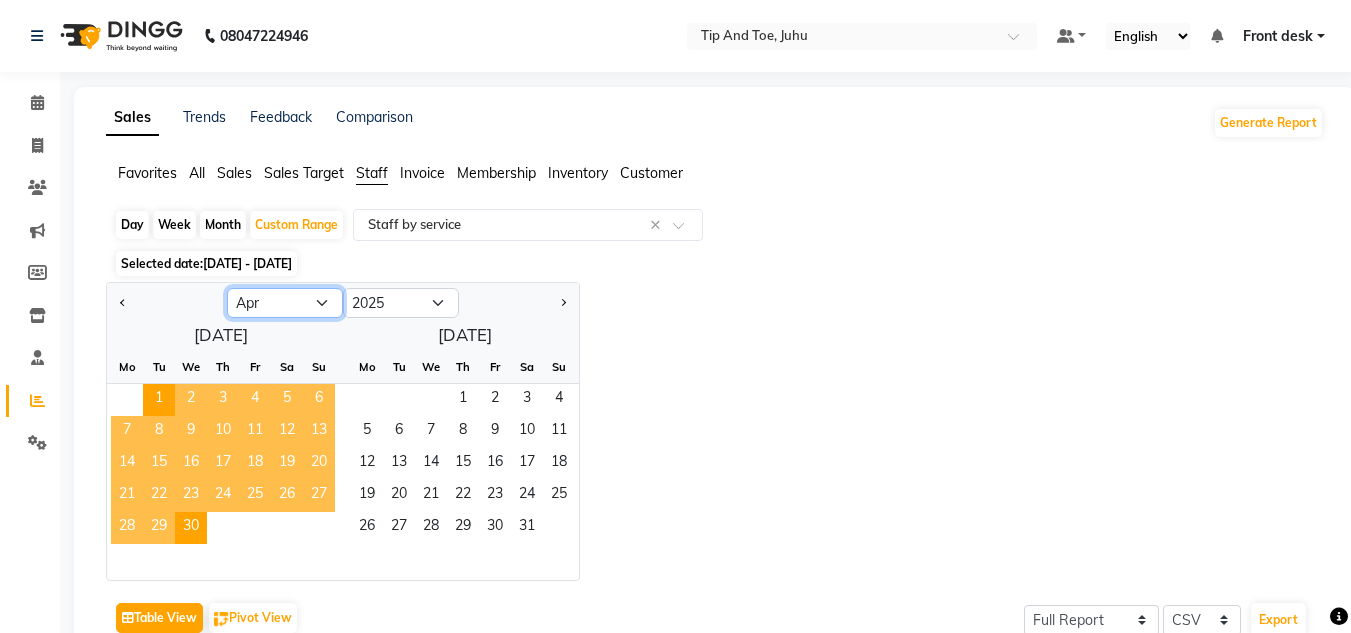 click on "Jan Feb Mar Apr May Jun Jul Aug Sep Oct Nov Dec" 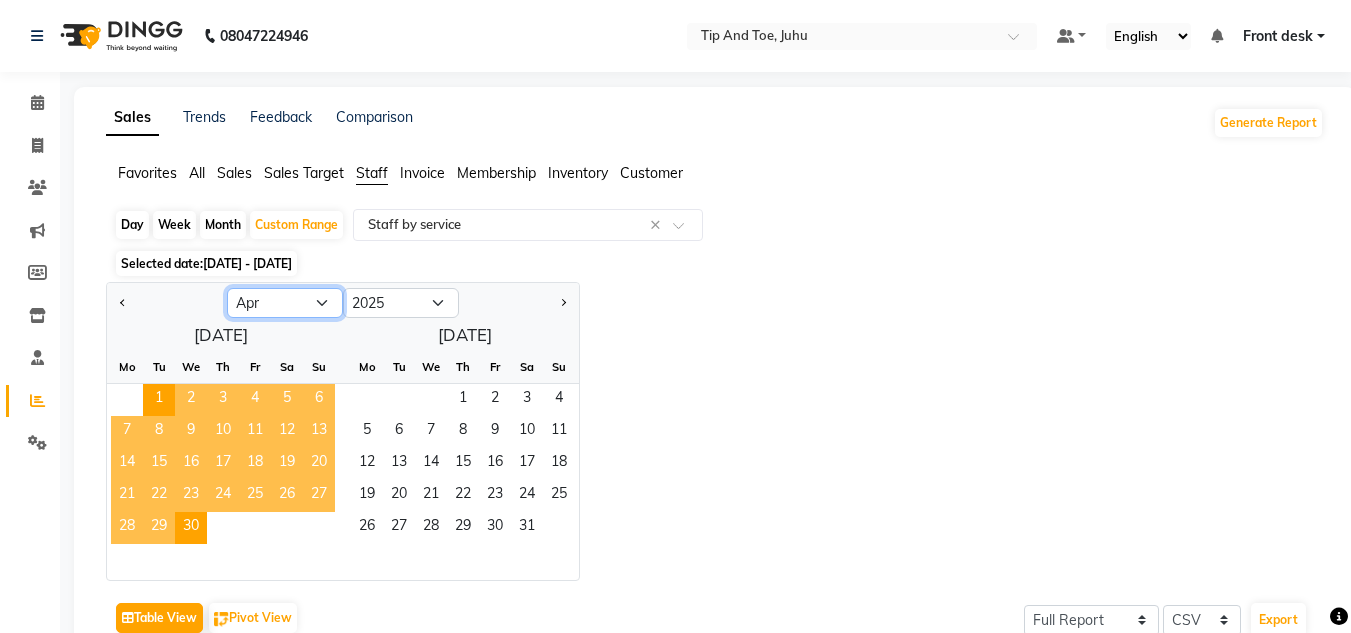 select on "3" 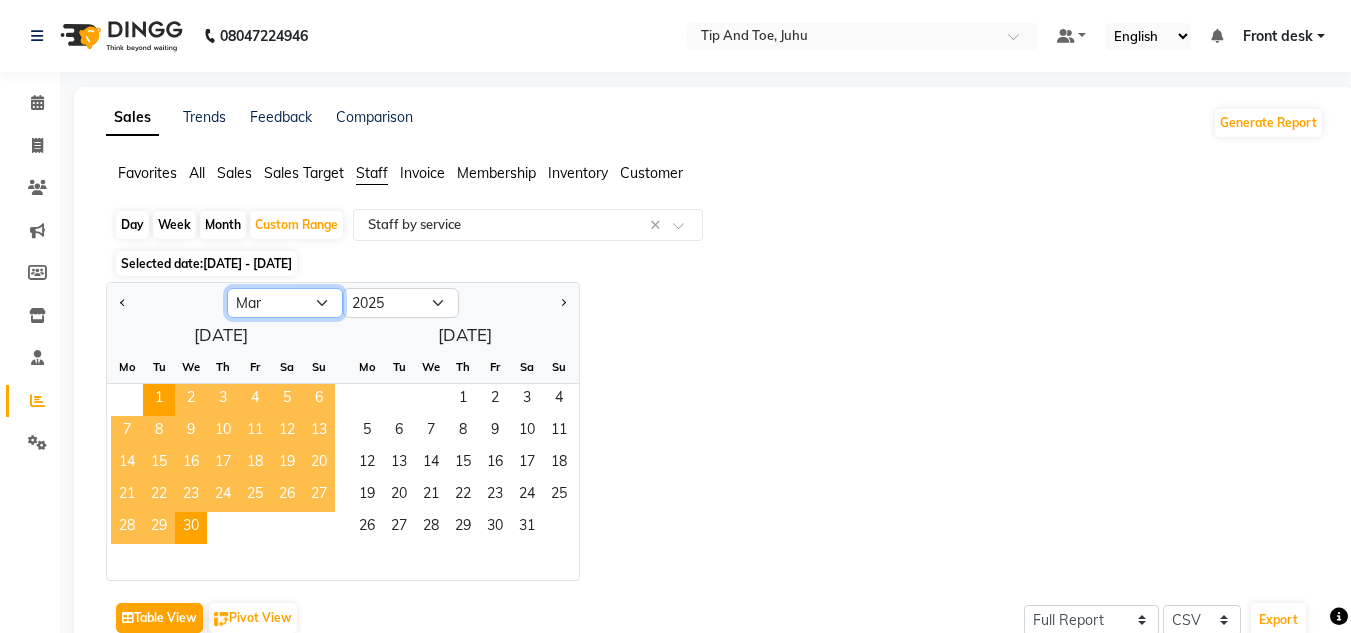 click on "Jan Feb Mar Apr May Jun Jul Aug Sep Oct Nov Dec" 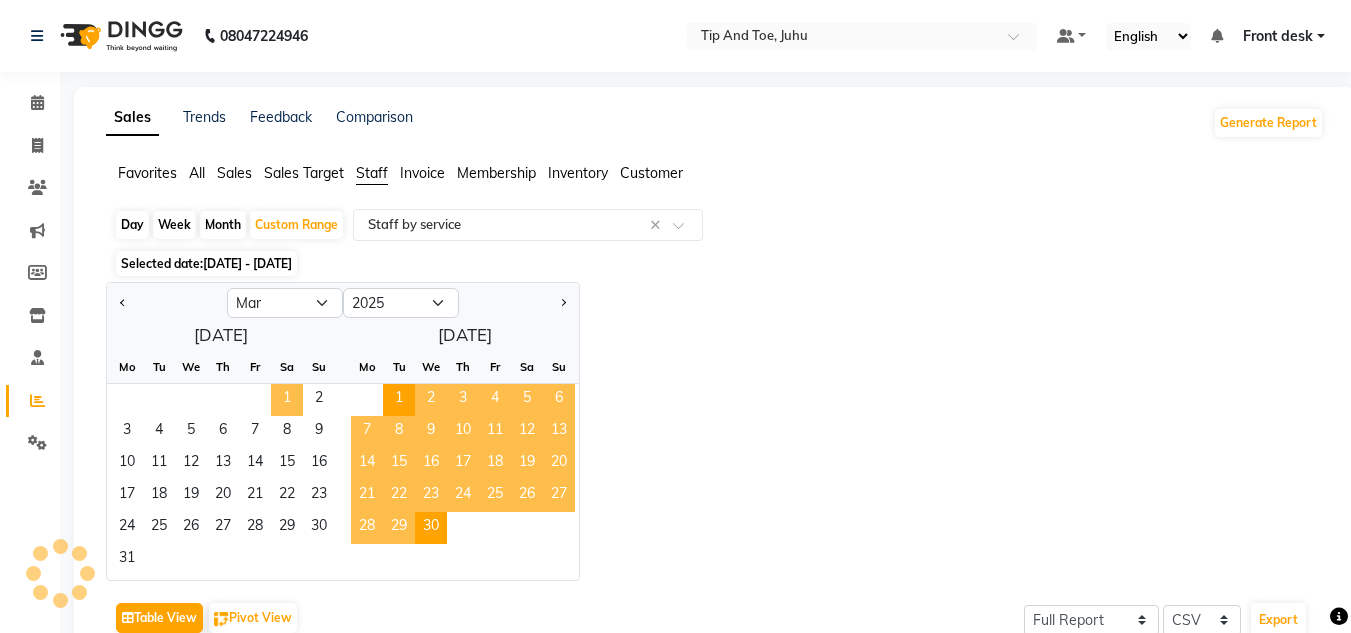 click on "1" 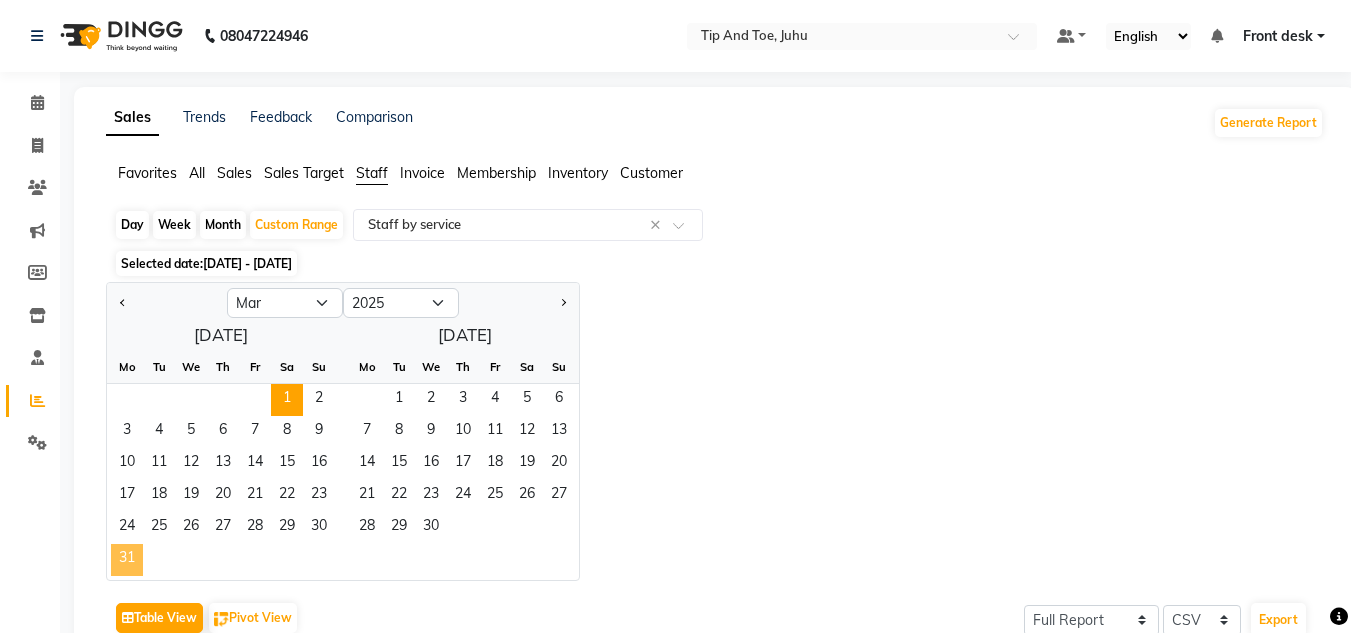 click on "31" 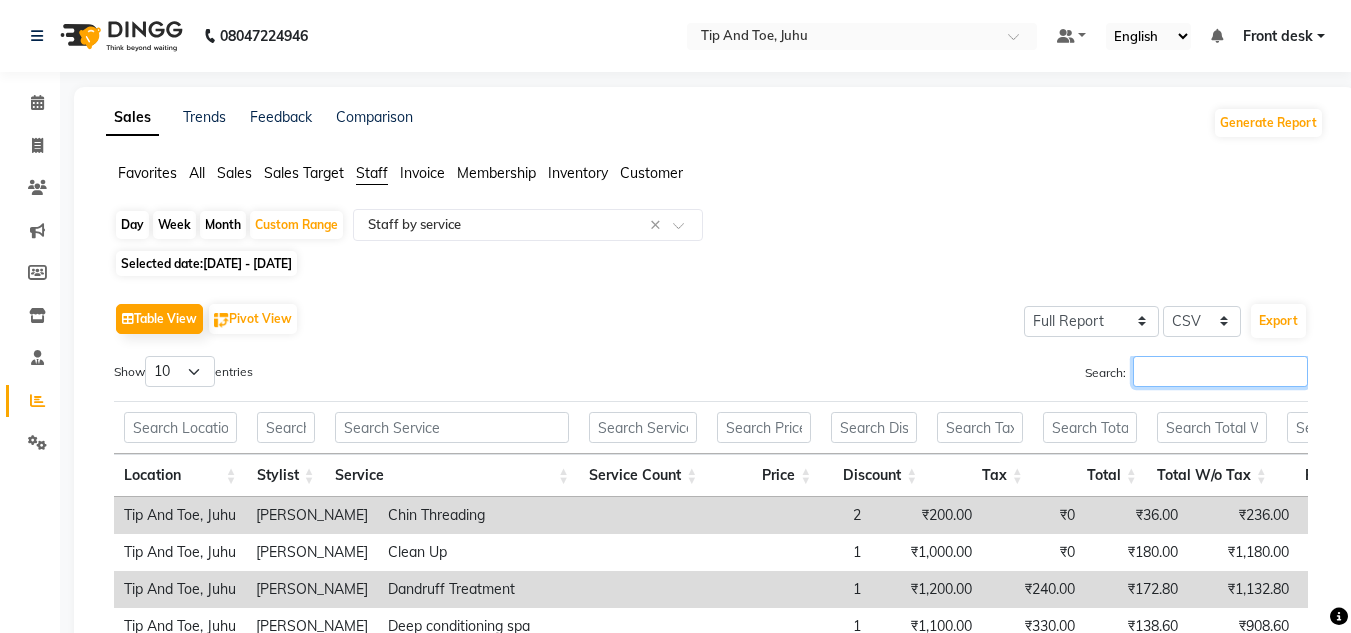 click on "Search:" at bounding box center (1220, 371) 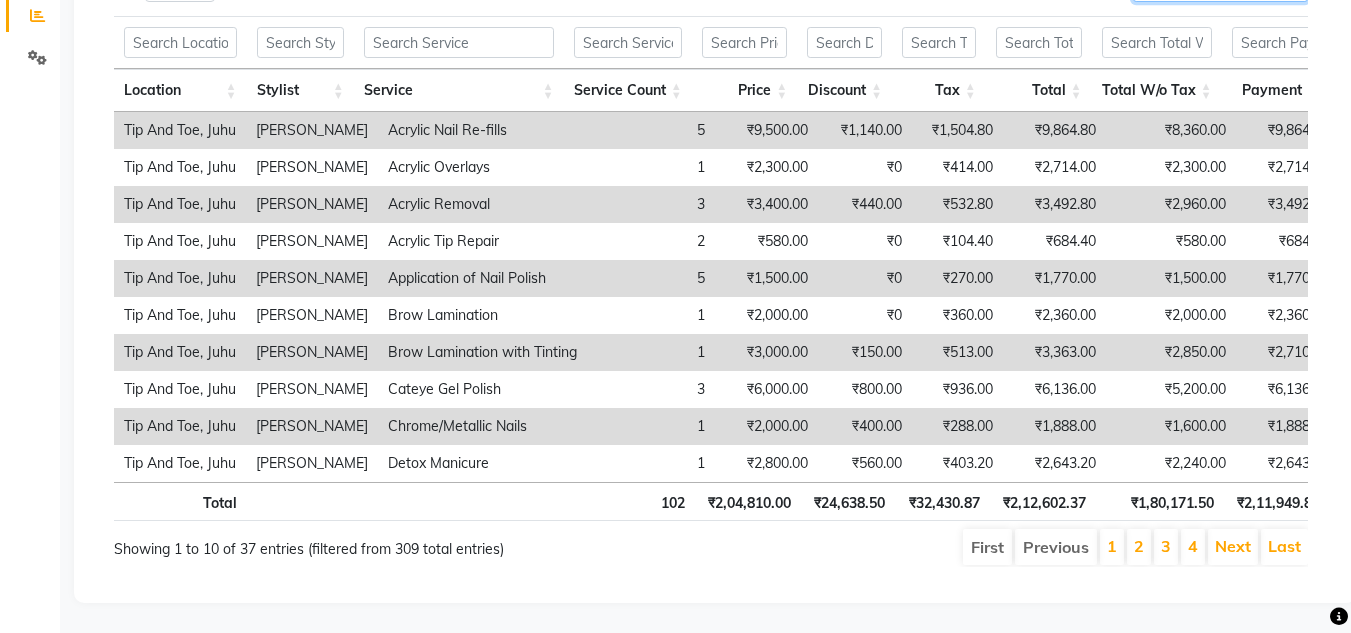 scroll, scrollTop: 415, scrollLeft: 0, axis: vertical 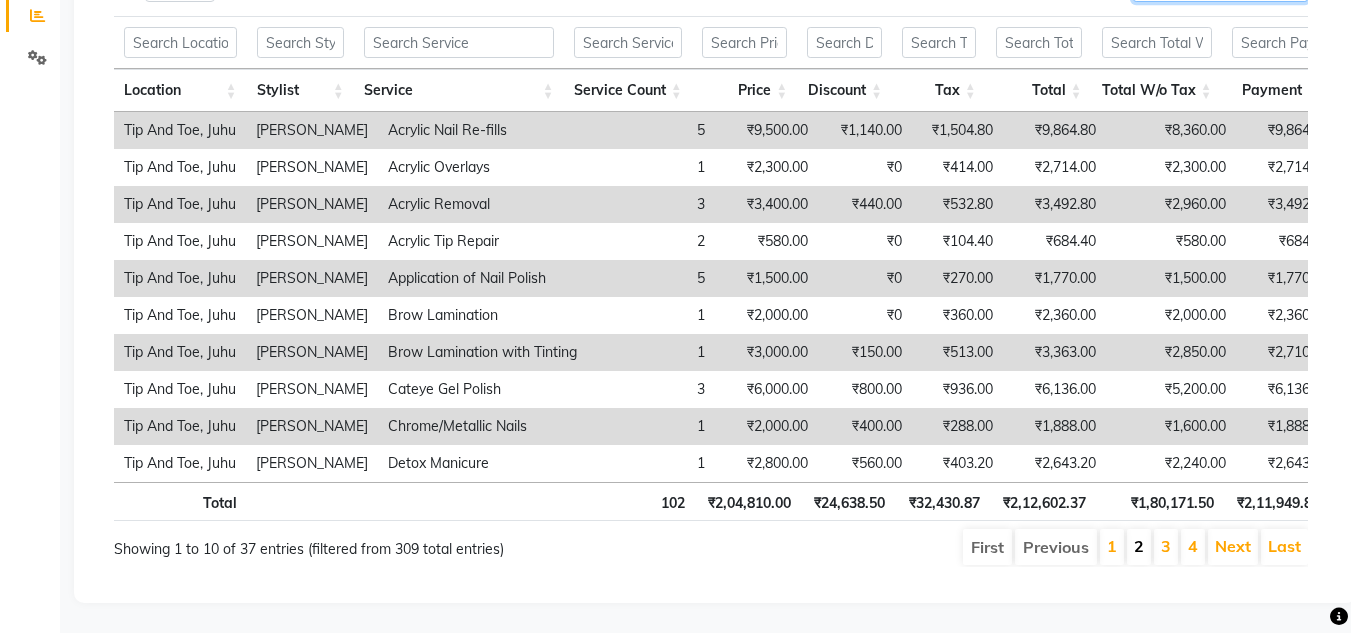 type on "DHA" 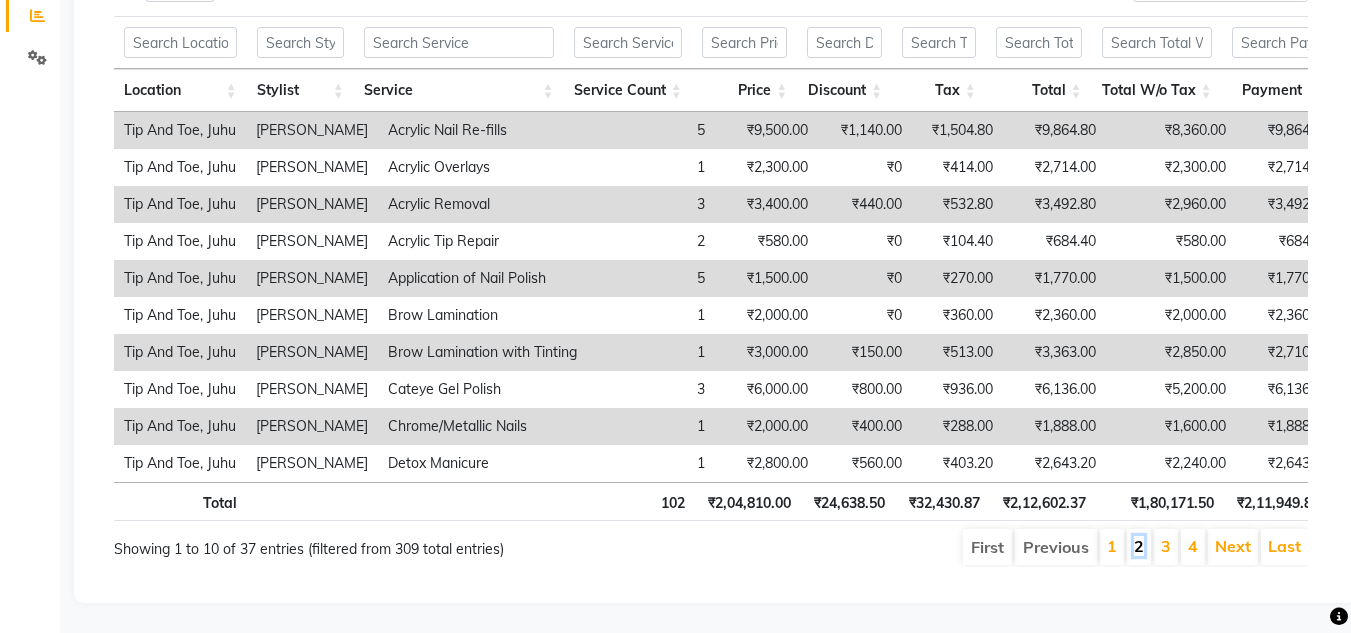 click on "2" at bounding box center (1139, 546) 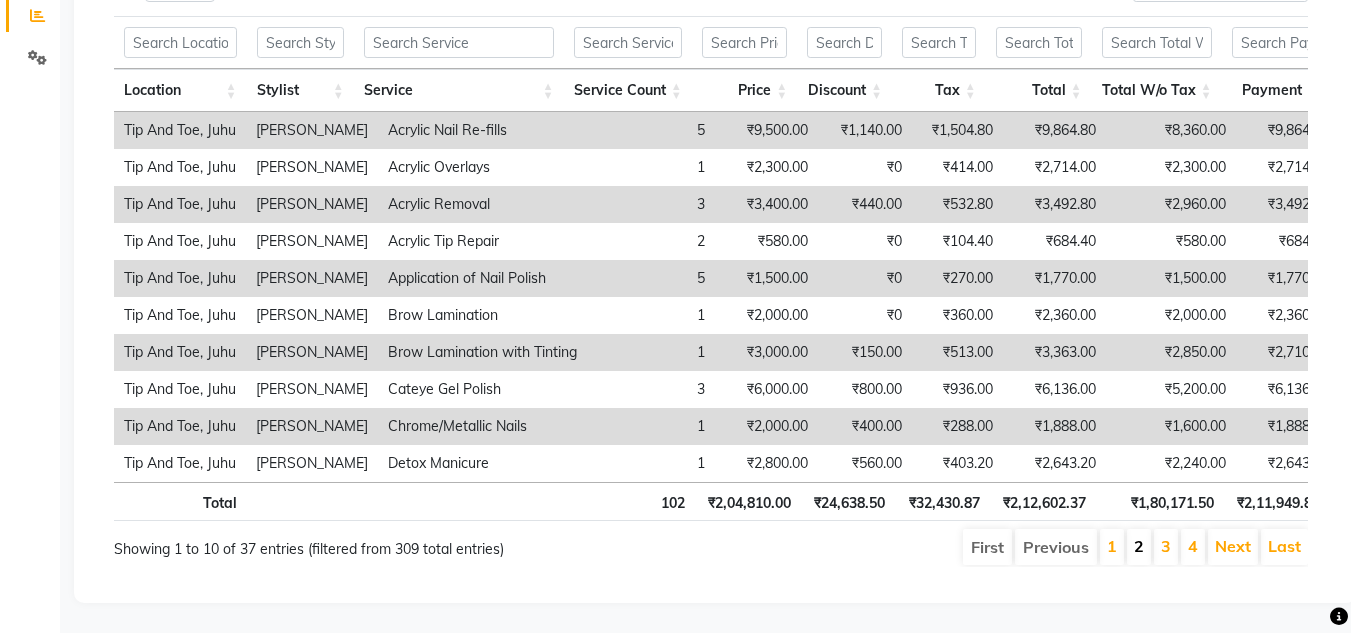 scroll, scrollTop: 413, scrollLeft: 0, axis: vertical 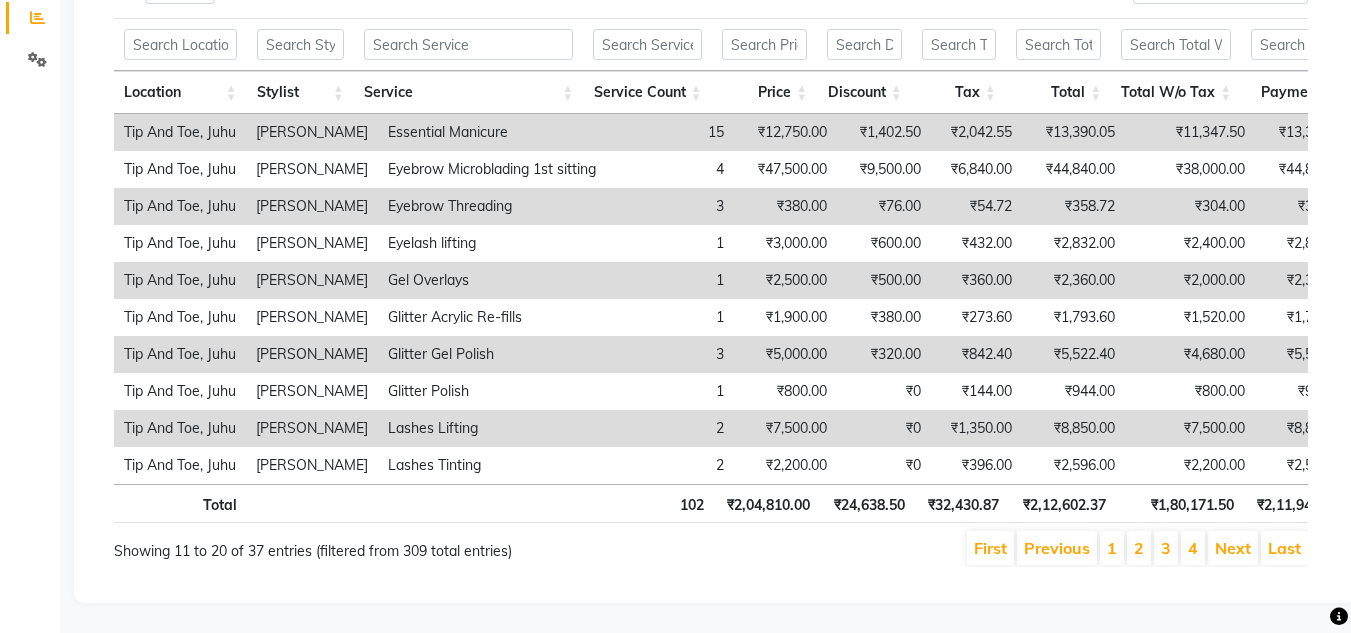 click on "3" at bounding box center (1166, 548) 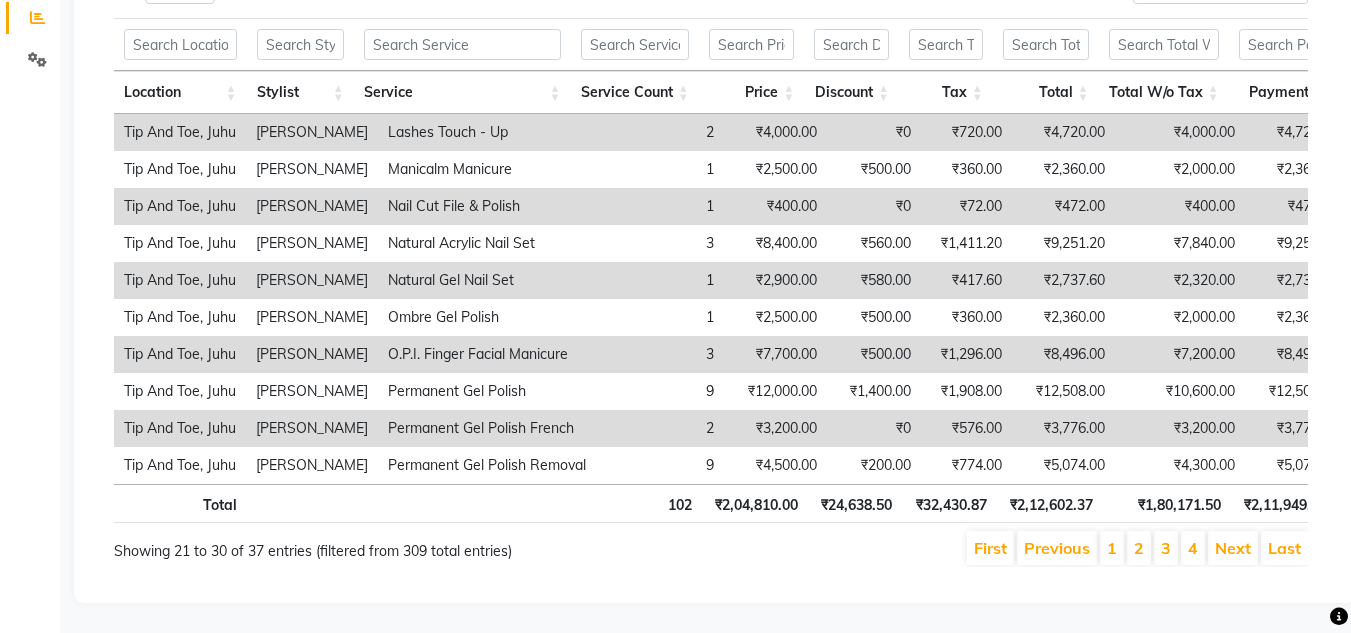 click on "4" at bounding box center [1193, 548] 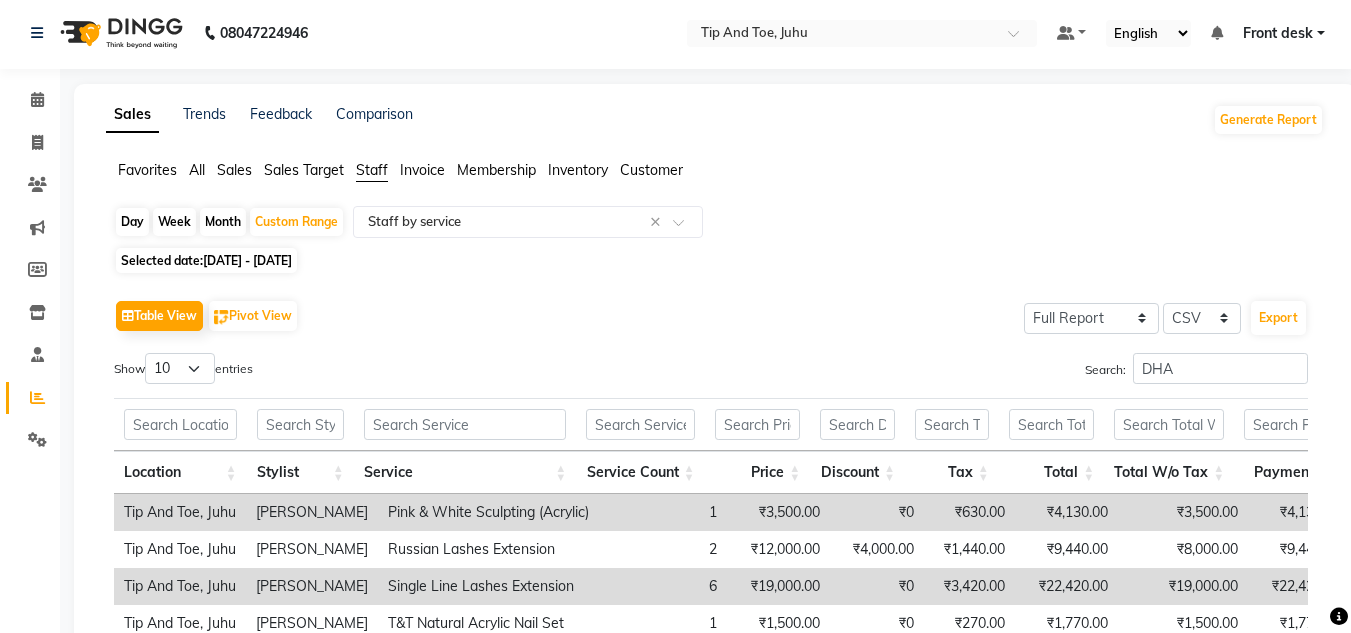 scroll, scrollTop: 0, scrollLeft: 0, axis: both 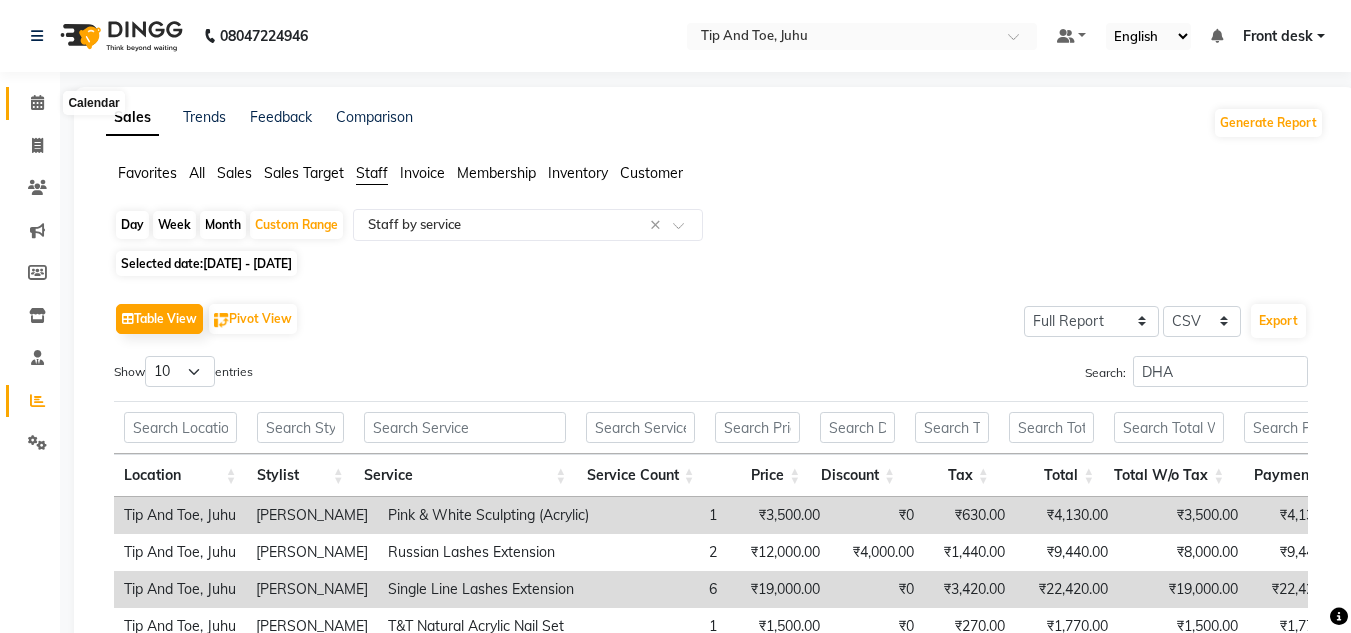 click 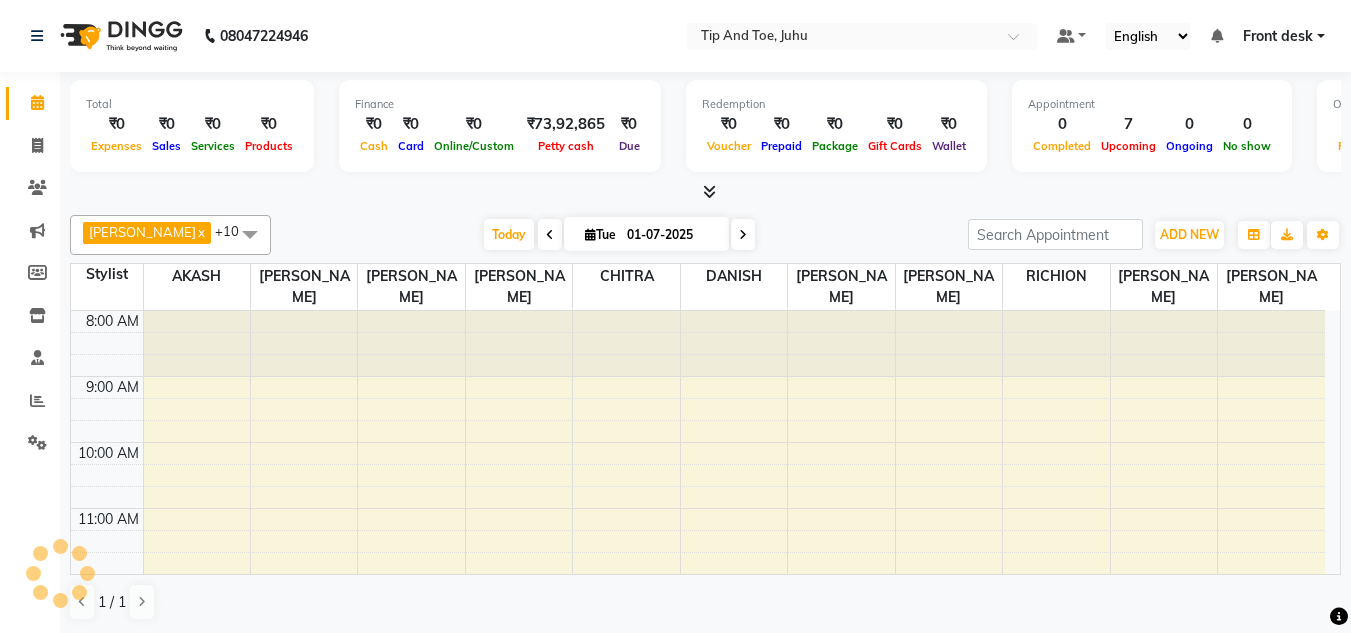 scroll, scrollTop: 0, scrollLeft: 0, axis: both 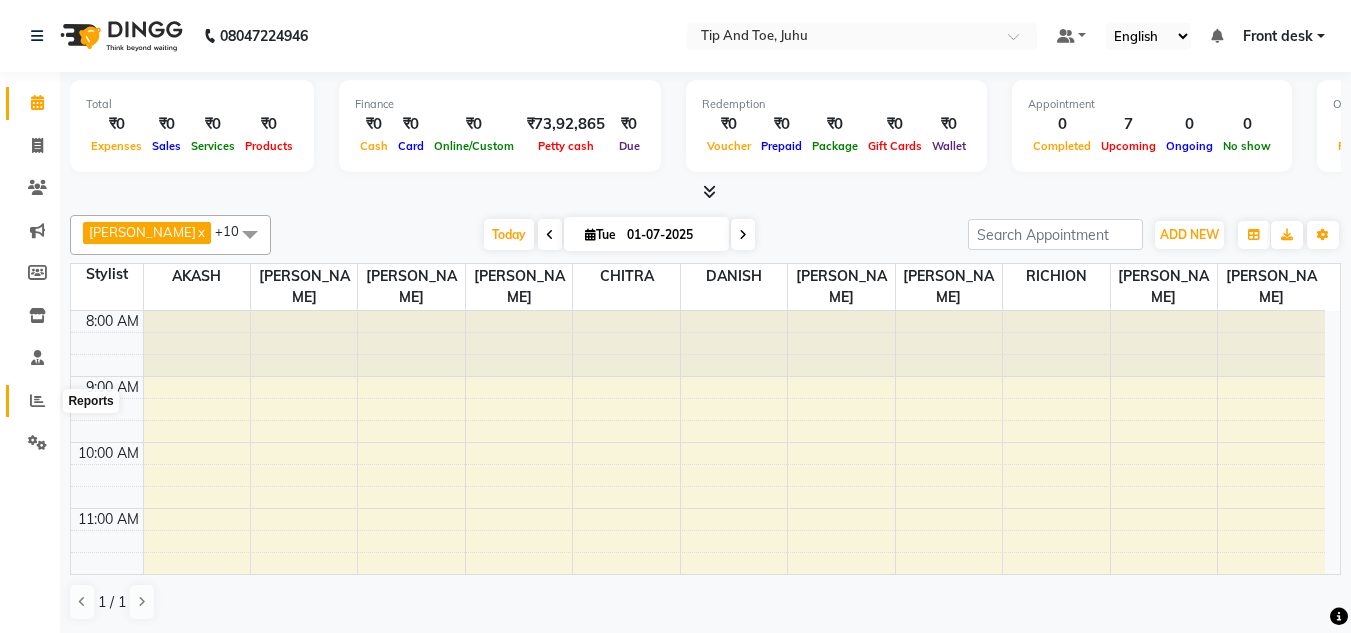 click 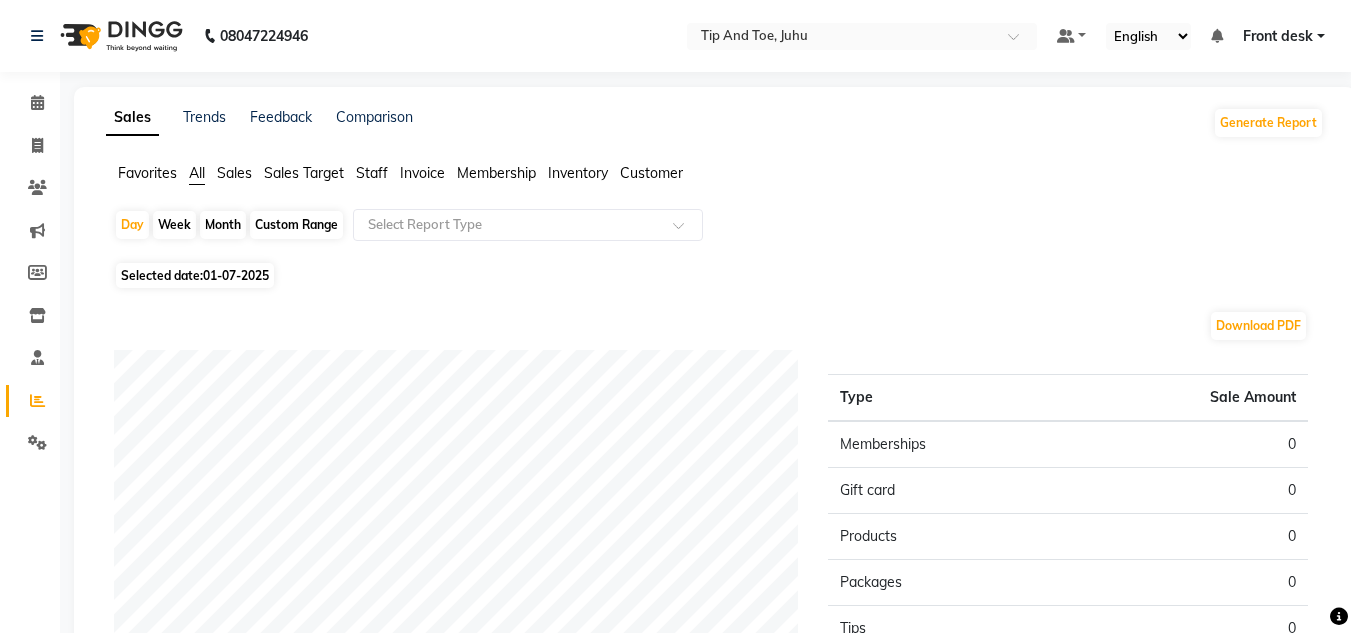 click on "Staff" 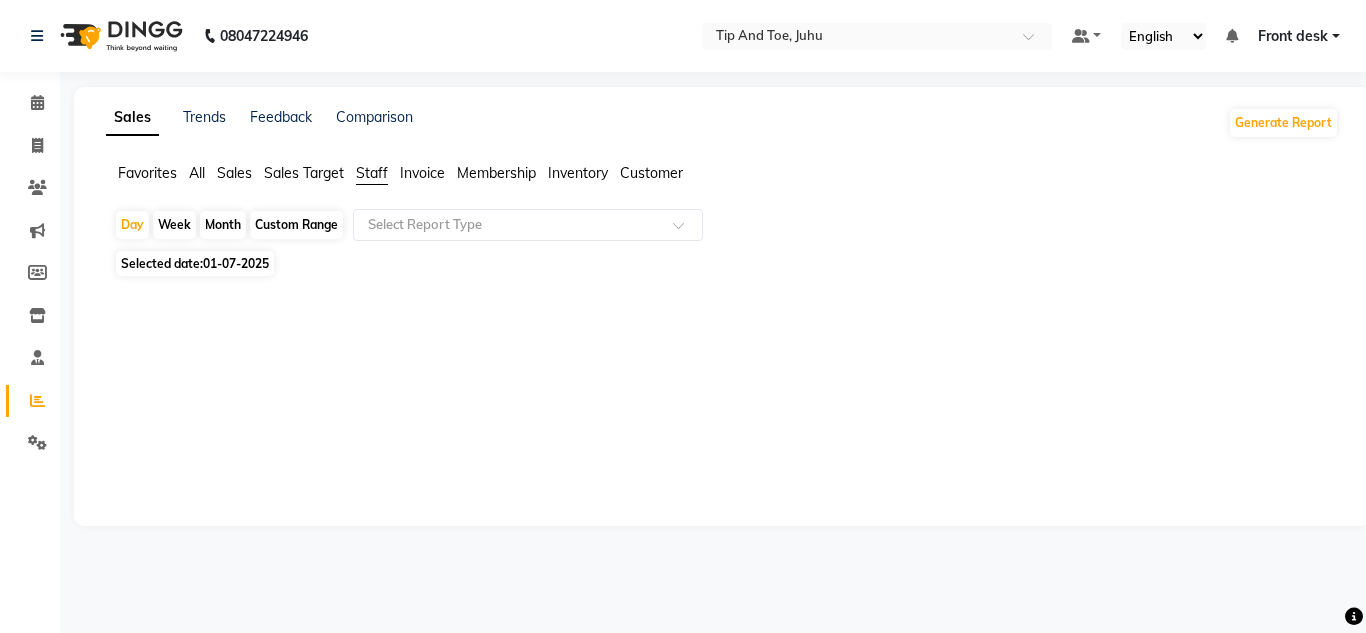 click on "Custom Range" 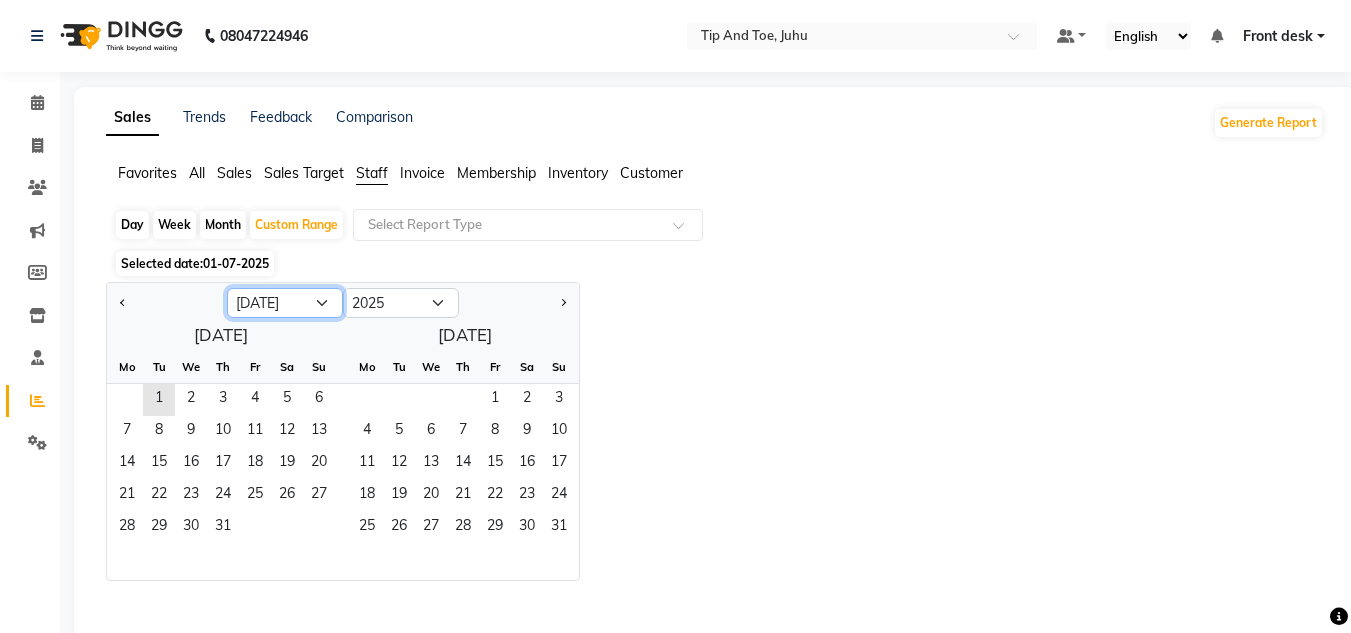 click on "Jan Feb Mar Apr May Jun [DATE] Aug Sep Oct Nov Dec" 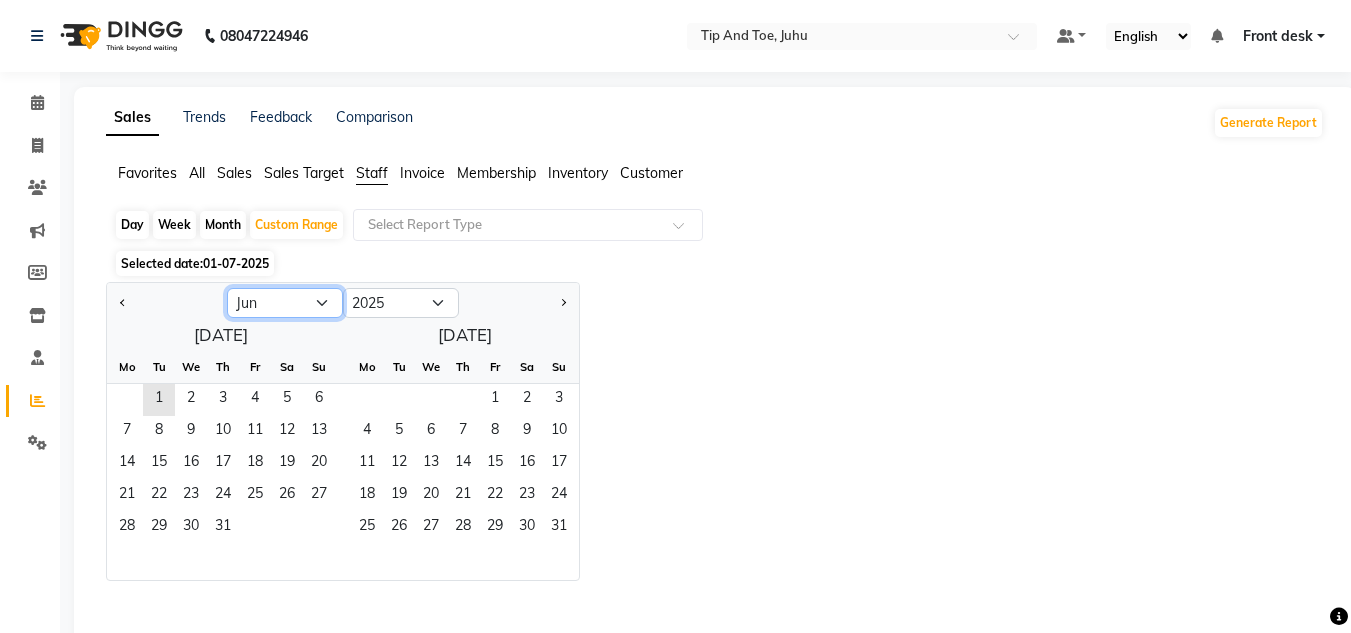 click on "Jan Feb Mar Apr May Jun [DATE] Aug Sep Oct Nov Dec" 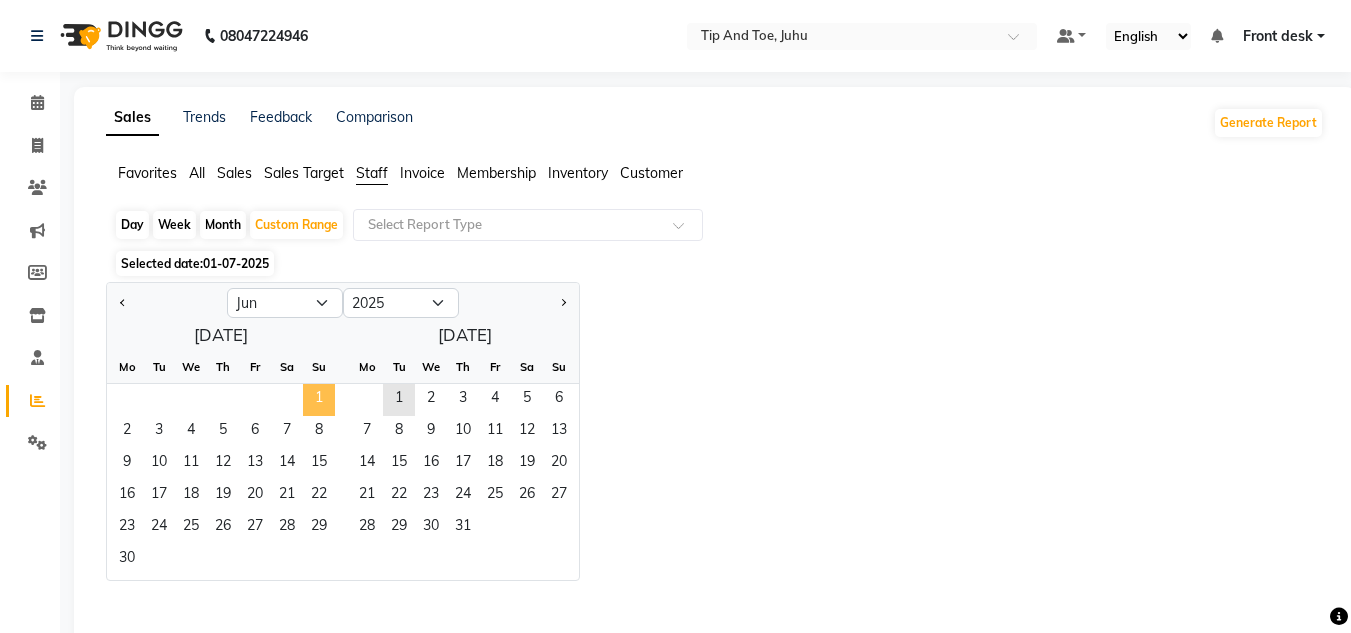 click on "1" 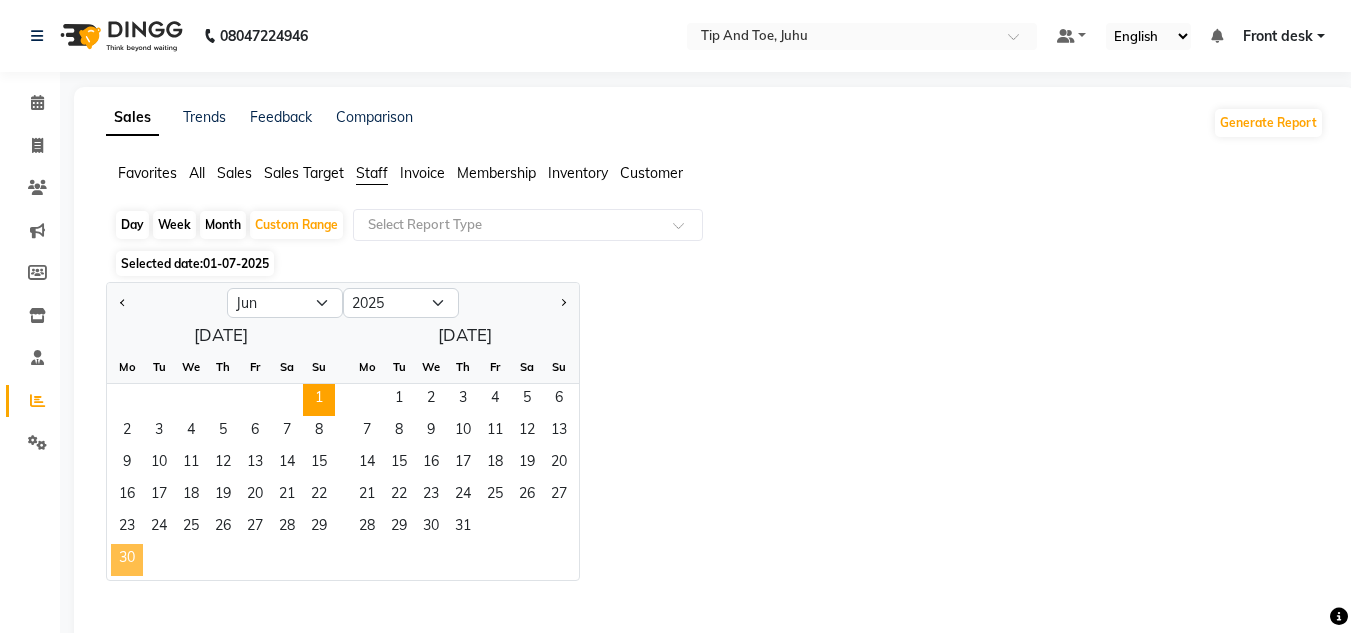 click on "30" 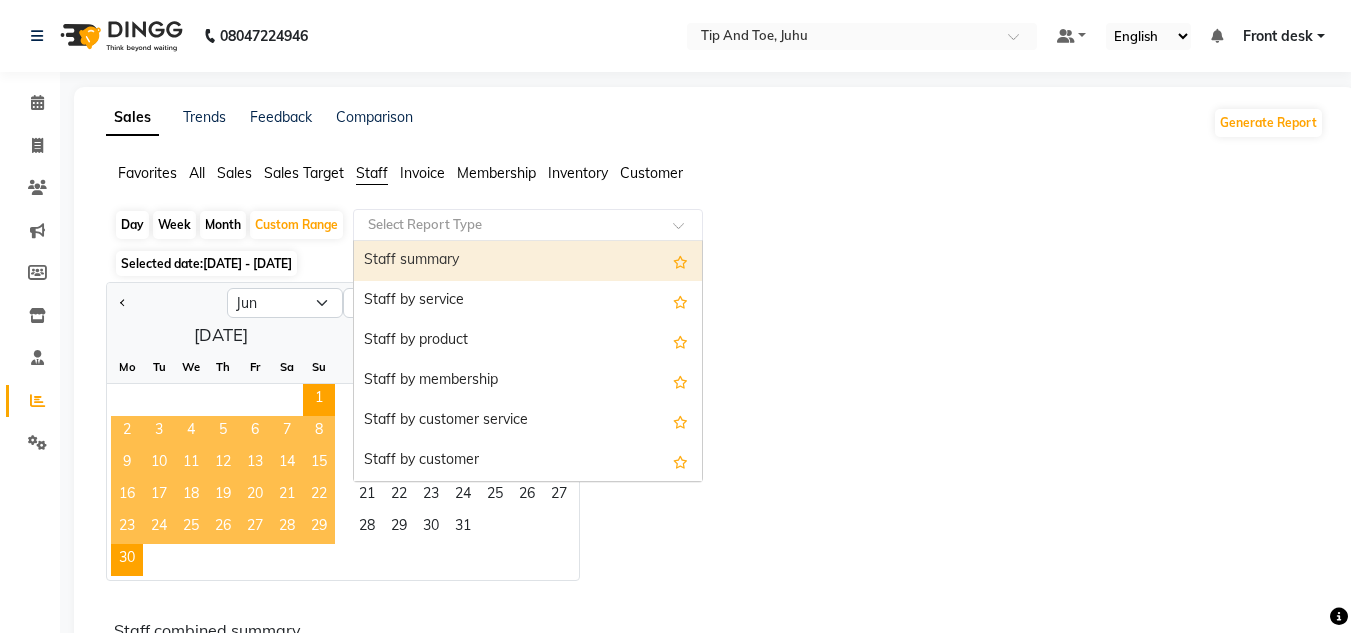 click 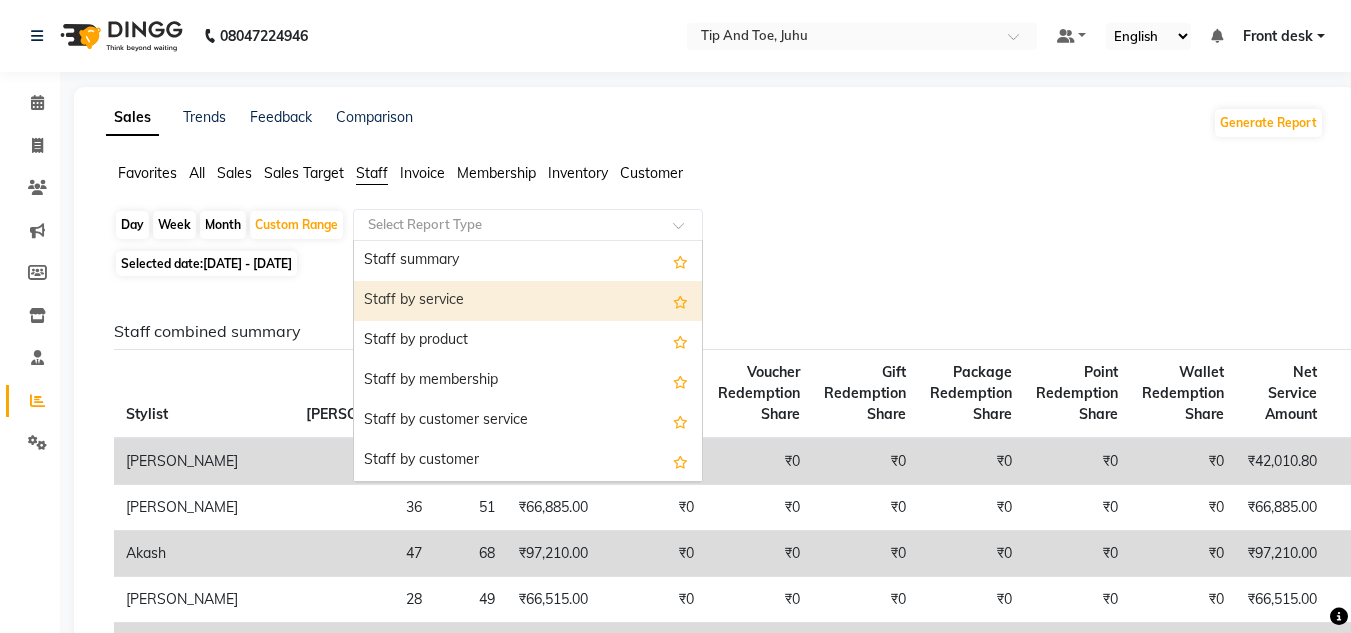click on "Staff by service" at bounding box center [528, 301] 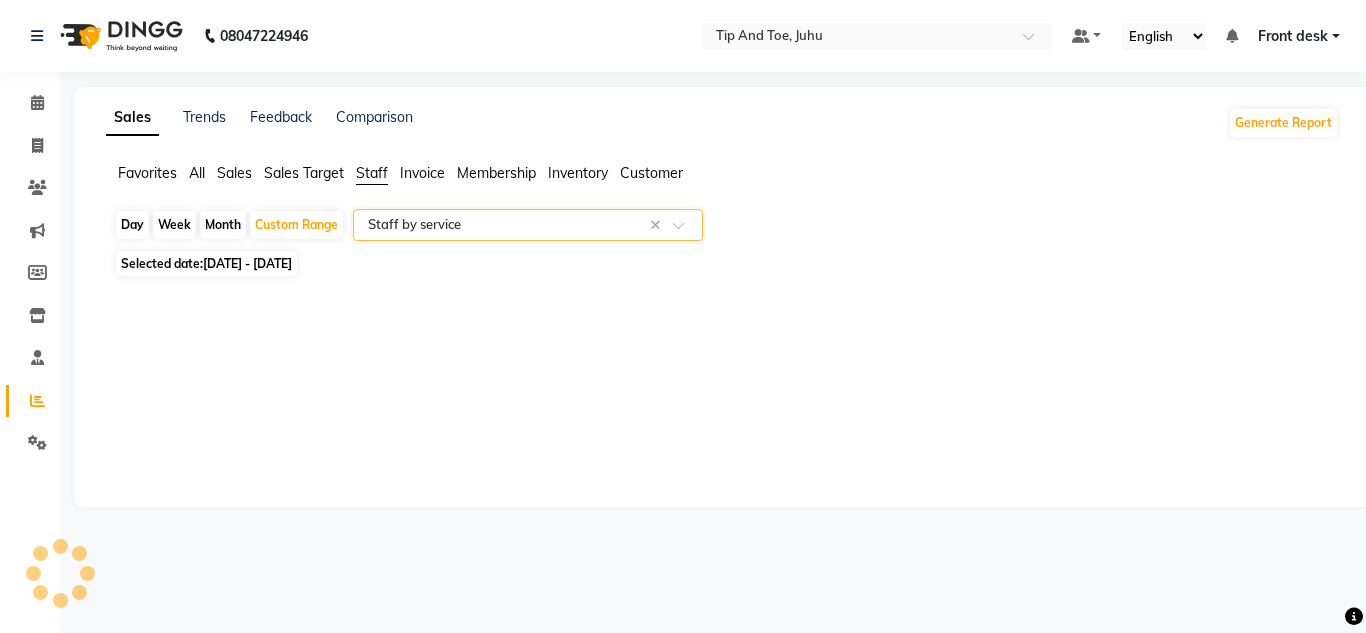 select on "full_report" 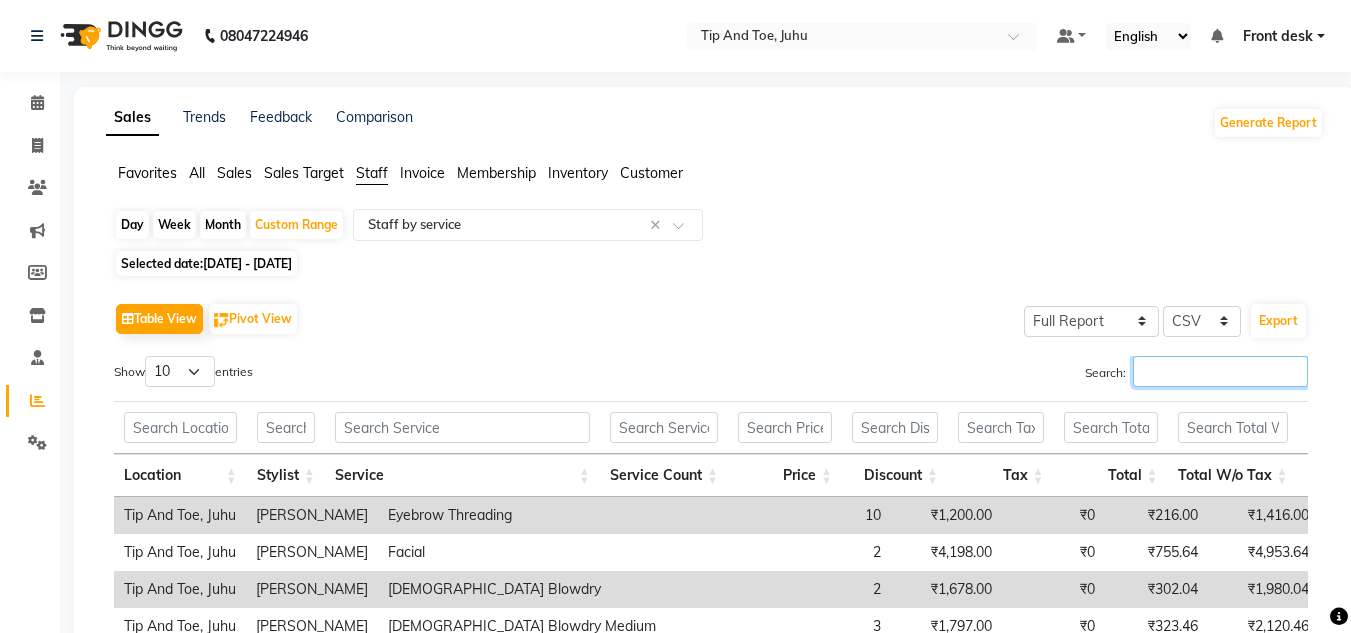 click on "Search:" at bounding box center (1220, 371) 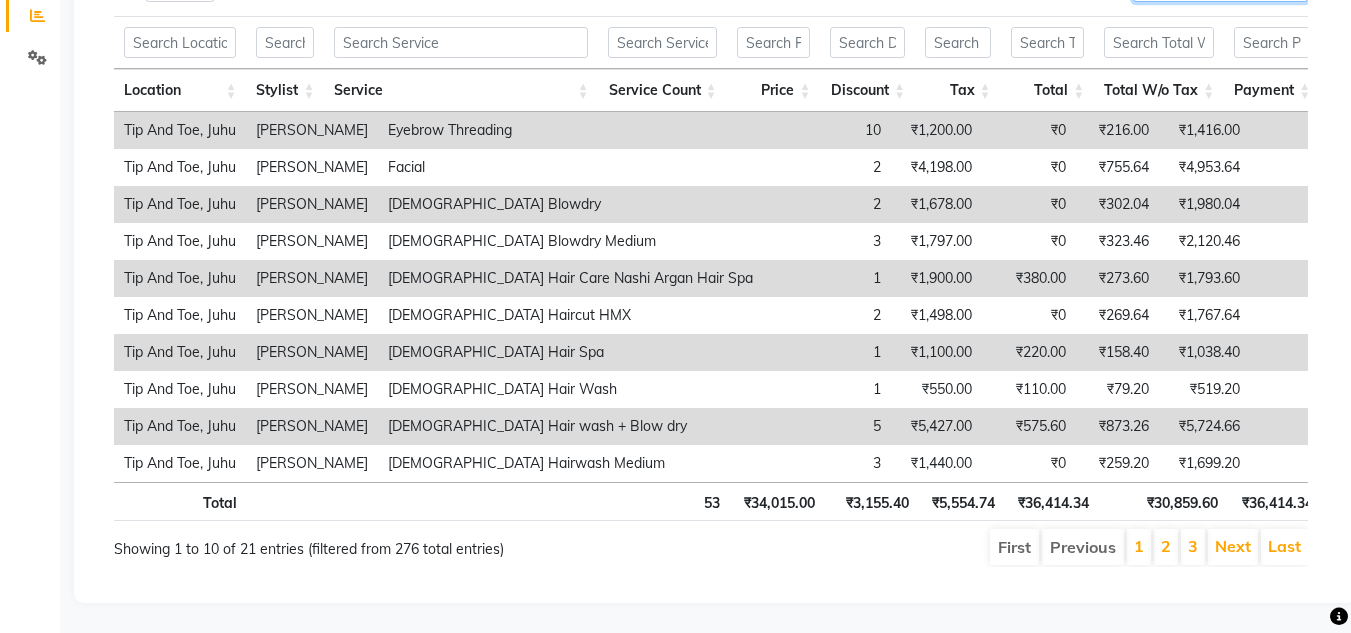 scroll, scrollTop: 415, scrollLeft: 0, axis: vertical 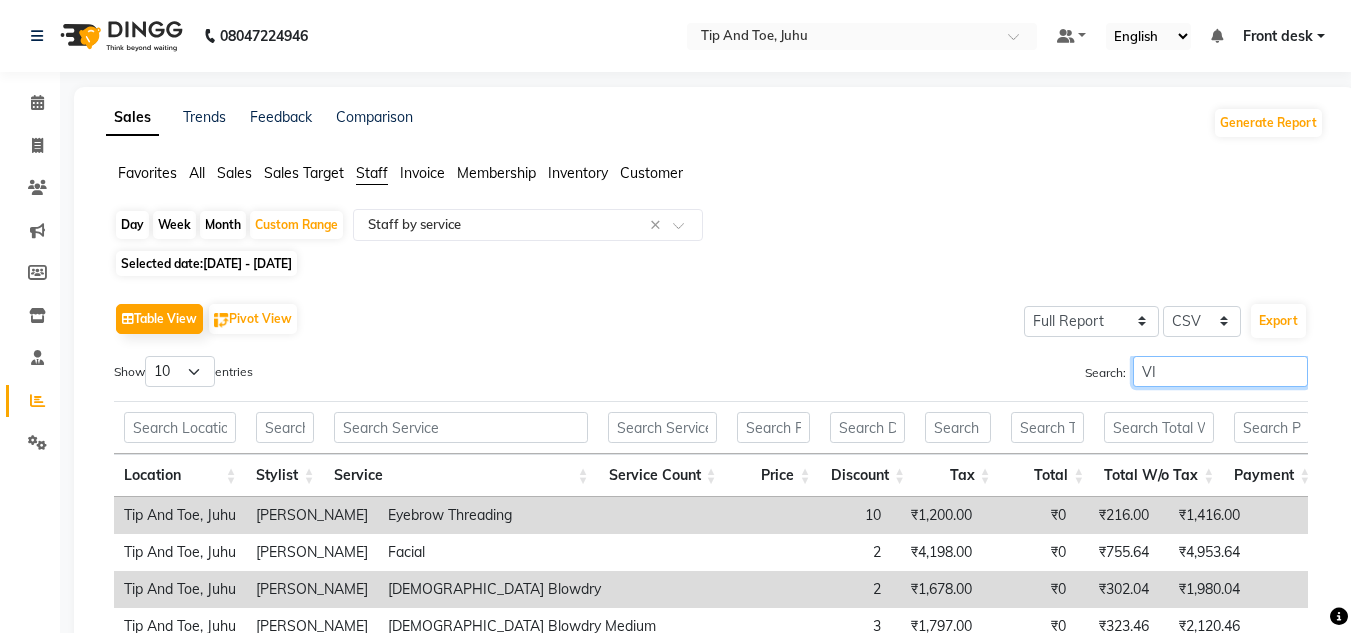 type on "V" 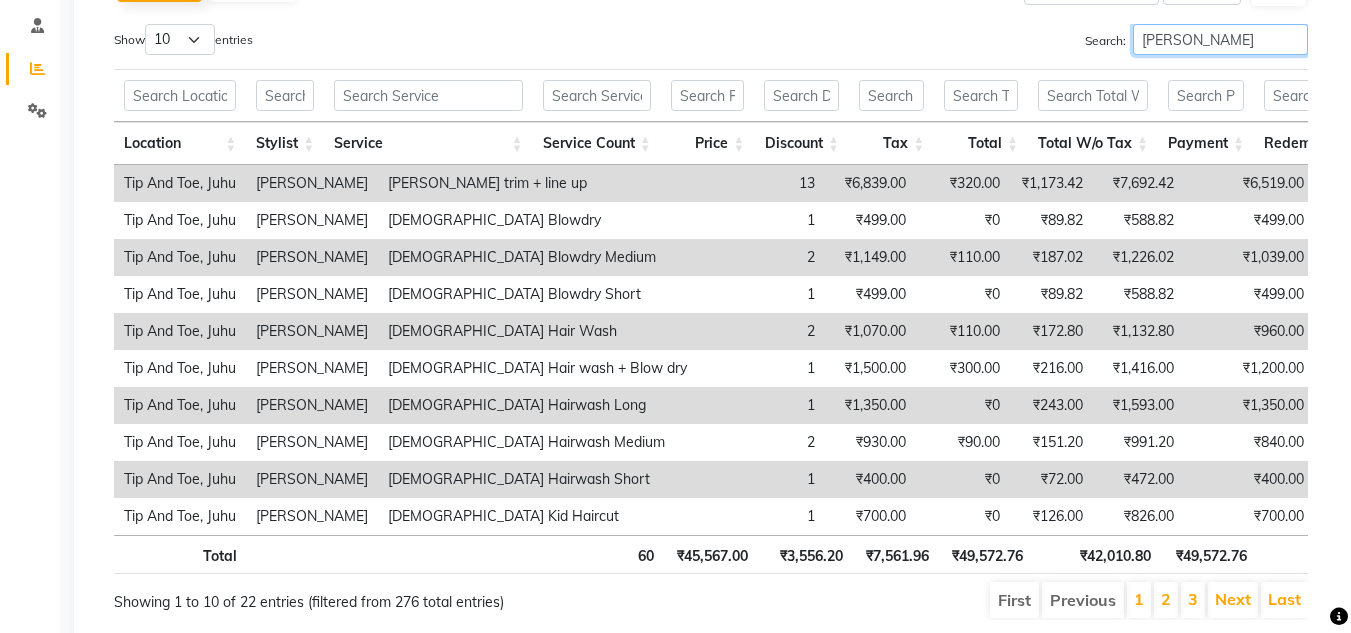scroll, scrollTop: 387, scrollLeft: 0, axis: vertical 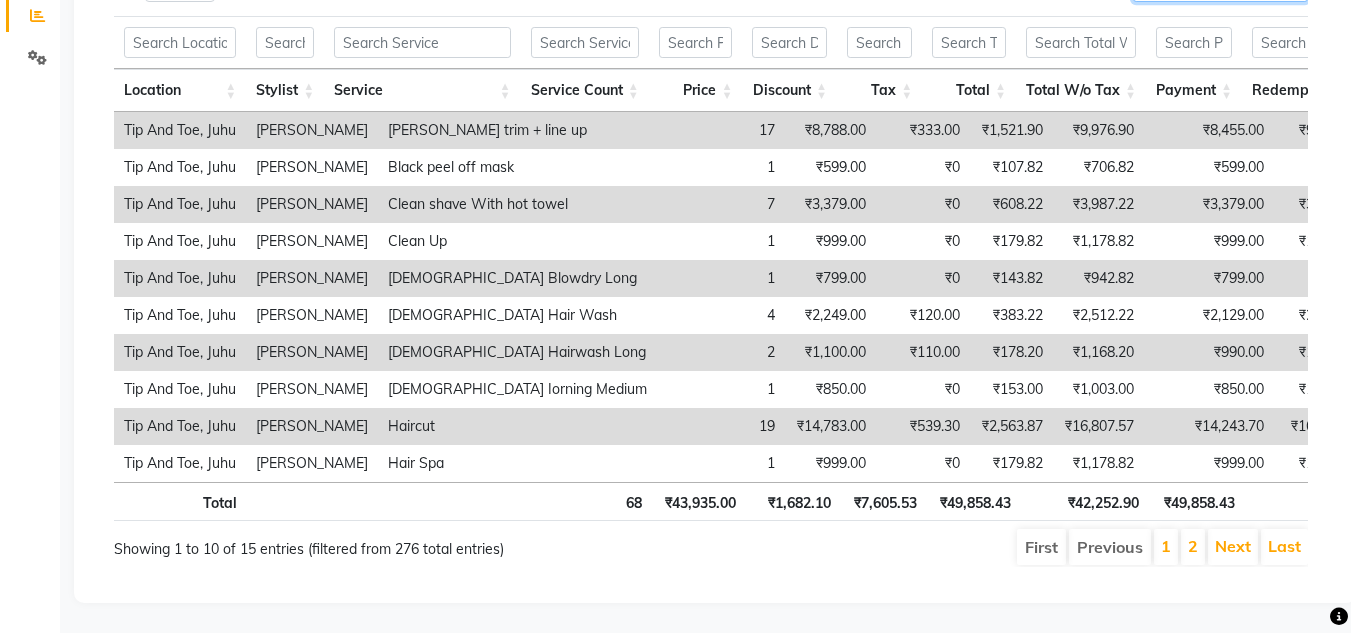 type on "ARB" 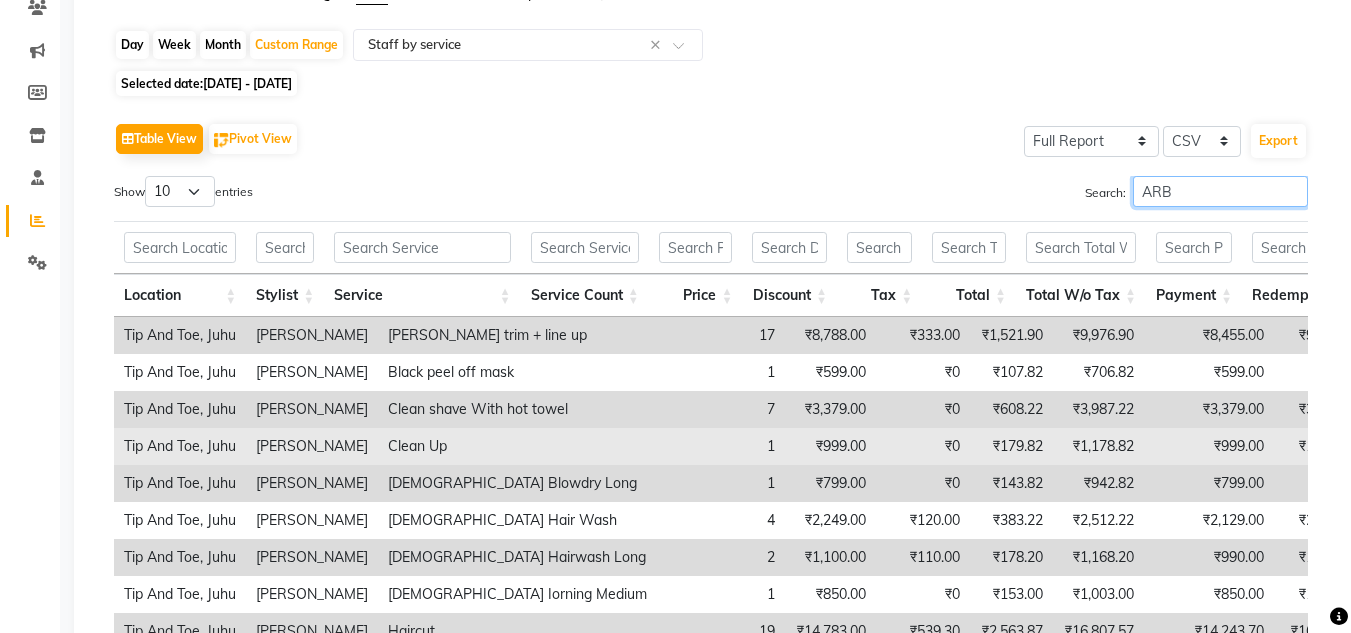 scroll, scrollTop: 0, scrollLeft: 0, axis: both 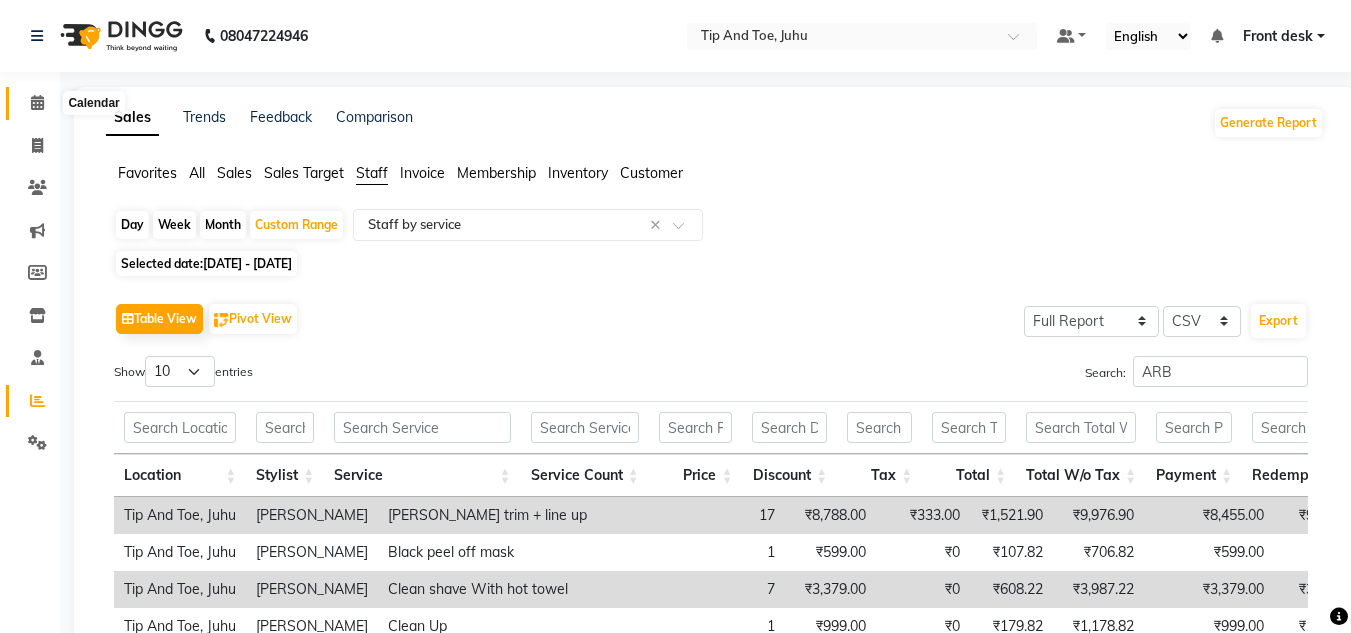 click 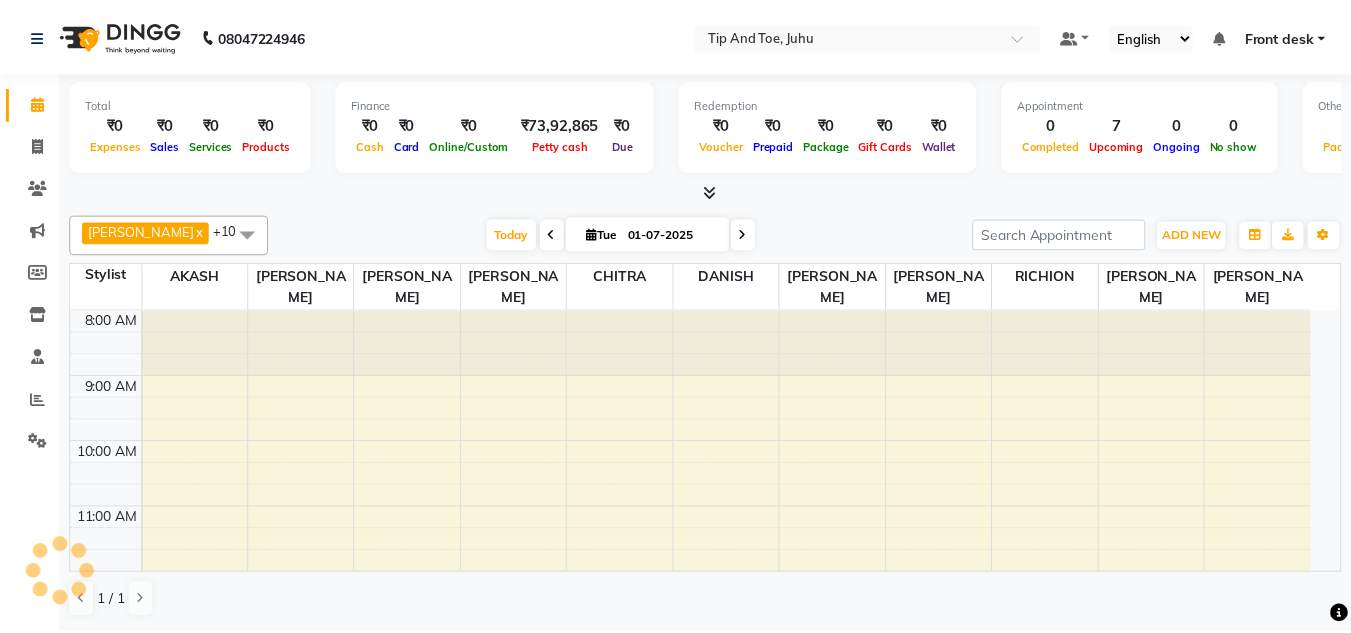 scroll, scrollTop: 0, scrollLeft: 0, axis: both 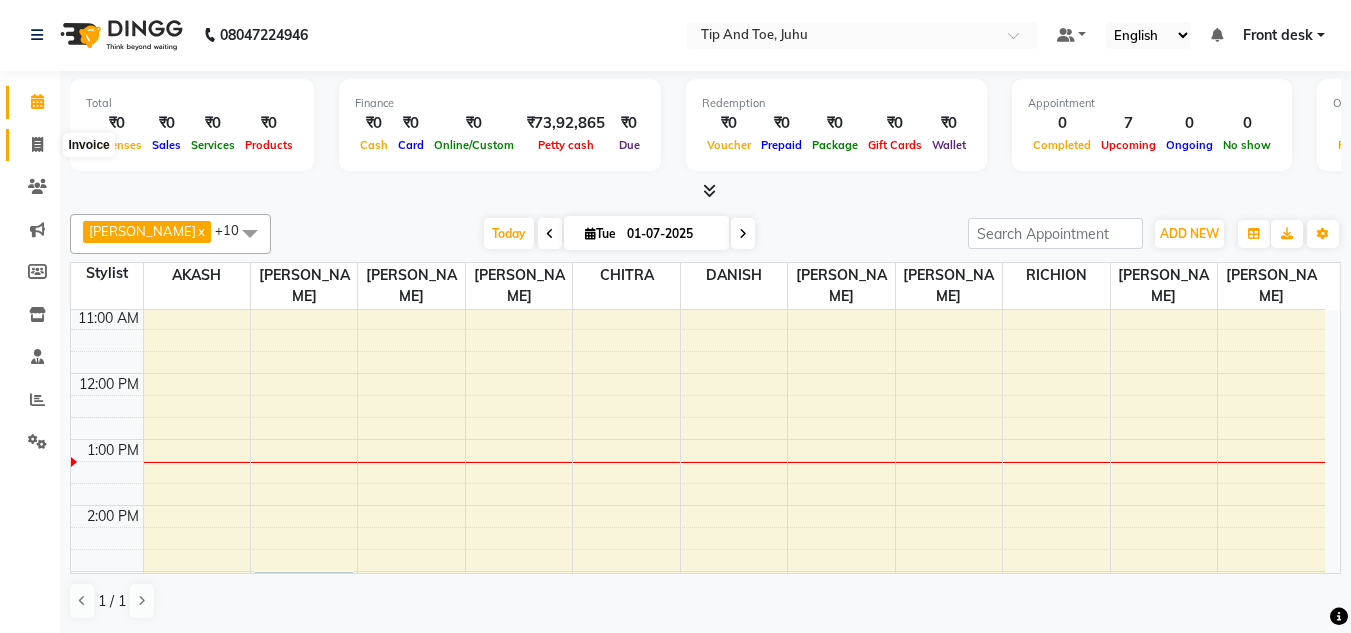 click 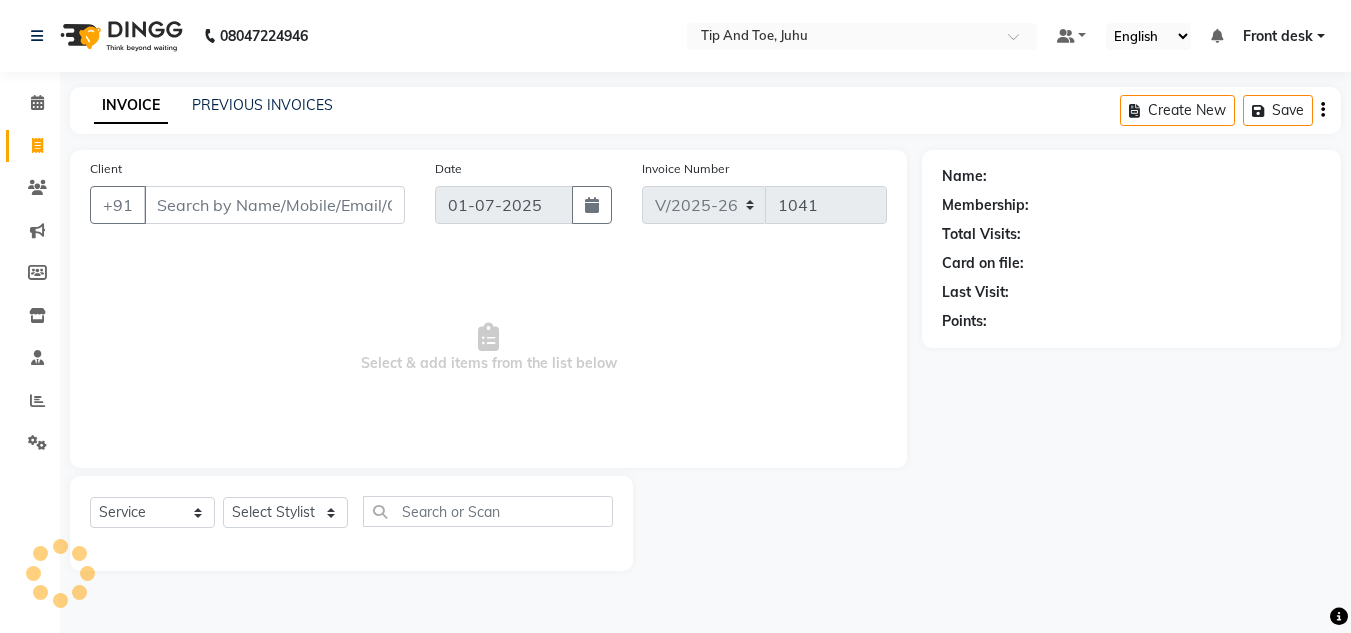 scroll, scrollTop: 0, scrollLeft: 0, axis: both 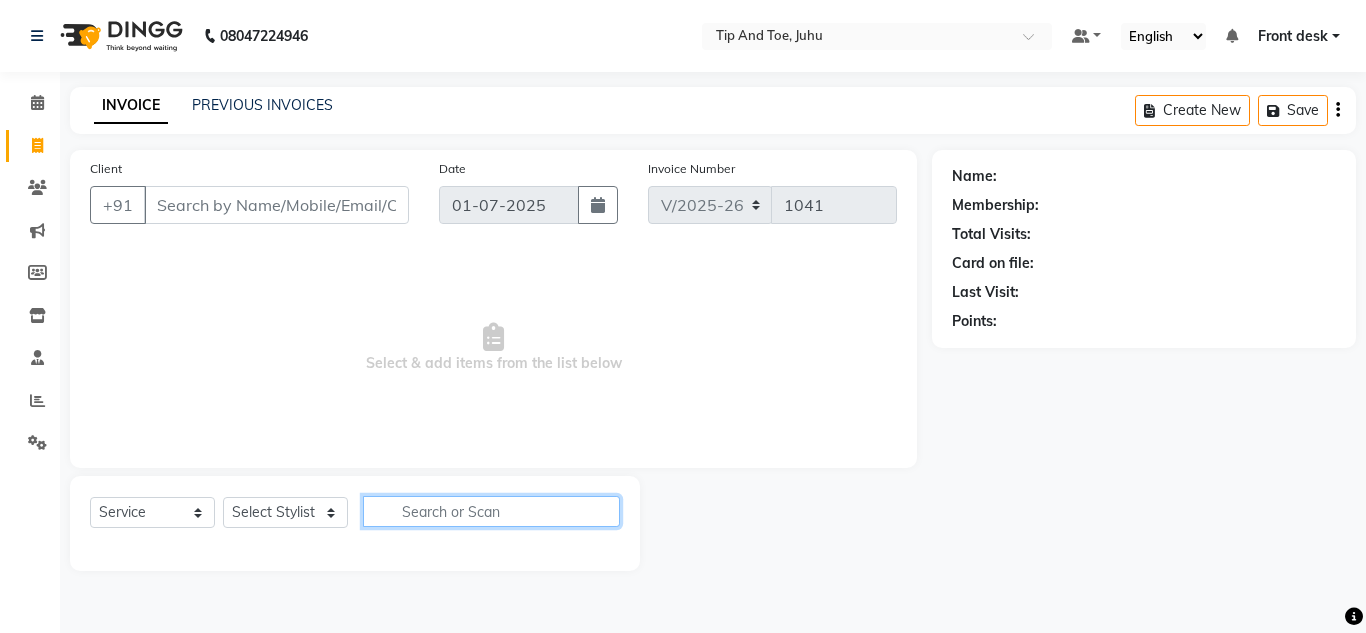 click 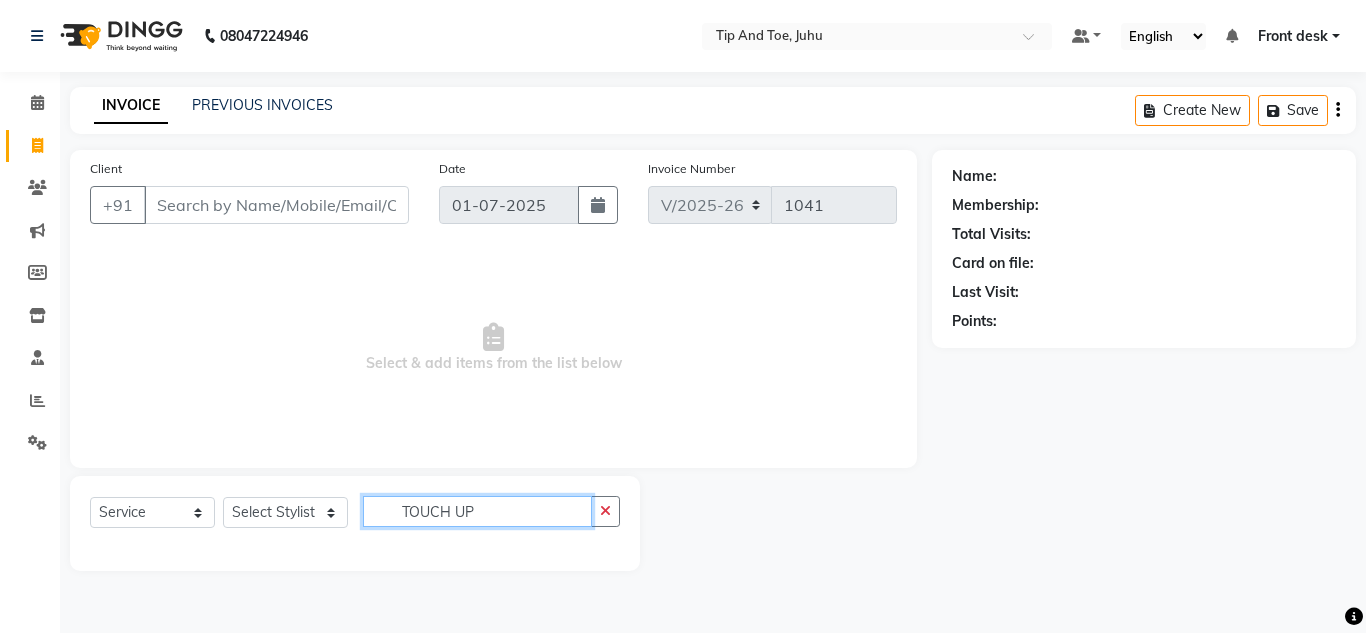 type on "TOUCH UP" 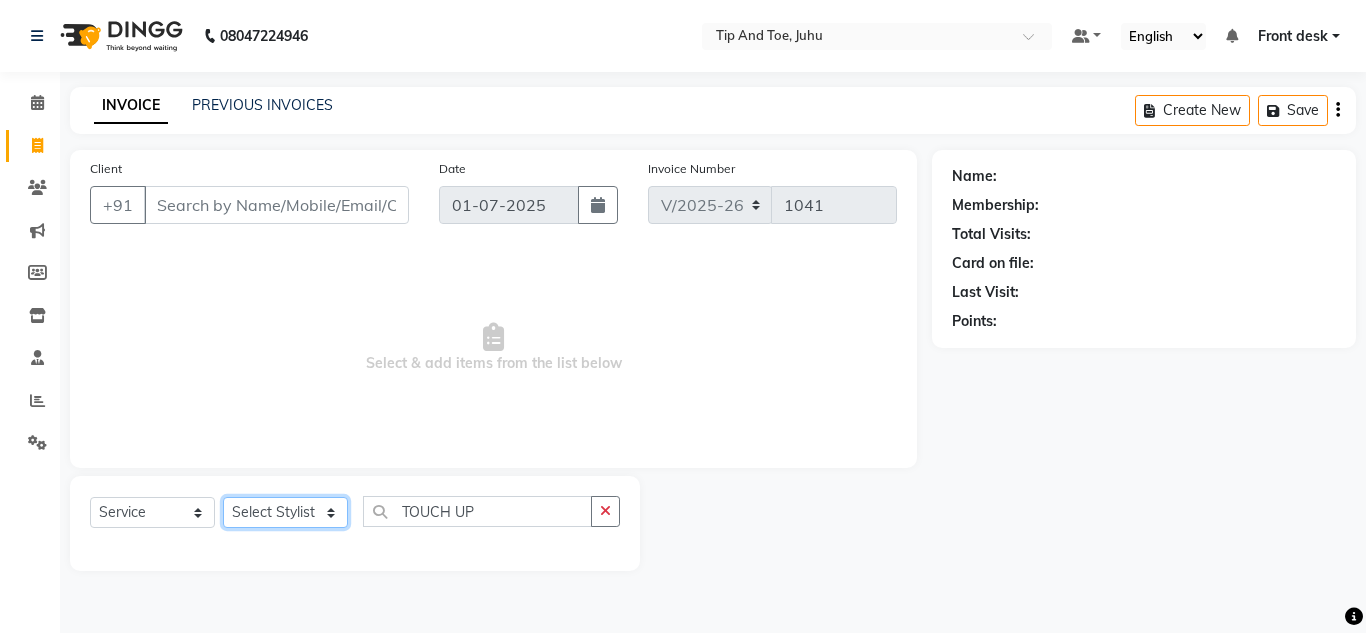 click on "Select Stylist [PERSON_NAME] [PERSON_NAME] UTKAR AKASH [PERSON_NAME] [PERSON_NAME] [PERSON_NAME] DANISH [PERSON_NAME] Front desk  [PERSON_NAME] NIKHIL POONAM RAHUL [PERSON_NAME] [PERSON_NAME] [PERSON_NAME] MAMA TWINKLE [PERSON_NAME]" 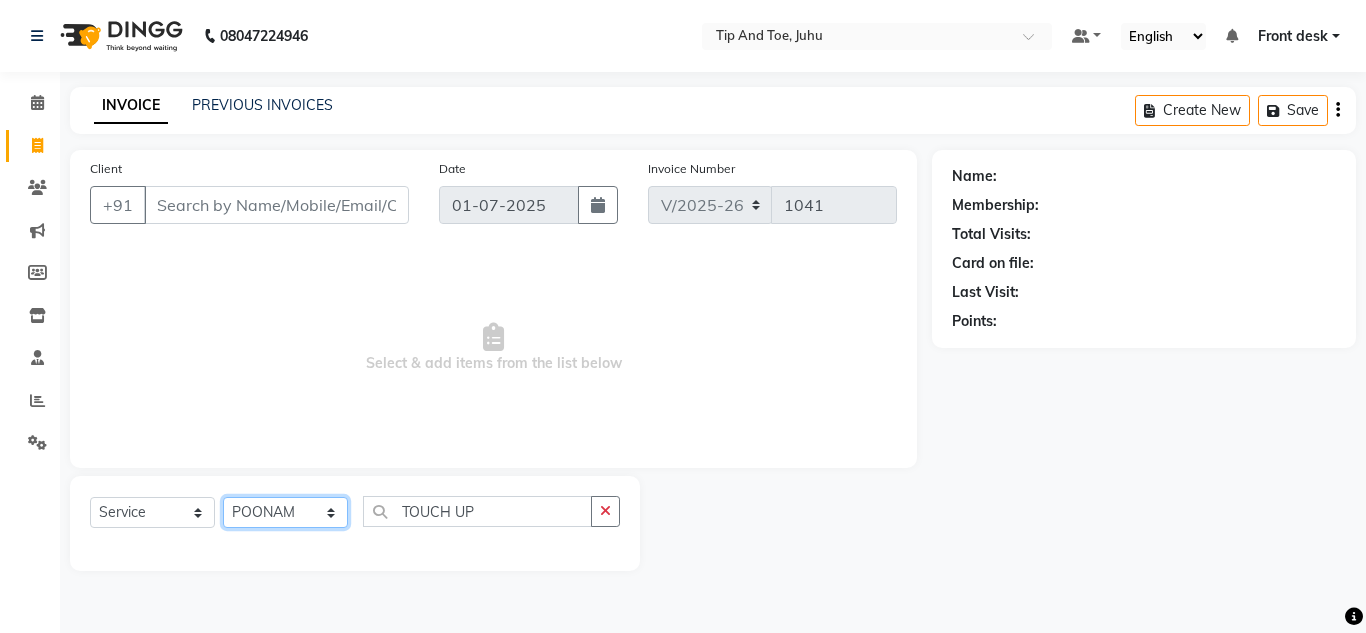 click on "Select Stylist [PERSON_NAME] [PERSON_NAME] UTKAR AKASH [PERSON_NAME] [PERSON_NAME] [PERSON_NAME] DANISH [PERSON_NAME] Front desk  [PERSON_NAME] NIKHIL POONAM RAHUL [PERSON_NAME] [PERSON_NAME] [PERSON_NAME] MAMA TWINKLE [PERSON_NAME]" 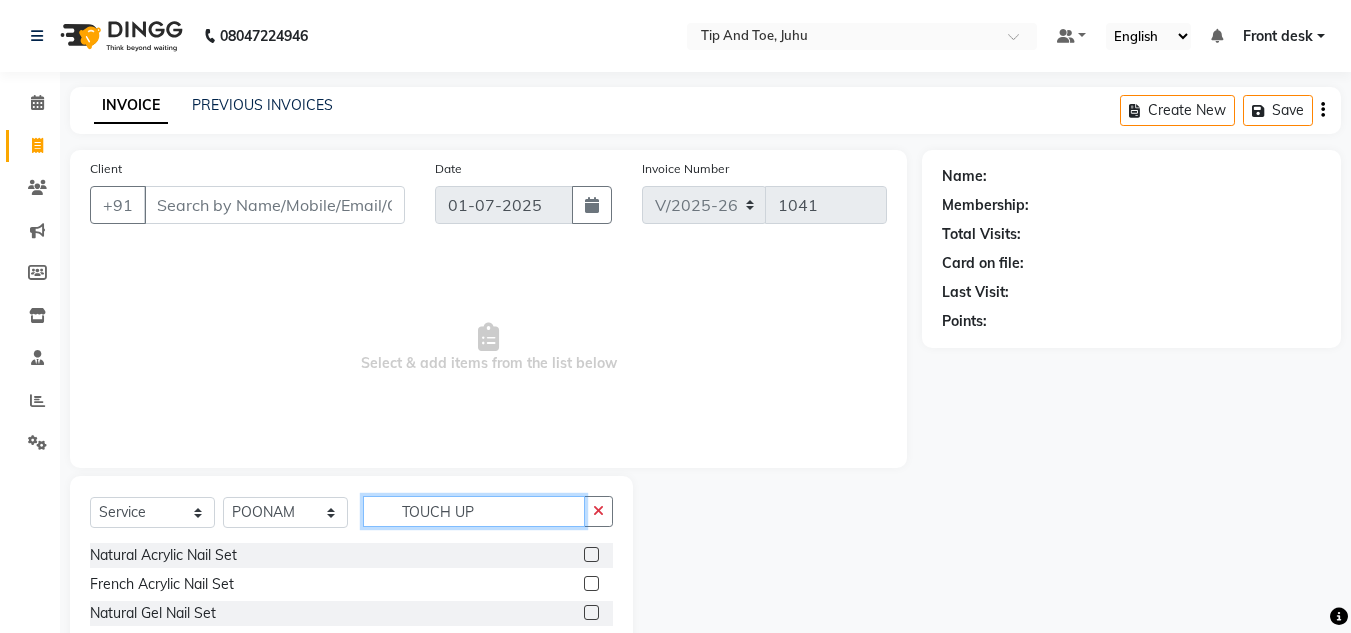 click on "TOUCH UP" 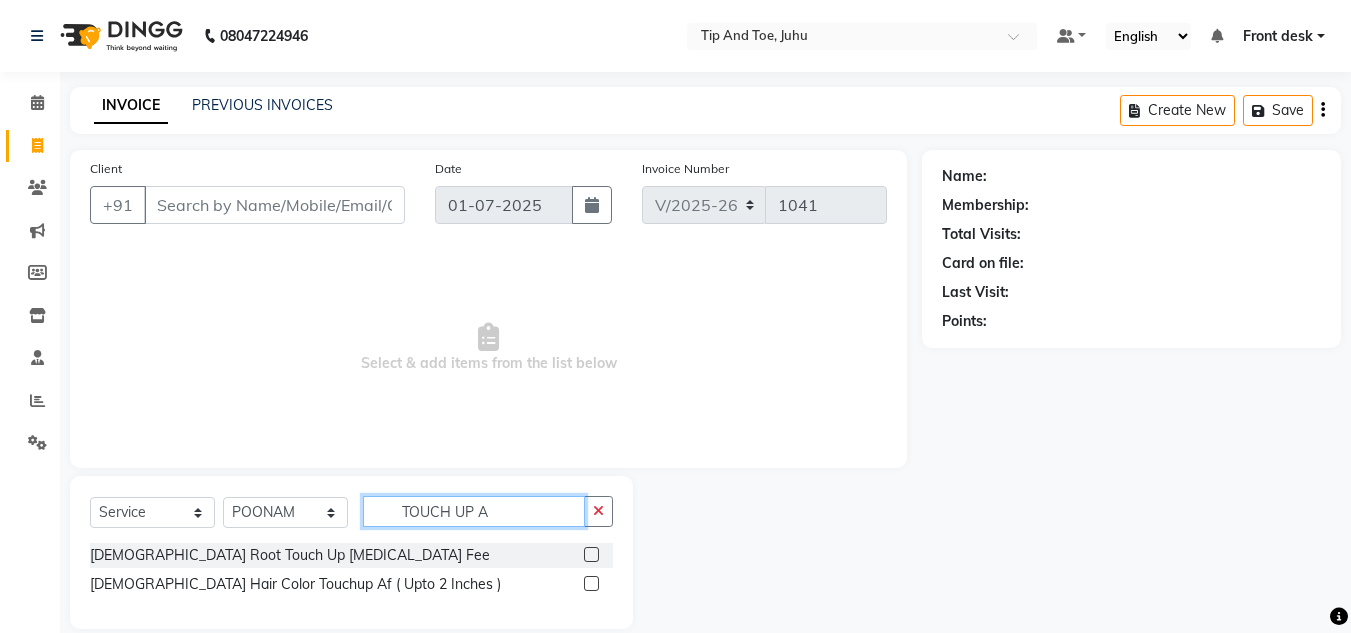 type on "TOUCH UP A" 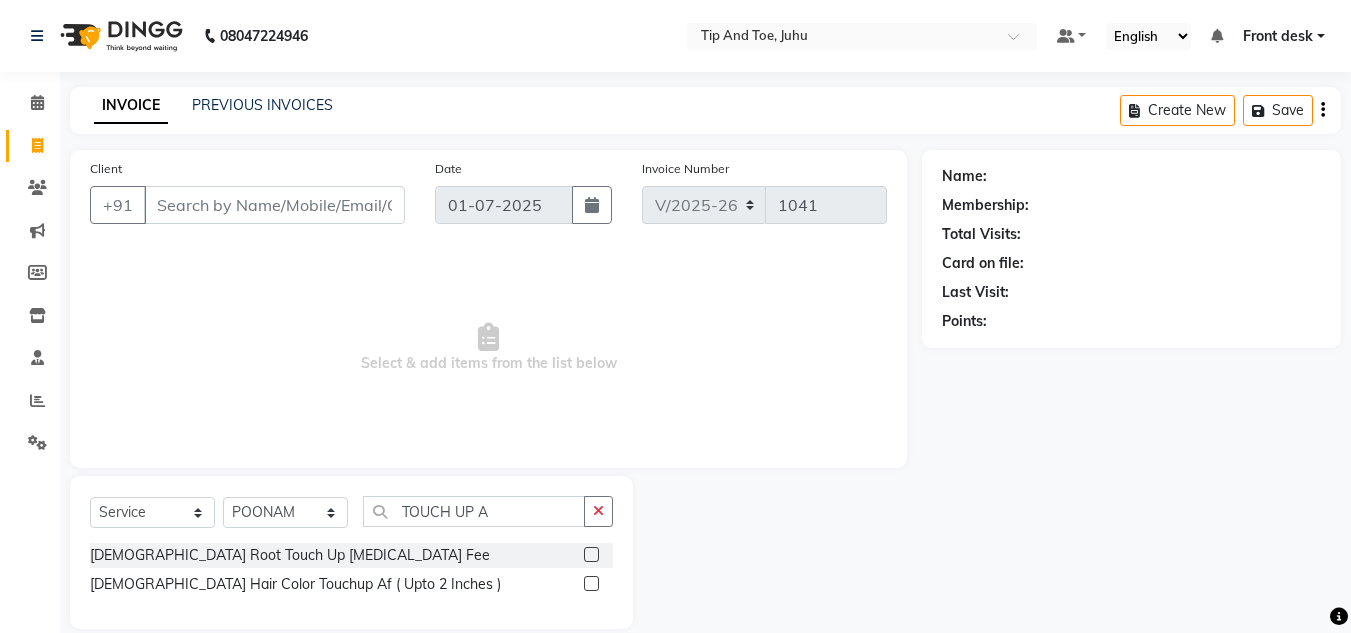 click 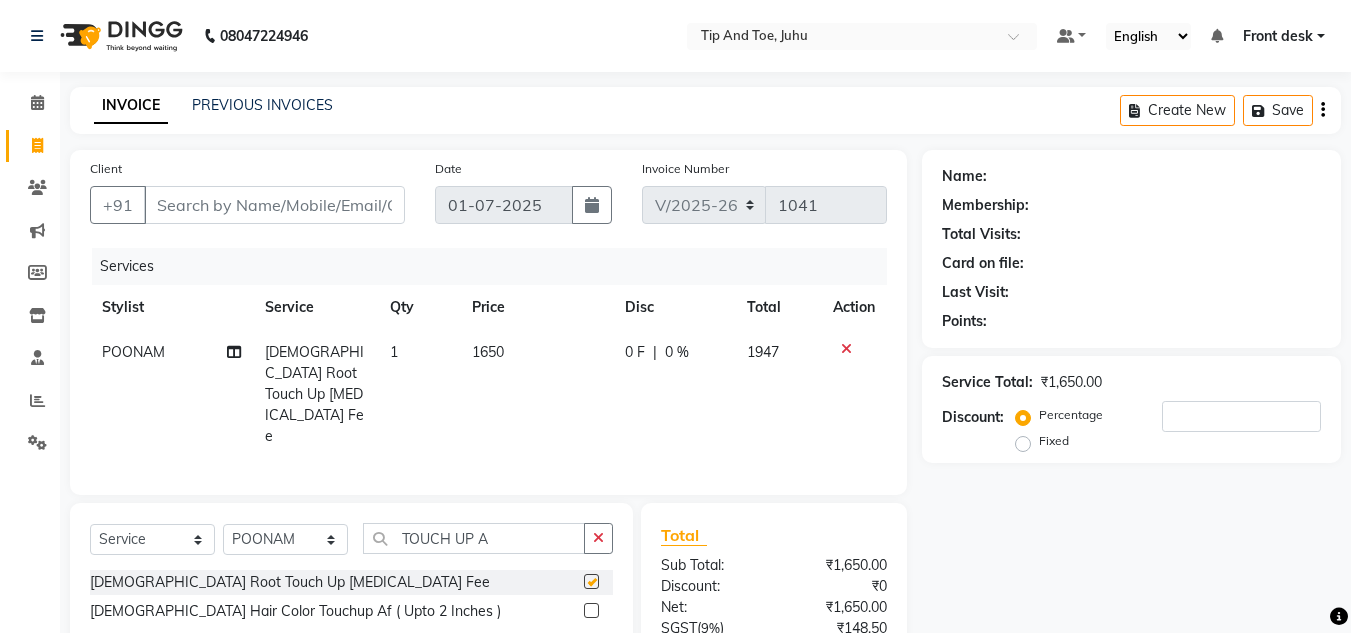 checkbox on "false" 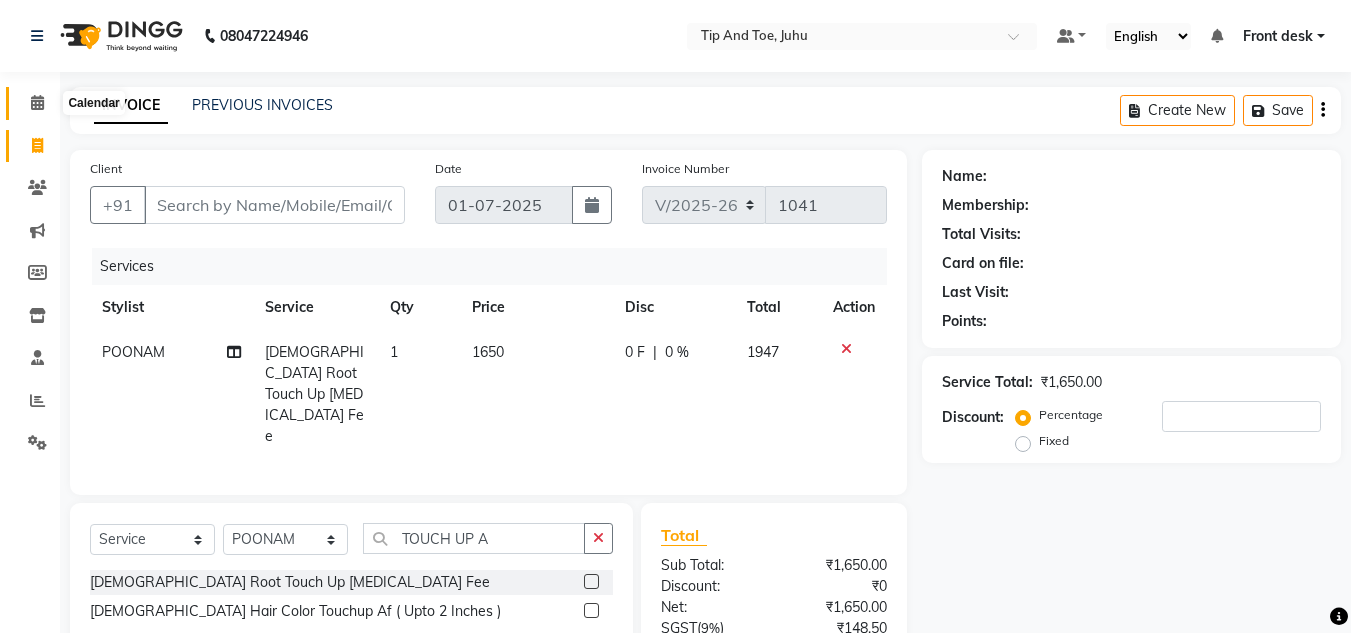 click 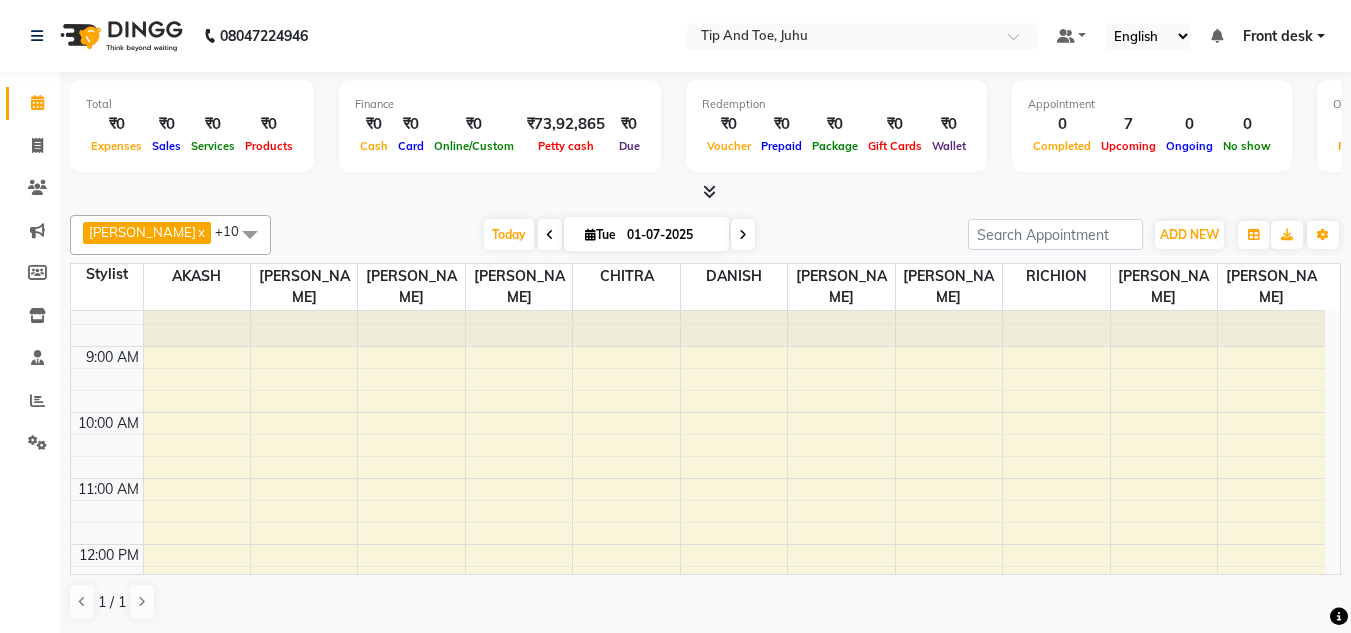 scroll, scrollTop: 0, scrollLeft: 0, axis: both 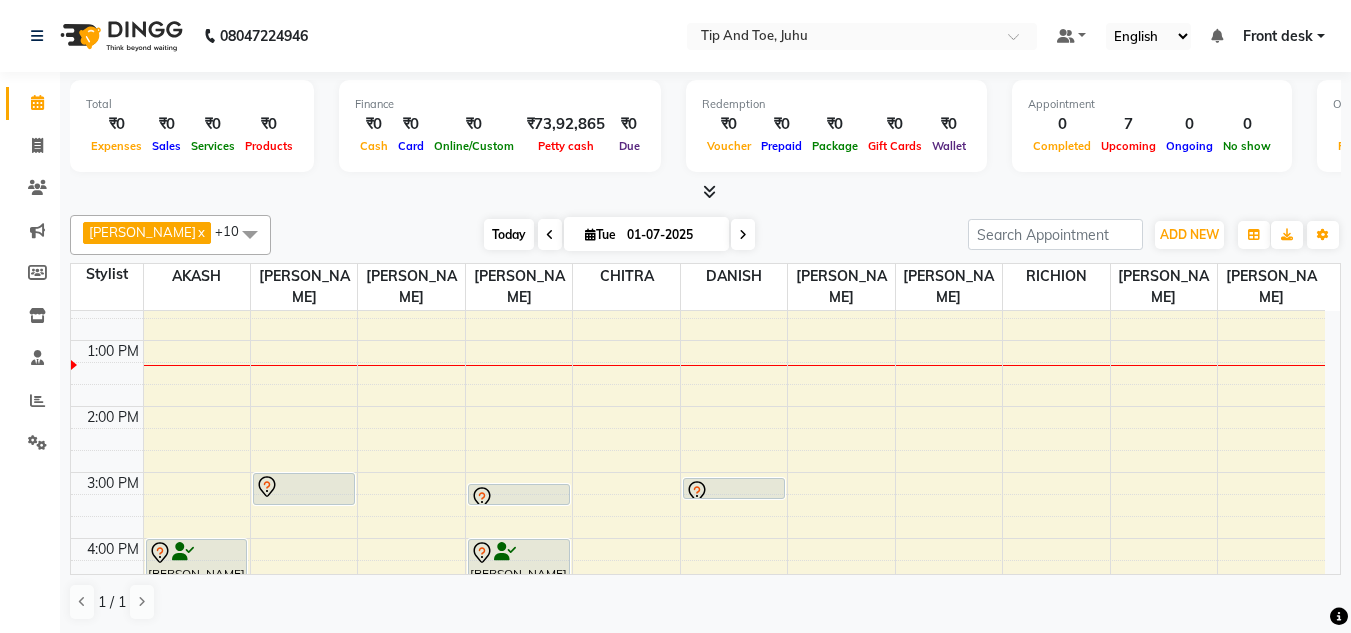 click on "Today" at bounding box center [509, 234] 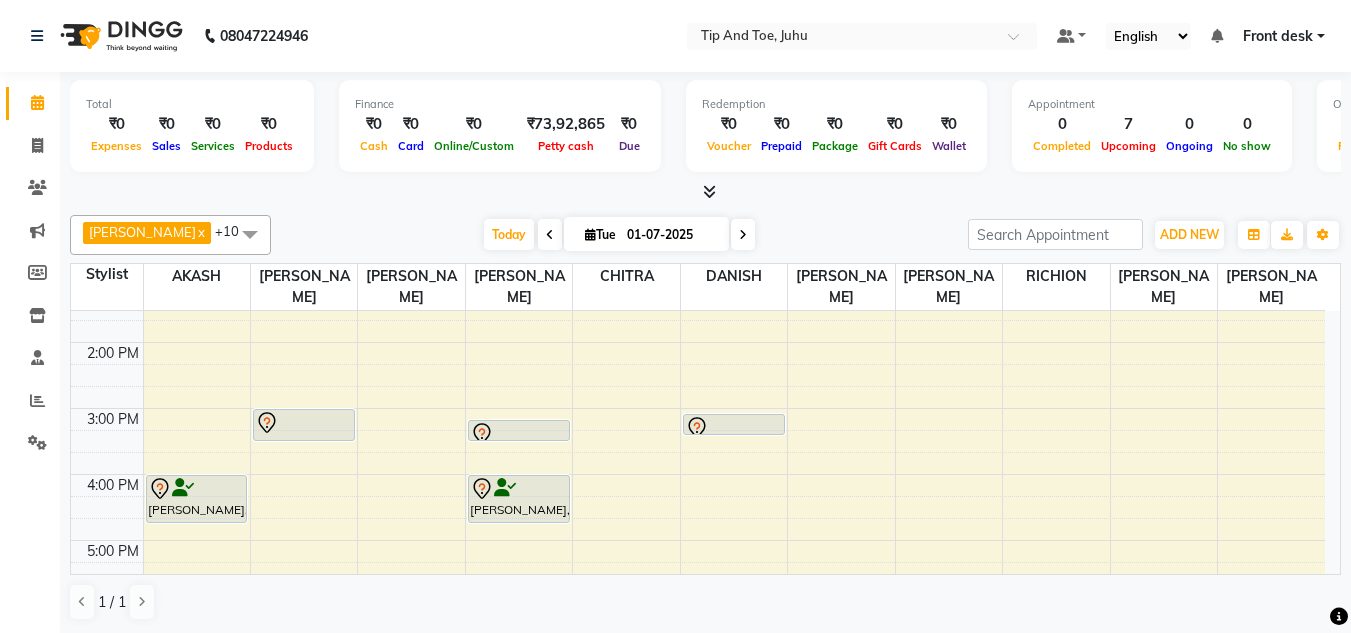 scroll, scrollTop: 400, scrollLeft: 0, axis: vertical 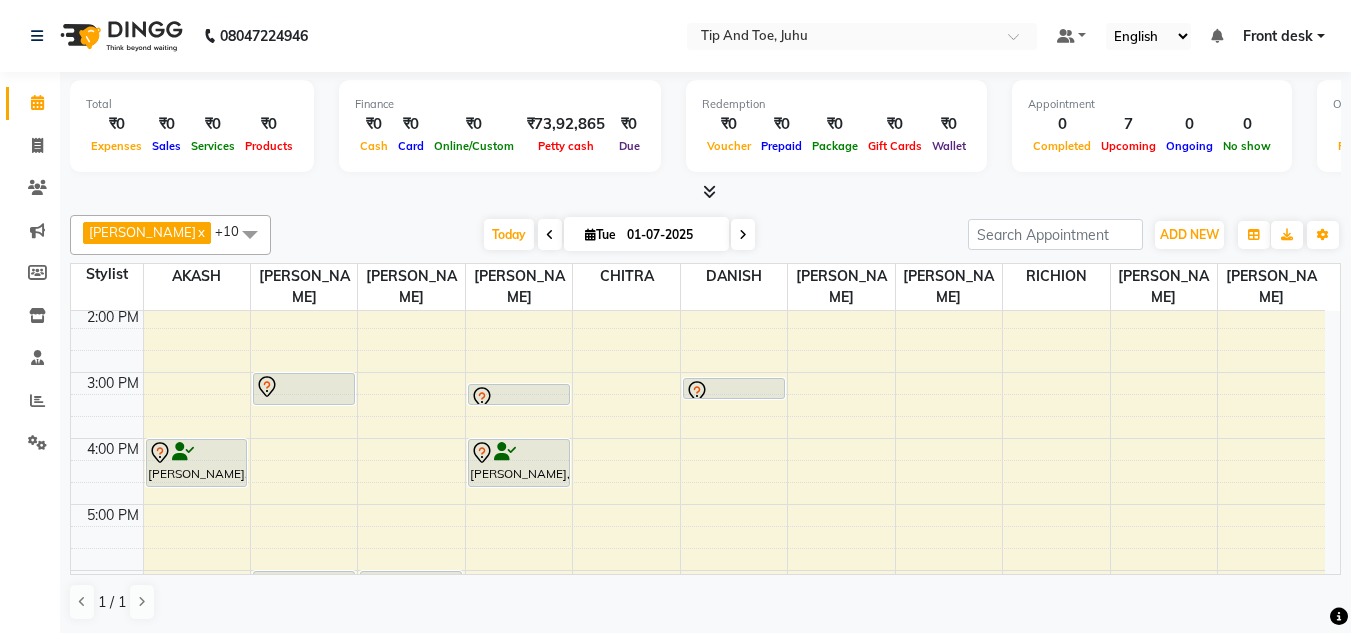click at bounding box center (250, 234) 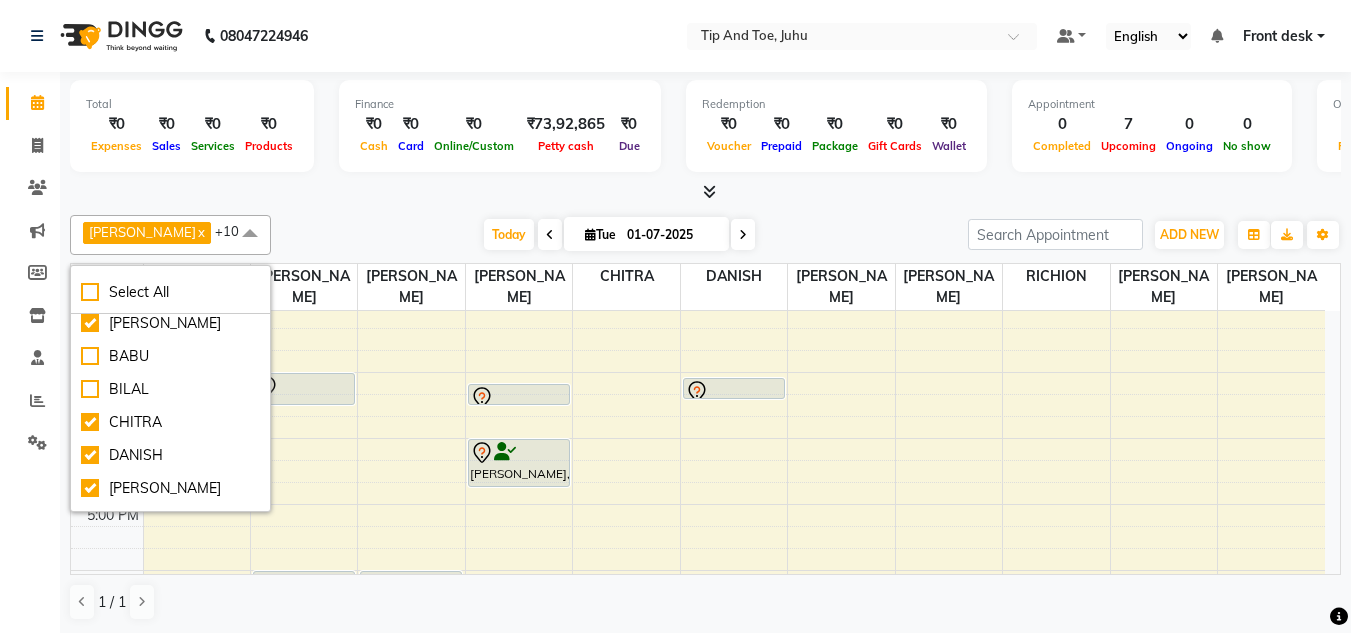 scroll, scrollTop: 344, scrollLeft: 0, axis: vertical 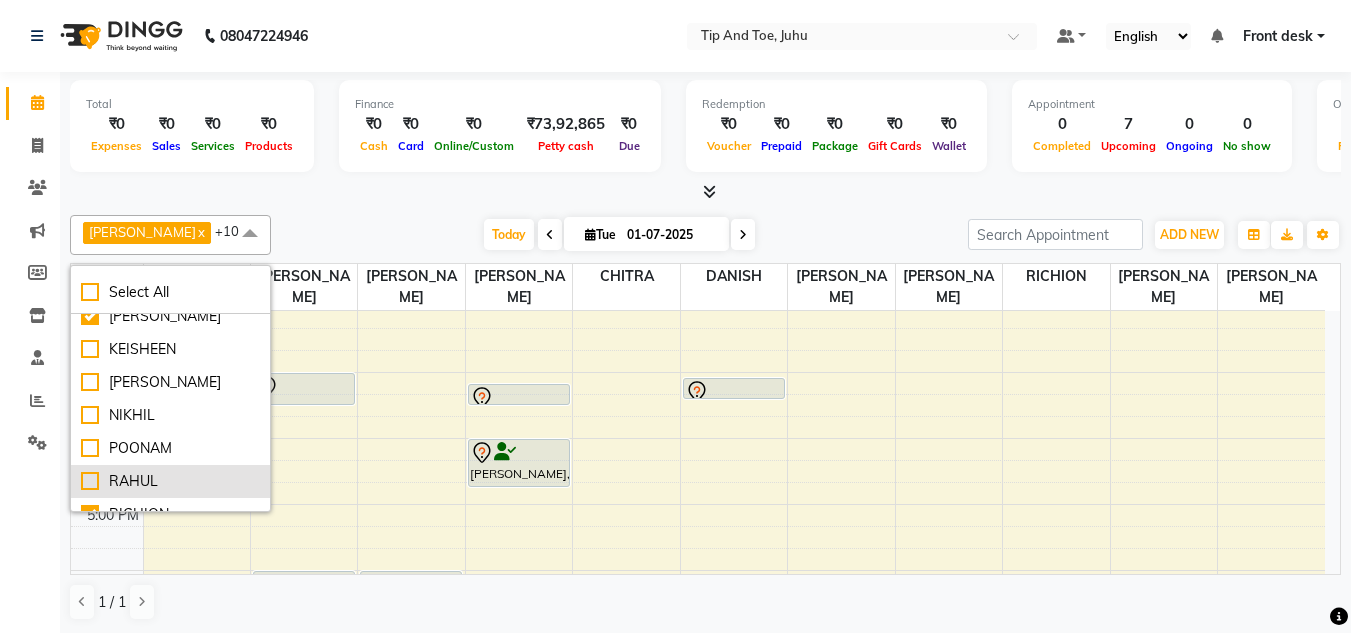 click on "RAHUL" at bounding box center (170, 481) 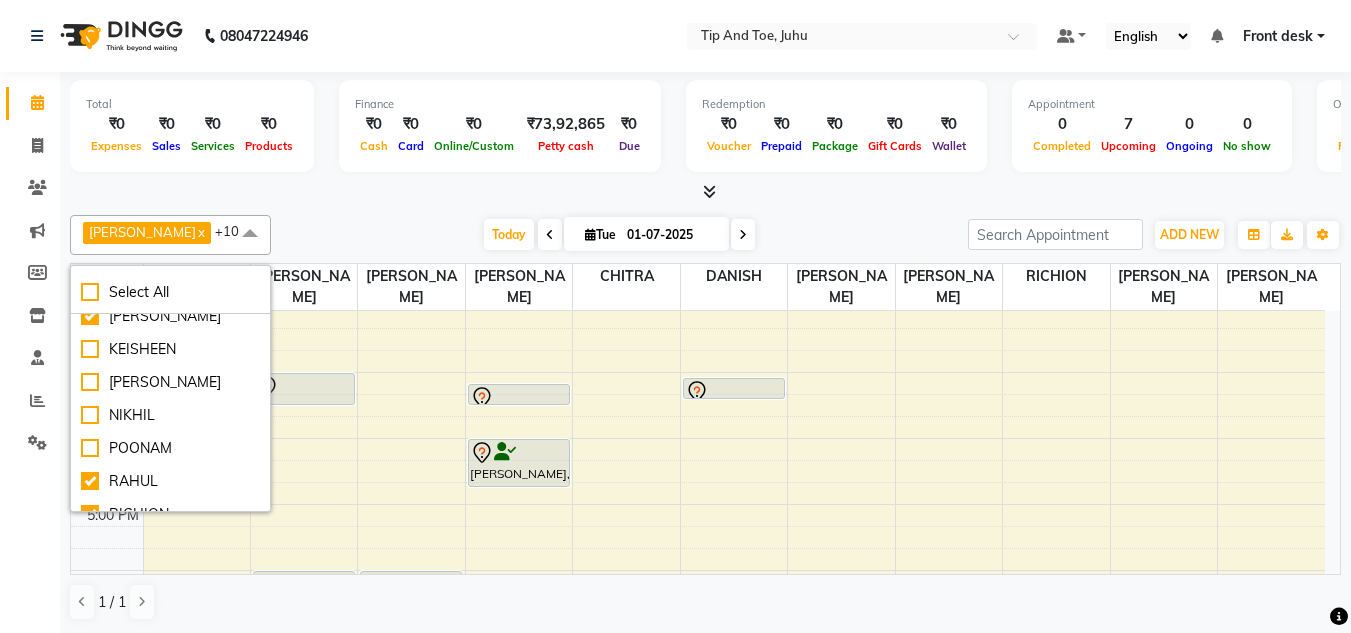checkbox on "true" 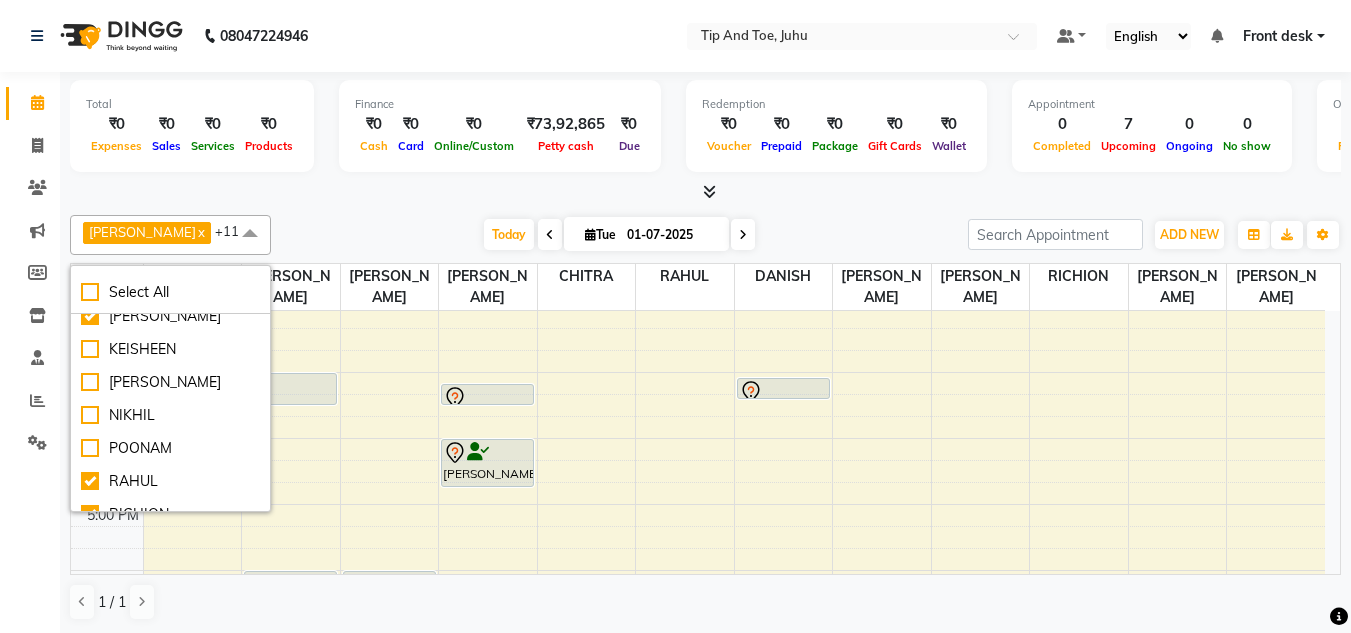 drag, startPoint x: 777, startPoint y: 188, endPoint x: 793, endPoint y: 197, distance: 18.35756 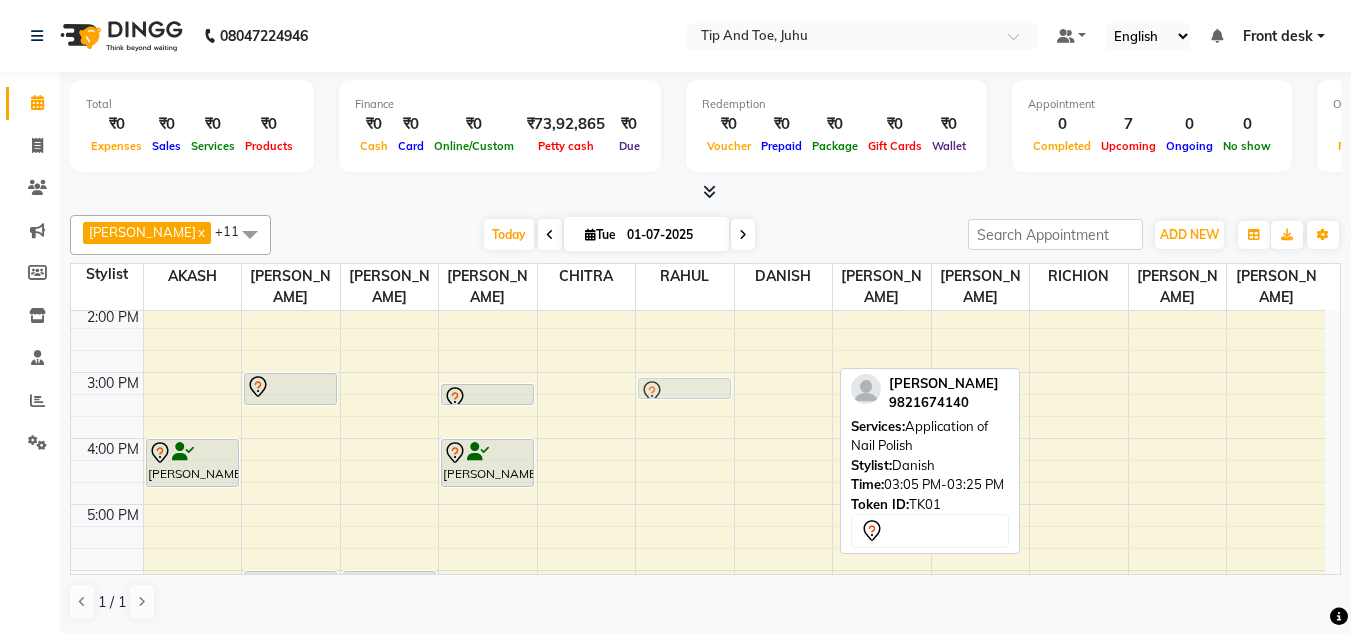 drag, startPoint x: 774, startPoint y: 371, endPoint x: 693, endPoint y: 367, distance: 81.09871 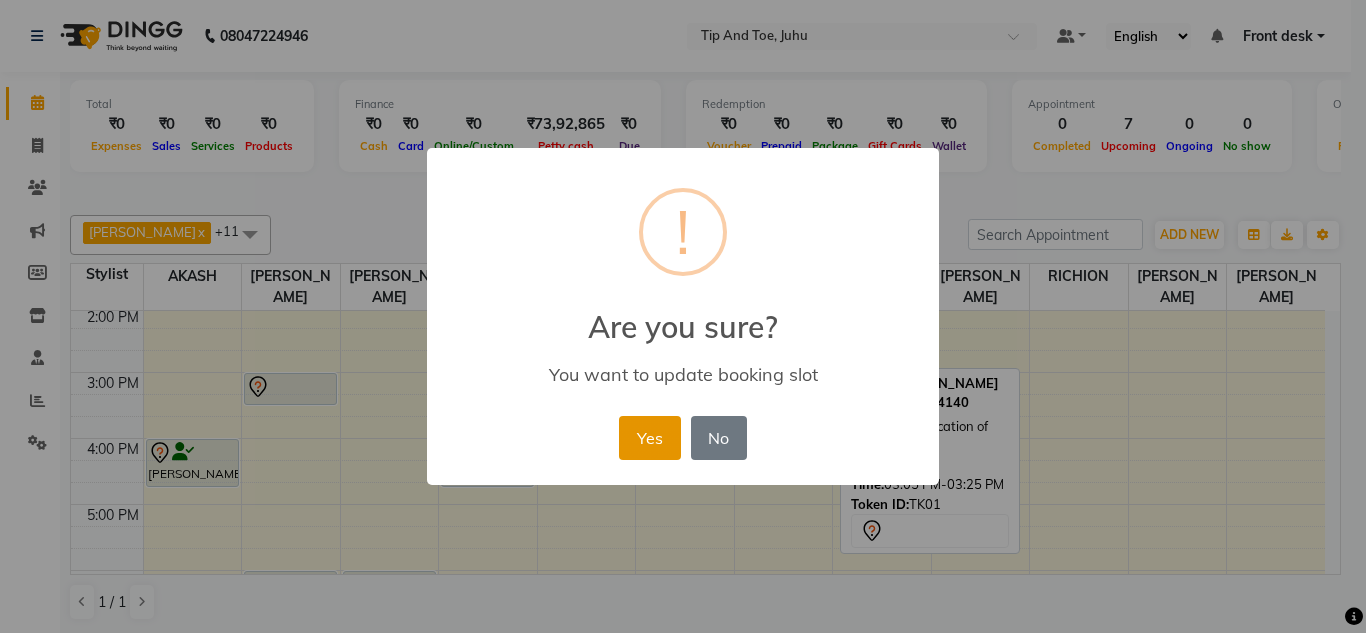 click on "Yes" at bounding box center (649, 438) 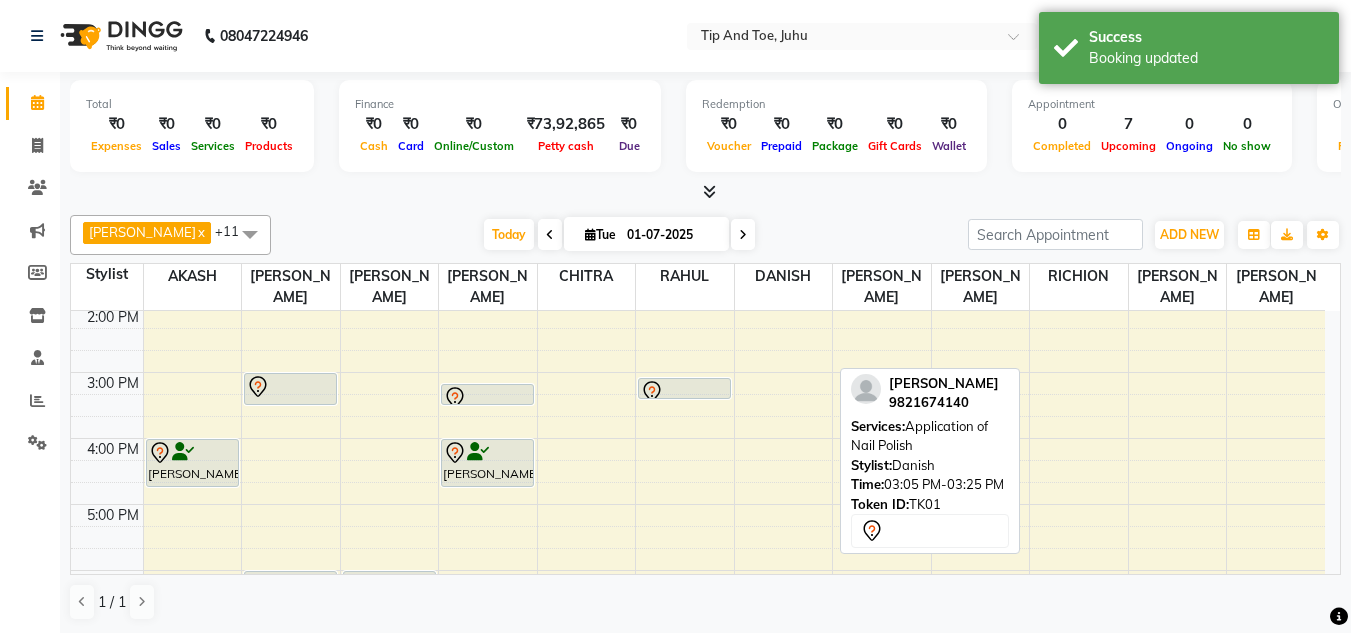 drag, startPoint x: 197, startPoint y: 230, endPoint x: 217, endPoint y: 265, distance: 40.311287 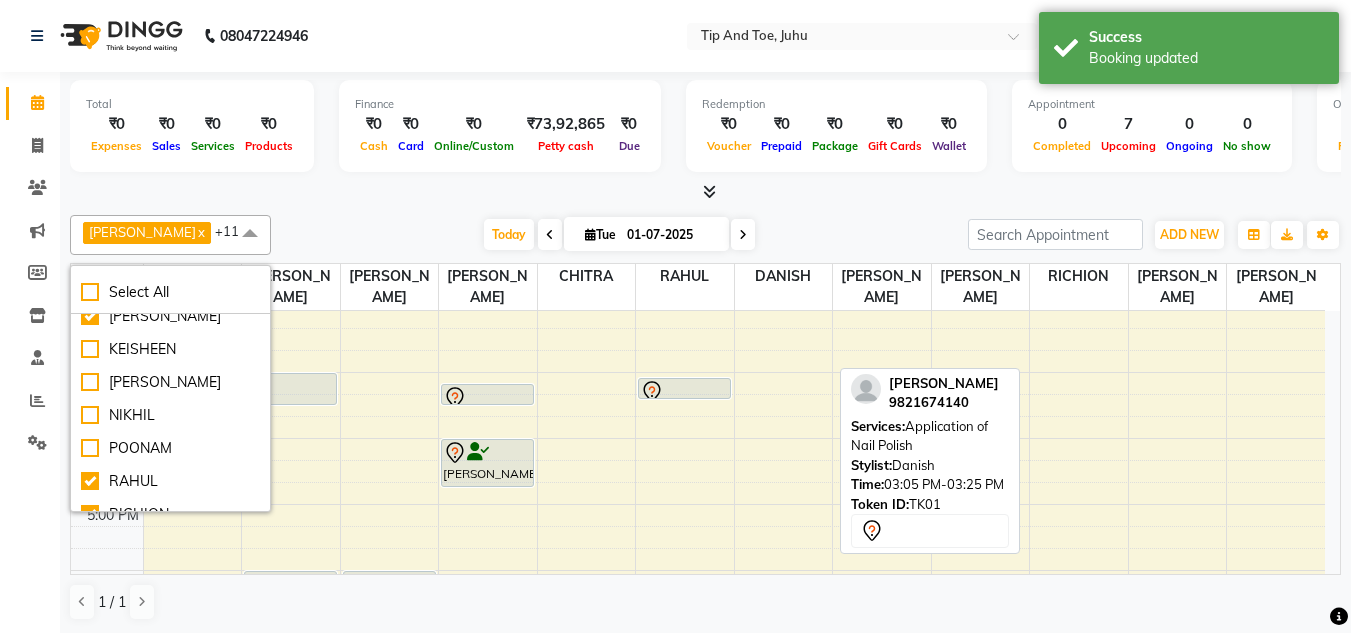scroll, scrollTop: 0, scrollLeft: 0, axis: both 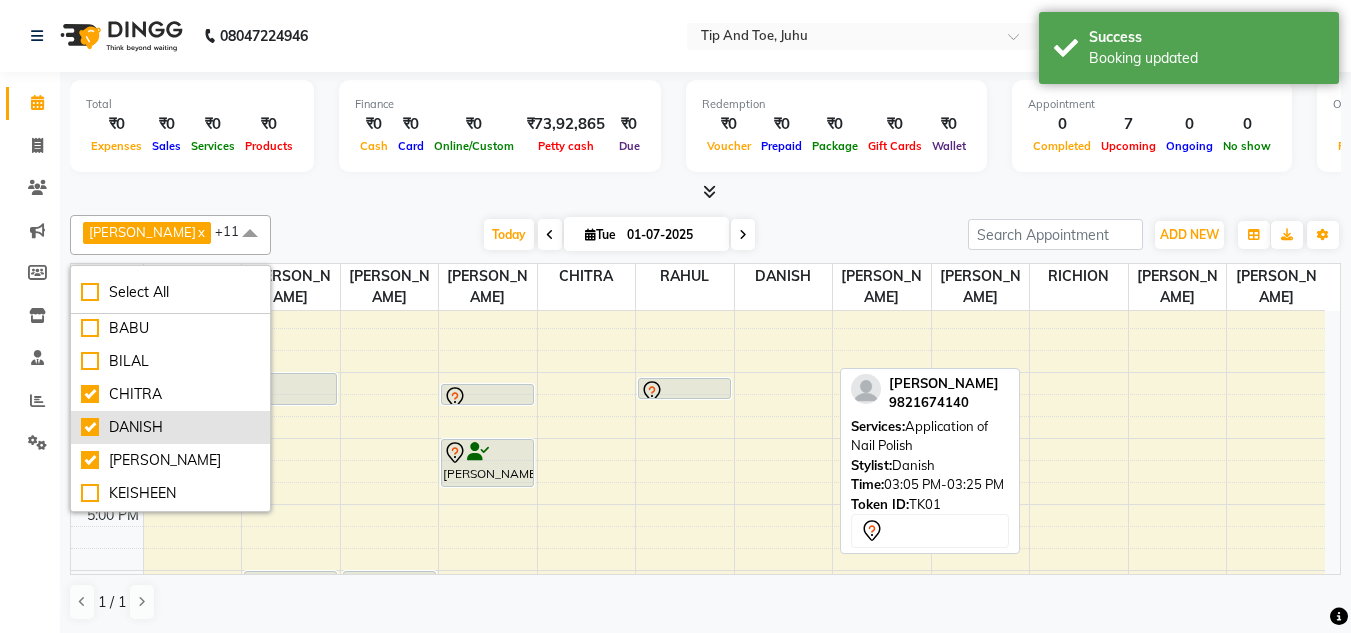 click on "DANISH" at bounding box center [170, 427] 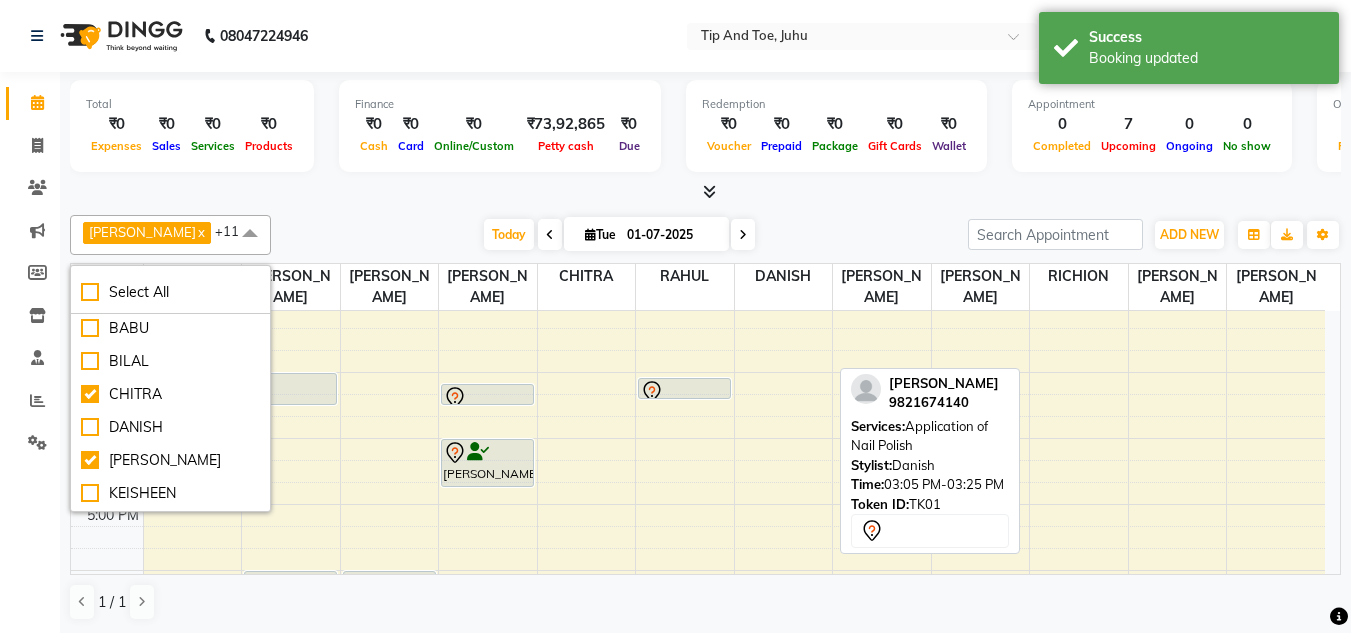 checkbox on "false" 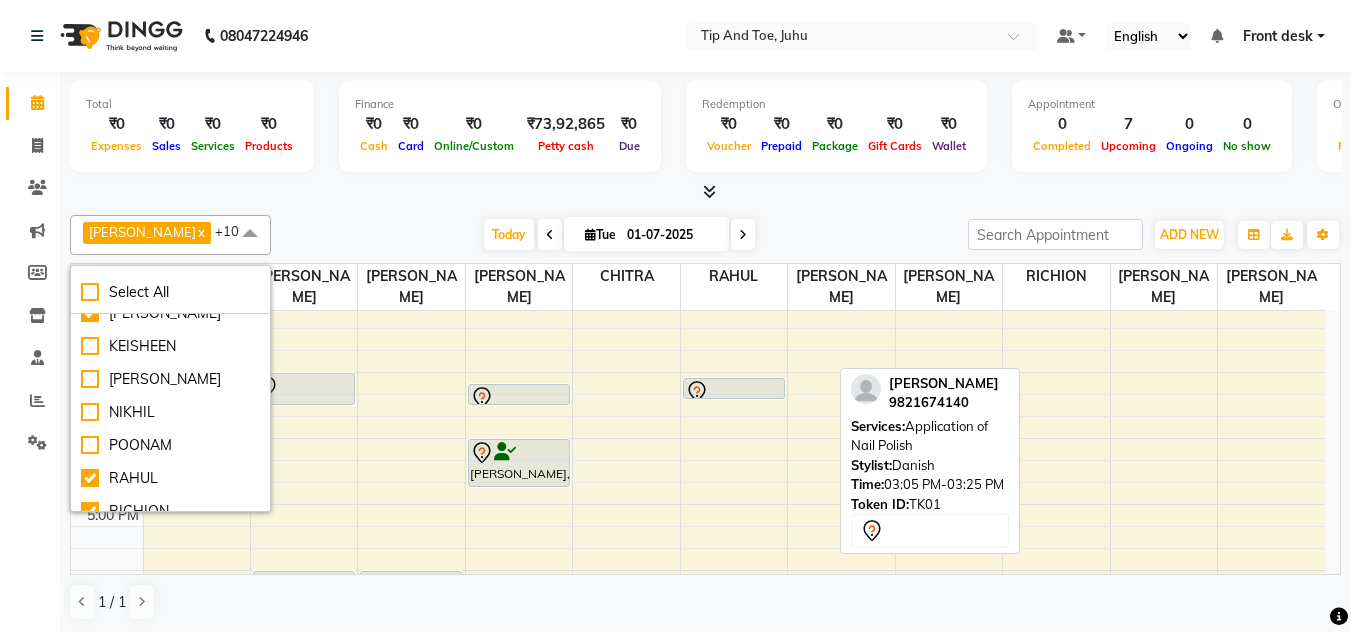 scroll, scrollTop: 360, scrollLeft: 0, axis: vertical 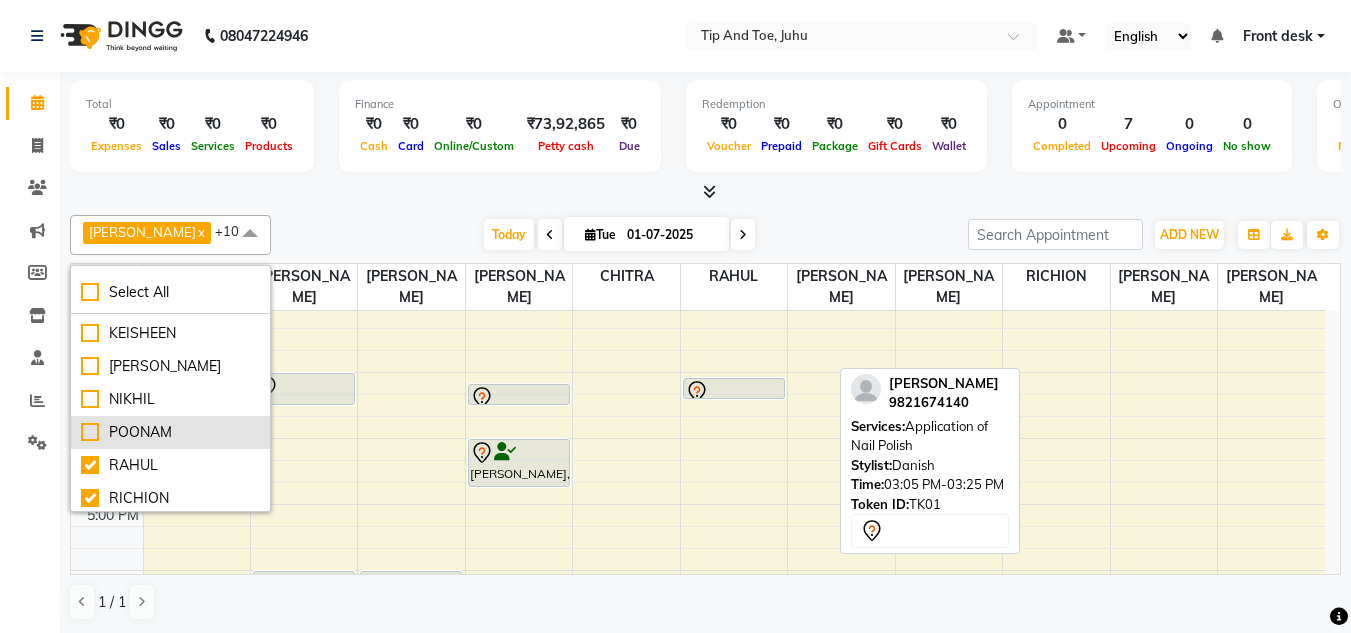 drag, startPoint x: 91, startPoint y: 434, endPoint x: 126, endPoint y: 446, distance: 37 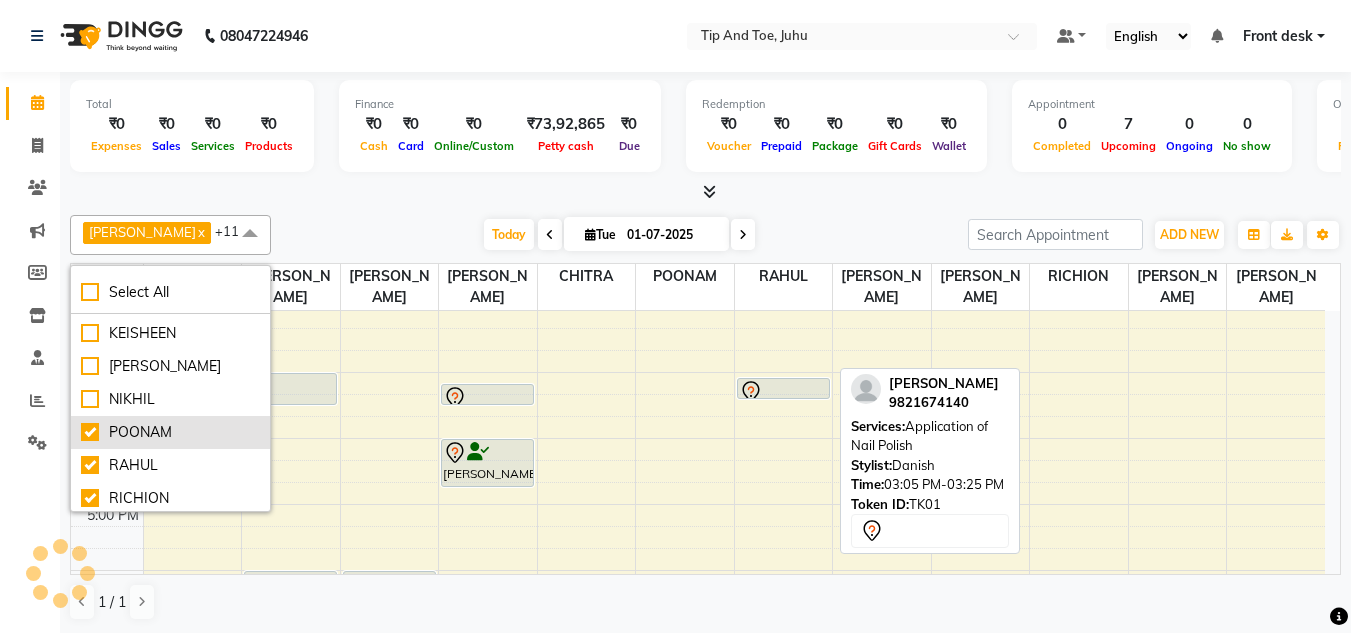 checkbox on "true" 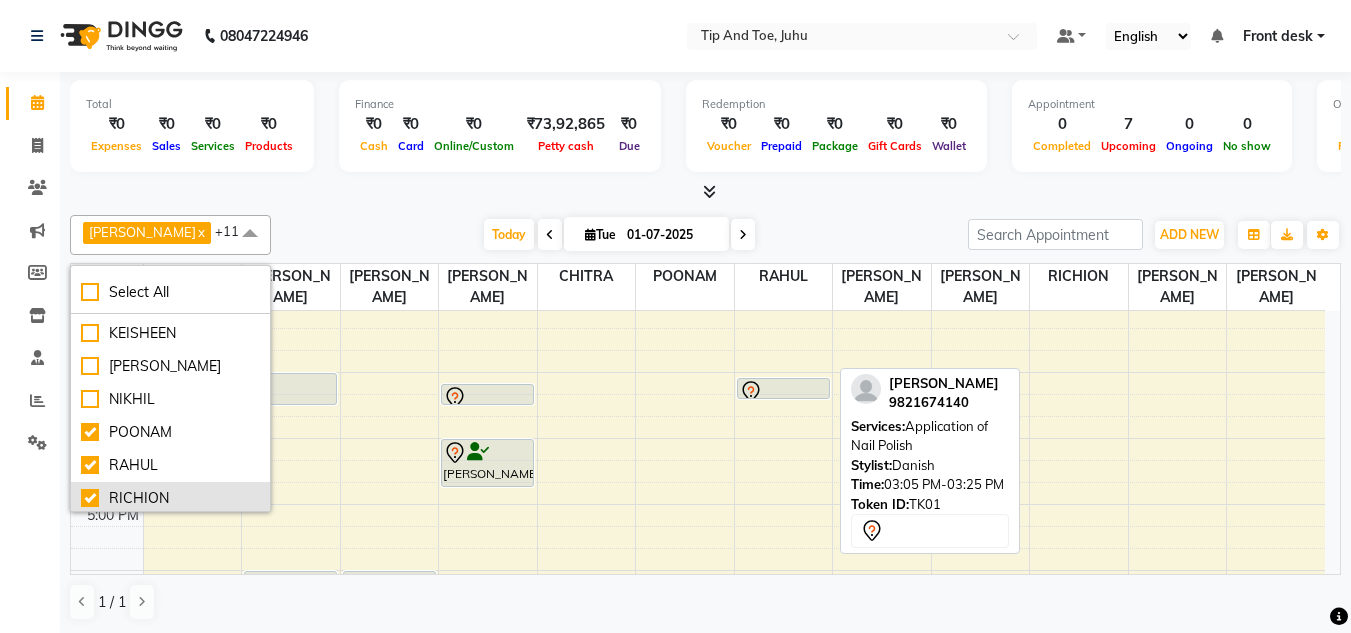 drag, startPoint x: 89, startPoint y: 494, endPoint x: 171, endPoint y: 506, distance: 82.8734 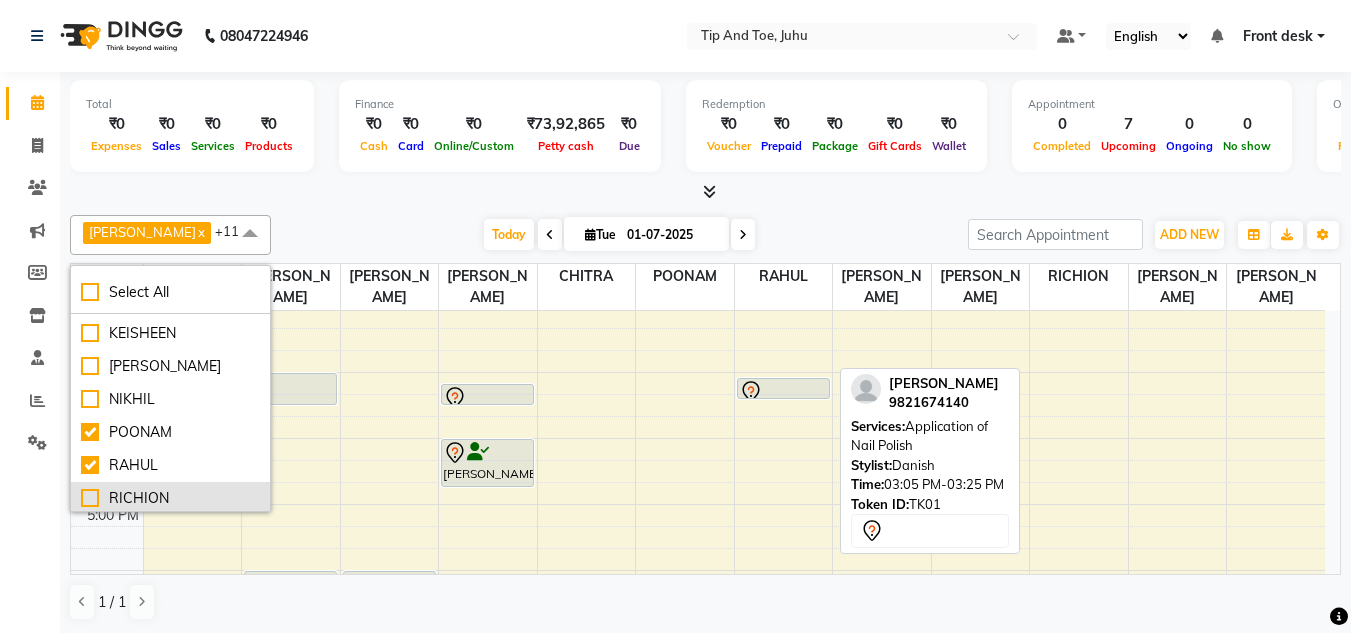 checkbox on "false" 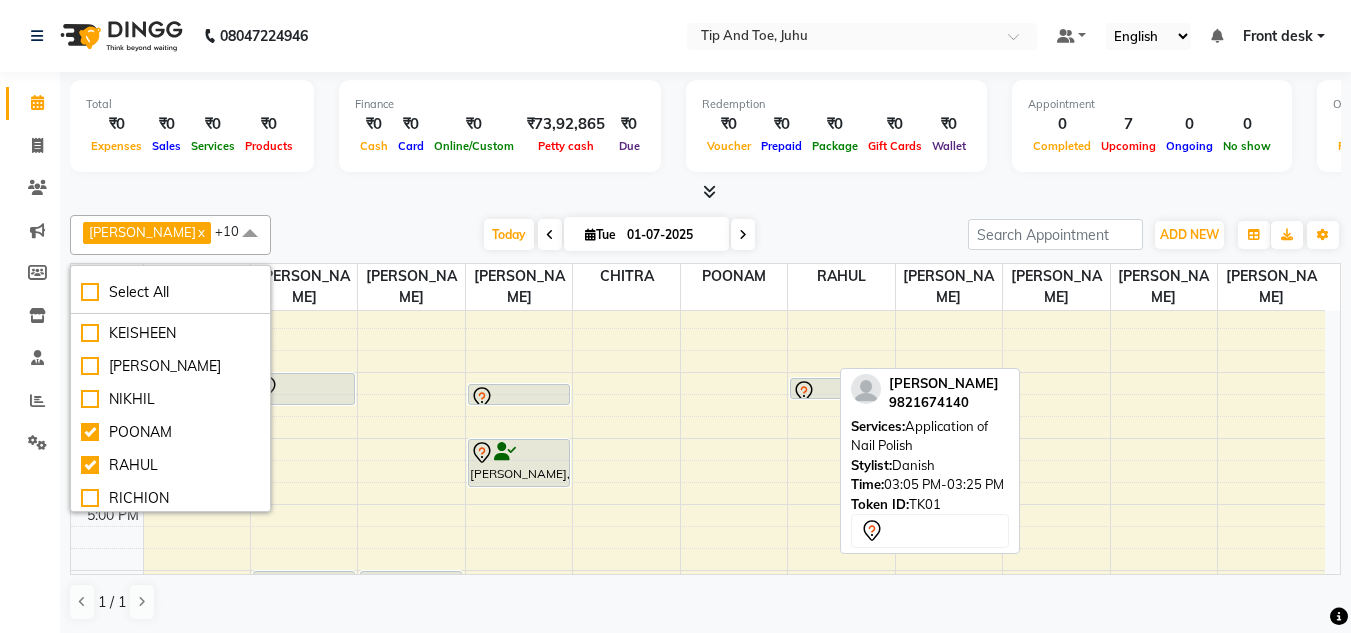 click on "ABIK  ACHAN AJAY UTKAR AKASH AKSHATA ARBAZ BABU BILAL CHITRA DANISH DHANSHREE KEISHEEN KUMAR NIKHIL POONAM RAHUL RICHION SADHNA SANJAY MAMA VINITA" at bounding box center (170, 412) 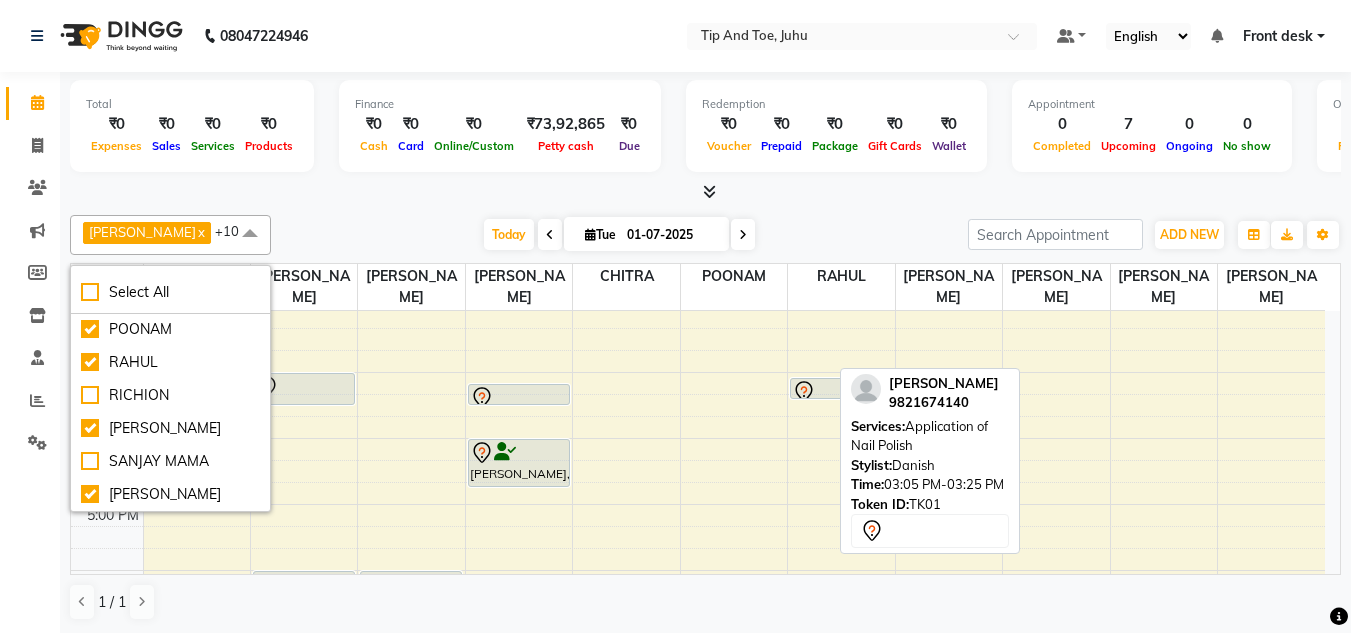 scroll, scrollTop: 484, scrollLeft: 0, axis: vertical 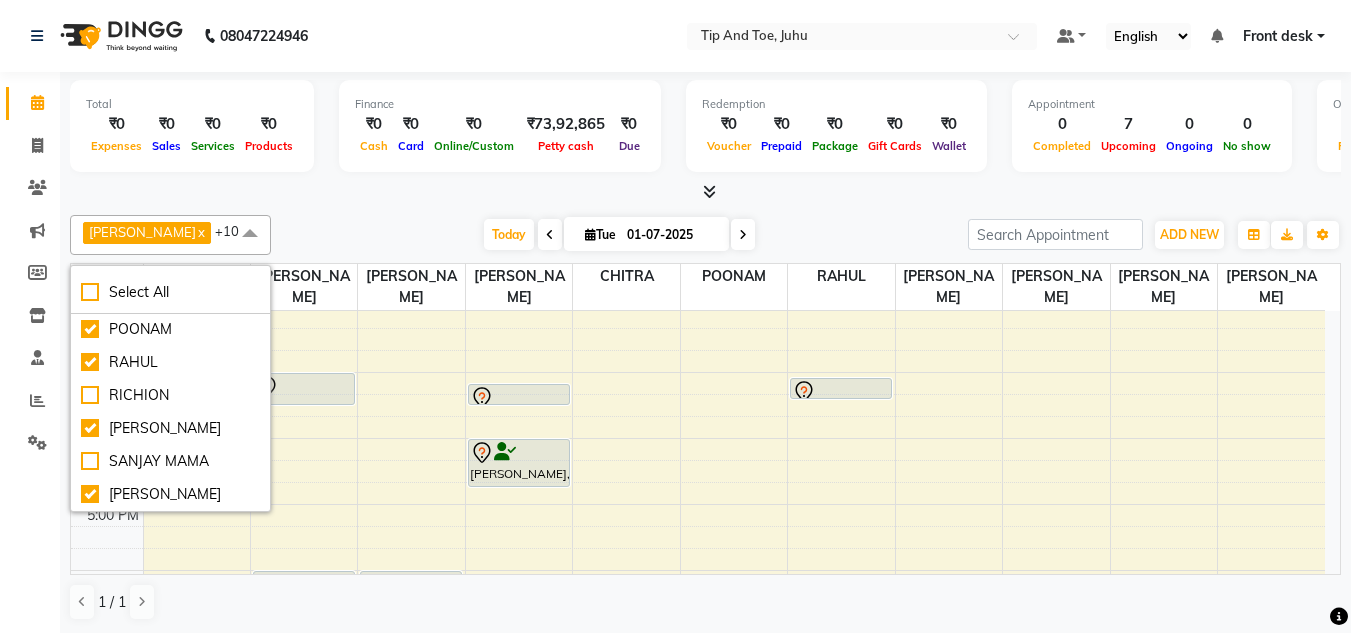 click on "ABIK   x AKSHATA  x AKASH  x VINITA  x AJAY UTKAR  x DHANSHREE  x CHITRA  x ARBAZ  x SADHNA  x RAHUL  x POONAM  x +10 Select All ABIK  ACHAN AJAY UTKAR AKASH AKSHATA ARBAZ BABU BILAL CHITRA DANISH DHANSHREE KEISHEEN KUMAR NIKHIL POONAM RAHUL RICHION SADHNA SANJAY MAMA VINITA Today  Tue 01-07-2025 Toggle Dropdown Add Appointment Add Invoice Add Attendance Add Client Toggle Dropdown Add Appointment Add Invoice Add Attendance Add Client ADD NEW Toggle Dropdown Add Appointment Add Invoice Add Attendance Add Client ABIK   x AKSHATA  x AKASH  x VINITA  x AJAY UTKAR  x DHANSHREE  x CHITRA  x ARBAZ  x SADHNA  x RAHUL  x POONAM  x +10 Select All ABIK  ACHAN AJAY UTKAR AKASH AKSHATA ARBAZ BABU BILAL CHITRA DANISH DHANSHREE KEISHEEN KUMAR NIKHIL POONAM RAHUL RICHION SADHNA SANJAY MAMA VINITA Group By  Staff View   Room View  View as Vertical  Vertical - Week View  Horizontal  Horizontal - Week View  List  Toggle Dropdown Calendar Settings Manage Tags   Arrange Stylists   Reset Stylists  Full Screen" 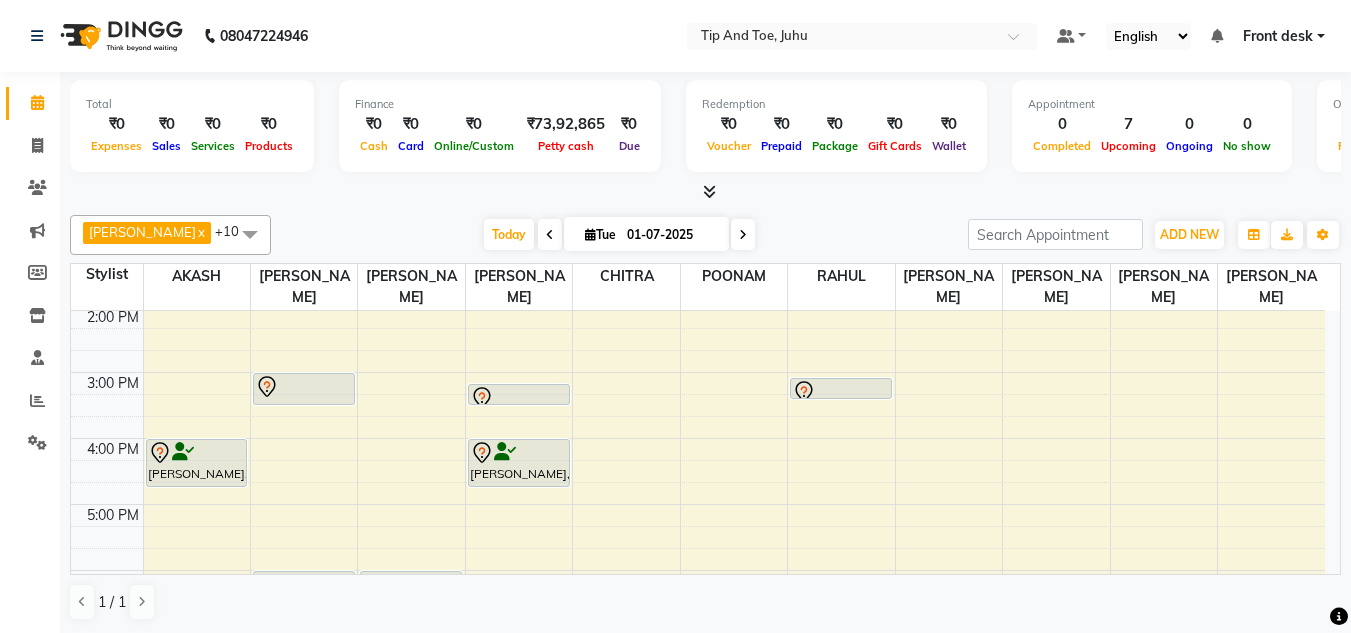 click on "ABIK   x AKSHATA  x AKASH  x VINITA  x AJAY UTKAR  x DHANSHREE  x CHITRA  x ARBAZ  x SADHNA  x RAHUL  x POONAM  x +10 Select All ABIK  ACHAN AJAY UTKAR AKASH AKSHATA ARBAZ BABU BILAL CHITRA DANISH DHANSHREE KEISHEEN KUMAR NIKHIL POONAM RAHUL RICHION SADHNA SANJAY MAMA VINITA Today  Tue 01-07-2025 Toggle Dropdown Add Appointment Add Invoice Add Attendance Add Client Toggle Dropdown Add Appointment Add Invoice Add Attendance Add Client ADD NEW Toggle Dropdown Add Appointment Add Invoice Add Attendance Add Client ABIK   x AKSHATA  x AKASH  x VINITA  x AJAY UTKAR  x DHANSHREE  x CHITRA  x ARBAZ  x SADHNA  x RAHUL  x POONAM  x +10 Select All ABIK  ACHAN AJAY UTKAR AKASH AKSHATA ARBAZ BABU BILAL CHITRA DANISH DHANSHREE KEISHEEN KUMAR NIKHIL POONAM RAHUL RICHION SADHNA SANJAY MAMA VINITA Group By  Staff View   Room View  View as Vertical  Vertical - Week View  Horizontal  Horizontal - Week View  List  Toggle Dropdown Calendar Settings Manage Tags   Arrange Stylists   Reset Stylists  Full Screen" 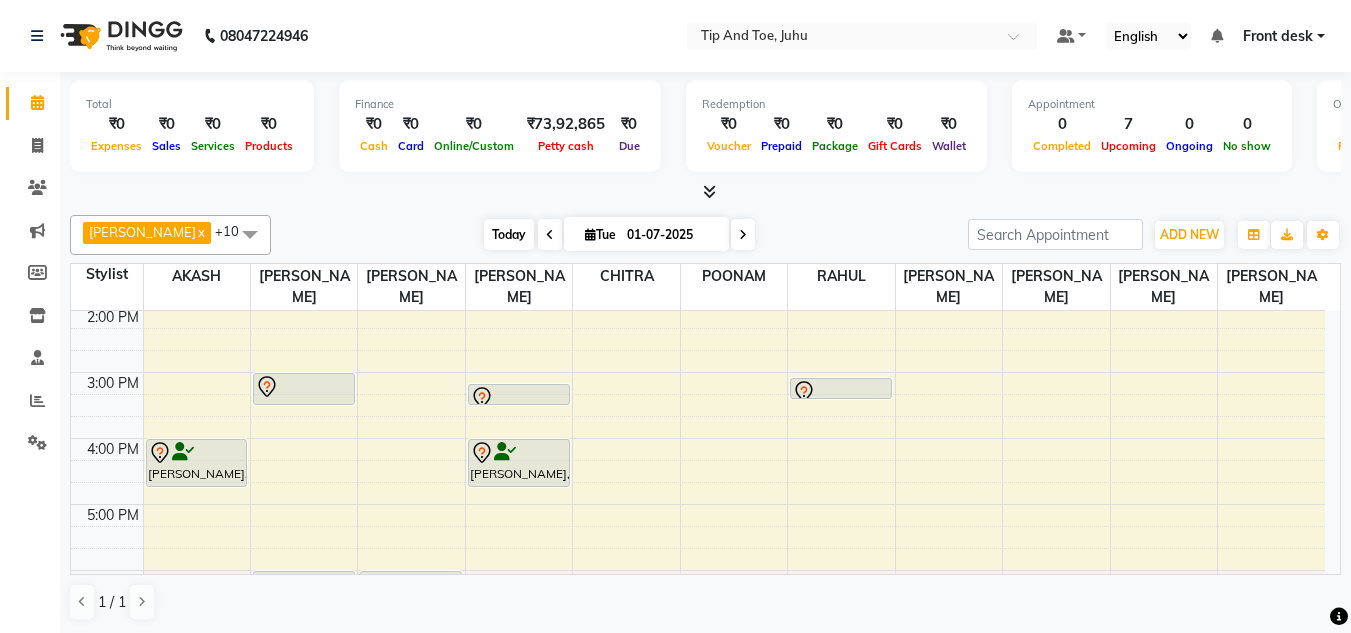 click on "Today" at bounding box center [509, 234] 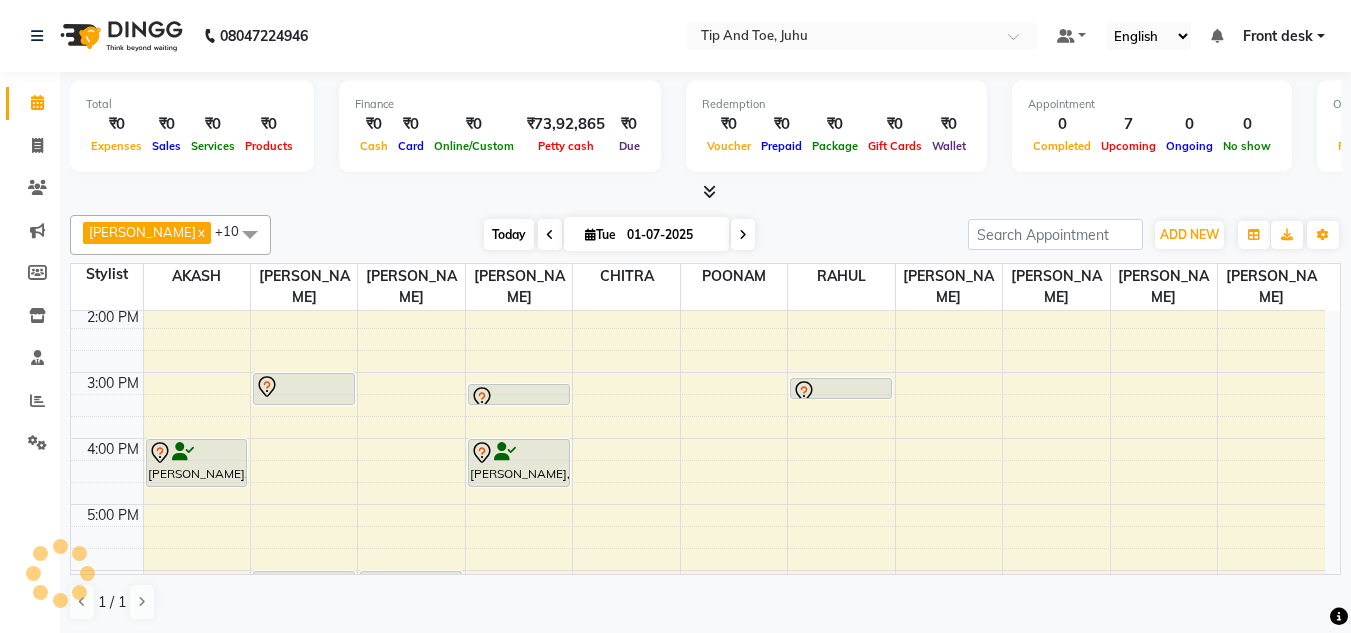 scroll, scrollTop: 331, scrollLeft: 0, axis: vertical 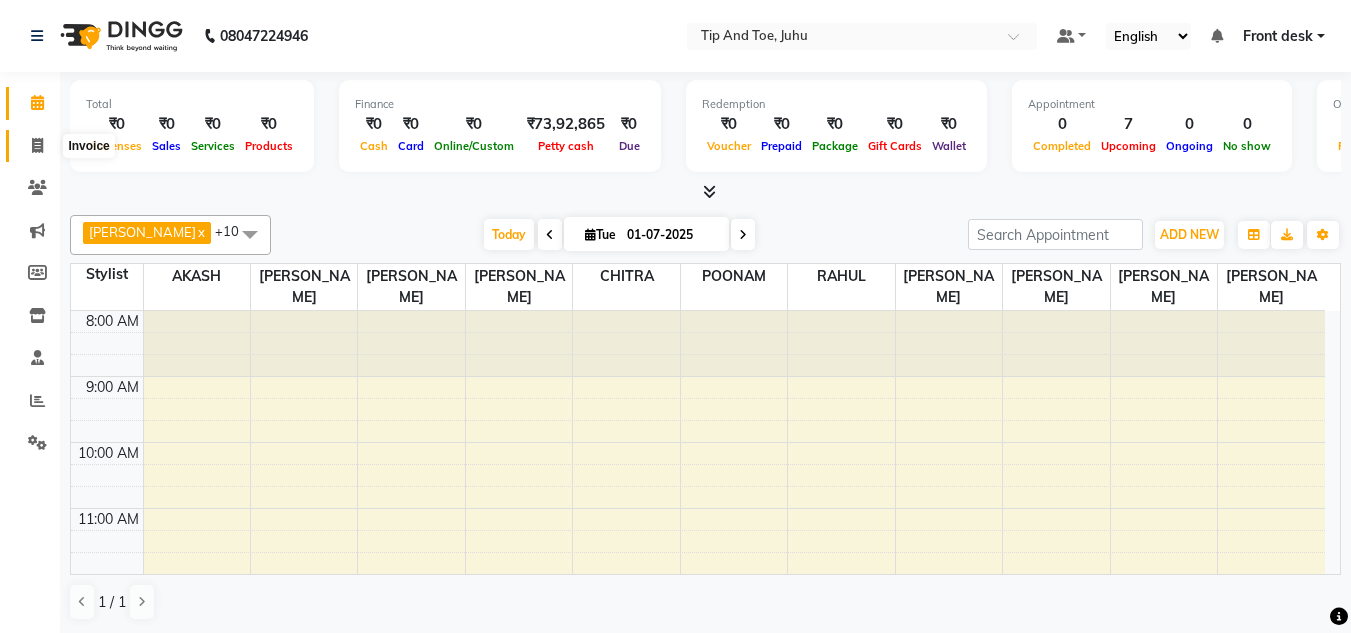 click 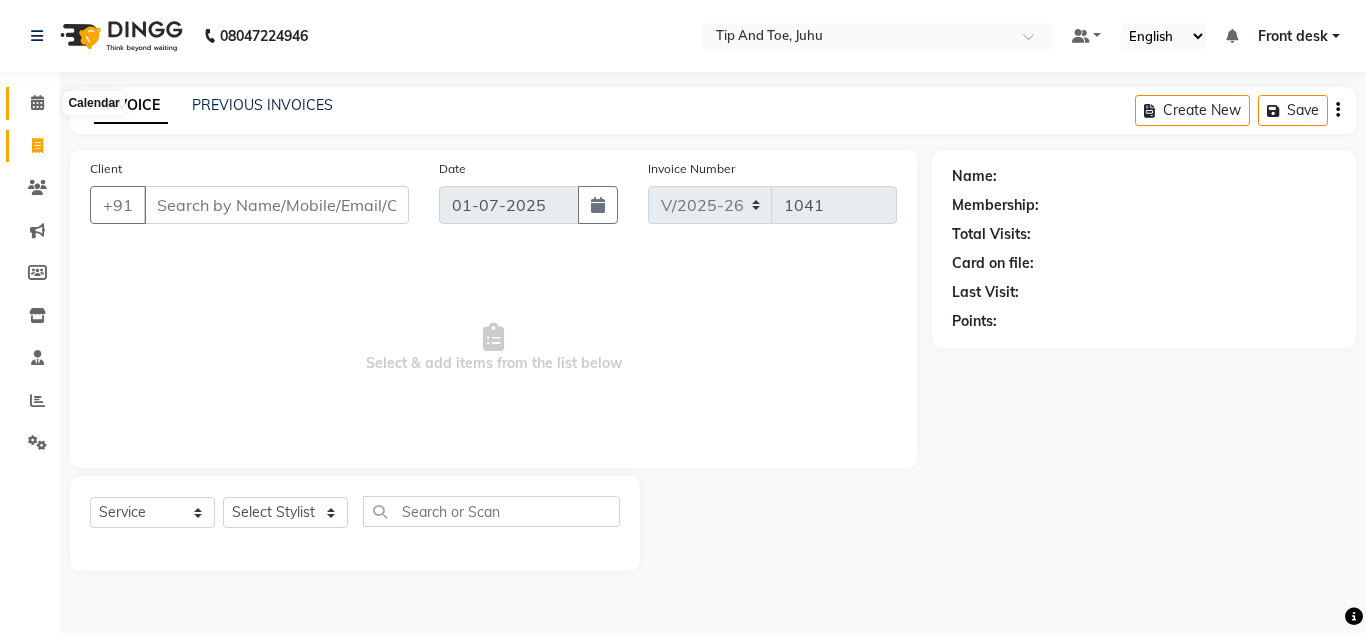 click 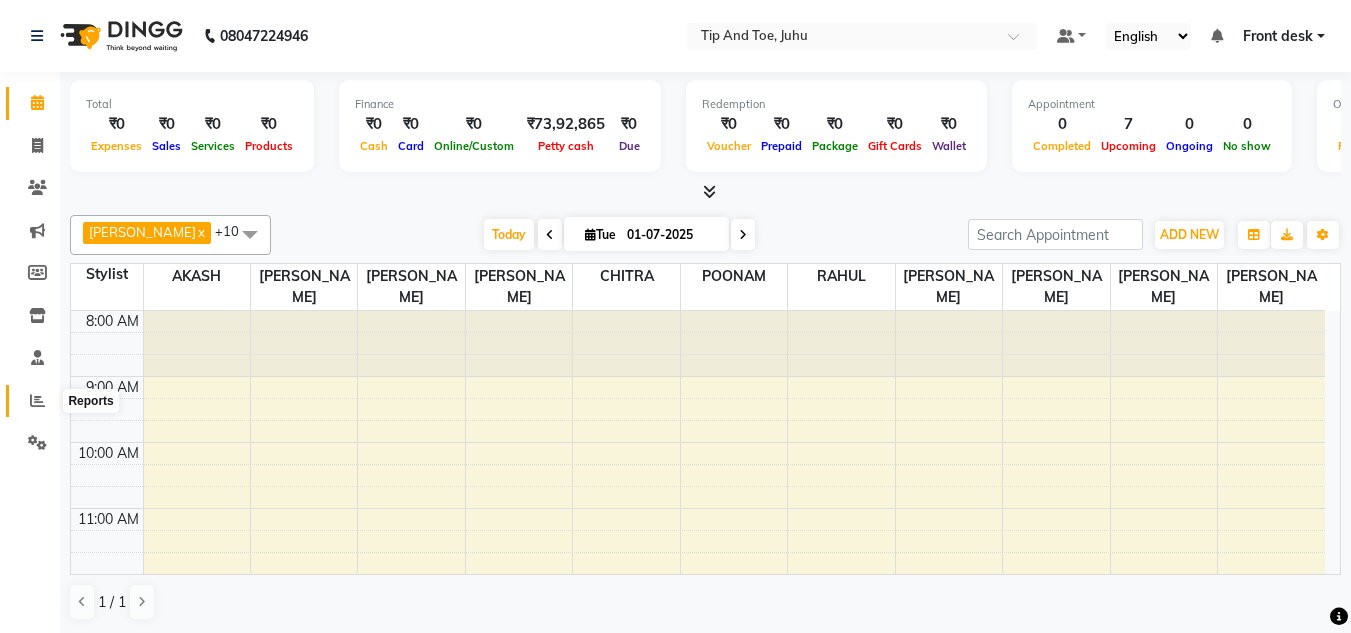 click 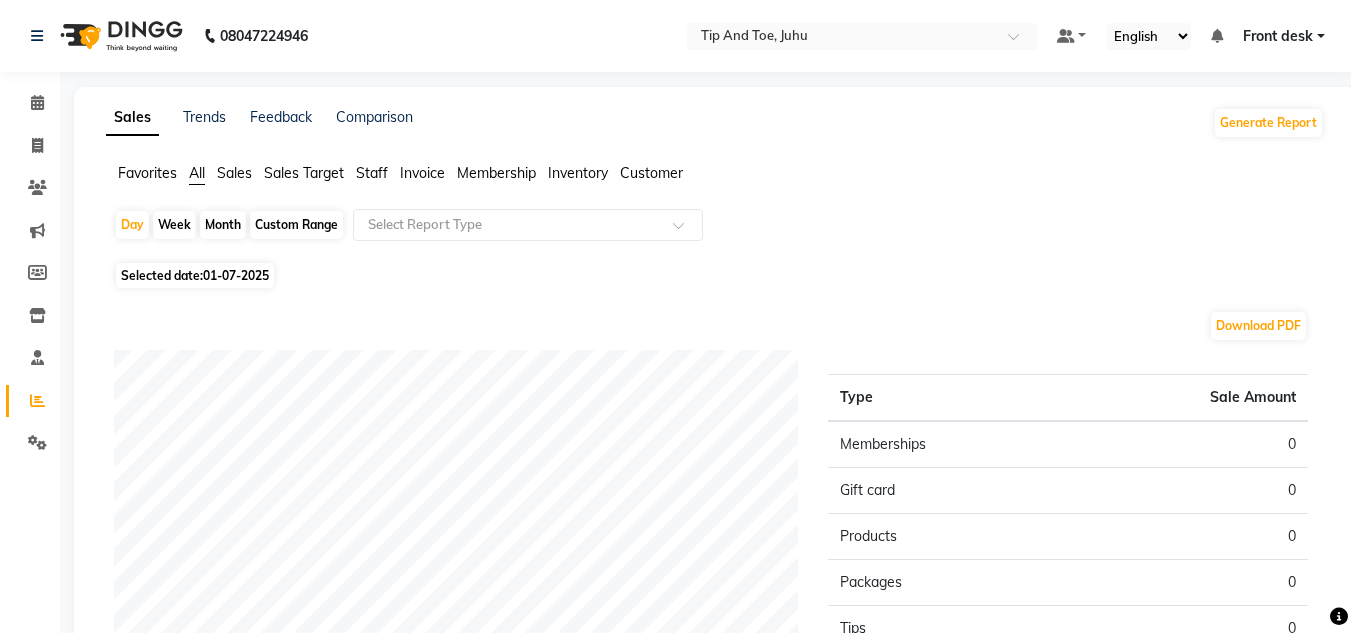 click on "Favorites All Sales Sales Target Staff Invoice Membership Inventory Customer" 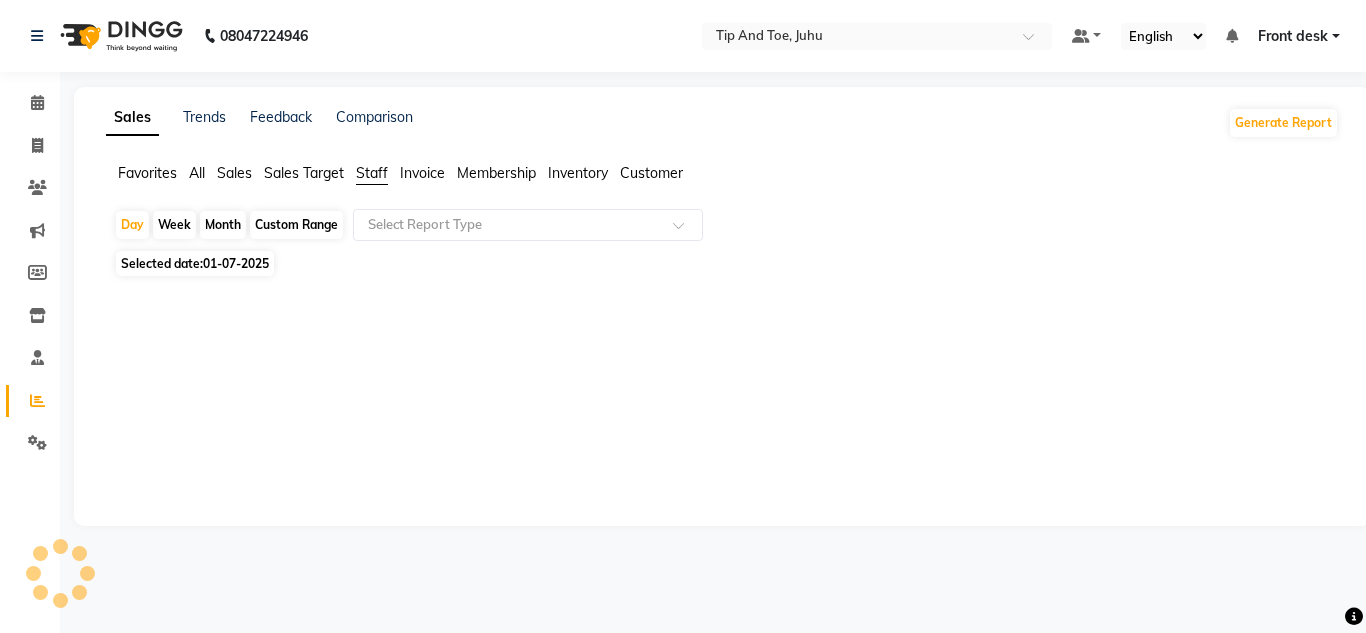 click on "01-07-2025" 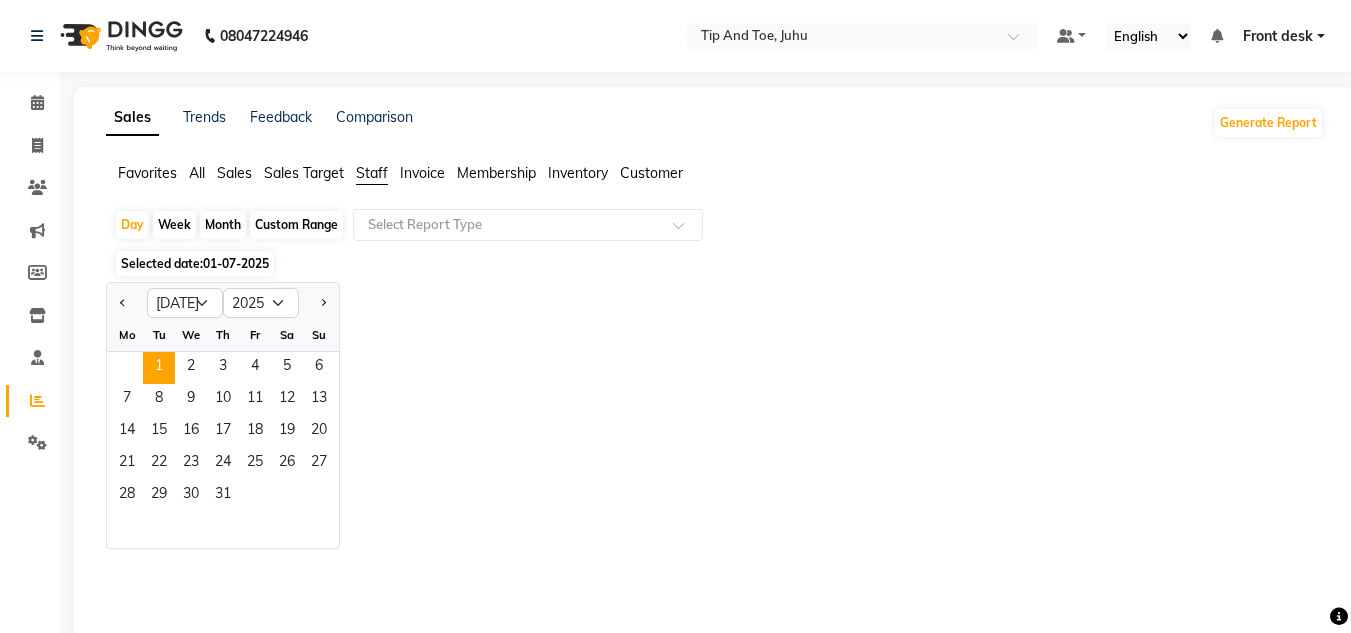 click on "Custom Range" 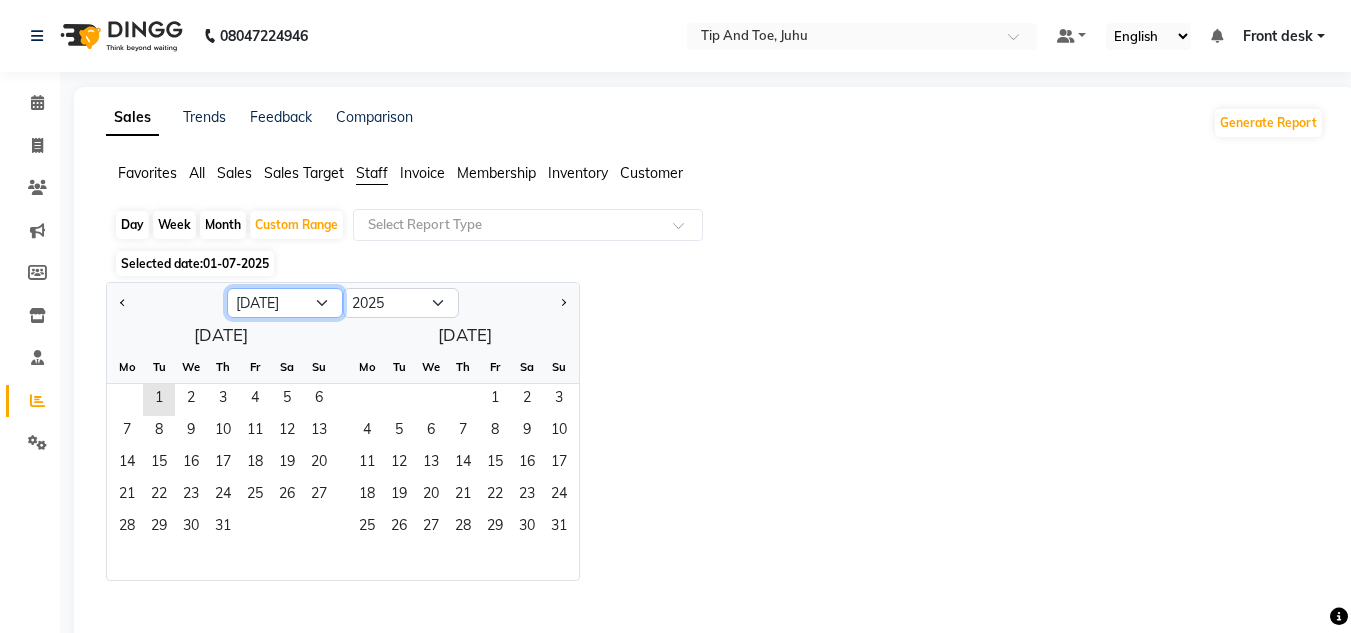 click on "Jan Feb Mar Apr May Jun [DATE] Aug Sep Oct Nov Dec" 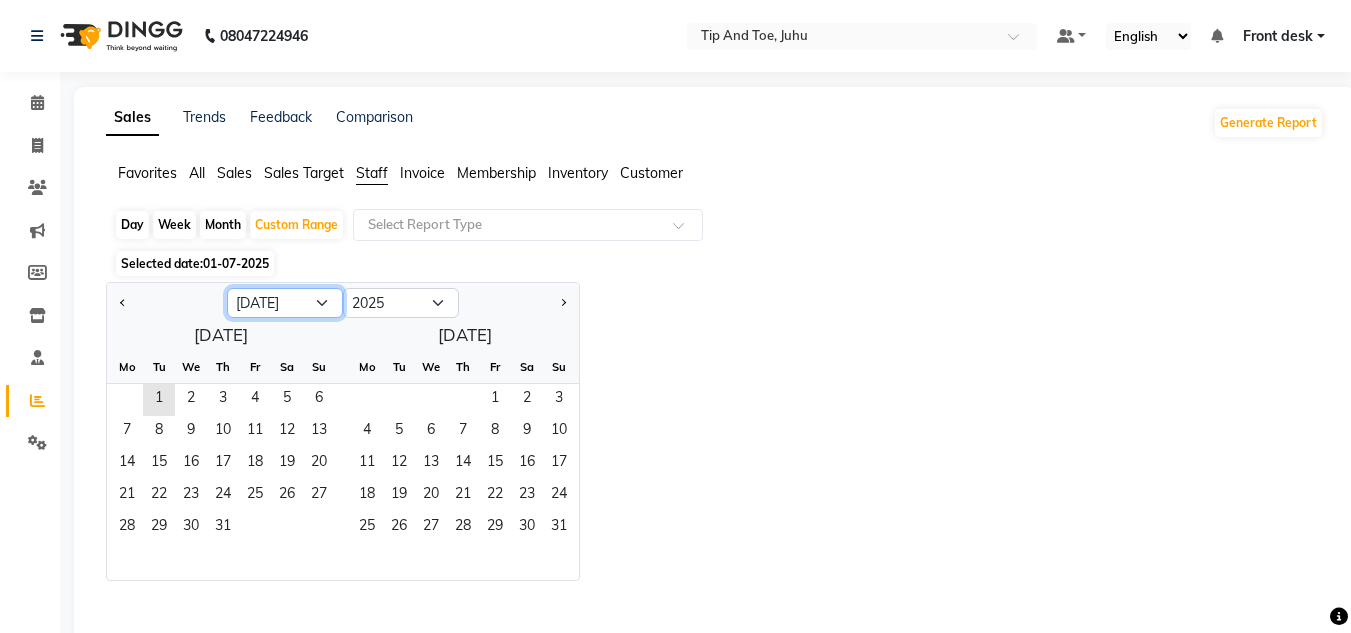 select on "6" 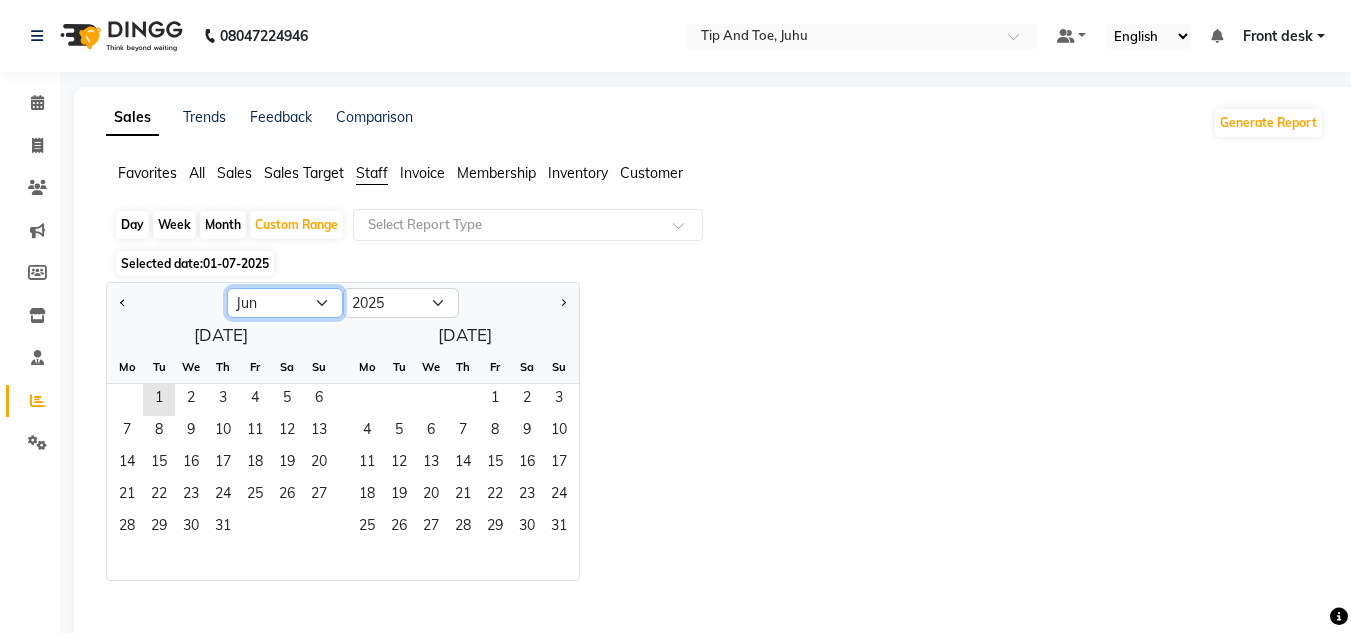 click on "Jan Feb Mar Apr May Jun [DATE] Aug Sep Oct Nov Dec" 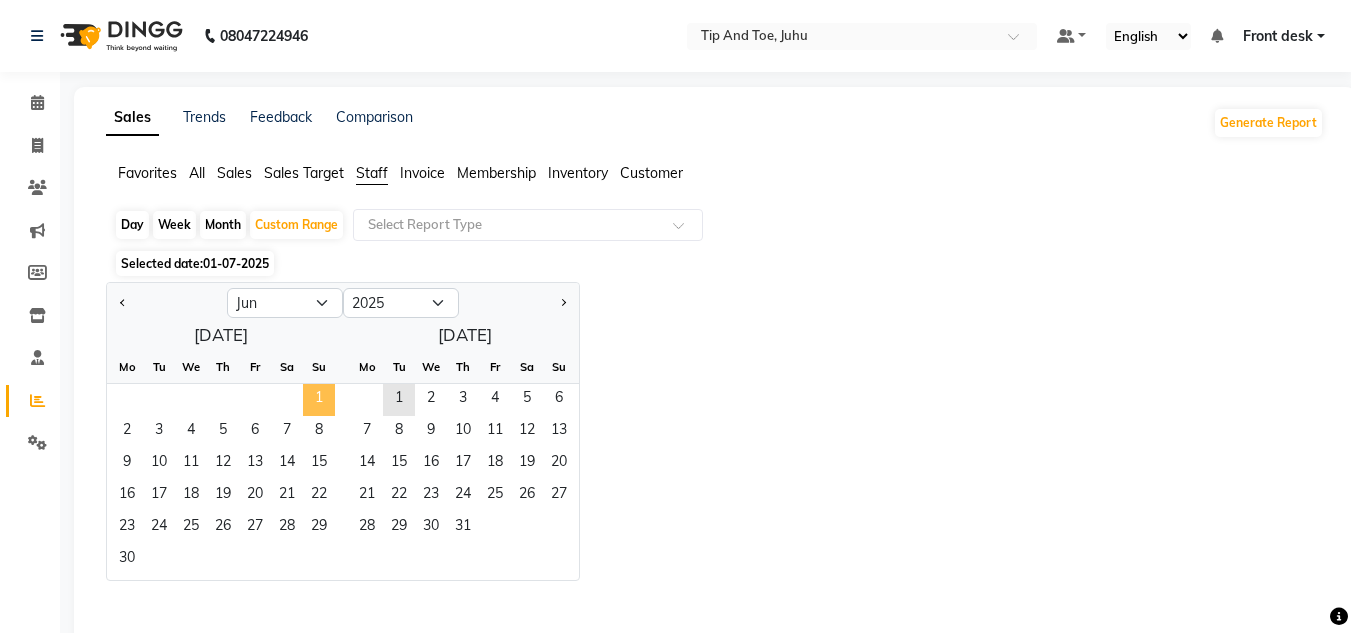 click on "1" 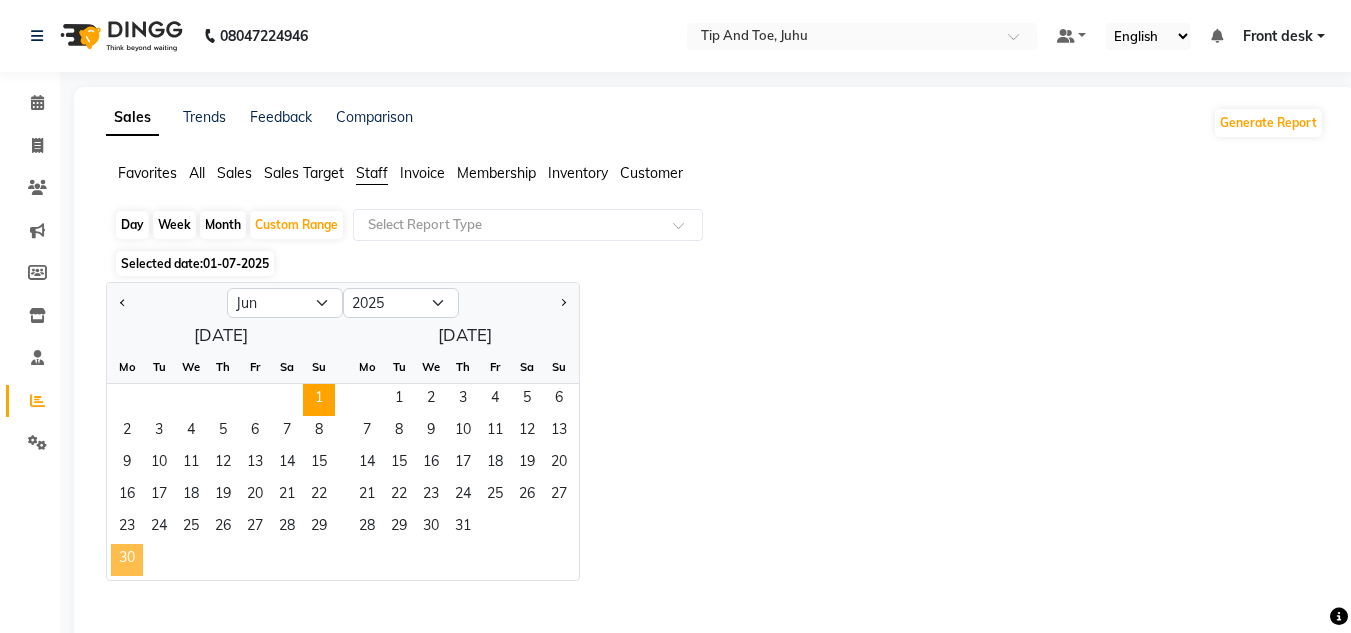 click on "30" 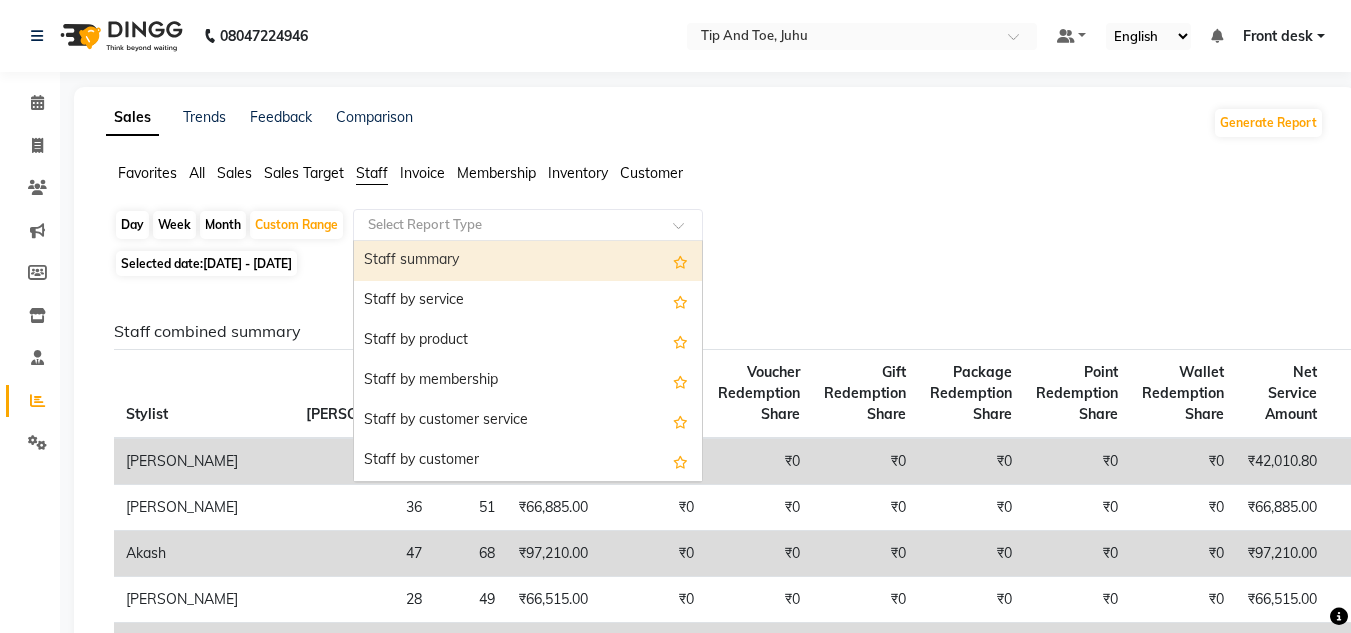 click 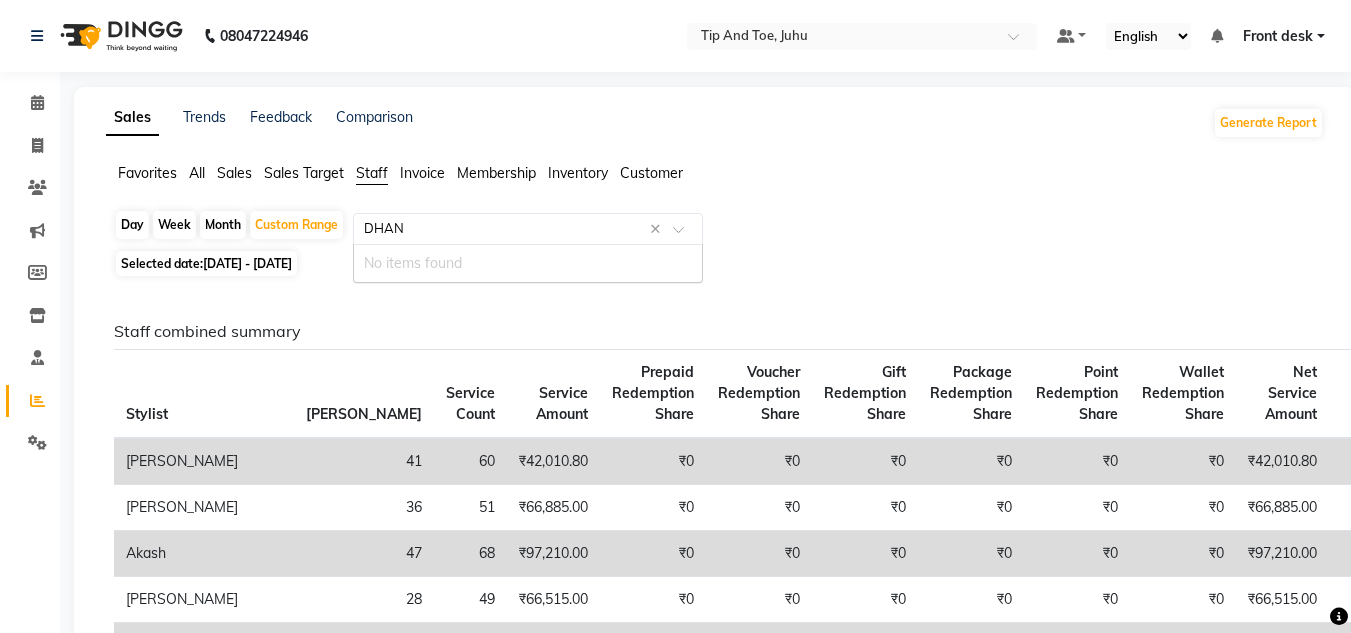 type on "DHANA" 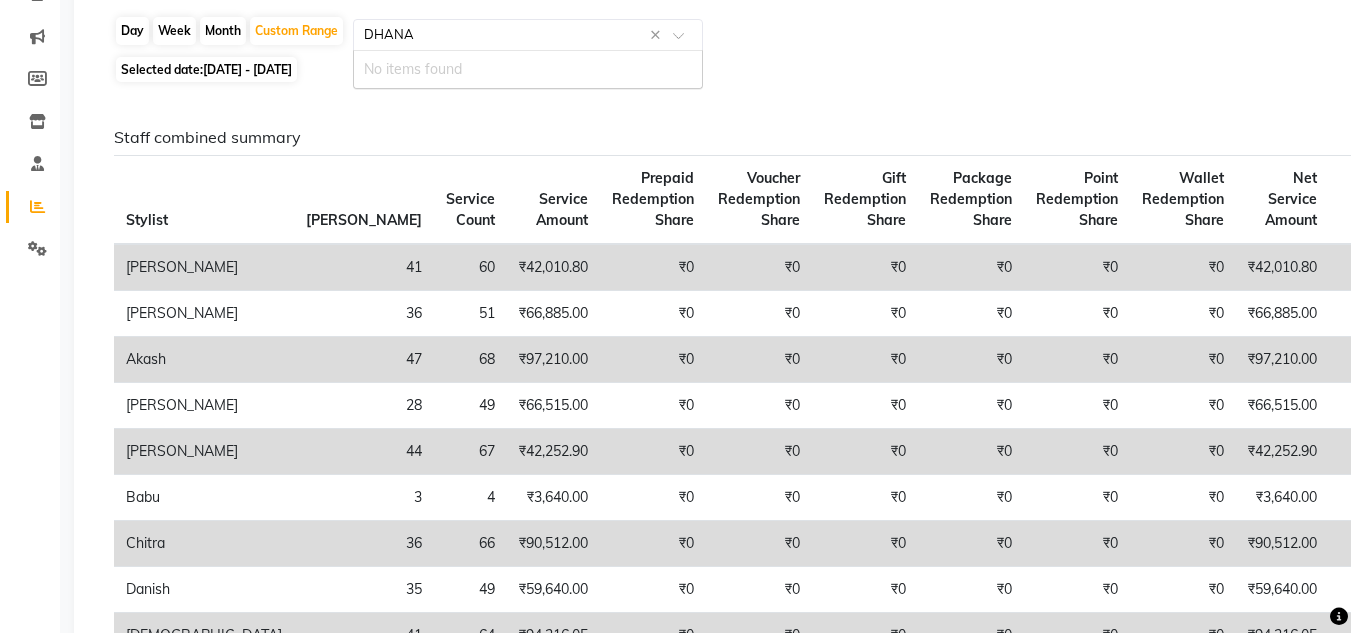 scroll, scrollTop: 200, scrollLeft: 0, axis: vertical 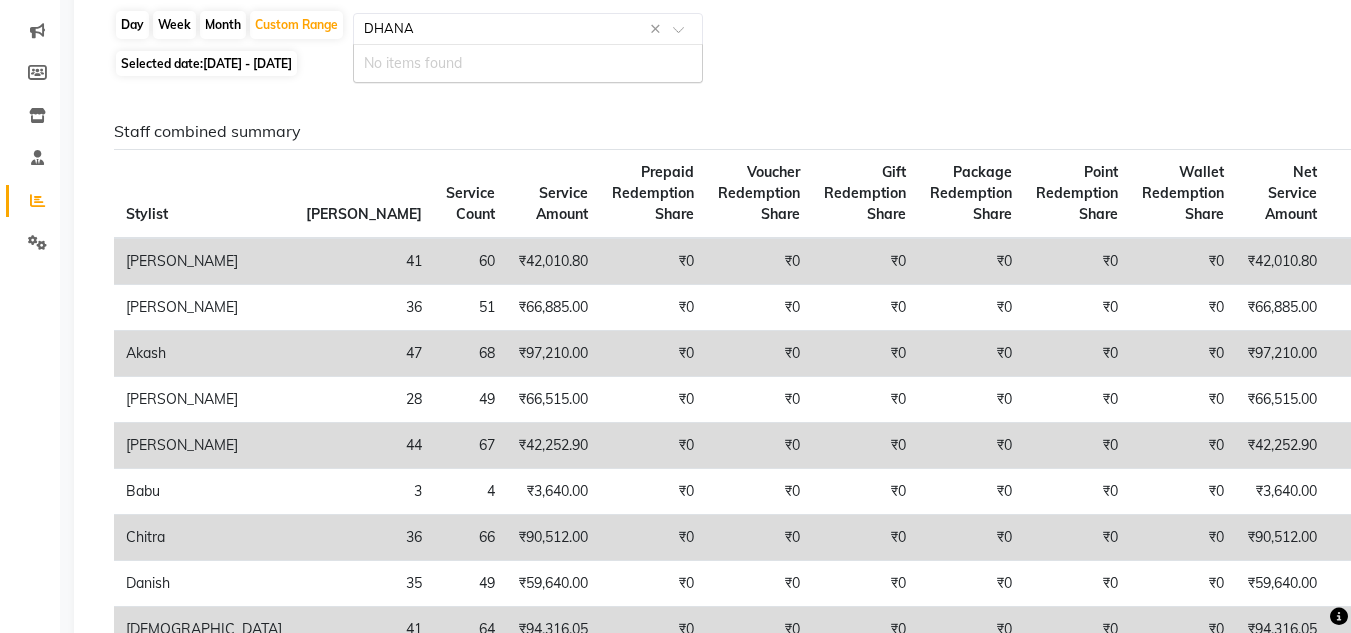 click on "Select Report Type DHANA ×" 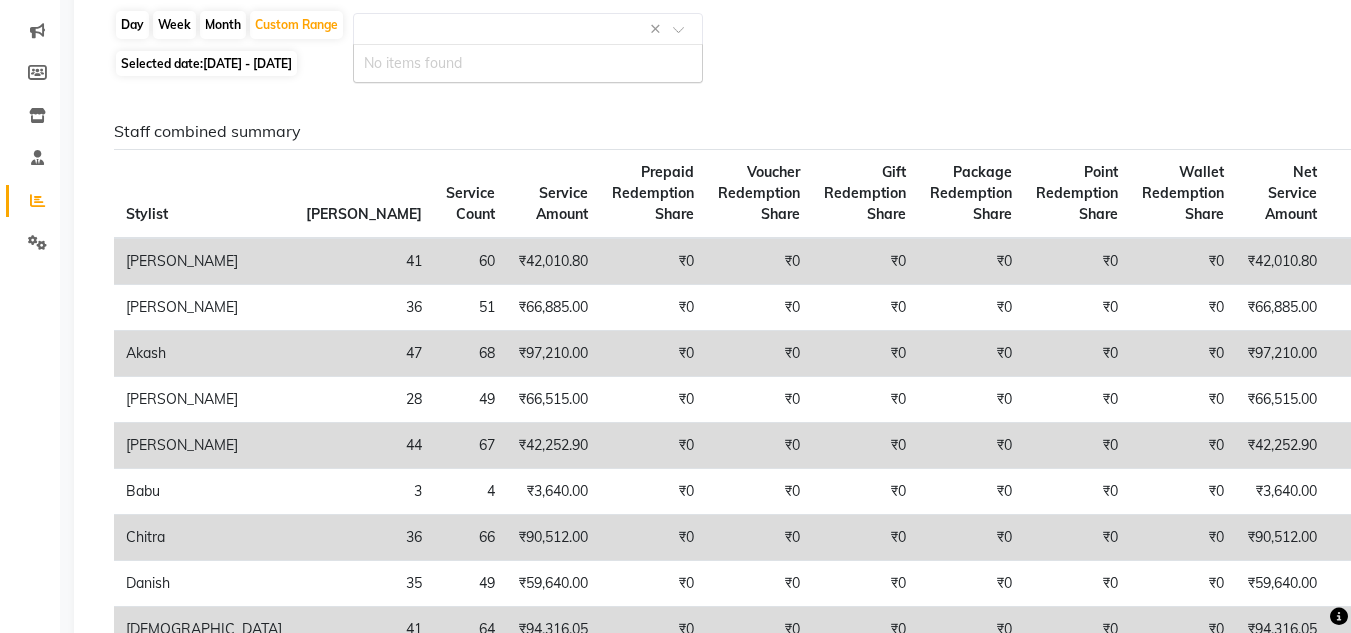 drag, startPoint x: 964, startPoint y: 43, endPoint x: 950, endPoint y: 45, distance: 14.142136 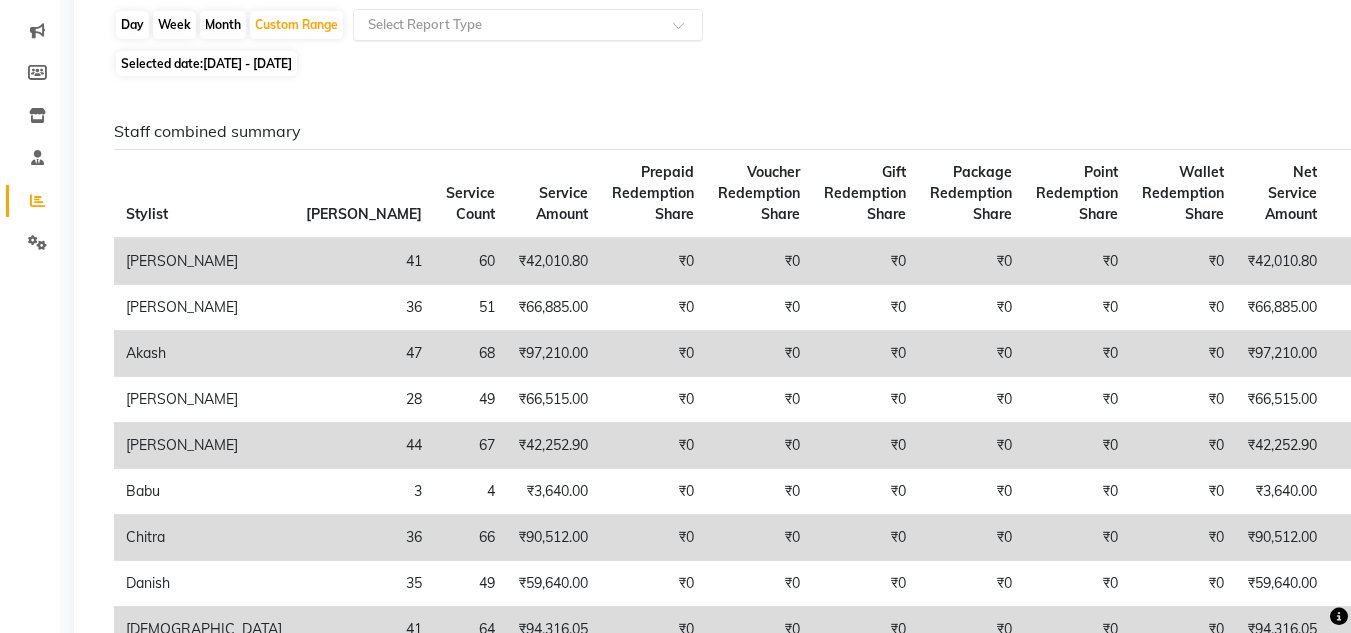 drag, startPoint x: 559, startPoint y: 21, endPoint x: 571, endPoint y: 35, distance: 18.439089 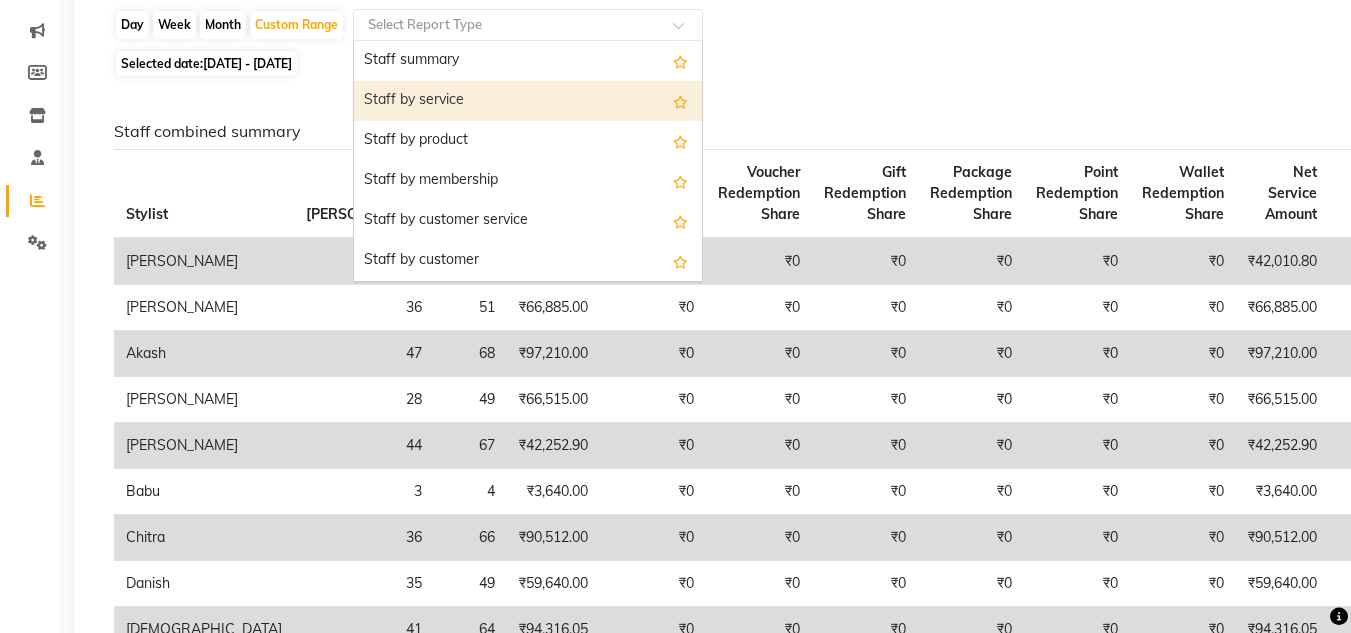 click on "Staff by service" at bounding box center (528, 101) 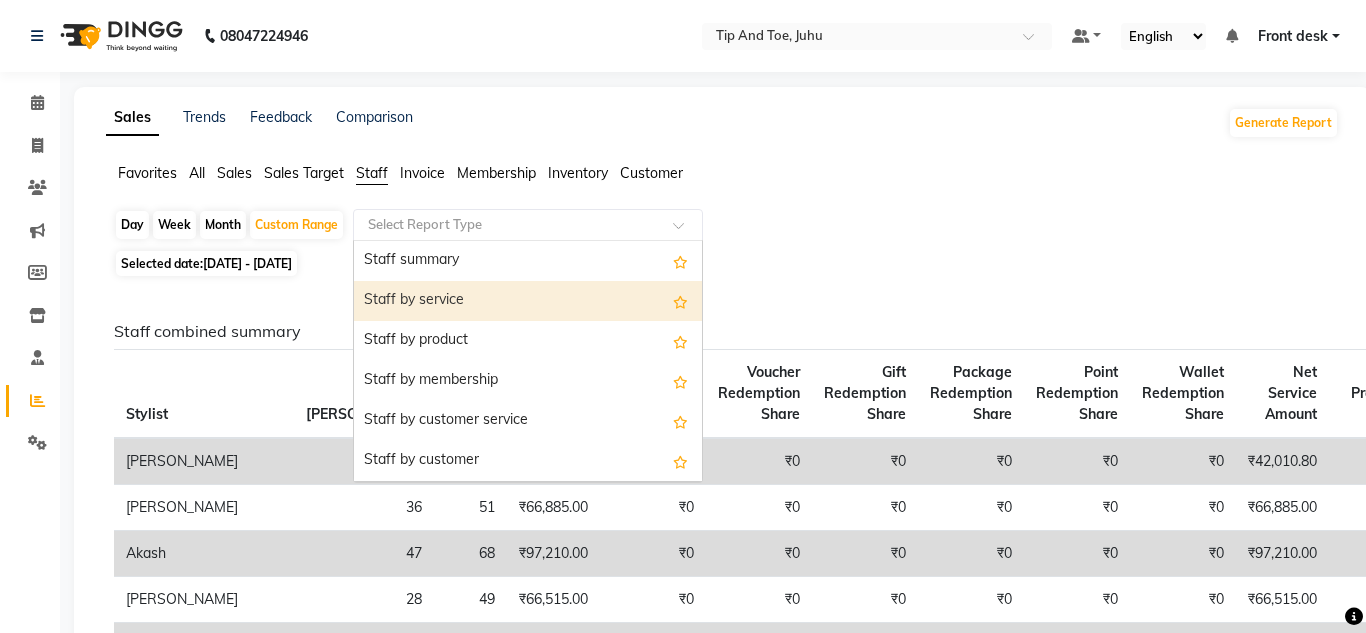 select on "full_report" 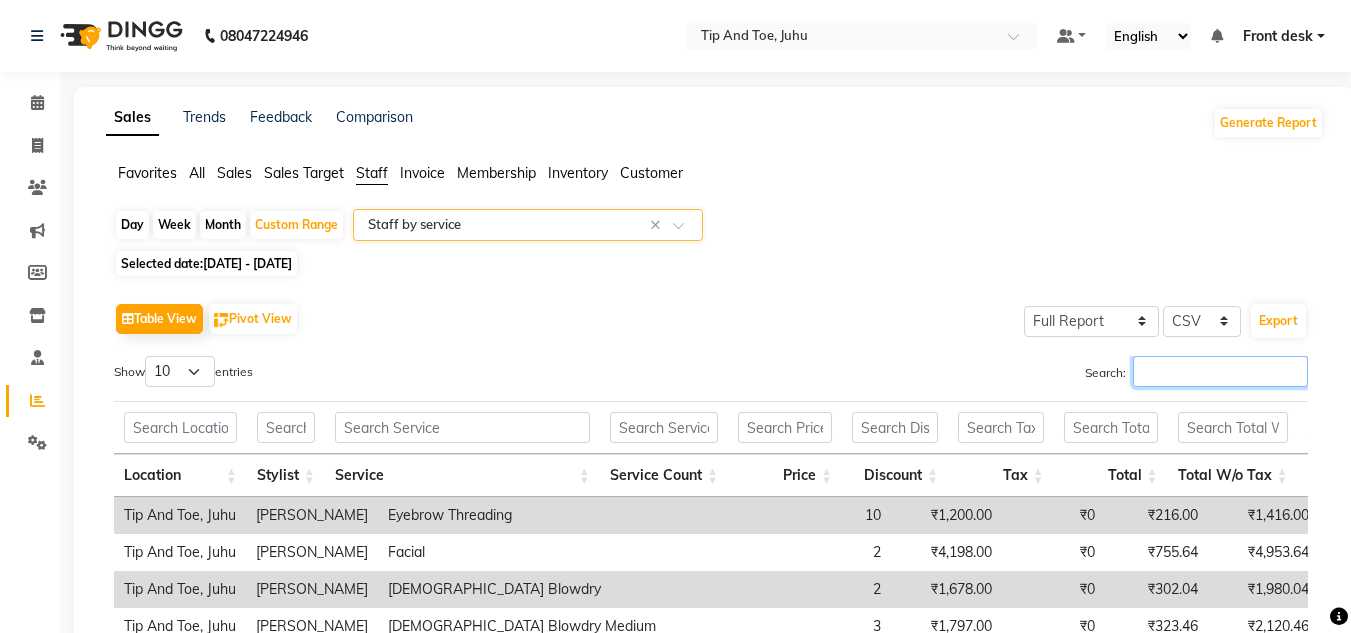 click on "Search:" at bounding box center (1220, 371) 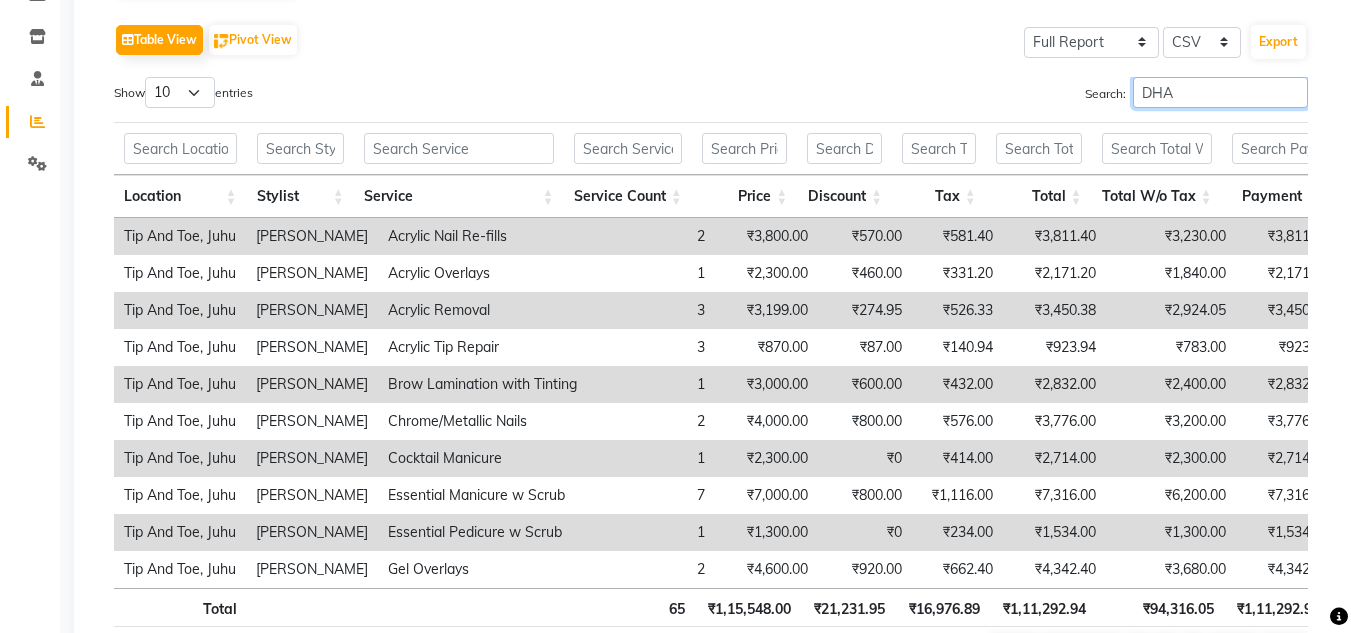 scroll, scrollTop: 415, scrollLeft: 0, axis: vertical 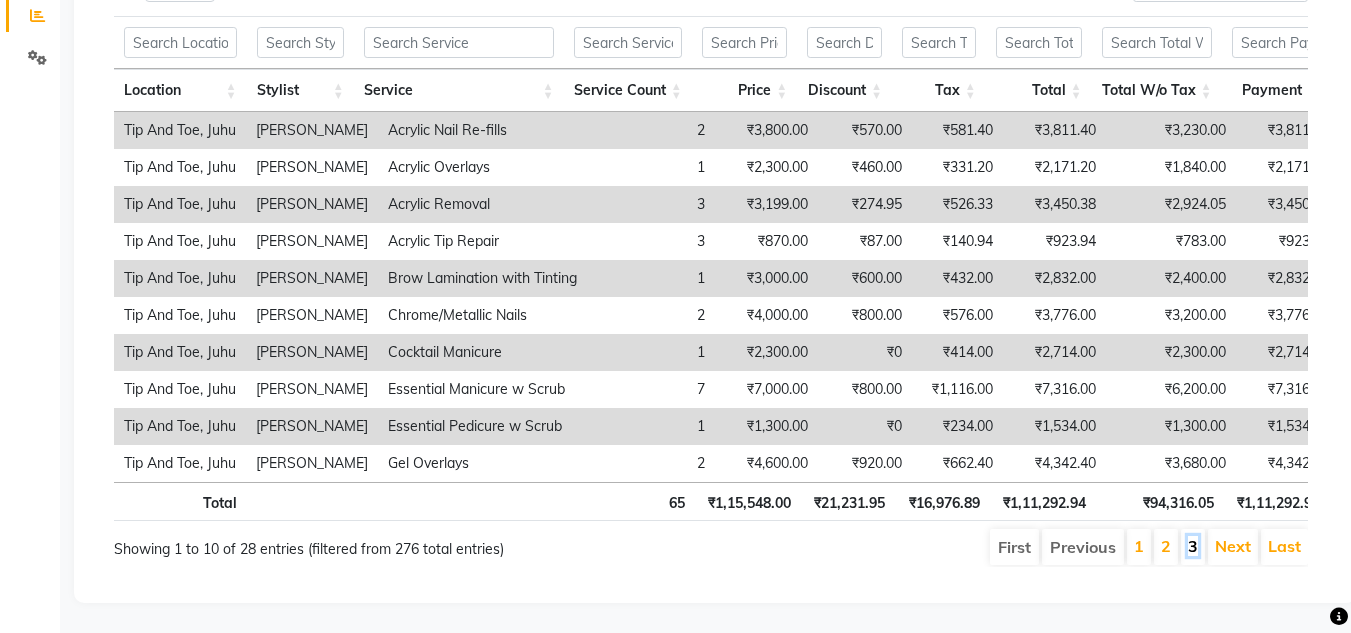click on "3" at bounding box center [1193, 546] 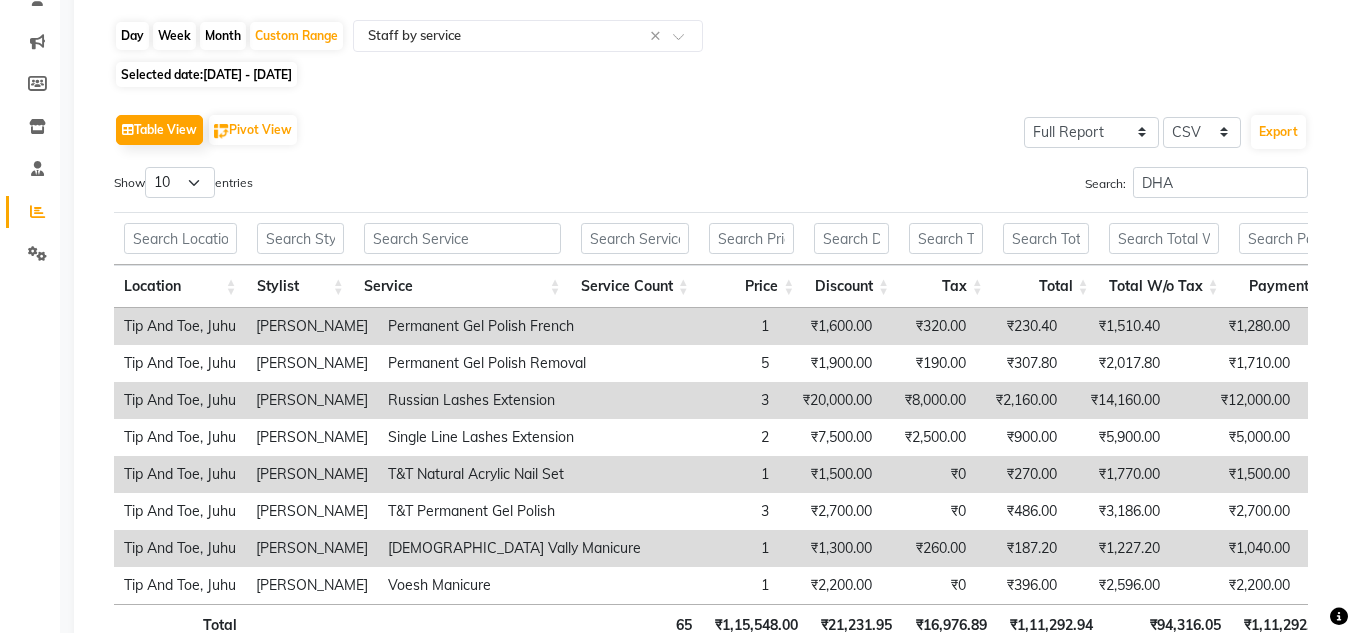 scroll, scrollTop: 341, scrollLeft: 0, axis: vertical 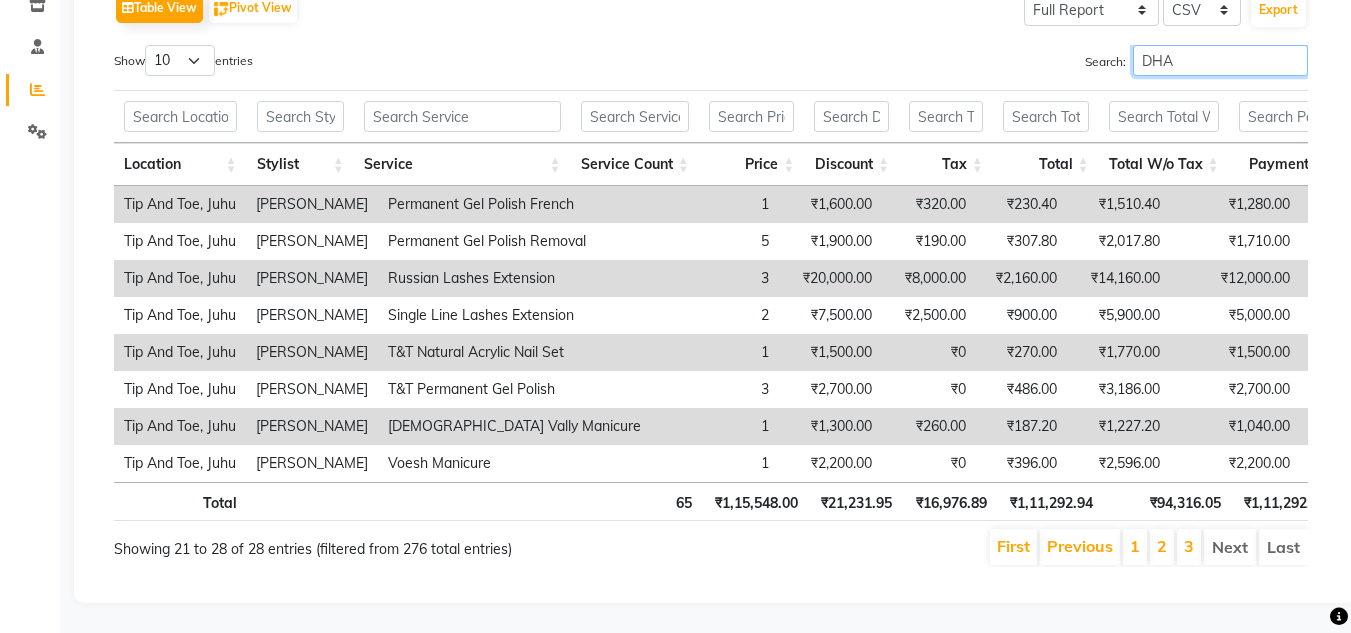 click on "DHA" at bounding box center (1220, 60) 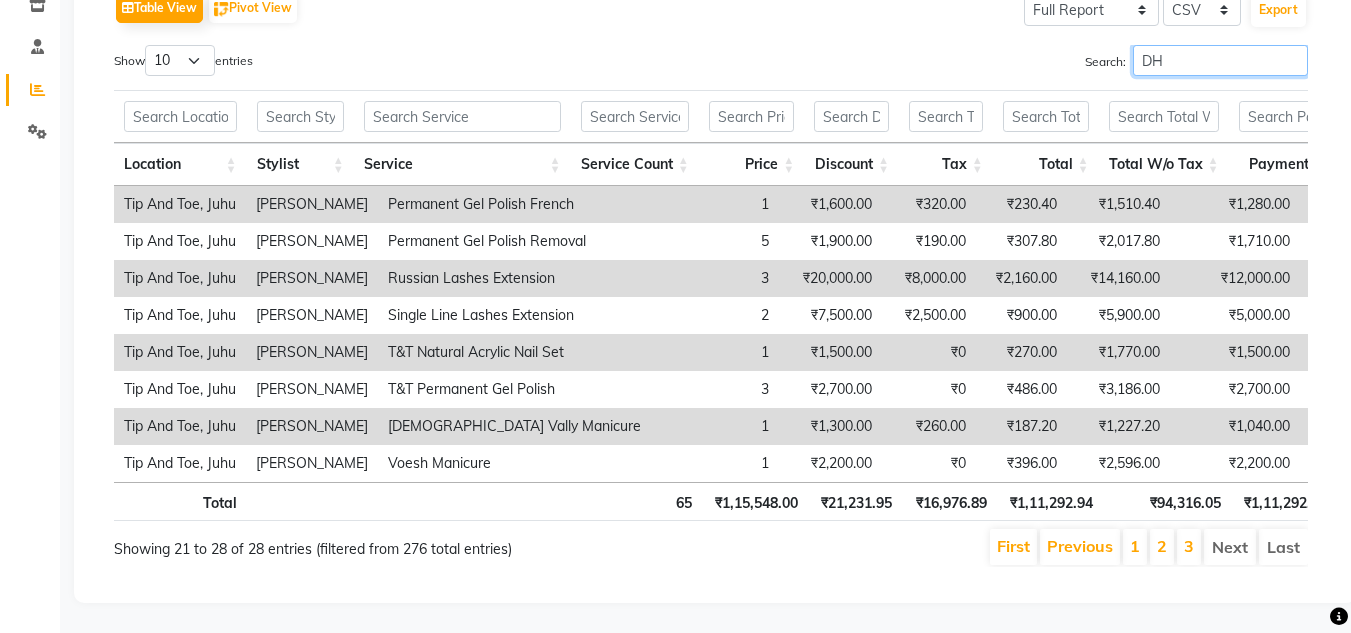 type on "D" 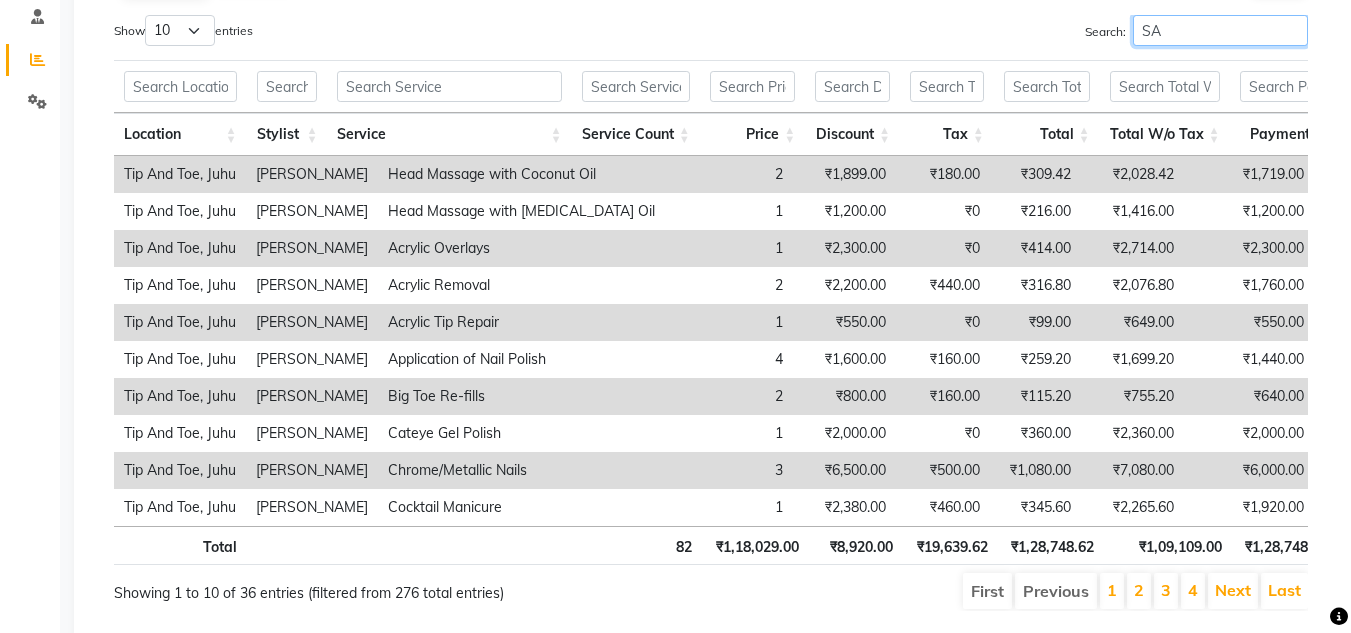 type on "S" 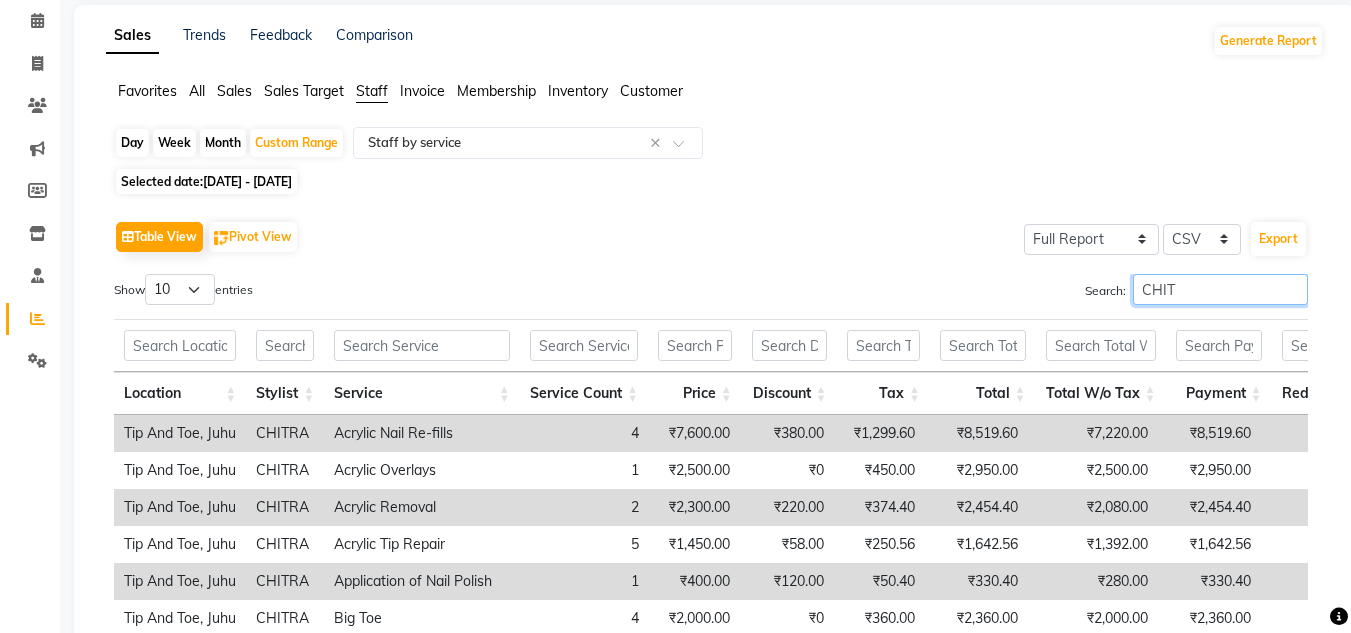 scroll, scrollTop: 341, scrollLeft: 0, axis: vertical 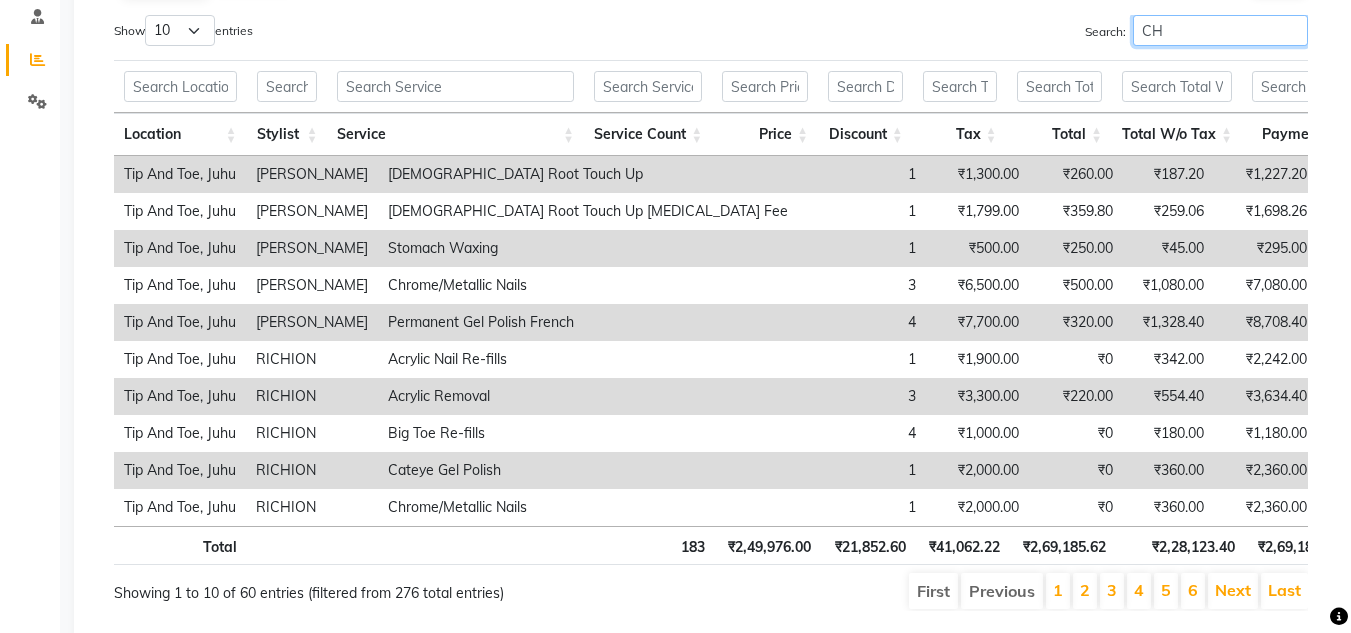 type on "C" 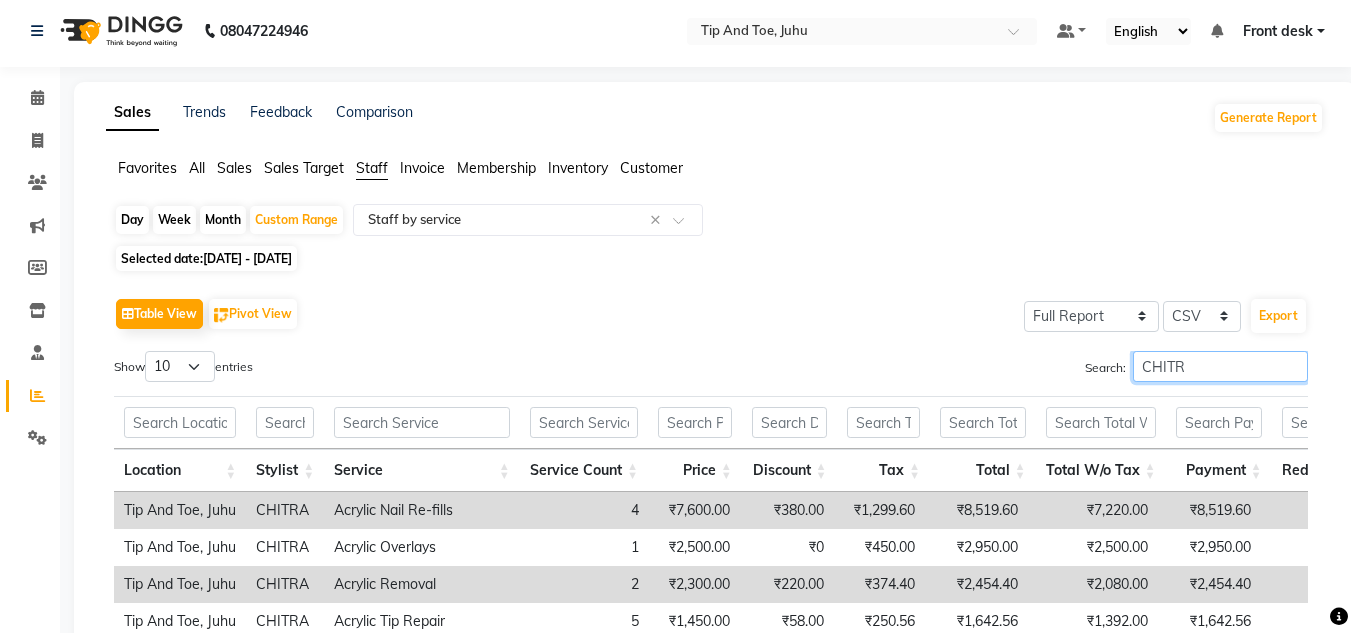 scroll, scrollTop: 0, scrollLeft: 0, axis: both 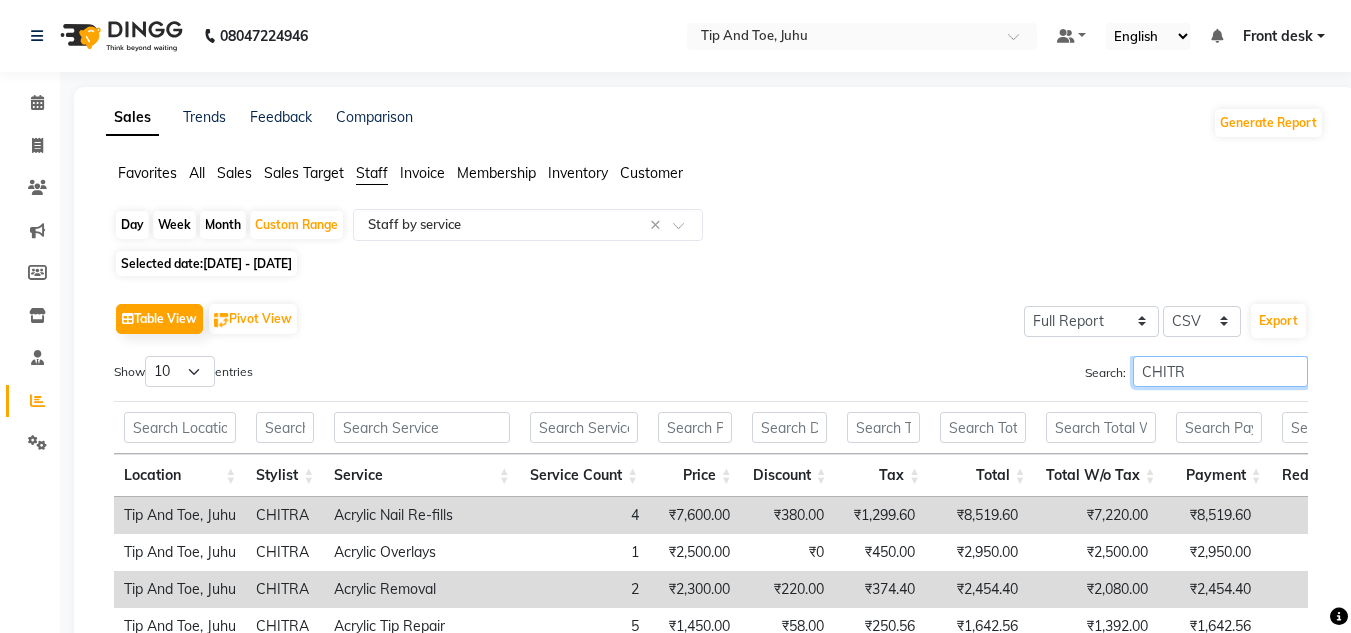 click on "CHITR" at bounding box center [1220, 371] 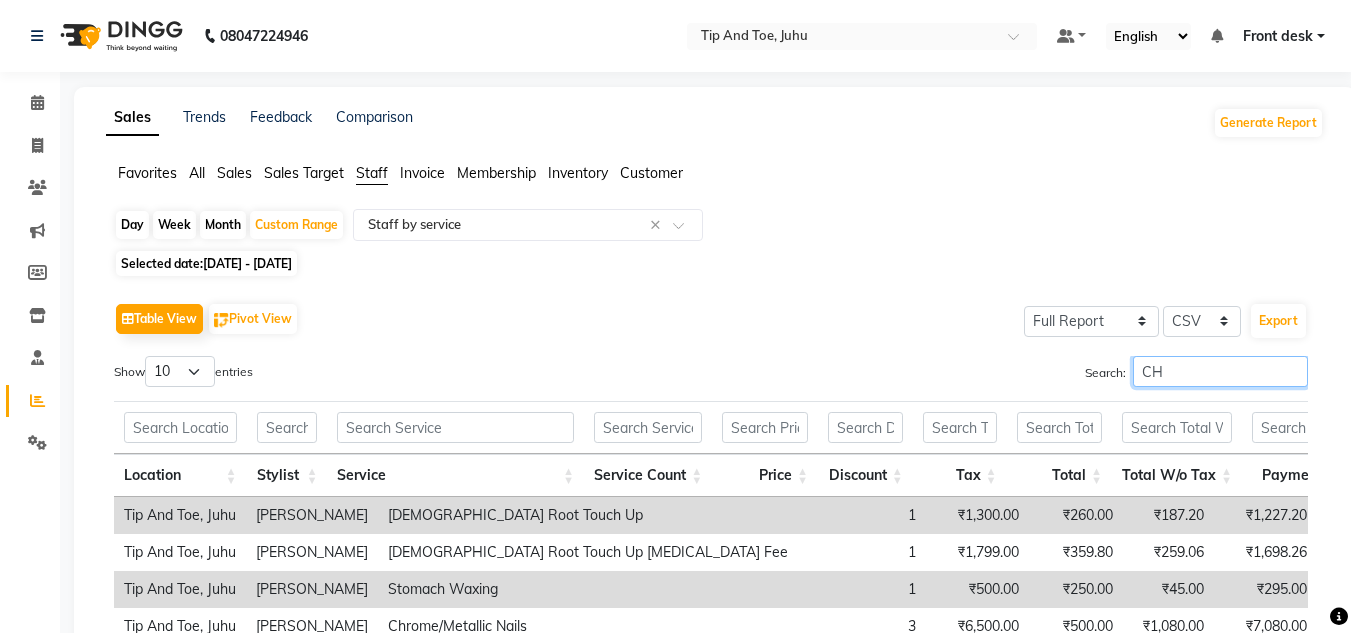 type on "C" 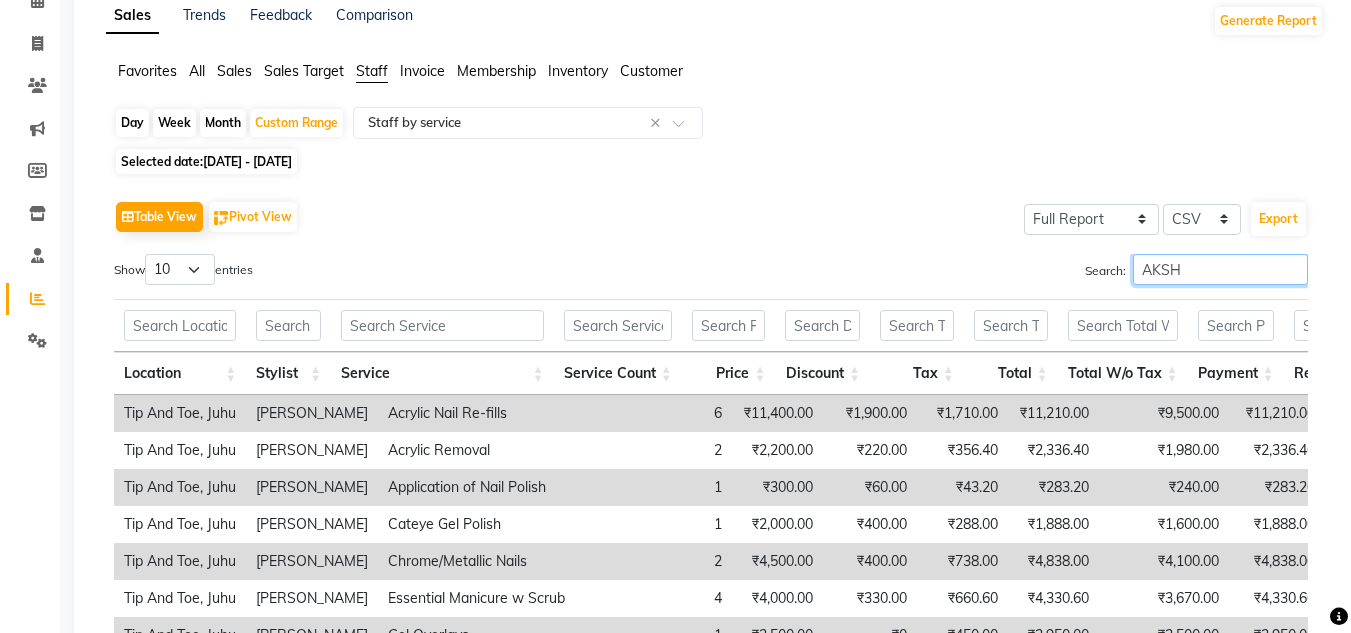 scroll, scrollTop: 0, scrollLeft: 0, axis: both 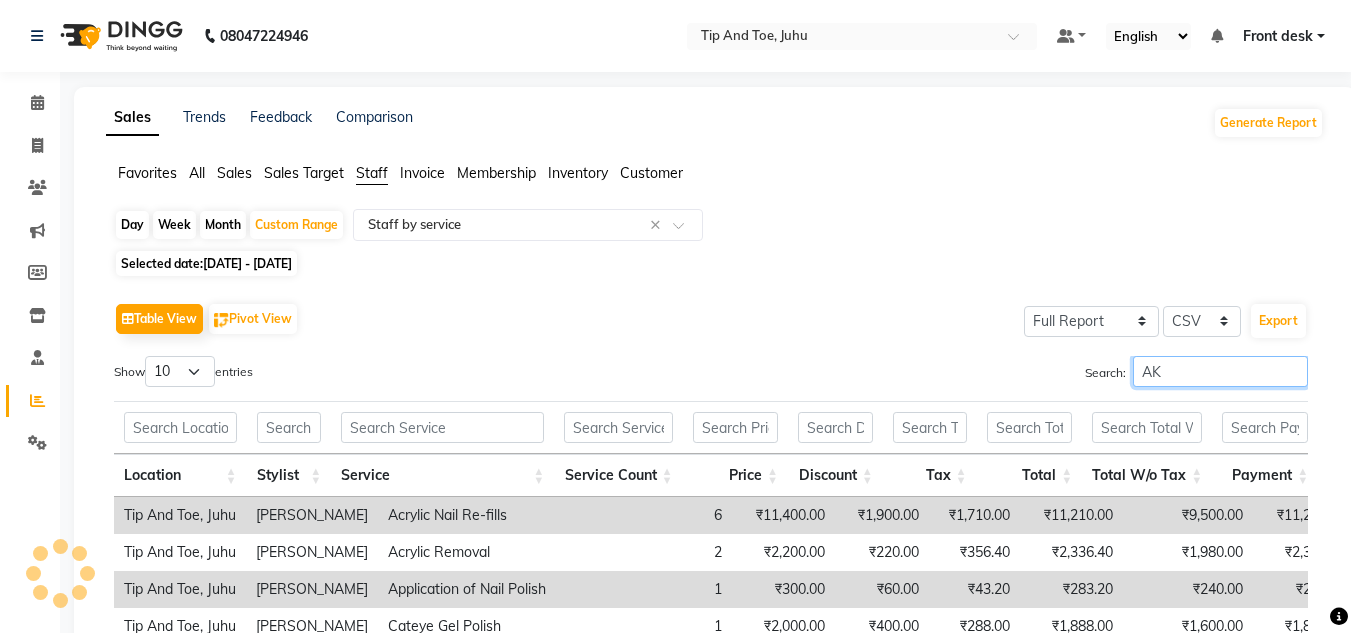 type on "A" 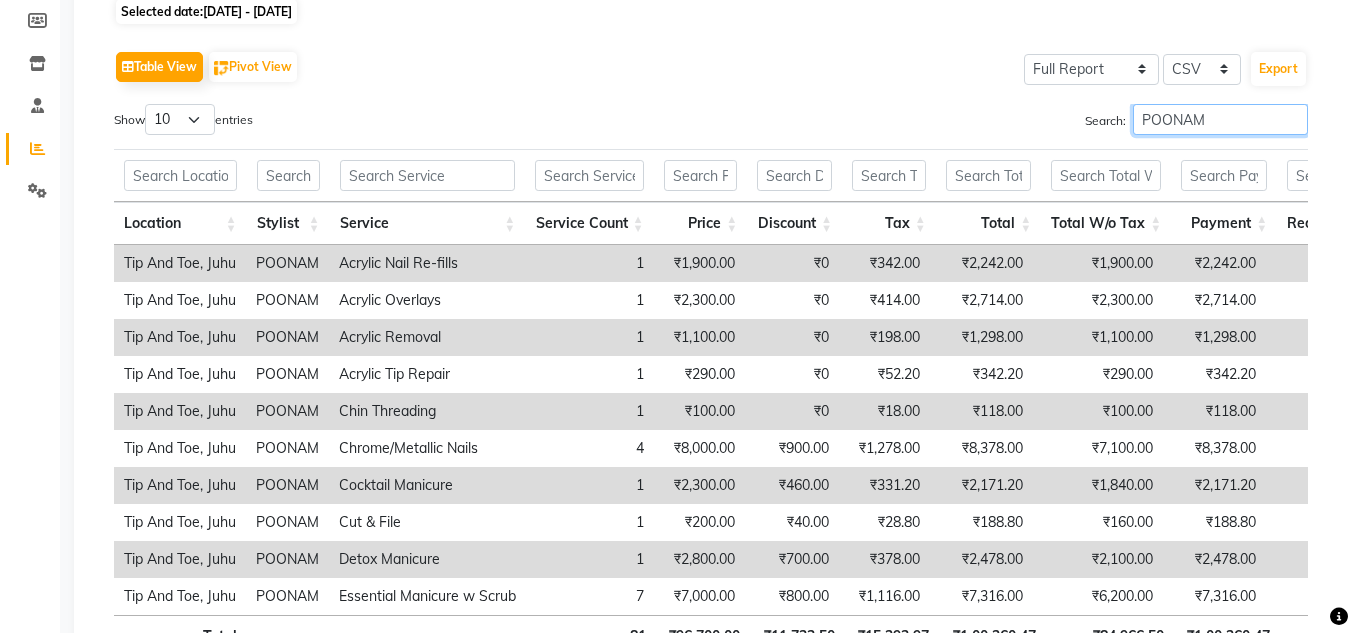 scroll, scrollTop: 200, scrollLeft: 0, axis: vertical 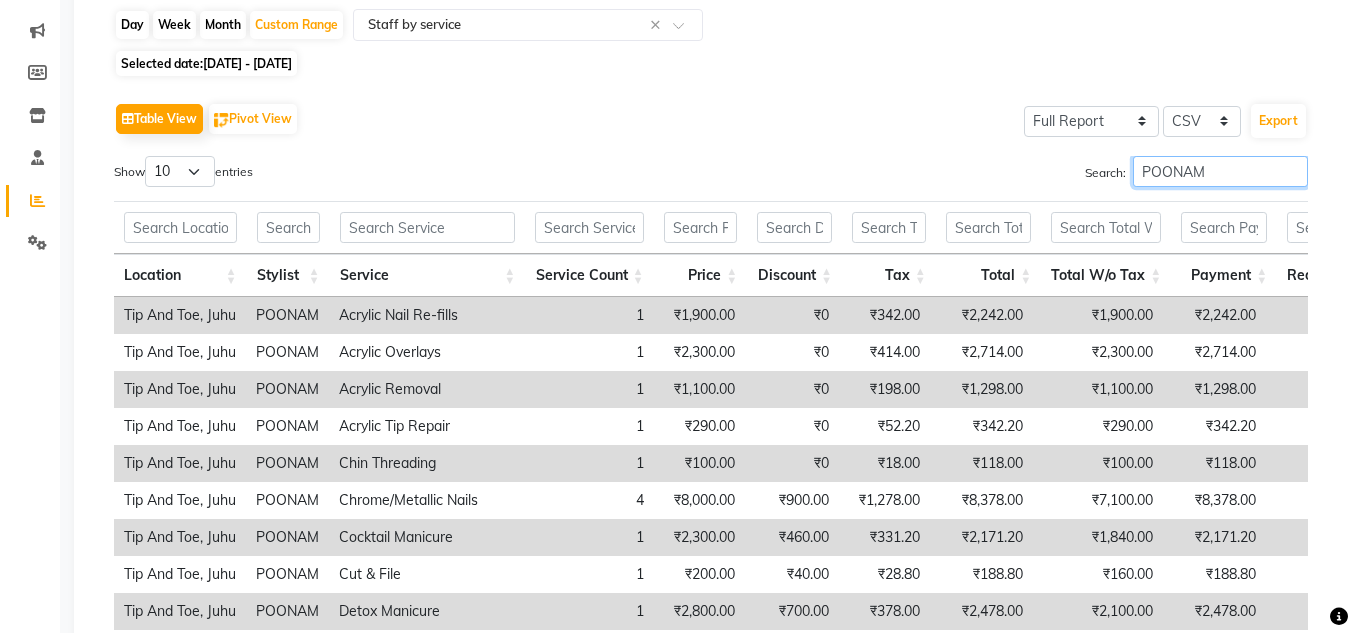 click on "POONAM" at bounding box center [1220, 171] 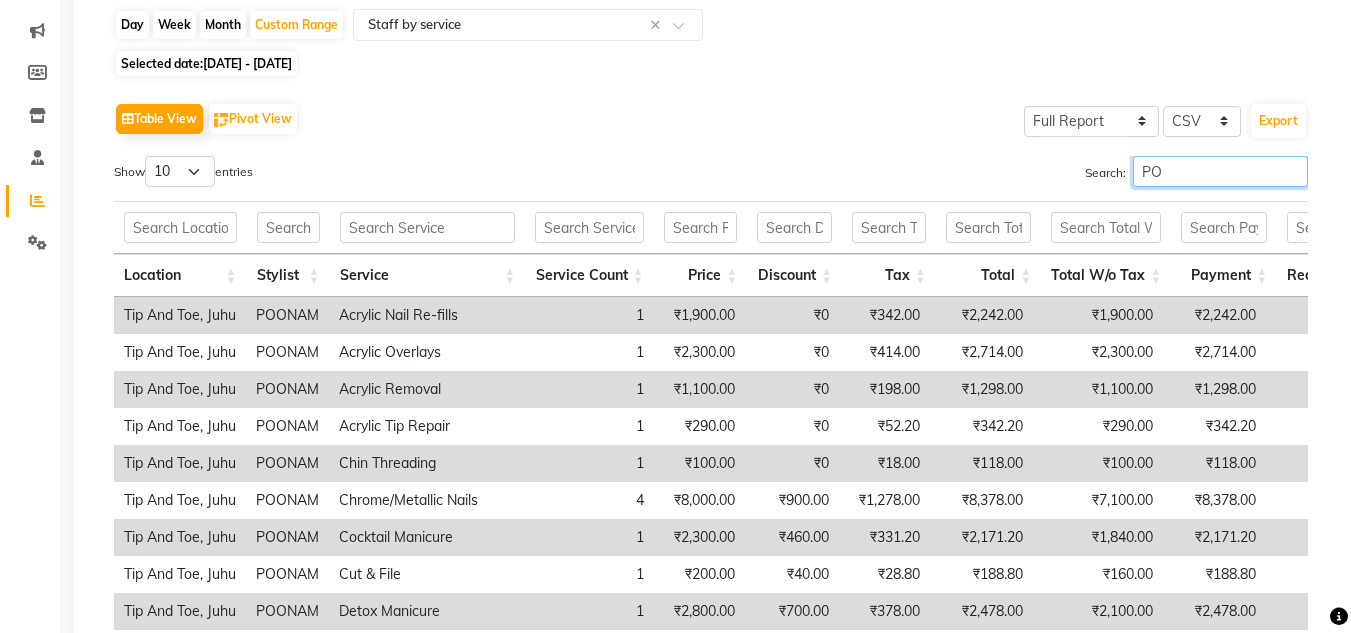 type on "P" 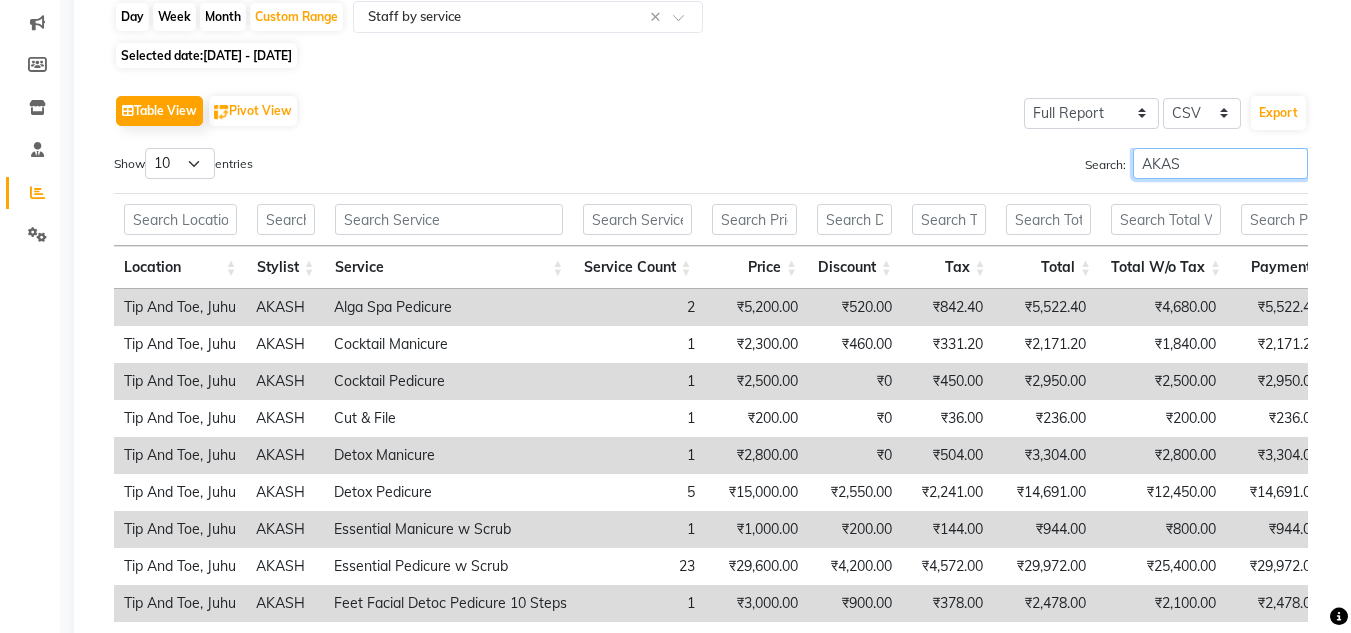 scroll, scrollTop: 0, scrollLeft: 0, axis: both 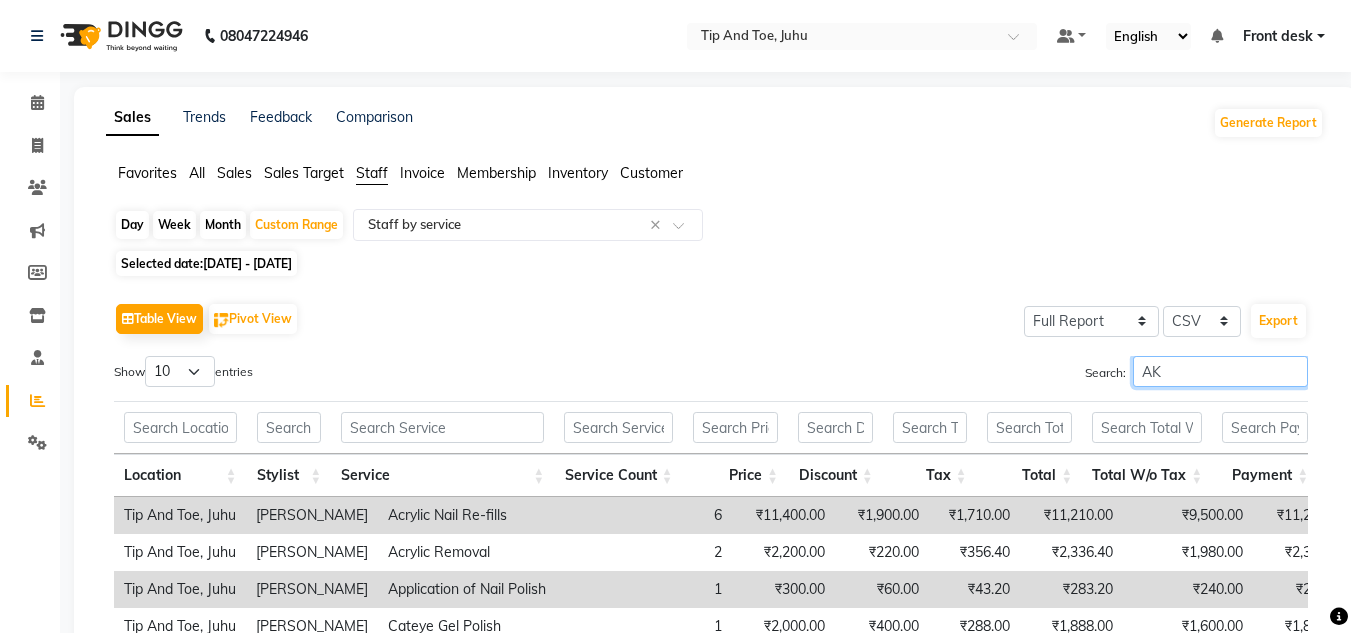 type on "A" 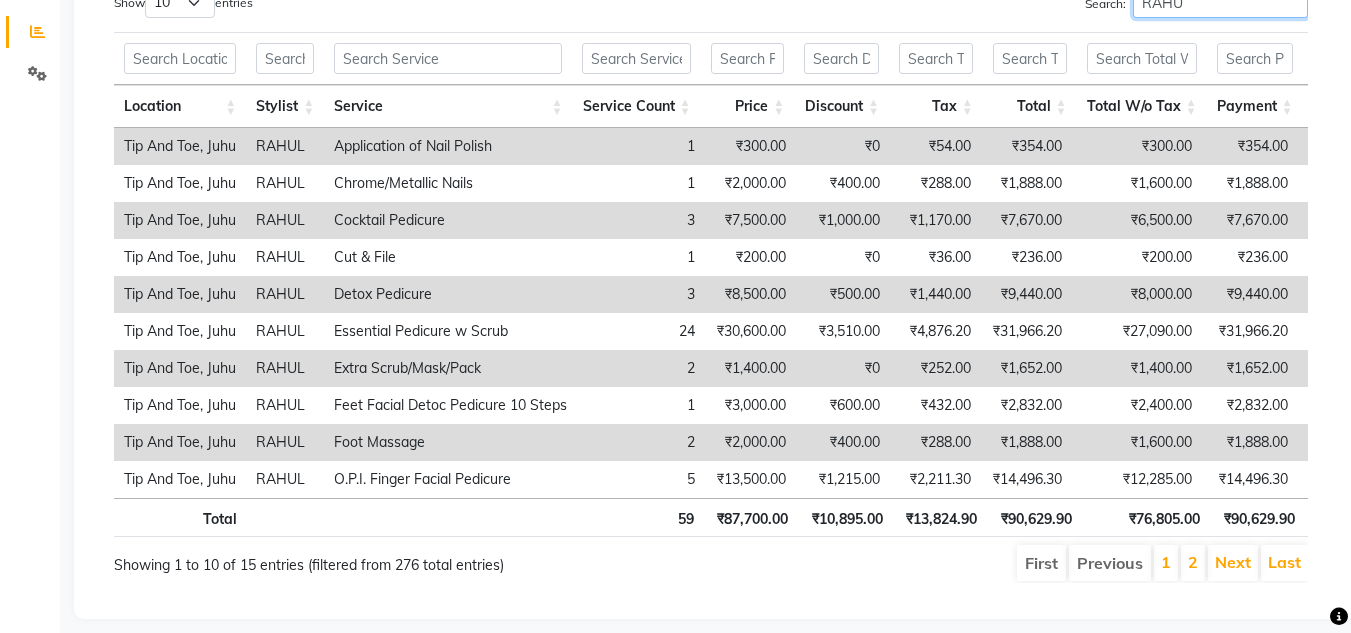 scroll, scrollTop: 400, scrollLeft: 0, axis: vertical 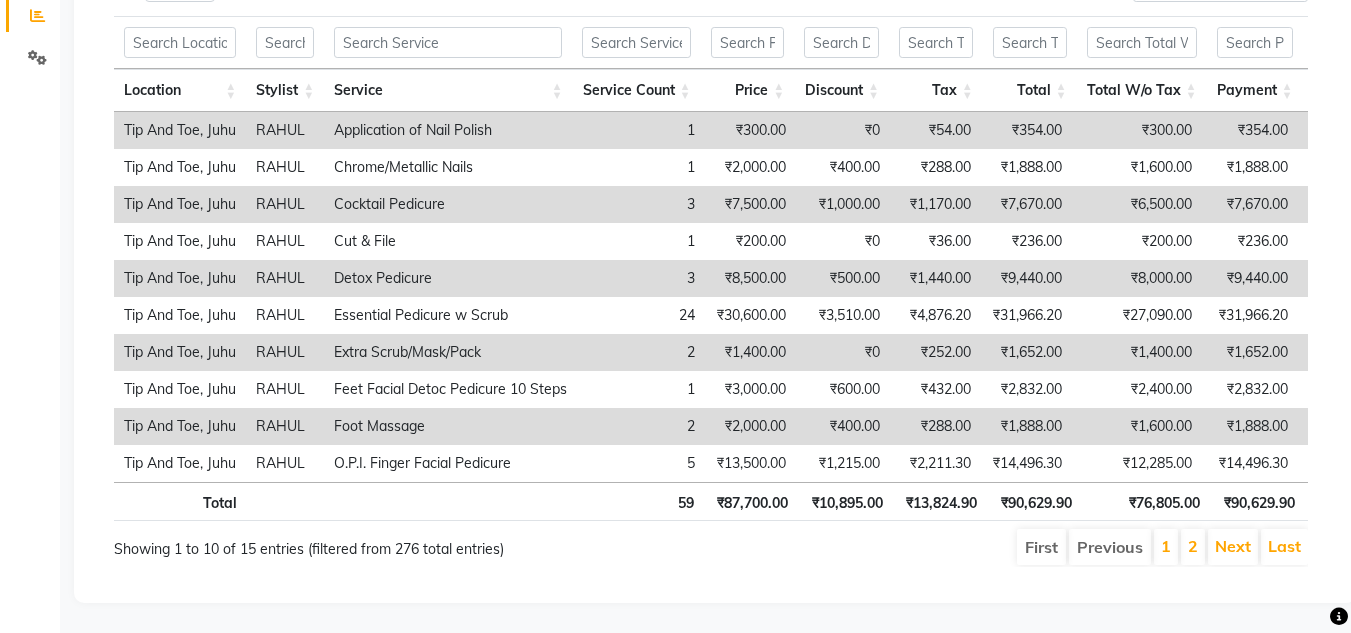 click on "2" at bounding box center (1193, 547) 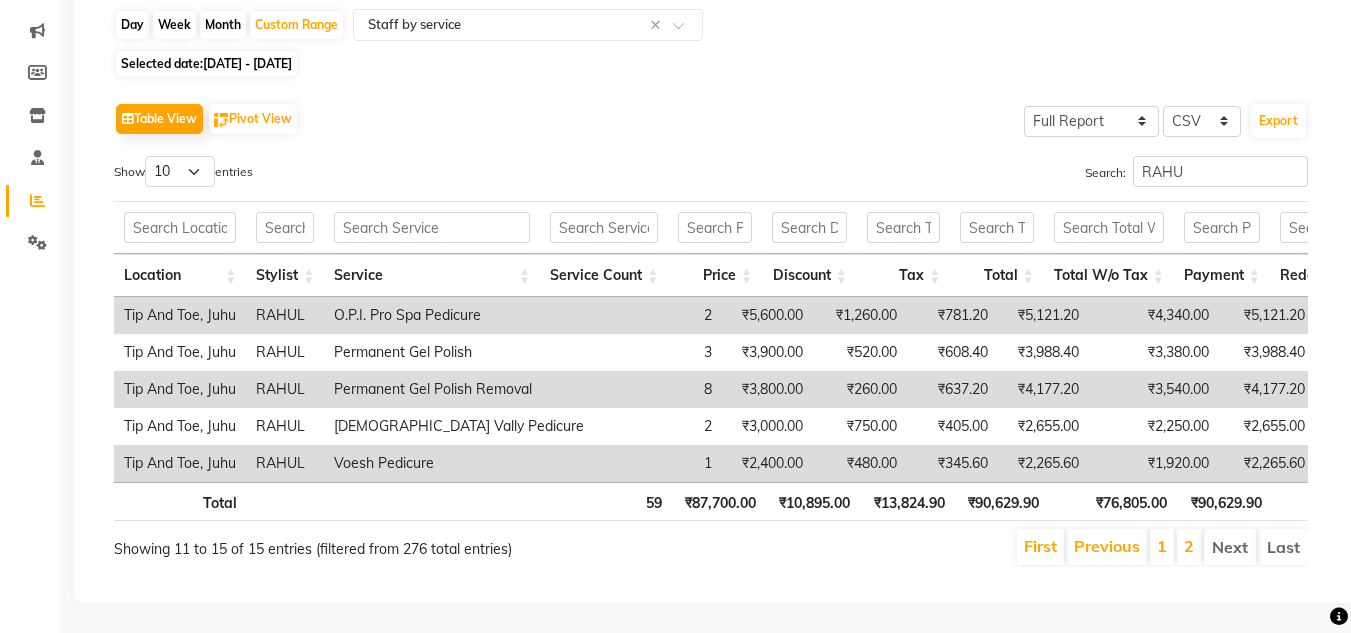 scroll, scrollTop: 230, scrollLeft: 0, axis: vertical 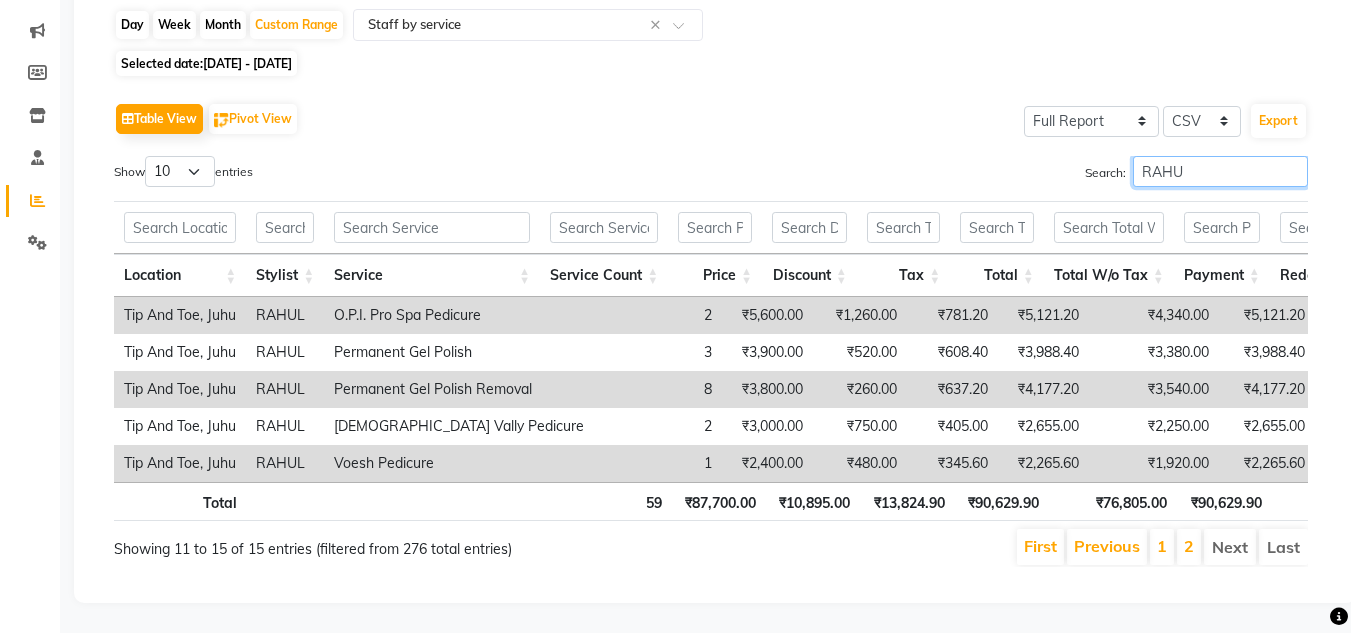 click on "RAHU" at bounding box center [1220, 171] 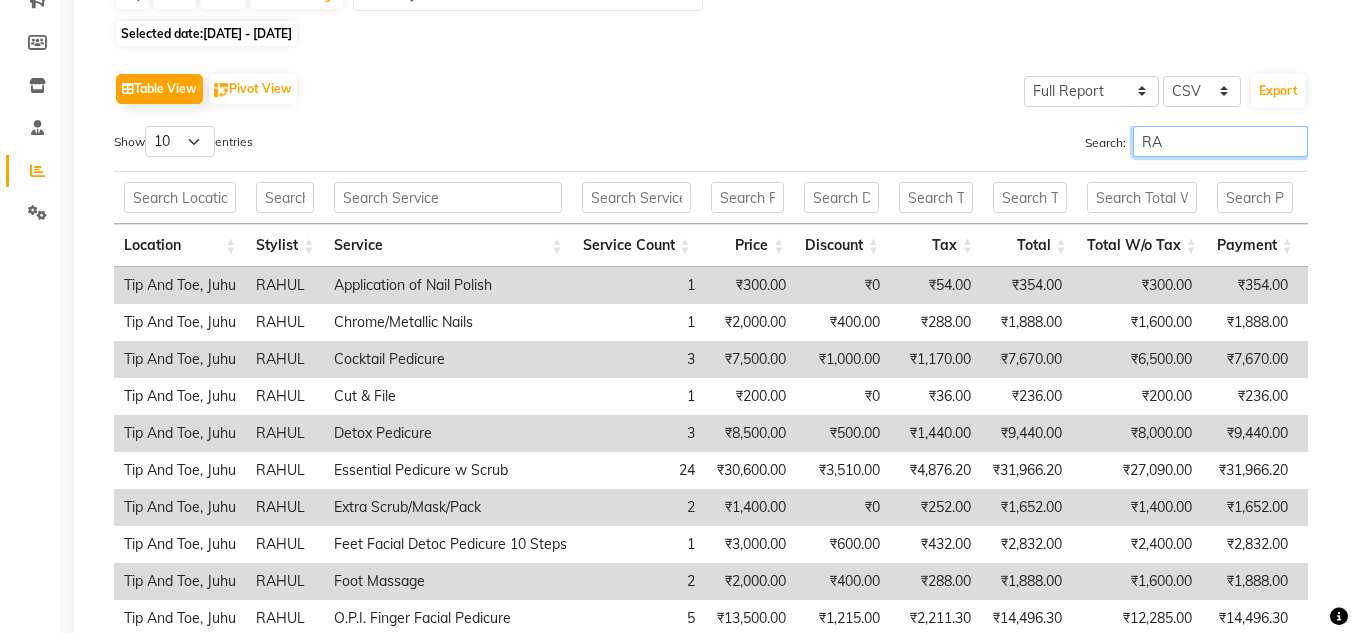 type on "R" 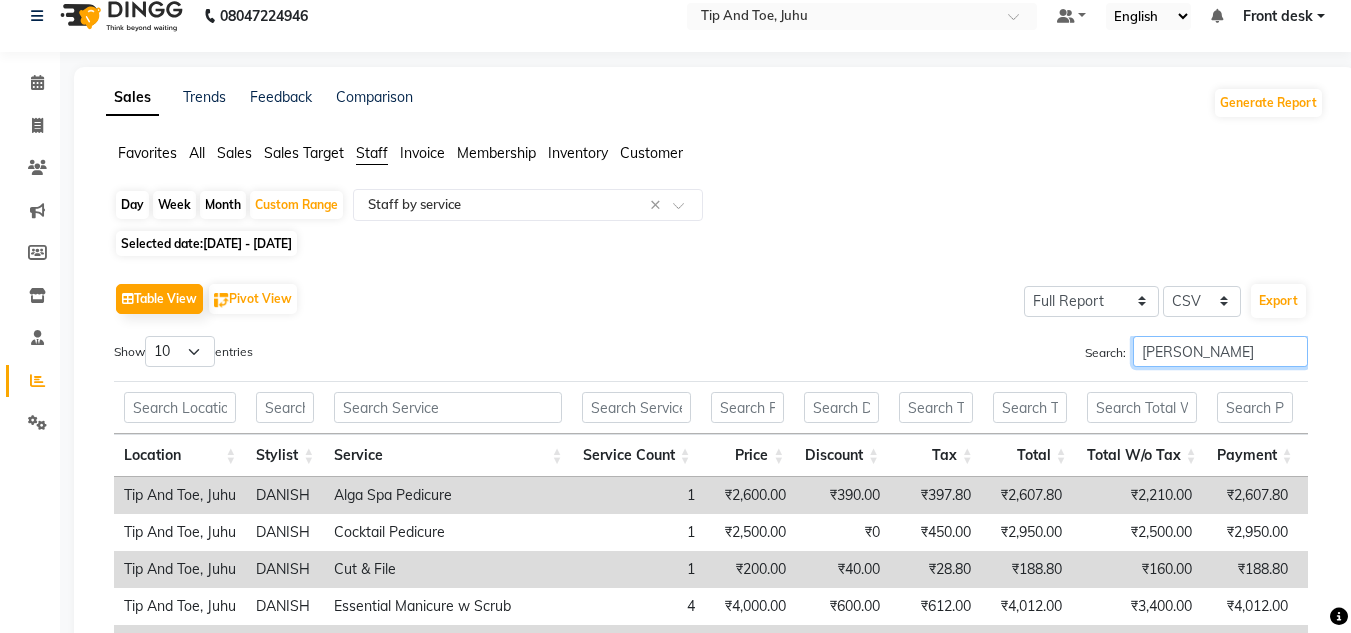 scroll, scrollTop: 15, scrollLeft: 0, axis: vertical 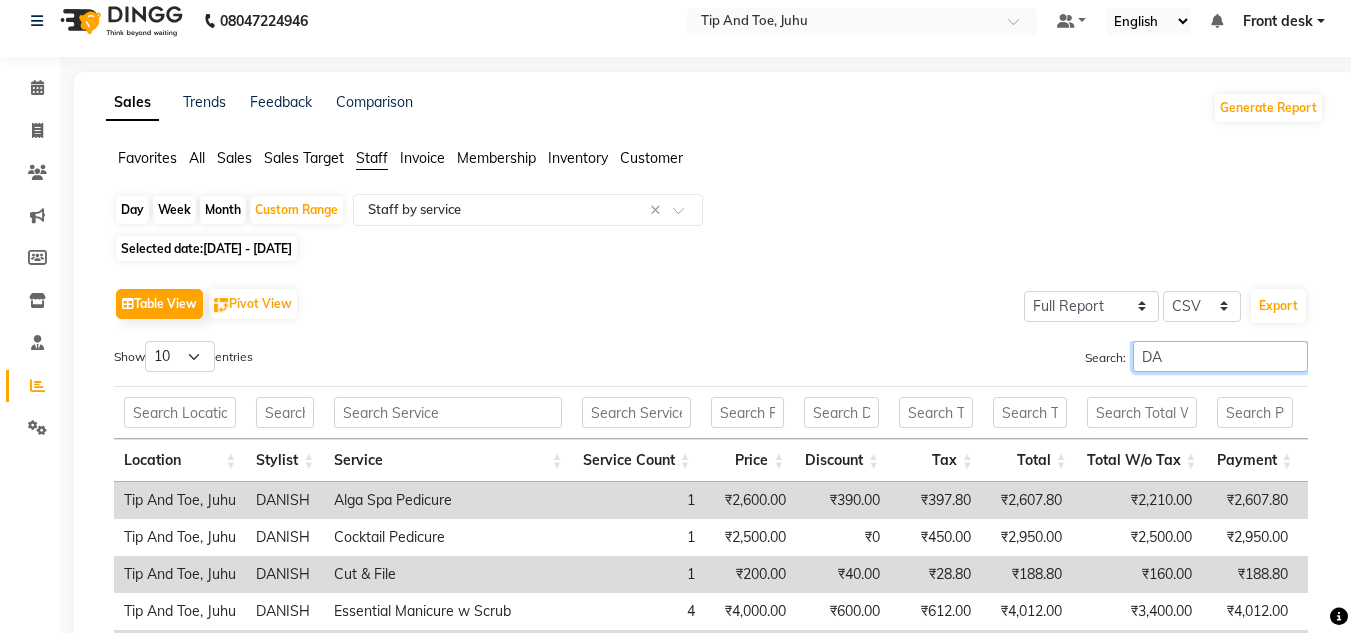 type on "D" 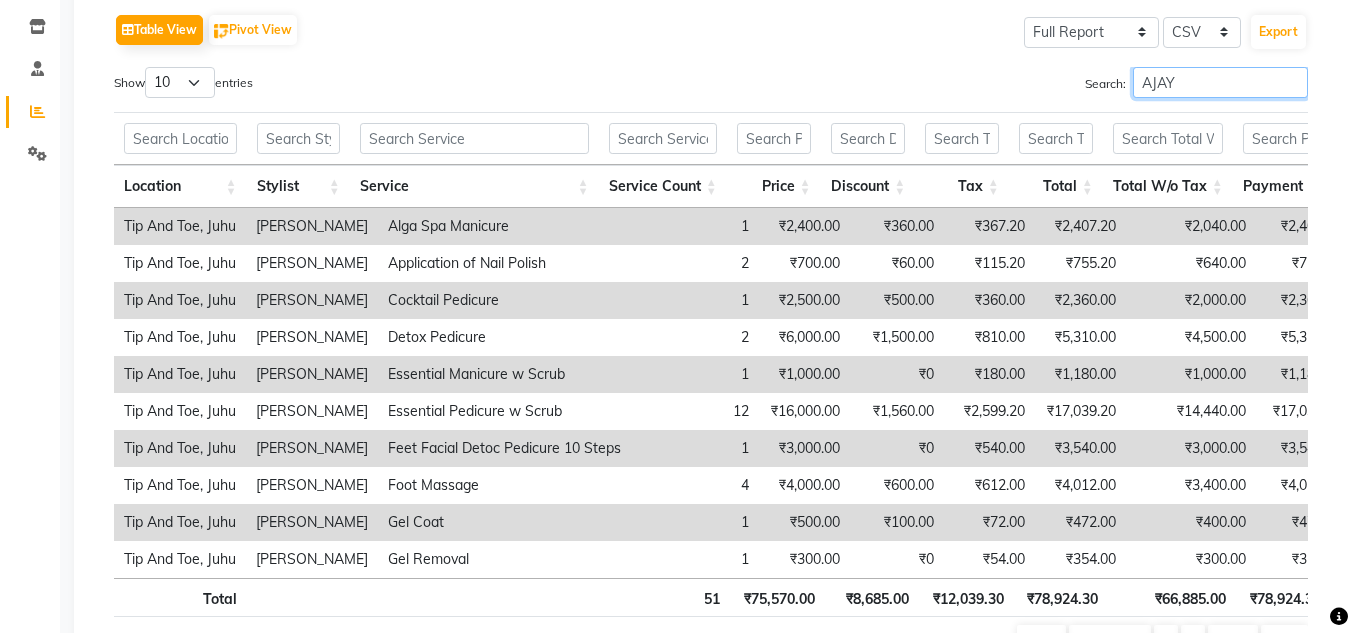 scroll, scrollTop: 415, scrollLeft: 0, axis: vertical 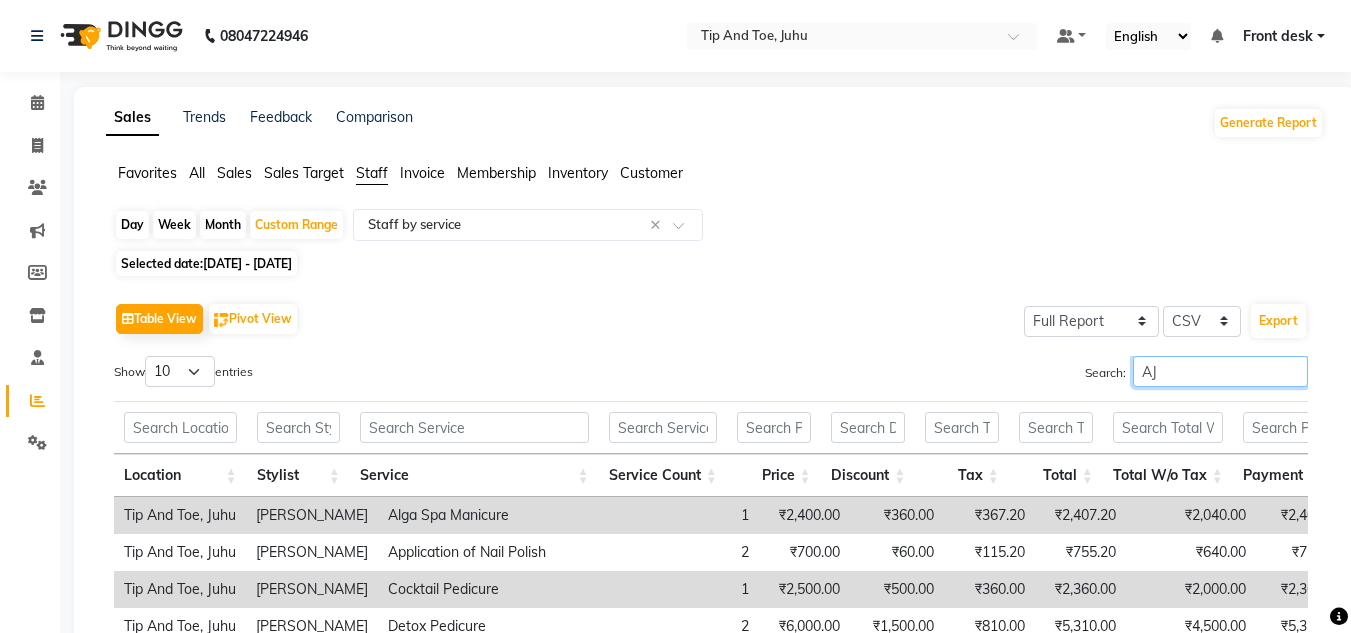 type on "A" 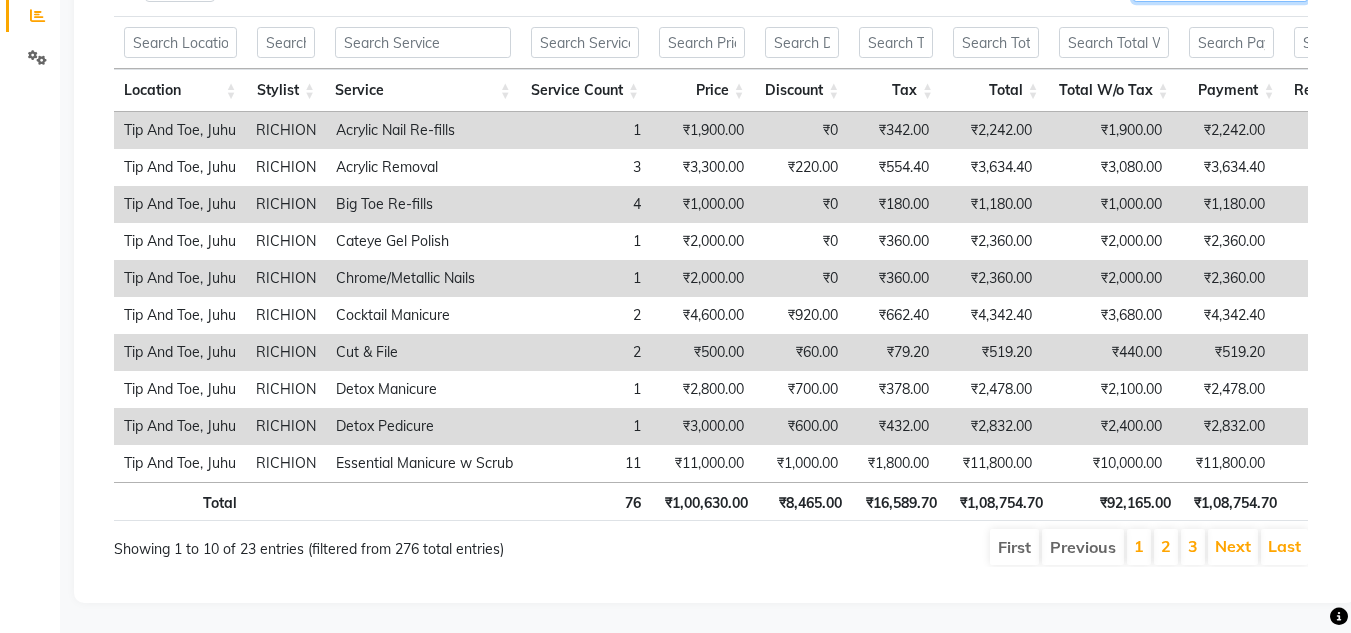 scroll, scrollTop: 415, scrollLeft: 0, axis: vertical 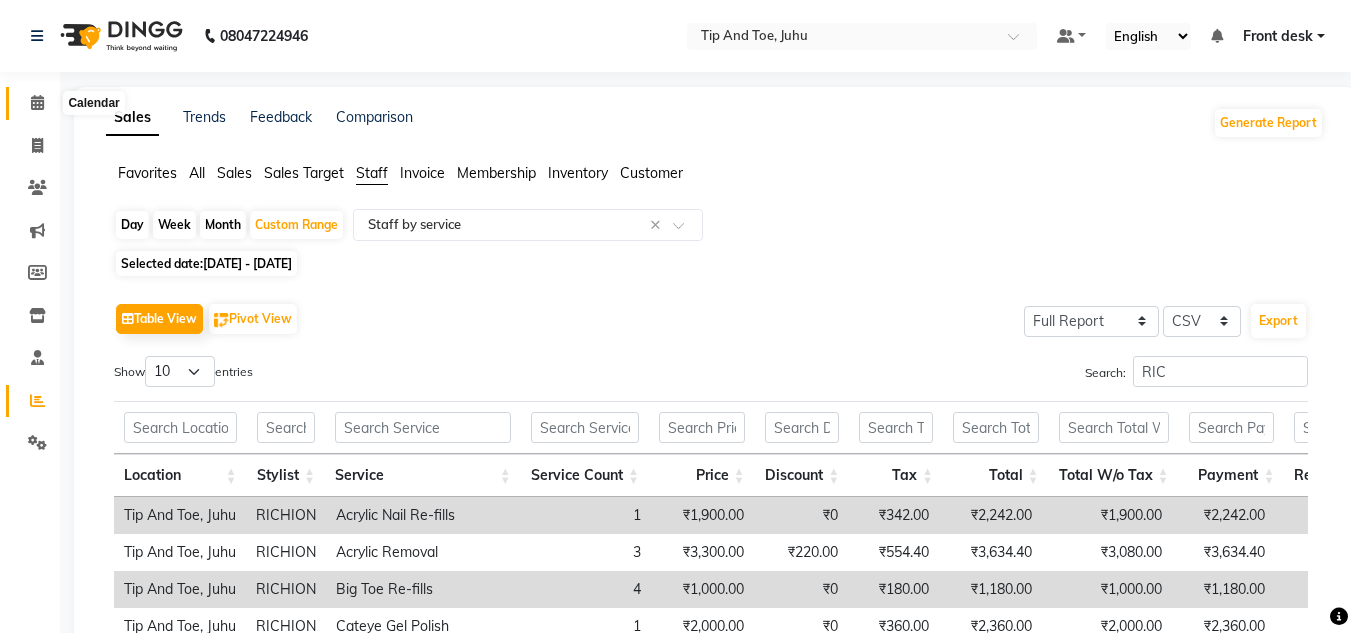 click 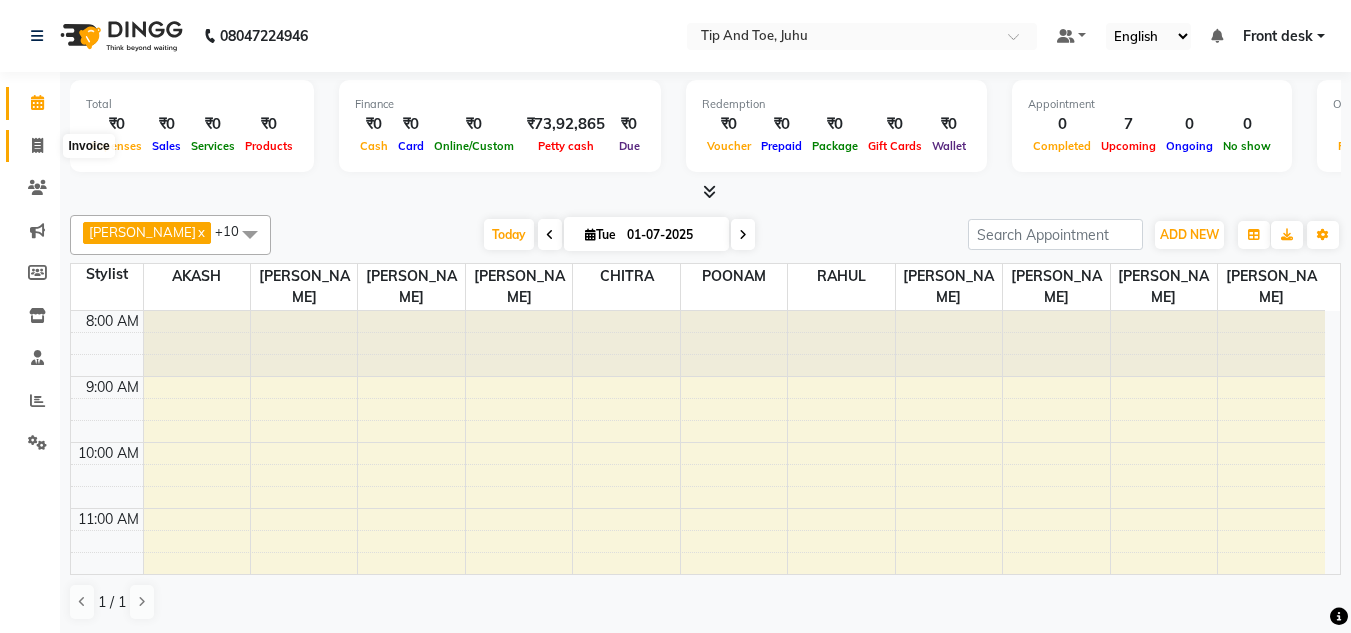click 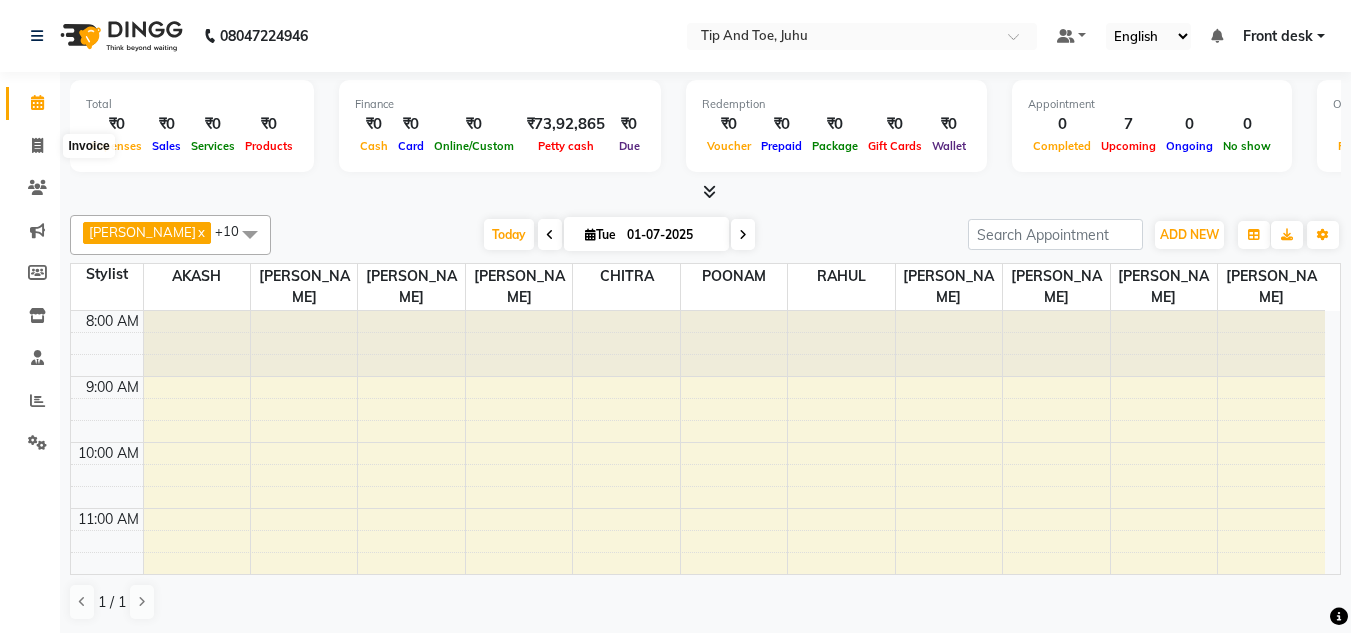 select on "service" 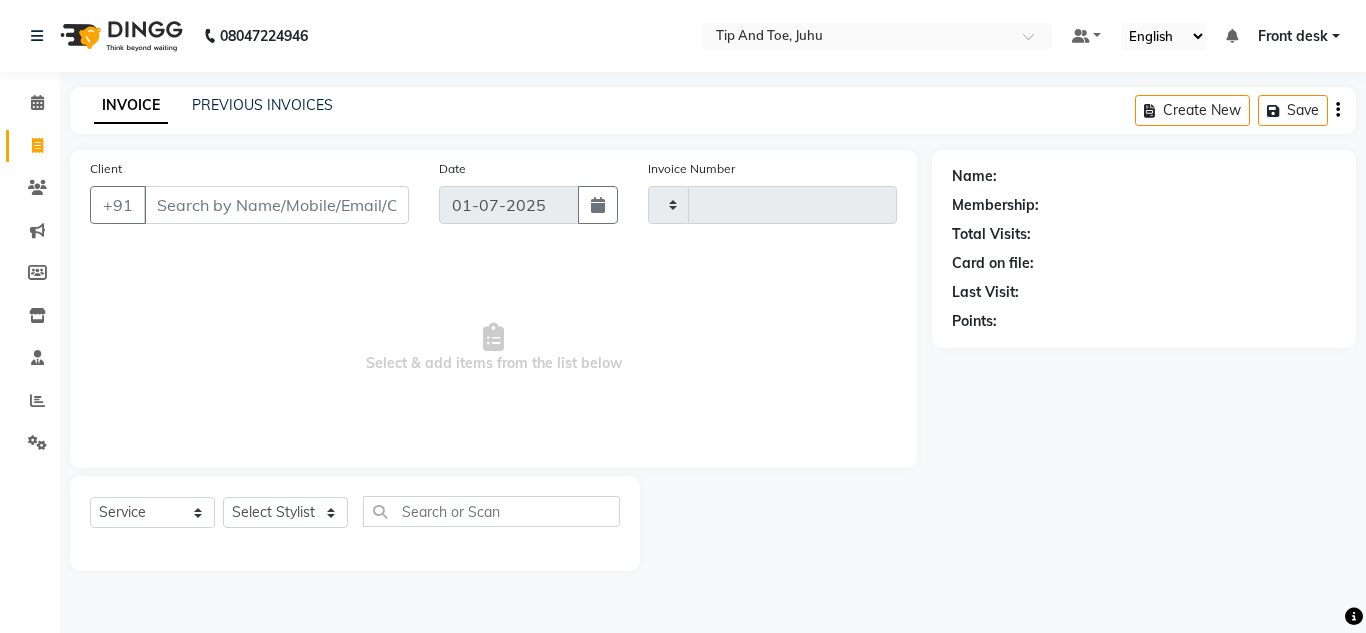 type on "1041" 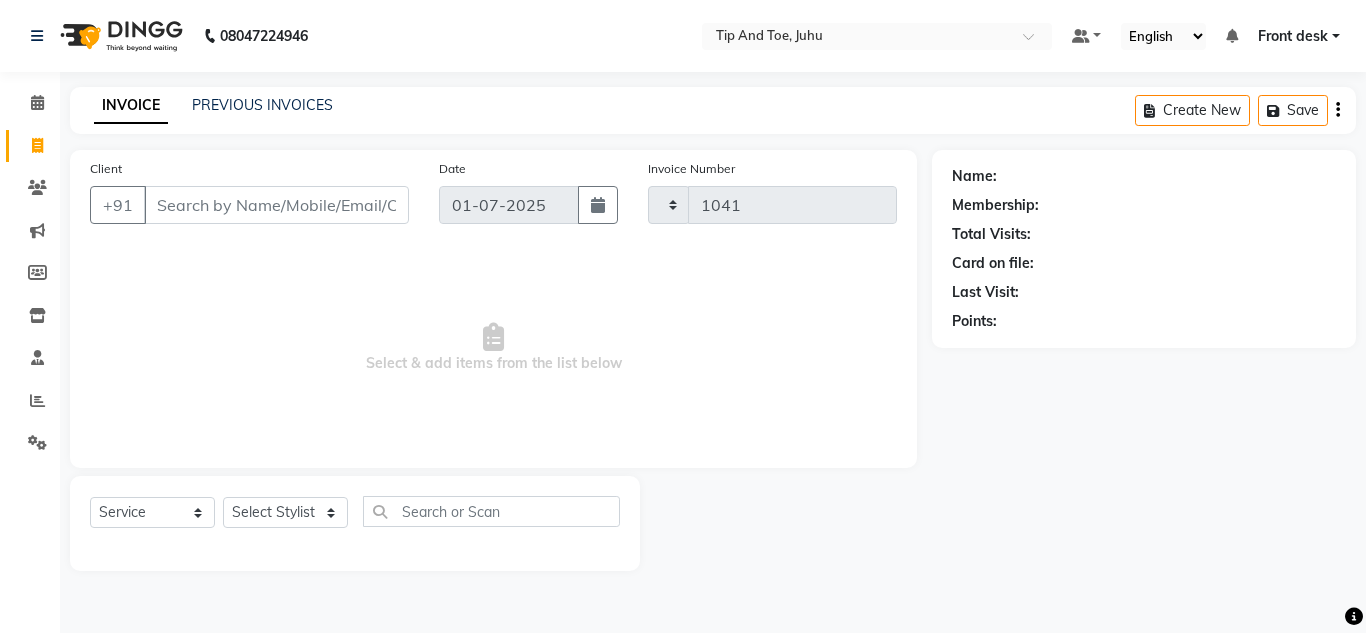 select on "5516" 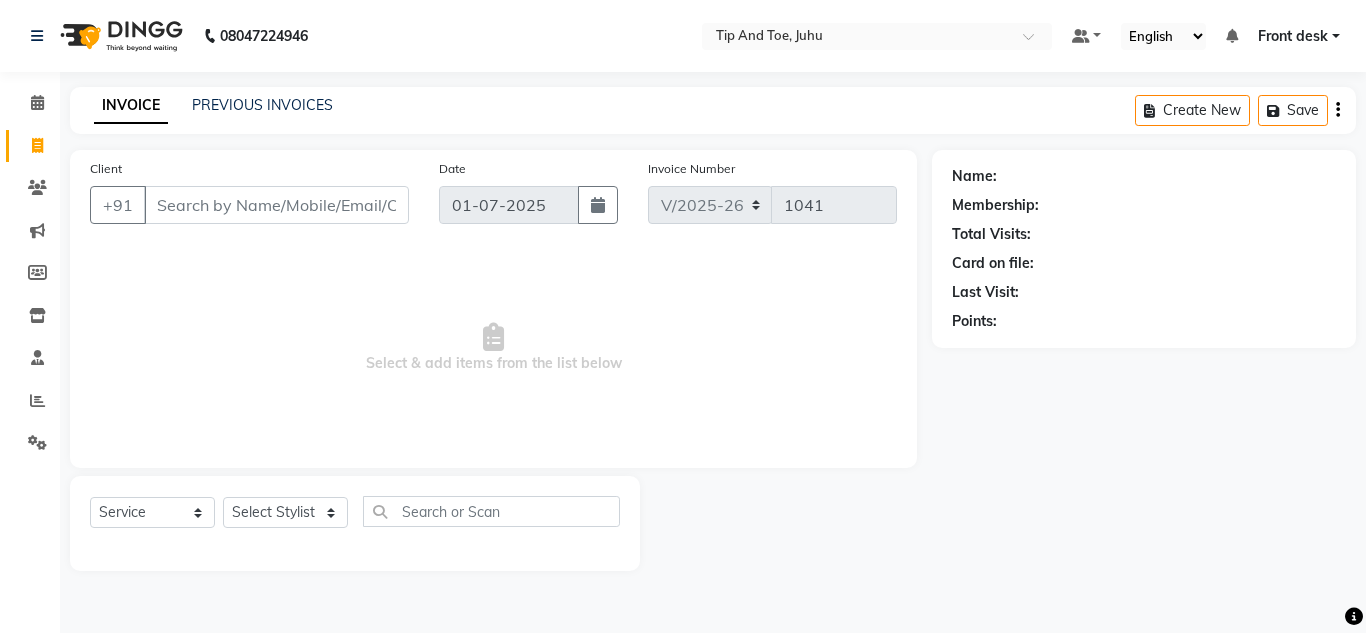 click on "Client" at bounding box center (276, 205) 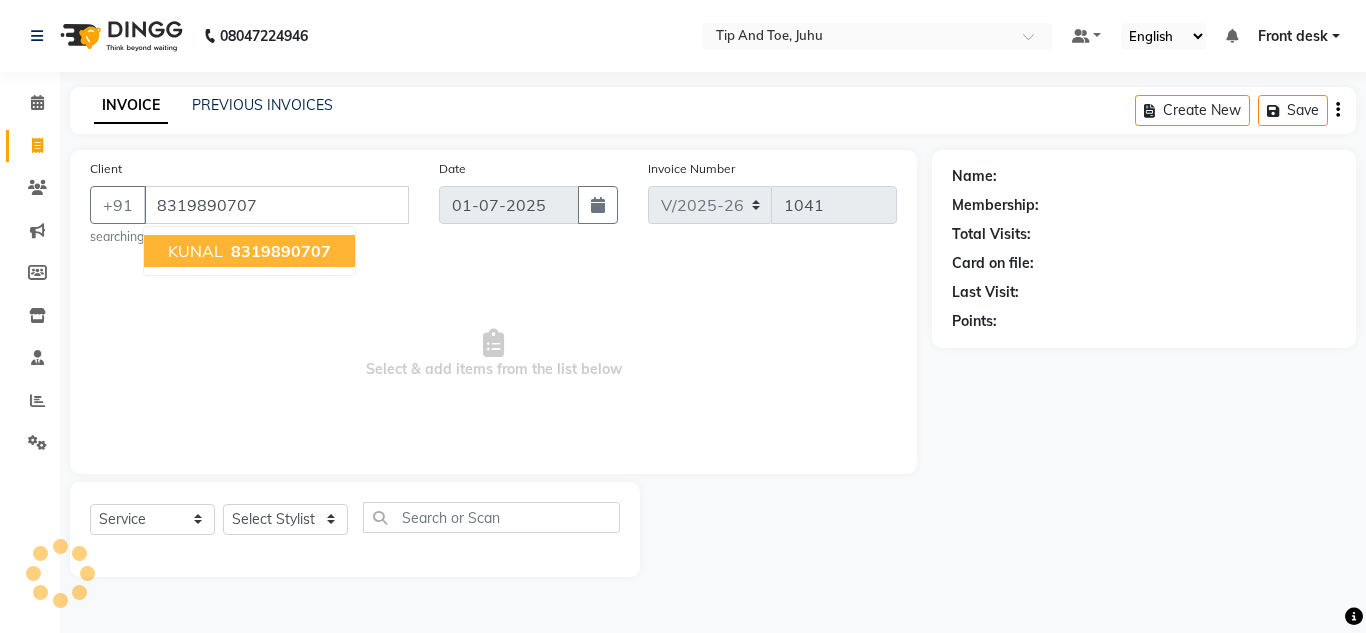 type on "8319890707" 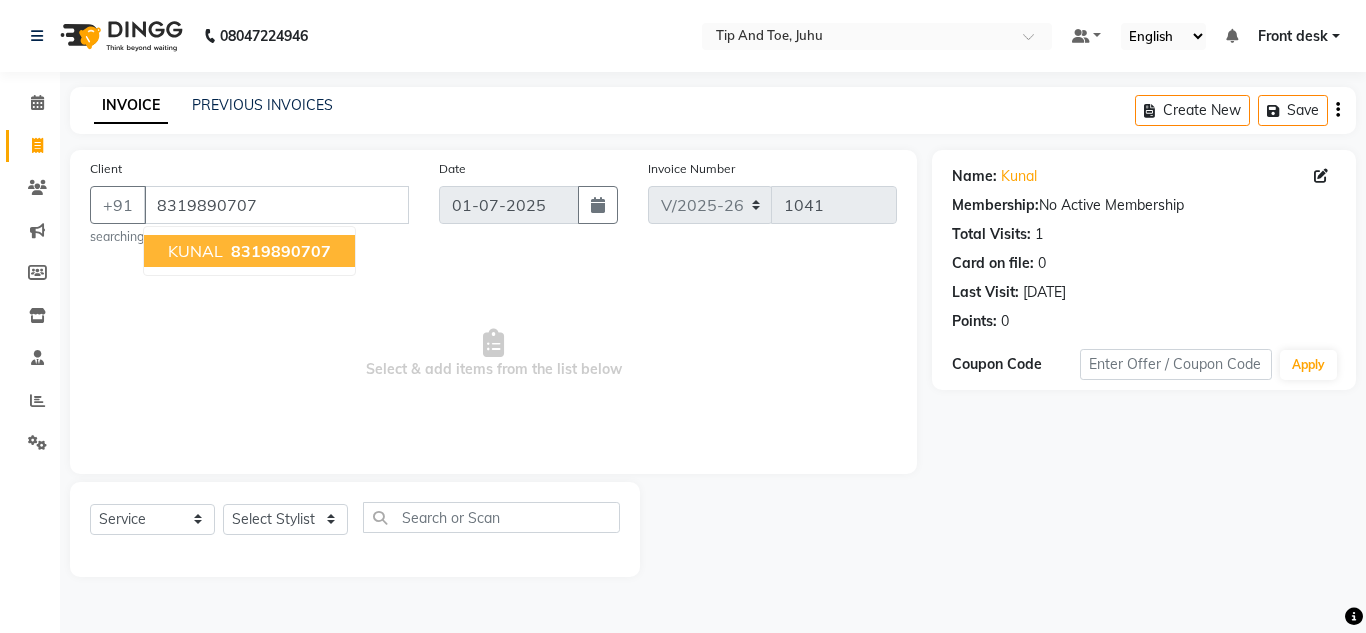 click on "8319890707" at bounding box center [281, 251] 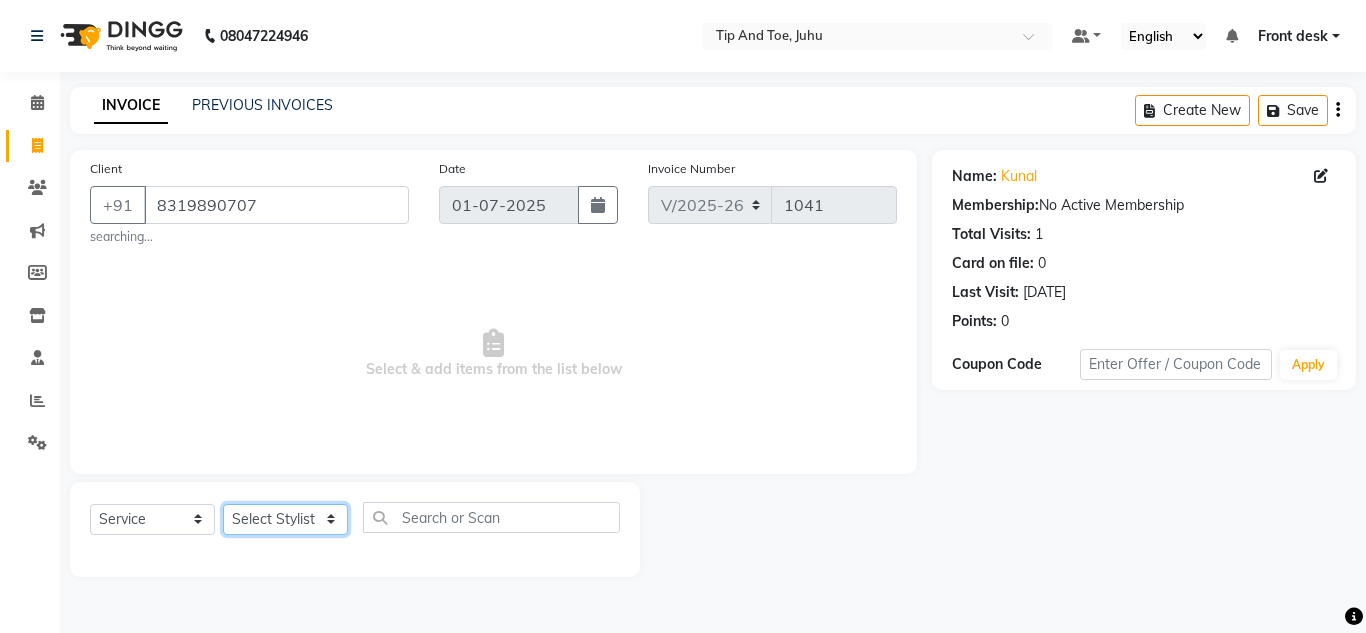 drag, startPoint x: 264, startPoint y: 530, endPoint x: 294, endPoint y: 512, distance: 34.98571 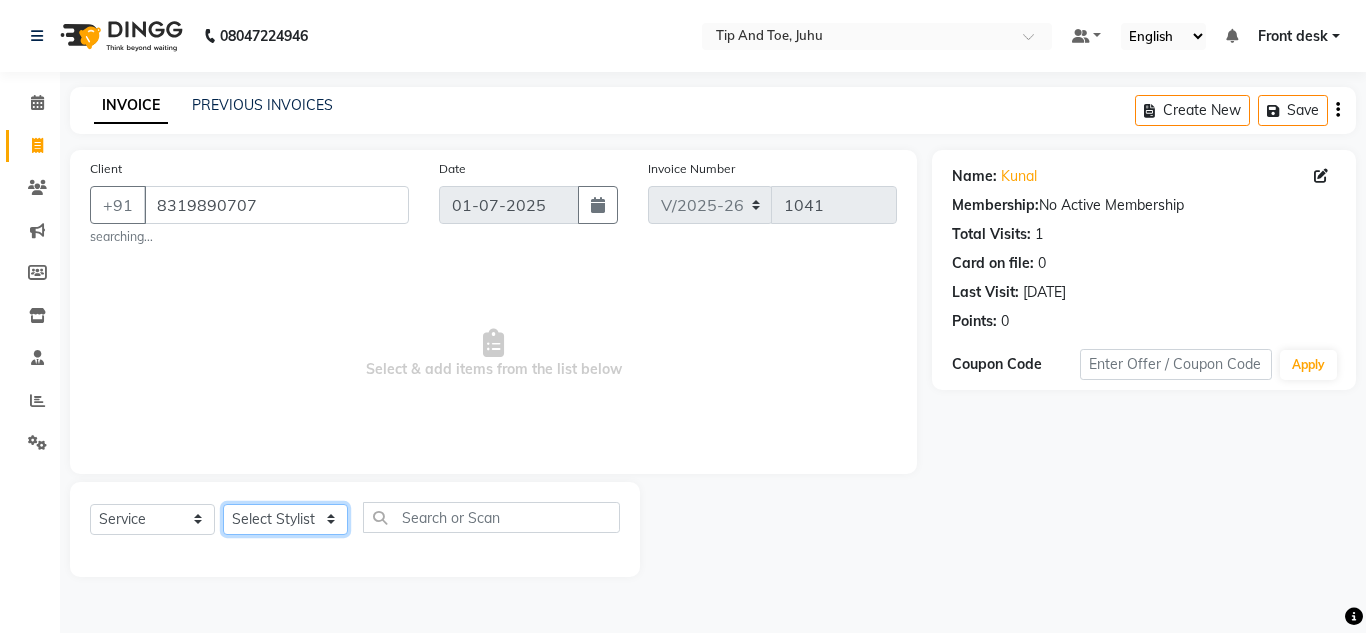 select on "63236" 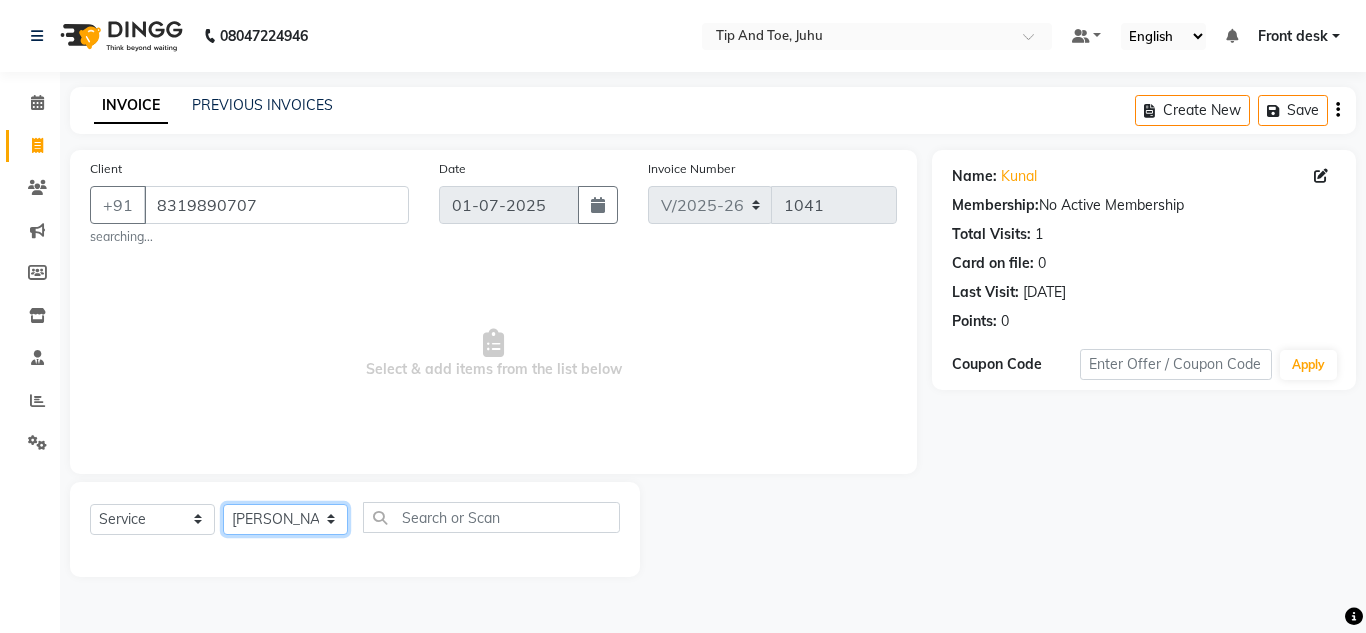 click on "Select Stylist ABIK  ACHAN AJAY UTKAR AKASH AKSHATA ARBAZ BABU BILAL CHITRA DANISH DHANSHREE Front desk  KEISHEEN KUMAR MAQSOOD NIKHIL POONAM RAHUL RICHION SADHNA SANJAY SANJAY MAMA TWINKLE GUPTA  VINITA" 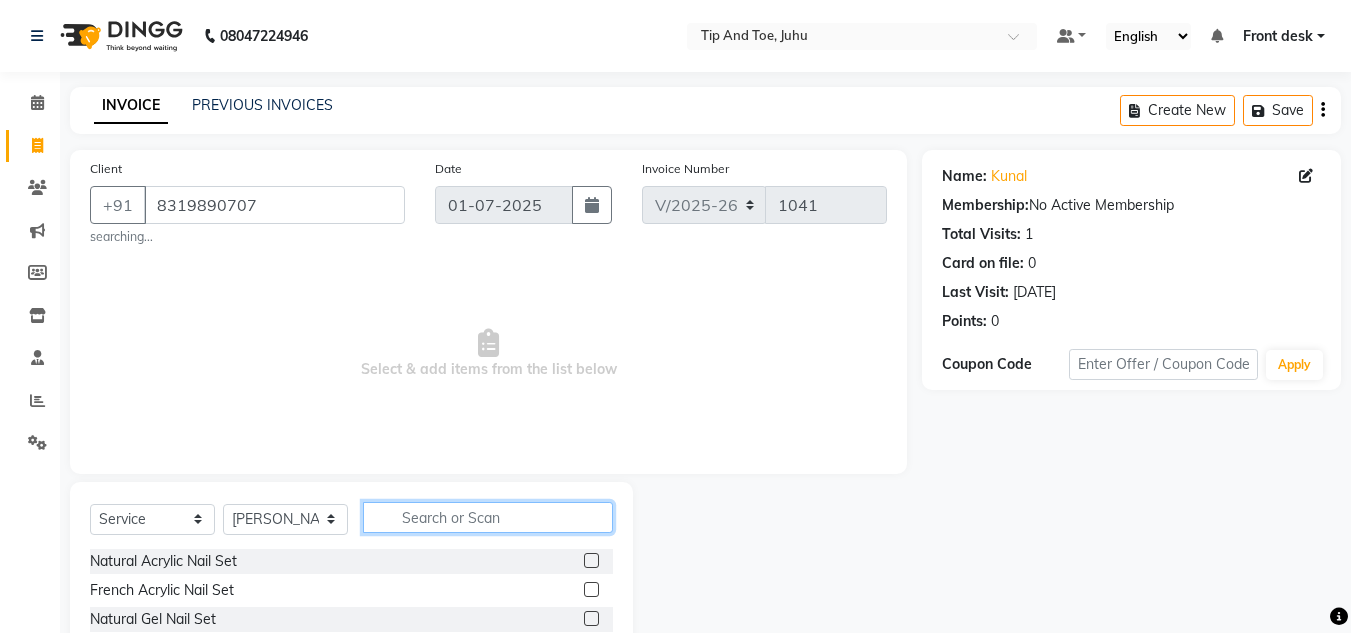 click 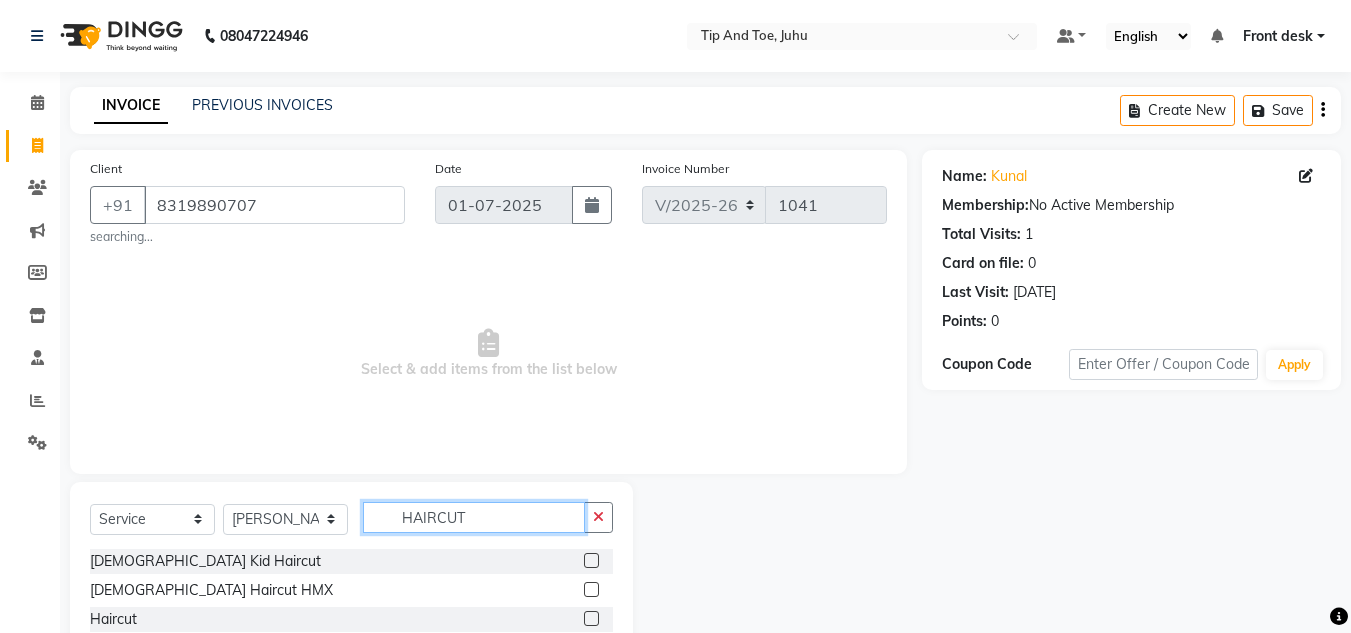 type on "HAIRCUT" 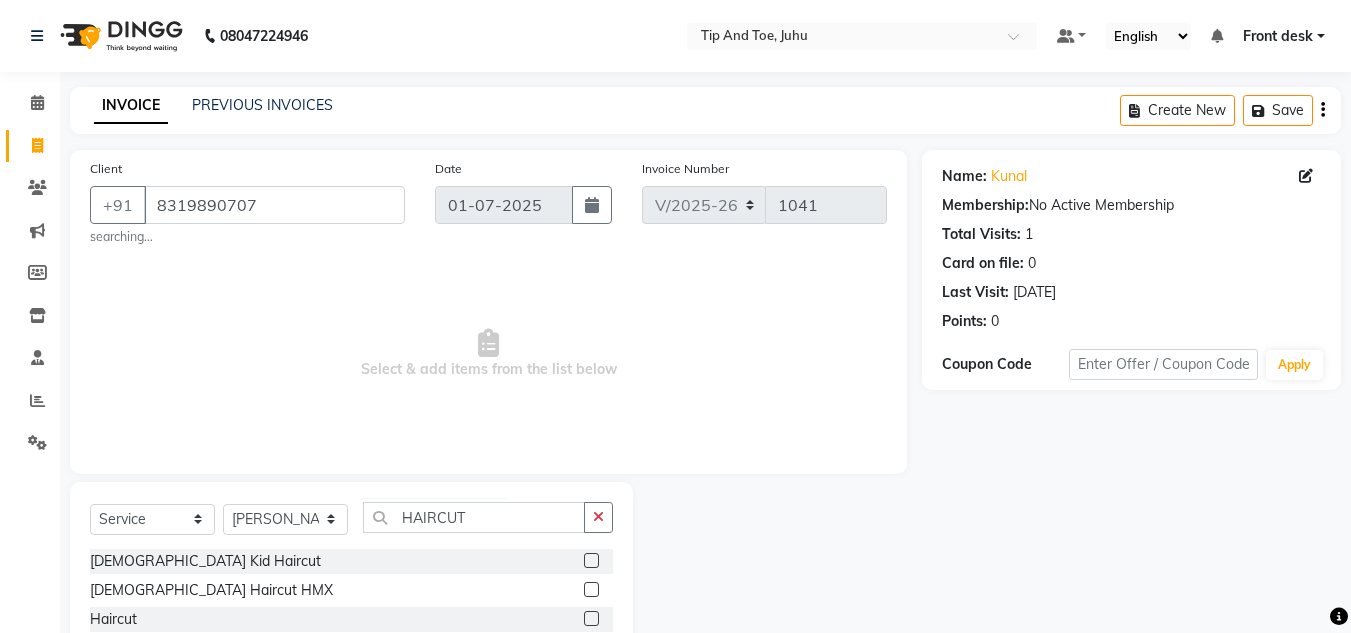 click 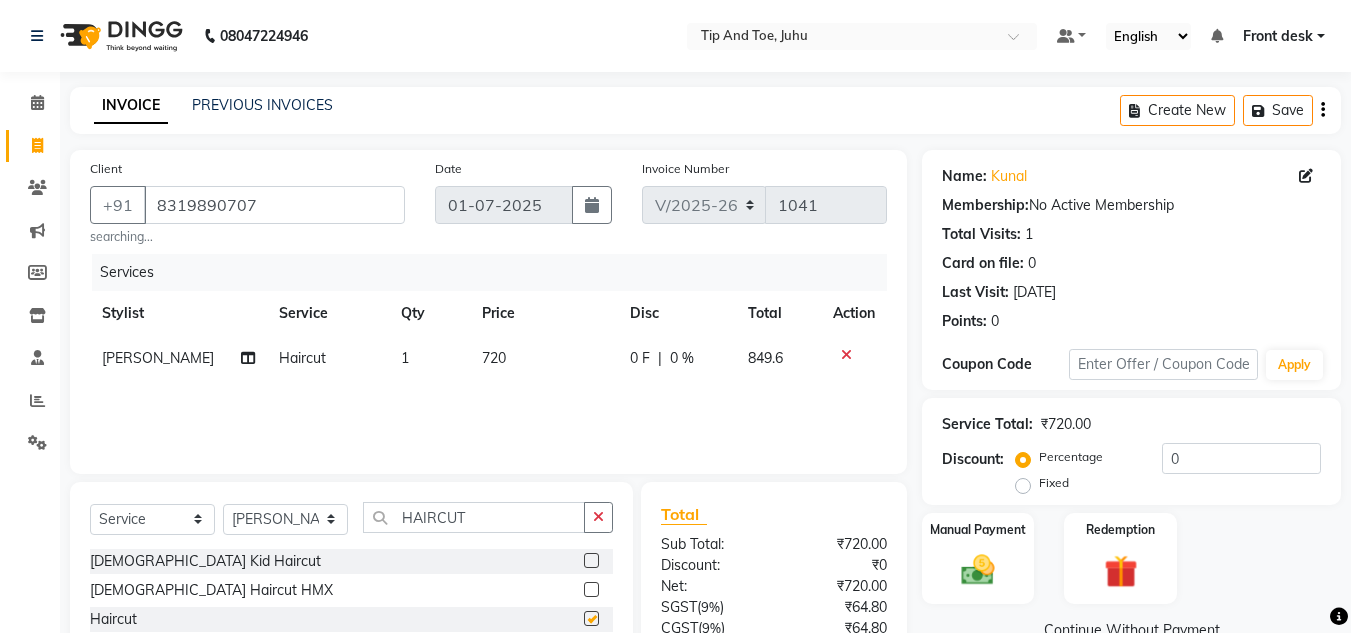 checkbox on "false" 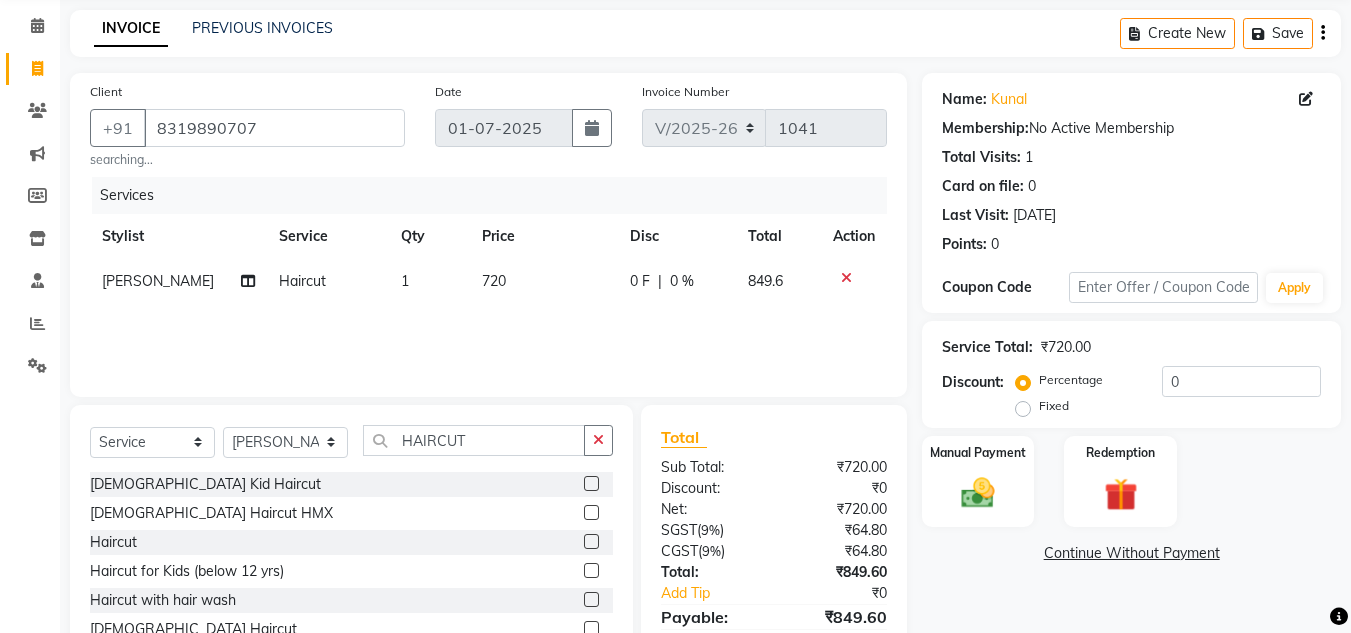 scroll, scrollTop: 100, scrollLeft: 0, axis: vertical 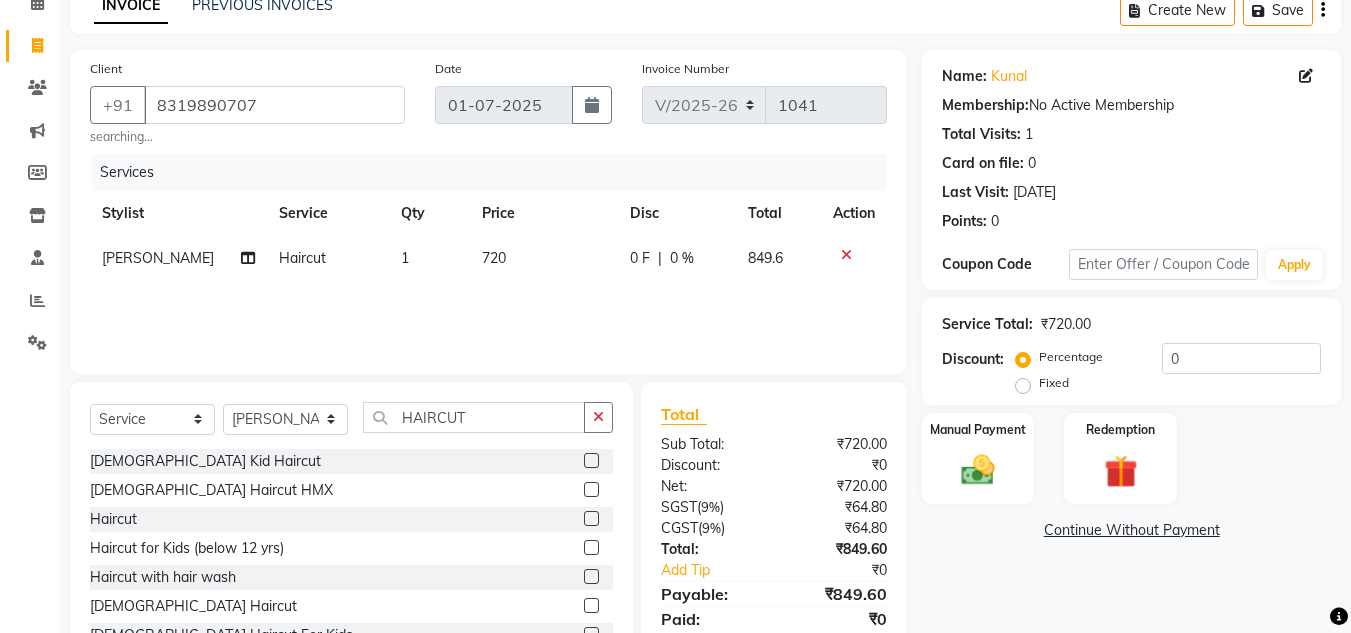 click on "720" 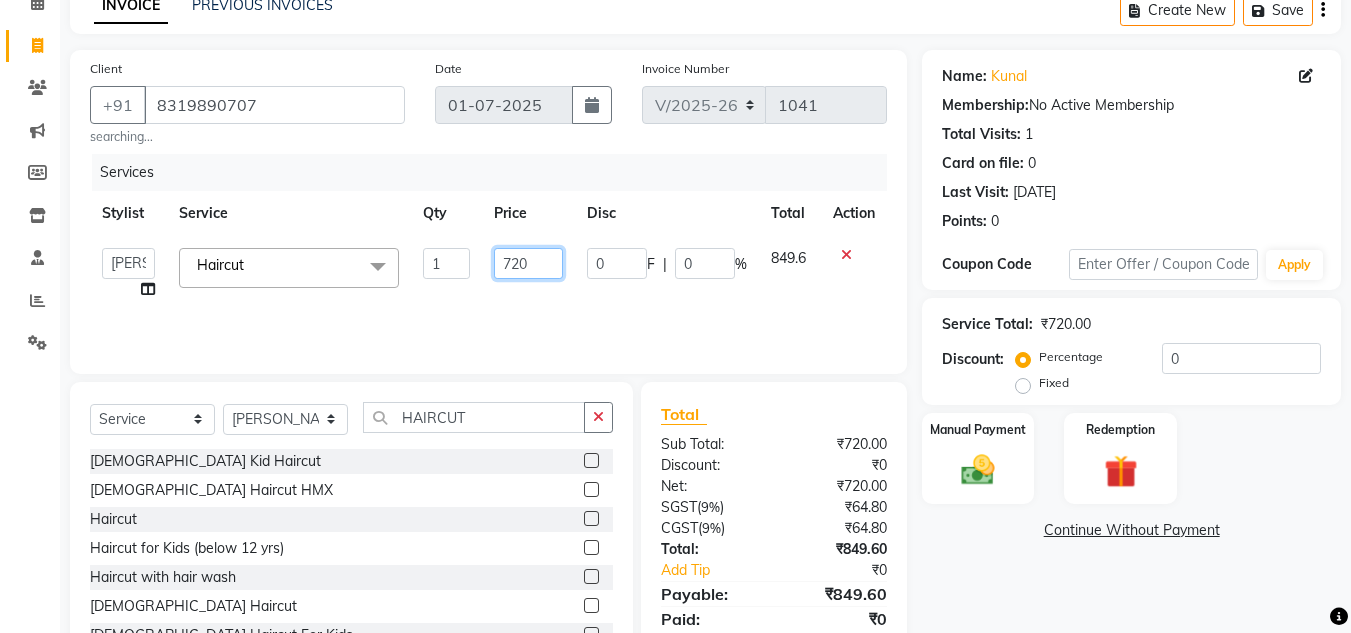 click on "720" 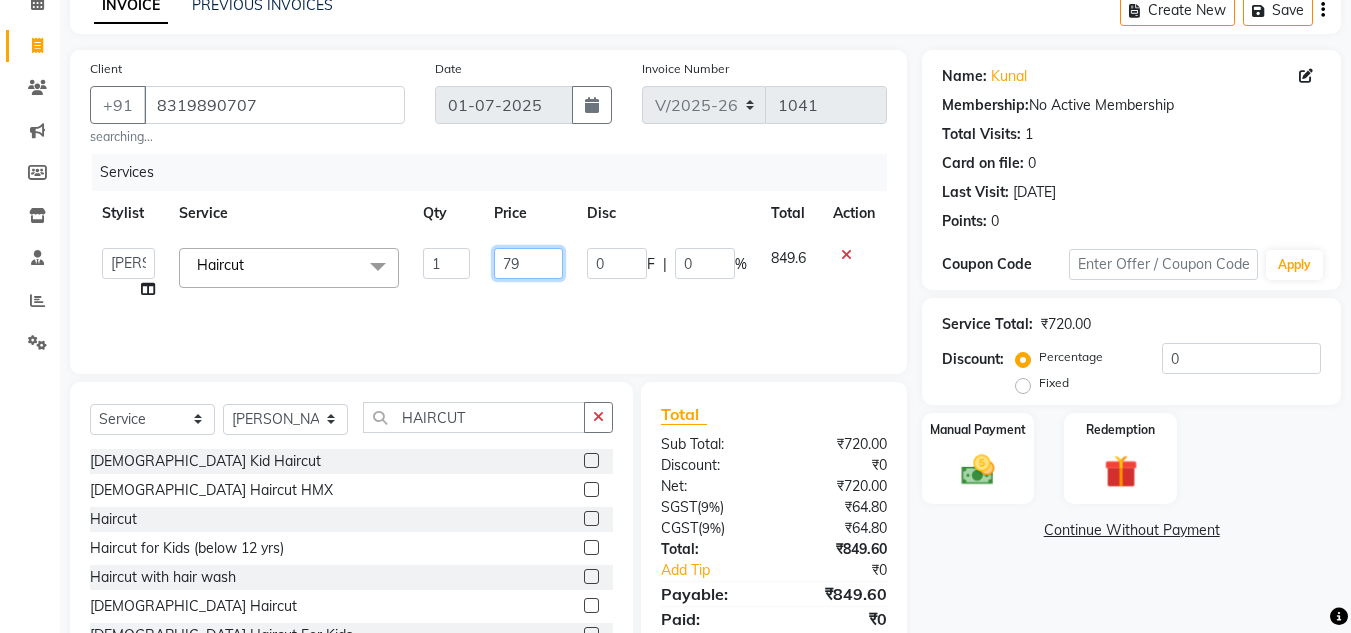 type on "799" 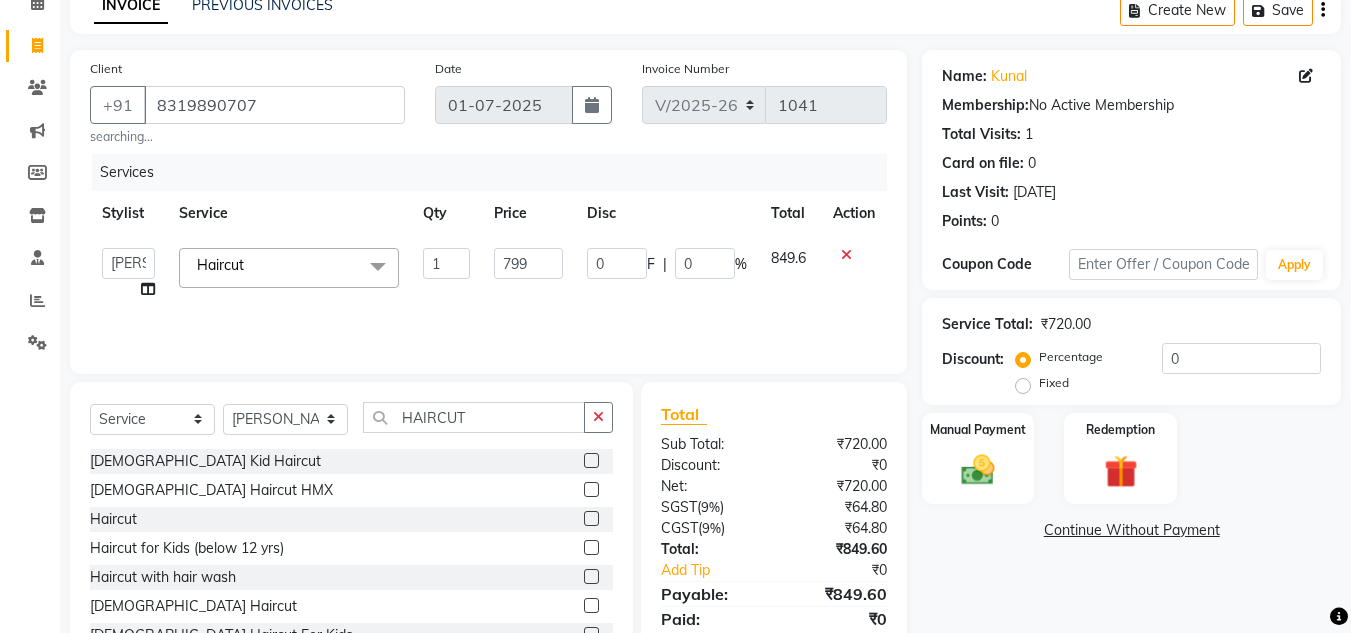 click on "Services" 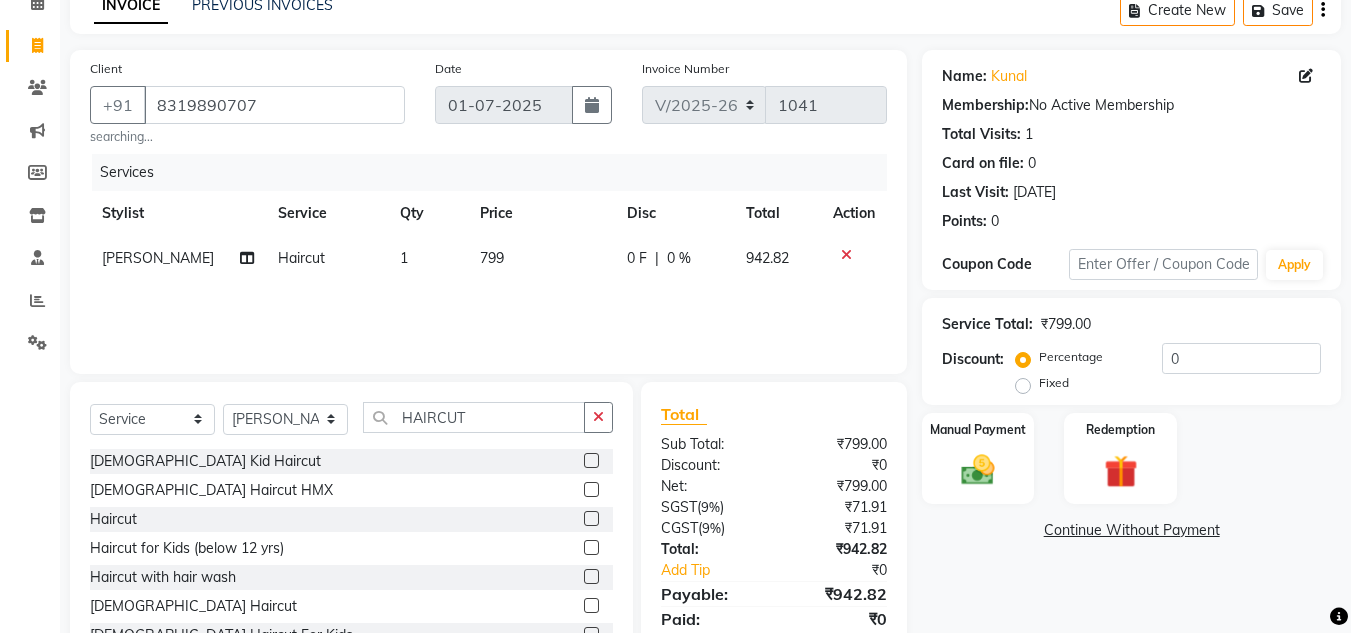 scroll, scrollTop: 174, scrollLeft: 0, axis: vertical 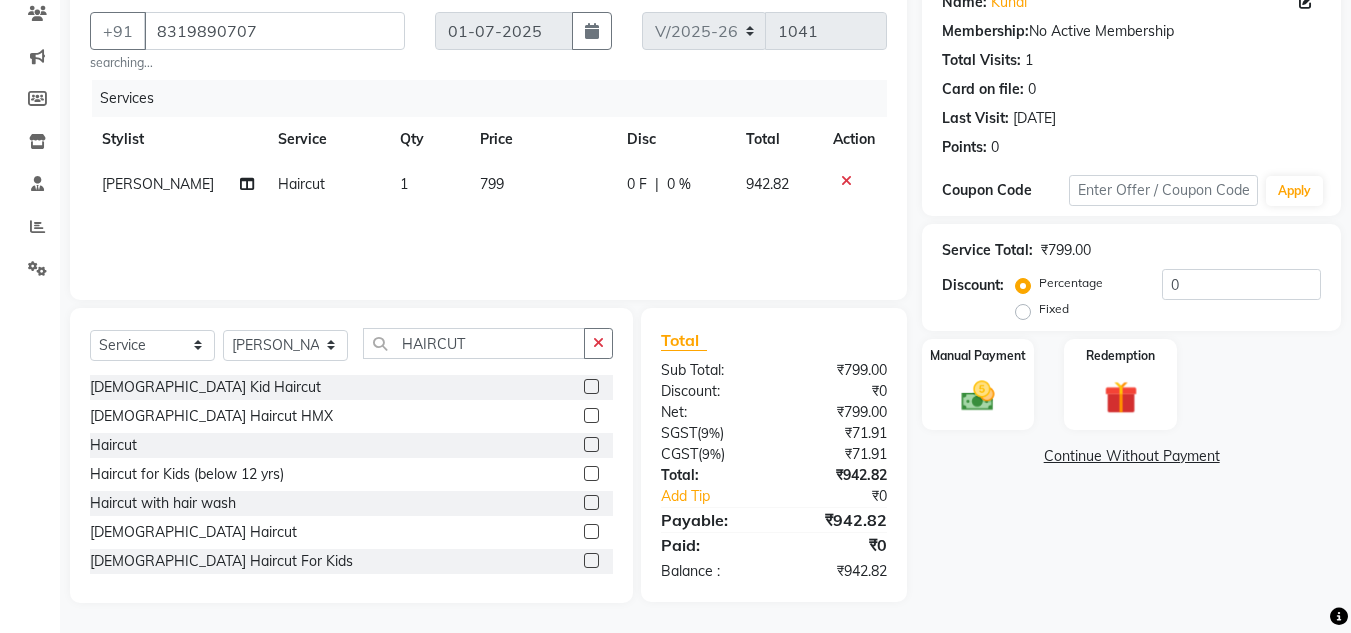 click on "Name: Kunal  Membership:  No Active Membership  Total Visits:  1 Card on file:  0 Last Visit:   09-03-2025 Points:   0  Coupon Code Apply Service Total:  ₹799.00  Discount:  Percentage   Fixed  0 Manual Payment Redemption  Continue Without Payment" 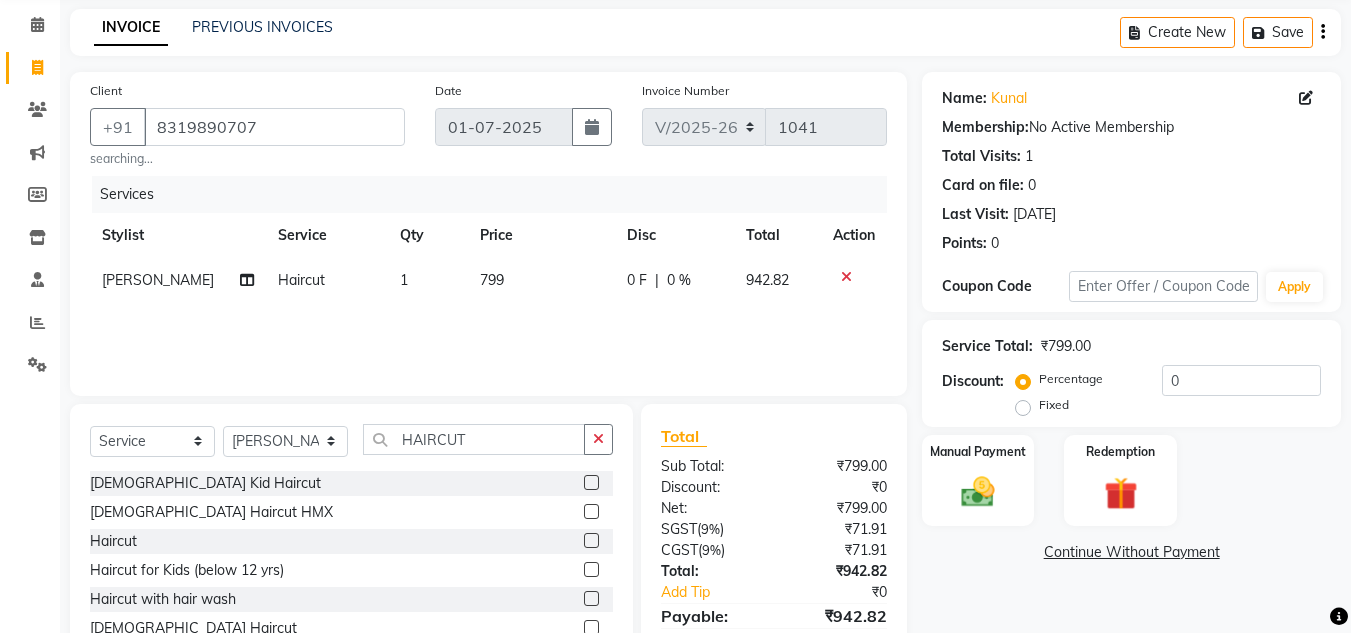 scroll, scrollTop: 0, scrollLeft: 0, axis: both 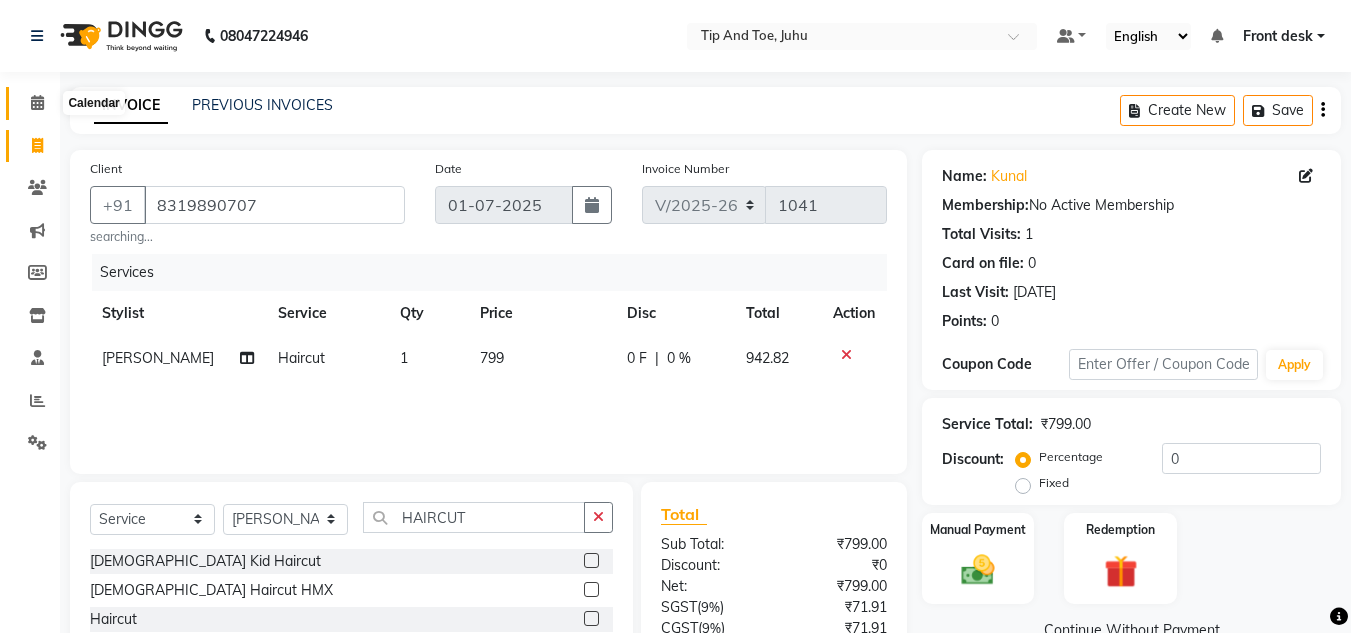 click 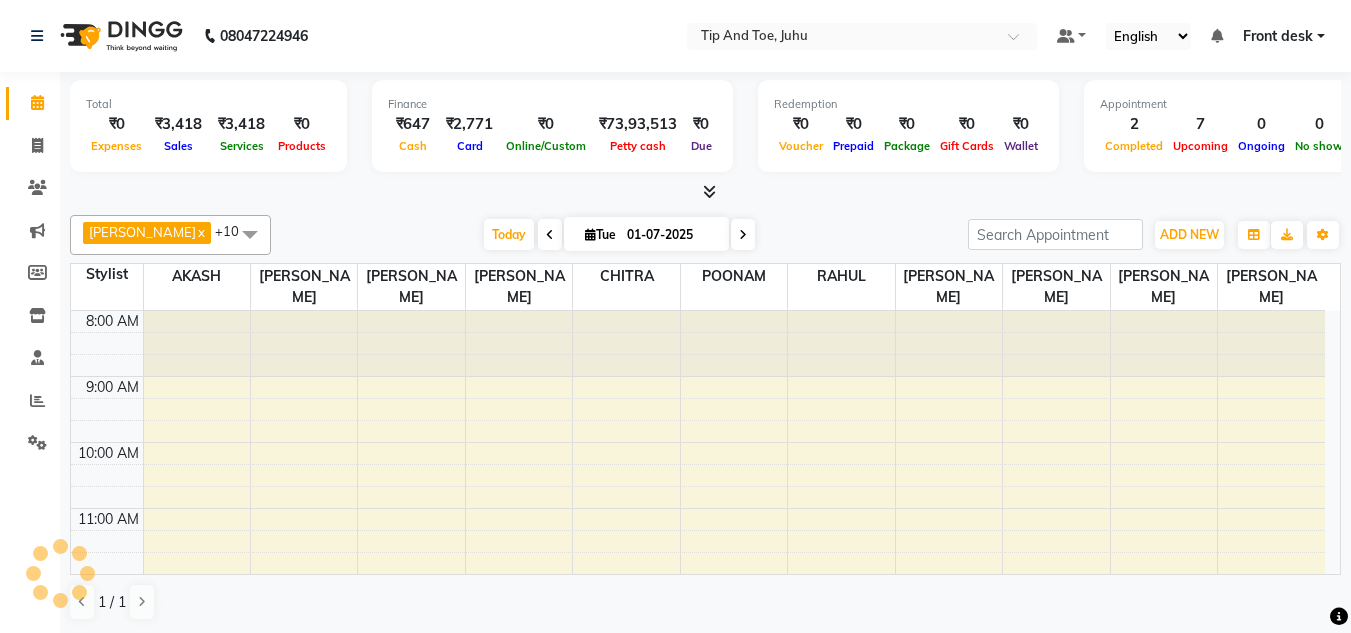 scroll, scrollTop: 0, scrollLeft: 0, axis: both 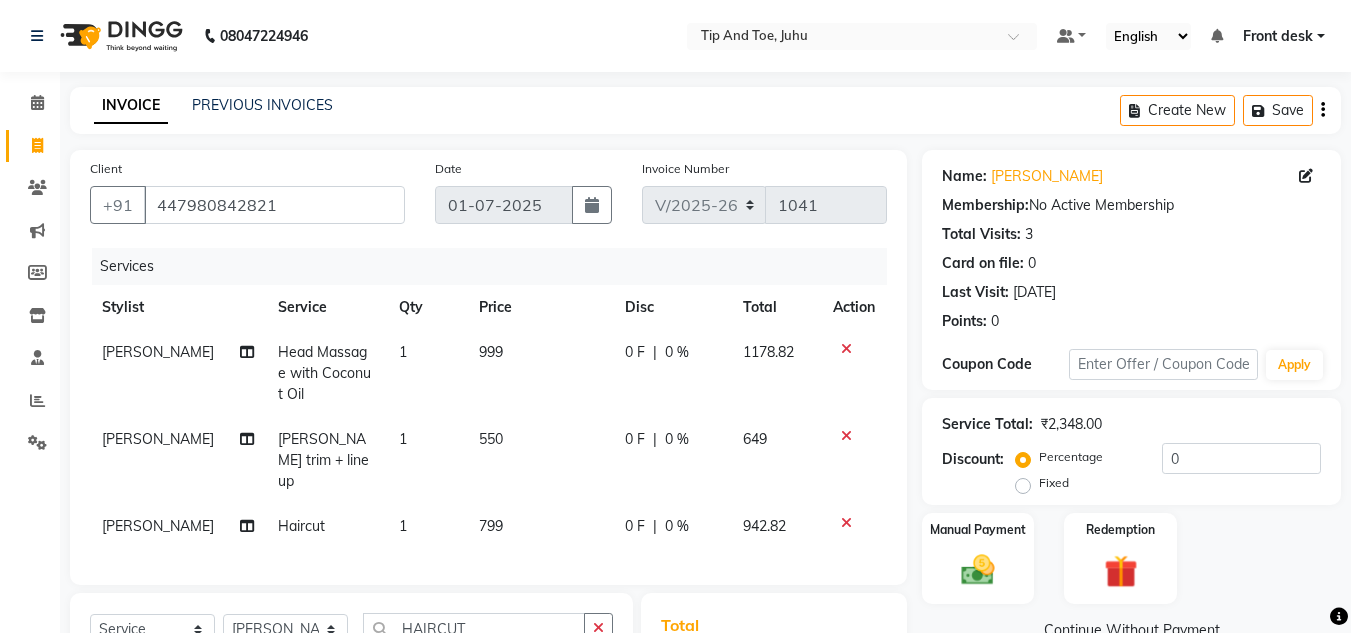 select on "5516" 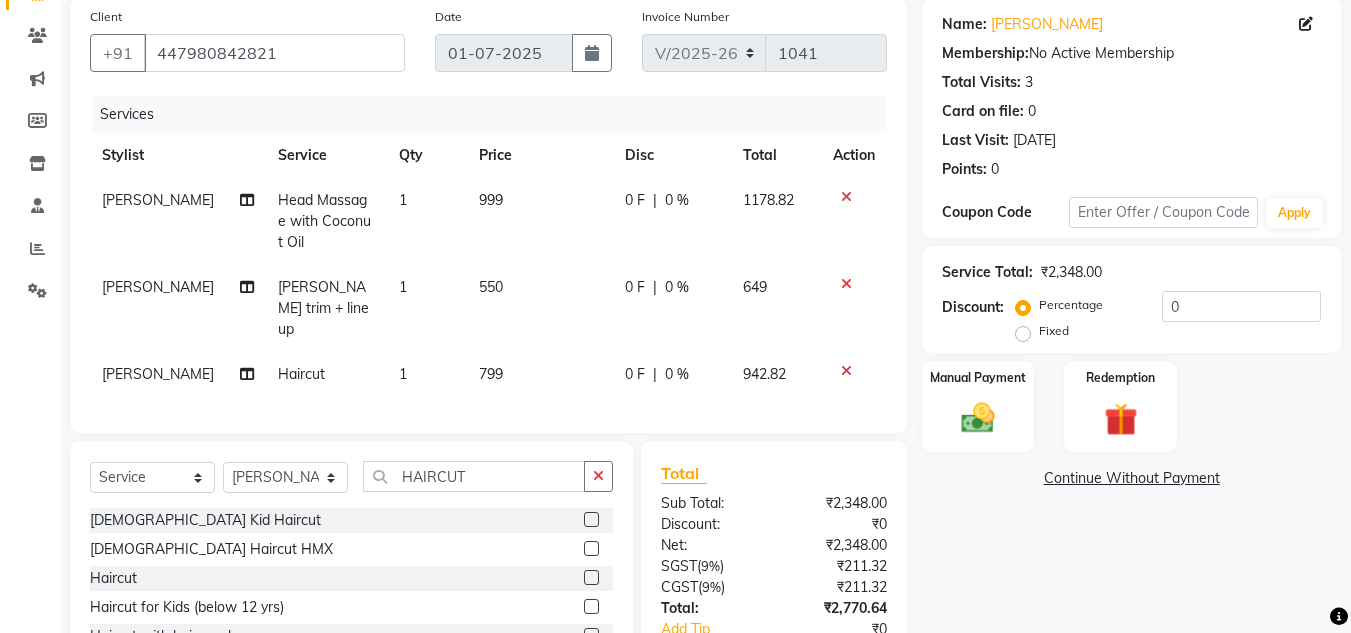 scroll, scrollTop: 279, scrollLeft: 0, axis: vertical 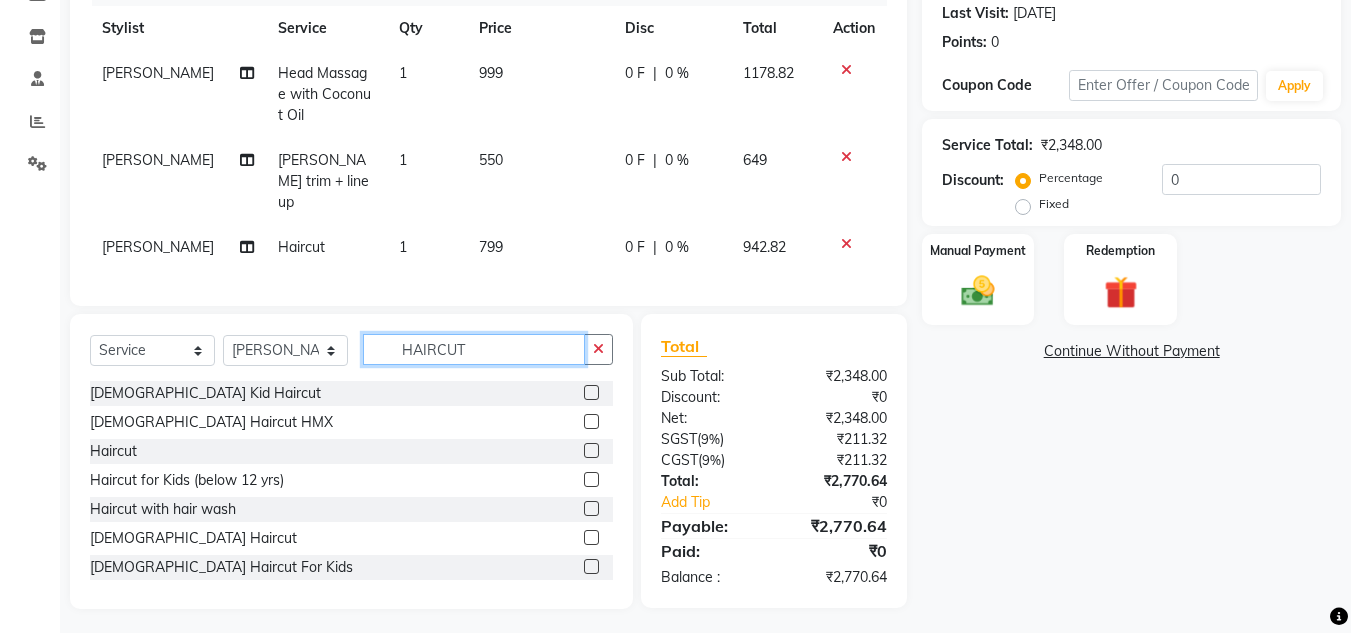 click on "HAIRCUT" 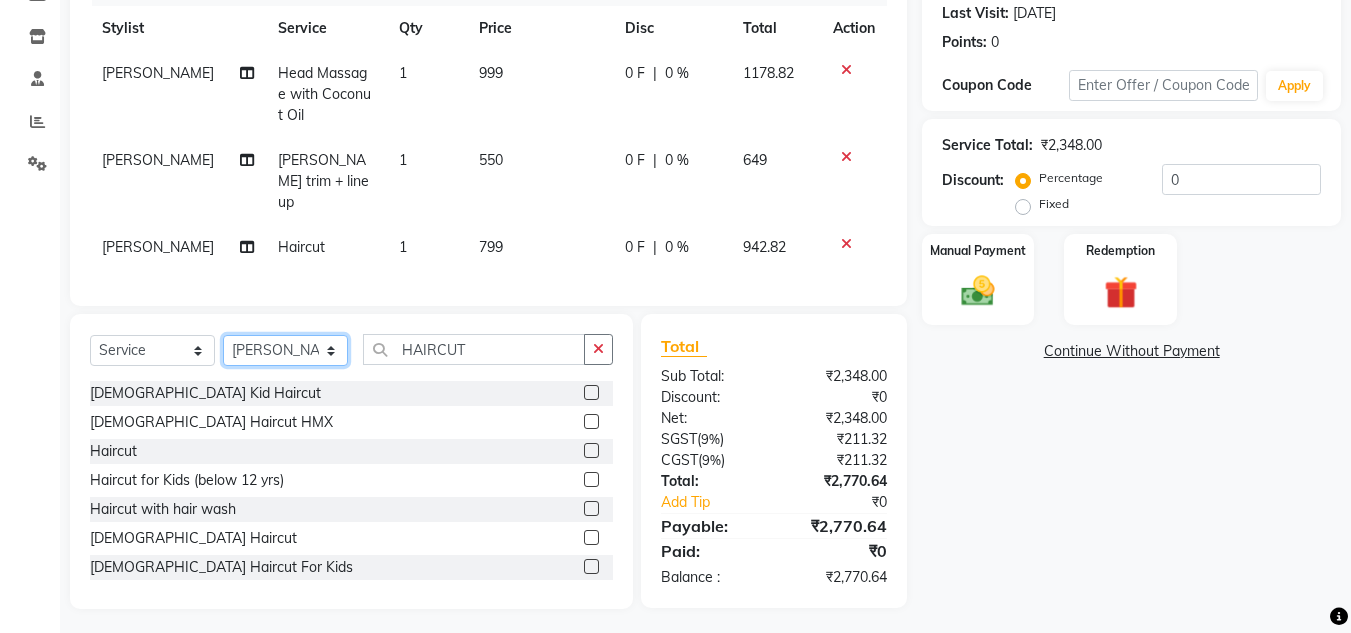 drag, startPoint x: 252, startPoint y: 347, endPoint x: 271, endPoint y: 335, distance: 22.472204 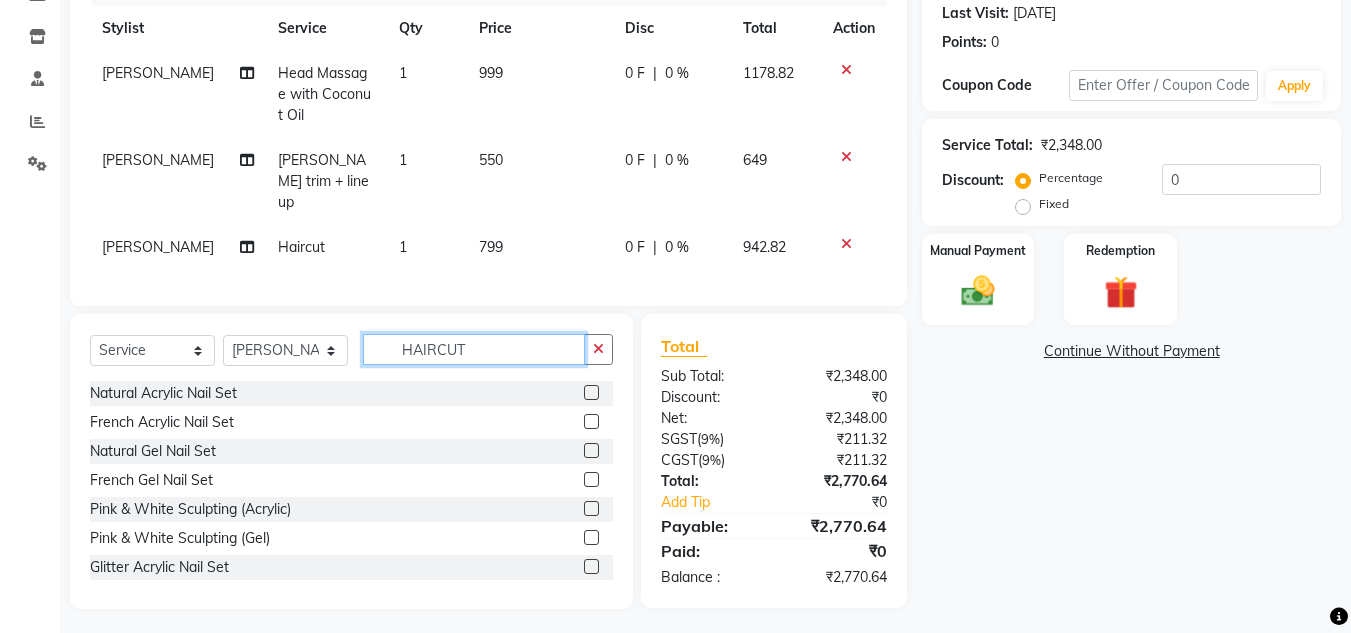 click on "HAIRCUT" 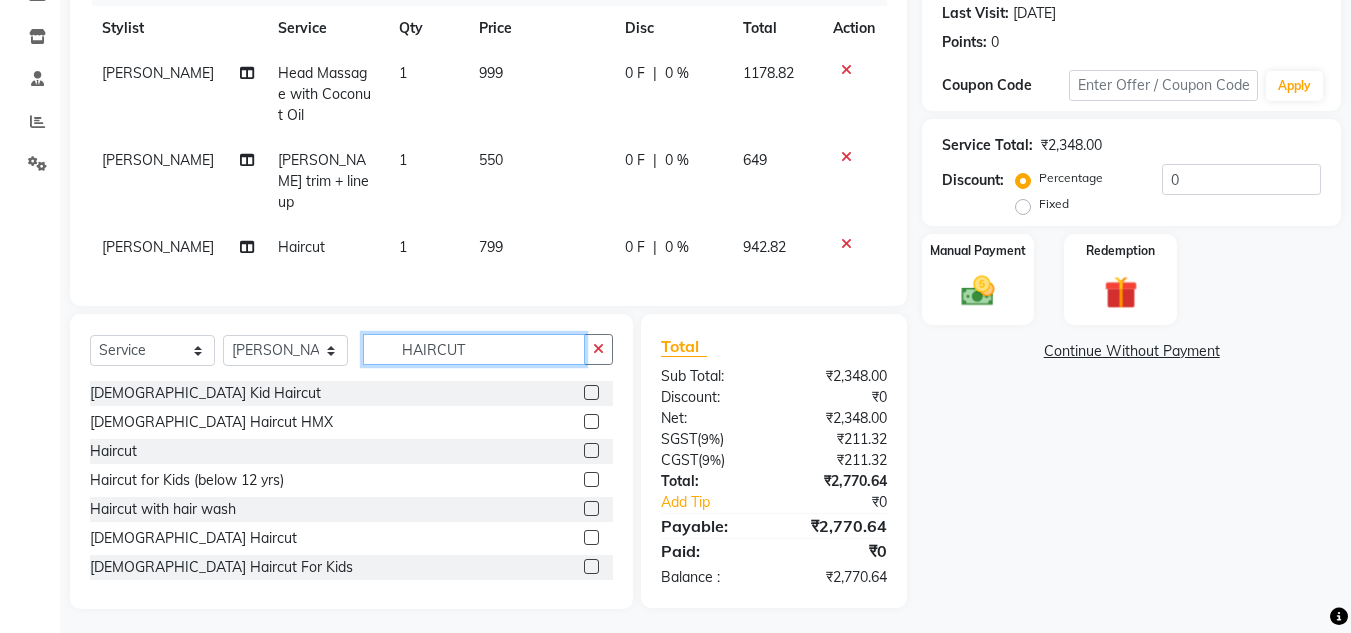 type on "HAIRCUT" 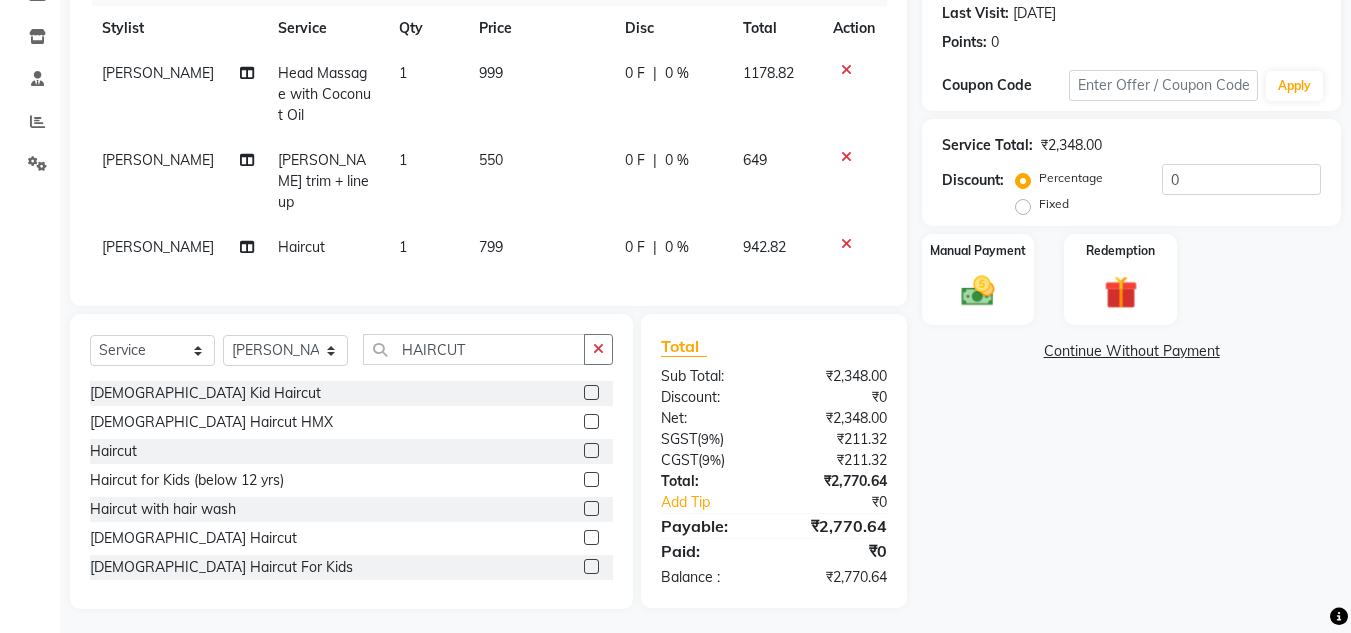 click 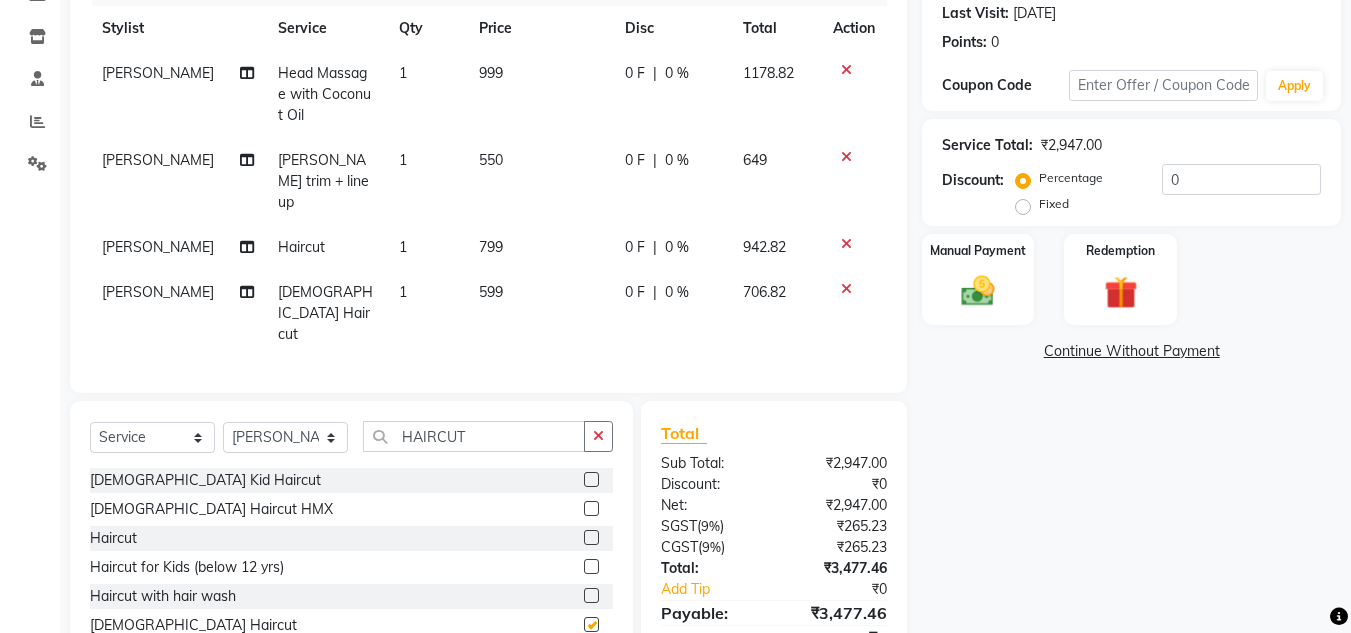 checkbox on "false" 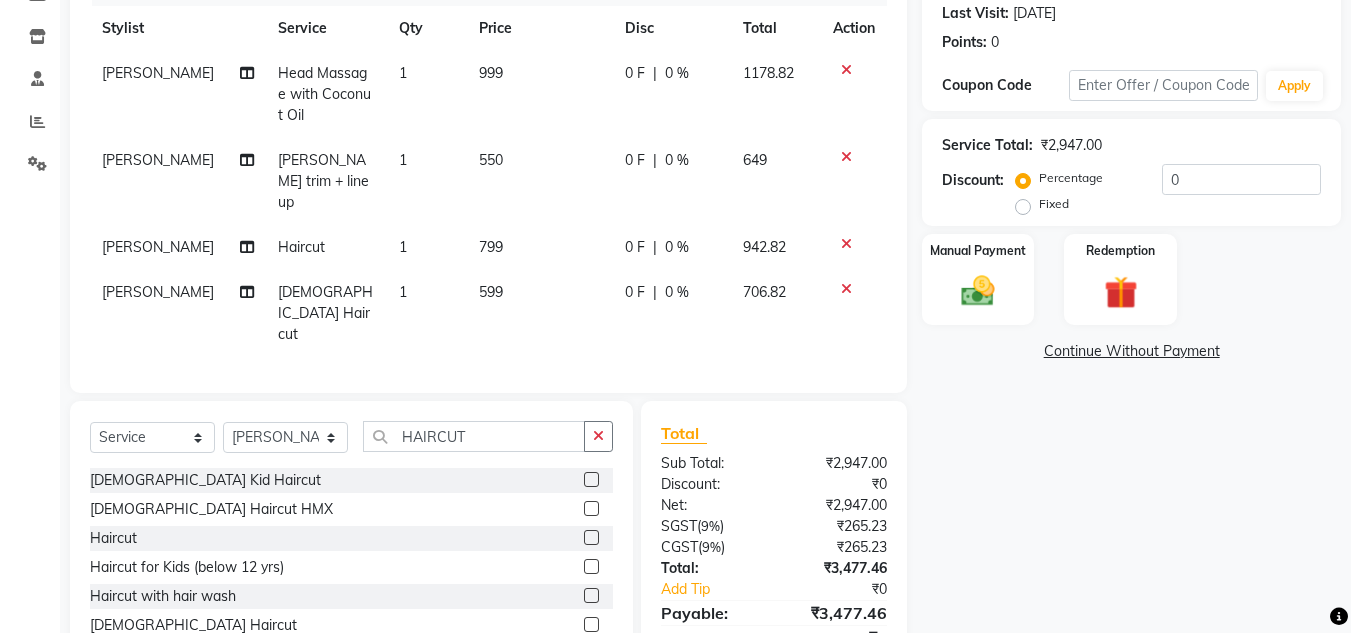 click on "599" 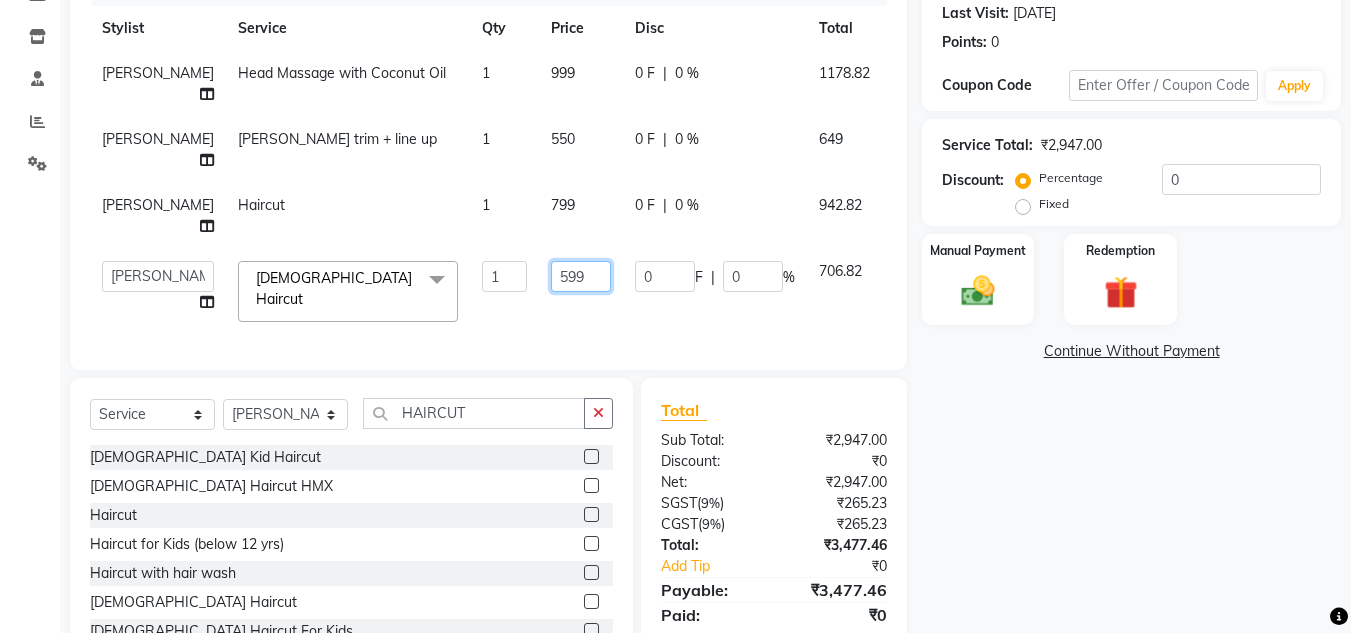 click on "599" 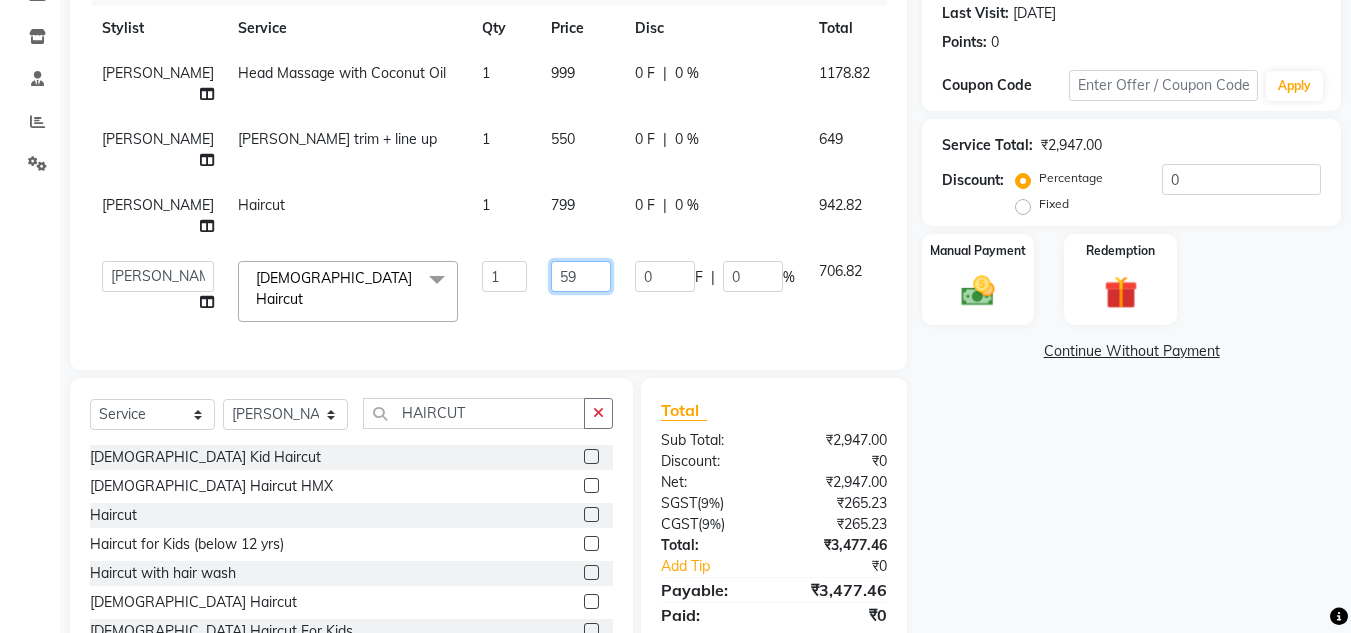 type on "5" 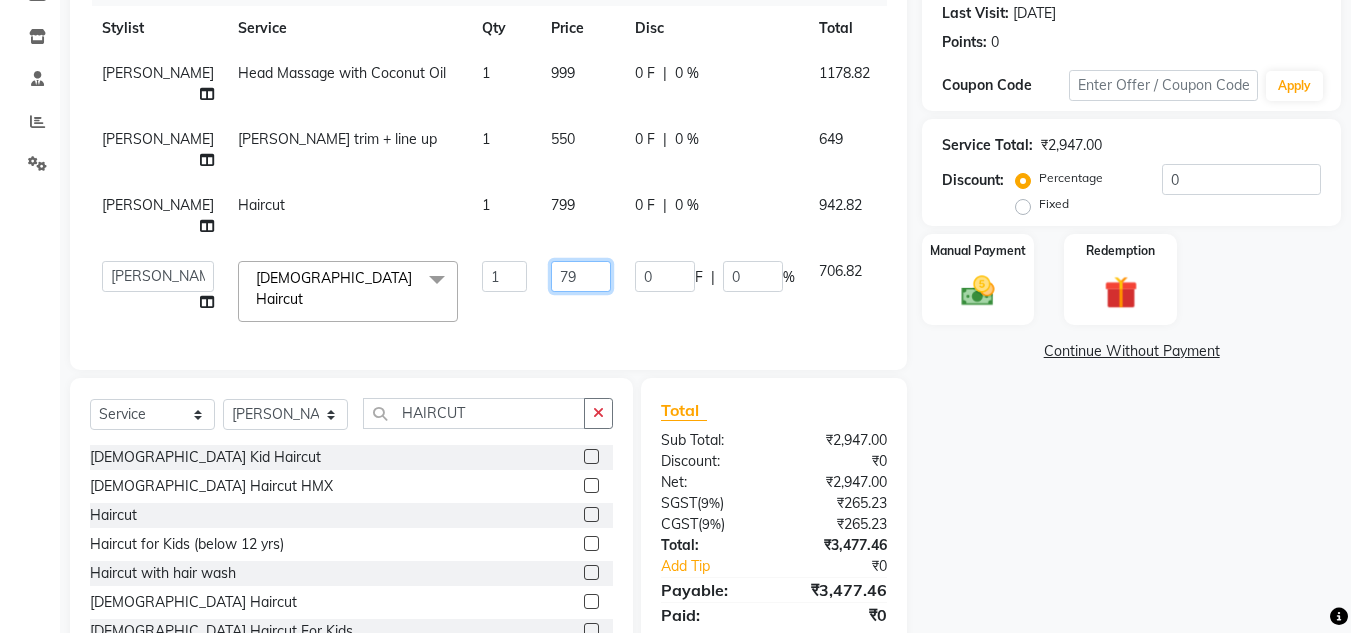 type on "799" 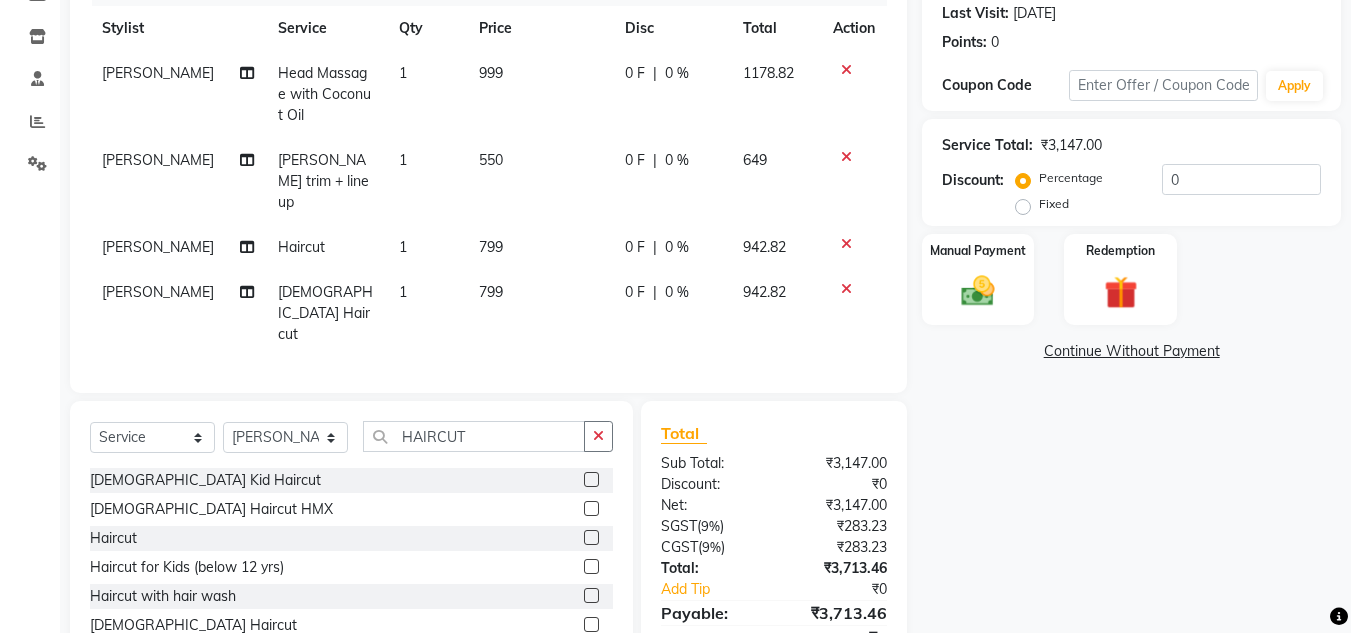 click on "Name: [PERSON_NAME]  Membership:  No Active Membership  Total Visits:  3 Card on file:  0 Last Visit:   [DATE] Points:   0  Coupon Code Apply Service Total:  ₹3,147.00  Discount:  Percentage   Fixed  0 Manual Payment Redemption  Continue Without Payment" 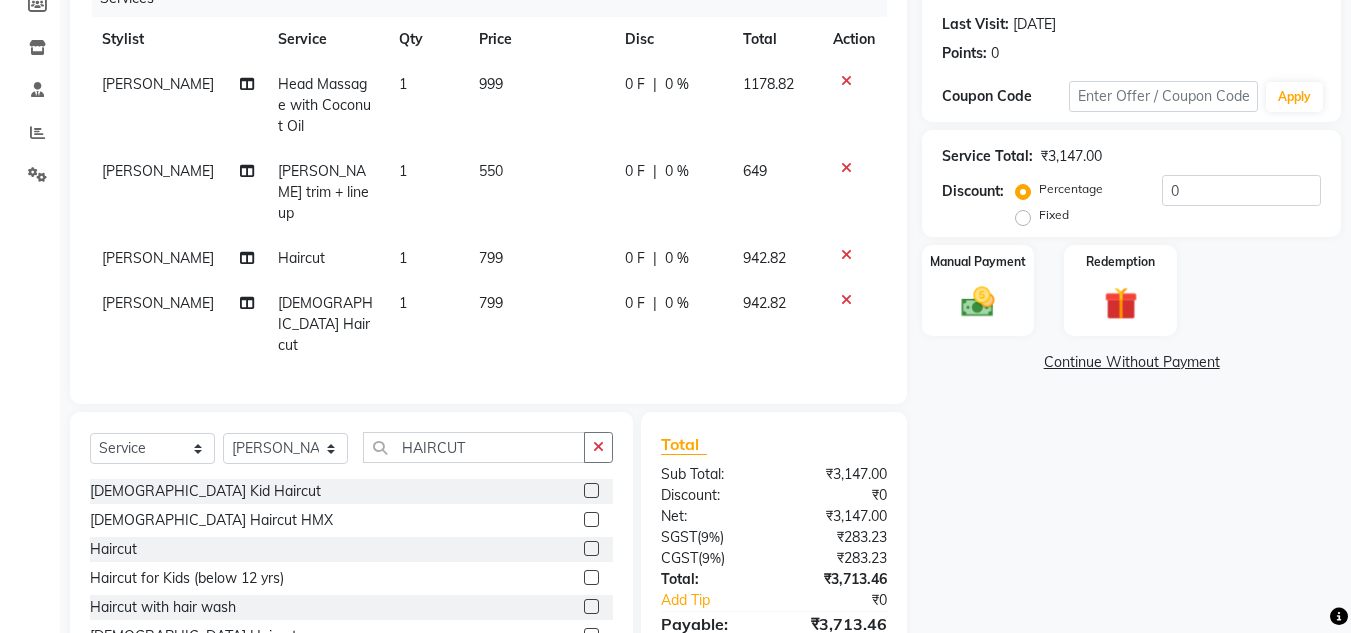 scroll, scrollTop: 260, scrollLeft: 0, axis: vertical 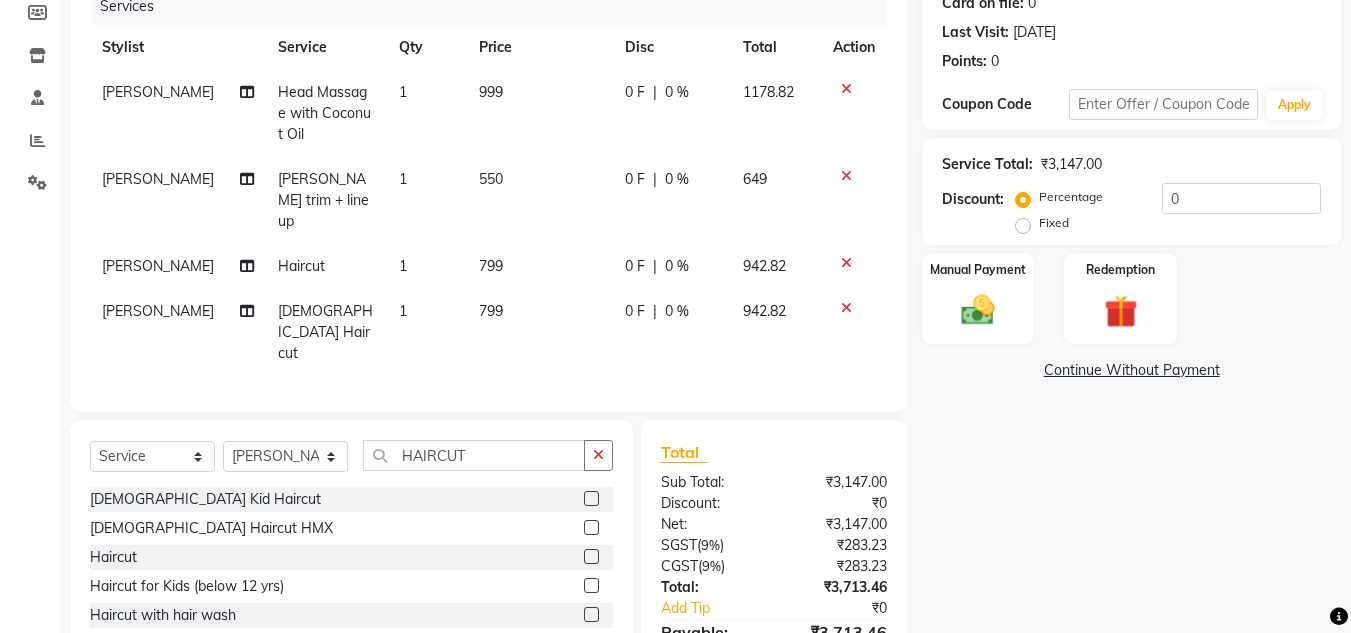 click on "550" 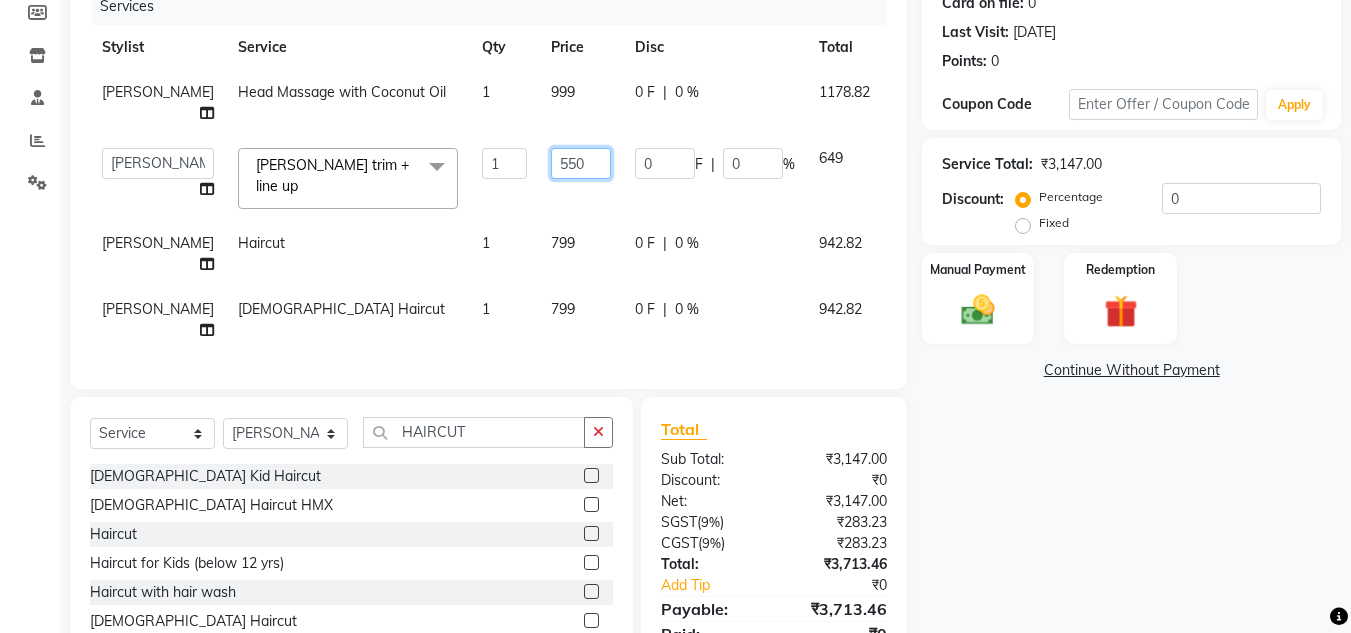 click on "550" 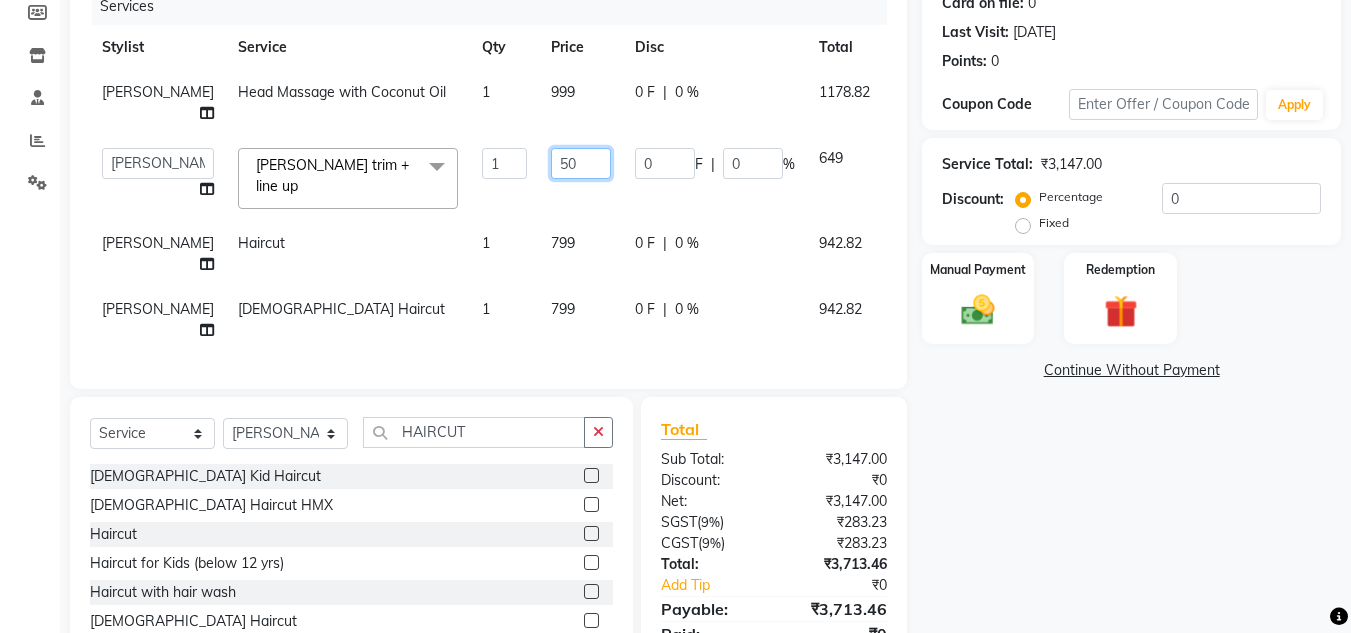 type on "500" 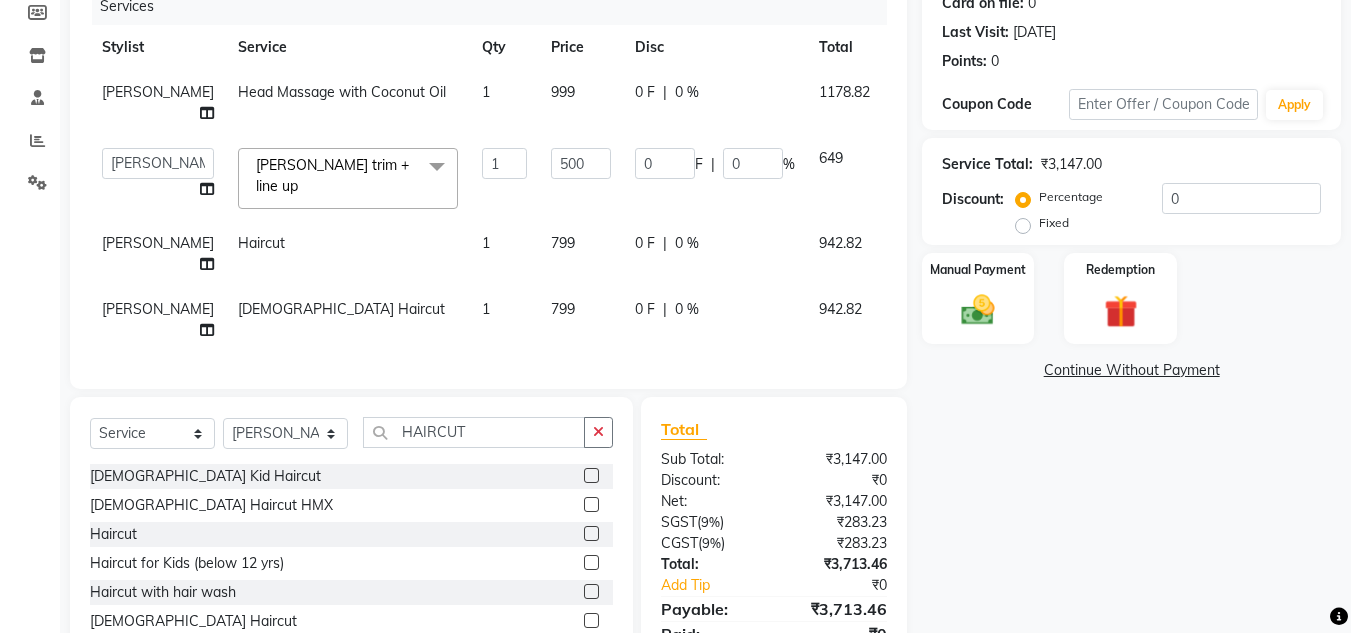 click on "Client [PHONE_NUMBER] Date [DATE] Invoice Number V/2025 V/[PHONE_NUMBER] Services Stylist Service Qty Price Disc Total Action [PERSON_NAME] Head Massage with Coconut Oil 1 999 0 F | 0 % 1178.82  [PERSON_NAME]   [PERSON_NAME] UTKAR   AKASH   [PERSON_NAME]   [PERSON_NAME]   [PERSON_NAME]   DANISH   [PERSON_NAME]   Front desk    [PERSON_NAME]   NIKHIL   POONAM   RAHUL   [PERSON_NAME]   [PERSON_NAME]   [PERSON_NAME] MAMA   TWINKLE GUPTA    [PERSON_NAME] trim + line up  x Natural Acrylic Nail Set French Acrylic Nail Set Natural Gel Nail Set French Gel Nail Set Pink & White Sculpting (Acrylic) Pink & White Sculpting (Gel) Glitter Acrylic Nail Set Glitter Gel Nail Set Acrylic Overlays Gel Overlays Pink & White Acrylic Overlays Pink & White Gel Overlays Glitter Acrylic Overlays Glitter Gel Overlays Form Acrylic Nail Set Form Gel Nail Set Shattered Glass Holographic Nails Ombre Gel Polish Chameleon Nails Chrome/Metallic Nails Cateye Gel Polish Glitter Gel Polish Permanent Gel Polish French Permanent Gel Polish Temporary Nail Extension 1" 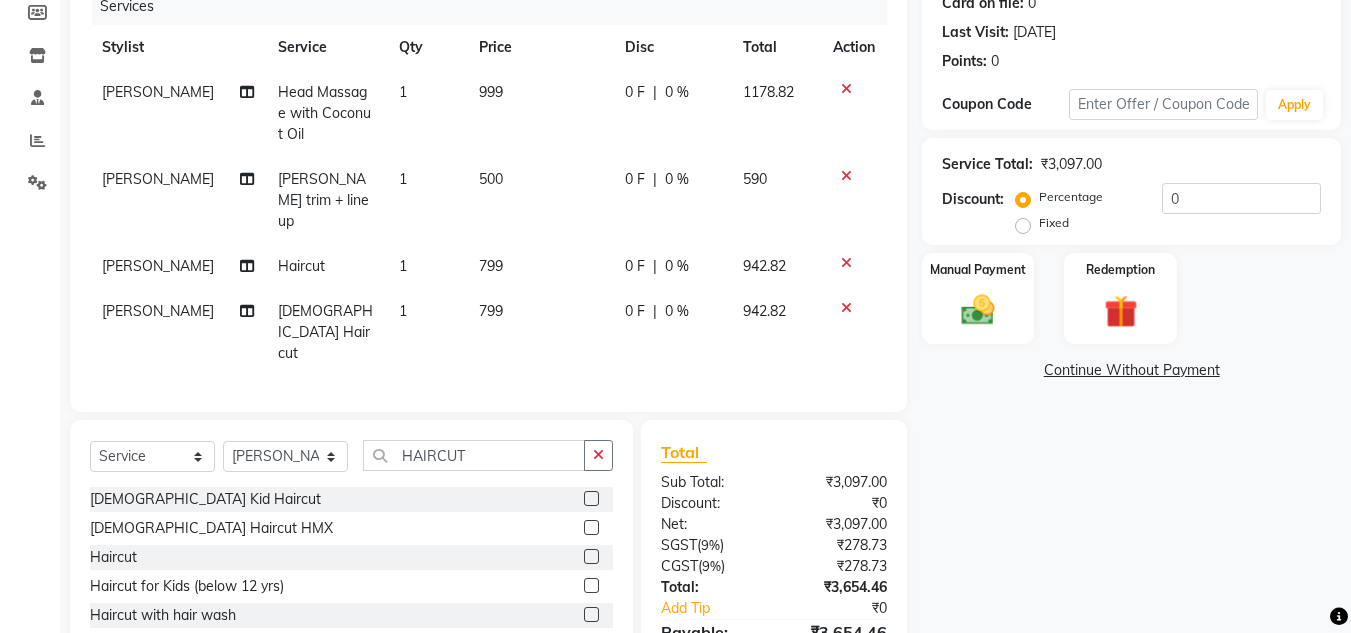 click on "799" 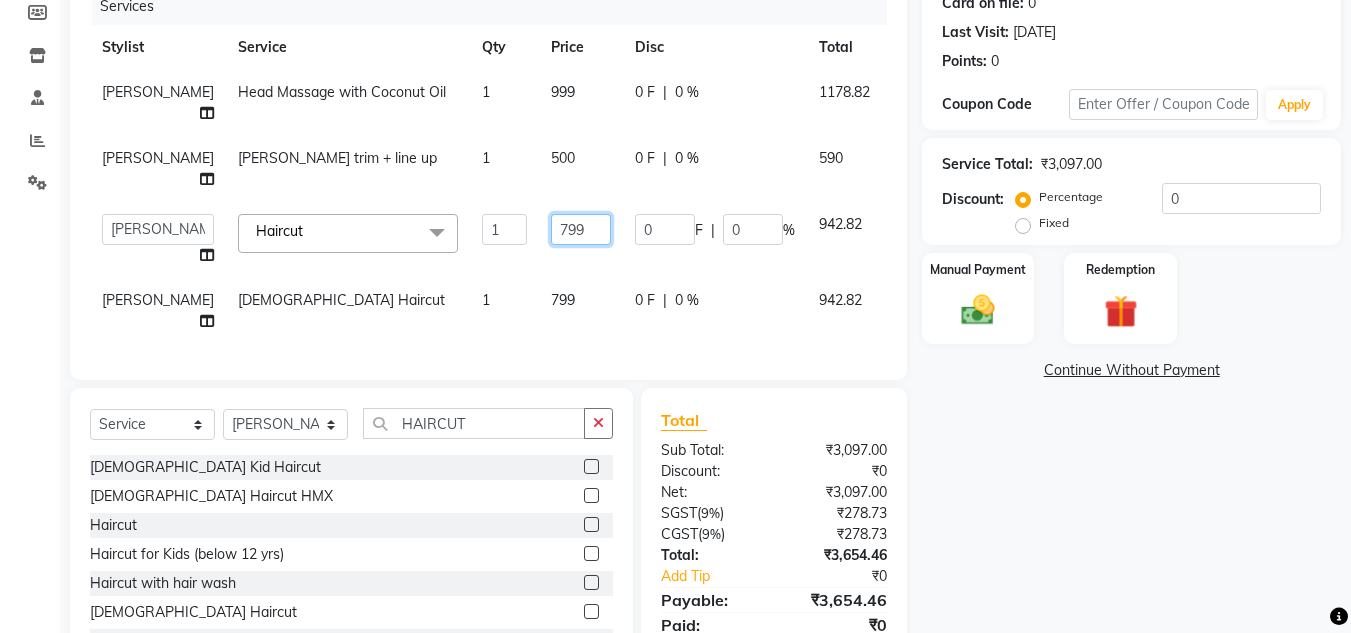 click on "799" 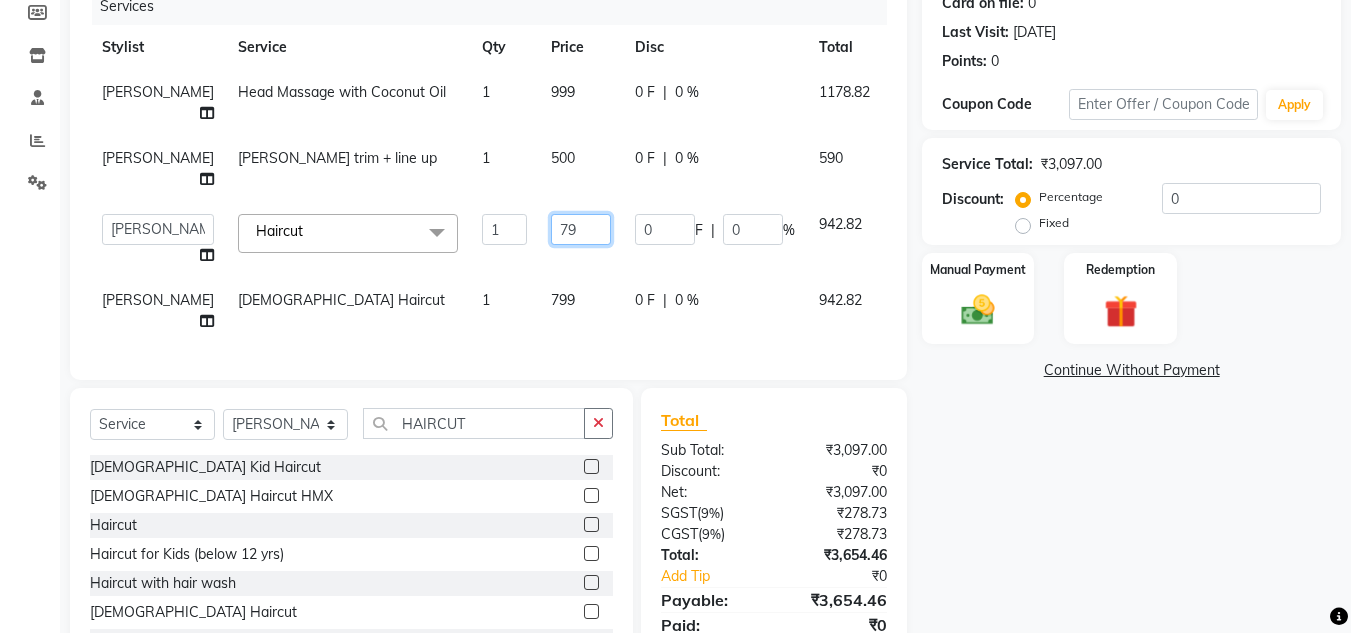 type on "7" 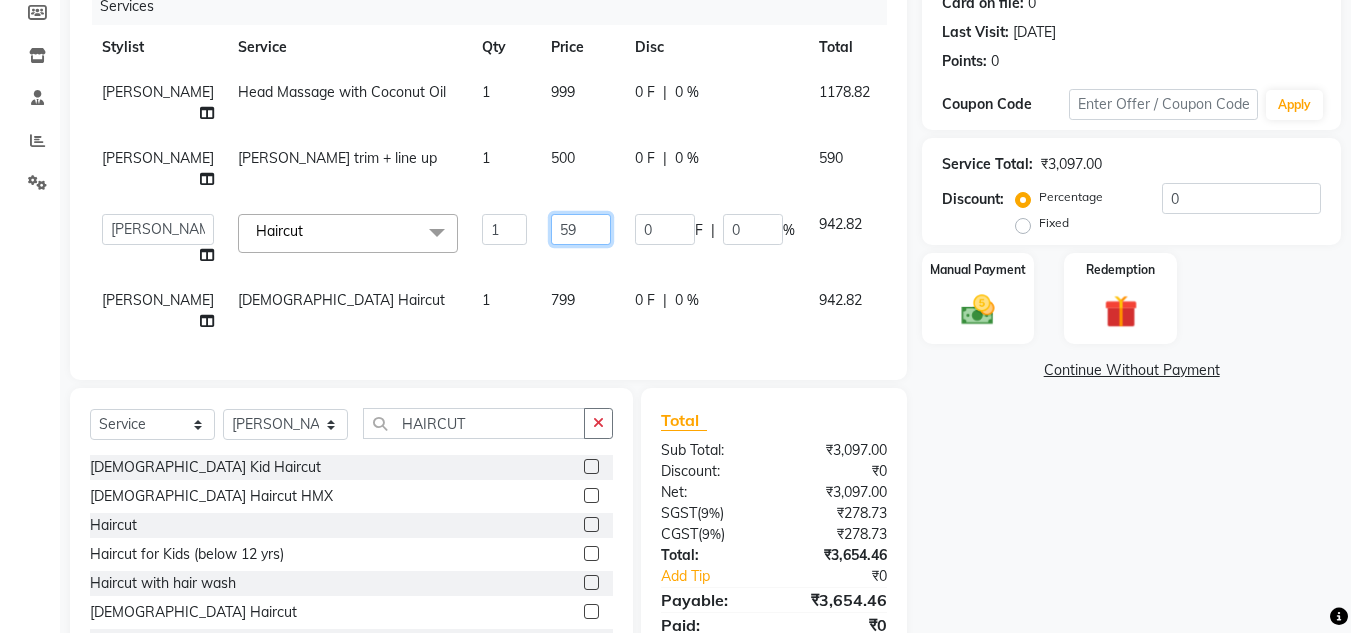 type on "599" 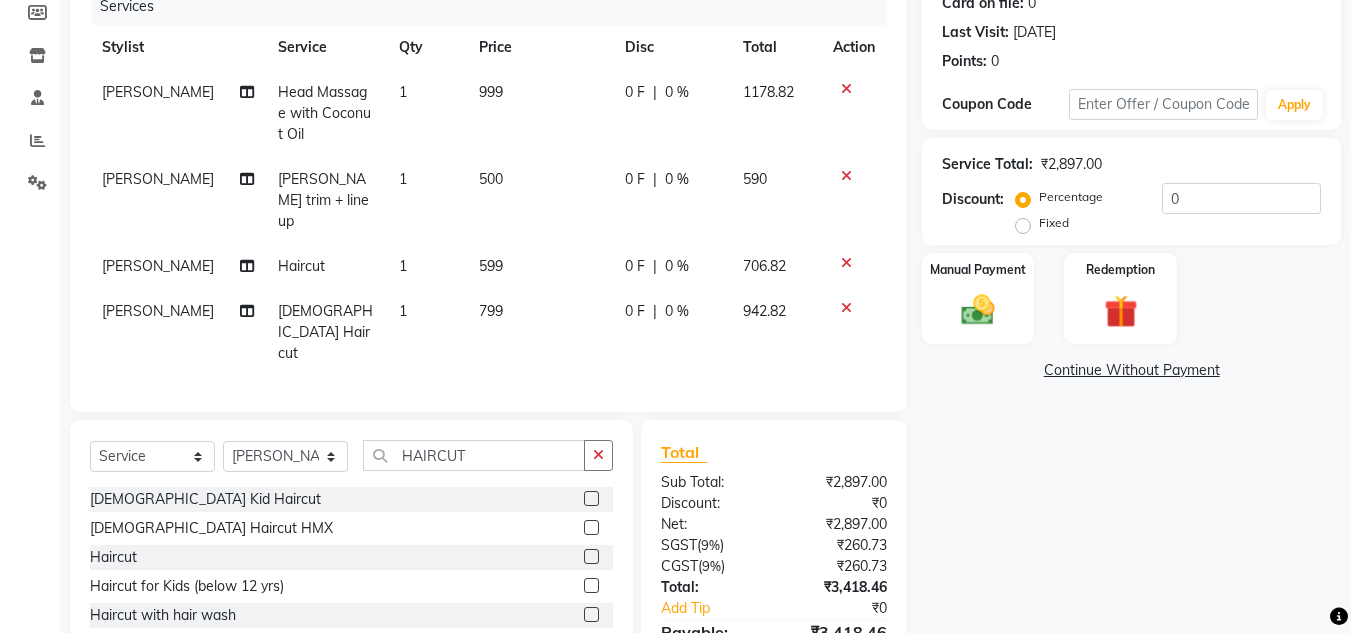 click on "Calendar  Invoice  Clients  Marketing  Members  Inventory  Staff  Reports  Settings Completed InProgress Upcoming Dropped Tentative Check-In Confirm Bookings Generate Report Segments Page Builder" 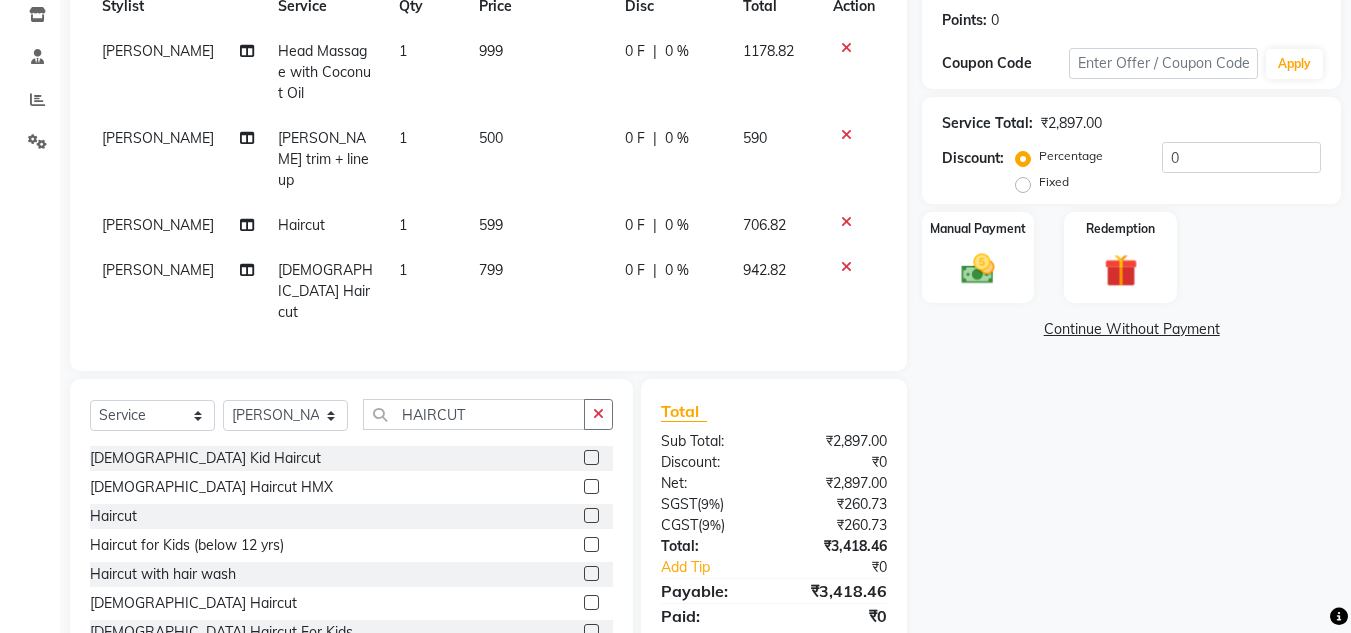 scroll, scrollTop: 324, scrollLeft: 0, axis: vertical 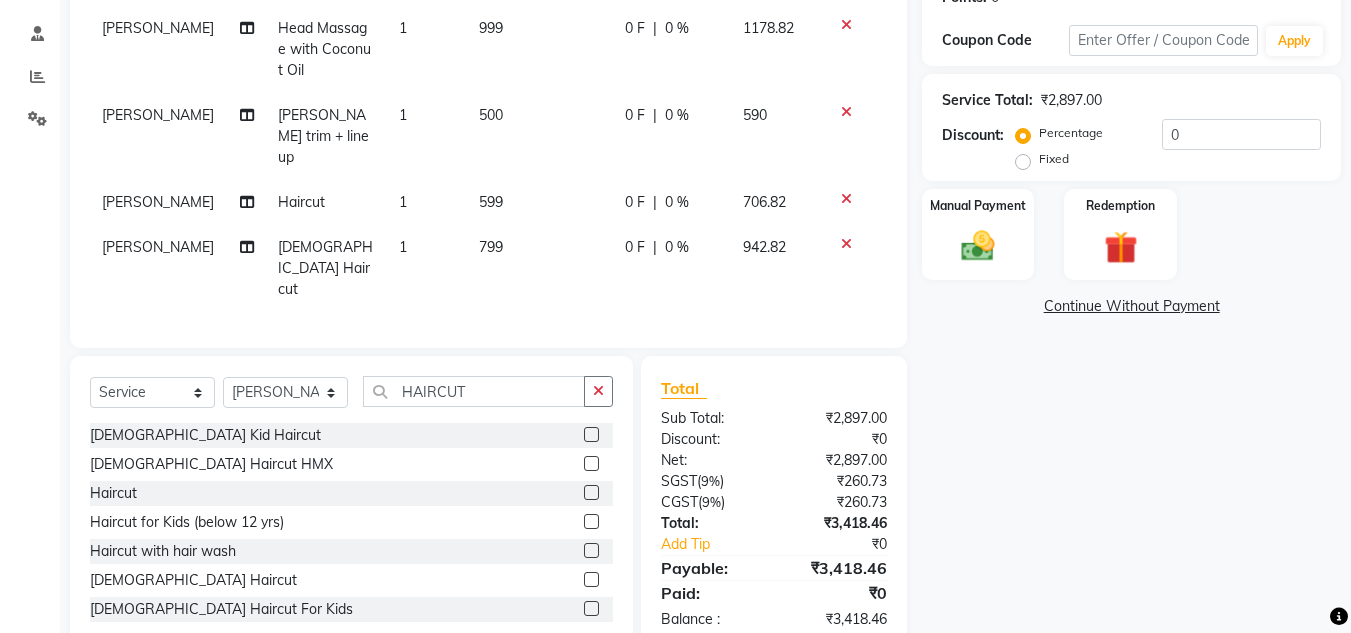 drag, startPoint x: 979, startPoint y: 252, endPoint x: 1093, endPoint y: 281, distance: 117.630775 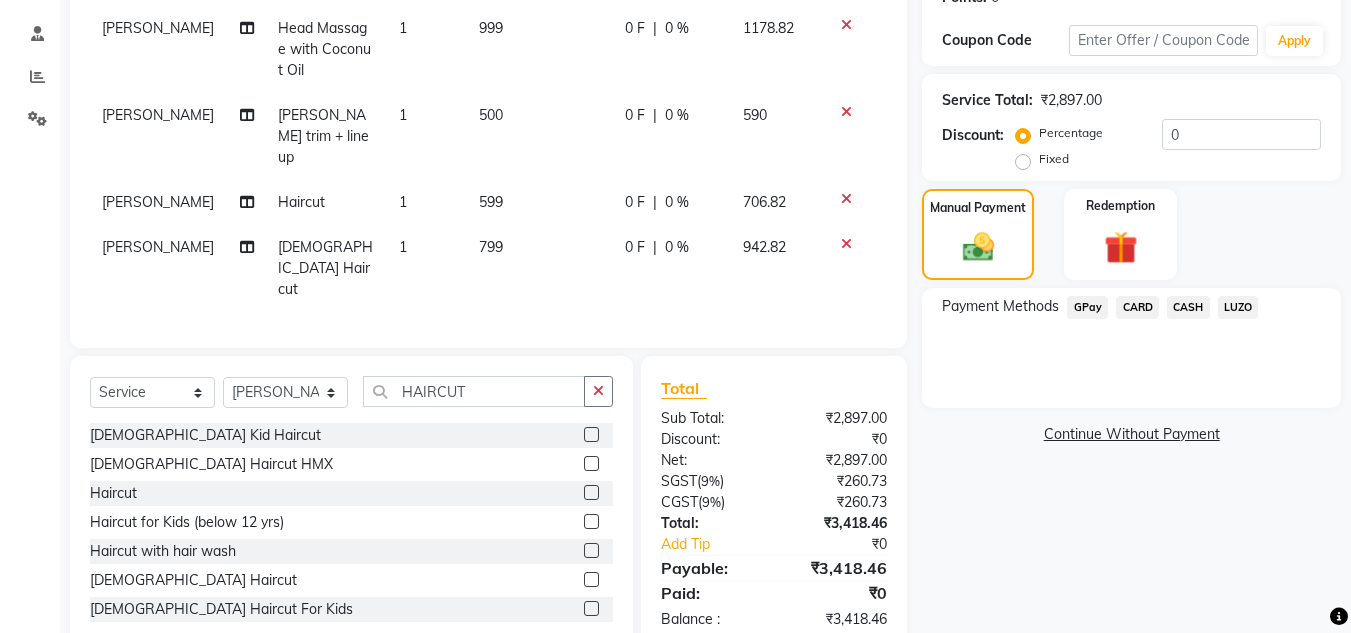 click on "CARD" 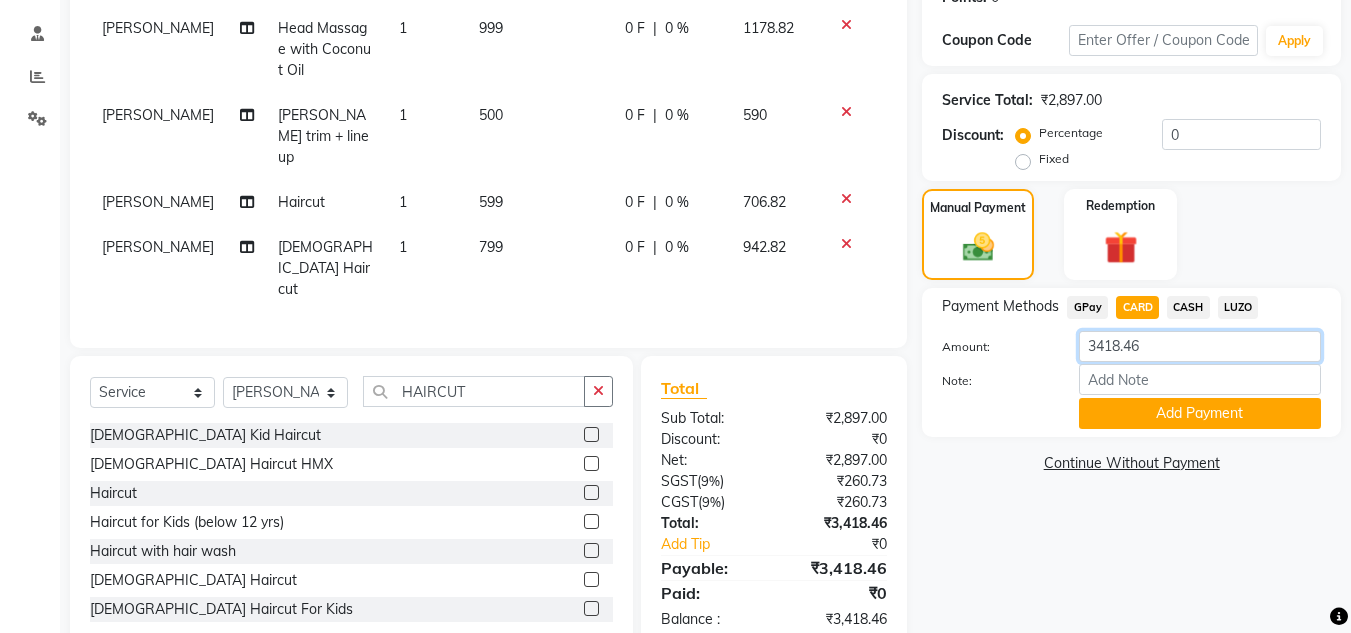 click on "3418.46" 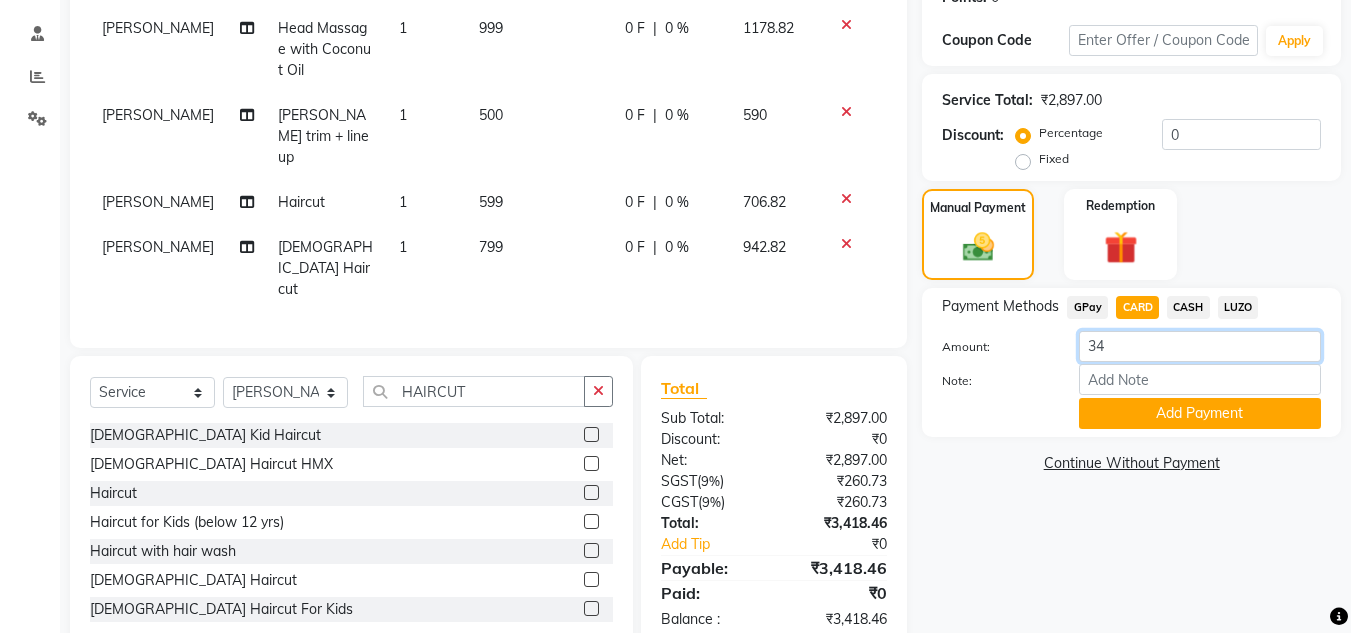 type on "3" 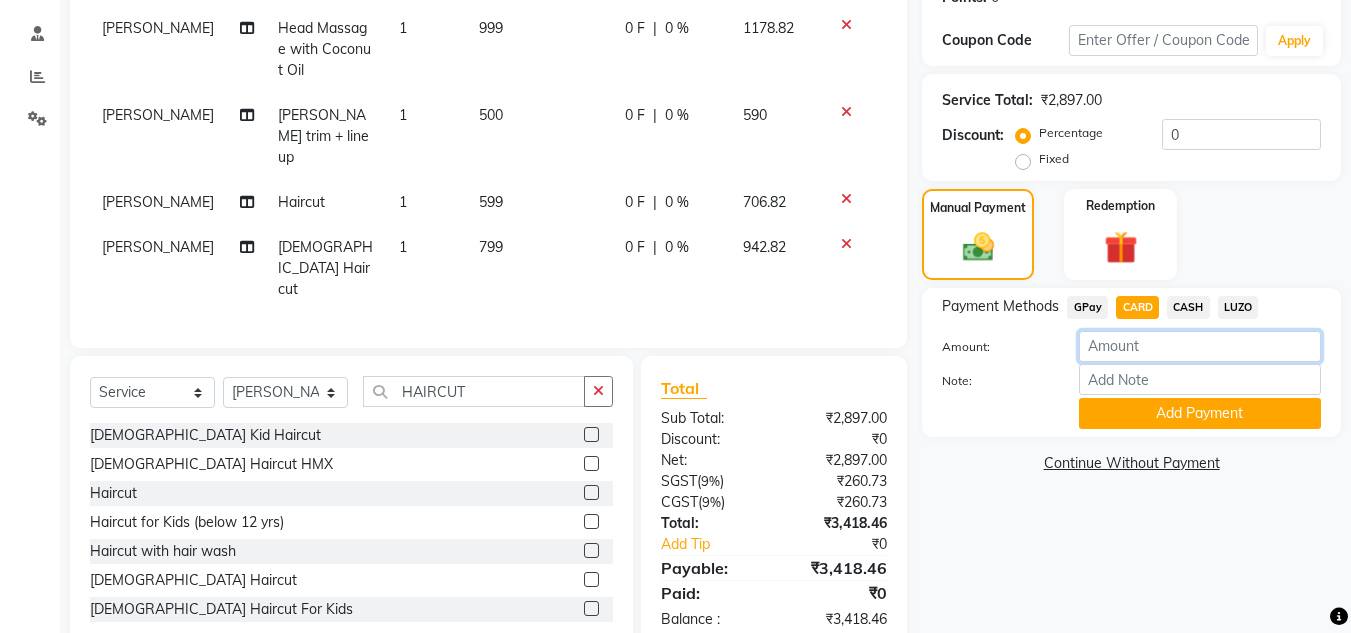 type on "3" 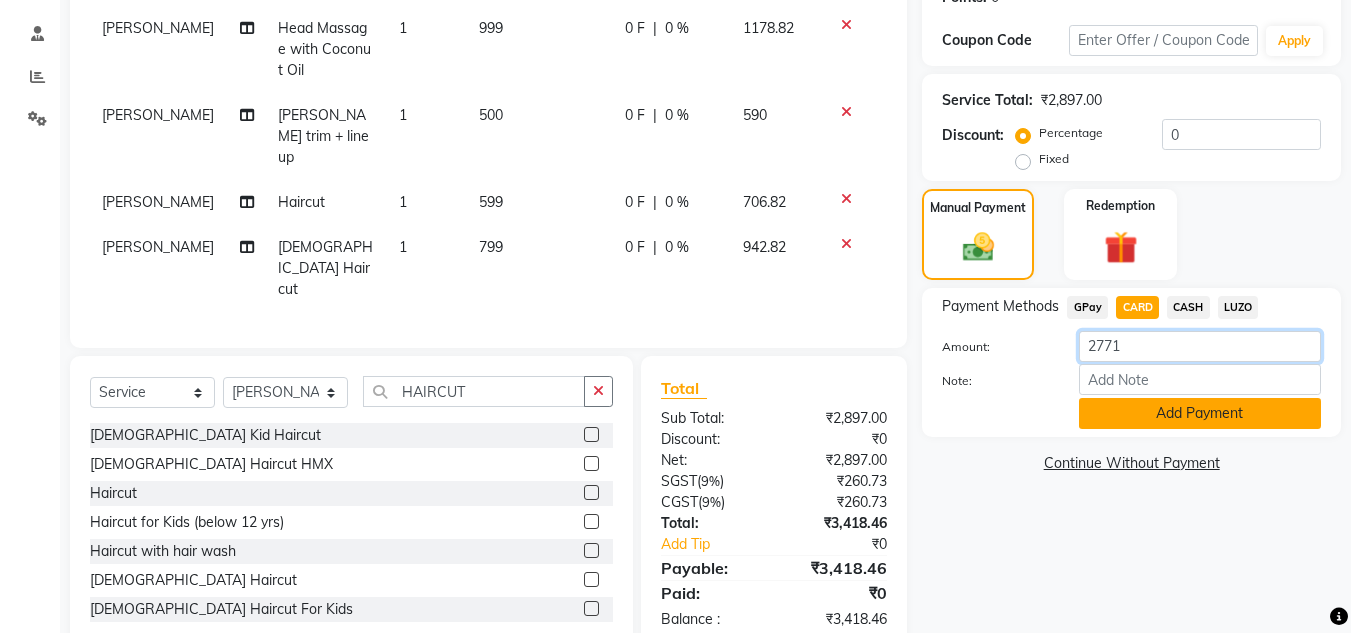 type on "2771" 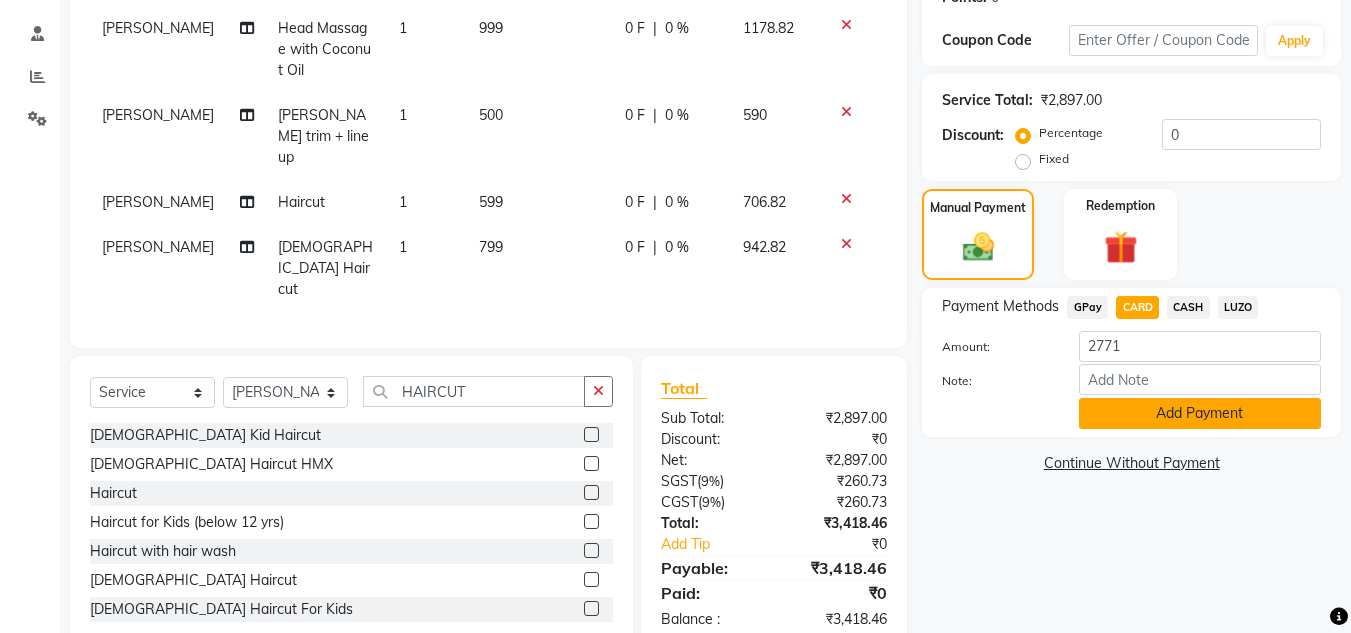 click on "Add Payment" 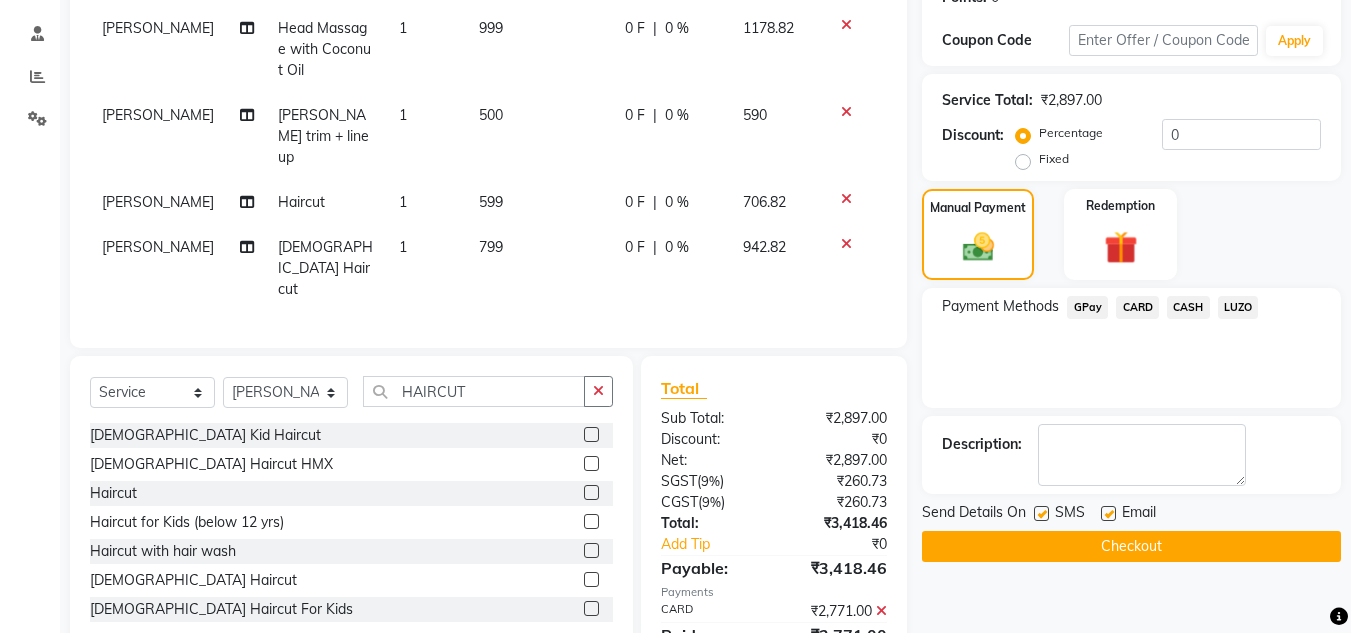 click on "CASH" 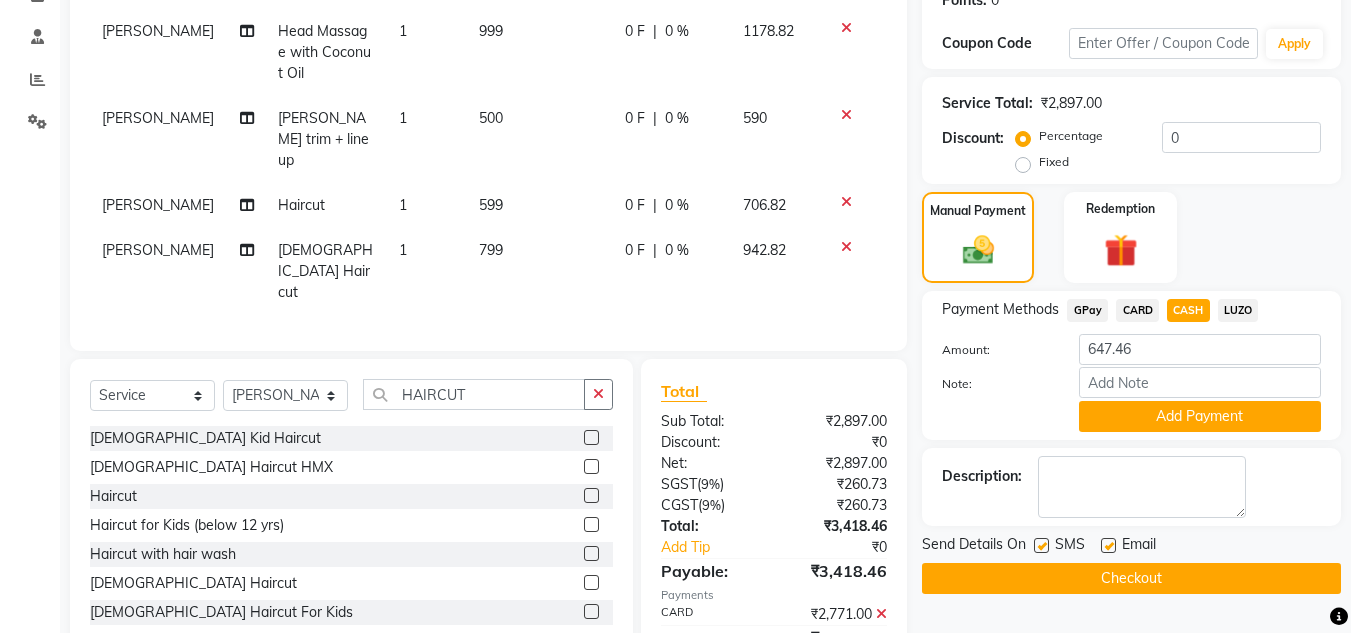 scroll, scrollTop: 365, scrollLeft: 0, axis: vertical 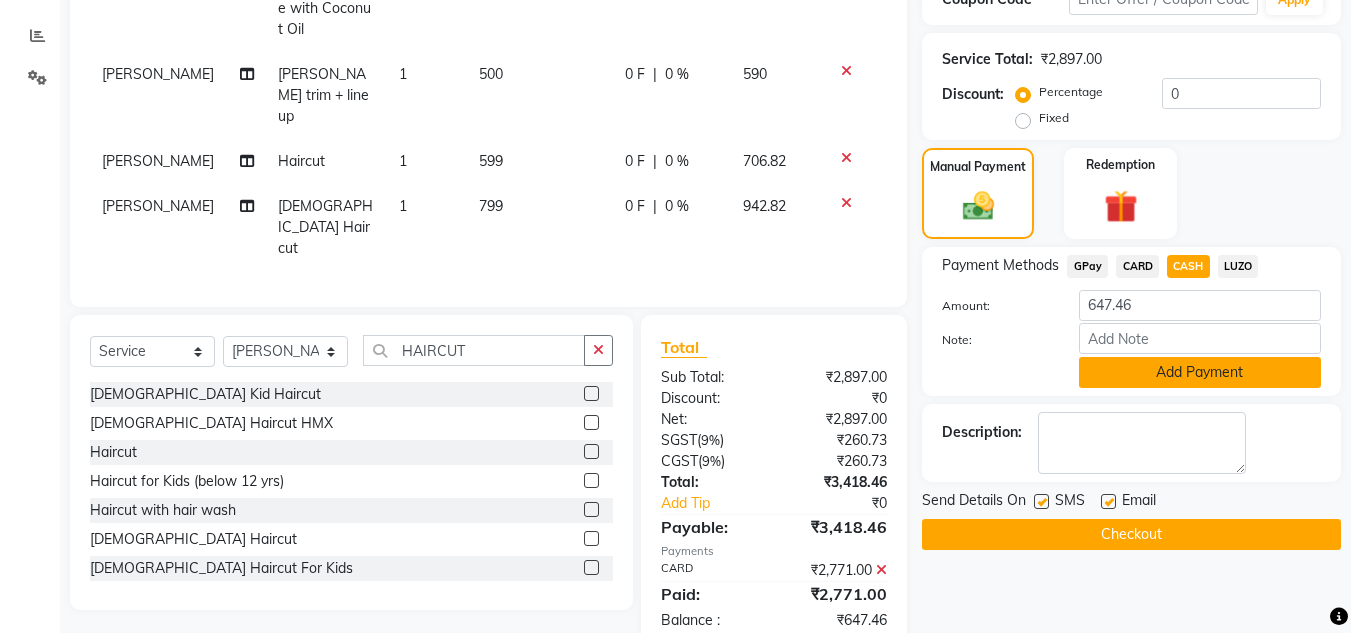 click on "Add Payment" 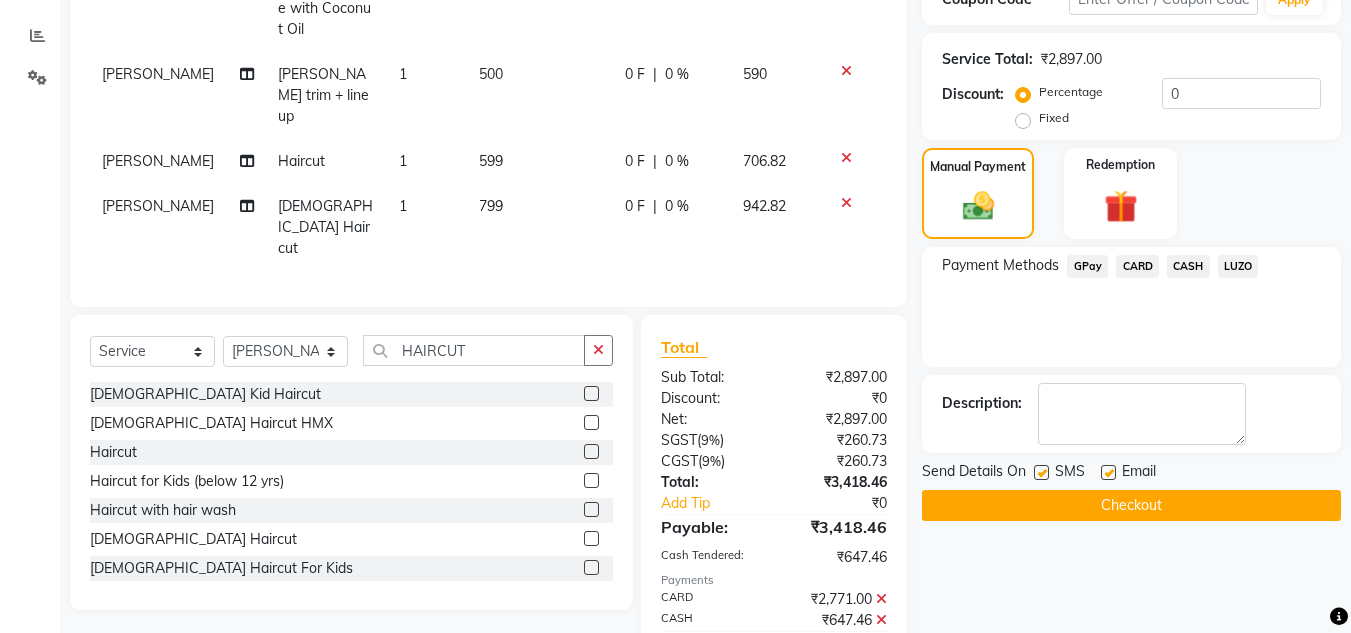 drag, startPoint x: 1039, startPoint y: 476, endPoint x: 1101, endPoint y: 475, distance: 62.008064 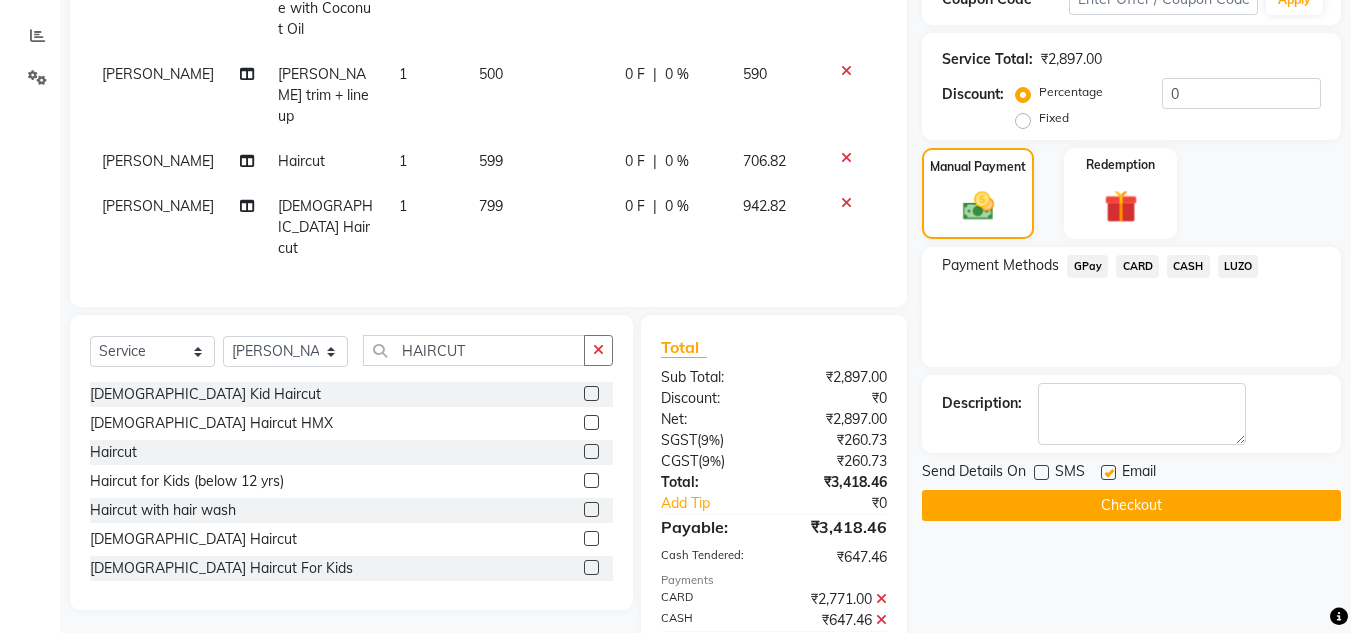 click 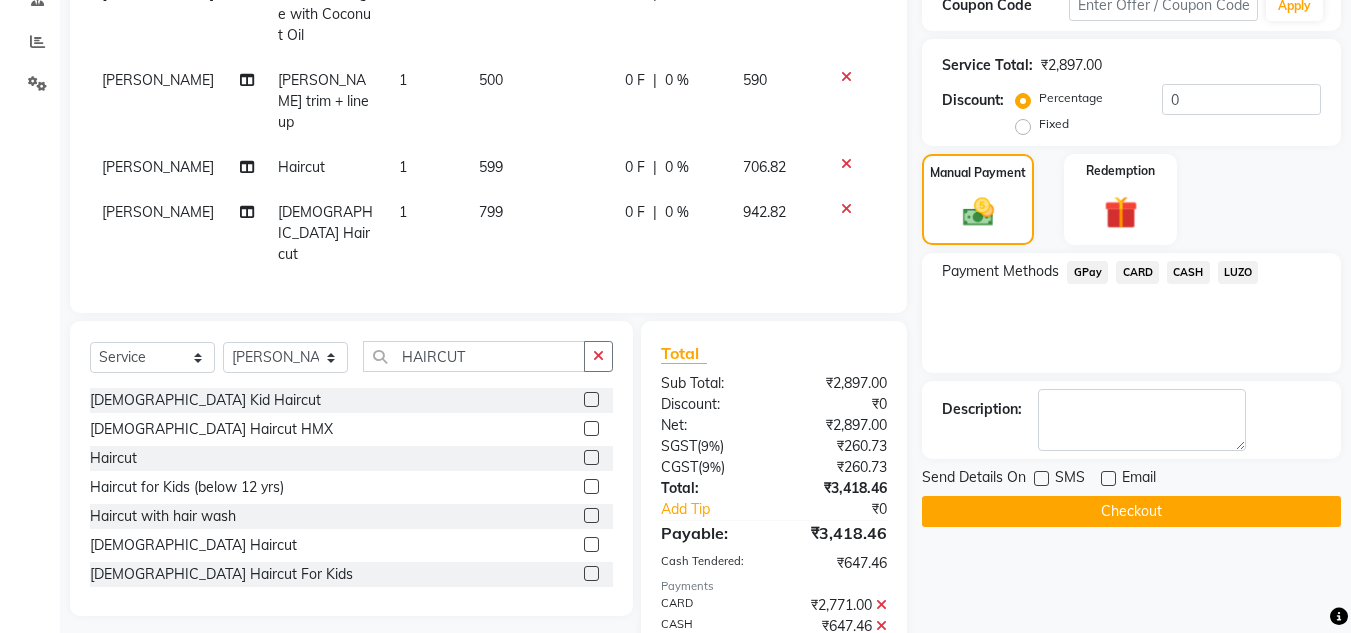 scroll, scrollTop: 315, scrollLeft: 0, axis: vertical 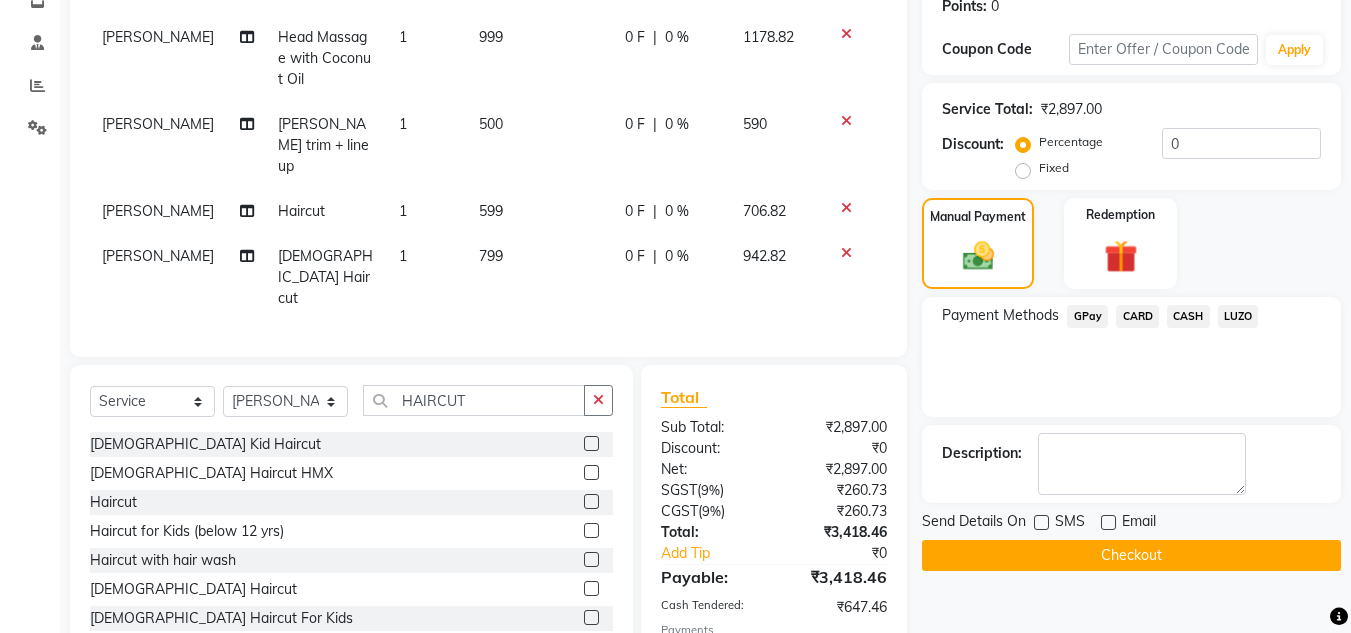 click on "500" 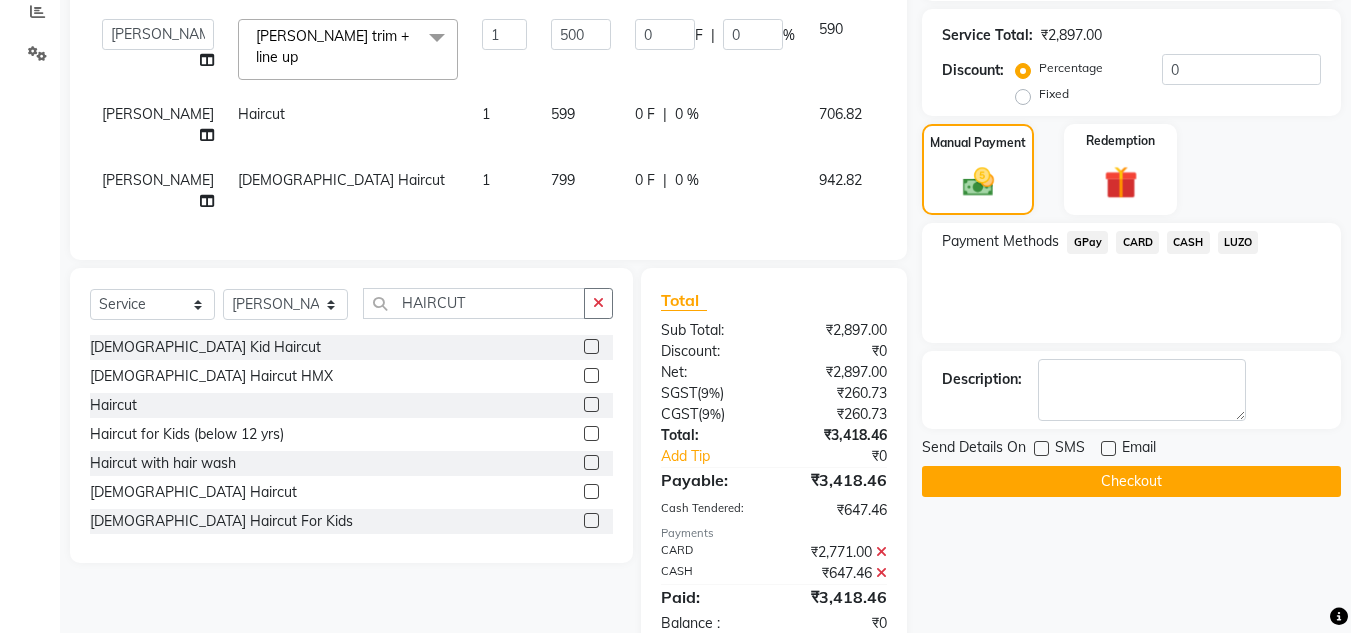 scroll, scrollTop: 425, scrollLeft: 0, axis: vertical 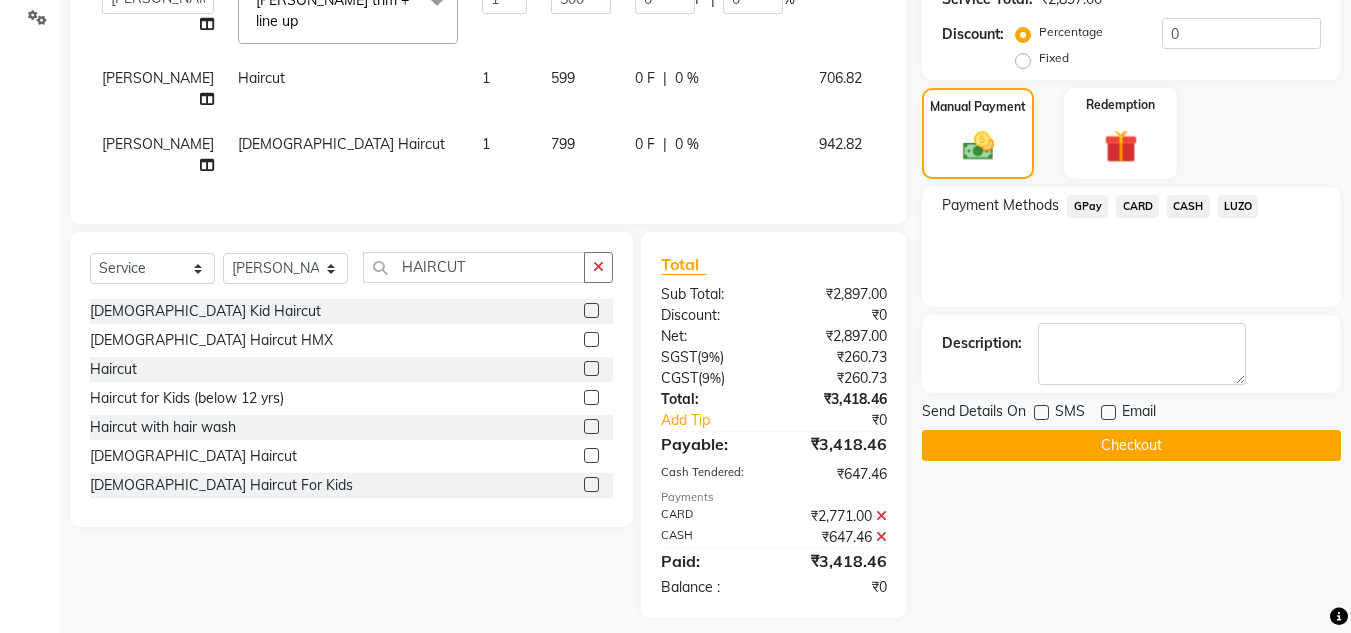 click on "Checkout" 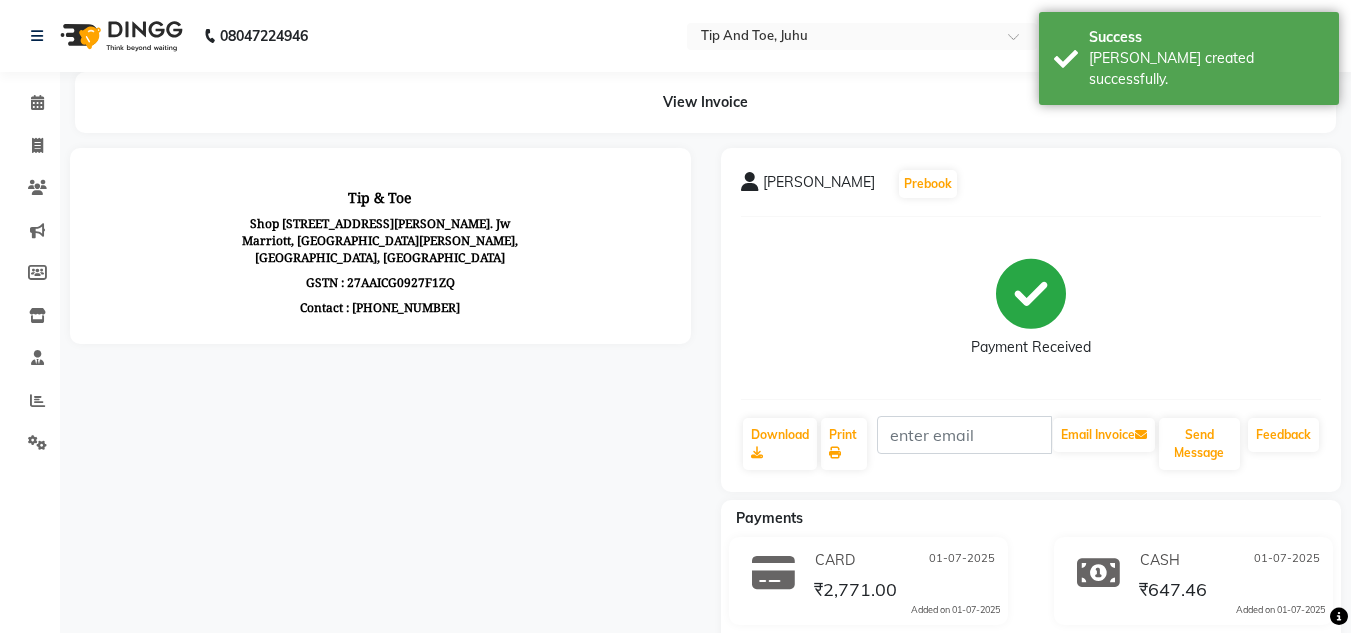 scroll, scrollTop: 0, scrollLeft: 0, axis: both 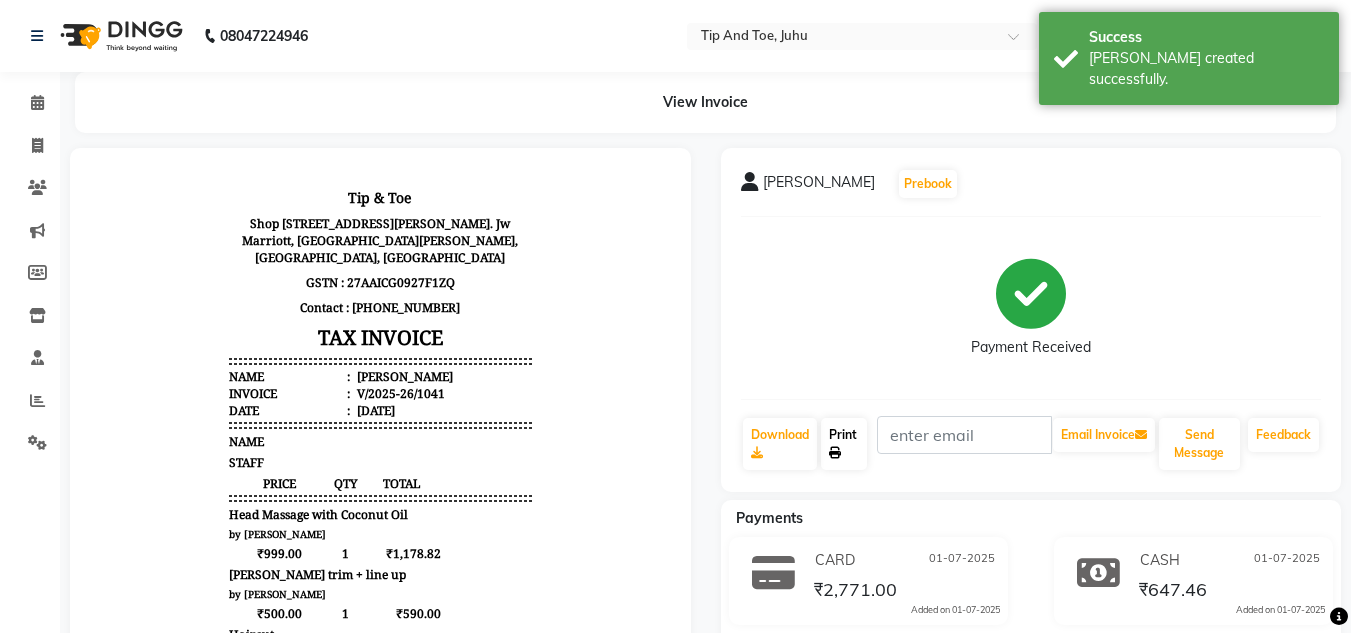 click on "Print" 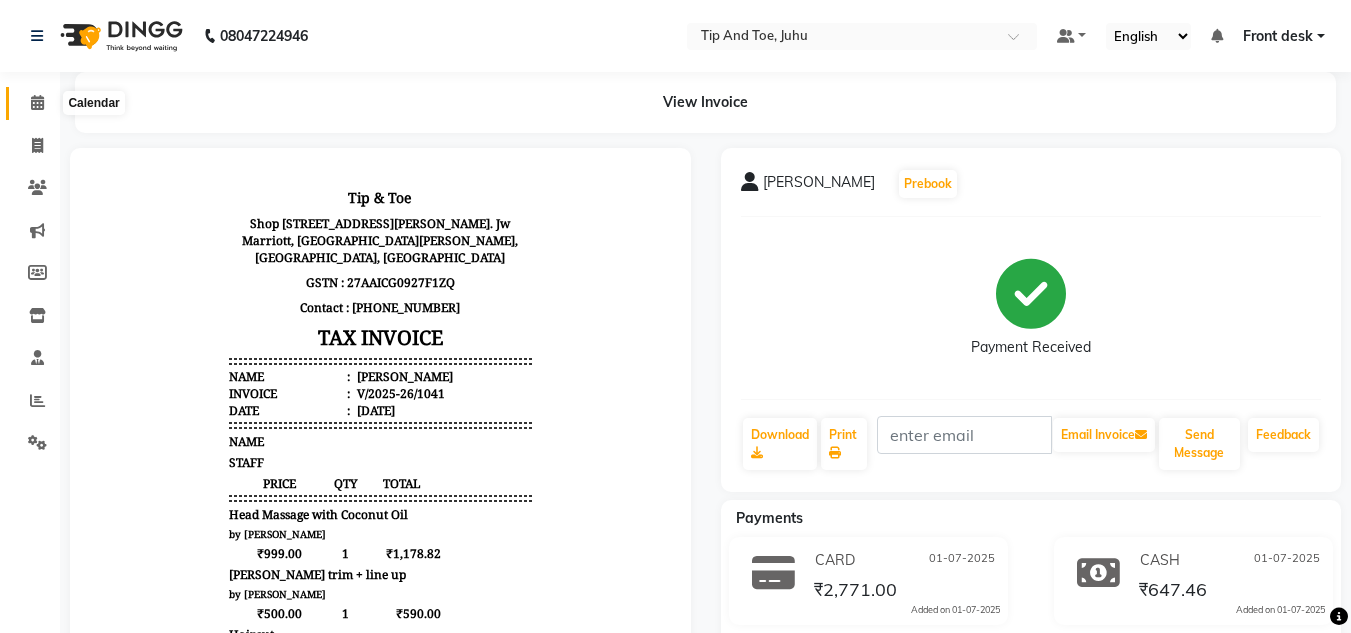 click 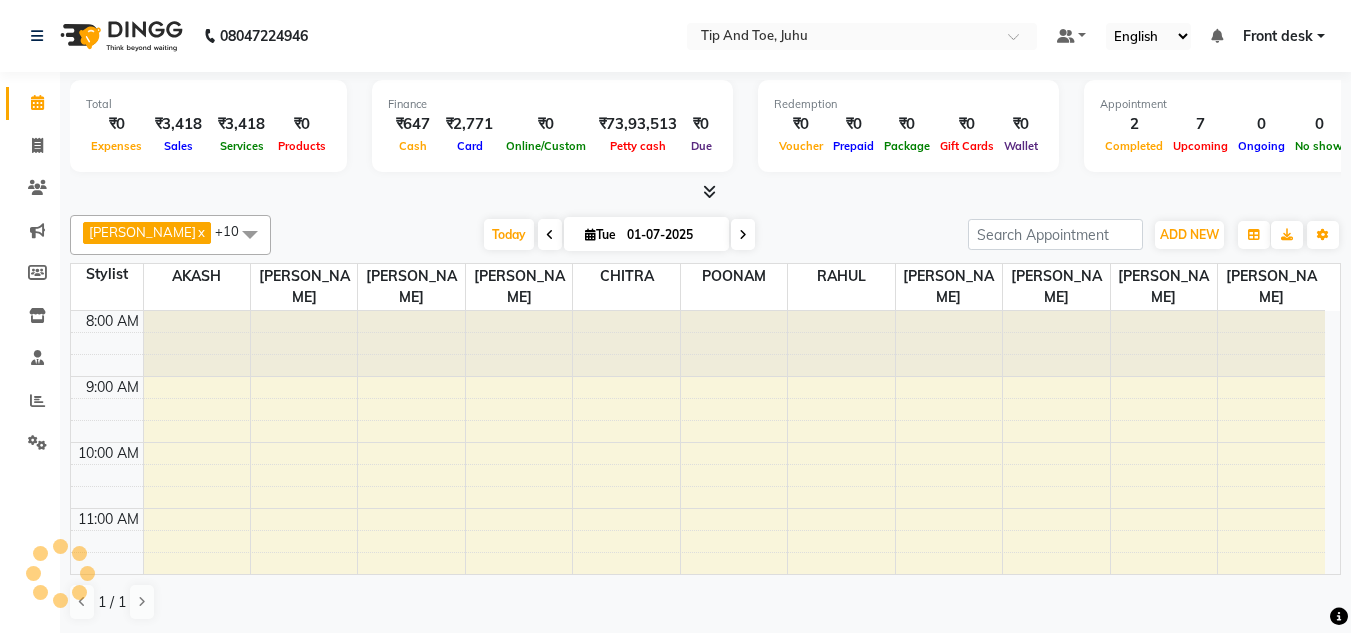 scroll, scrollTop: 0, scrollLeft: 0, axis: both 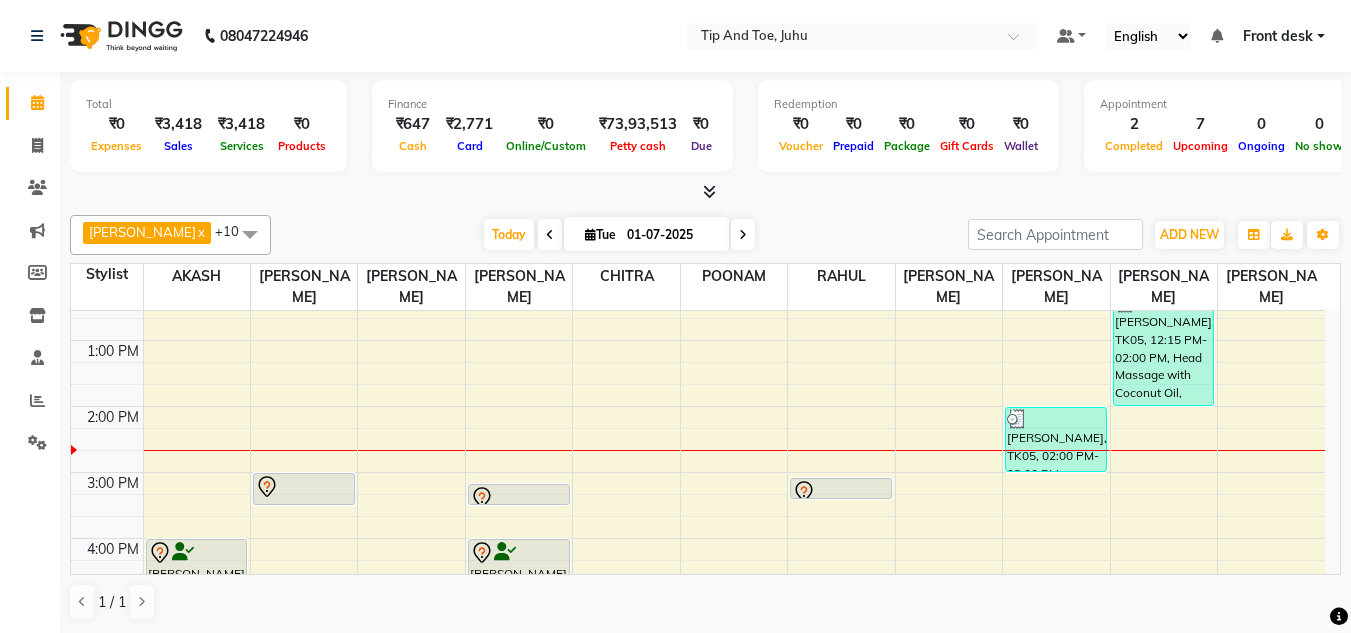 click on "Today  Tue 01-07-2025" at bounding box center [619, 235] 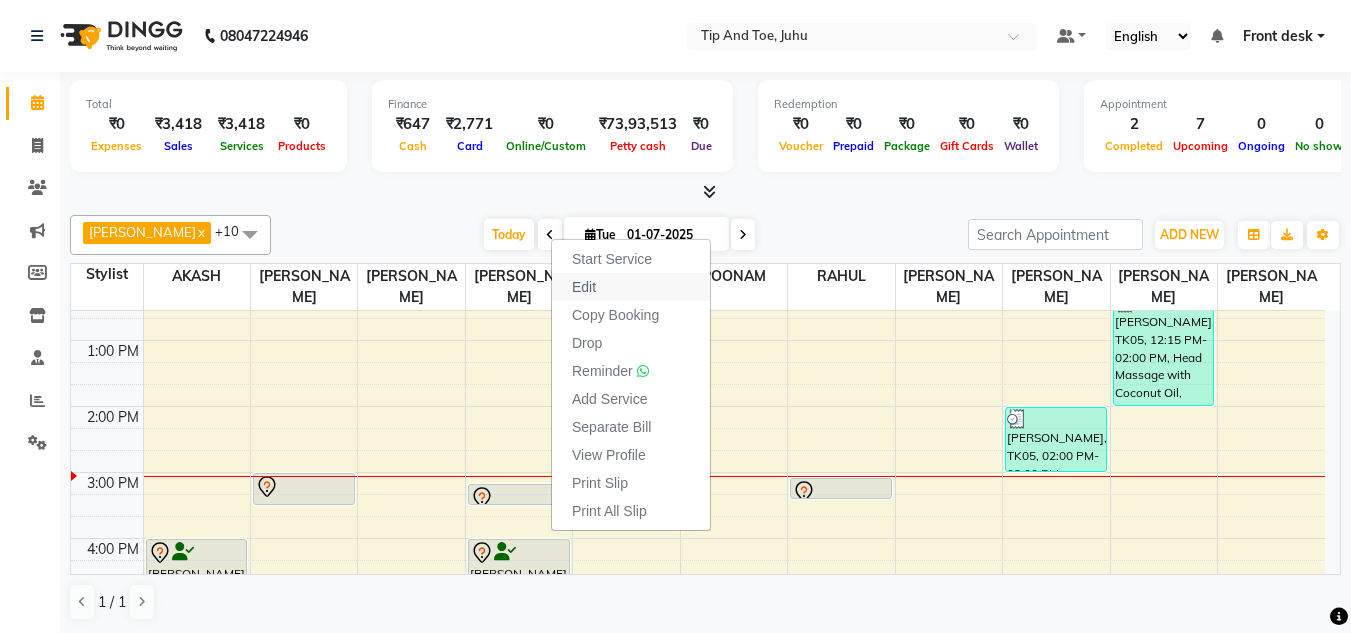 click on "Edit" at bounding box center [584, 287] 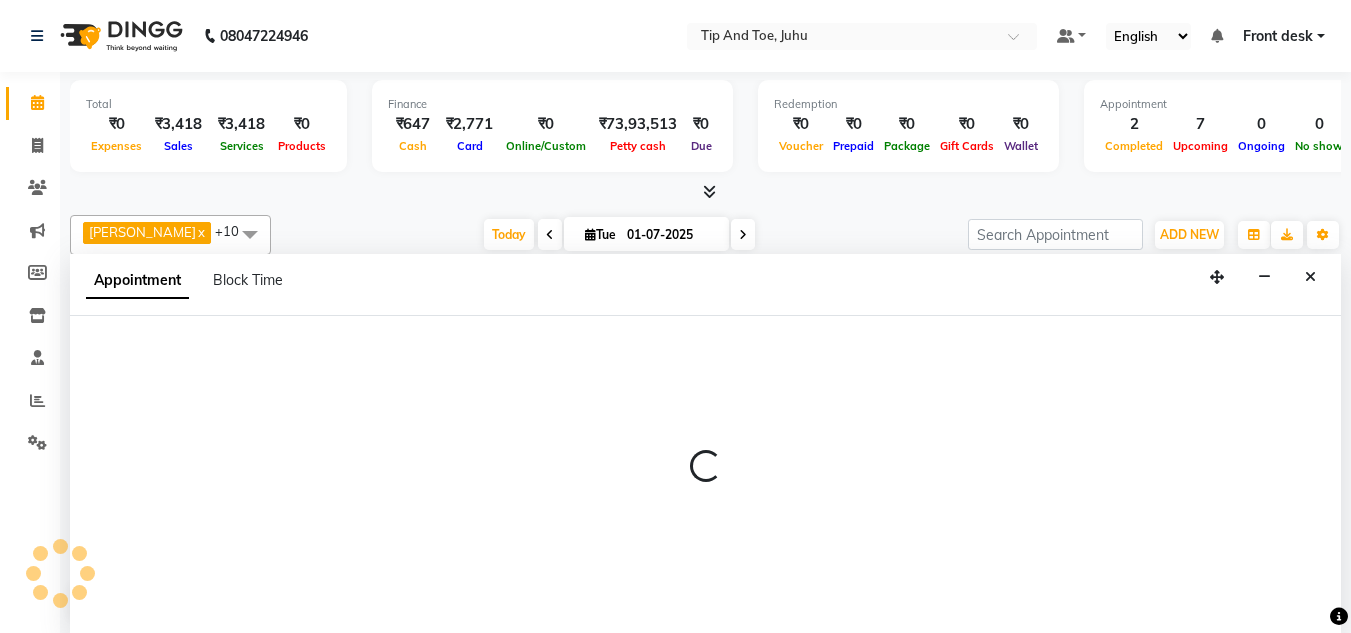scroll, scrollTop: 1, scrollLeft: 0, axis: vertical 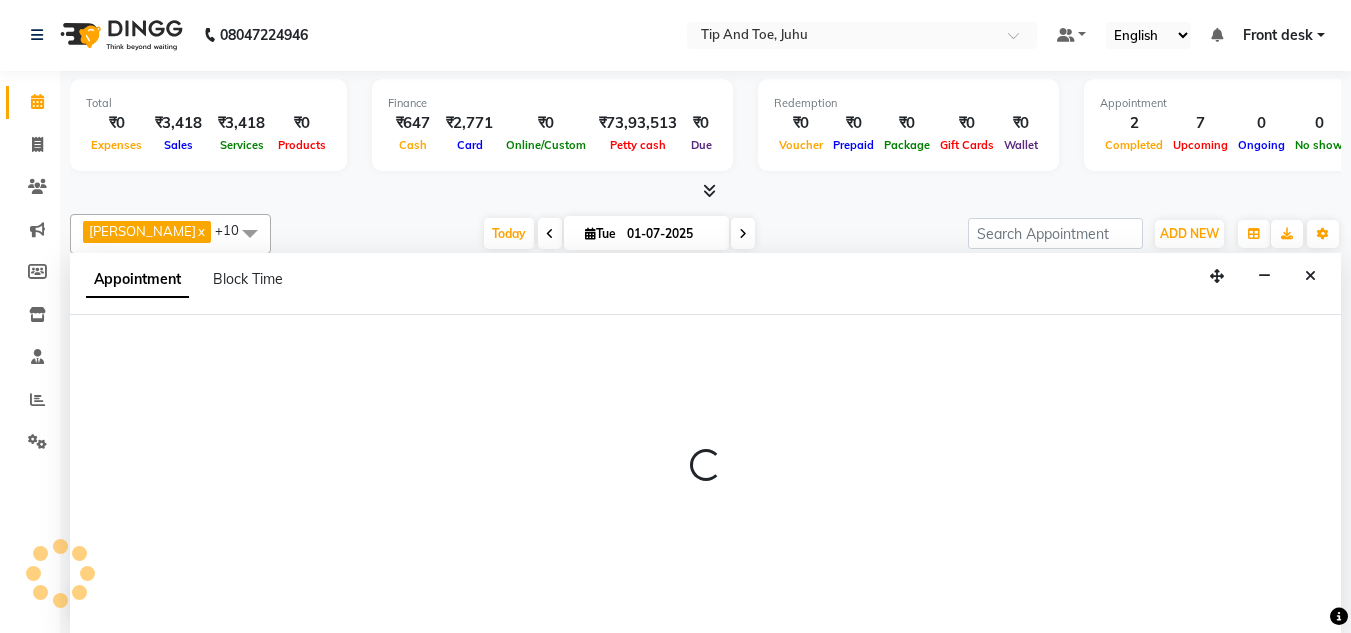 select on "tentative" 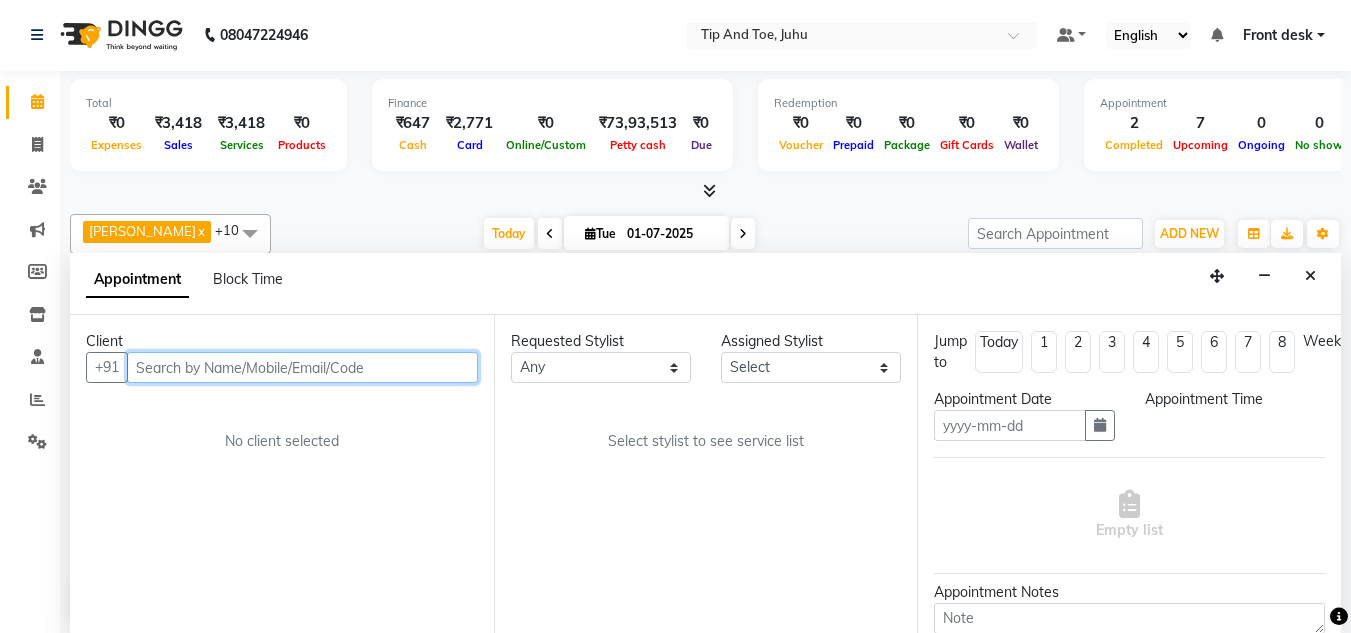 type on "01-07-2025" 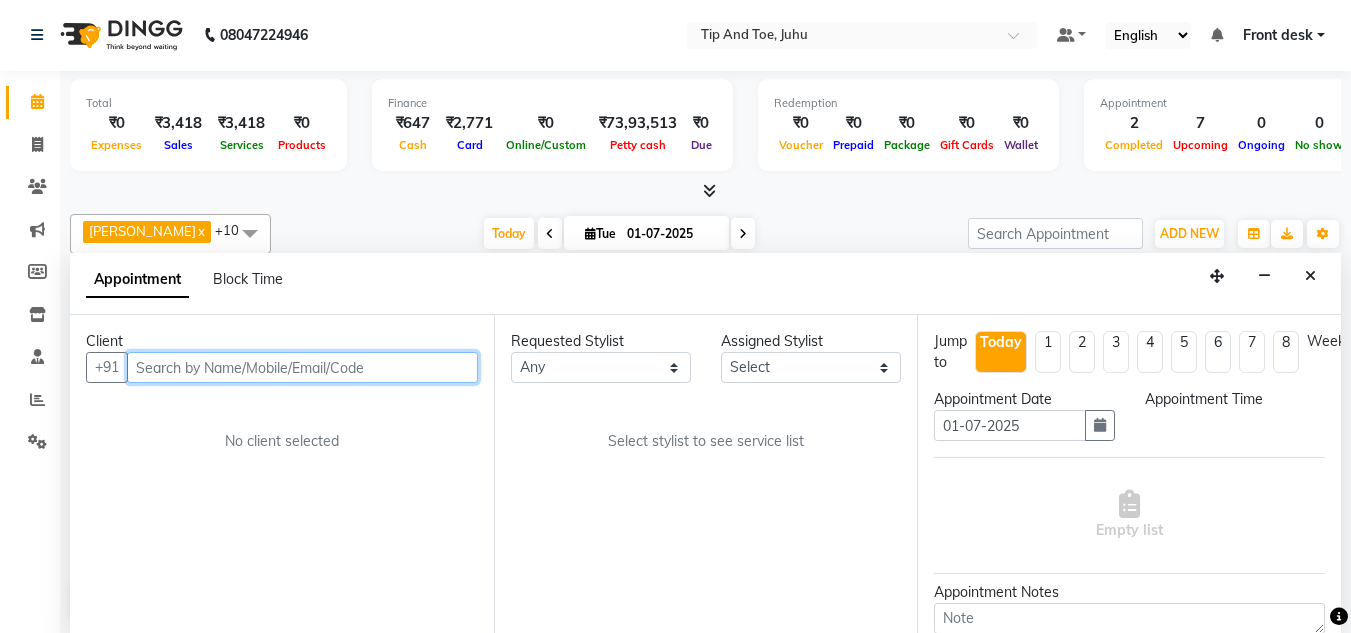 select on "37351" 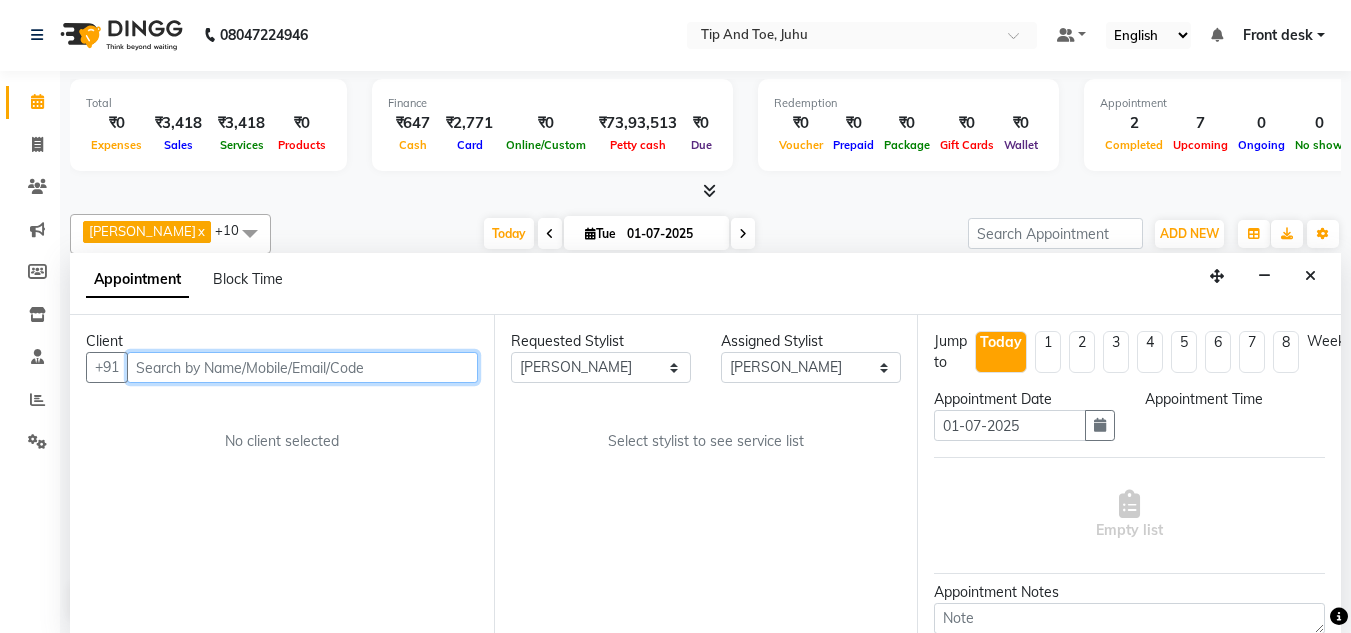scroll, scrollTop: 0, scrollLeft: 0, axis: both 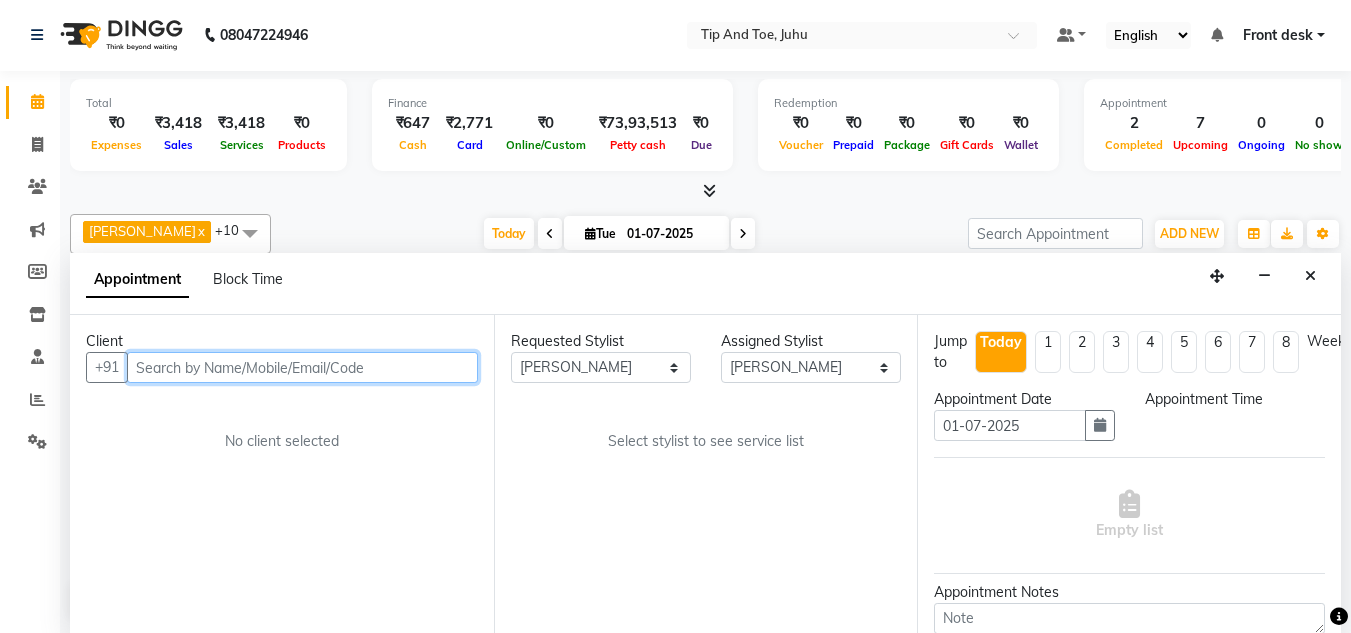 select on "960" 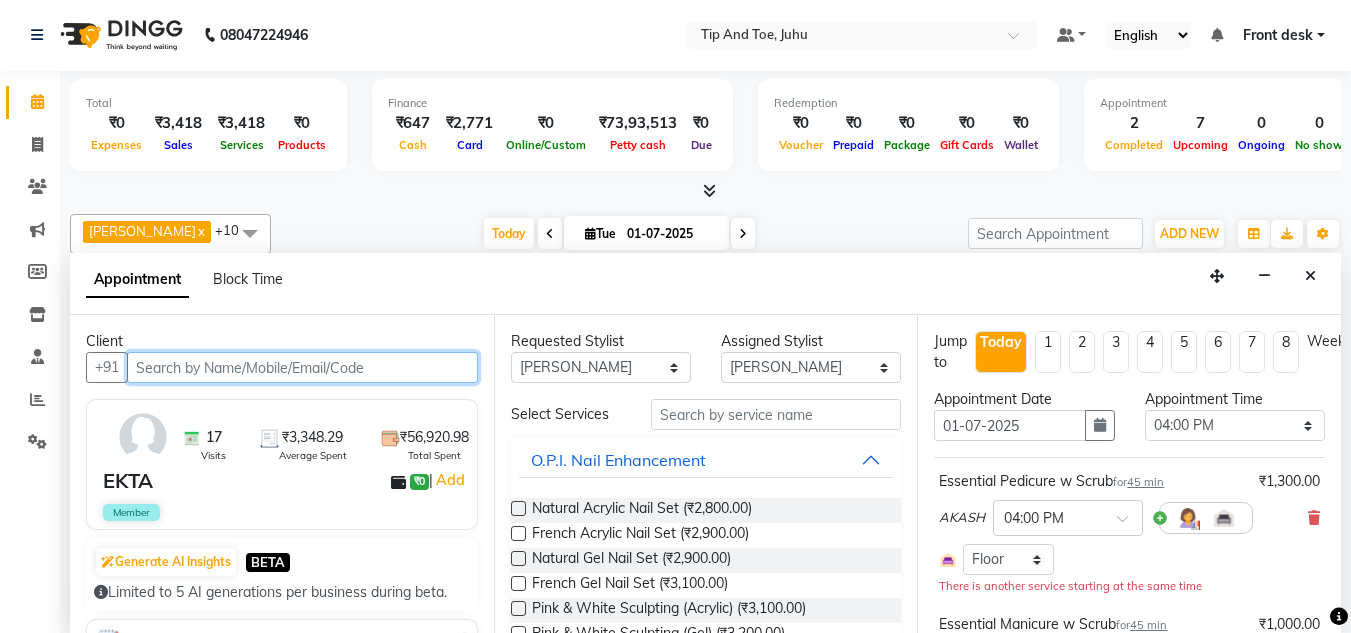 scroll, scrollTop: 463, scrollLeft: 0, axis: vertical 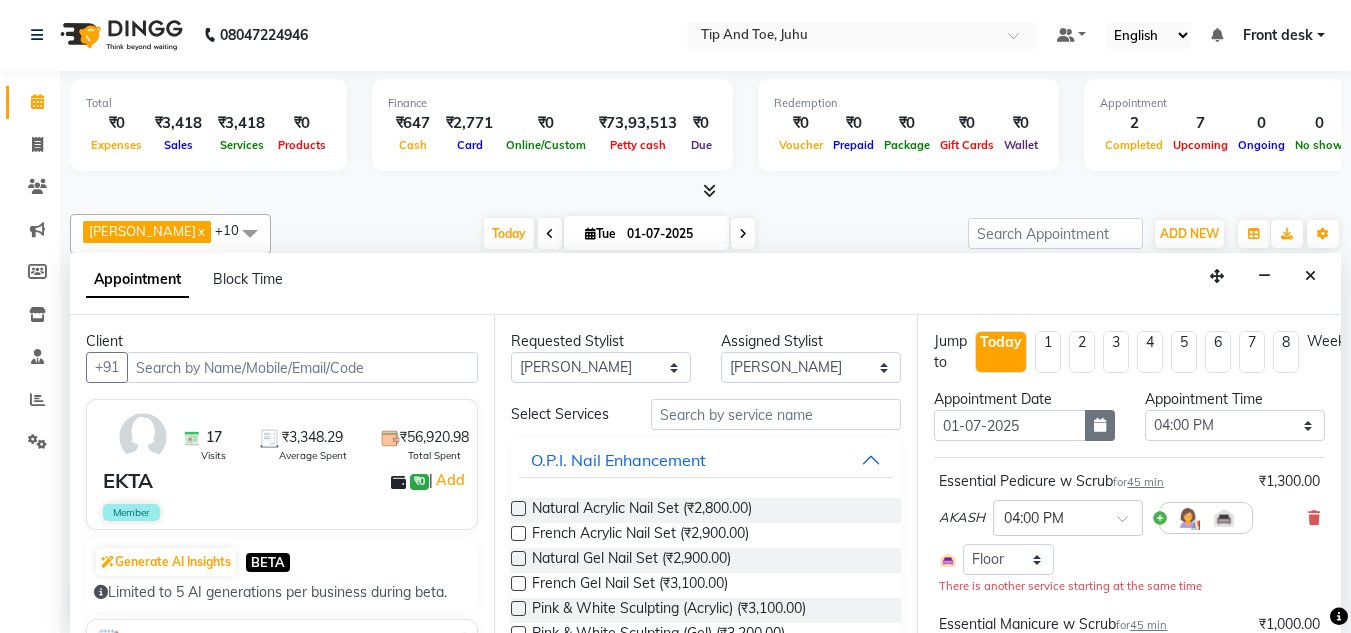 click at bounding box center [1100, 425] 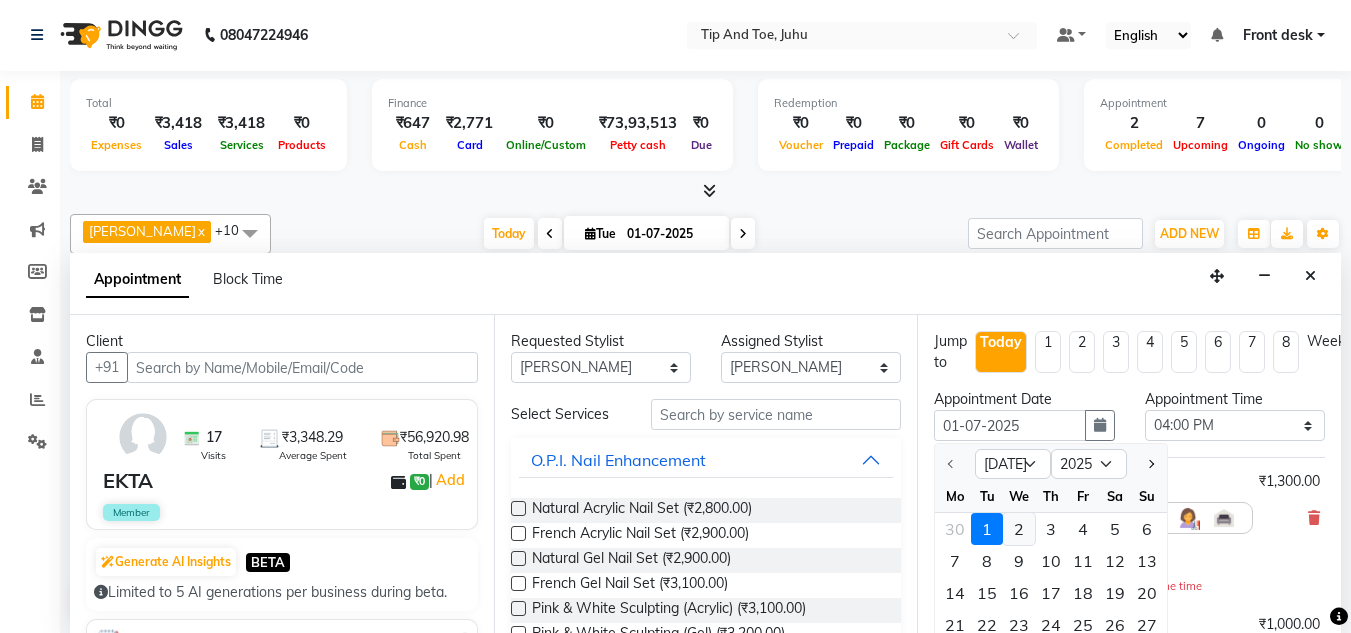 click on "2" at bounding box center [1019, 529] 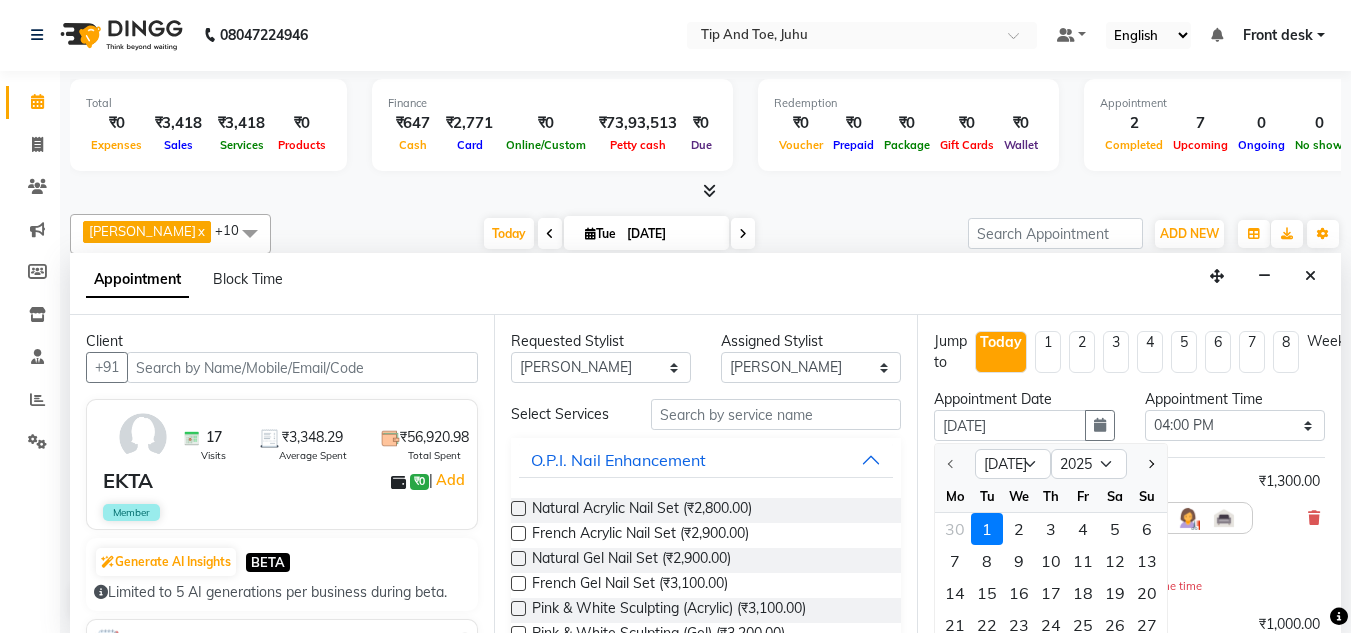 scroll, scrollTop: 463, scrollLeft: 0, axis: vertical 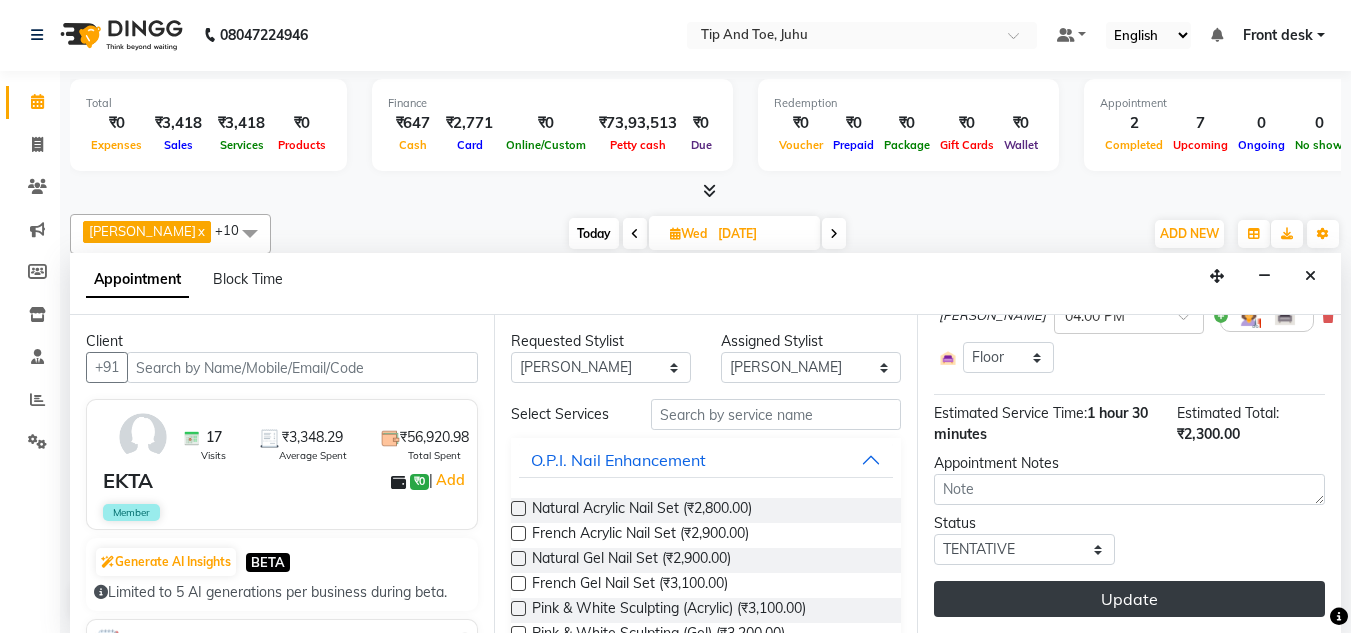 click on "Update" at bounding box center [1129, 599] 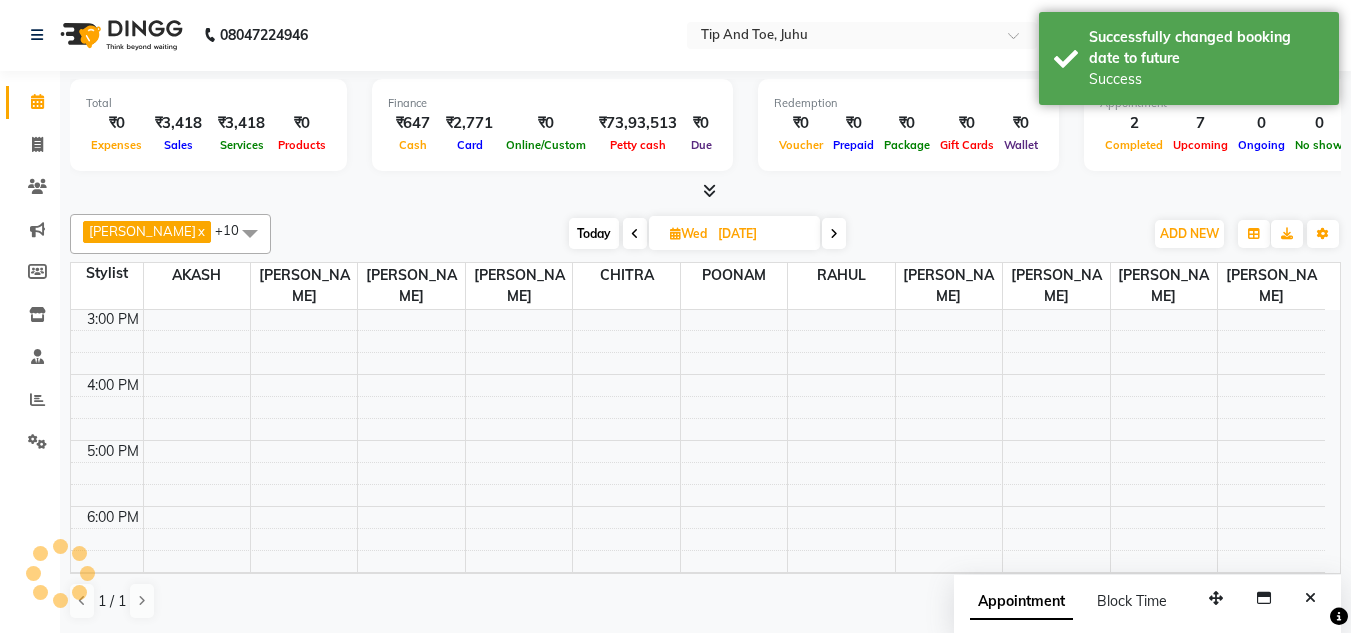 scroll, scrollTop: 0, scrollLeft: 0, axis: both 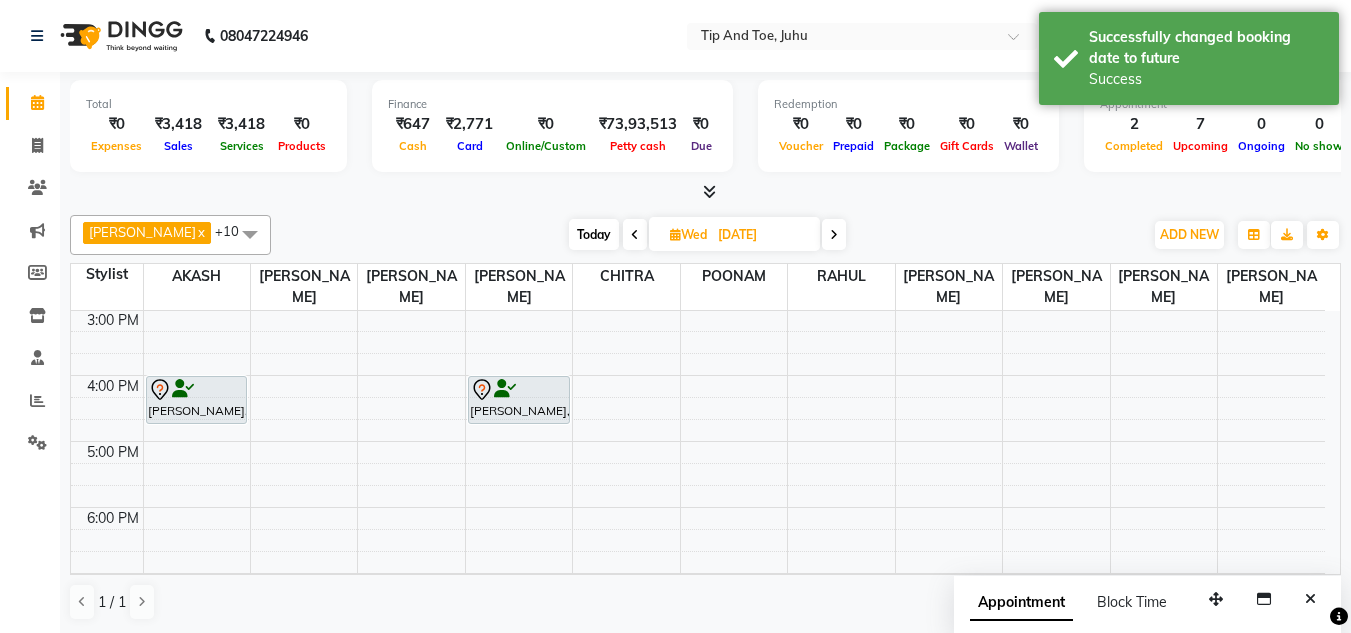 click on "Today" at bounding box center (594, 234) 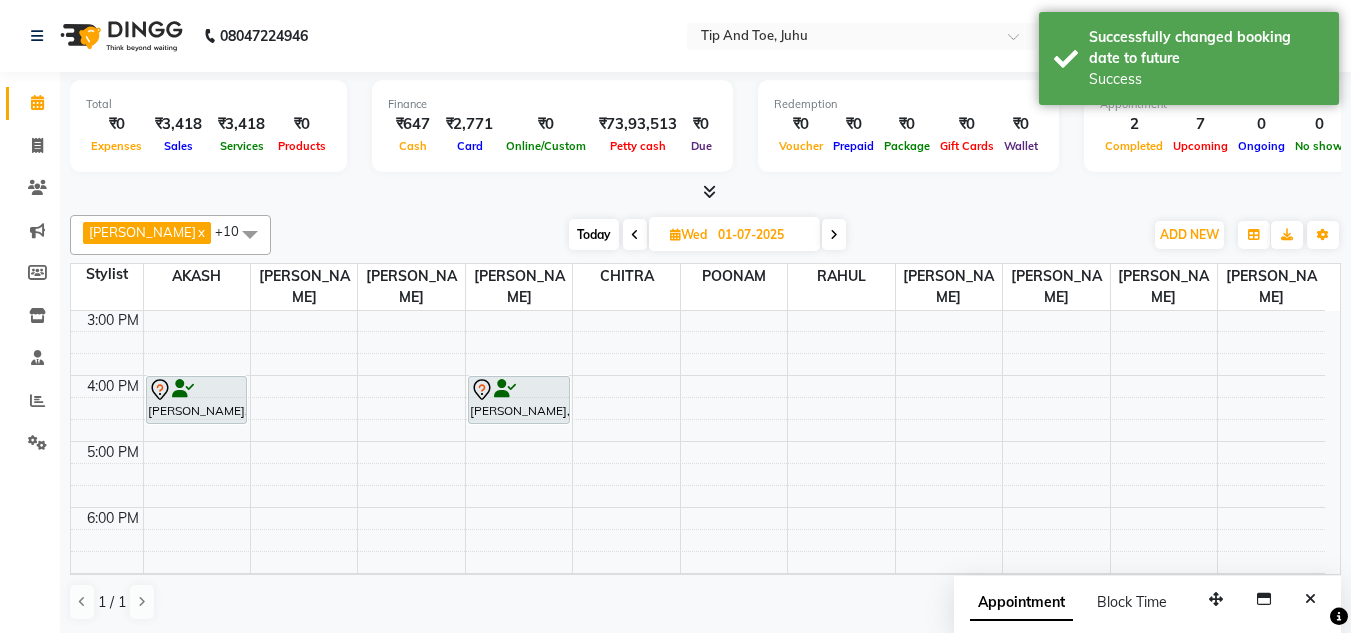 scroll, scrollTop: 463, scrollLeft: 0, axis: vertical 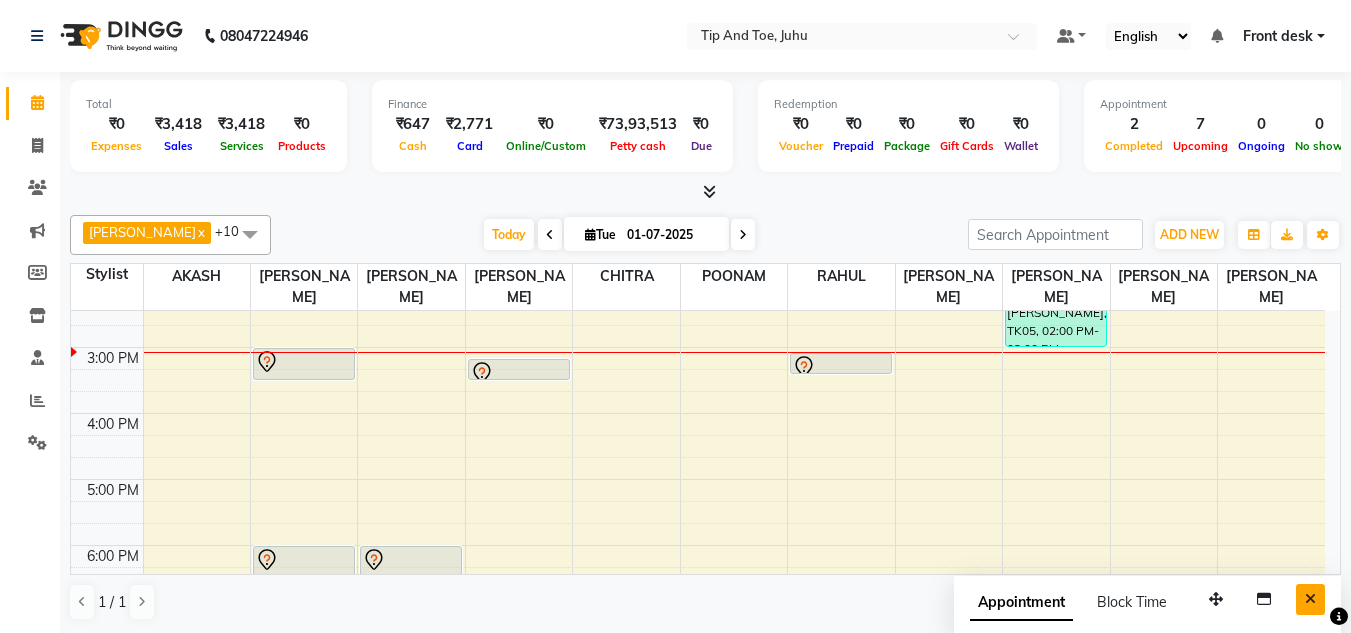 click at bounding box center (1310, 599) 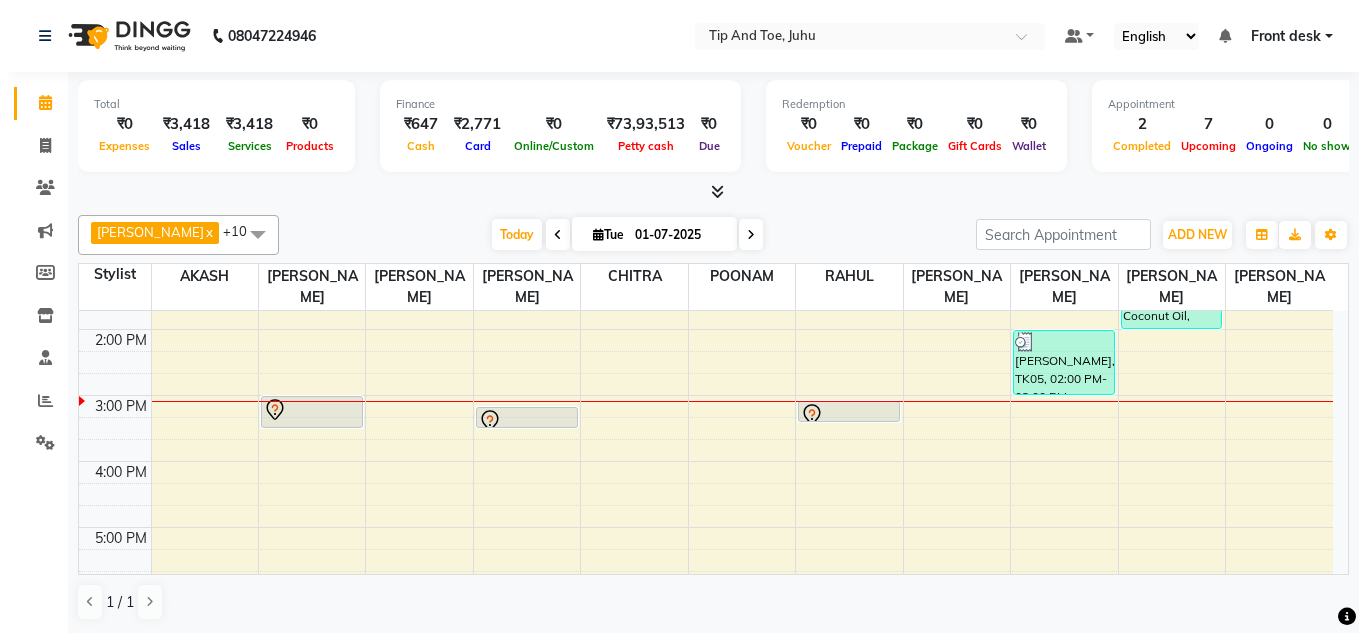 scroll, scrollTop: 411, scrollLeft: 0, axis: vertical 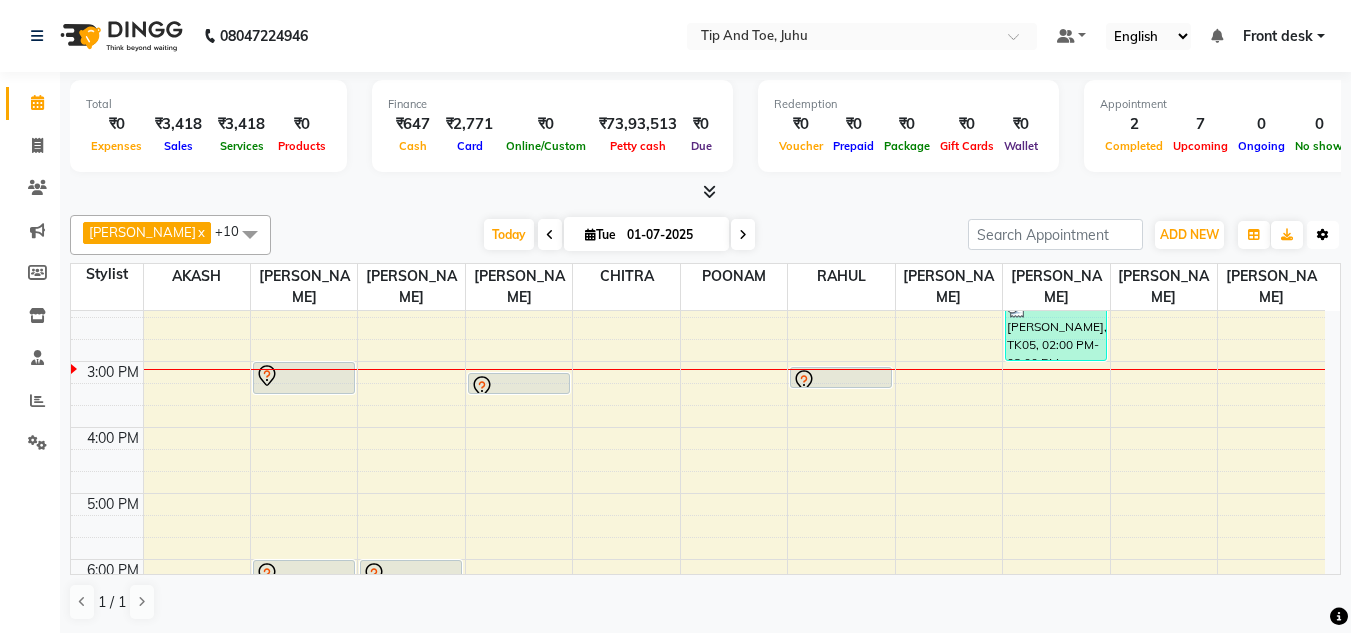 click at bounding box center (1323, 235) 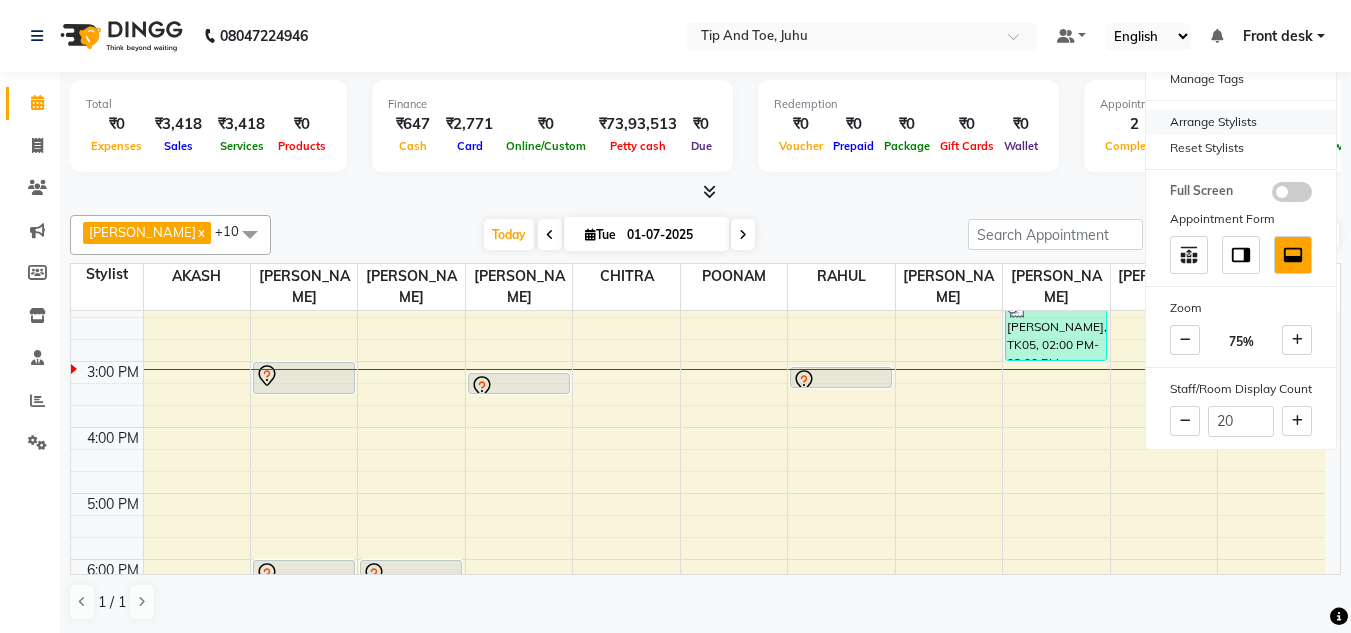 click on "Arrange Stylists" at bounding box center [1241, 122] 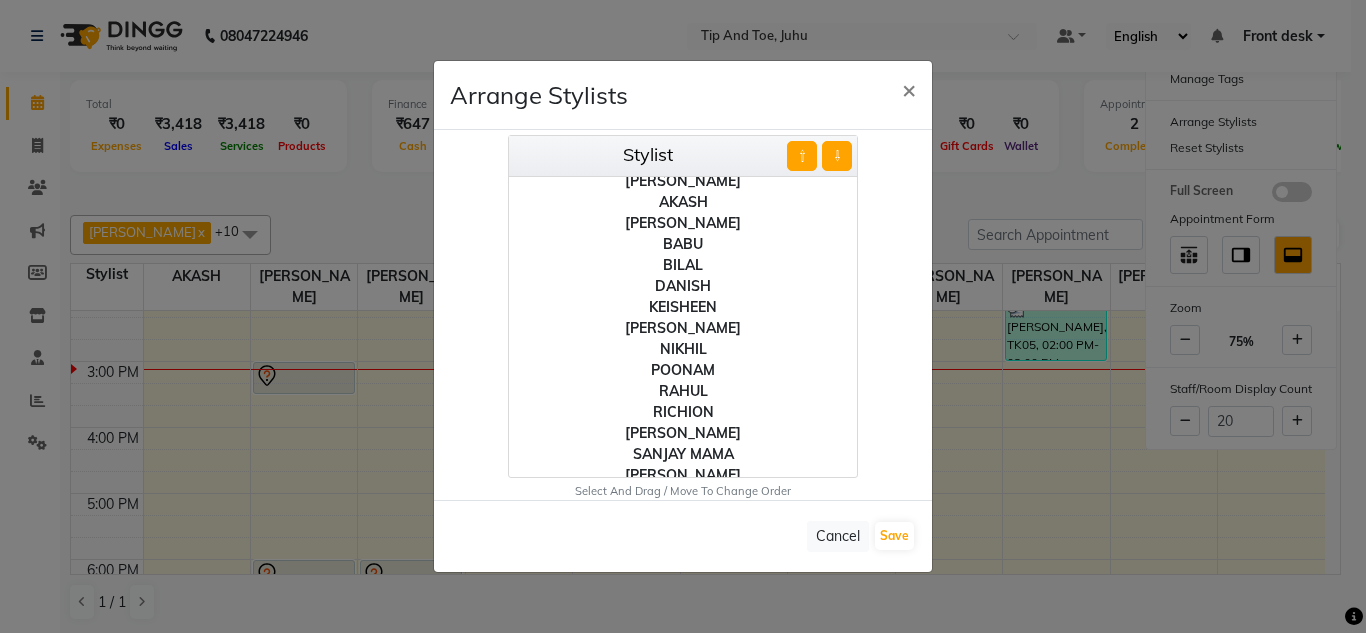 scroll, scrollTop: 120, scrollLeft: 0, axis: vertical 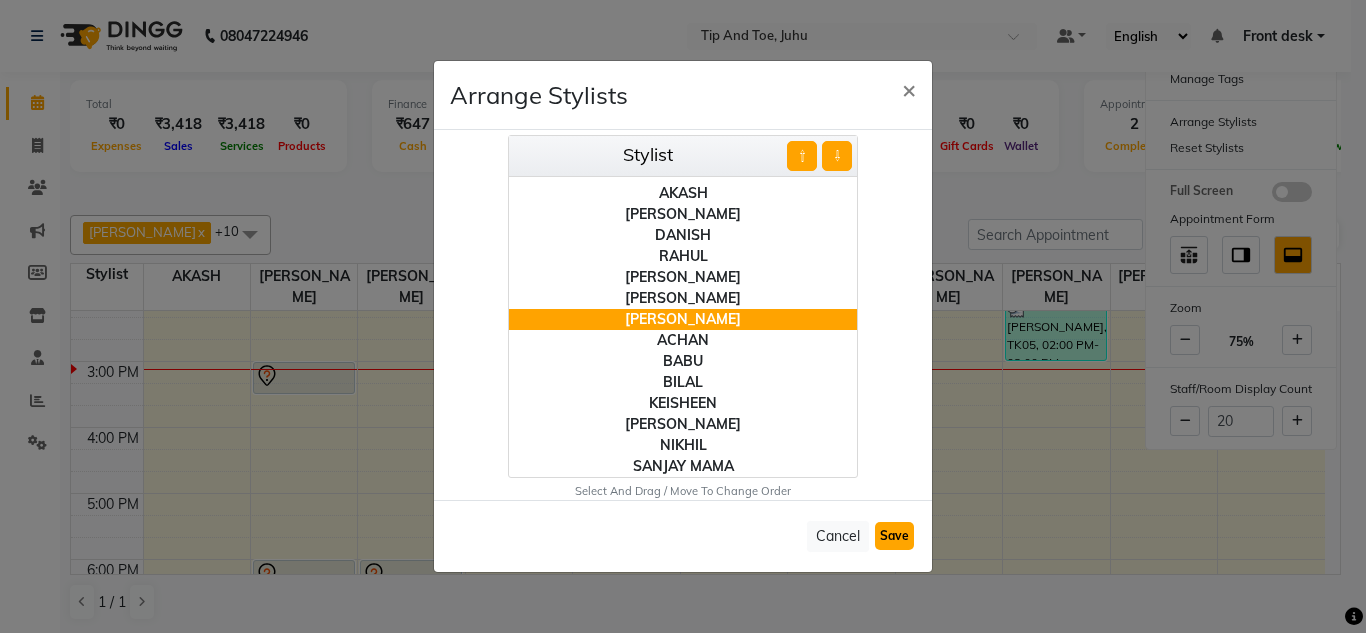 click on "Save" 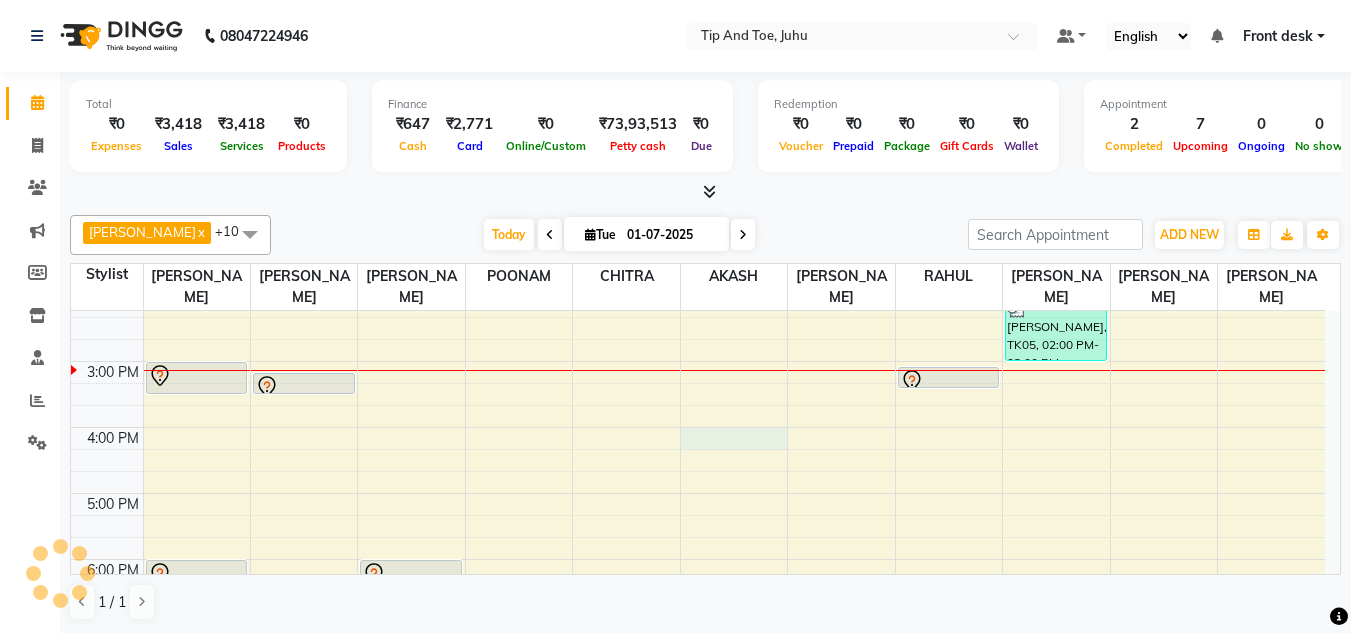 click on "8:00 AM 9:00 AM 10:00 AM 11:00 AM 12:00 PM 1:00 PM 2:00 PM 3:00 PM 4:00 PM 5:00 PM 6:00 PM 7:00 PM 8:00 PM             Pooja Mehta, TK01, 03:00 PM-03:30 PM, Permanent Gel Polish             MANYA, TK02, 06:00 PM-07:00 PM, Natural Acrylic Nail Set             Pooja Mehta, TK01, 03:10 PM-03:30 PM, Application of Nail Polish             RIA, TK04, 06:00 PM-07:00 PM, Natural Acrylic Nail Set             Pooja Mehta, TK01, 03:05 PM-03:25 PM, Application of Nail Polish     MICHAEL JW, TK05, 02:00 PM-03:00 PM, Male Haircut     MICHAEL JW, TK05, 12:15 PM-02:00 PM, Head Massage with Coconut Oil,Beard trim + line up,Haircut" at bounding box center (698, 328) 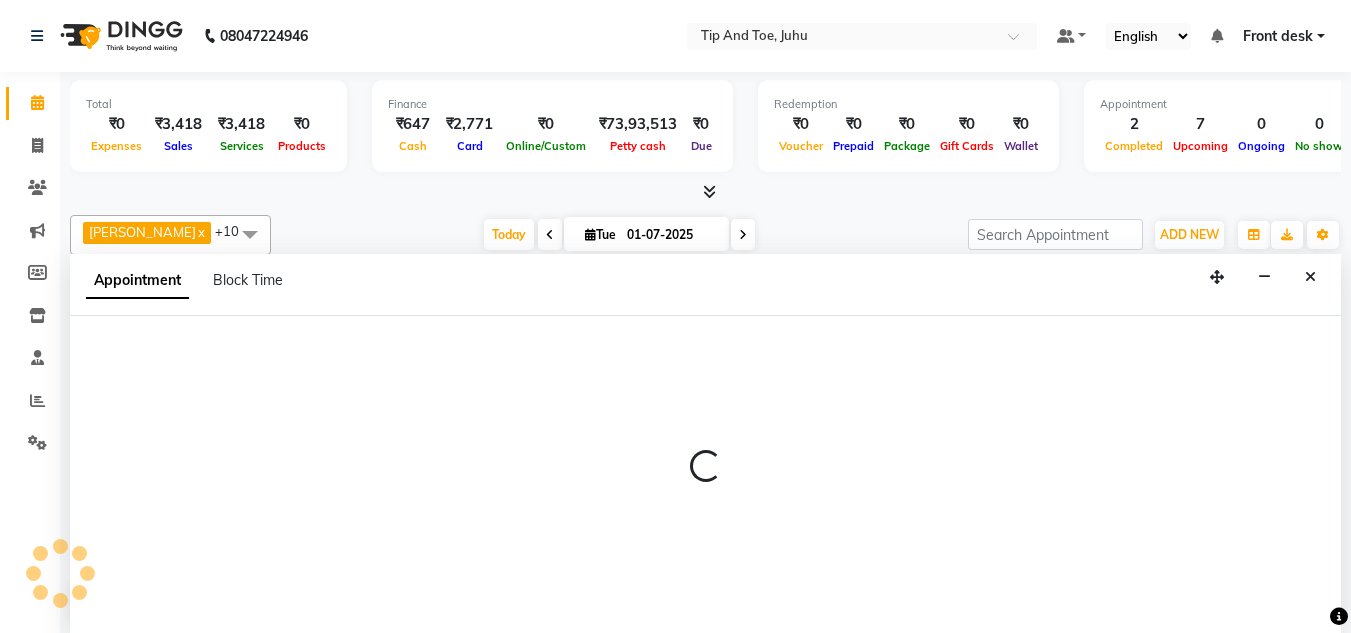 scroll, scrollTop: 1, scrollLeft: 0, axis: vertical 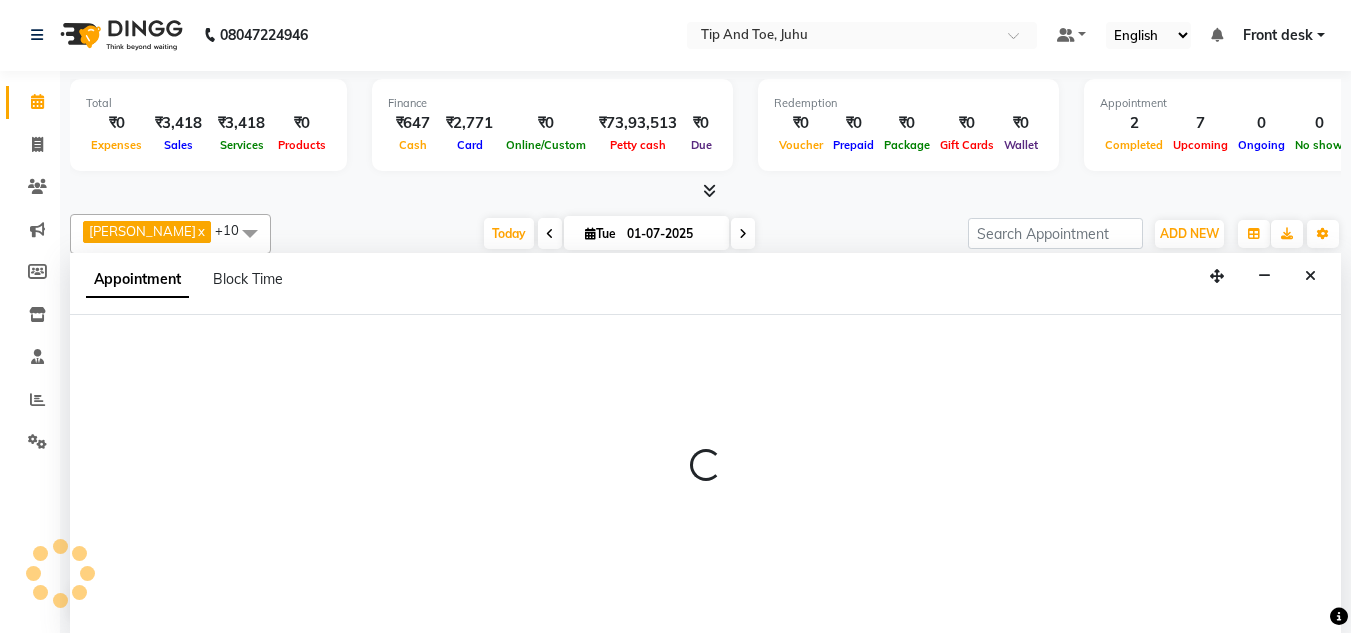 select on "37330" 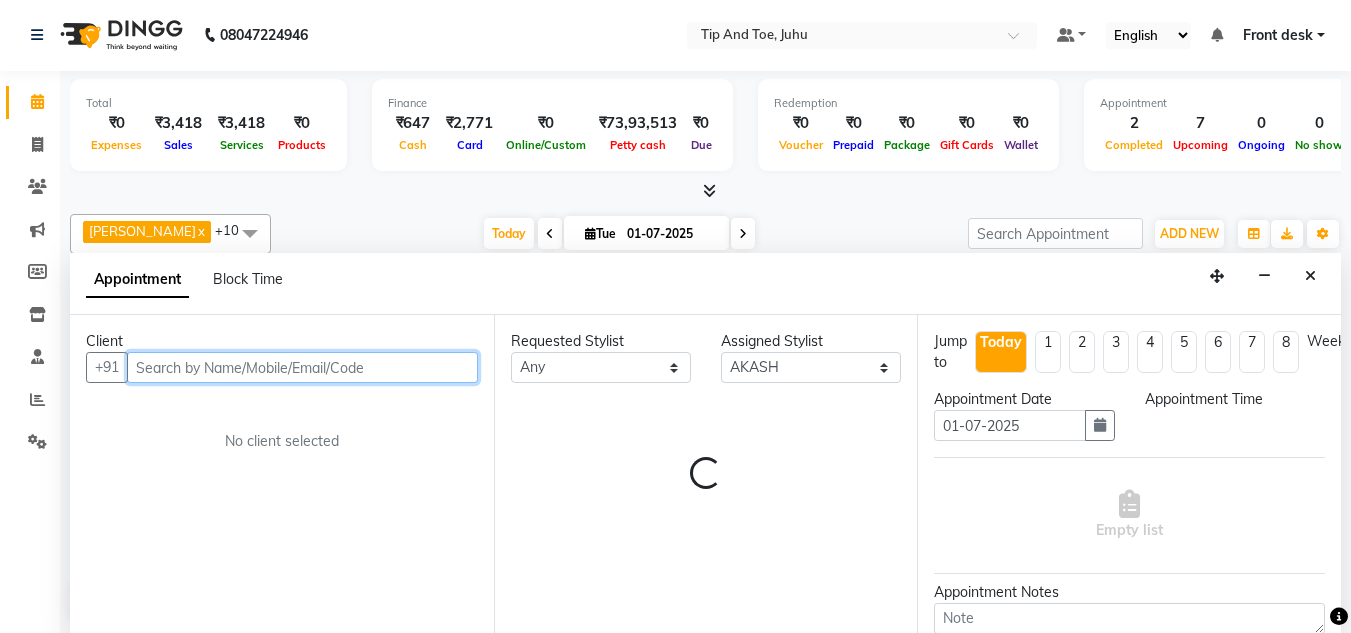 select on "960" 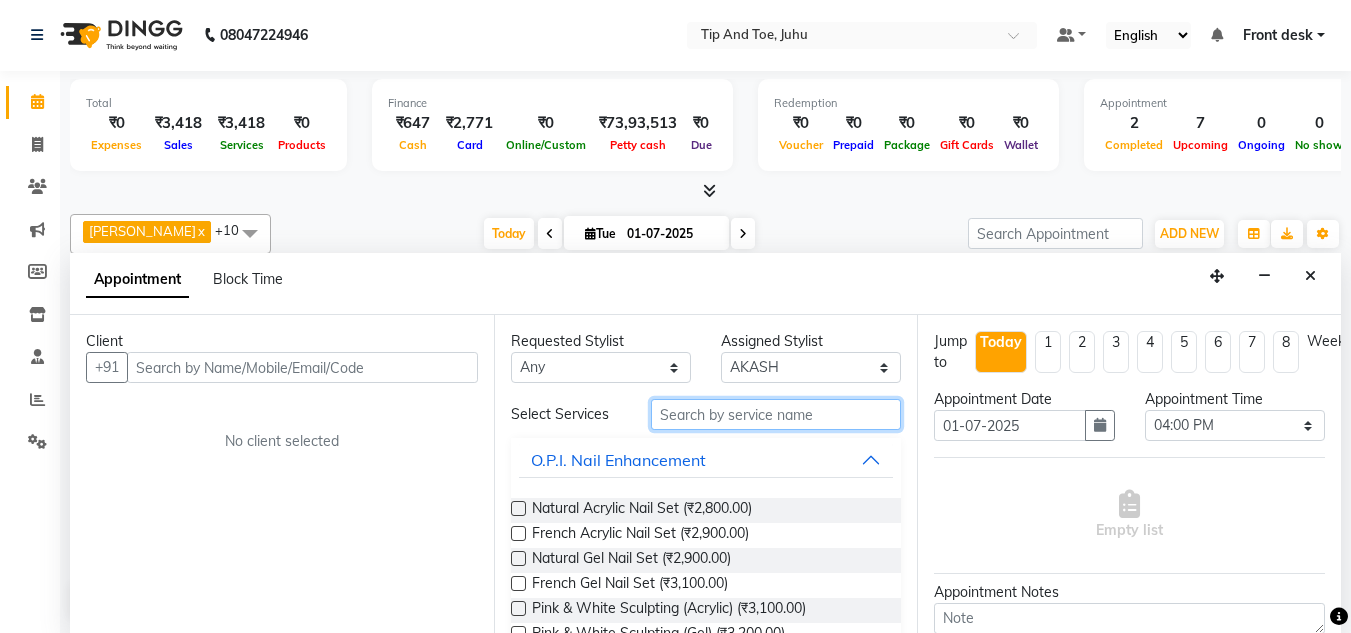 click at bounding box center (776, 414) 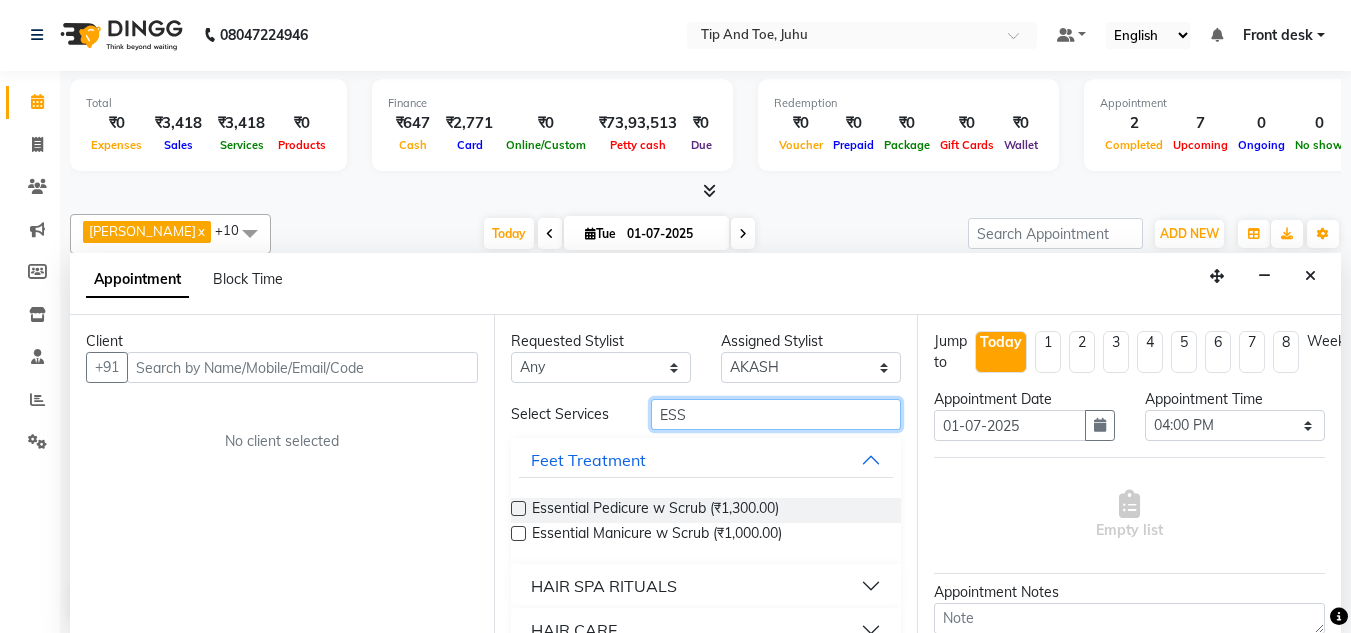 type on "ESS" 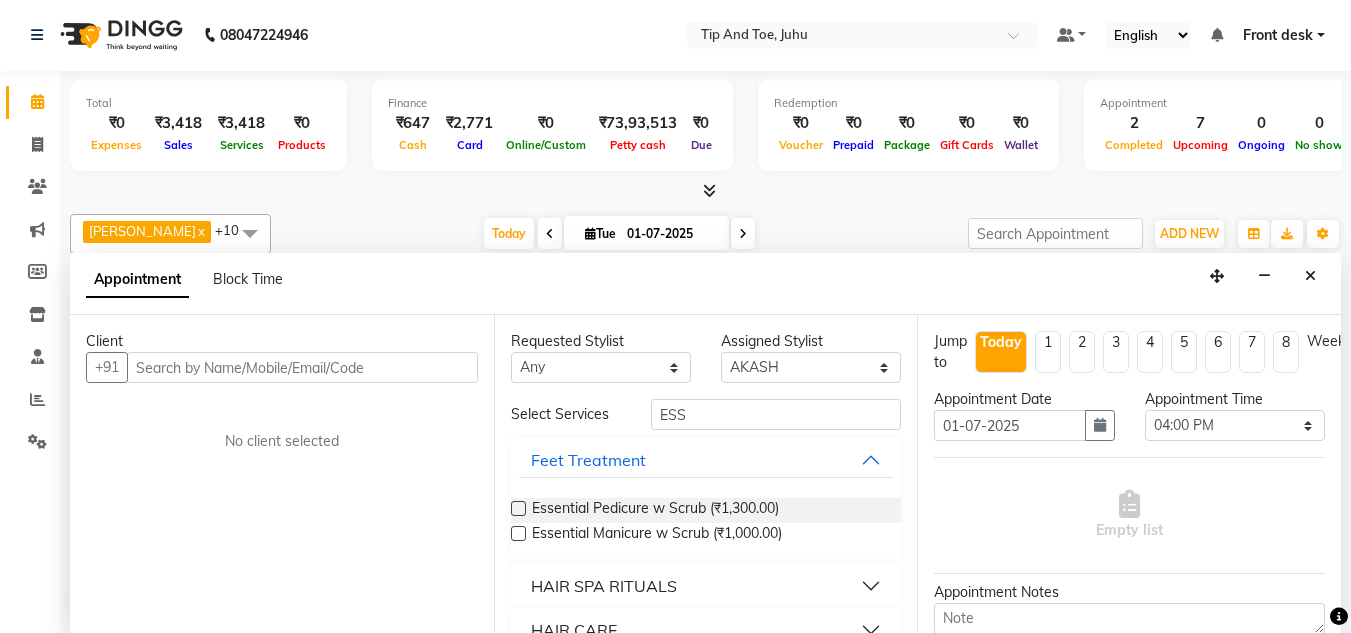 click at bounding box center (518, 508) 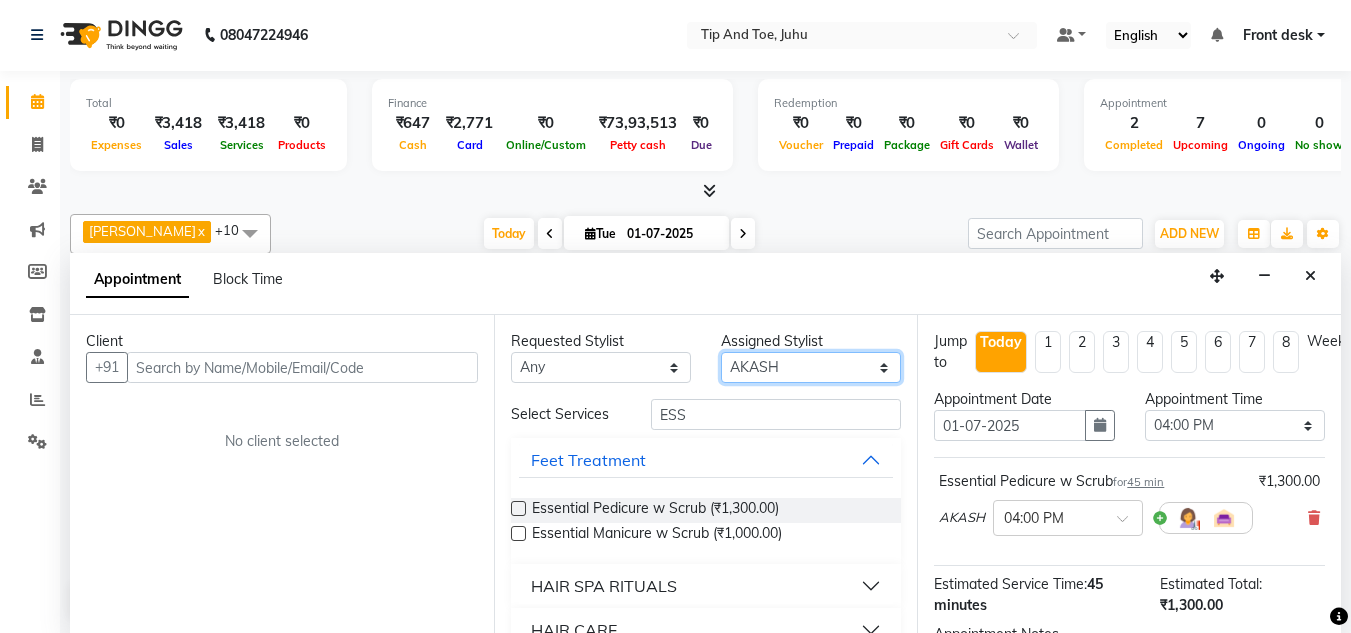 checkbox on "false" 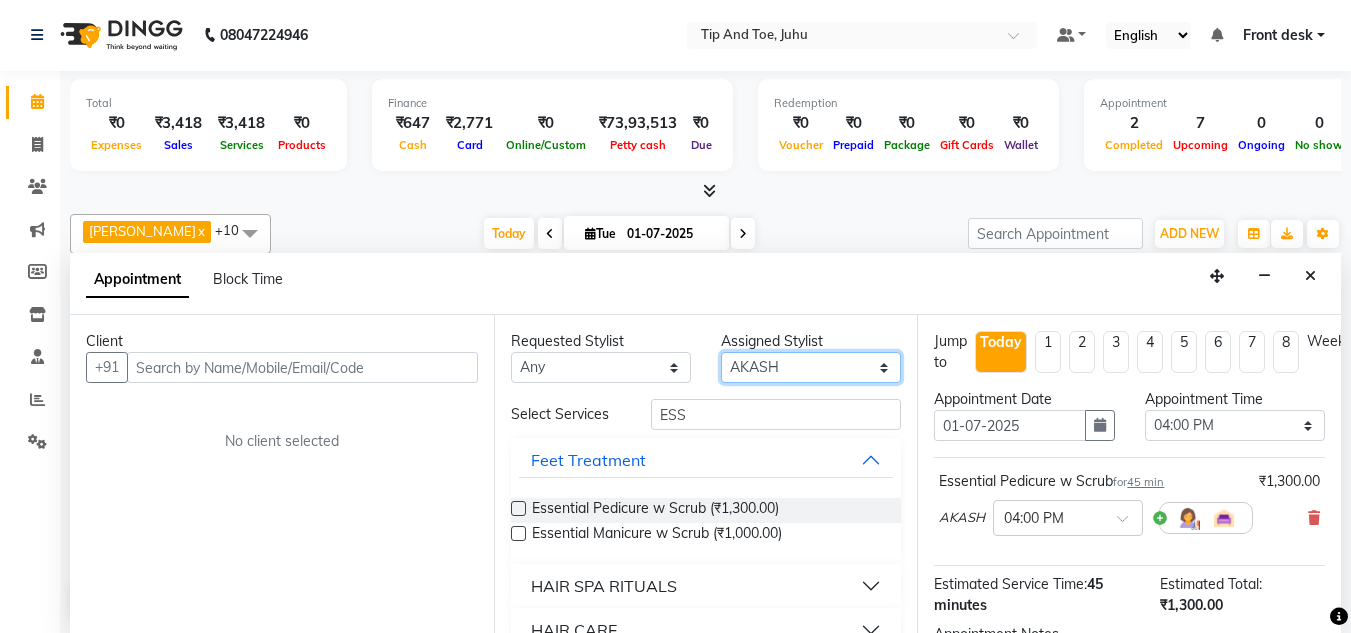 select on "37635" 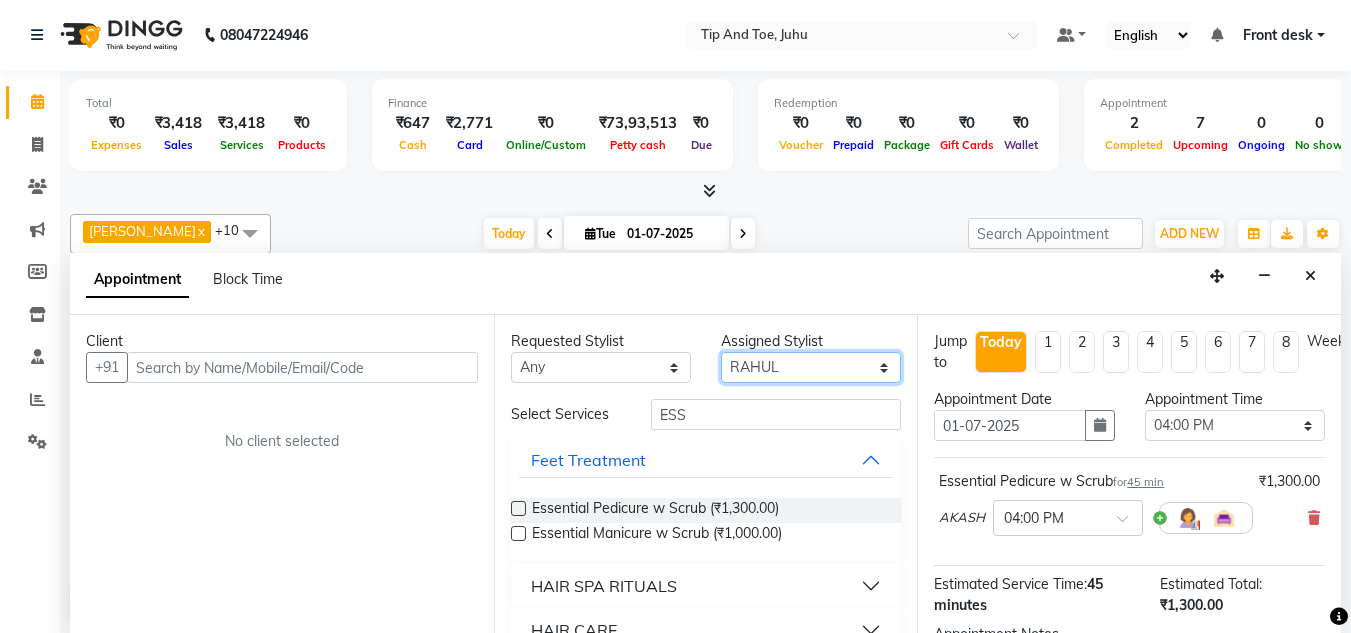 click on "Select ABIK  ACHAN AJAY UTKAR AKASH AKSHATA ARBAZ BABU BILAL CHITRA DANISH DHANSHREE KEISHEEN KUMAR NIKHIL POONAM RAHUL RICHION SADHNA SANJAY MAMA VINITA" at bounding box center (811, 367) 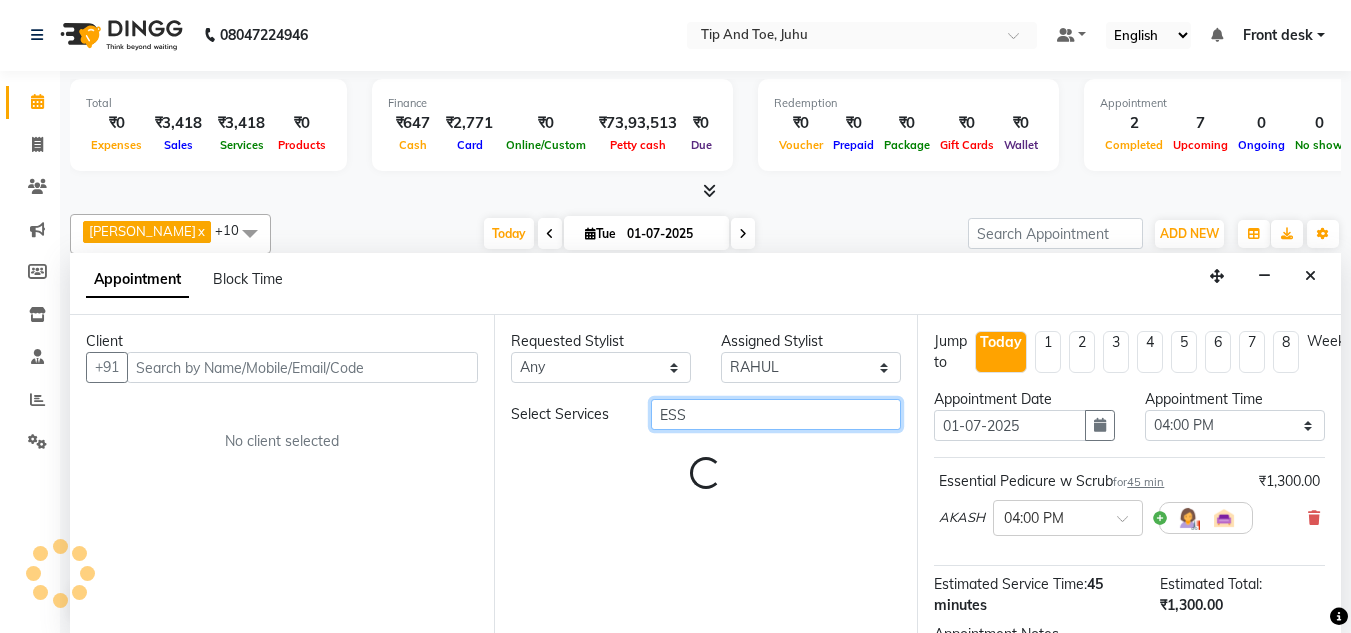 click on "ESS" at bounding box center [776, 414] 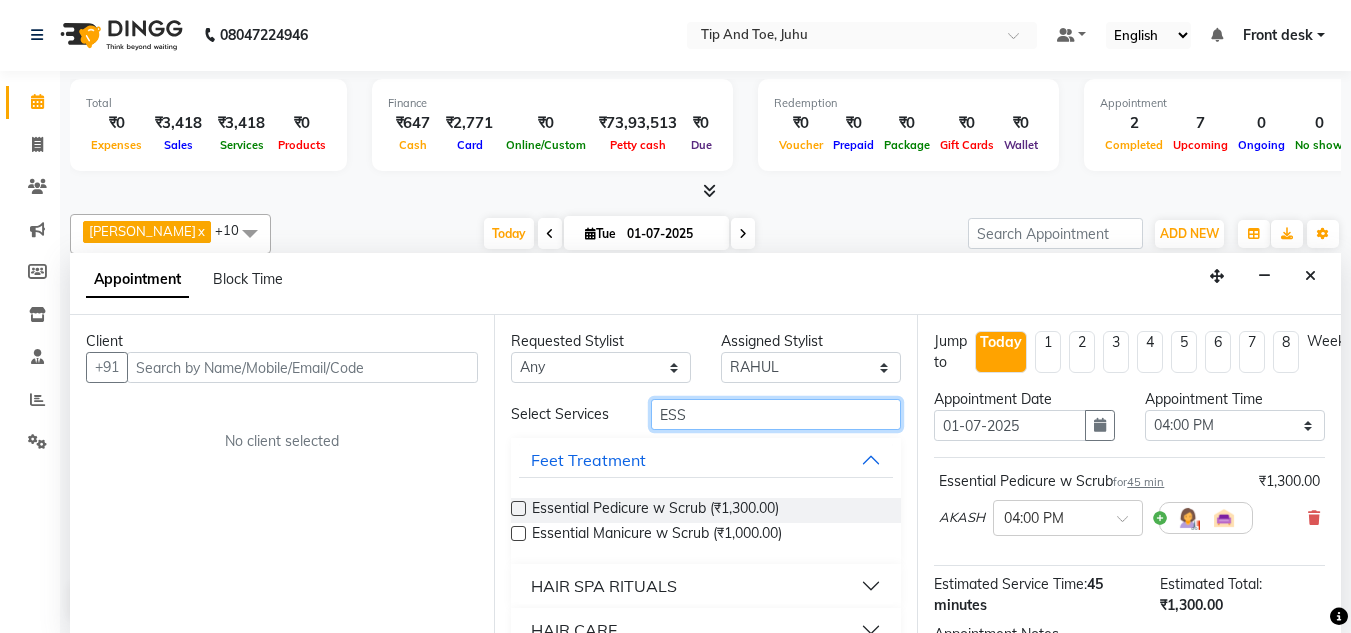 type on "ESS" 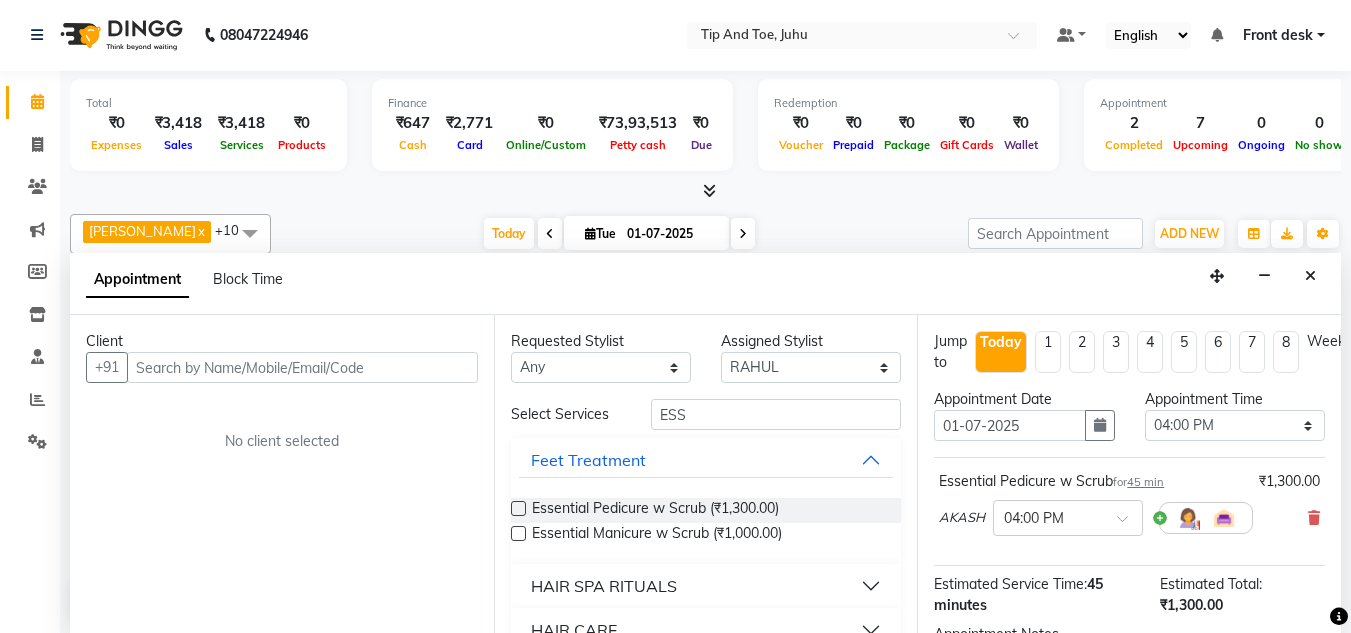 click at bounding box center [518, 508] 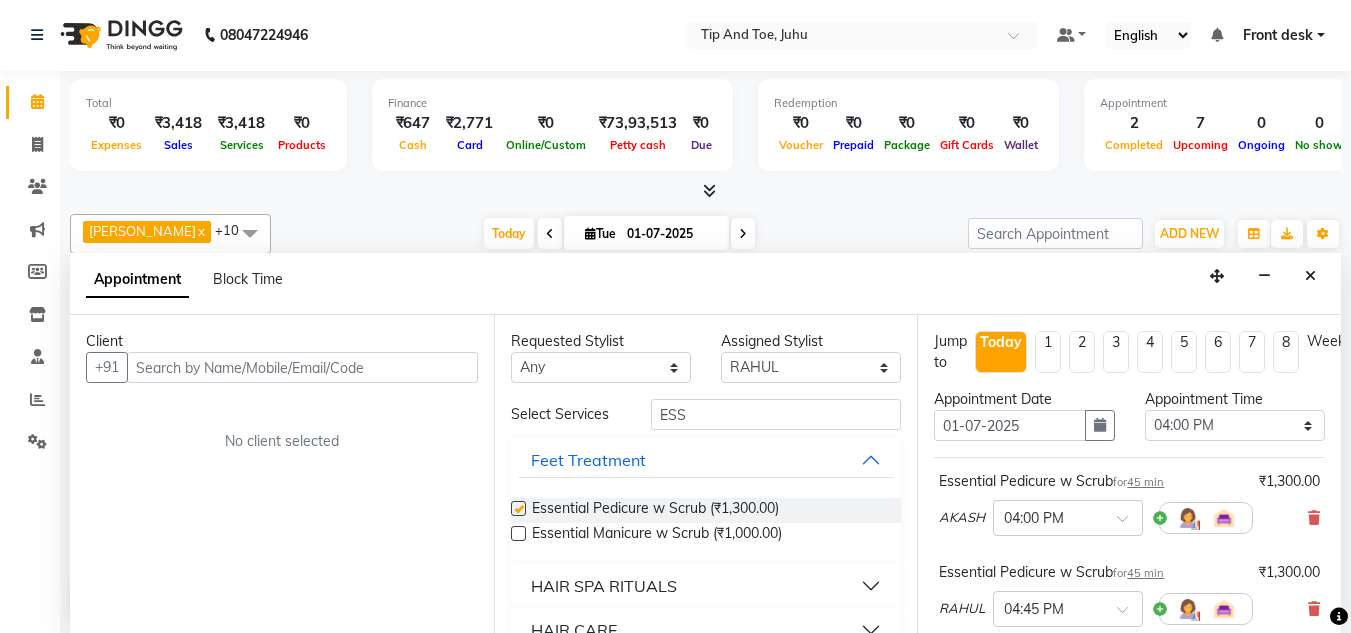 checkbox on "false" 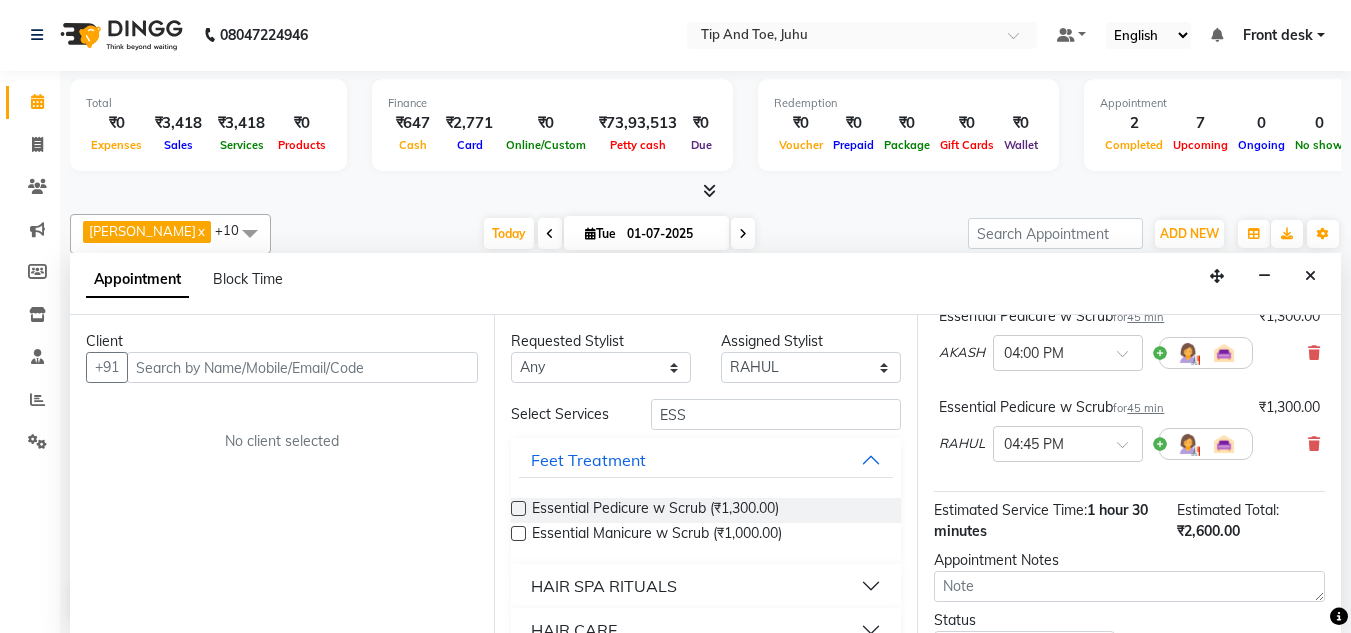 scroll, scrollTop: 200, scrollLeft: 0, axis: vertical 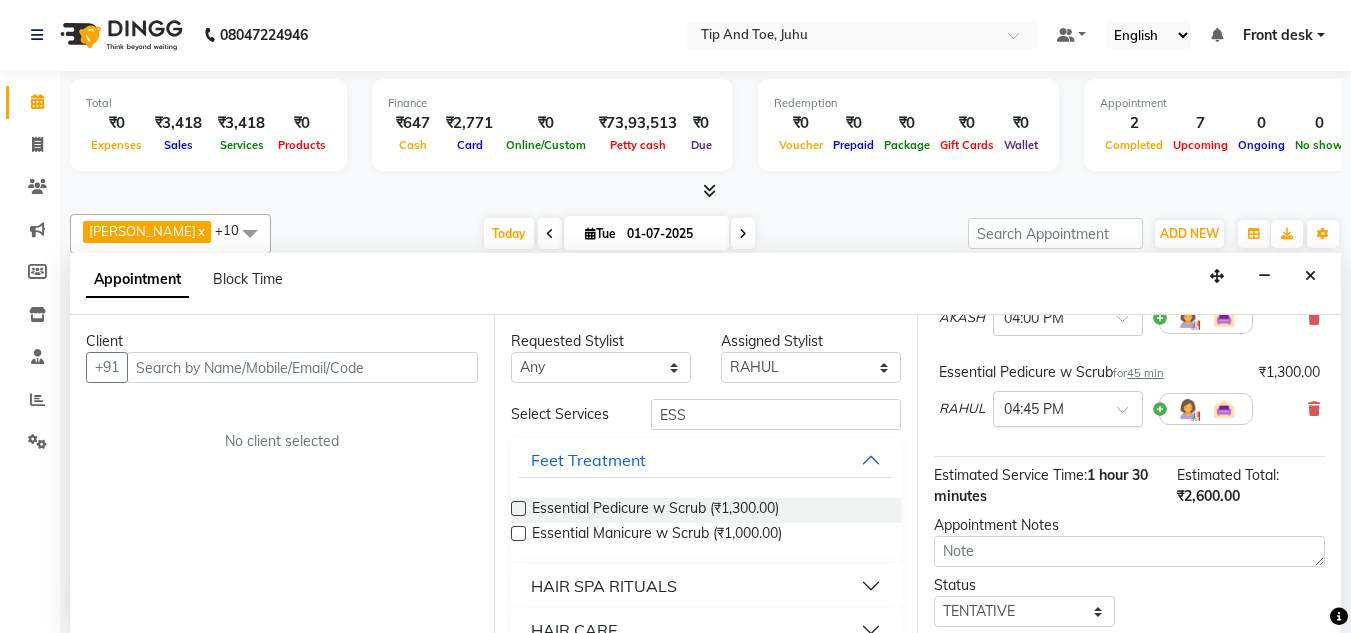 click at bounding box center (1129, 415) 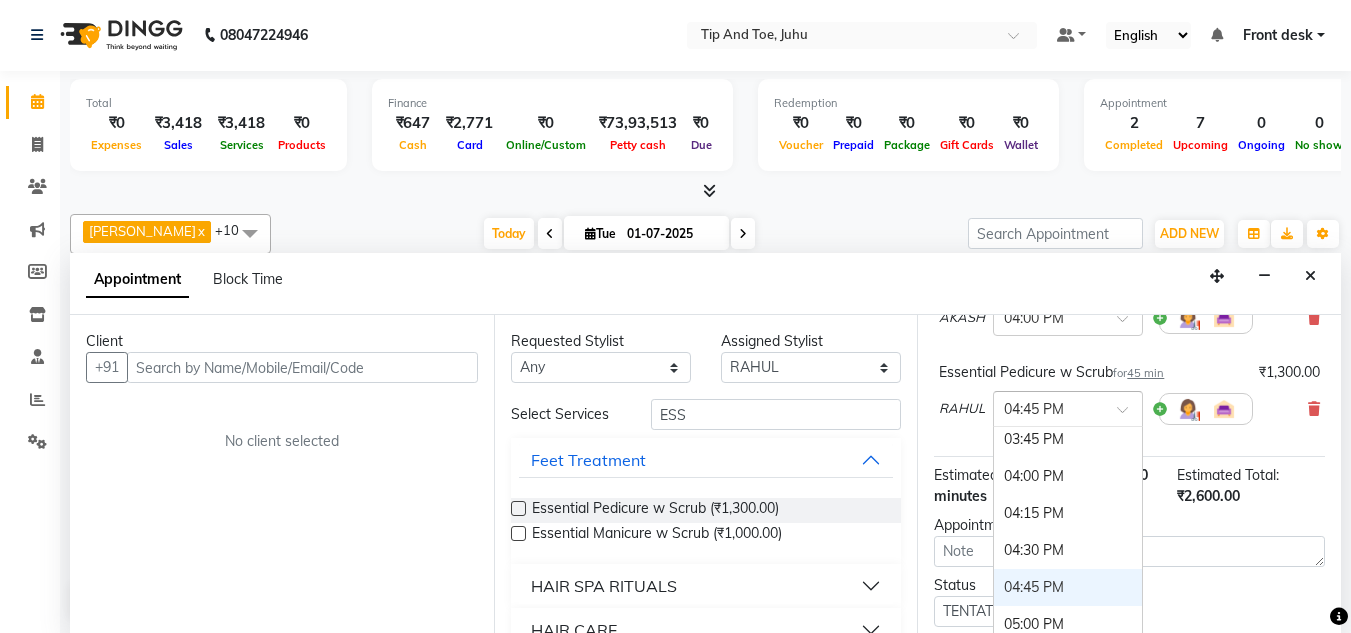 scroll, scrollTop: 991, scrollLeft: 0, axis: vertical 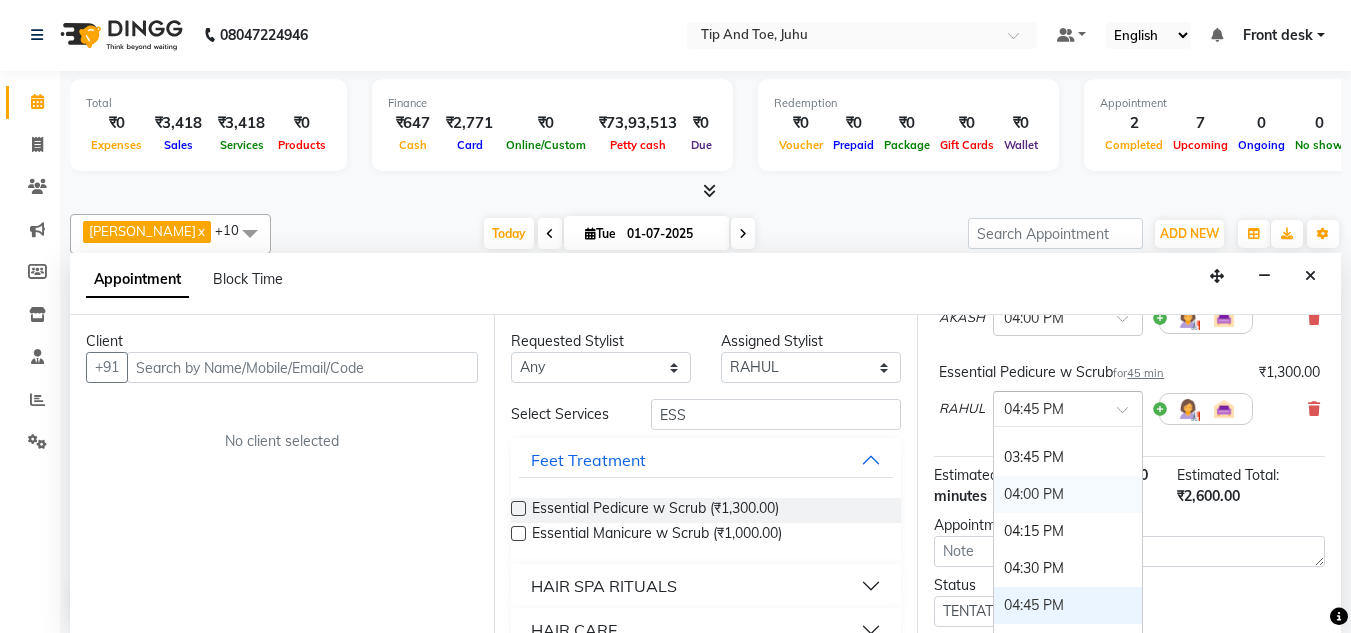 click on "04:00 PM" at bounding box center (1068, 494) 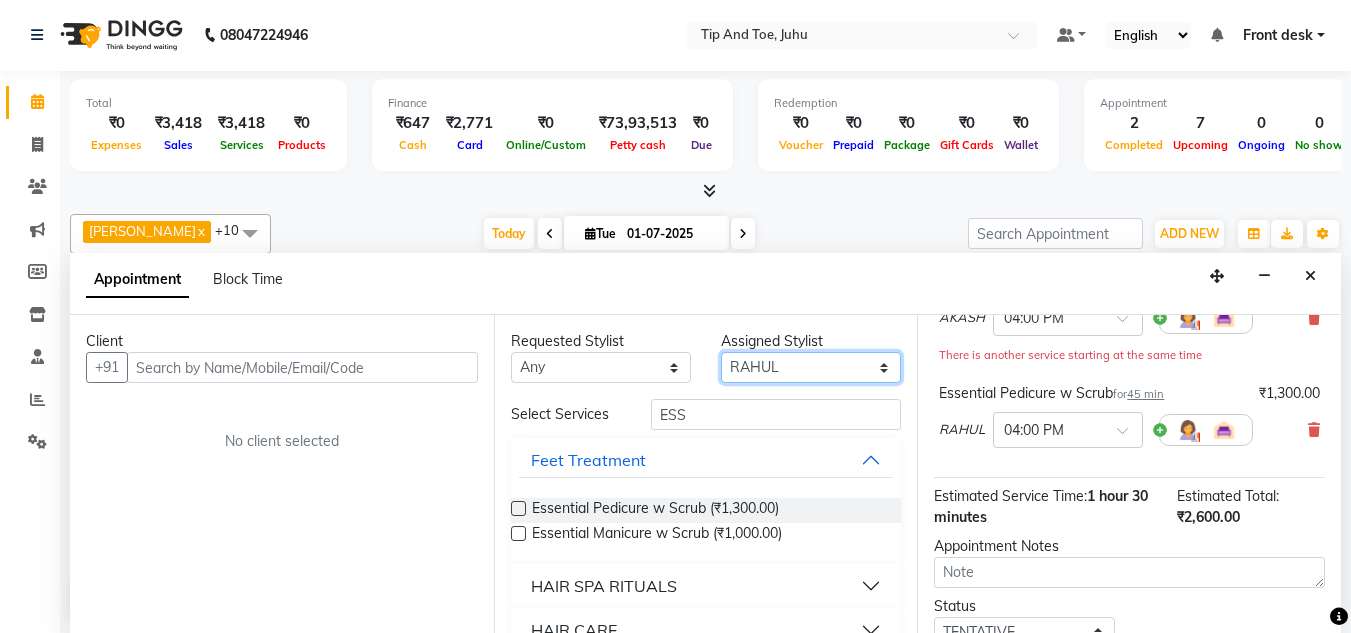 click on "Select ABIK  ACHAN AJAY UTKAR AKASH AKSHATA ARBAZ BABU BILAL CHITRA DANISH DHANSHREE KEISHEEN KUMAR NIKHIL POONAM RAHUL RICHION SADHNA SANJAY MAMA VINITA" at bounding box center (811, 367) 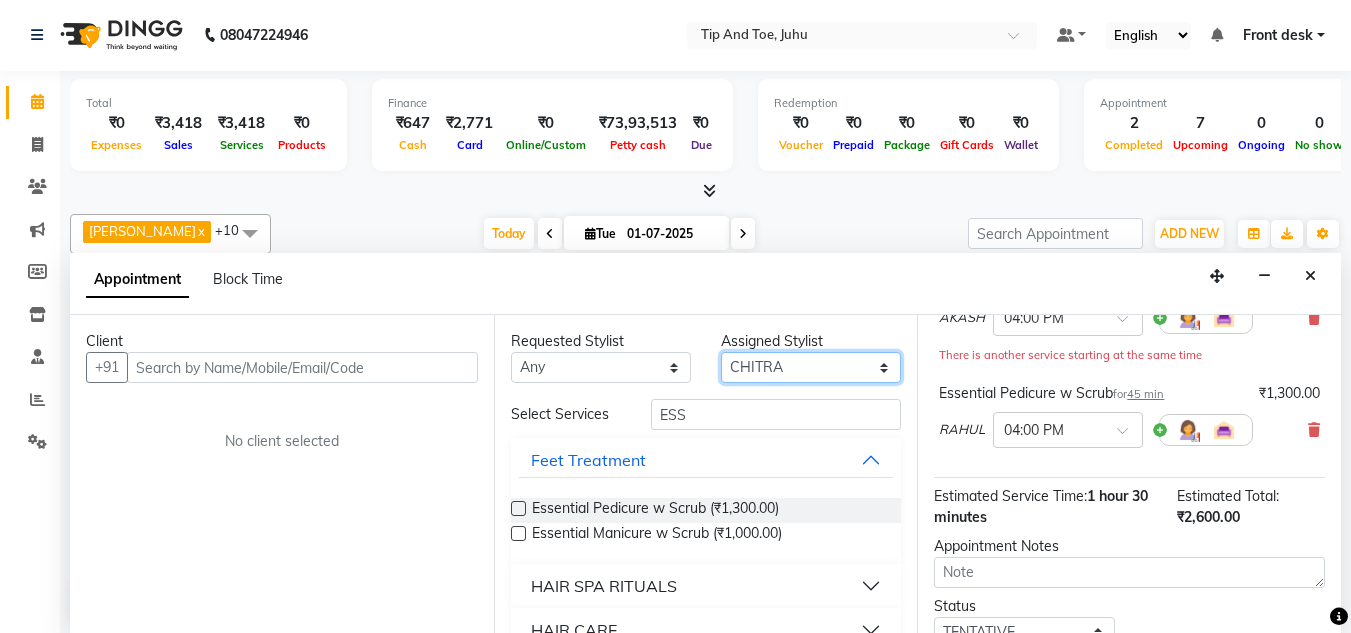 click on "Select ABIK  ACHAN AJAY UTKAR AKASH AKSHATA ARBAZ BABU BILAL CHITRA DANISH DHANSHREE KEISHEEN KUMAR NIKHIL POONAM RAHUL RICHION SADHNA SANJAY MAMA VINITA" at bounding box center [811, 367] 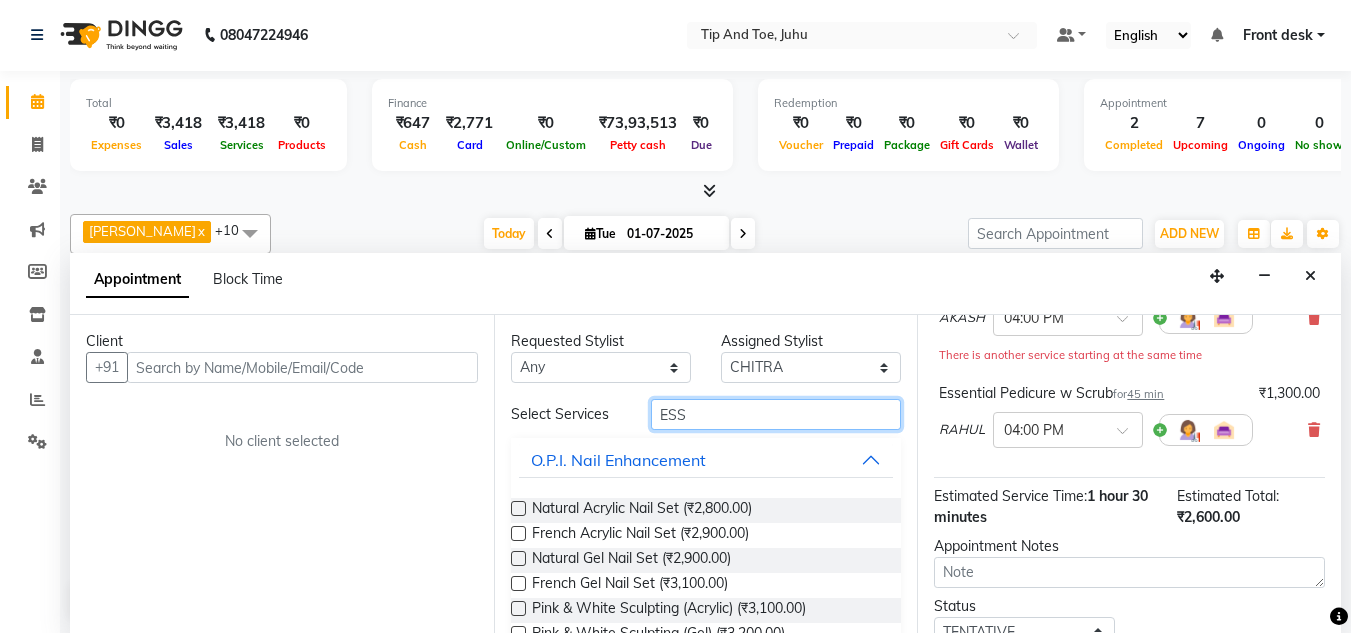click on "ESS" at bounding box center [776, 414] 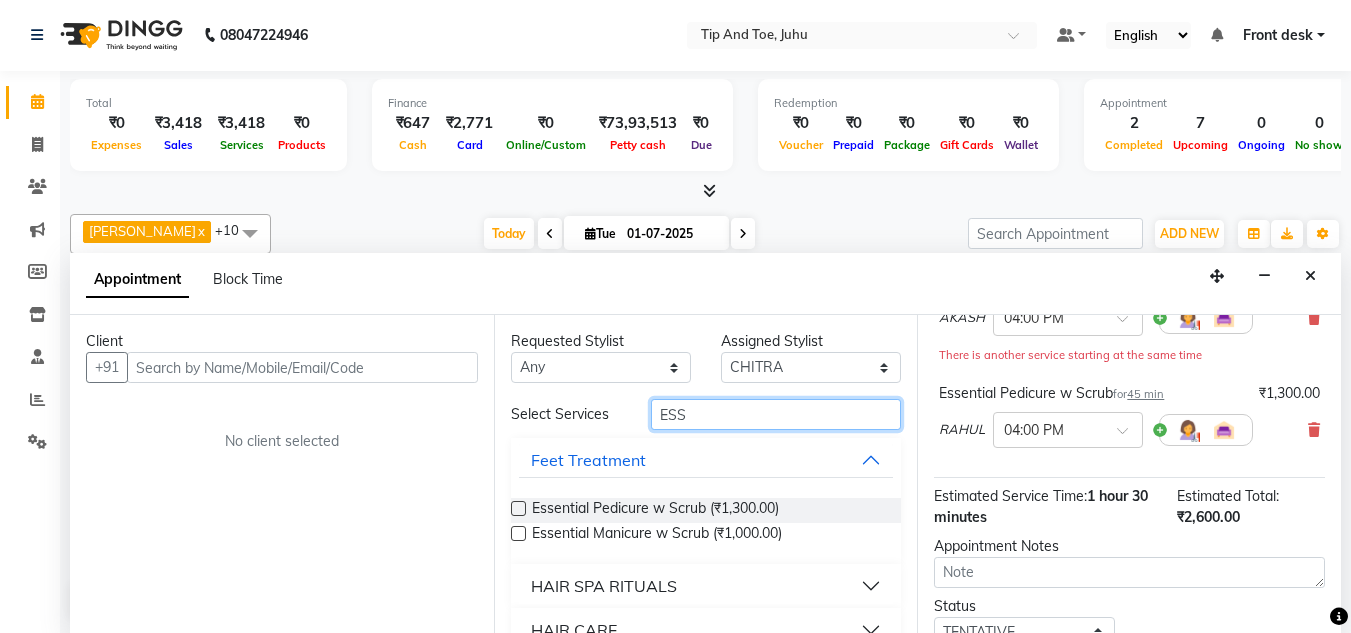 type on "ESS" 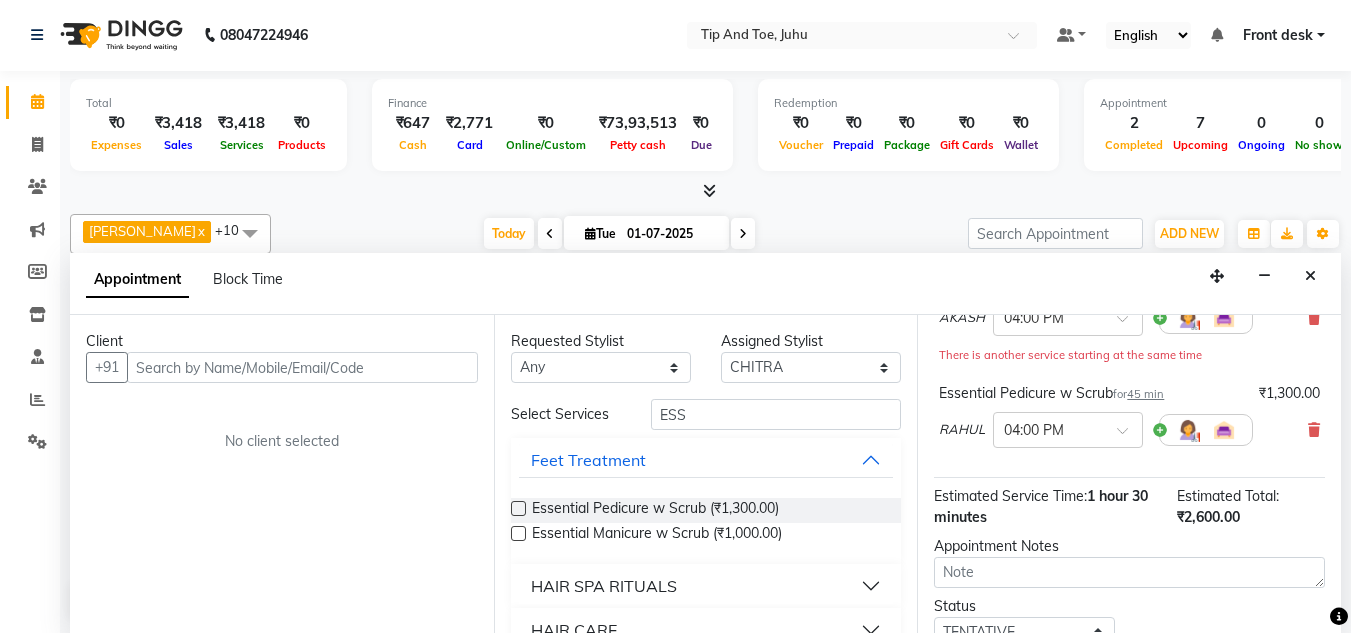 click at bounding box center [518, 533] 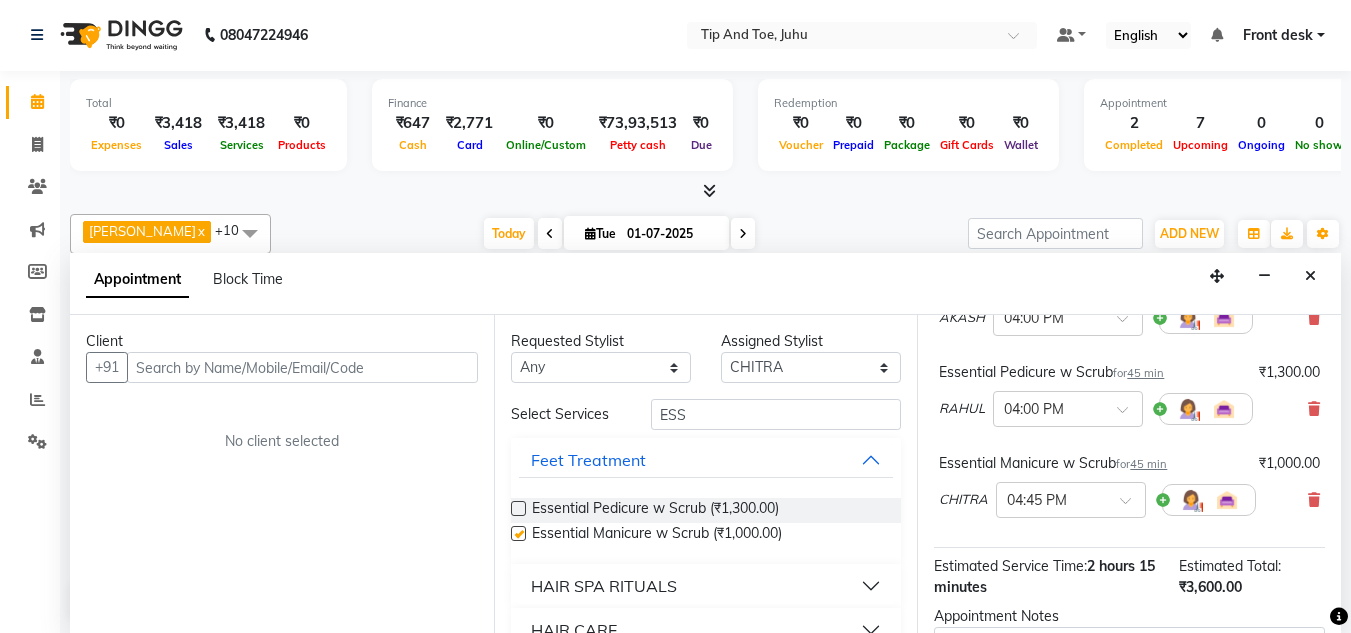 checkbox on "false" 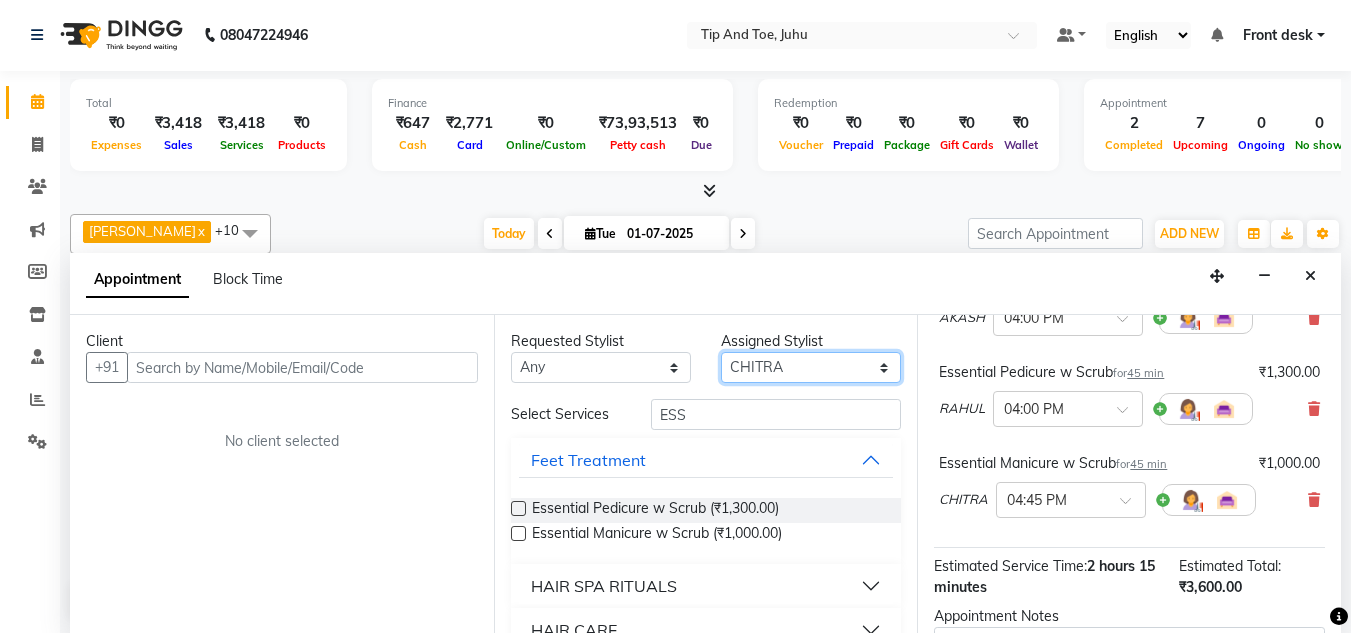 click on "Select ABIK  ACHAN AJAY UTKAR AKASH AKSHATA ARBAZ BABU BILAL CHITRA DANISH DHANSHREE KEISHEEN KUMAR NIKHIL POONAM RAHUL RICHION SADHNA SANJAY MAMA VINITA" at bounding box center (811, 367) 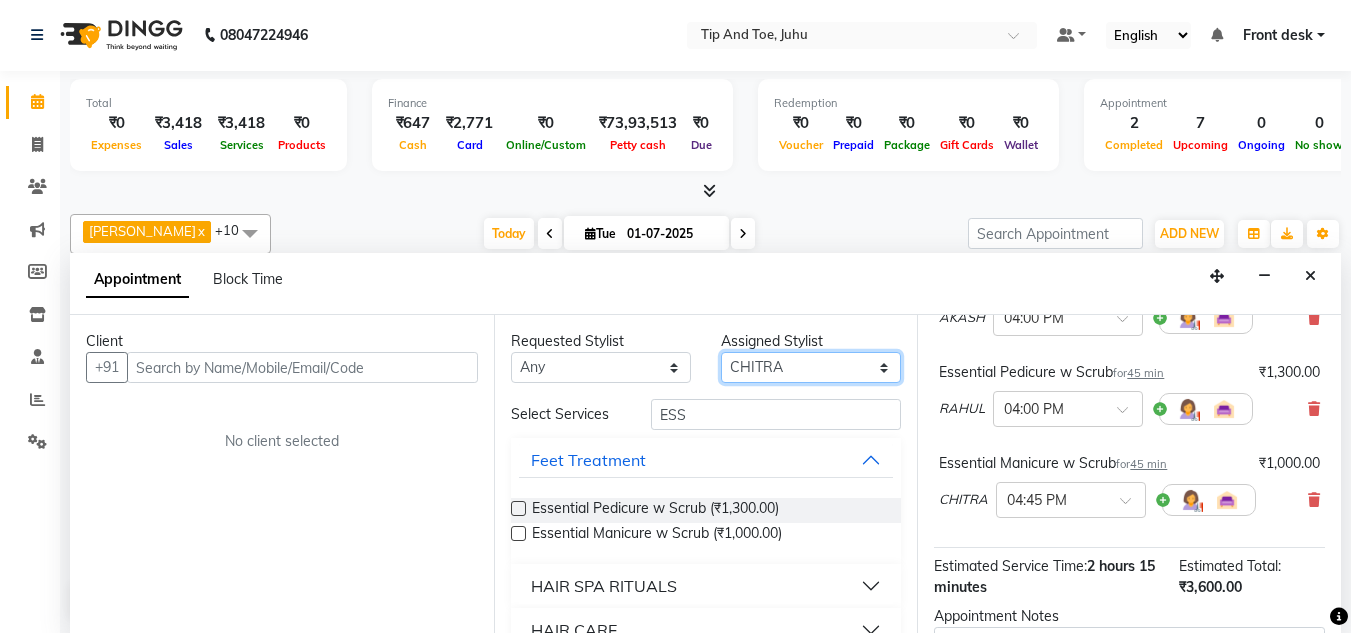 select on "37337" 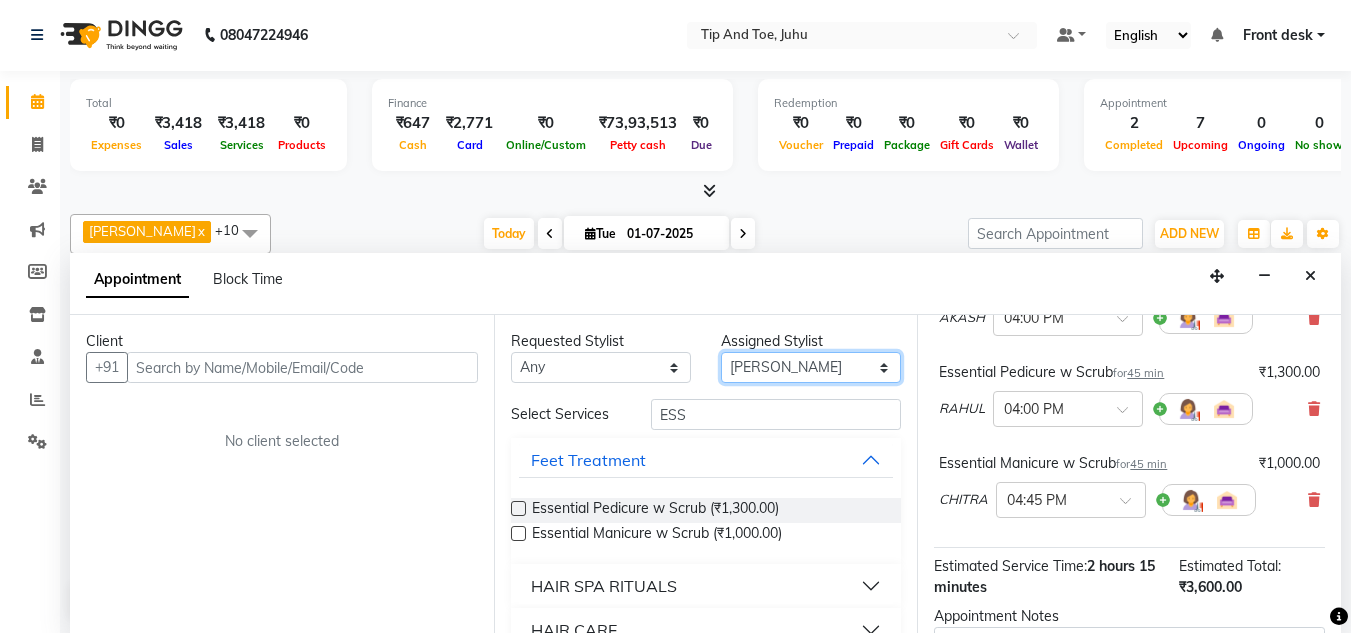 click on "Select ABIK  ACHAN AJAY UTKAR AKASH AKSHATA ARBAZ BABU BILAL CHITRA DANISH DHANSHREE KEISHEEN KUMAR NIKHIL POONAM RAHUL RICHION SADHNA SANJAY MAMA VINITA" at bounding box center [811, 367] 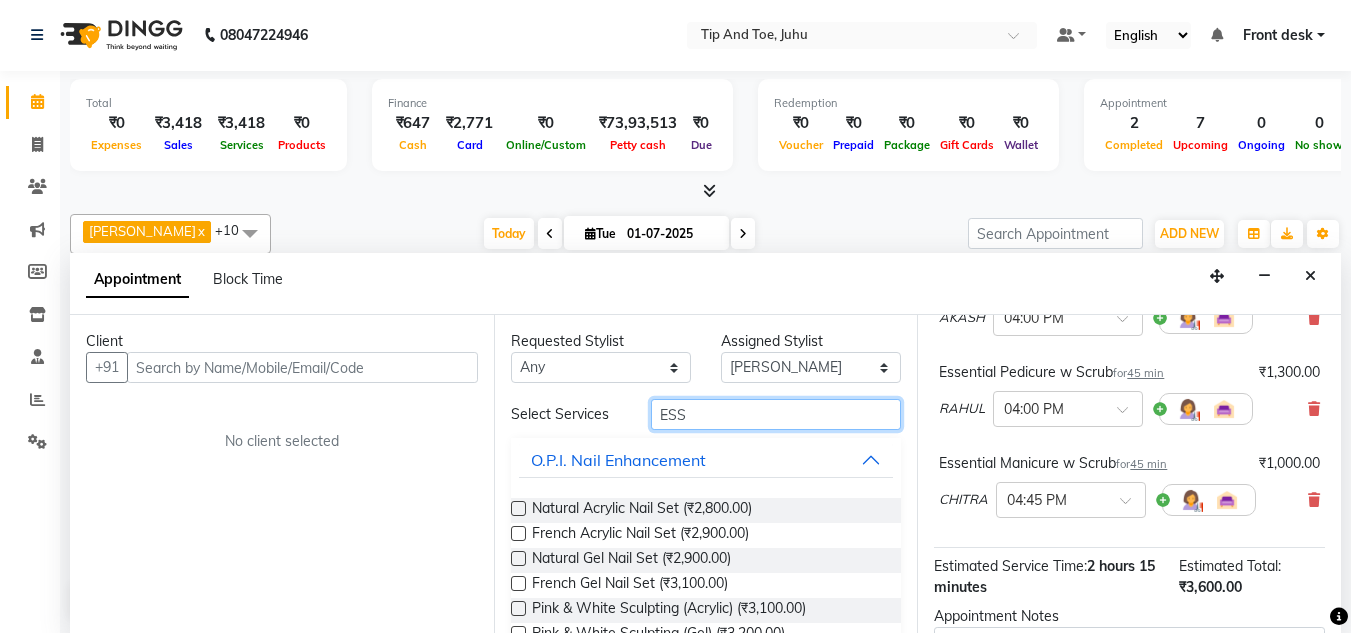 click on "ESS" at bounding box center [776, 414] 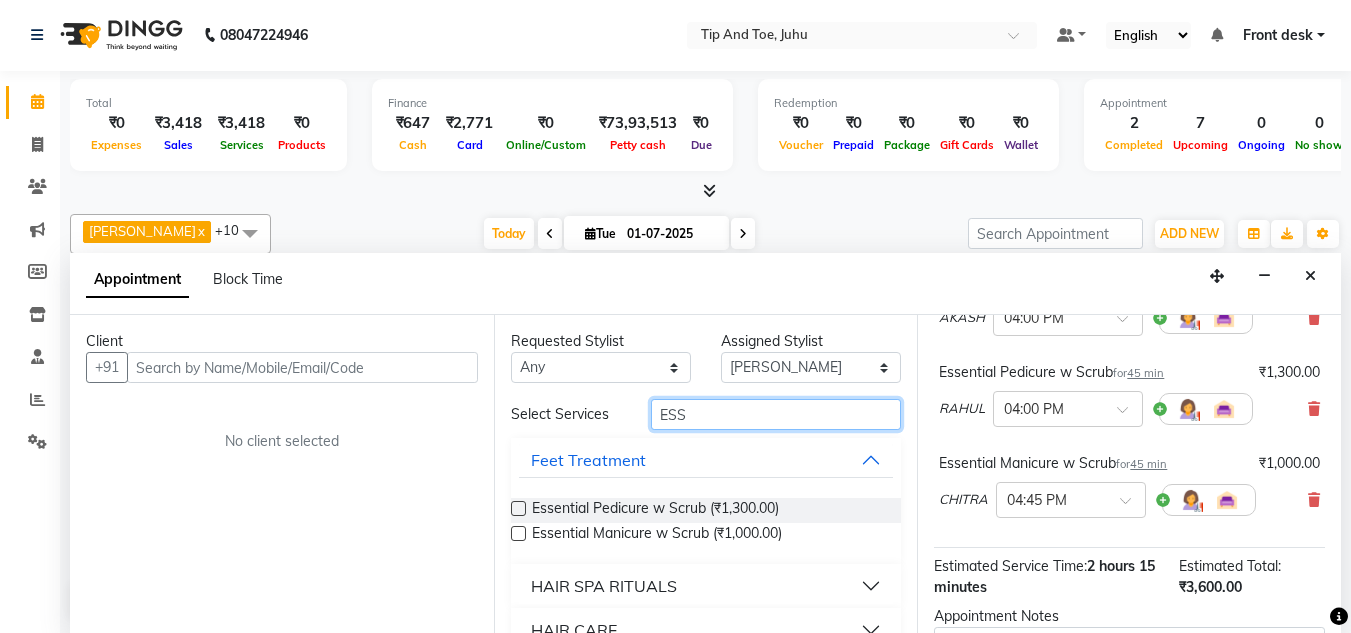 type on "ESS" 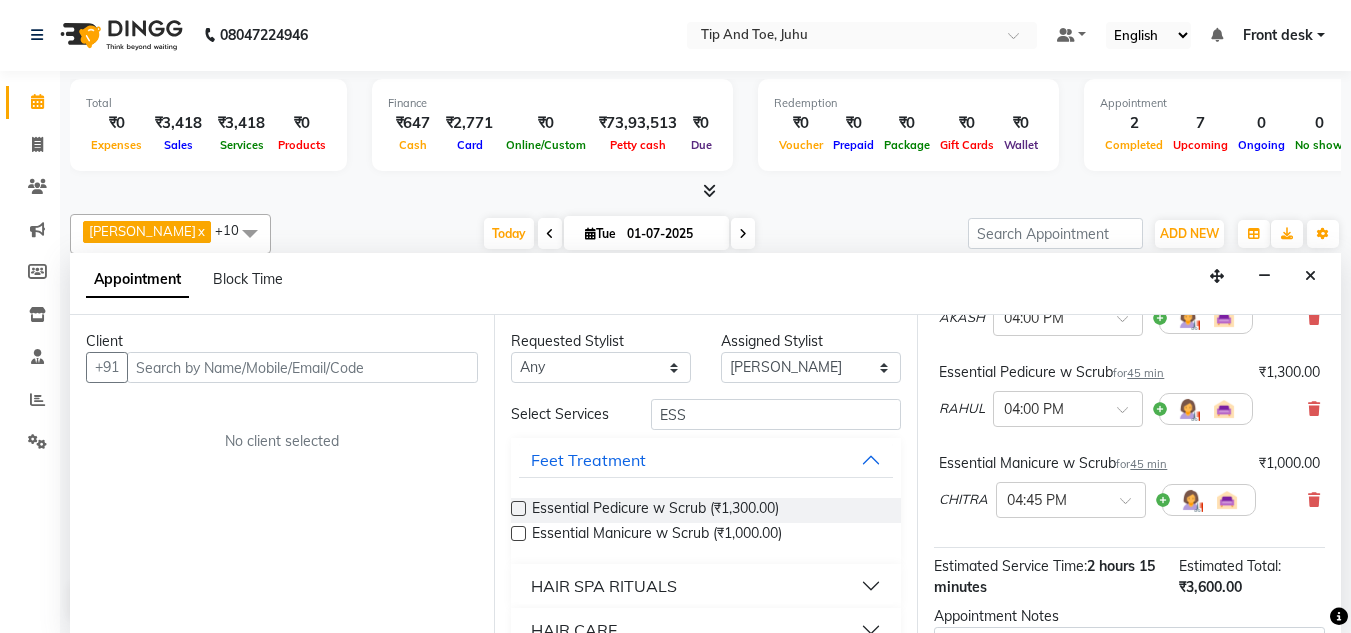 click at bounding box center (518, 533) 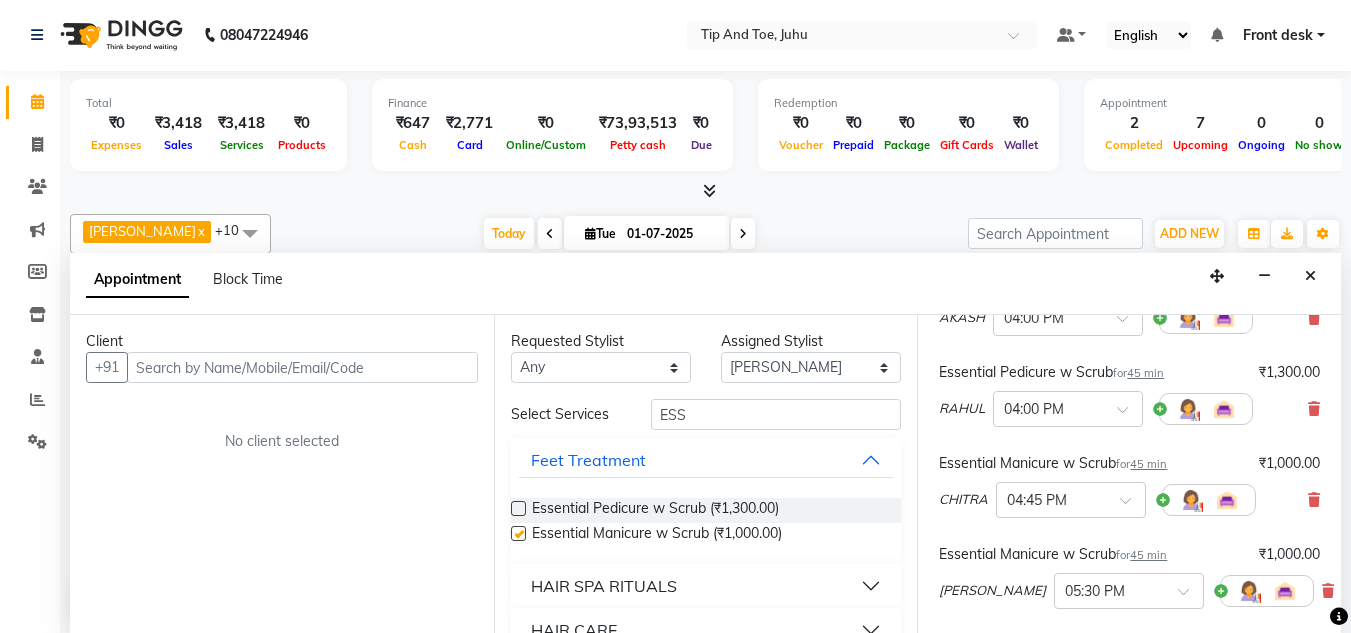 checkbox on "false" 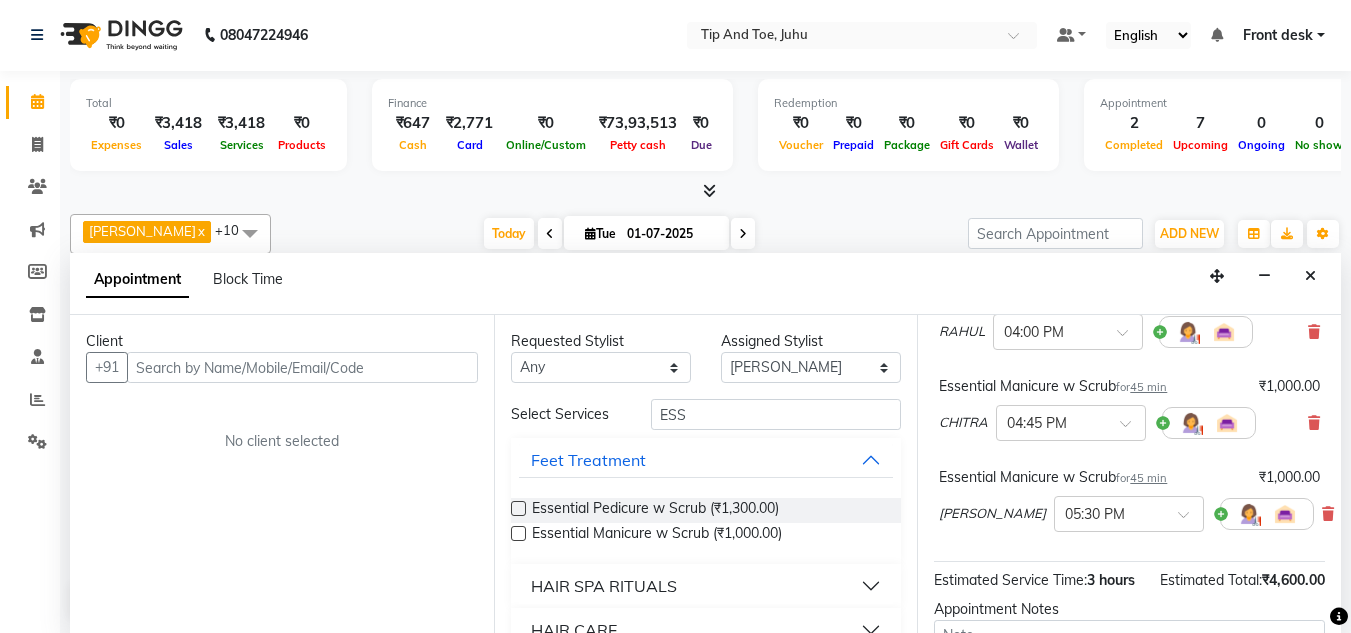 scroll, scrollTop: 300, scrollLeft: 0, axis: vertical 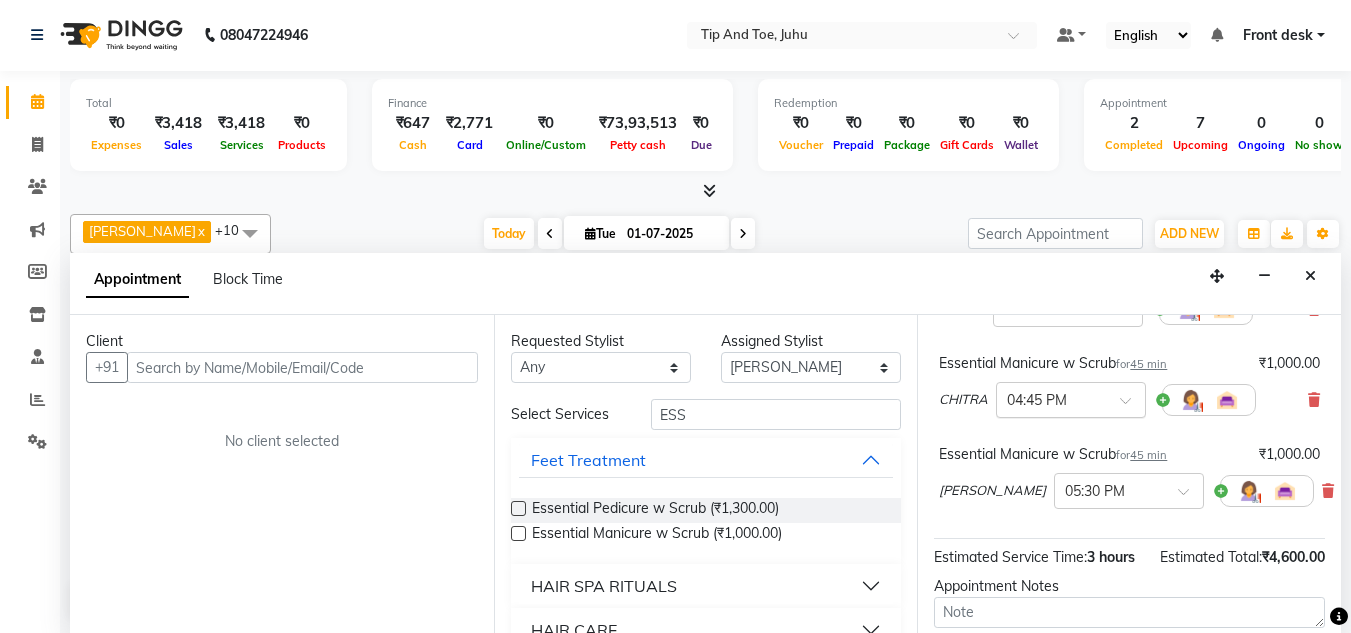 click at bounding box center [1132, 406] 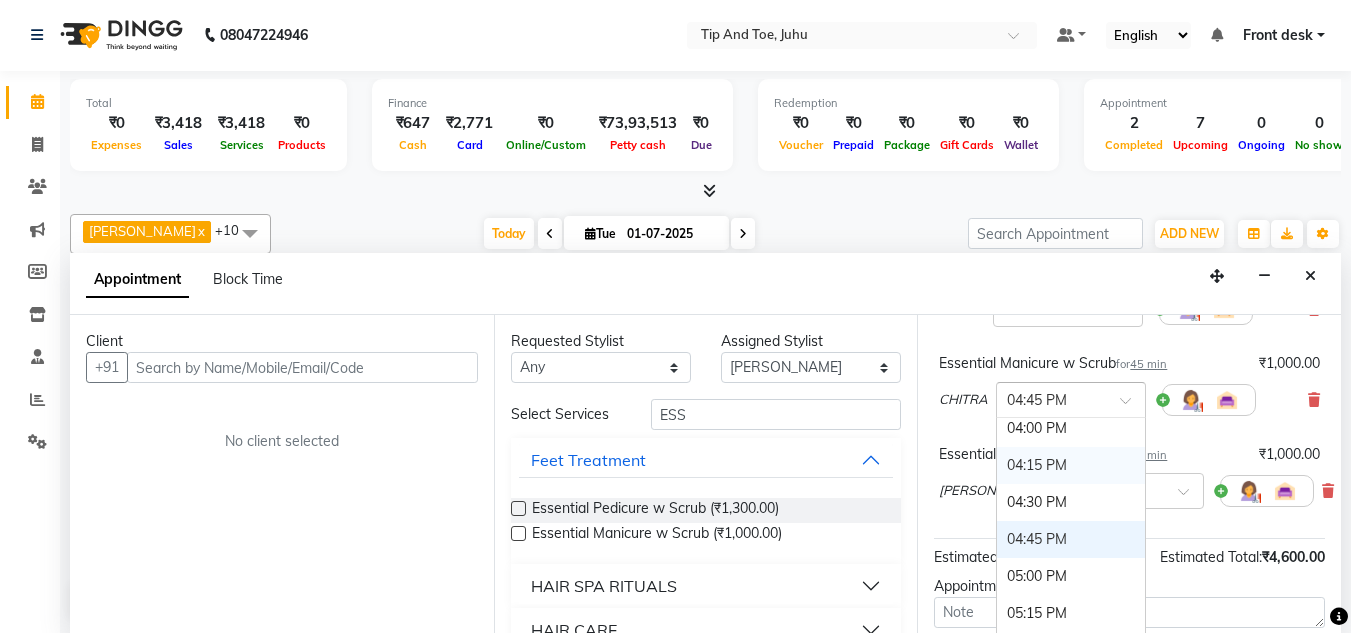 scroll, scrollTop: 1027, scrollLeft: 0, axis: vertical 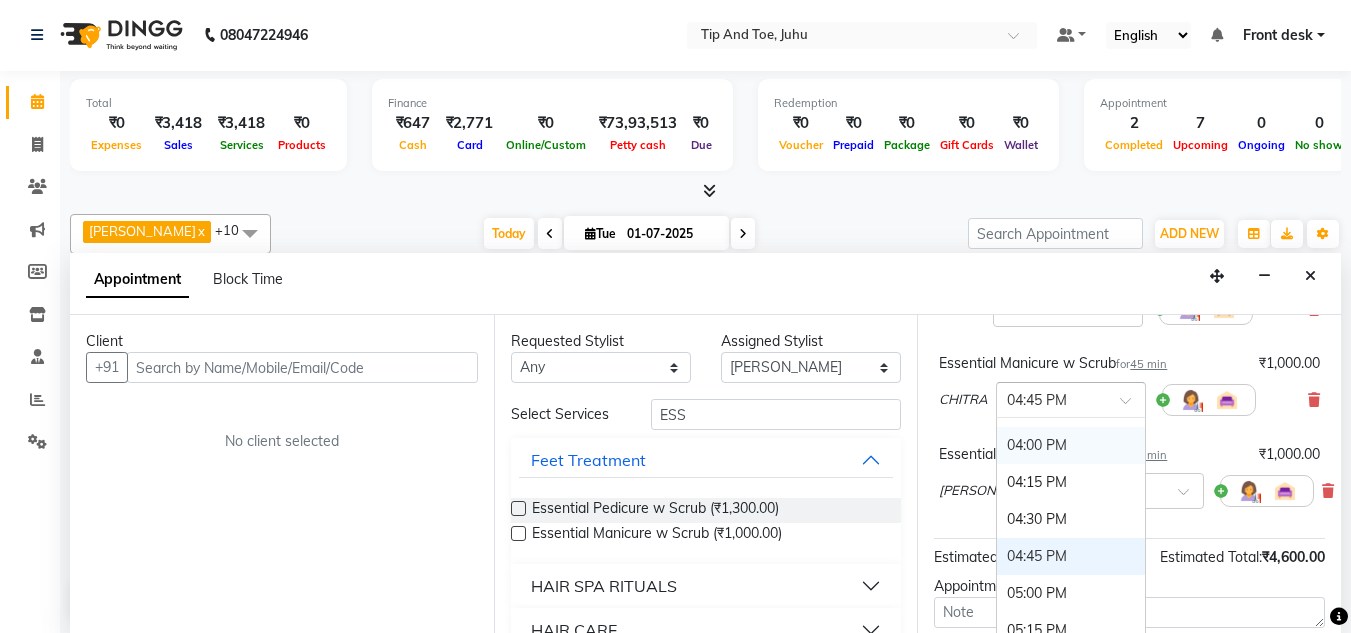 click on "04:00 PM" at bounding box center (1071, 445) 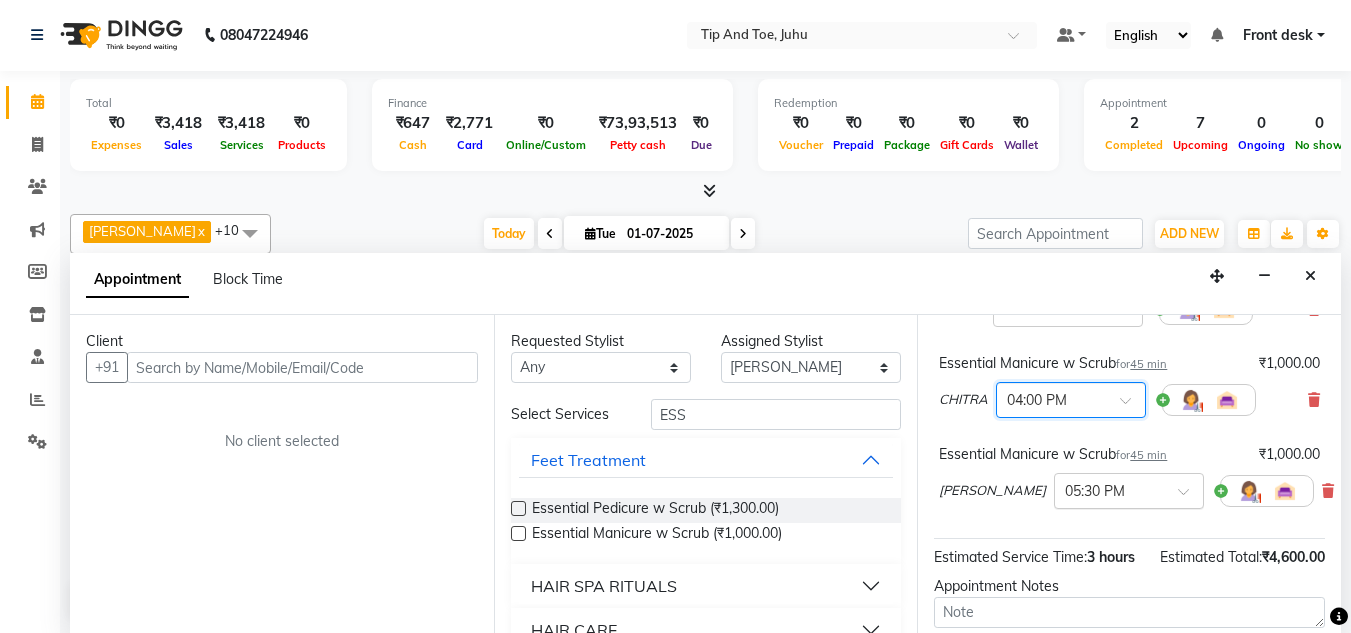 click at bounding box center (1190, 497) 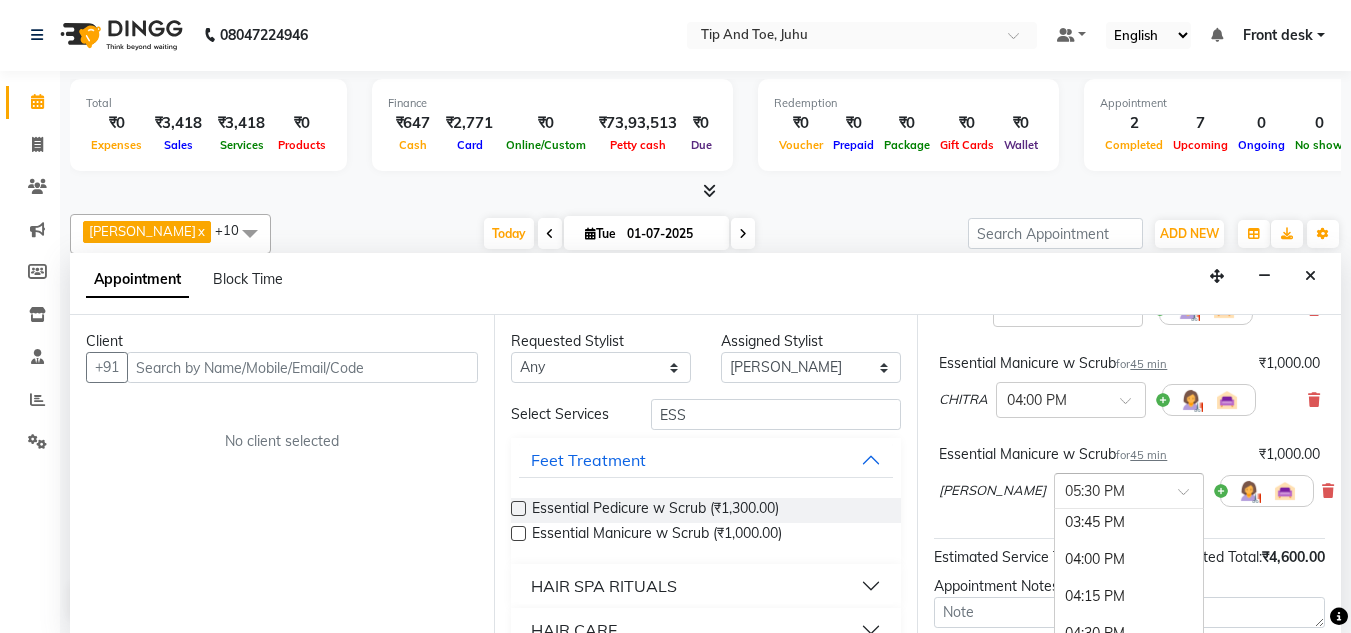 scroll, scrollTop: 978, scrollLeft: 0, axis: vertical 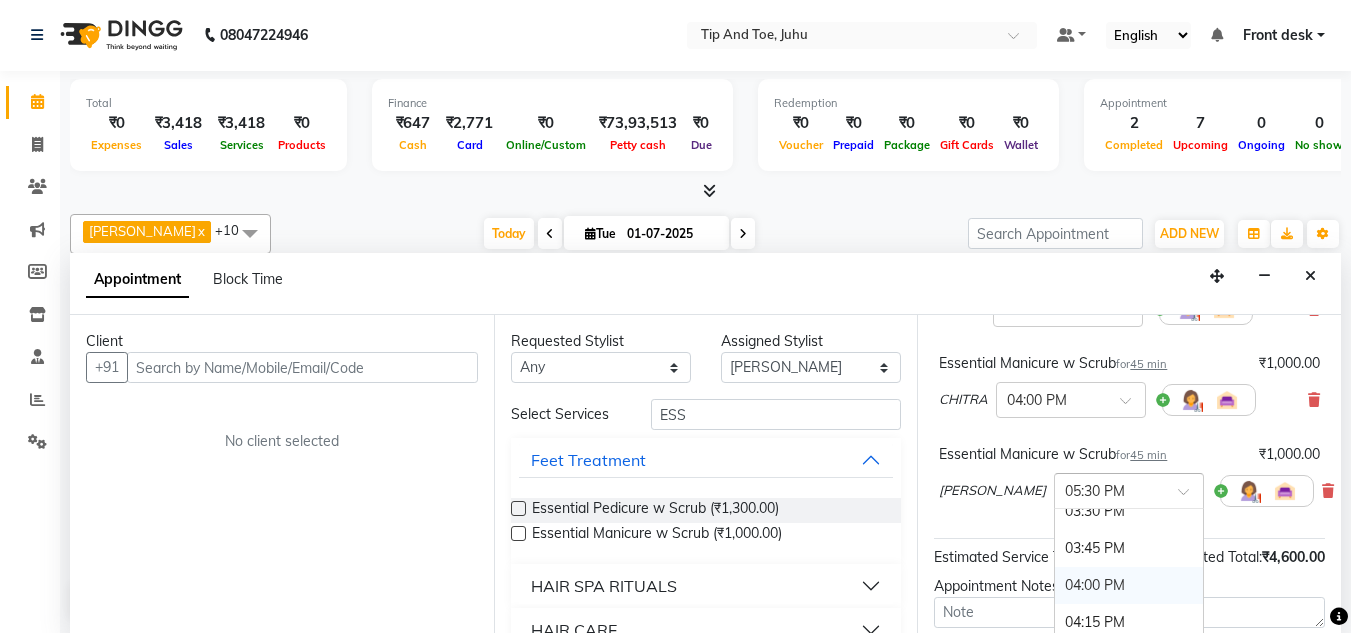 click on "04:00 PM" at bounding box center [1129, 585] 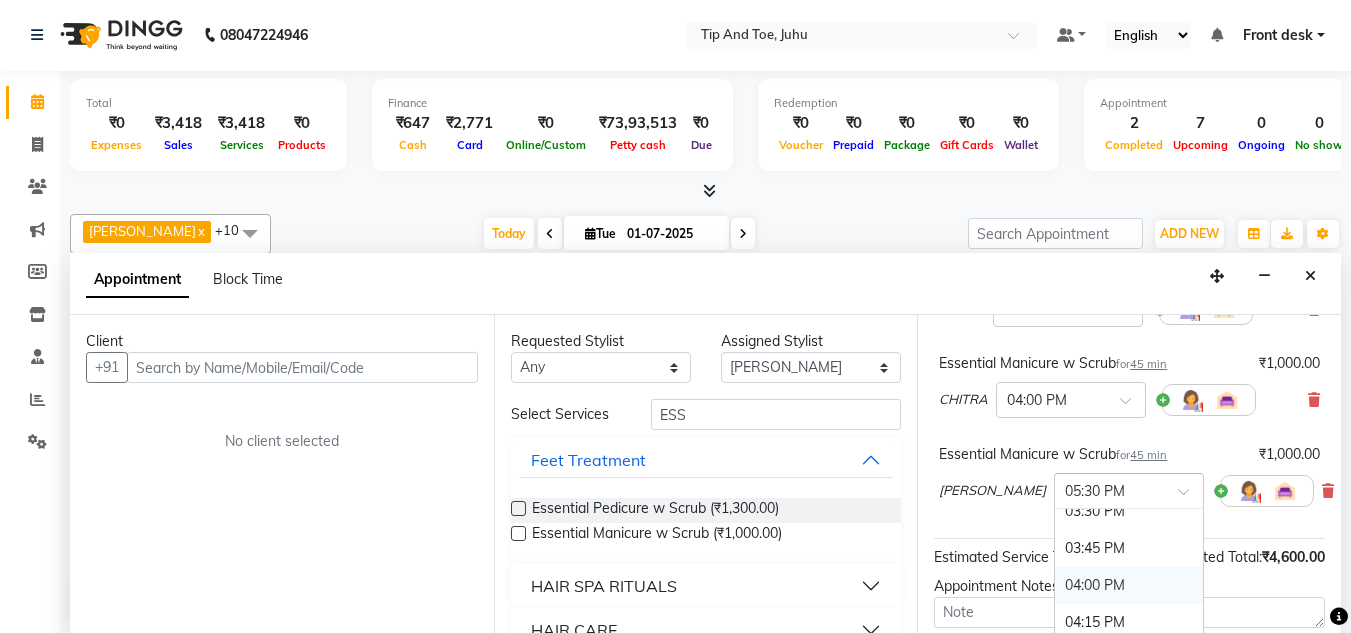 scroll, scrollTop: 321, scrollLeft: 0, axis: vertical 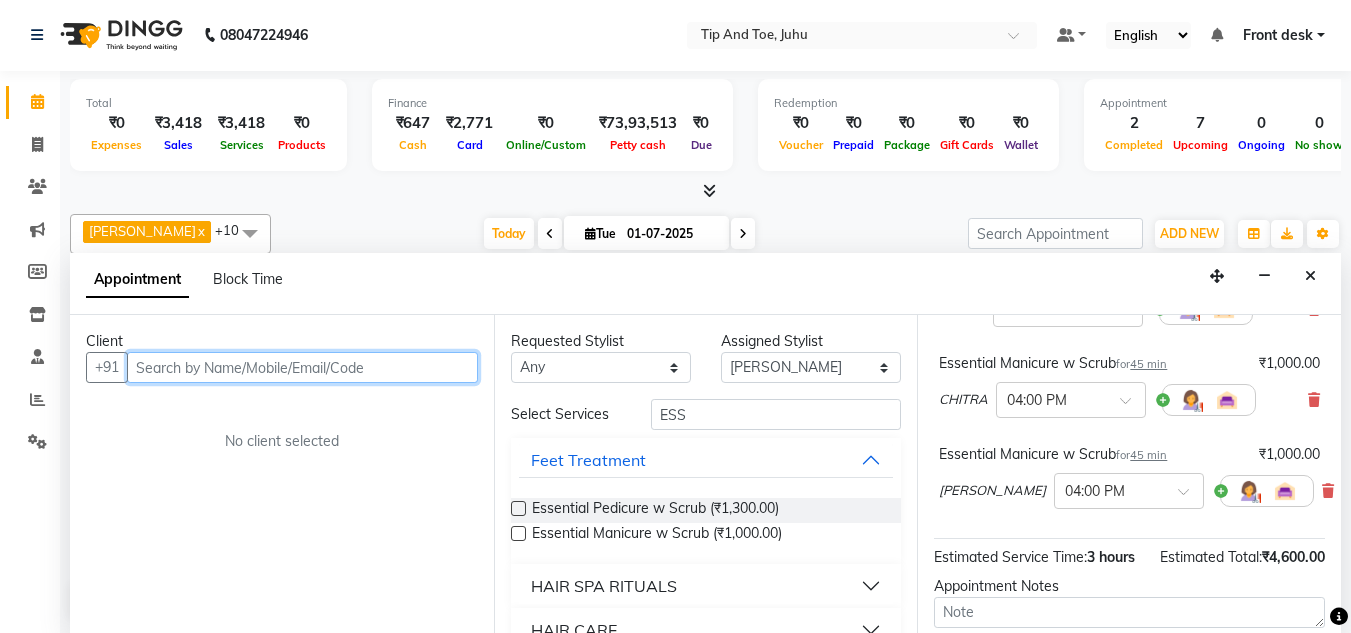 click at bounding box center (302, 367) 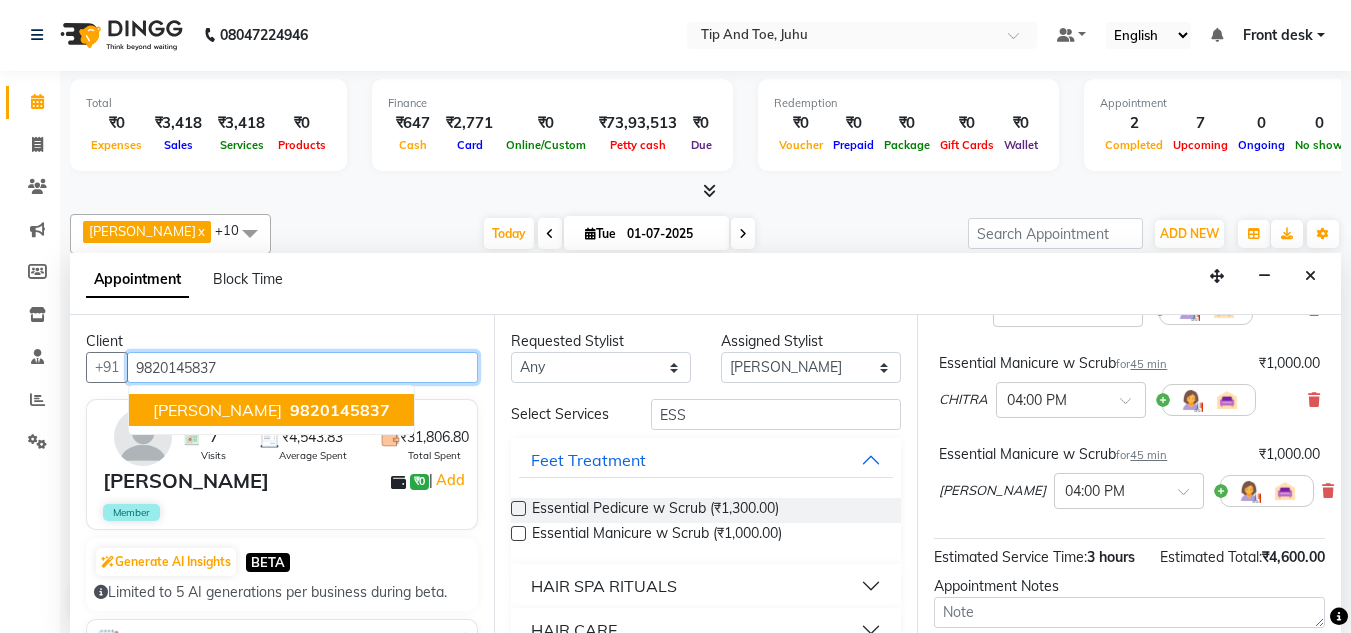click on "Riddhima Doshi   9820145837" at bounding box center [271, 410] 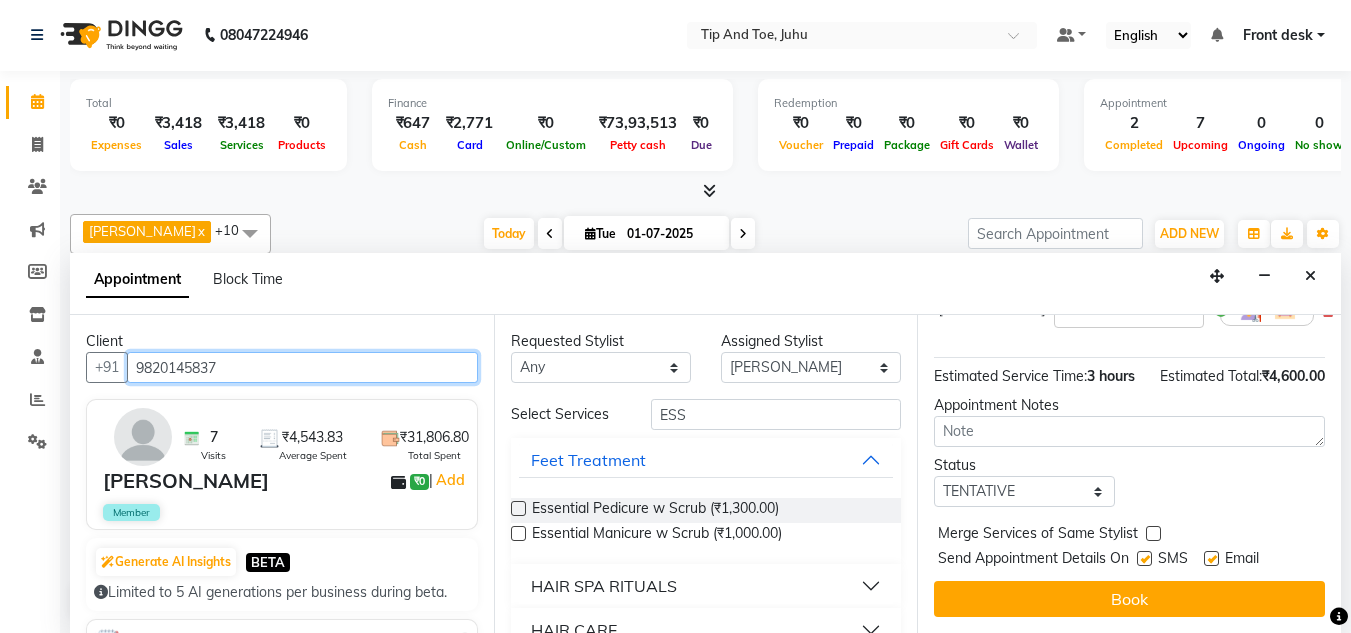 scroll, scrollTop: 538, scrollLeft: 0, axis: vertical 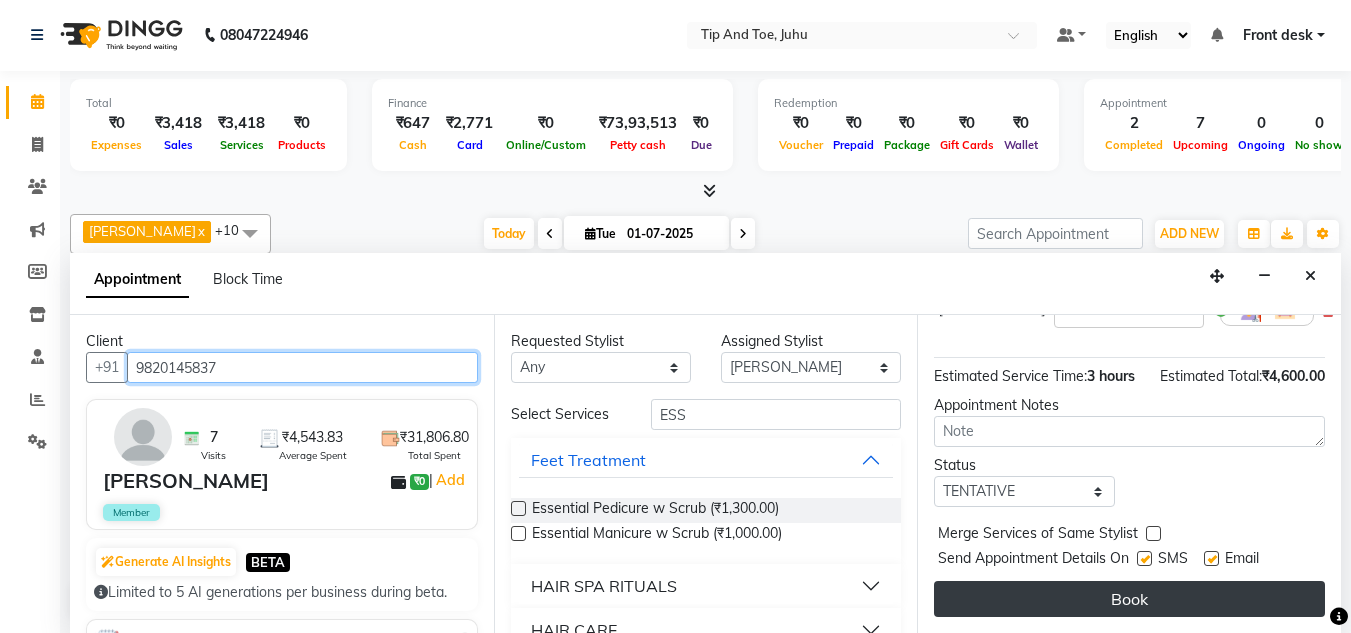 type on "9820145837" 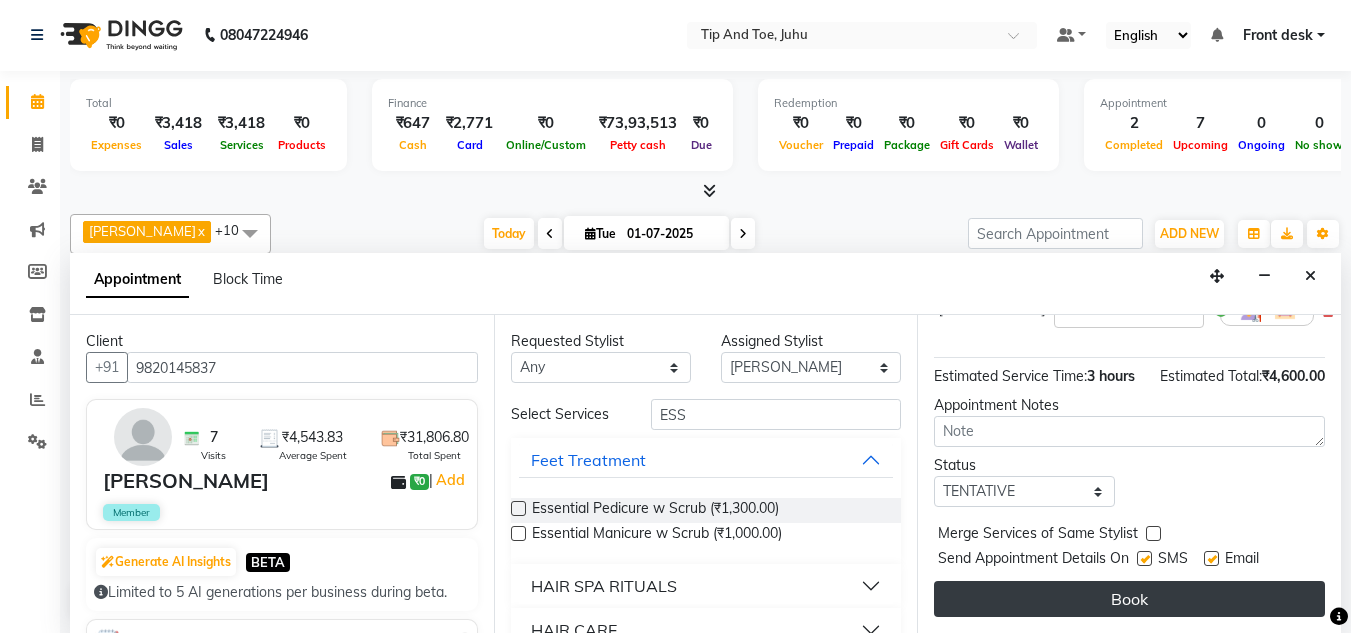 click on "Book" at bounding box center [1129, 599] 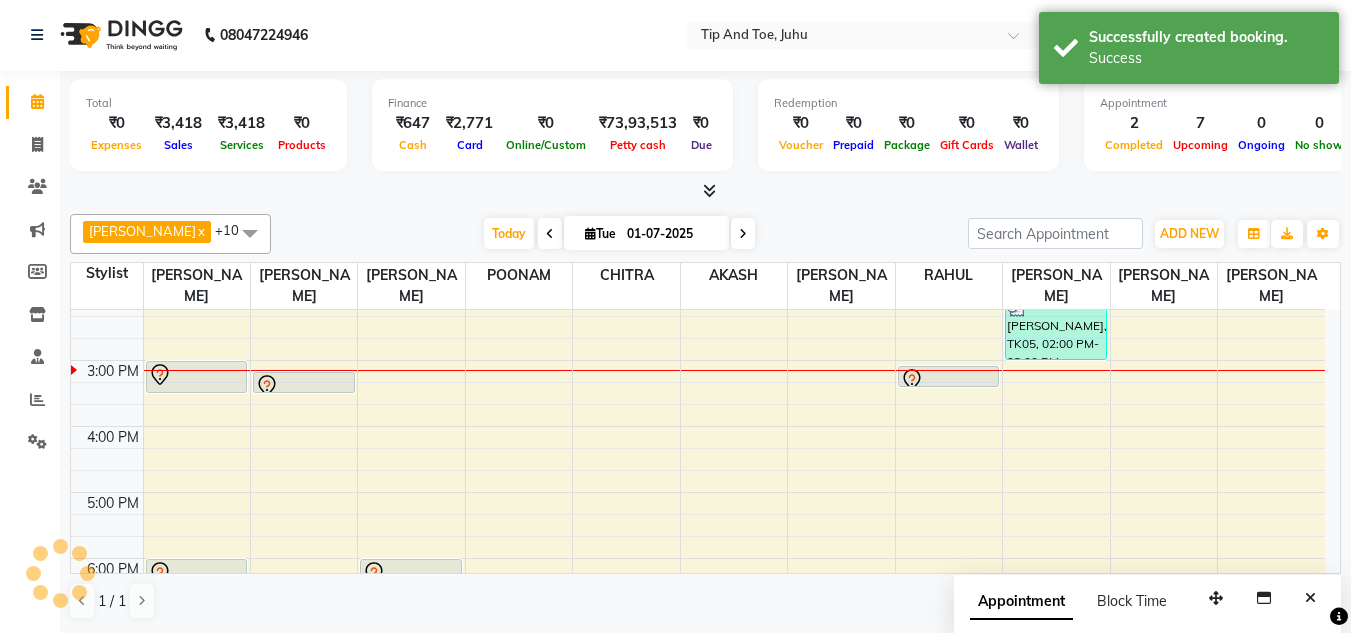 scroll, scrollTop: 0, scrollLeft: 0, axis: both 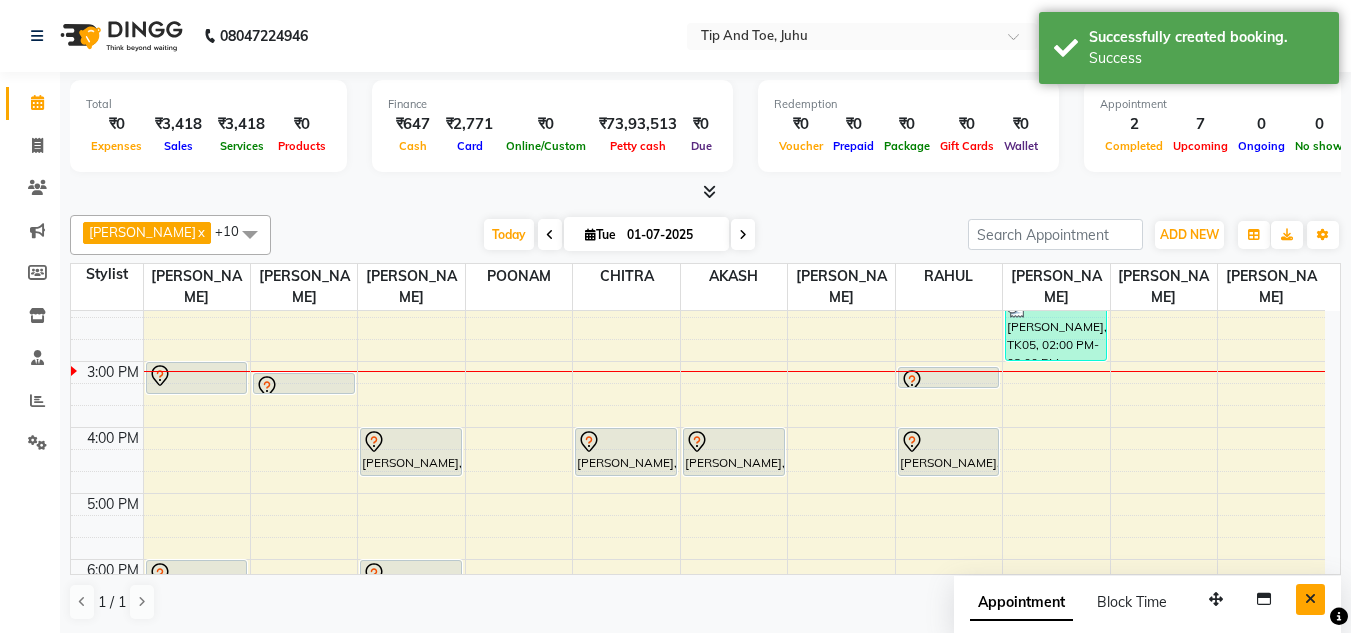 click at bounding box center (1310, 599) 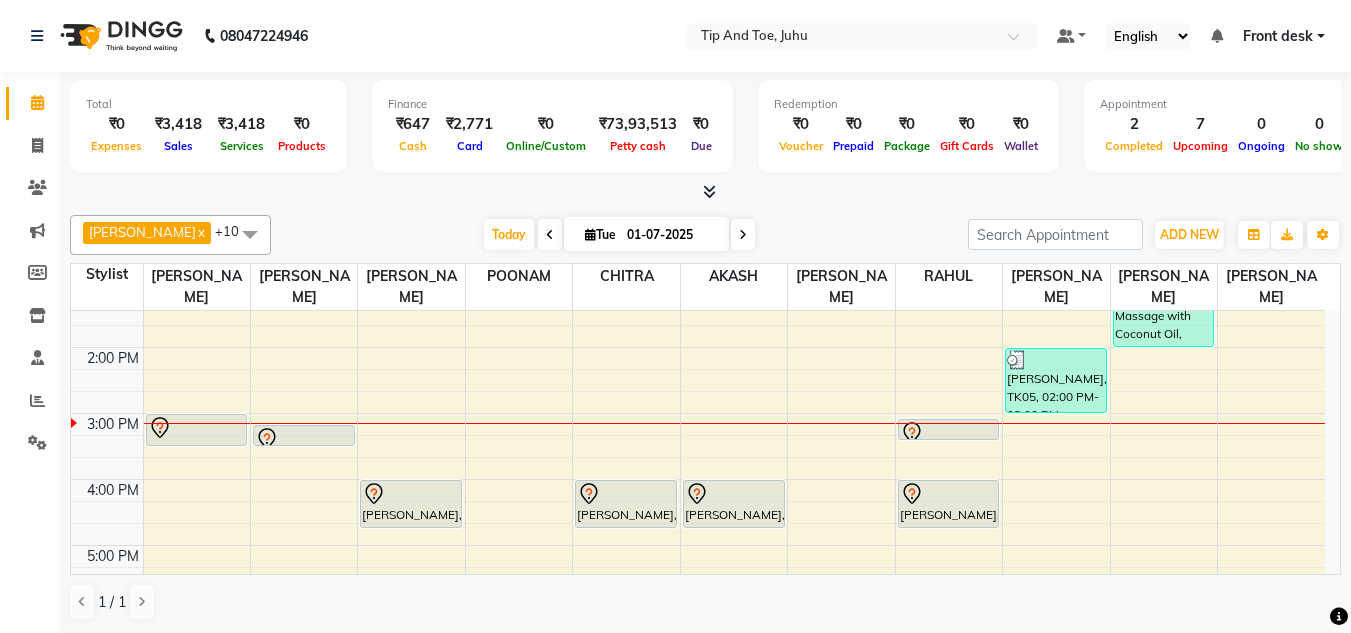 scroll, scrollTop: 373, scrollLeft: 0, axis: vertical 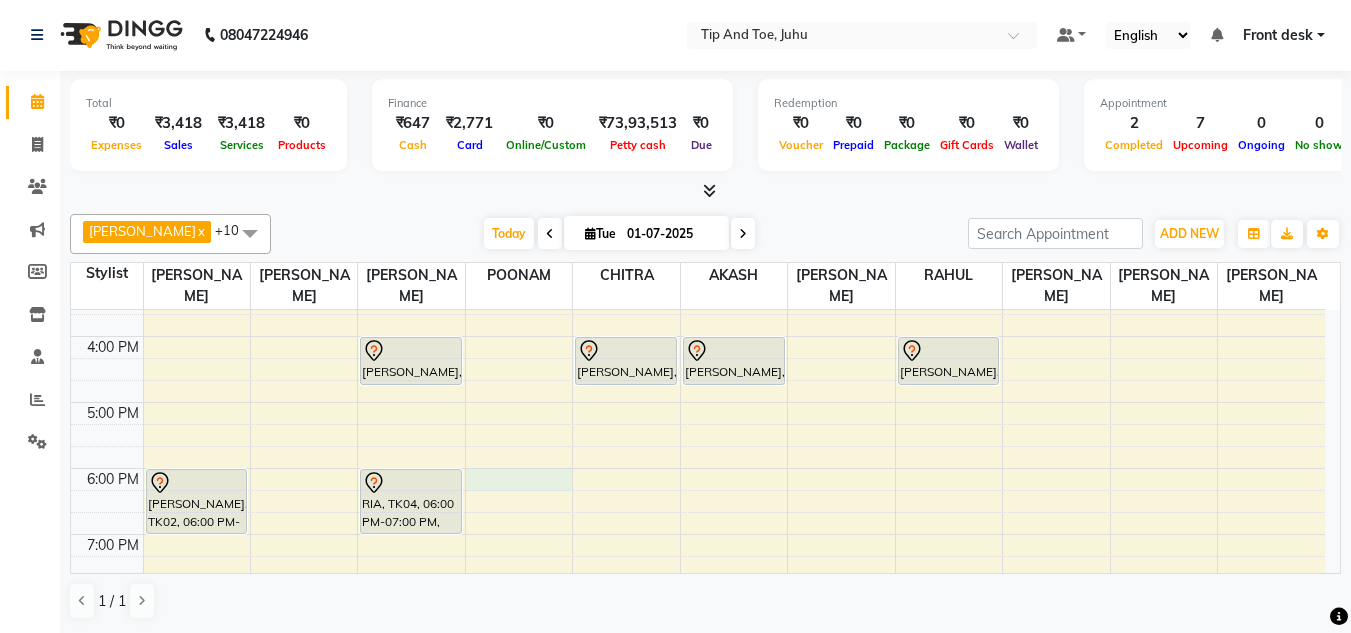 click on "8:00 AM 9:00 AM 10:00 AM 11:00 AM 12:00 PM 1:00 PM 2:00 PM 3:00 PM 4:00 PM 5:00 PM 6:00 PM 7:00 PM 8:00 PM             Pooja Mehta, TK01, 03:00 PM-03:30 PM, Permanent Gel Polish             MANYA, TK02, 06:00 PM-07:00 PM, Natural Acrylic Nail Set             Pooja Mehta, TK01, 03:10 PM-03:30 PM, Application of Nail Polish             Riddhima Doshi, TK06, 04:00 PM-04:45 PM, Essential Manicure w Scrub             RIA, TK04, 06:00 PM-07:00 PM, Natural Acrylic Nail Set             Riddhima Doshi, TK06, 04:00 PM-04:45 PM, Essential Manicure w Scrub             Riddhima Doshi, TK06, 04:00 PM-04:45 PM, Essential Pedicure w Scrub             Pooja Mehta, TK01, 03:05 PM-03:25 PM, Application of Nail Polish             Riddhima Doshi, TK06, 04:00 PM-04:45 PM, Essential Pedicure w Scrub     MICHAEL JW, TK05, 02:00 PM-03:00 PM, Male Haircut     MICHAEL JW, TK05, 12:15 PM-02:00 PM, Head Massage with Coconut Oil,Beard trim + line up,Haircut" at bounding box center (698, 237) 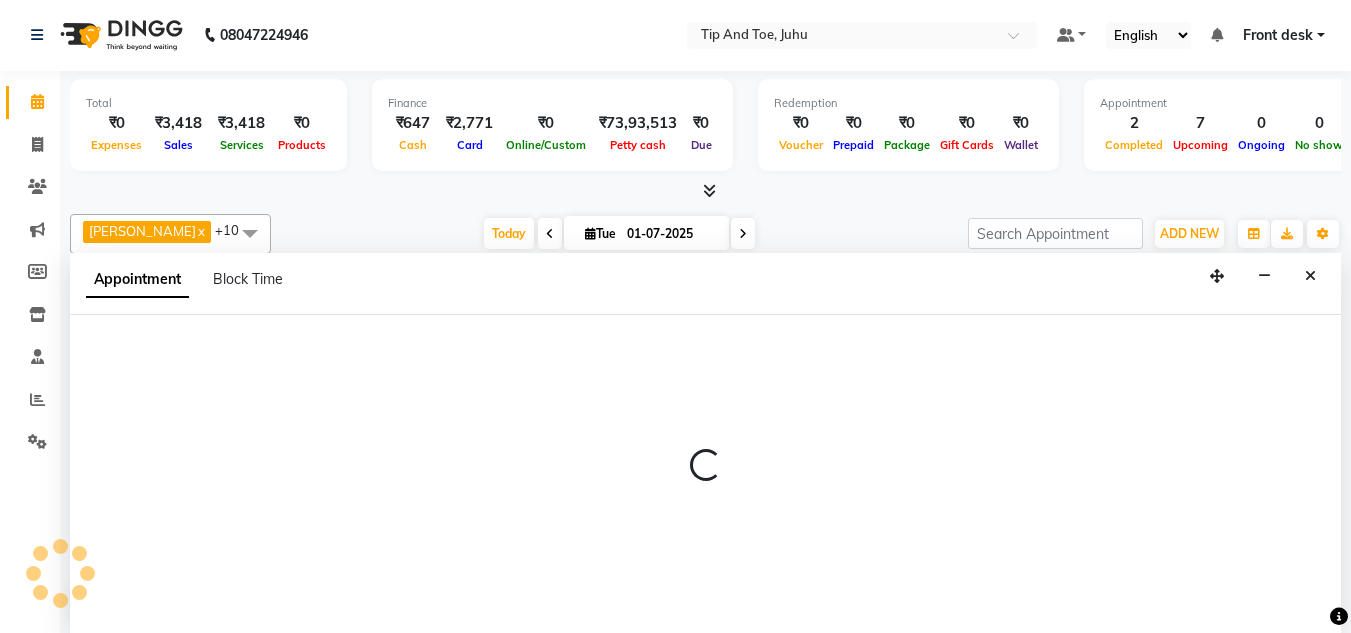 select on "37634" 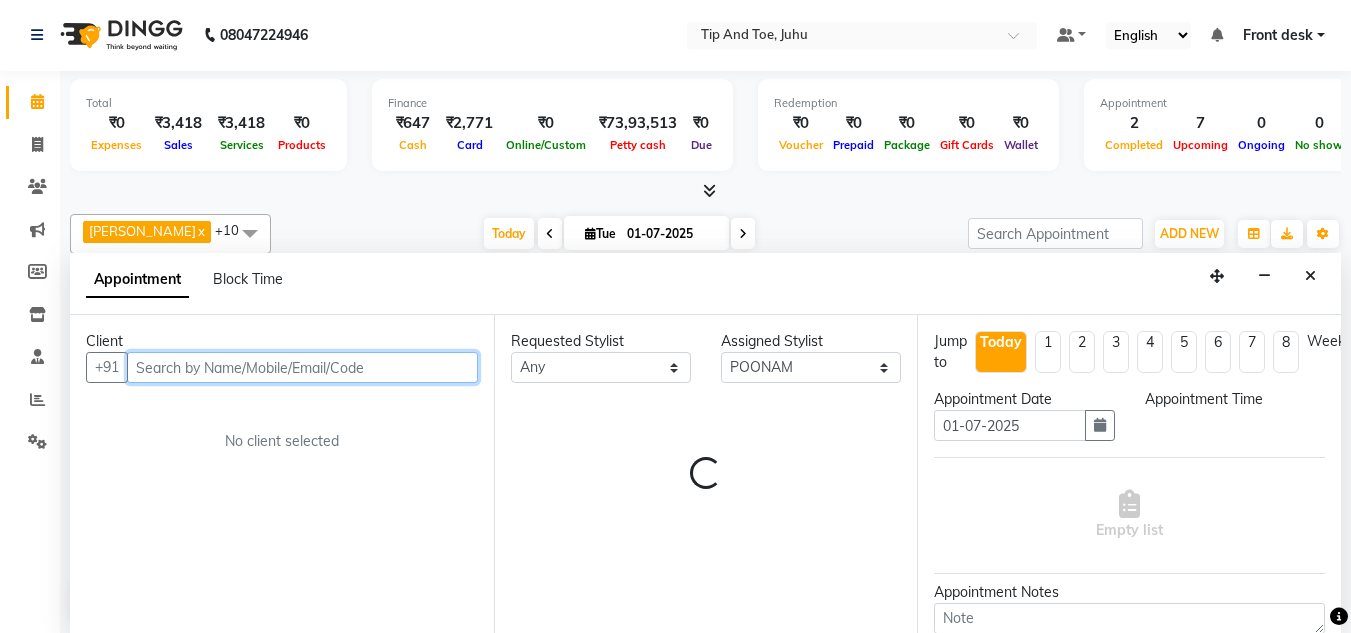 select on "1080" 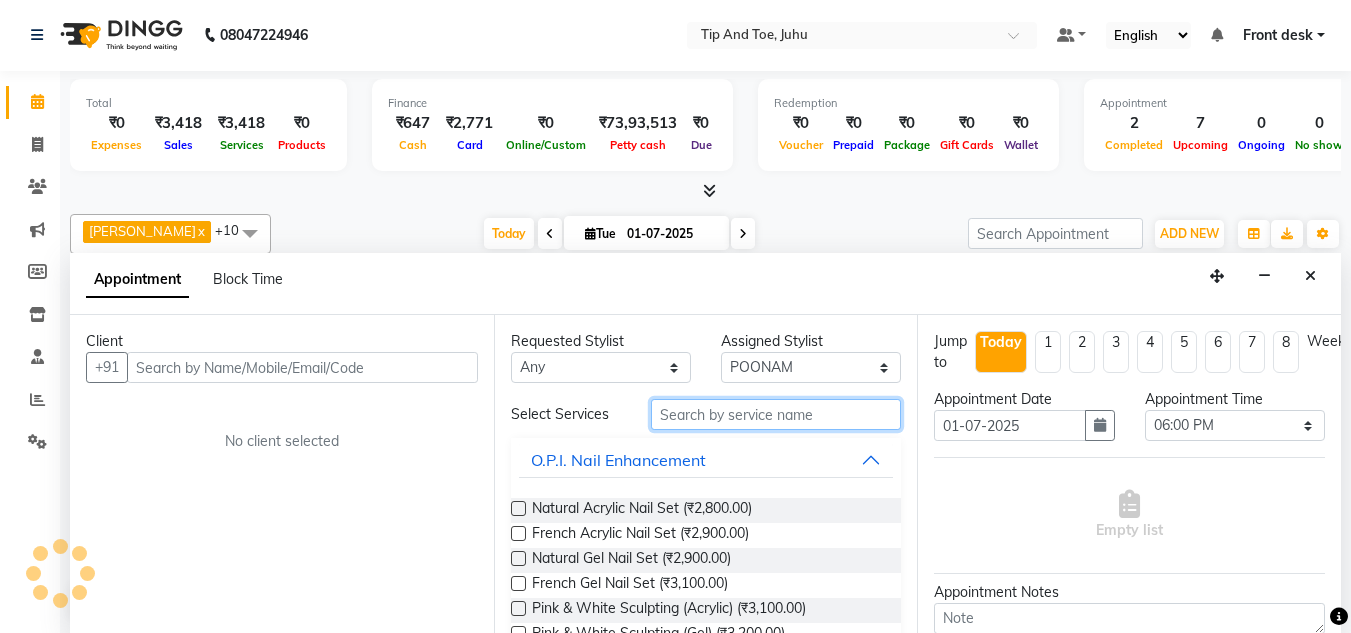click at bounding box center (776, 414) 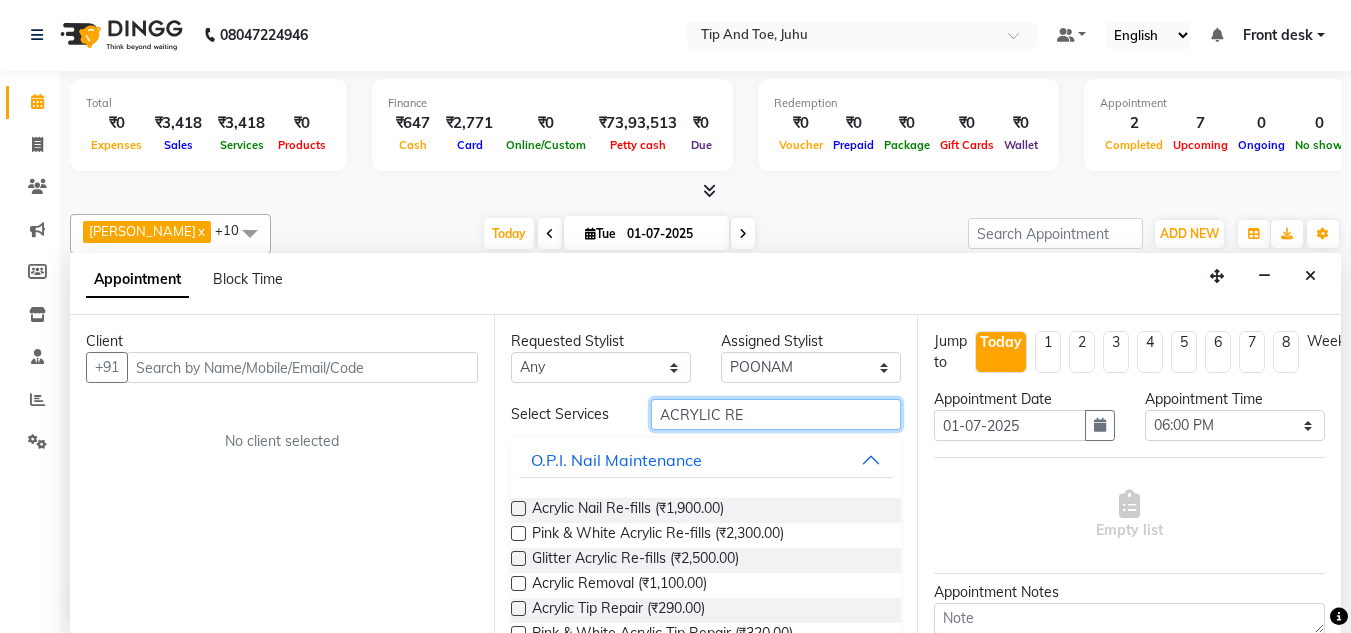 type on "ACRYLIC RE" 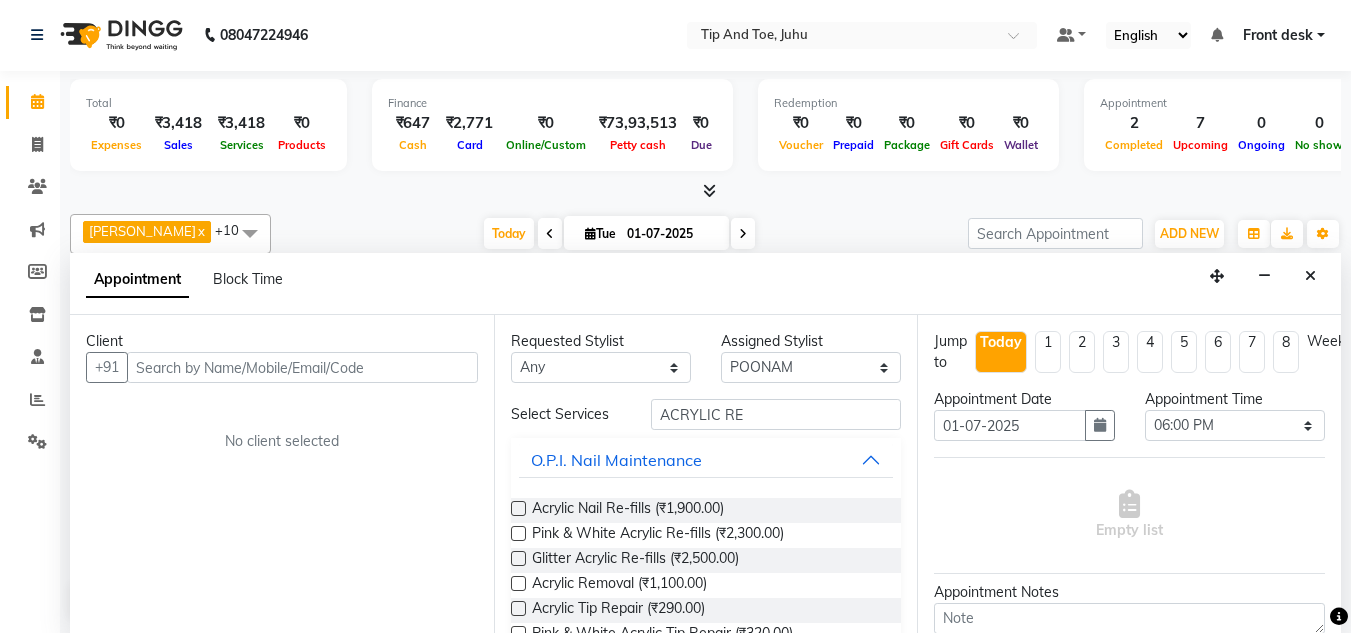 click at bounding box center [518, 508] 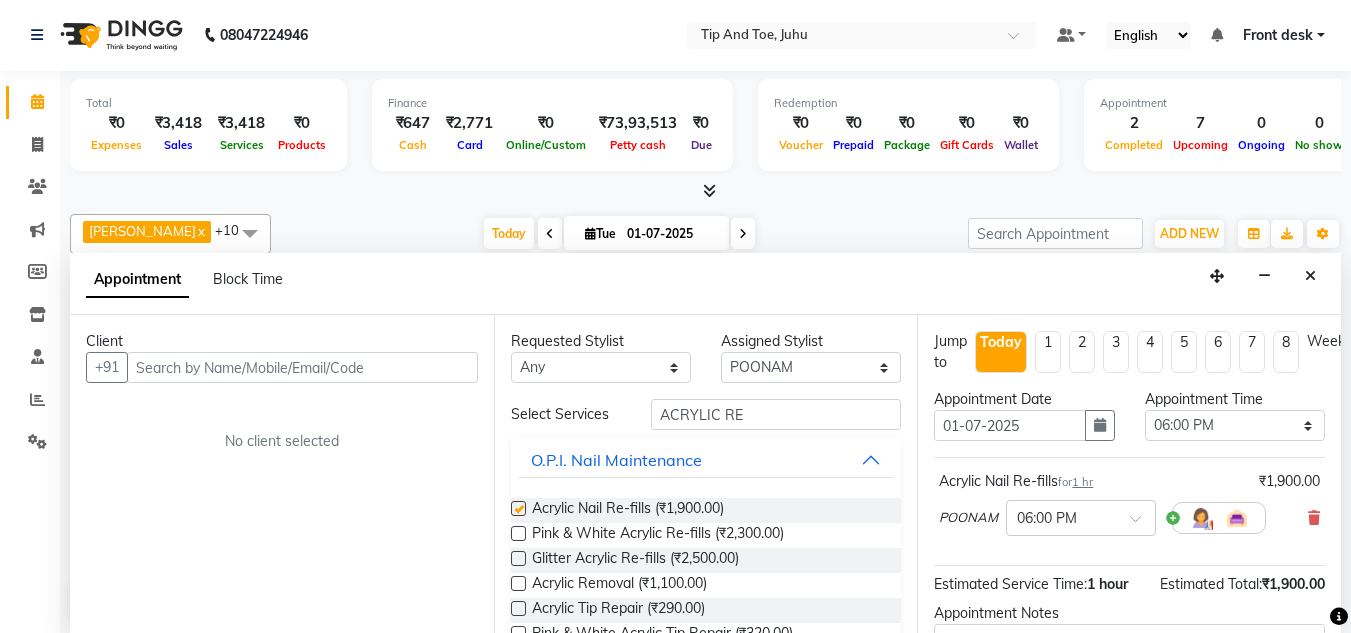 checkbox on "false" 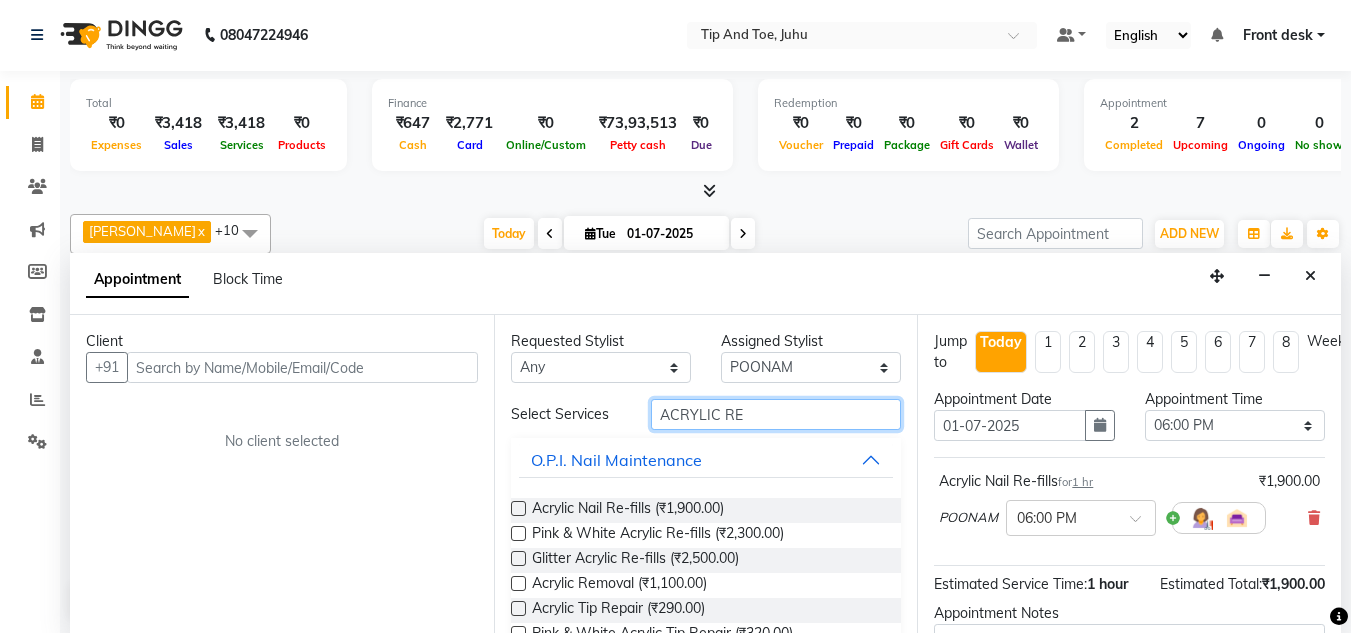 click on "ACRYLIC RE" at bounding box center (776, 414) 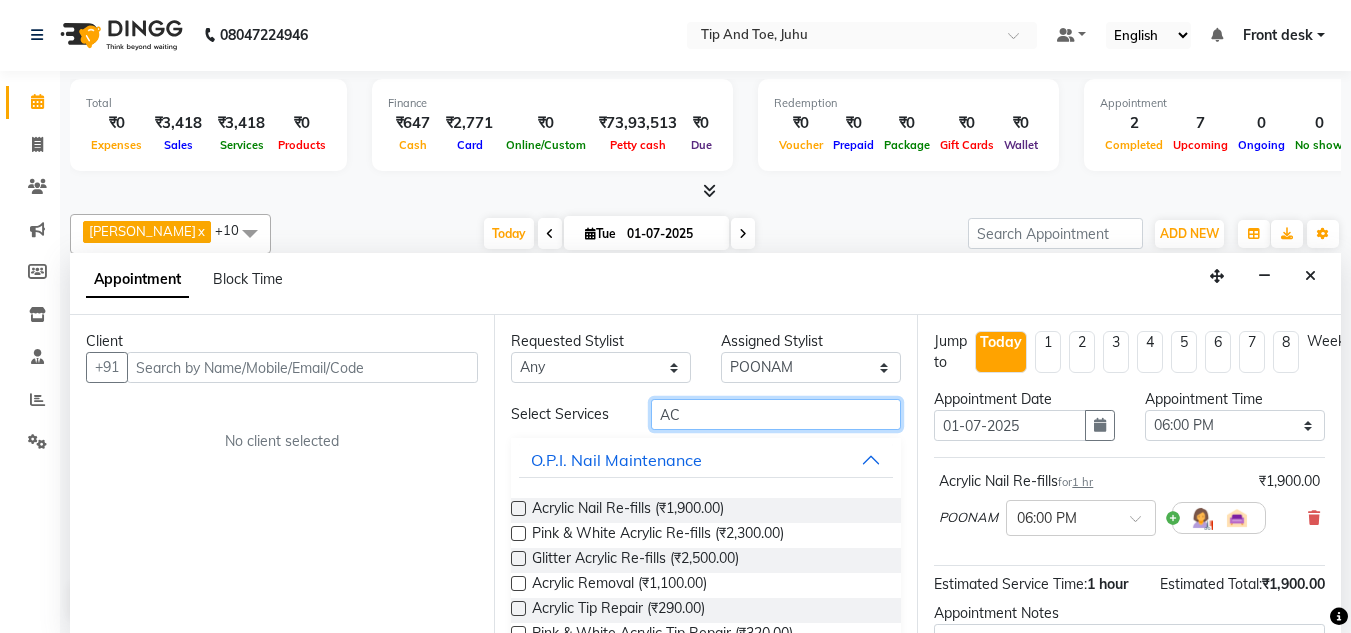 type on "A" 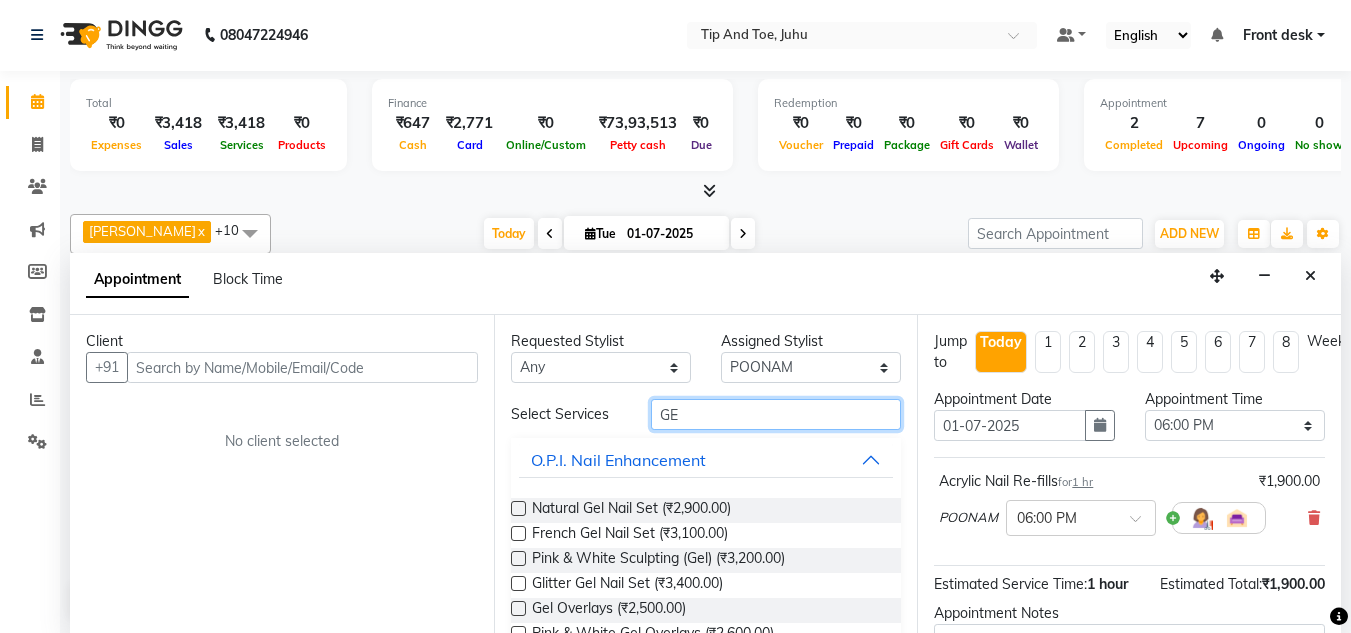 type on "G" 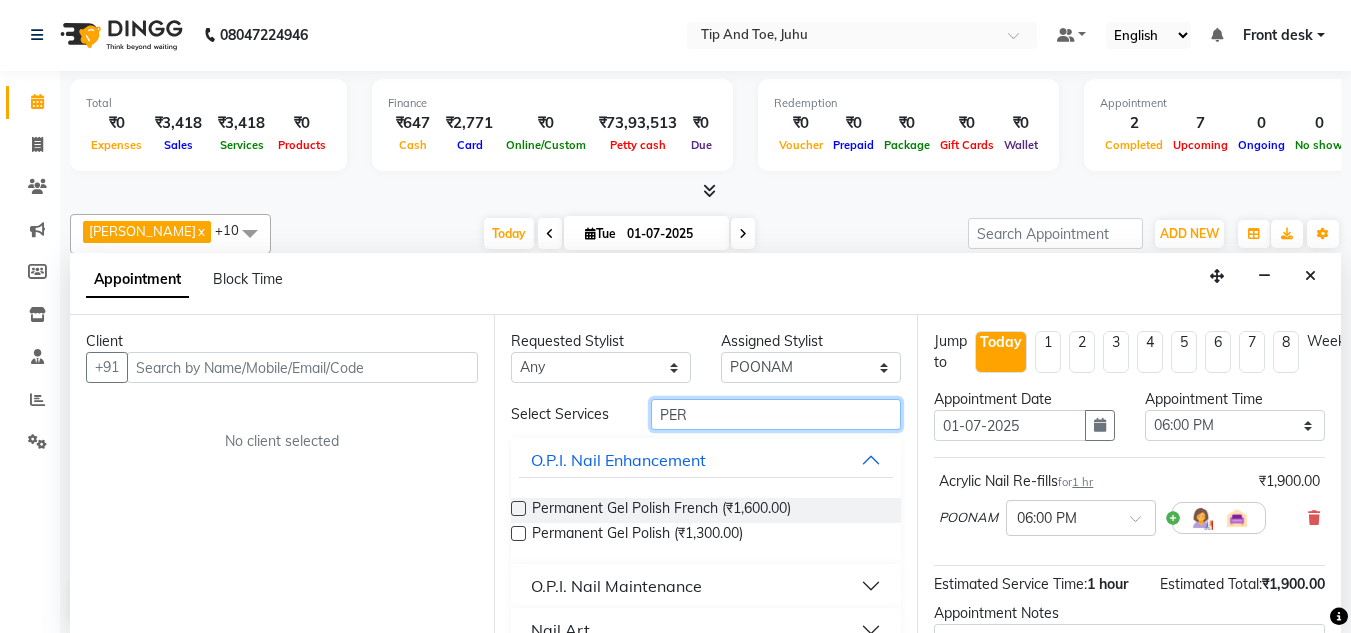 type on "PER" 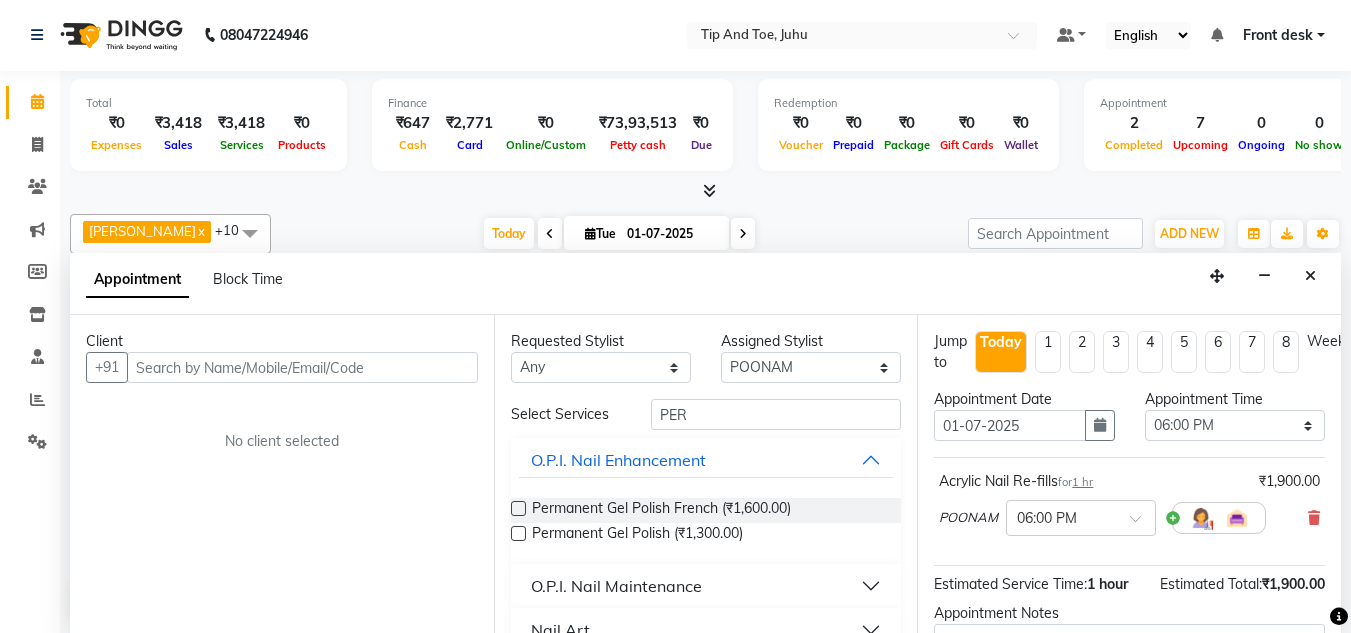click at bounding box center (518, 533) 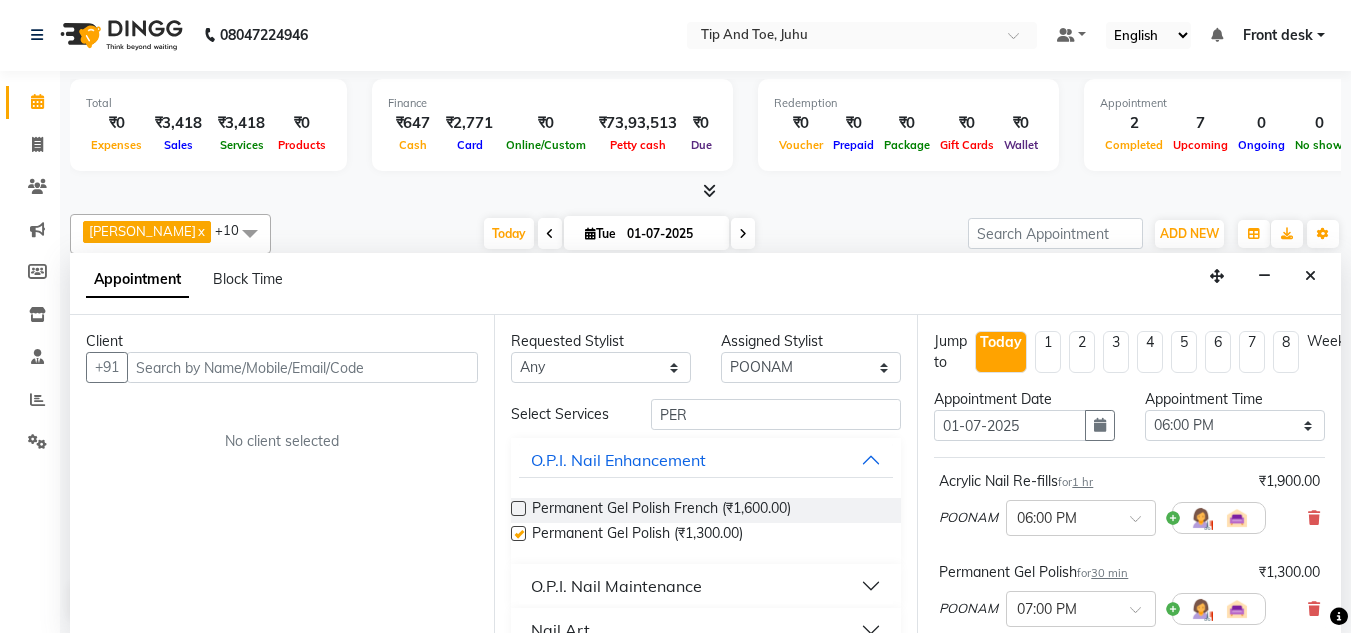 checkbox on "false" 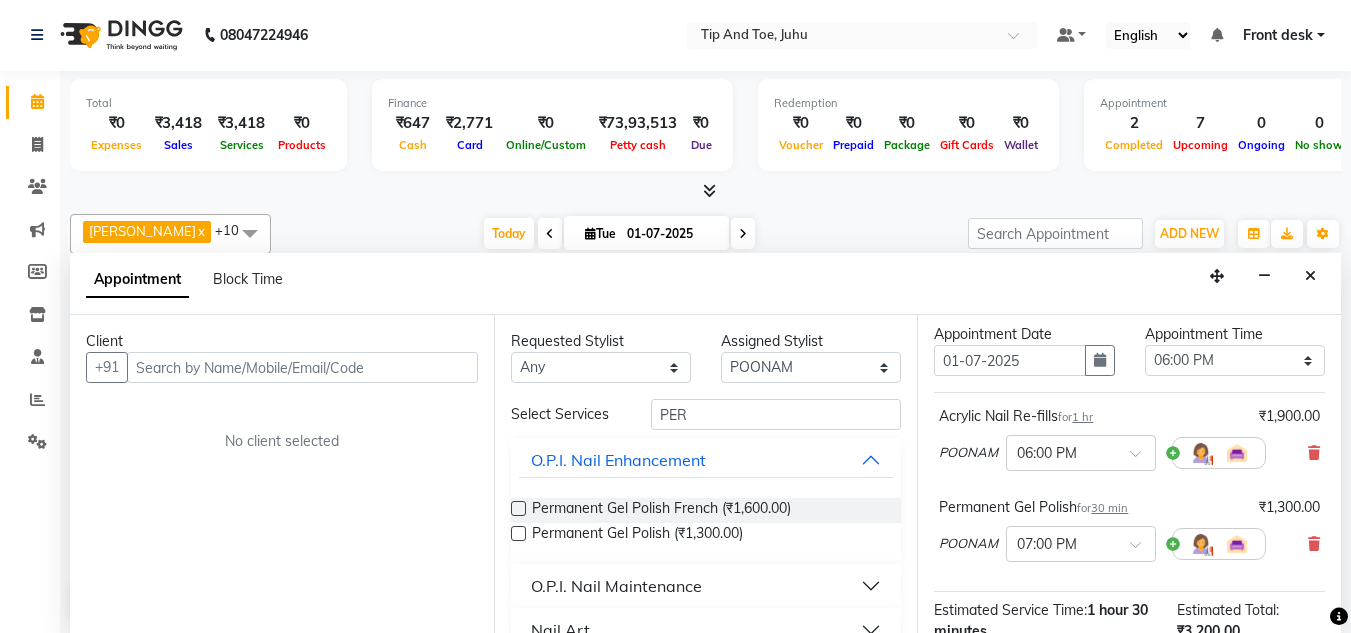 scroll, scrollTop: 100, scrollLeft: 0, axis: vertical 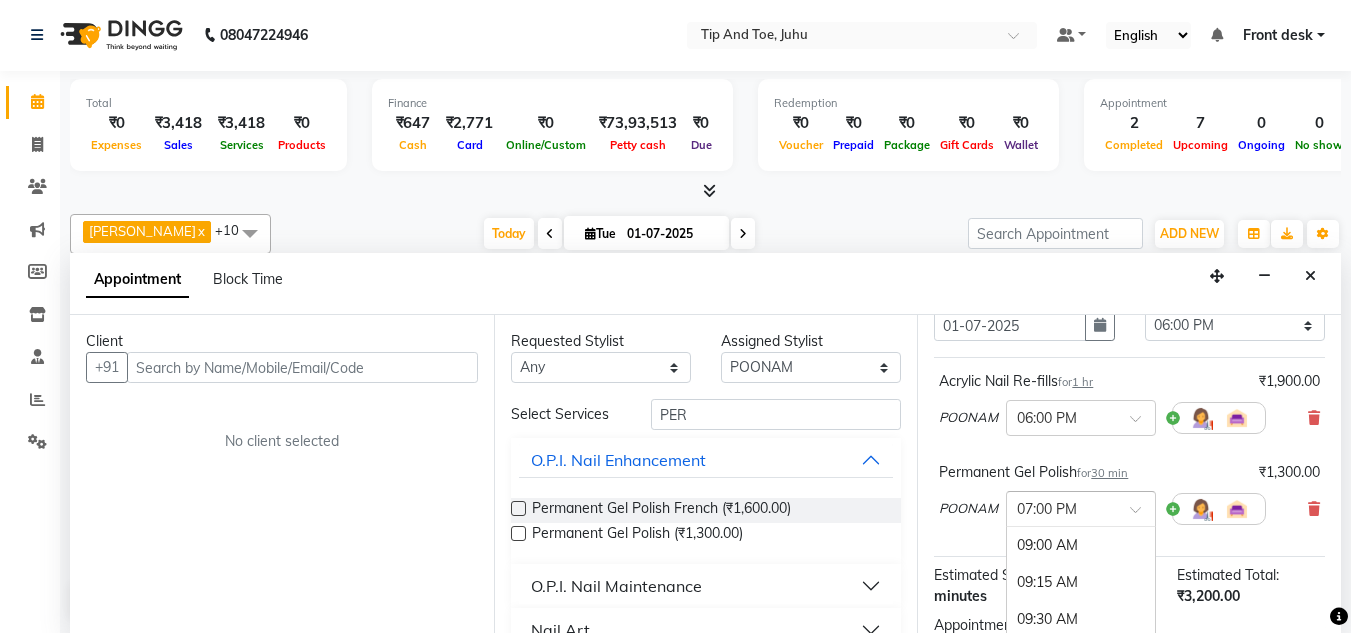 click at bounding box center [1142, 515] 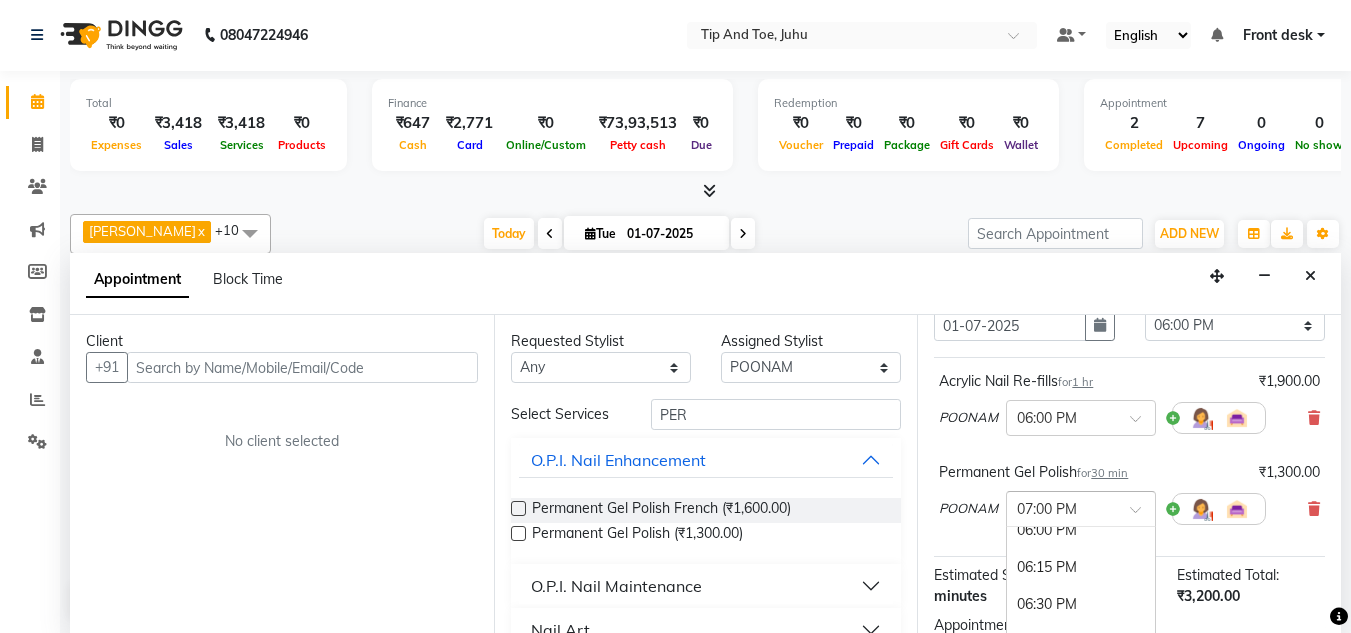 scroll, scrollTop: 1307, scrollLeft: 0, axis: vertical 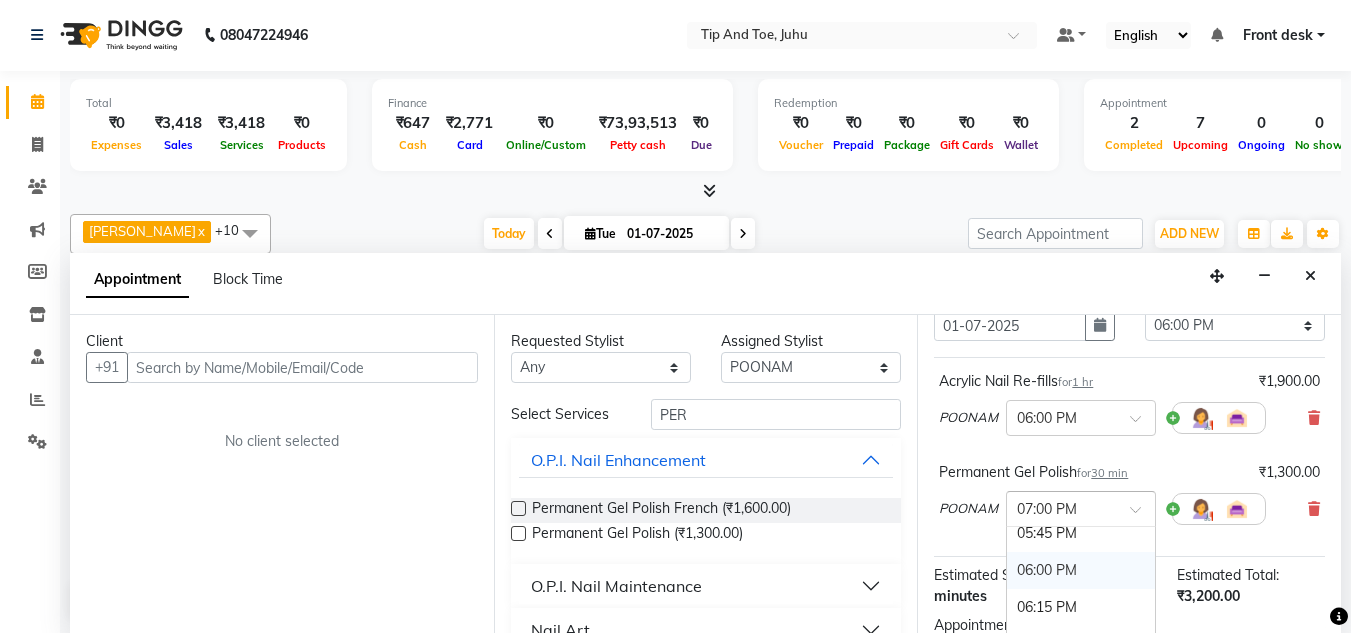 click on "06:00 PM" at bounding box center [1081, 570] 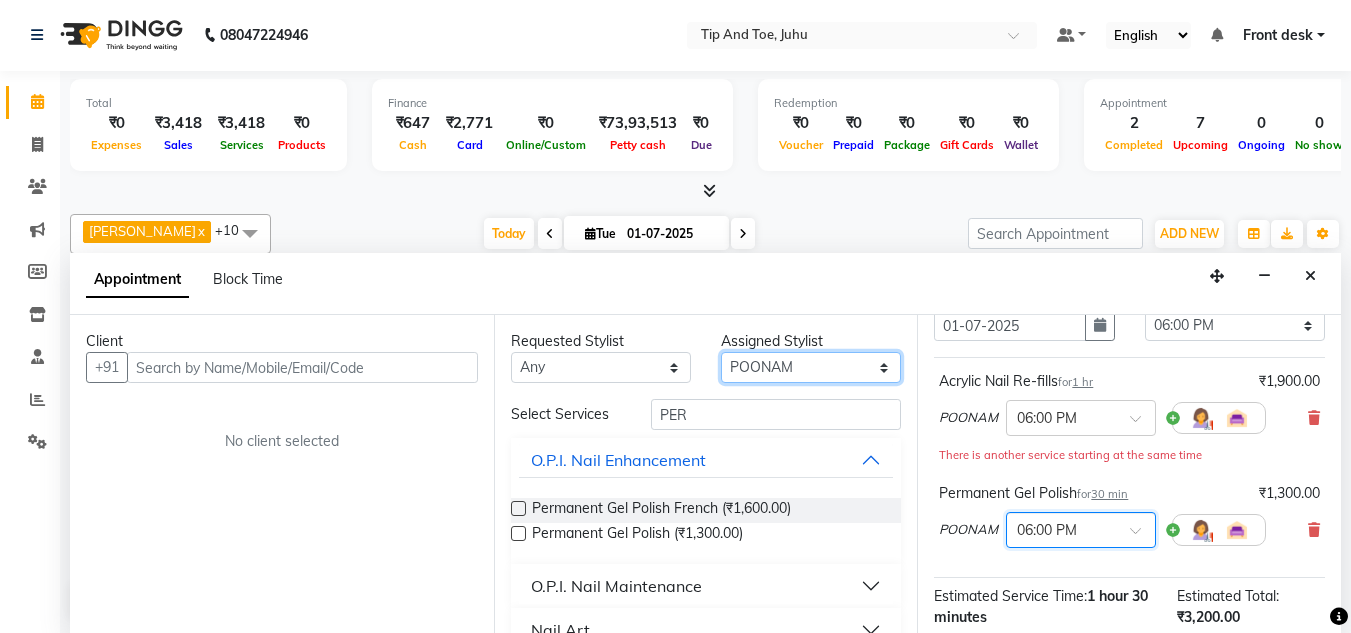 click on "Select ABIK  ACHAN AJAY UTKAR AKASH AKSHATA ARBAZ BABU BILAL CHITRA DANISH DHANSHREE KEISHEEN KUMAR NIKHIL POONAM RAHUL RICHION SADHNA SANJAY MAMA VINITA" at bounding box center (811, 367) 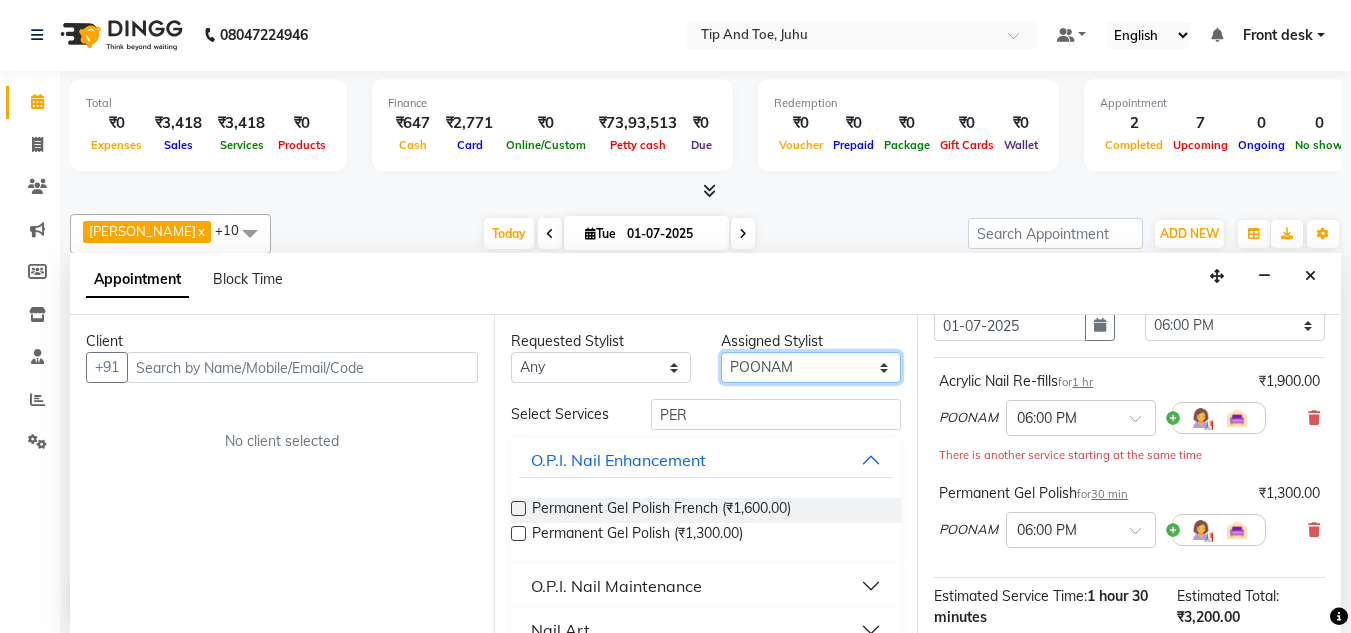 select on "37635" 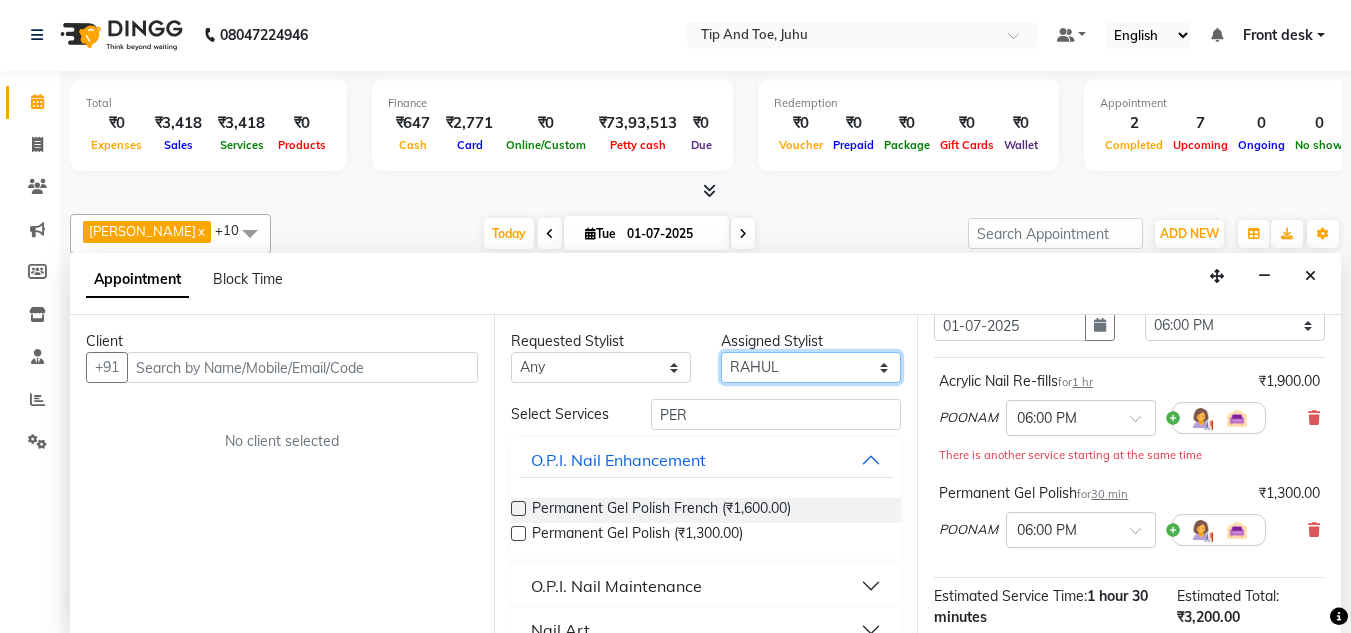 click on "Select ABIK  ACHAN AJAY UTKAR AKASH AKSHATA ARBAZ BABU BILAL CHITRA DANISH DHANSHREE KEISHEEN KUMAR NIKHIL POONAM RAHUL RICHION SADHNA SANJAY MAMA VINITA" at bounding box center (811, 367) 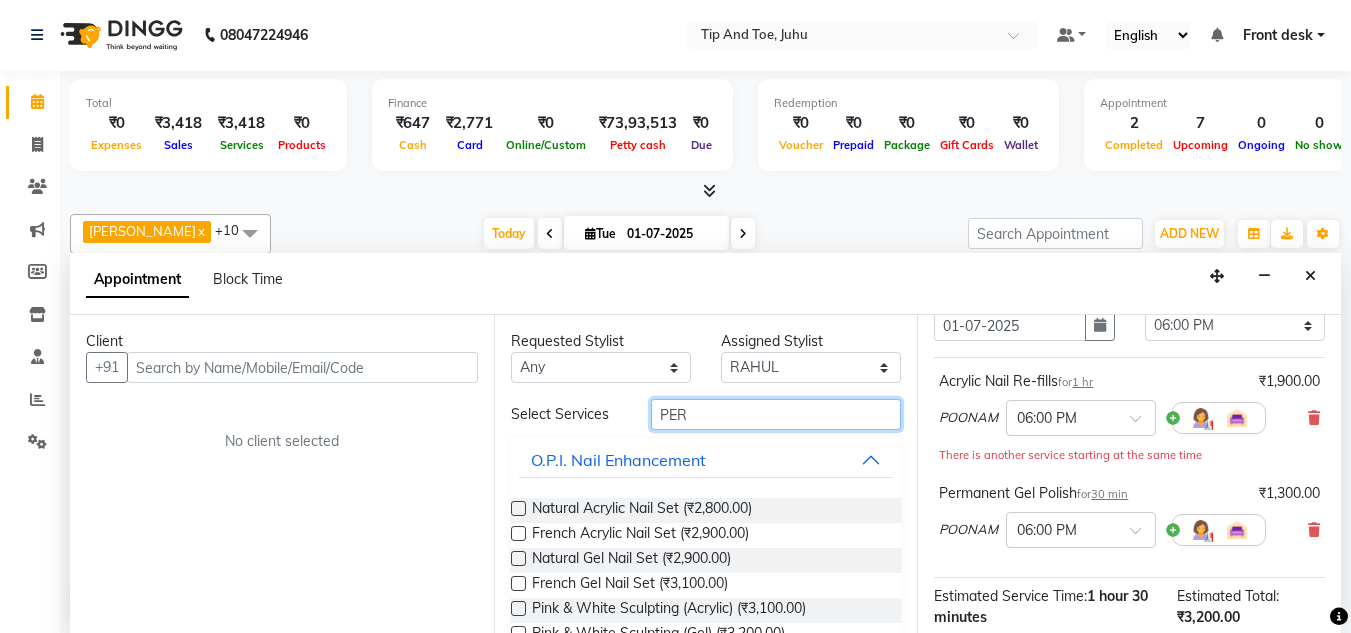 click on "PER" at bounding box center [776, 414] 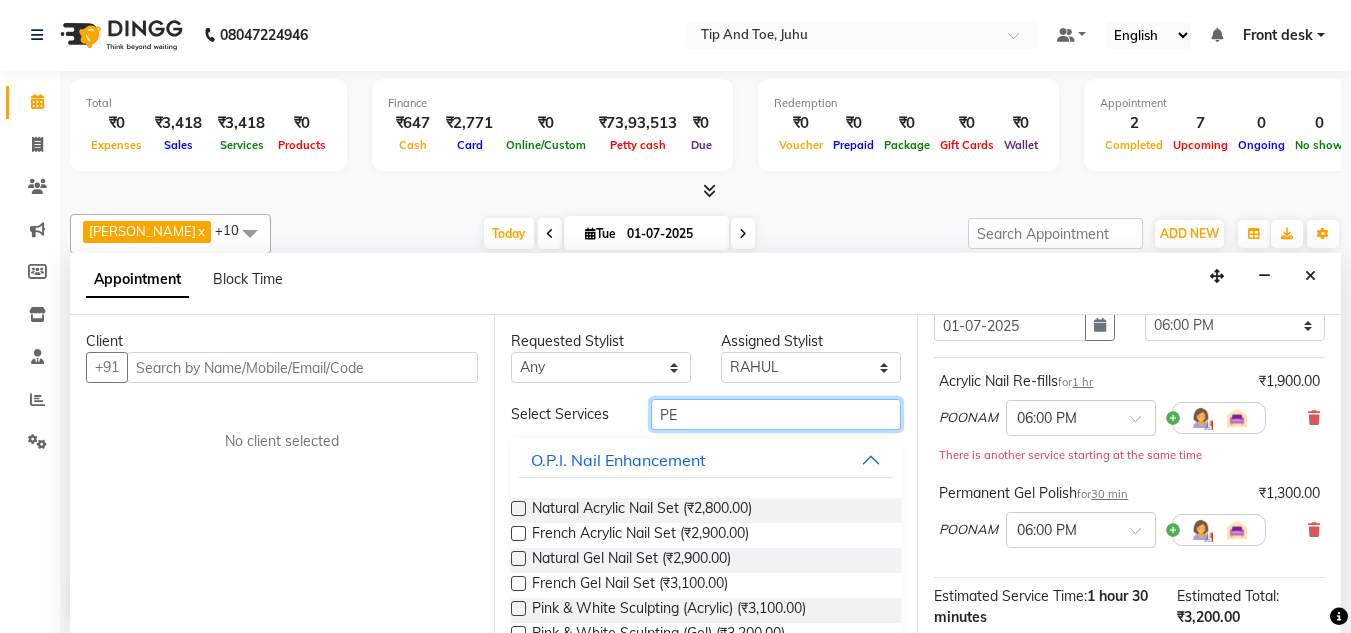 type on "P" 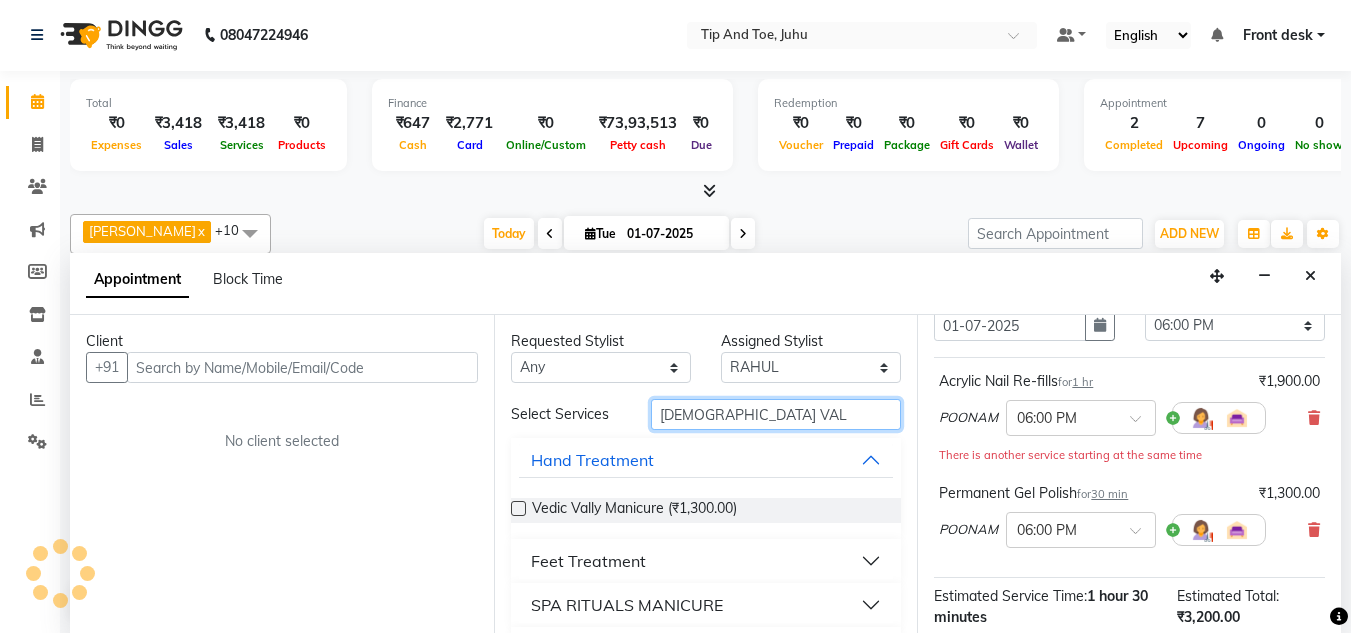 type on "VEDIC VAL" 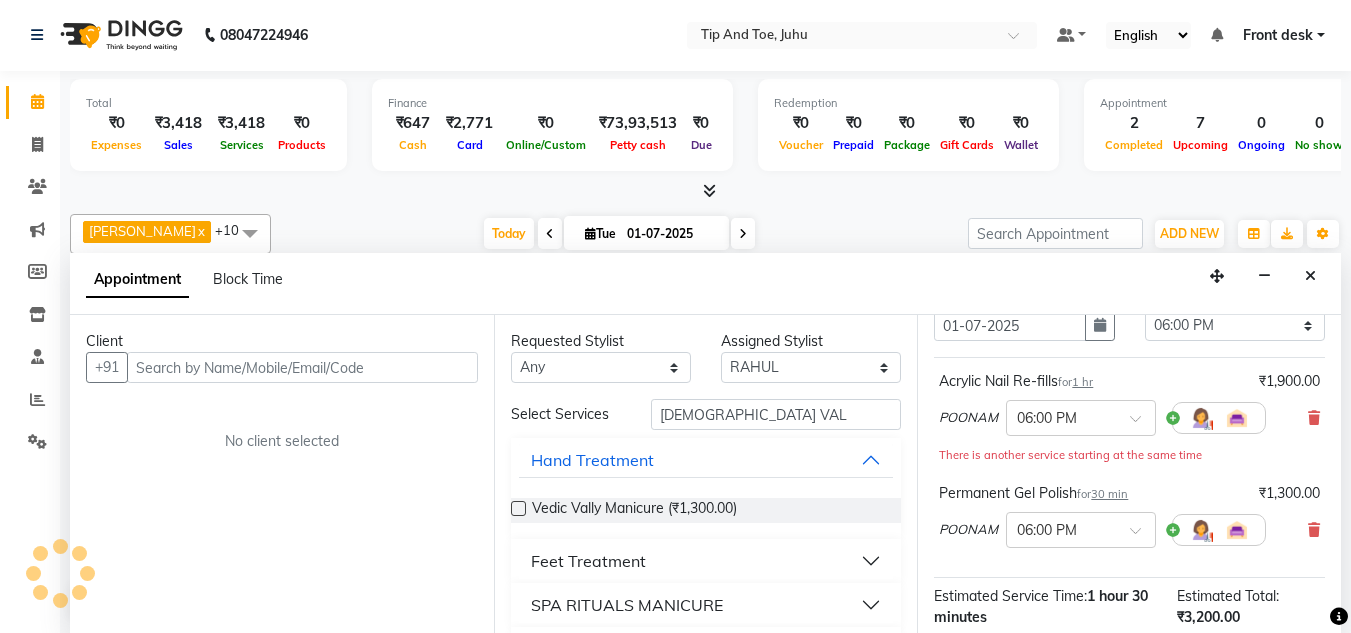 click on "Feet Treatment" at bounding box center [588, 561] 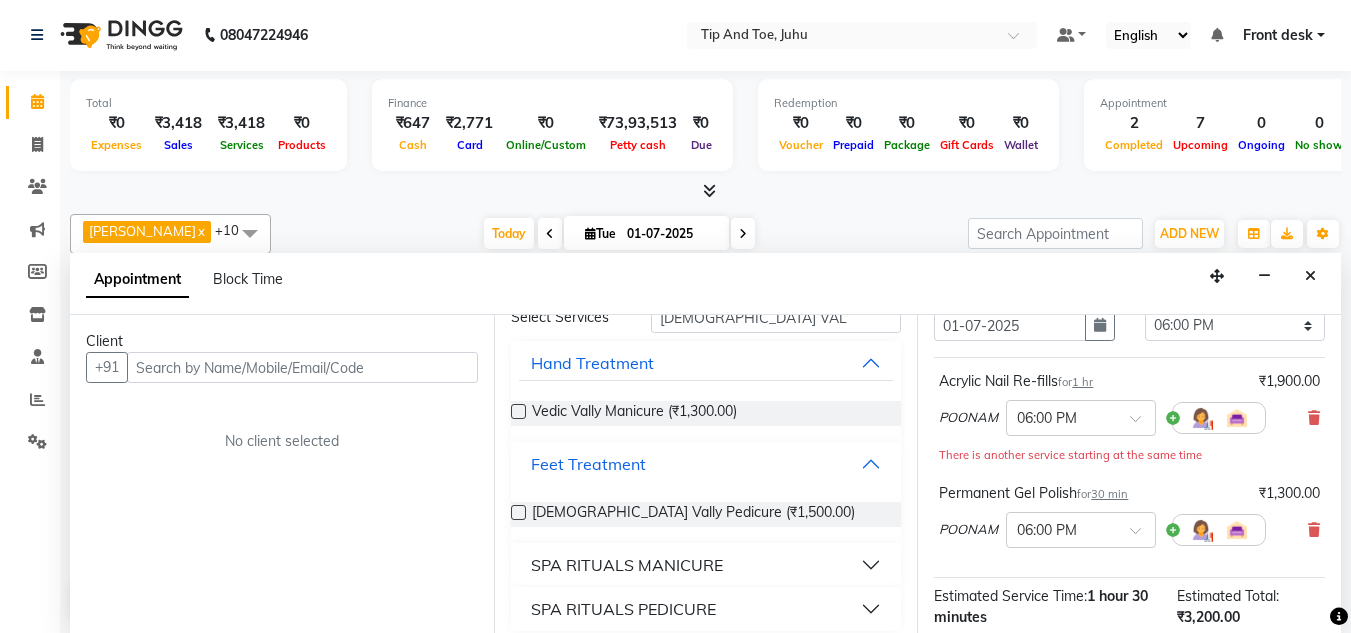 scroll, scrollTop: 109, scrollLeft: 0, axis: vertical 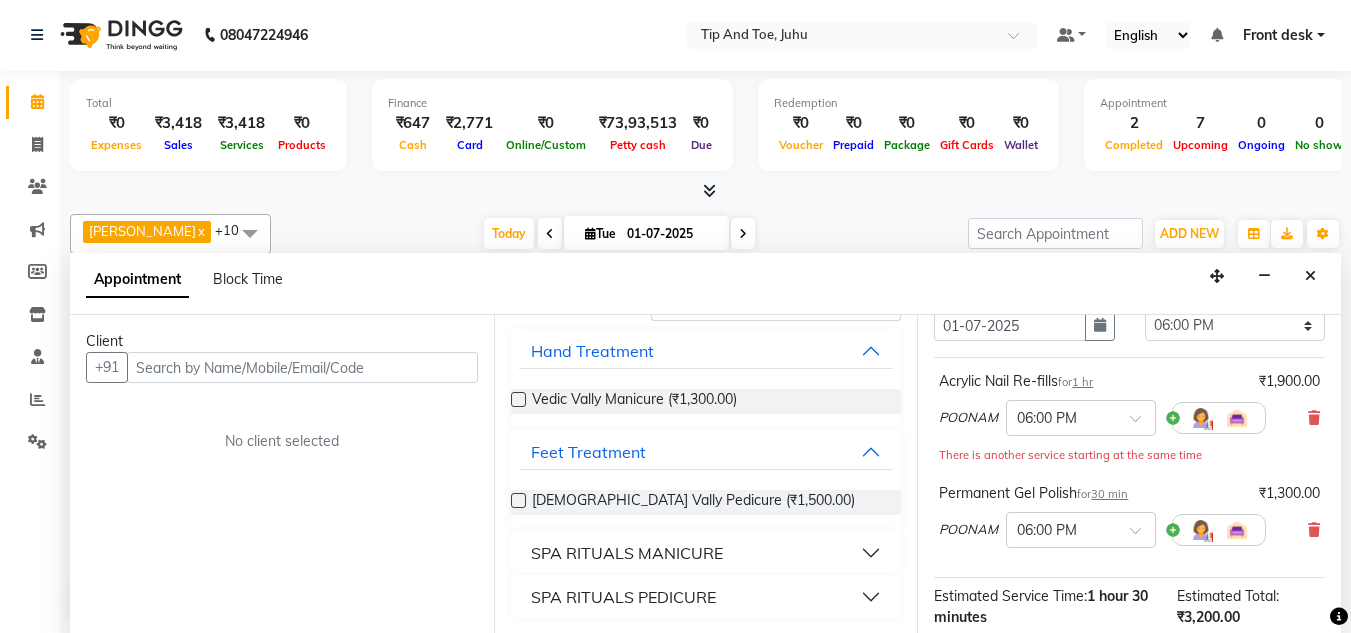 click at bounding box center (518, 500) 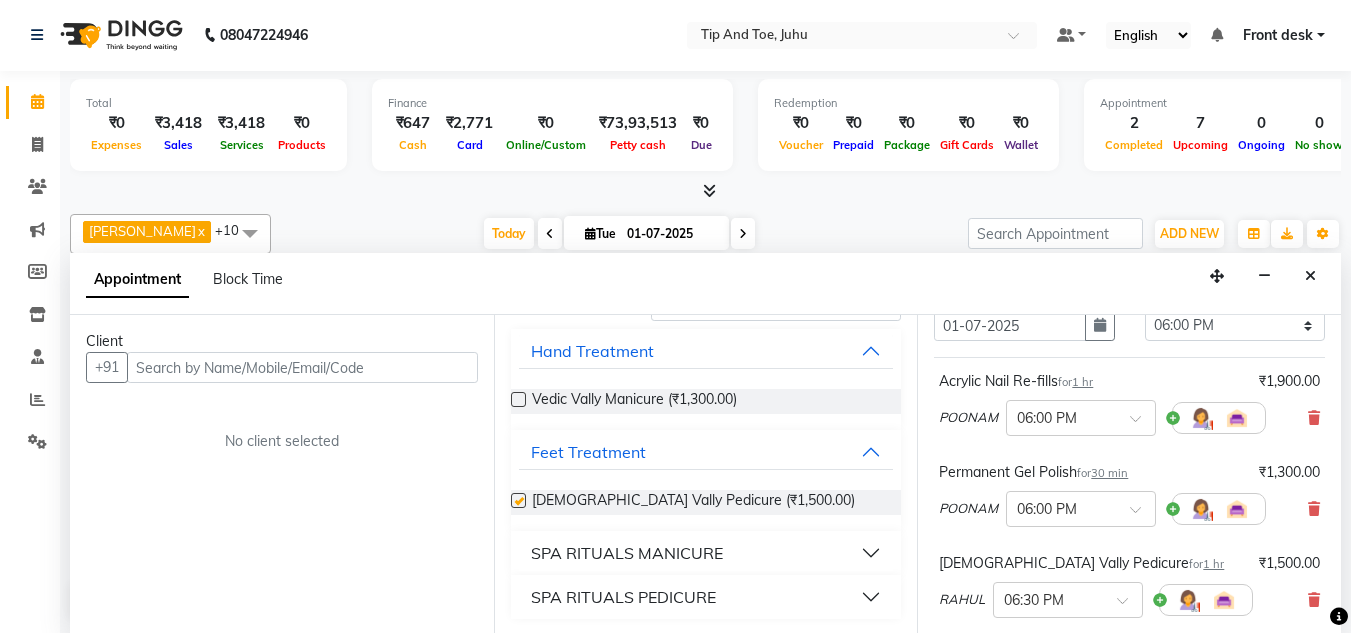 checkbox on "false" 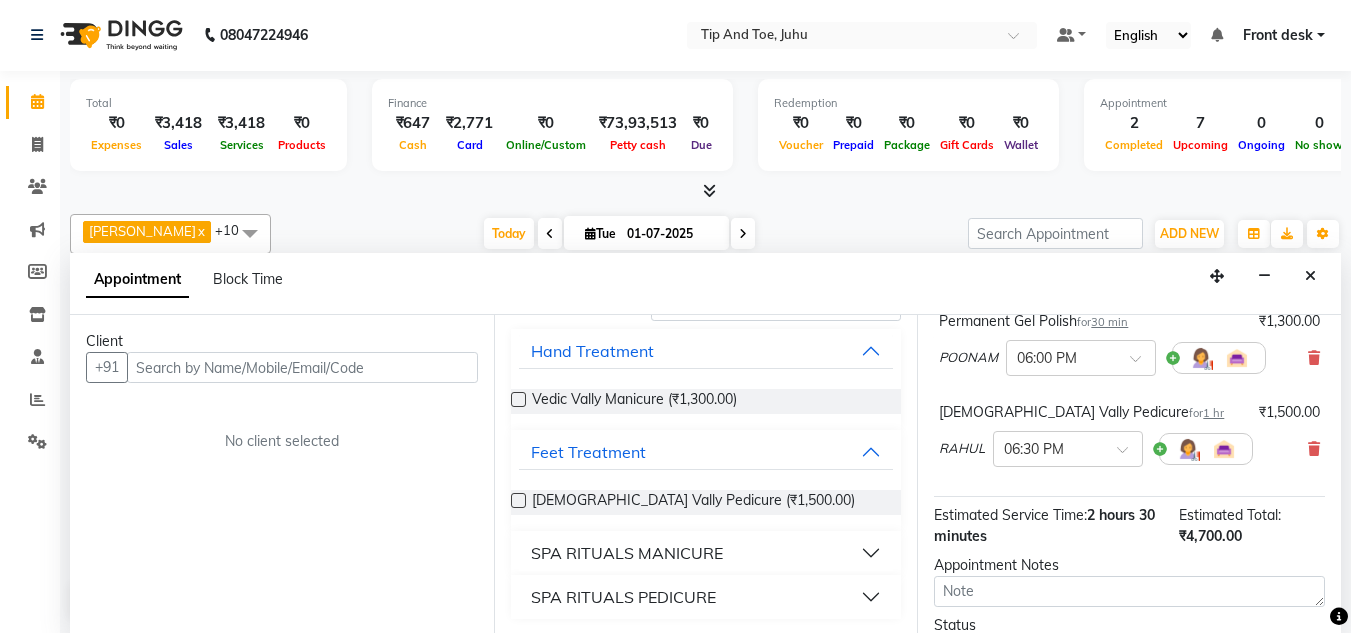 scroll, scrollTop: 300, scrollLeft: 0, axis: vertical 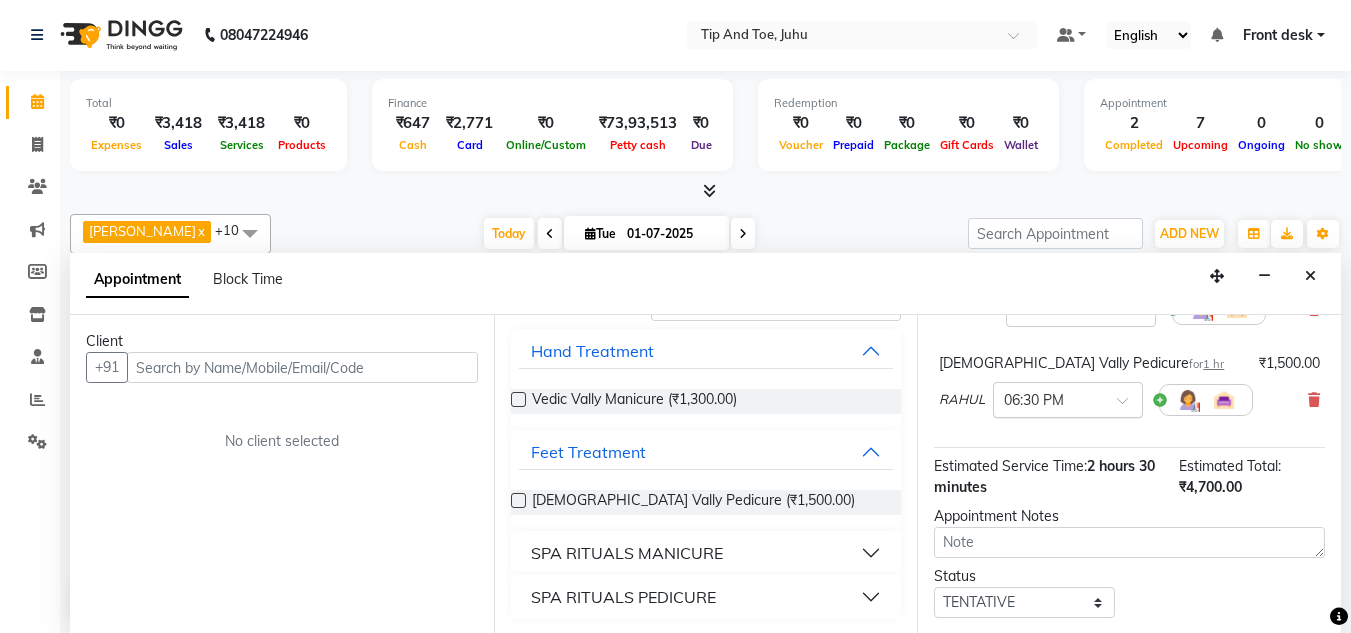 click at bounding box center [1129, 406] 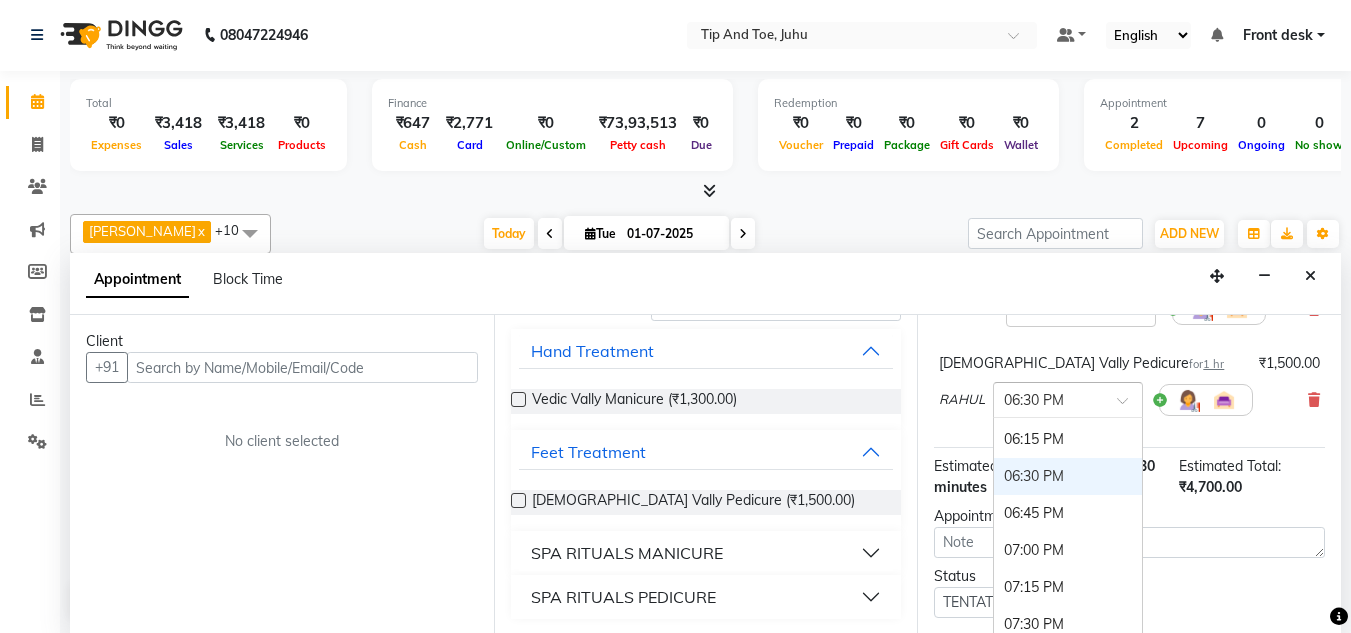 scroll, scrollTop: 1336, scrollLeft: 0, axis: vertical 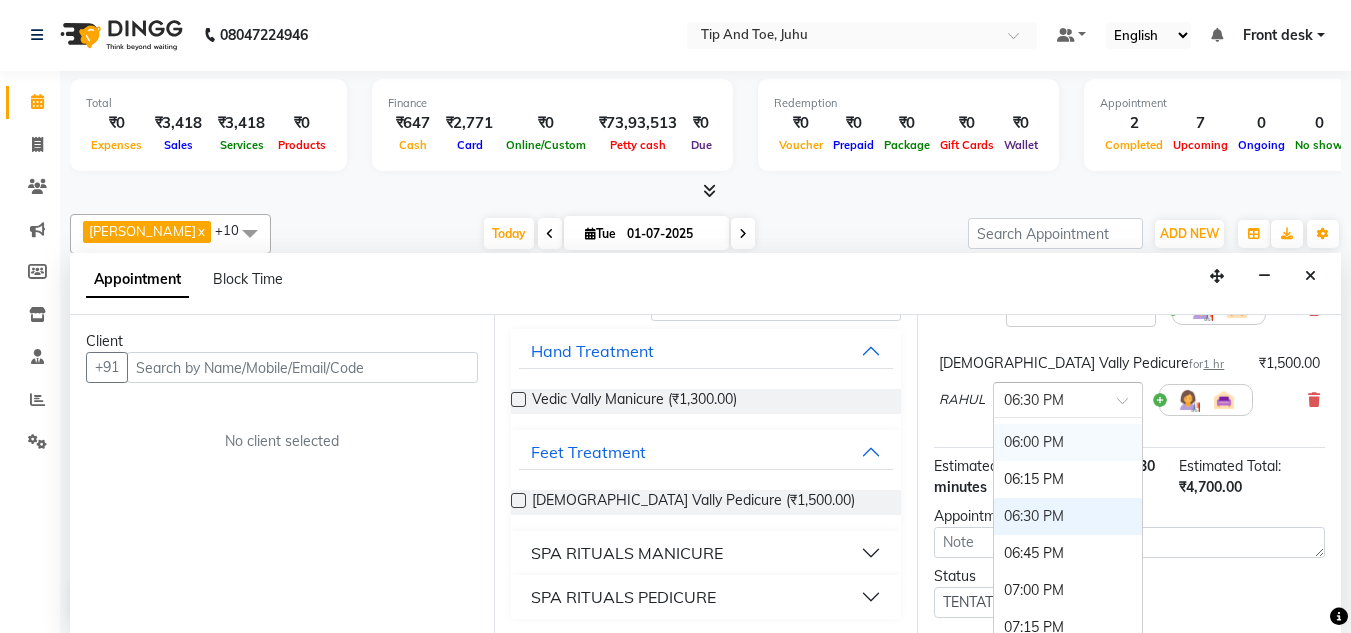 click on "06:00 PM" at bounding box center (1068, 442) 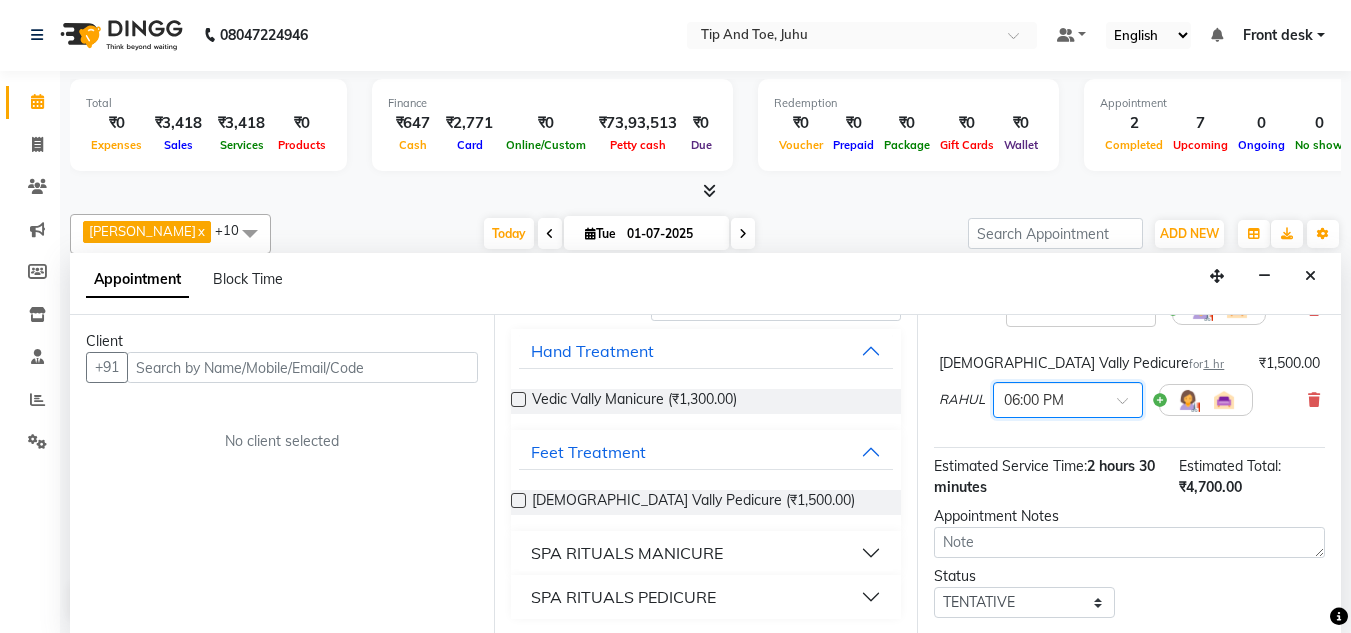 scroll, scrollTop: 449, scrollLeft: 0, axis: vertical 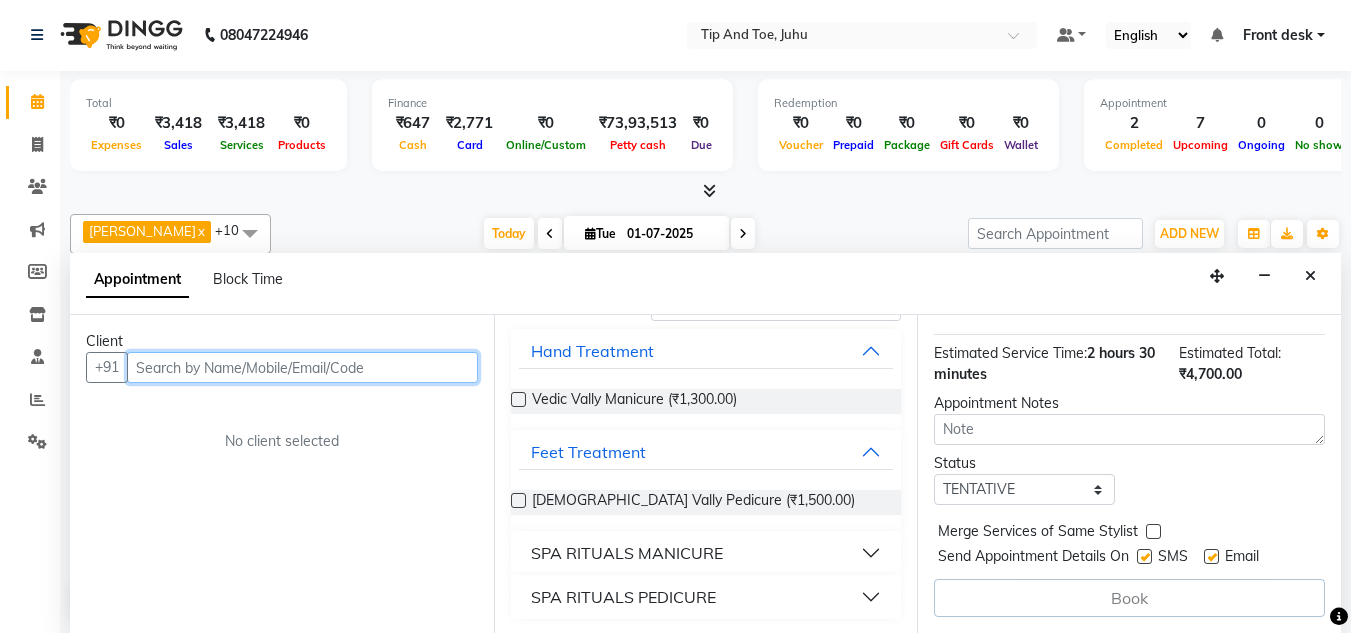 click at bounding box center [302, 367] 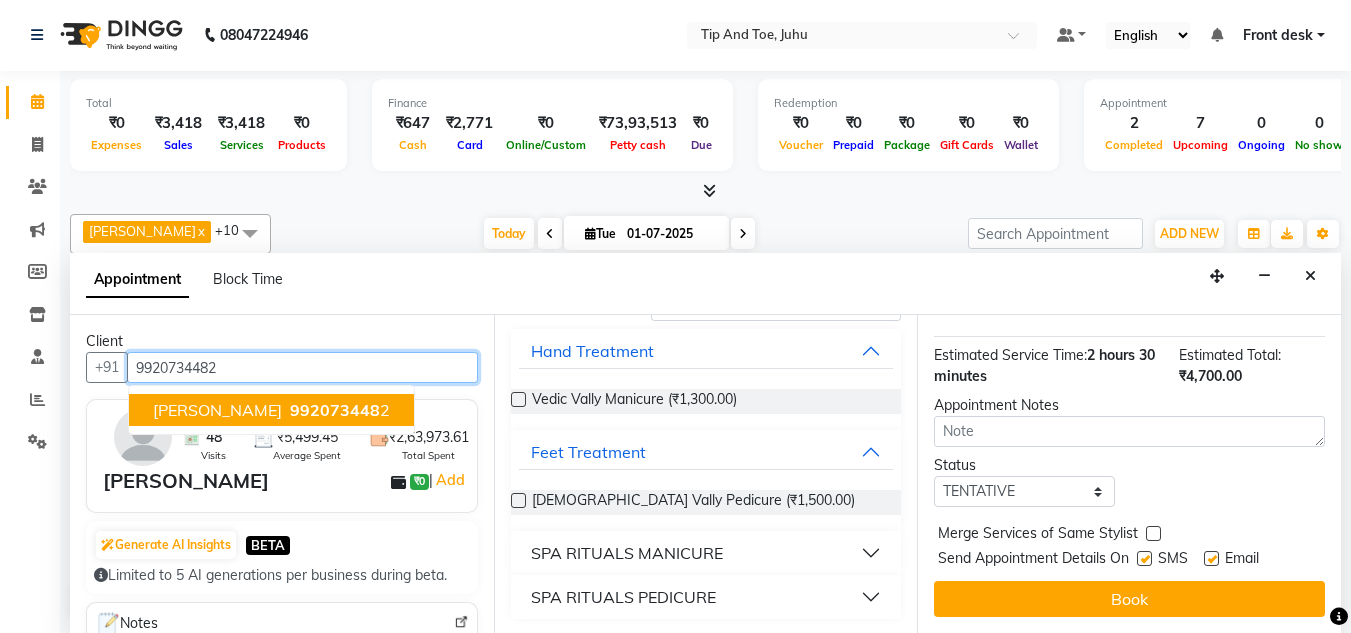 scroll, scrollTop: 447, scrollLeft: 0, axis: vertical 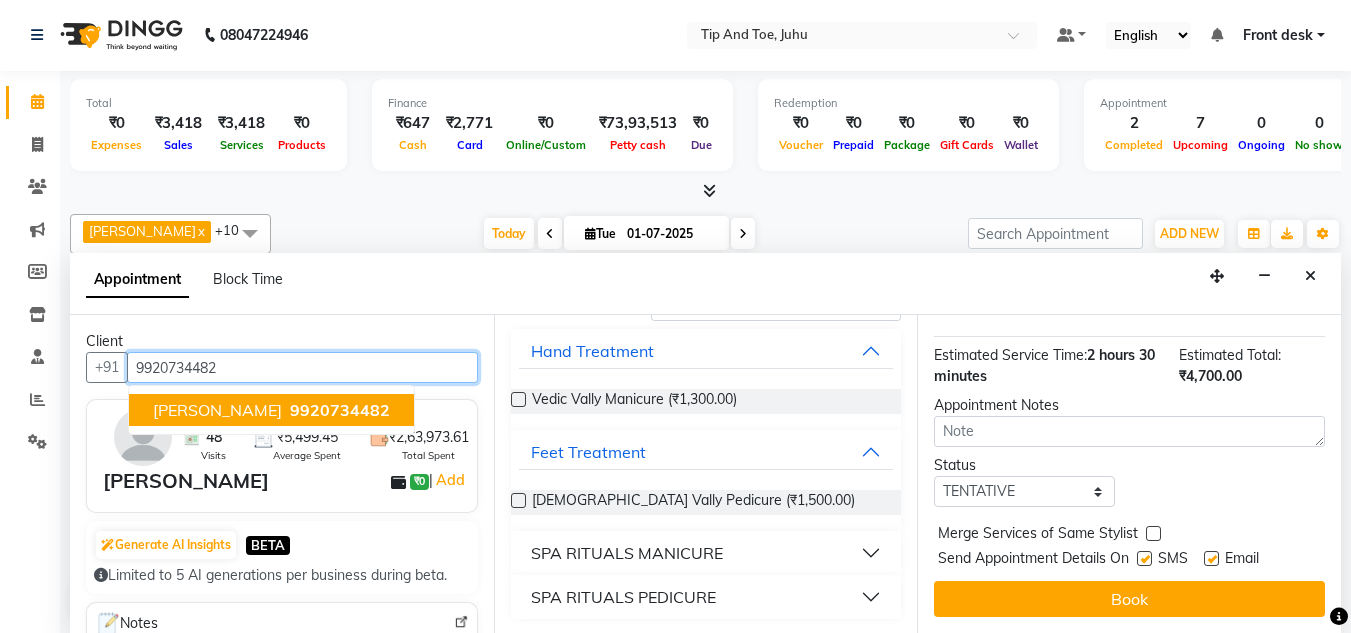 drag, startPoint x: 248, startPoint y: 409, endPoint x: 1022, endPoint y: 515, distance: 781.2247 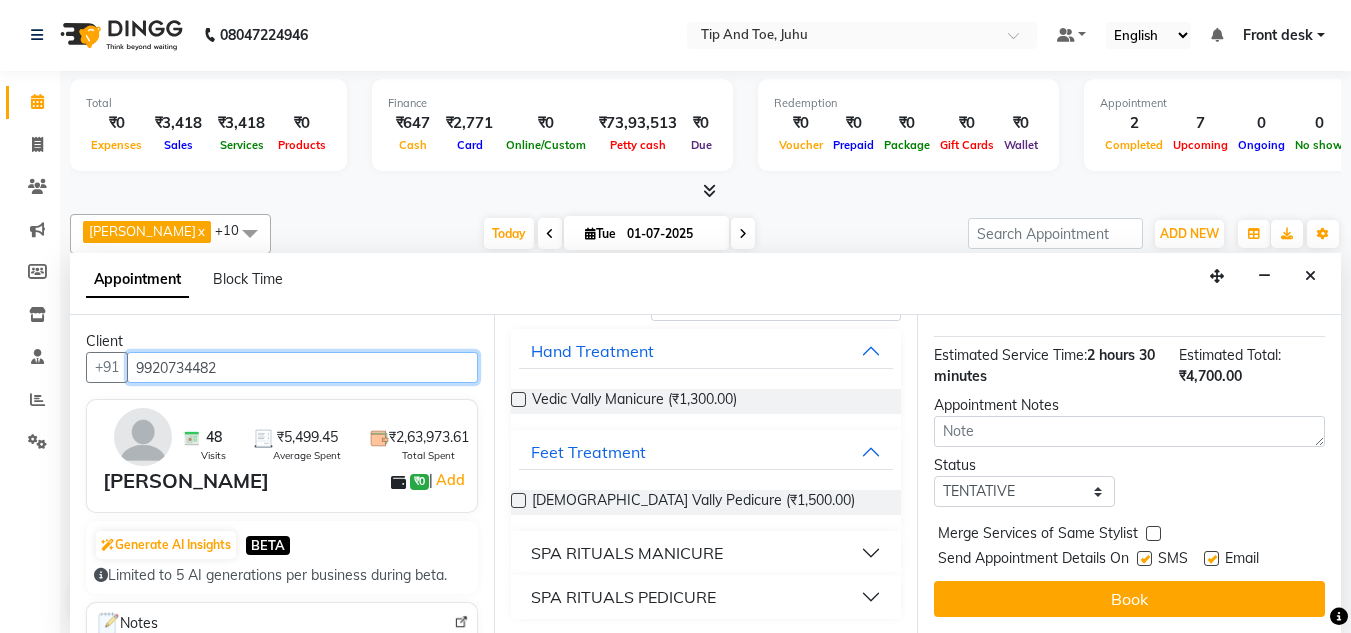 scroll, scrollTop: 447, scrollLeft: 0, axis: vertical 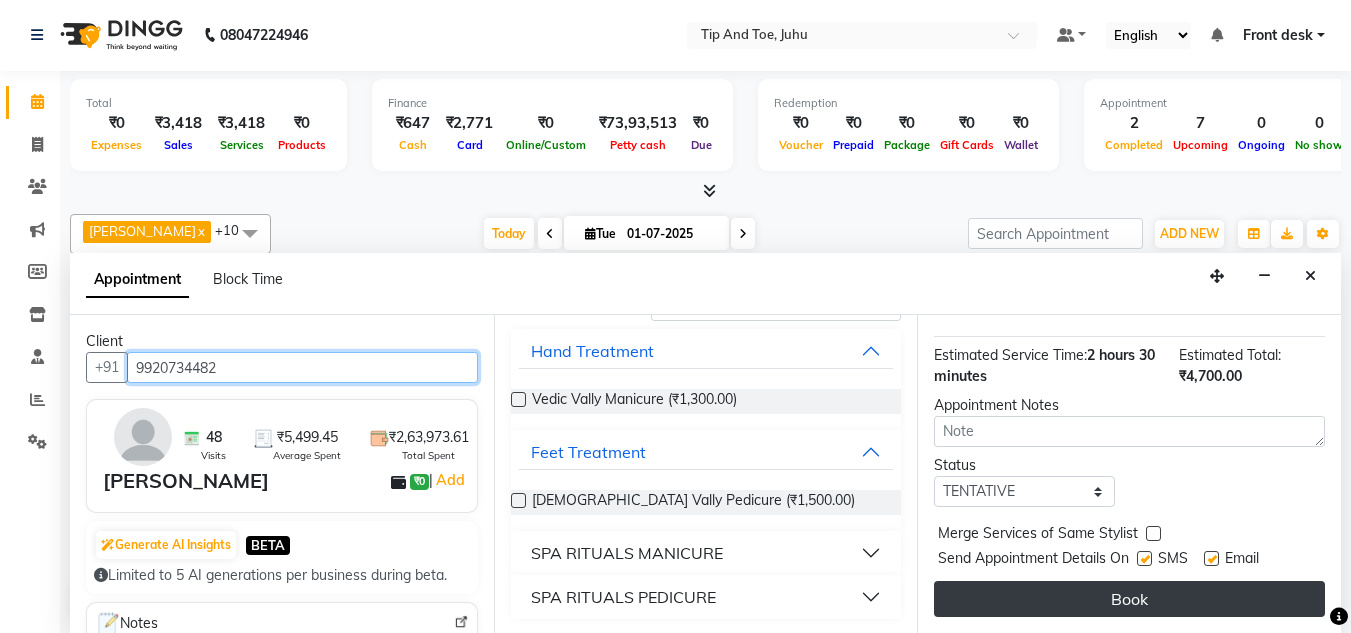 type on "9920734482" 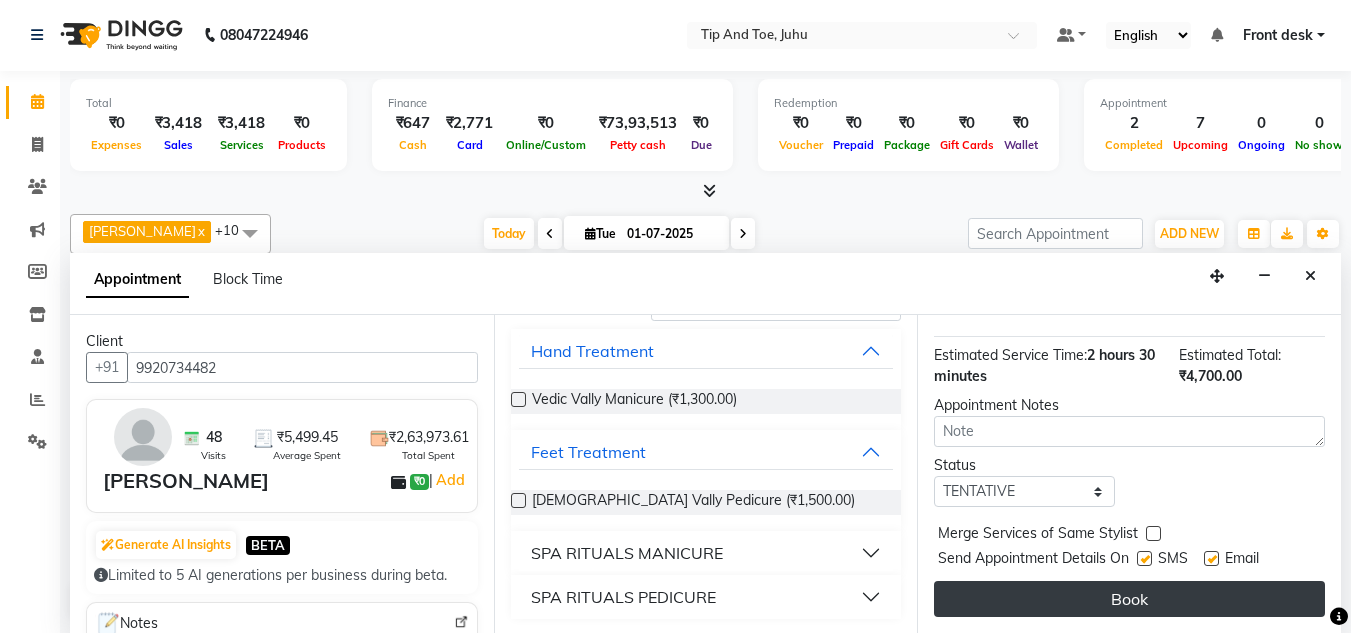 click on "Book" at bounding box center [1129, 599] 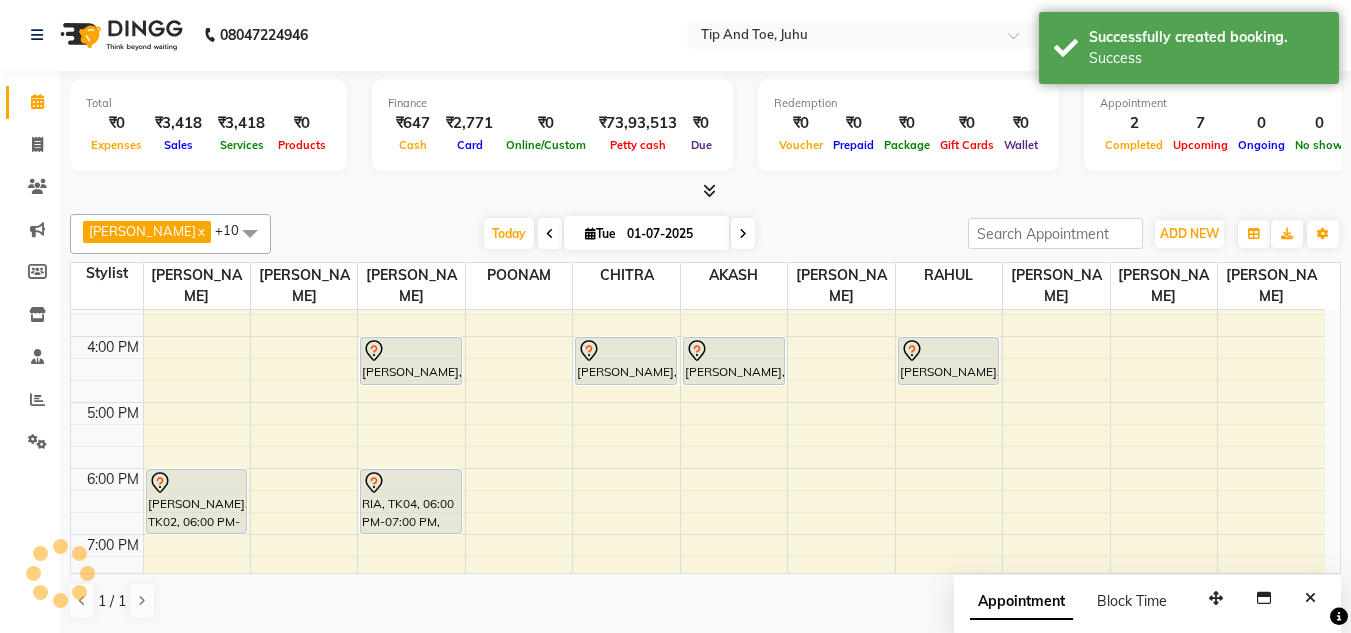 scroll, scrollTop: 0, scrollLeft: 0, axis: both 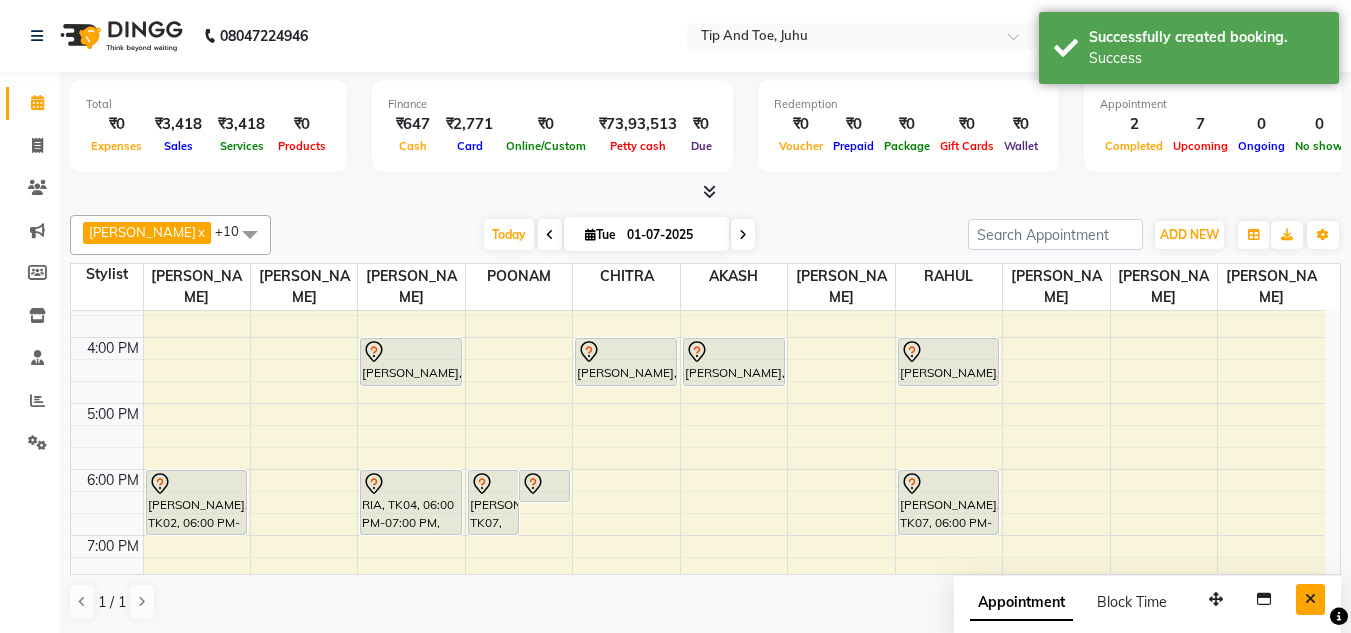 click at bounding box center [1310, 599] 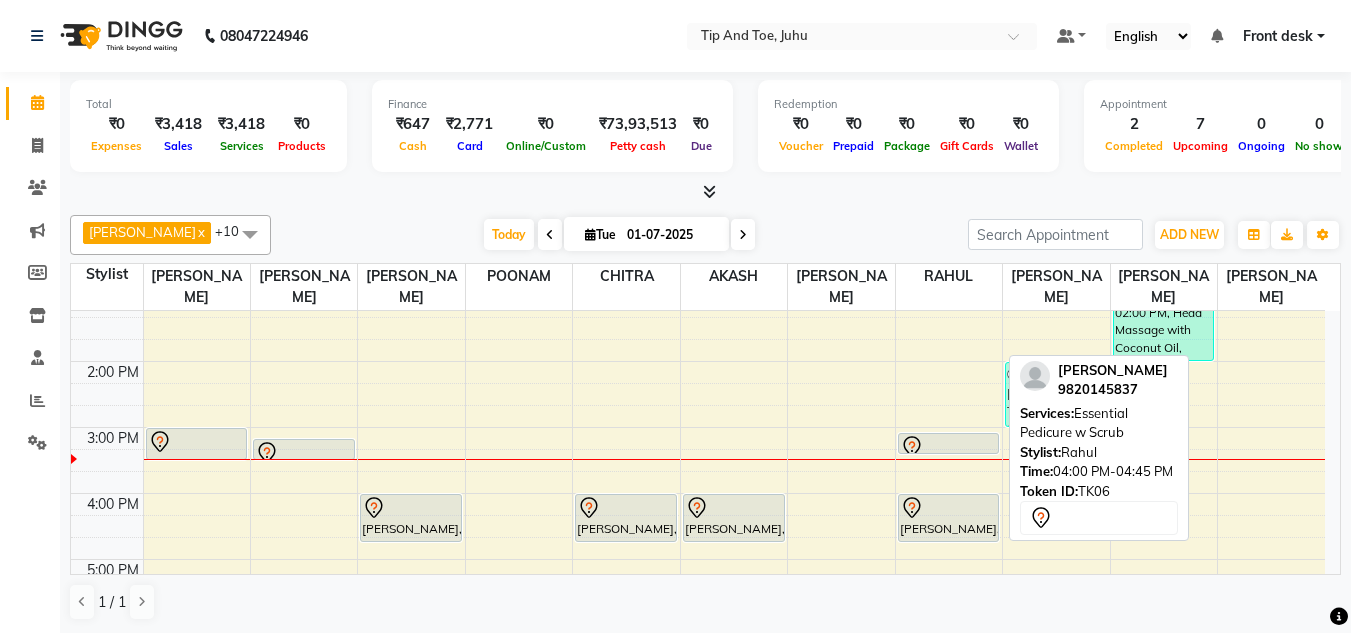 scroll, scrollTop: 301, scrollLeft: 0, axis: vertical 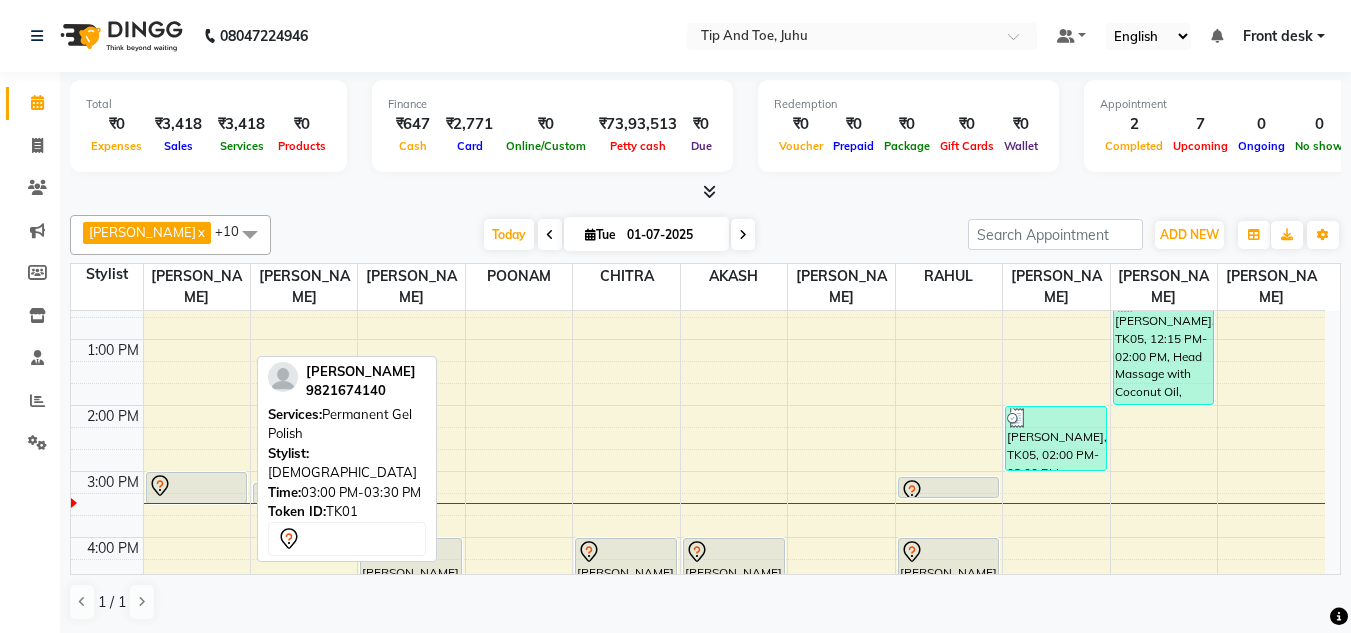 click at bounding box center (197, 486) 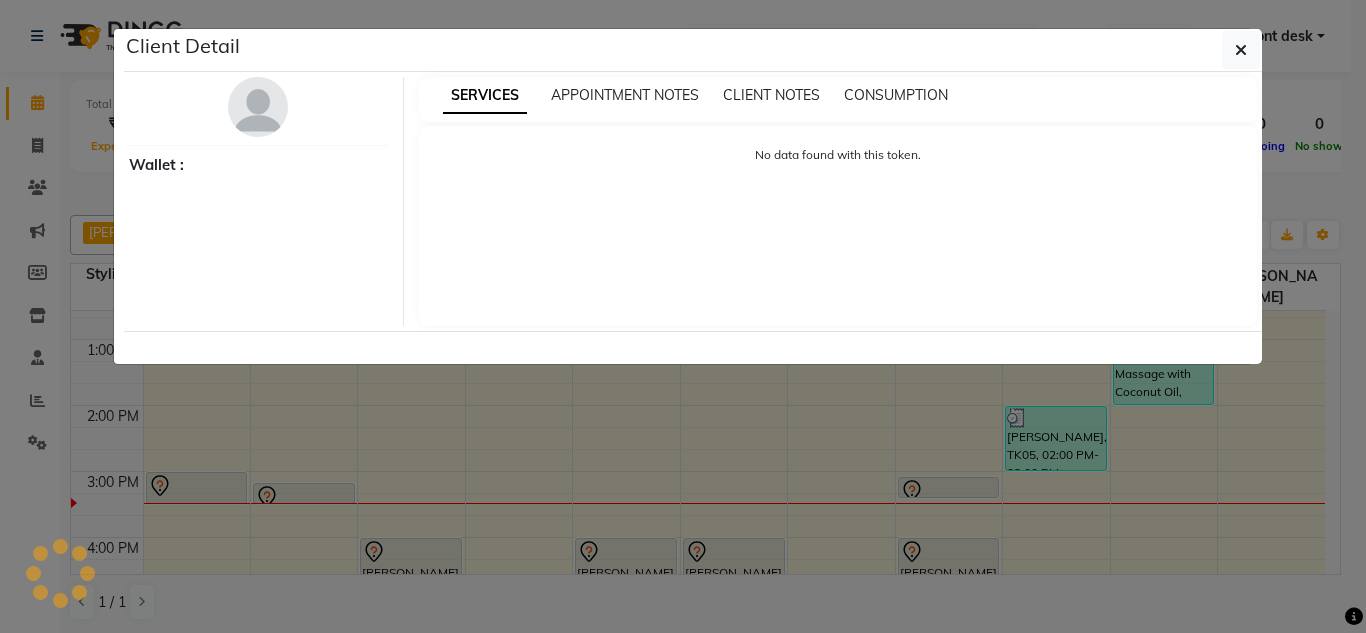 select on "7" 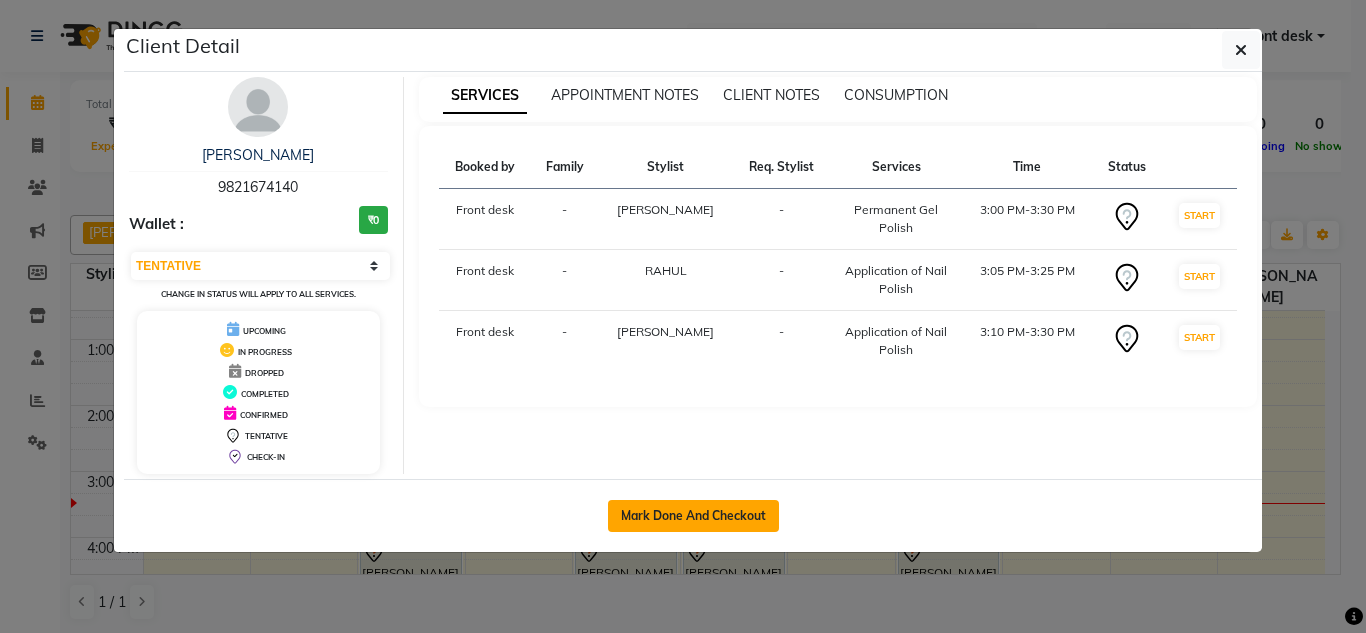 click on "Mark Done And Checkout" 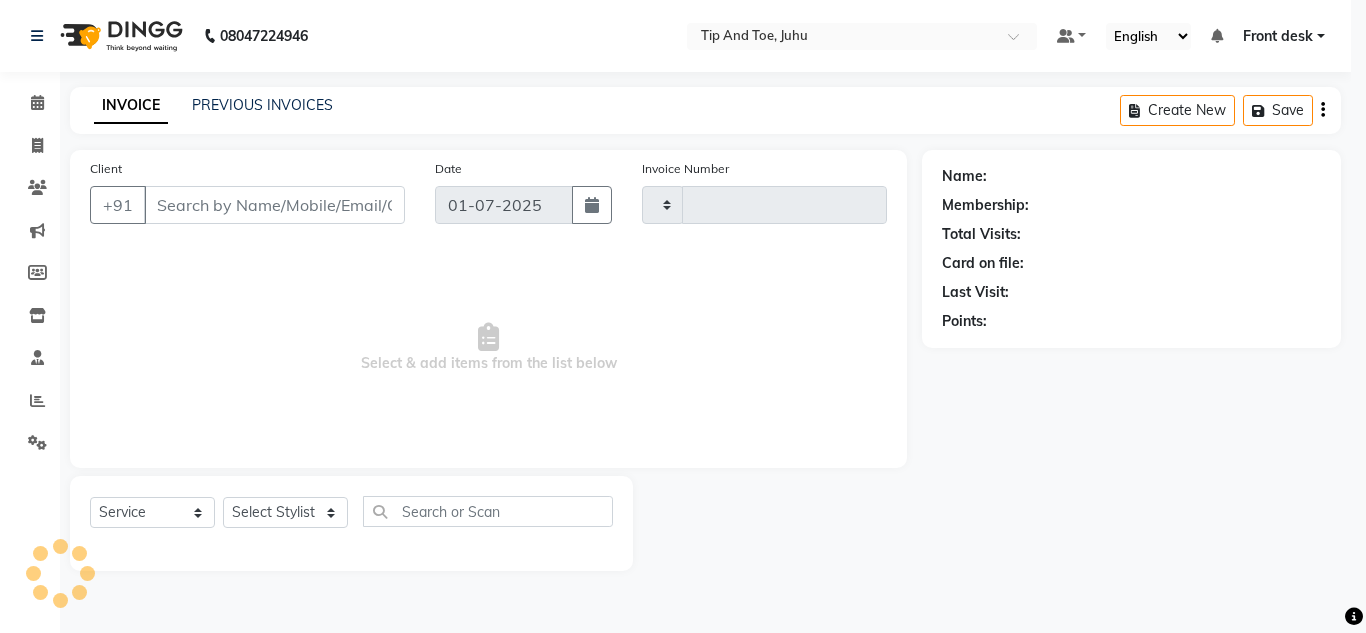 type on "1042" 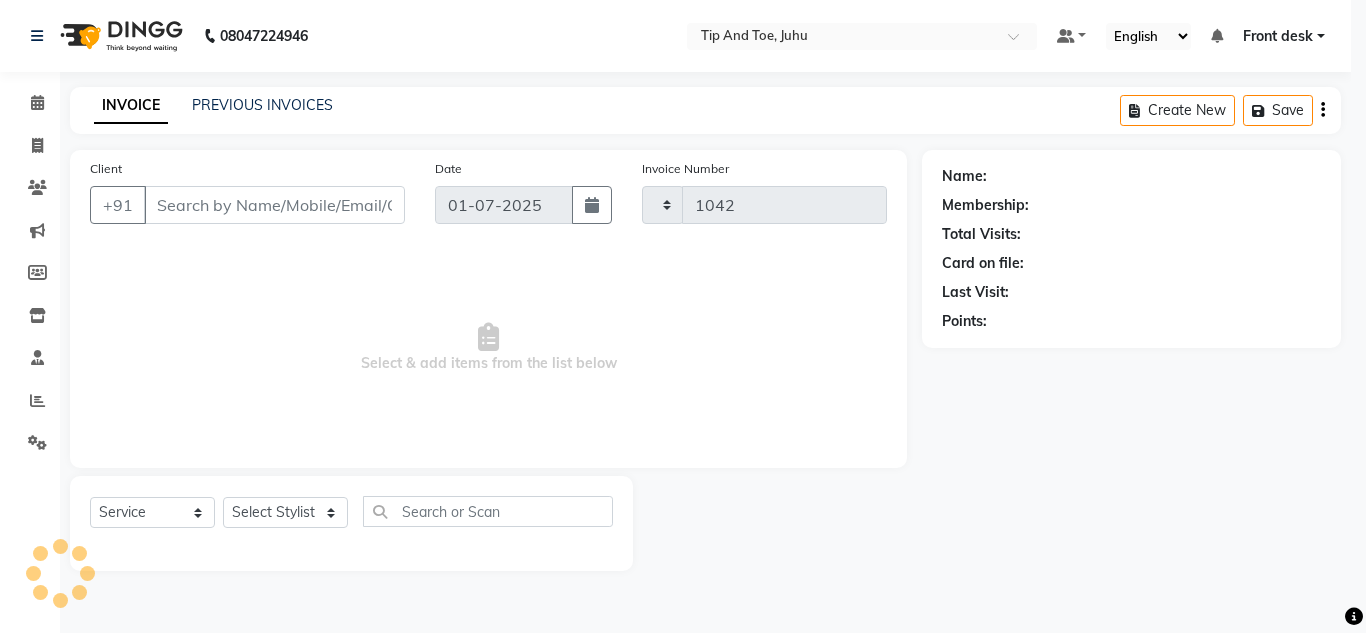 select on "5516" 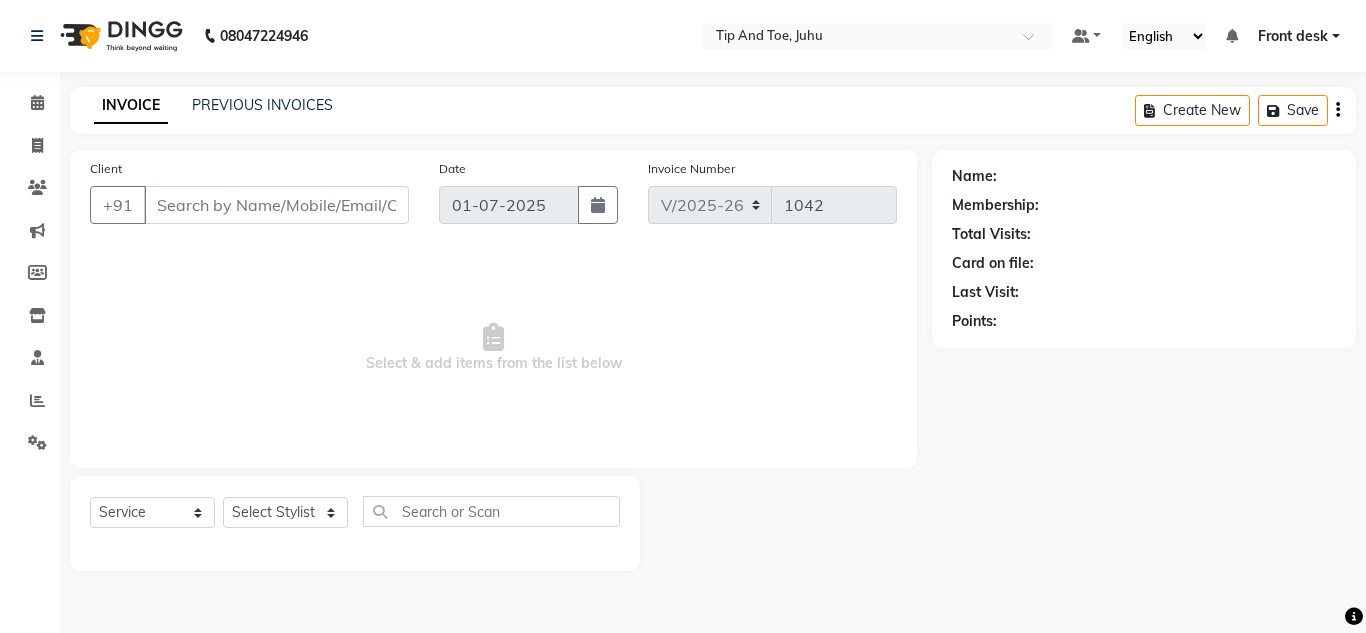 type on "9821674140" 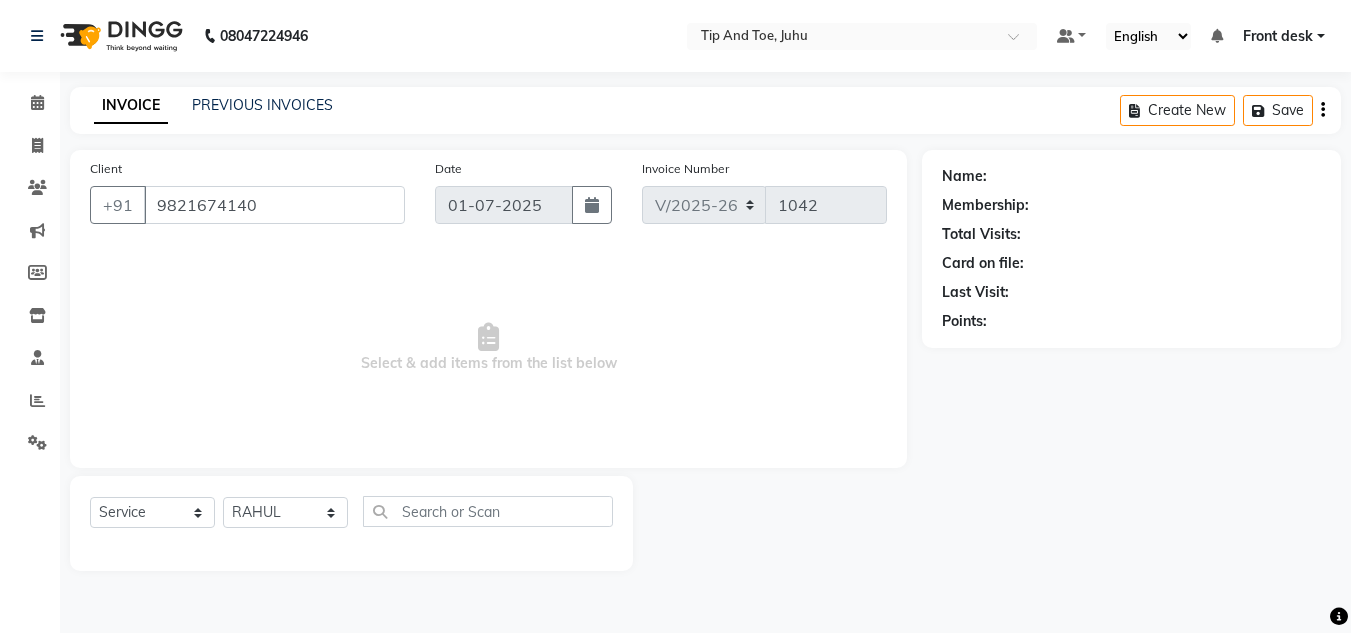select on "1: Object" 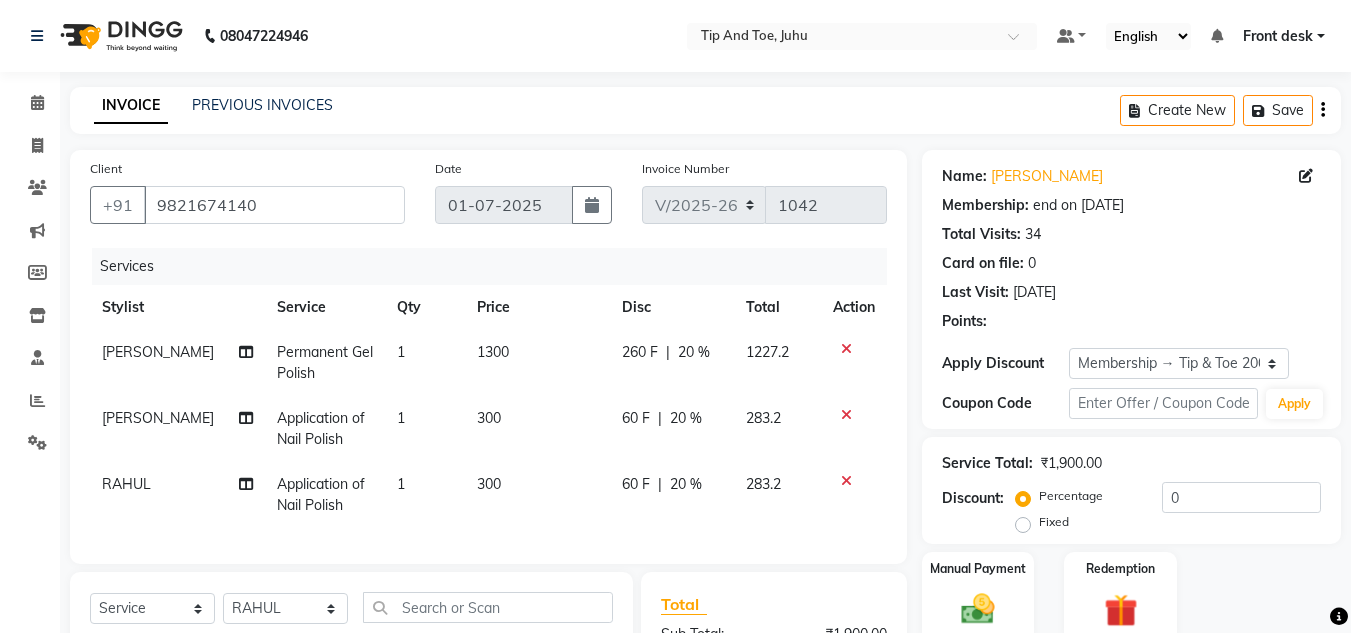 type on "20" 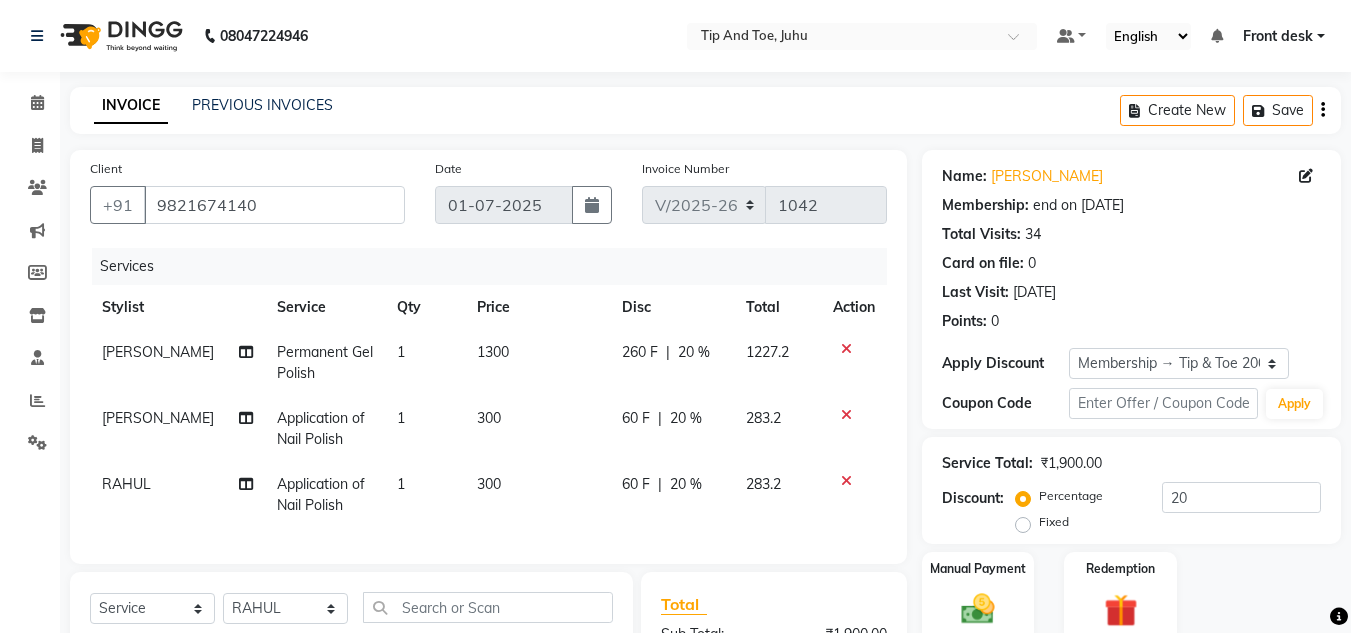 click 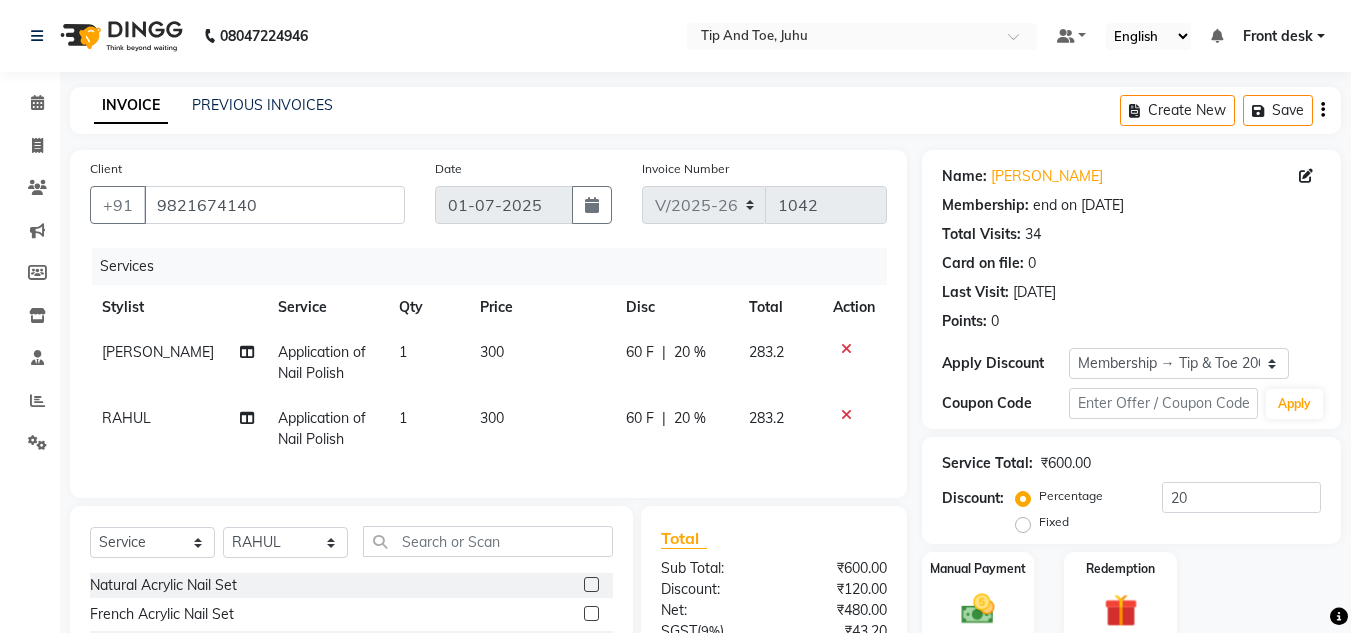 click on "RAHUL" 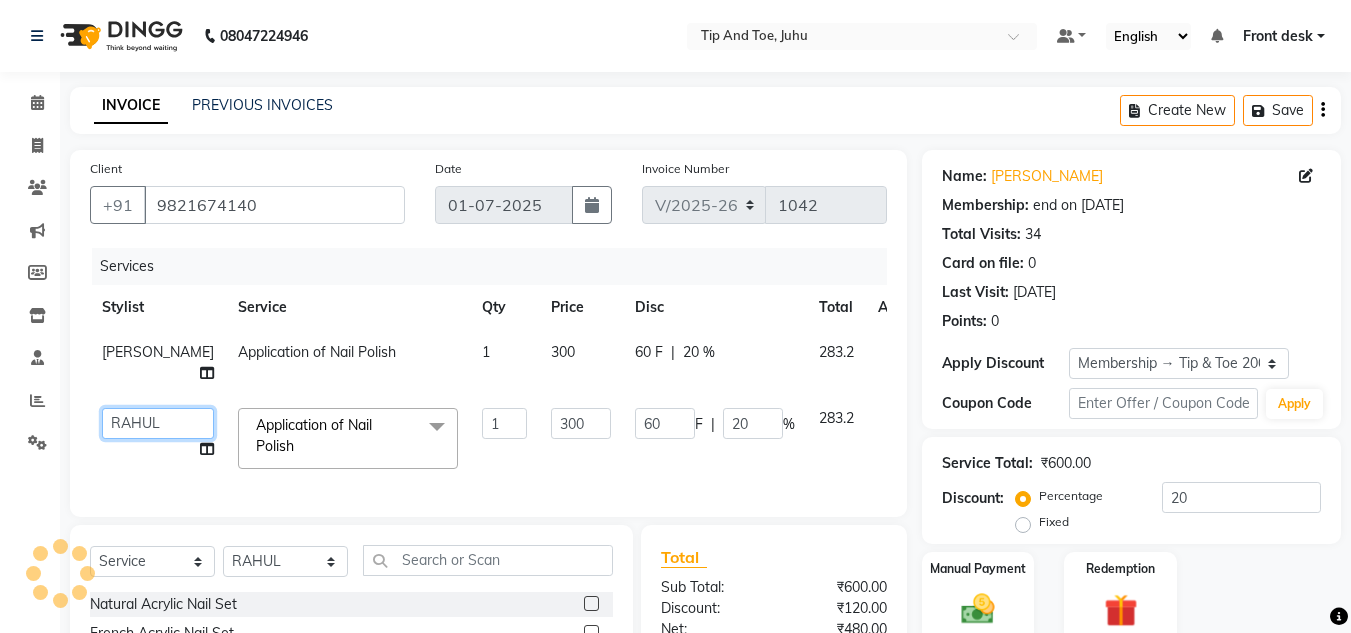 click on "ABIK    ACHAN   AJAY UTKAR   AKASH   AKSHATA   ARBAZ   BABU   BILAL   CHITRA   DANISH   DHANSHREE   Front desk    KEISHEEN   KUMAR   MAQSOOD   NIKHIL   POONAM   RAHUL   RICHION   SADHNA   SANJAY   SANJAY MAMA   TWINKLE GUPTA    VINITA" 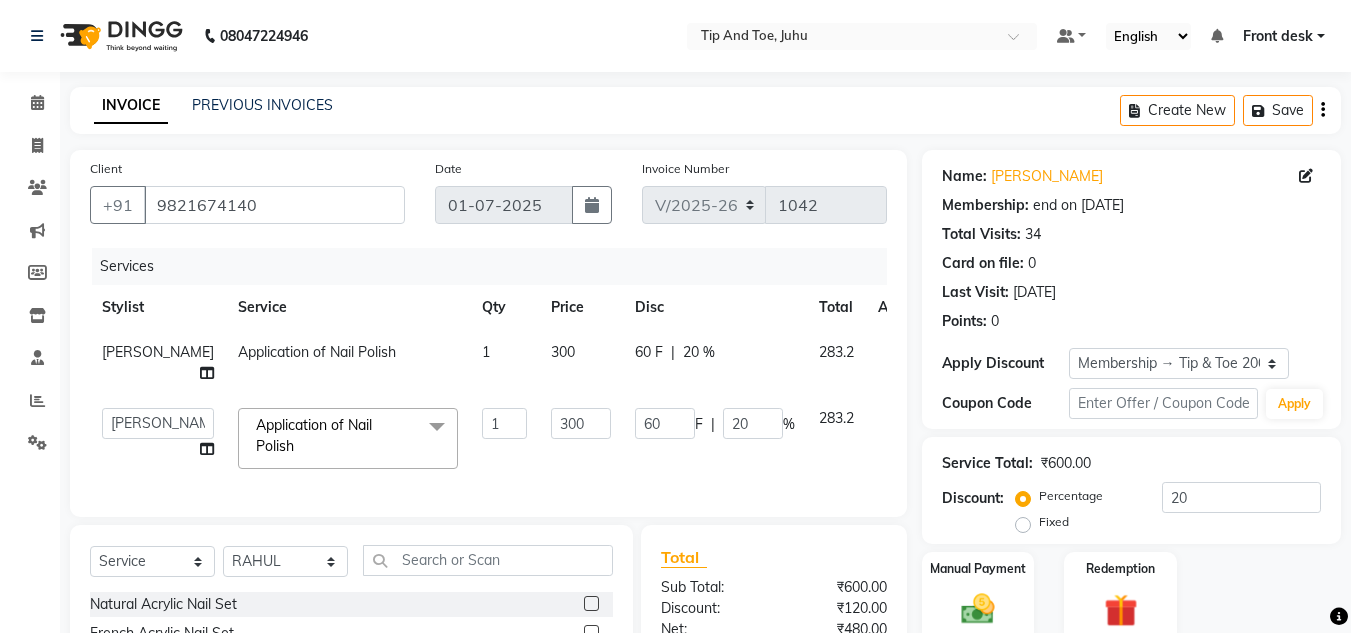 select on "79309" 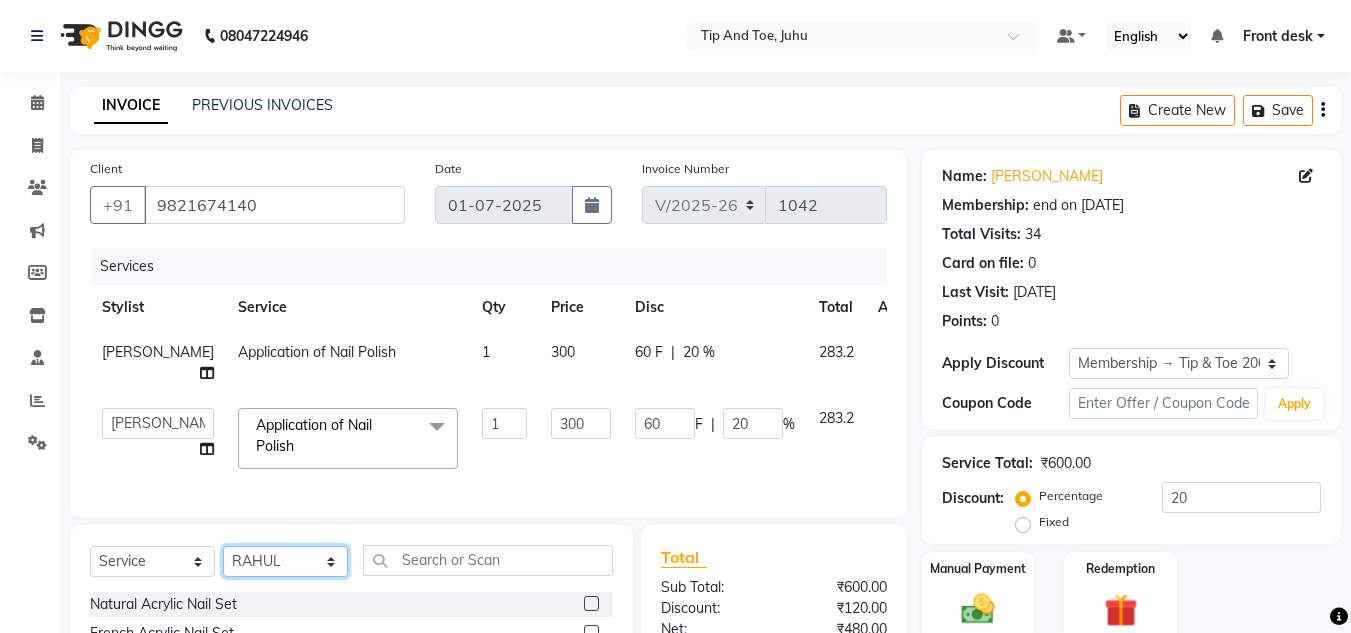drag, startPoint x: 299, startPoint y: 585, endPoint x: 299, endPoint y: 565, distance: 20 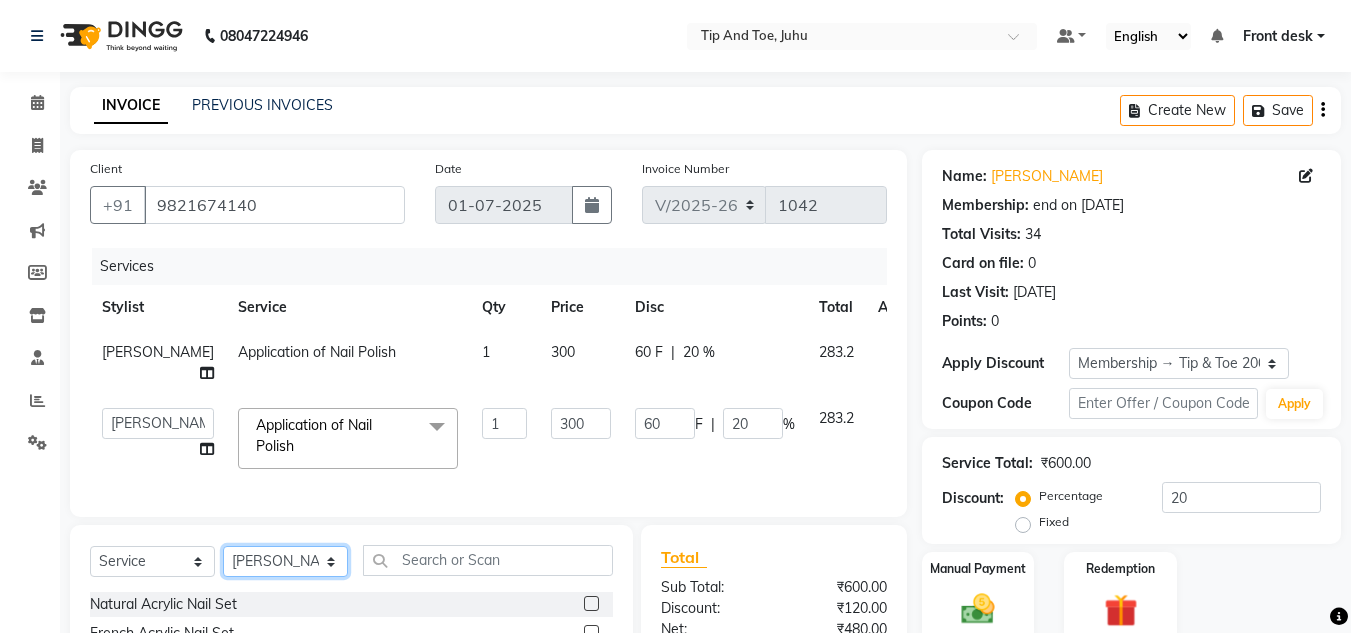 click on "Select Stylist ABIK  ACHAN AJAY UTKAR AKASH AKSHATA ARBAZ BABU BILAL CHITRA DANISH DHANSHREE Front desk  KEISHEEN KUMAR MAQSOOD NIKHIL POONAM RAHUL RICHION SADHNA SANJAY SANJAY MAMA TWINKLE GUPTA  VINITA" 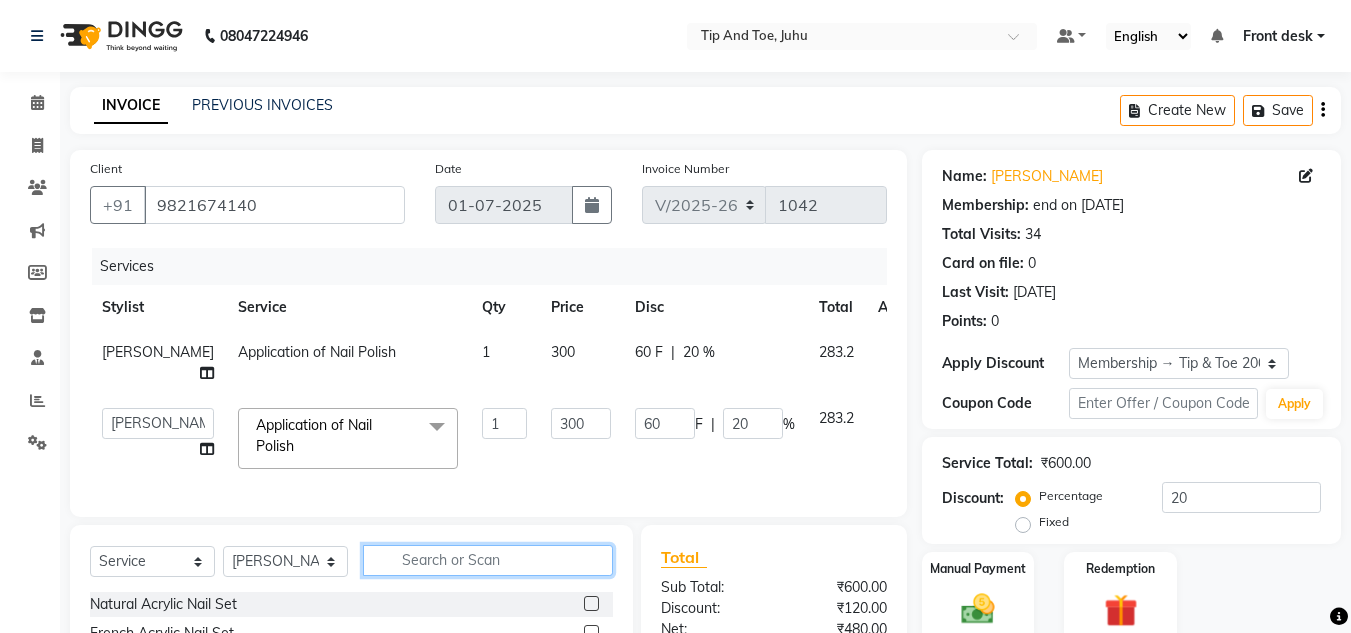 click 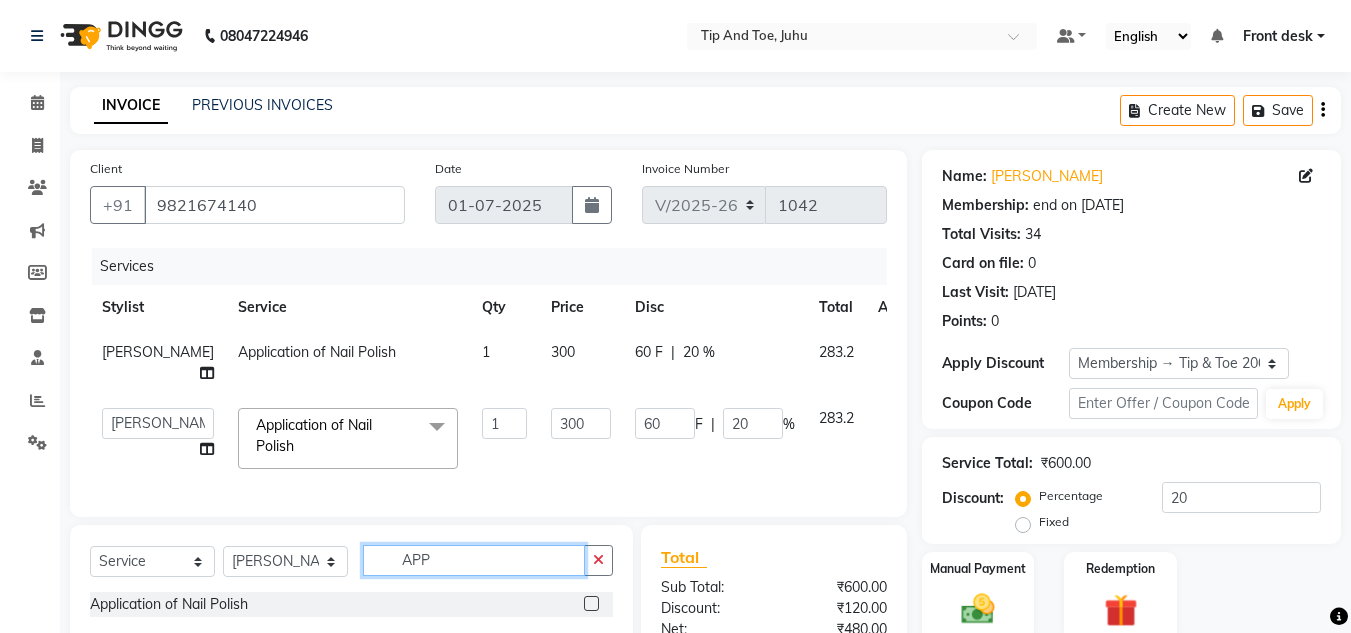 type on "APP" 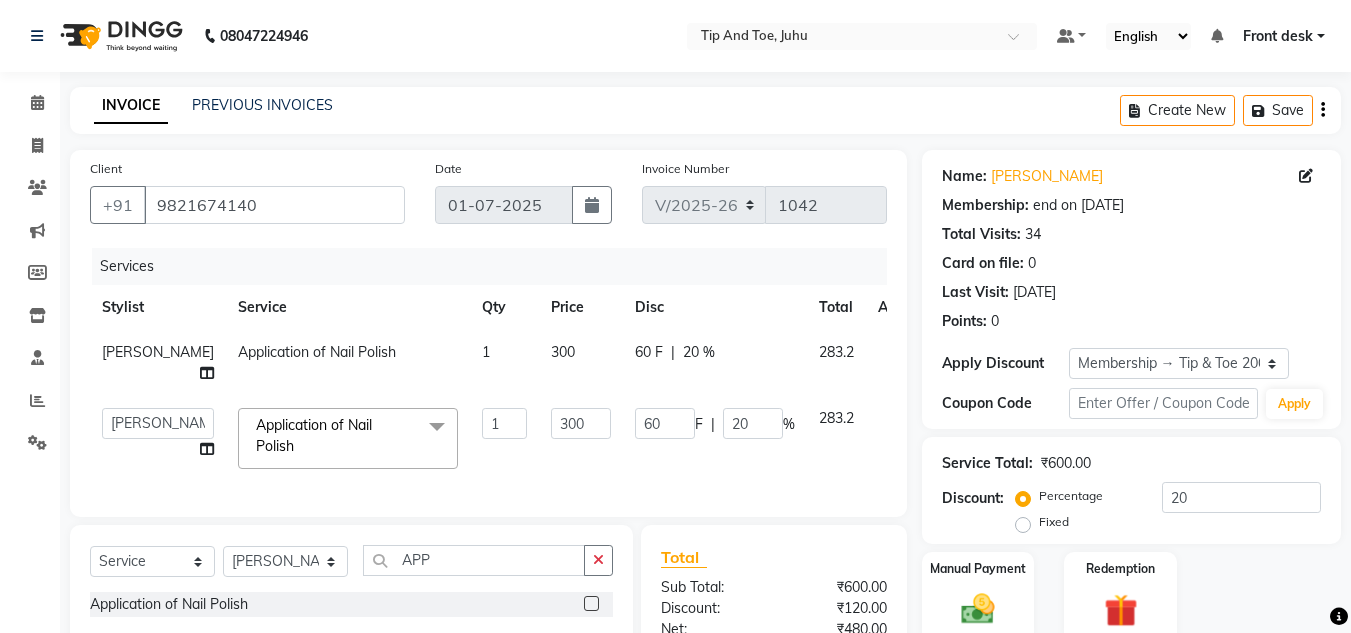 click 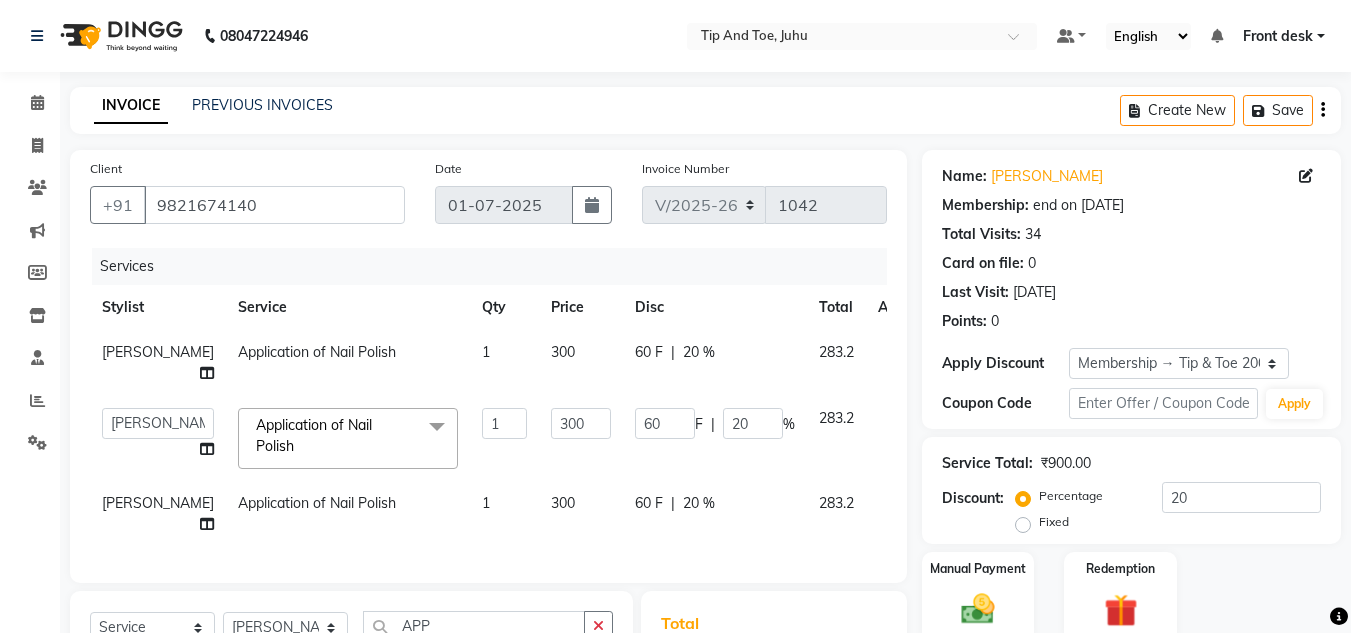 checkbox on "false" 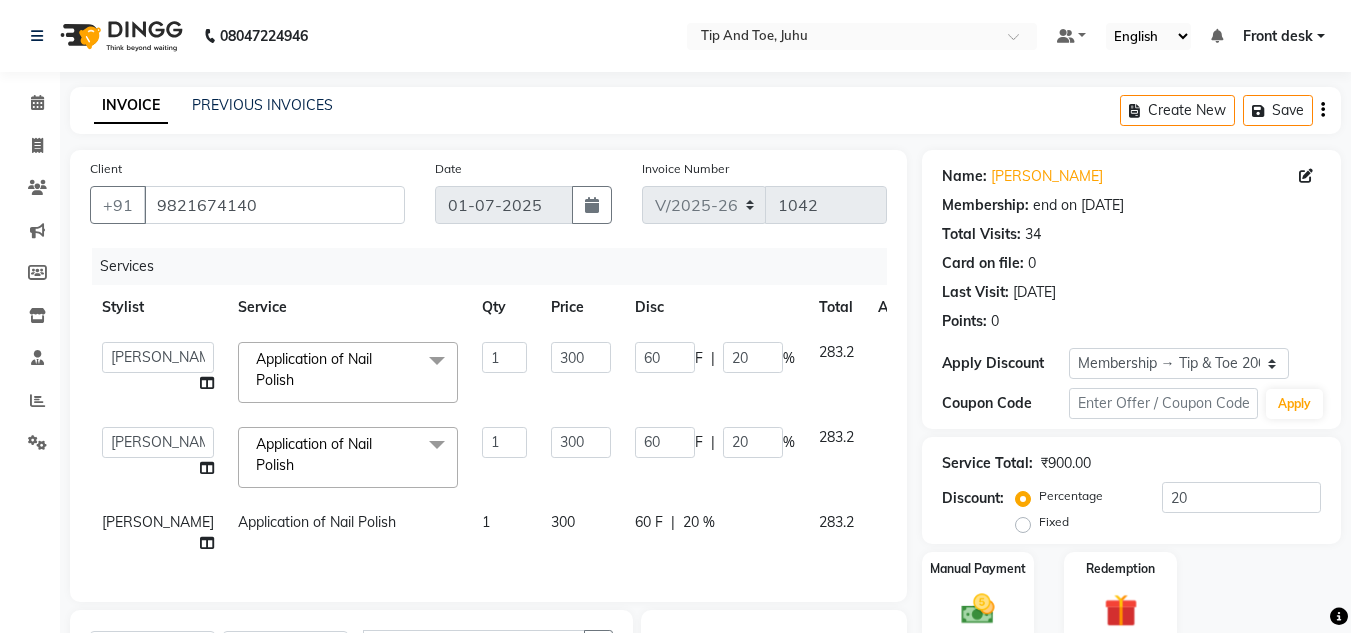 click on "Application of Nail Polish" 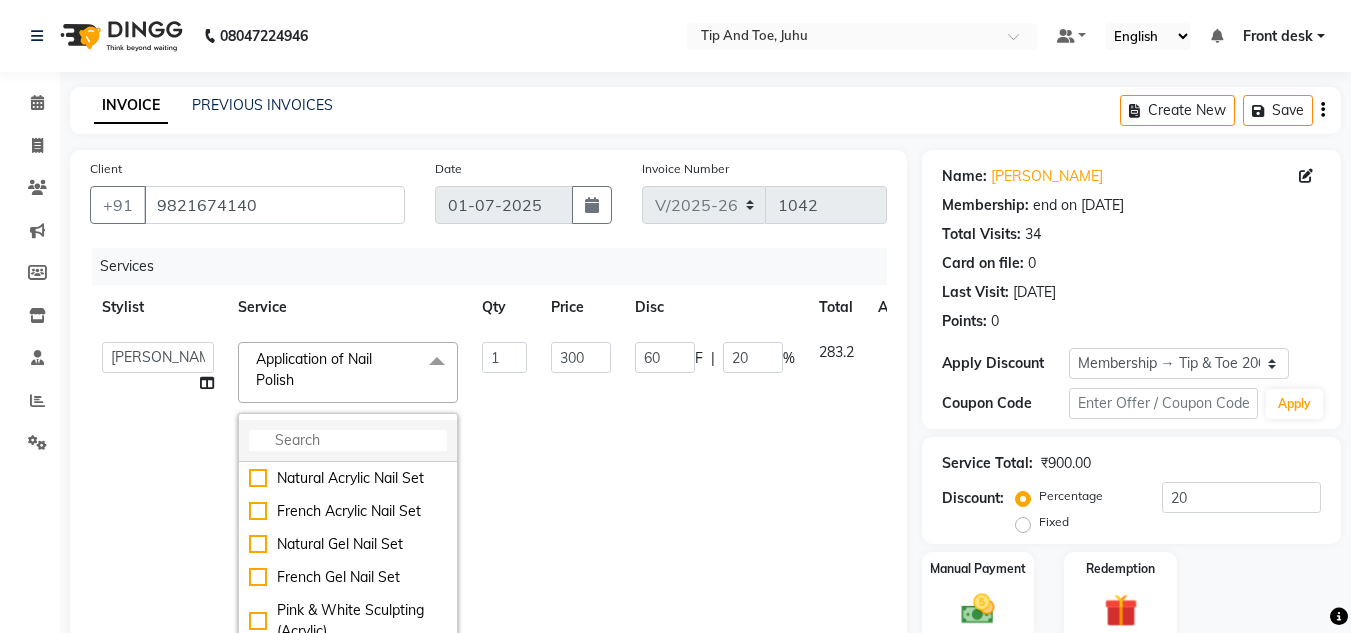 click 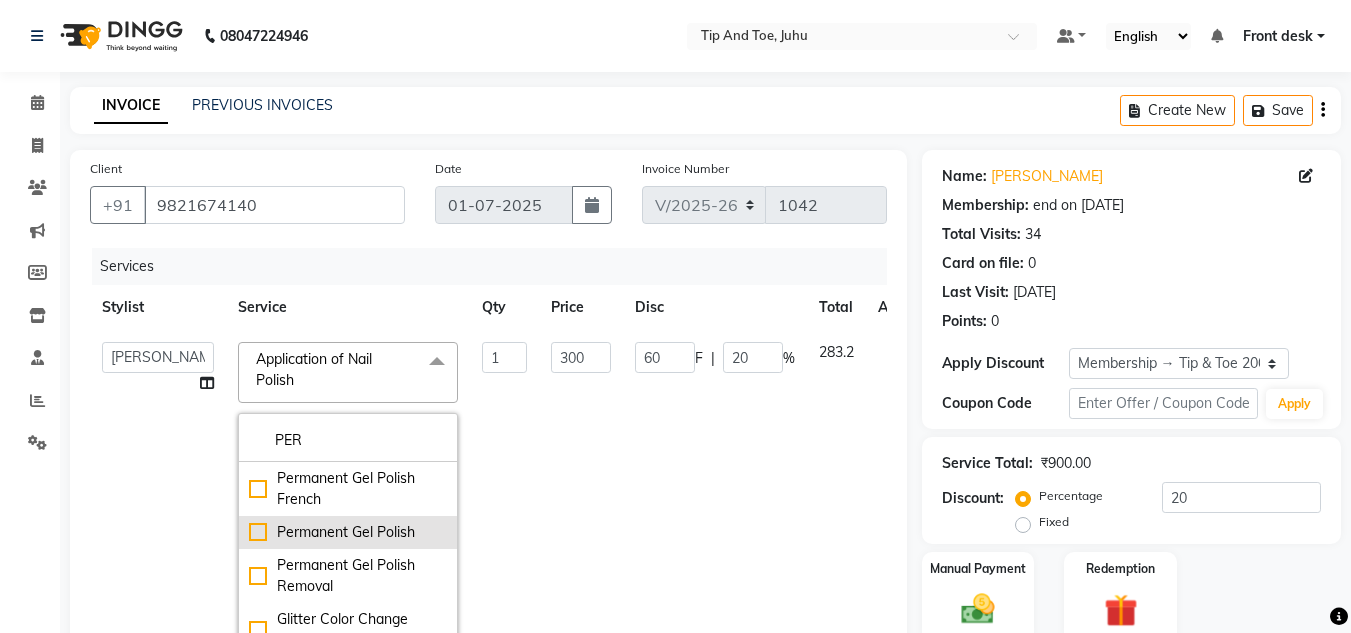 type on "PER" 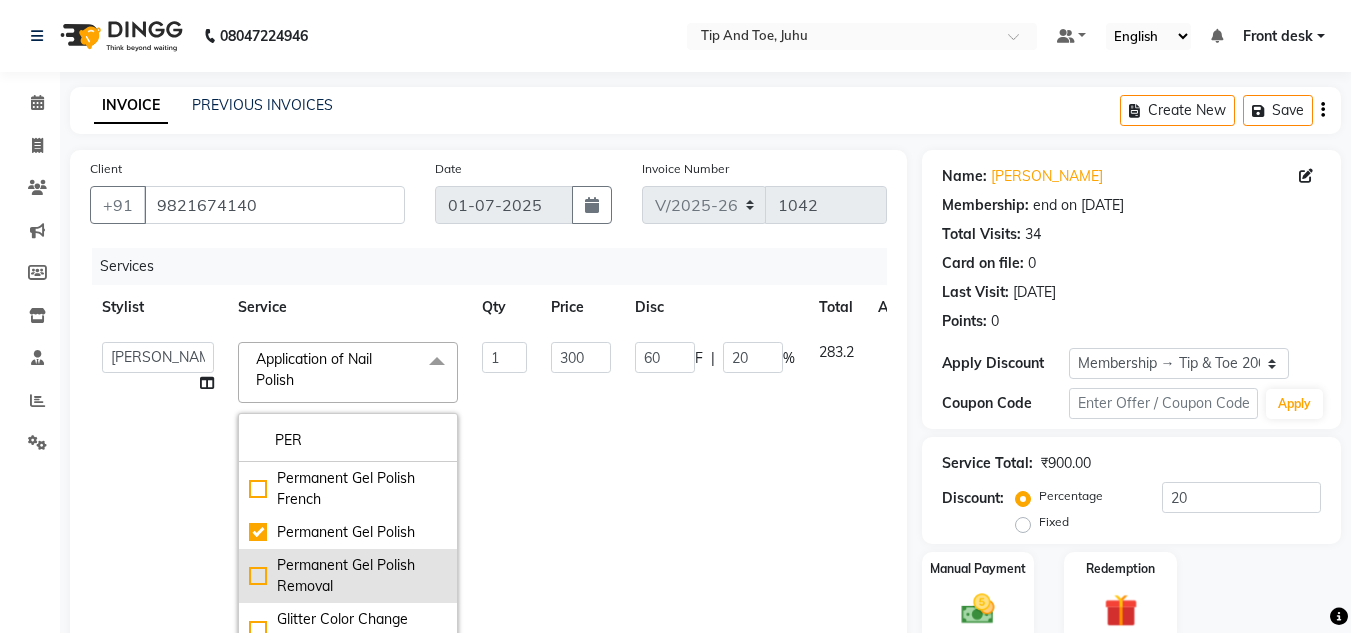 checkbox on "true" 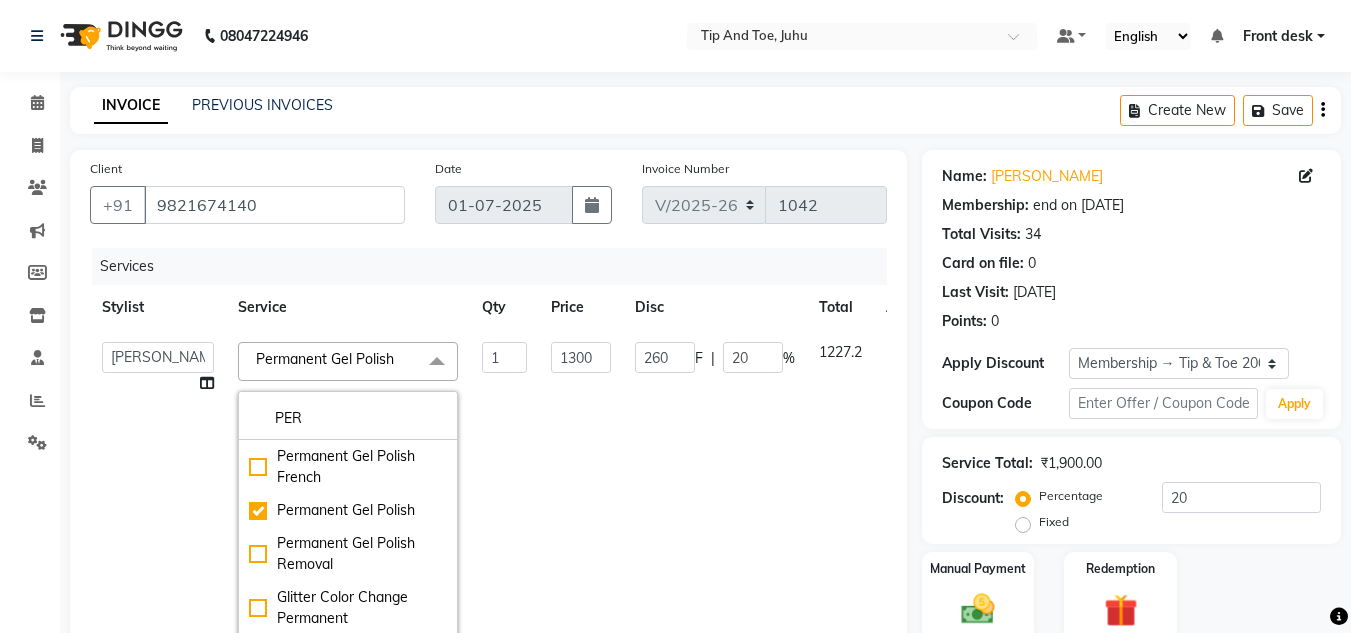 click on "Client +91 9821674140 Date 01-07-2025 Invoice Number V/2025 V/2025-26 1042 Services Stylist Service Qty Price Disc Total Action  ABIK    ACHAN   AJAY UTKAR   AKASH   AKSHATA   ARBAZ   BABU   BILAL   CHITRA   DANISH   DHANSHREE   Front desk    KEISHEEN   KUMAR   MAQSOOD   NIKHIL   POONAM   RAHUL   RICHION   SADHNA   SANJAY   SANJAY MAMA   TWINKLE GUPTA    VINITA  Permanent Gel Polish  x PER Permanent Gel Polish French Permanent Gel Polish Permanent Gel Polish Removal Glitter Color Change Permanent T&T Permanent Gel Polish French T&T Permanent Gel Polish Upper Lip Waxing Upper Lip Threading Female Highlights Per Foil Crazy color Highlight per Streak Highlights per Streak Female Highlights Per Foil(30min) Color Care & Treatment - Funky Color Per Foil Color Care & Treatment - Perming Male Hair Perming Male Highlight Per Strek 1 1300 260 F | 20 % 1227.2  ABIK    ACHAN   AJAY UTKAR   AKASH   AKSHATA   ARBAZ   BABU   BILAL   CHITRA   DANISH   DHANSHREE   Front desk    KEISHEEN   KUMAR   MAQSOOD   NIKHIL   POONAM  x" 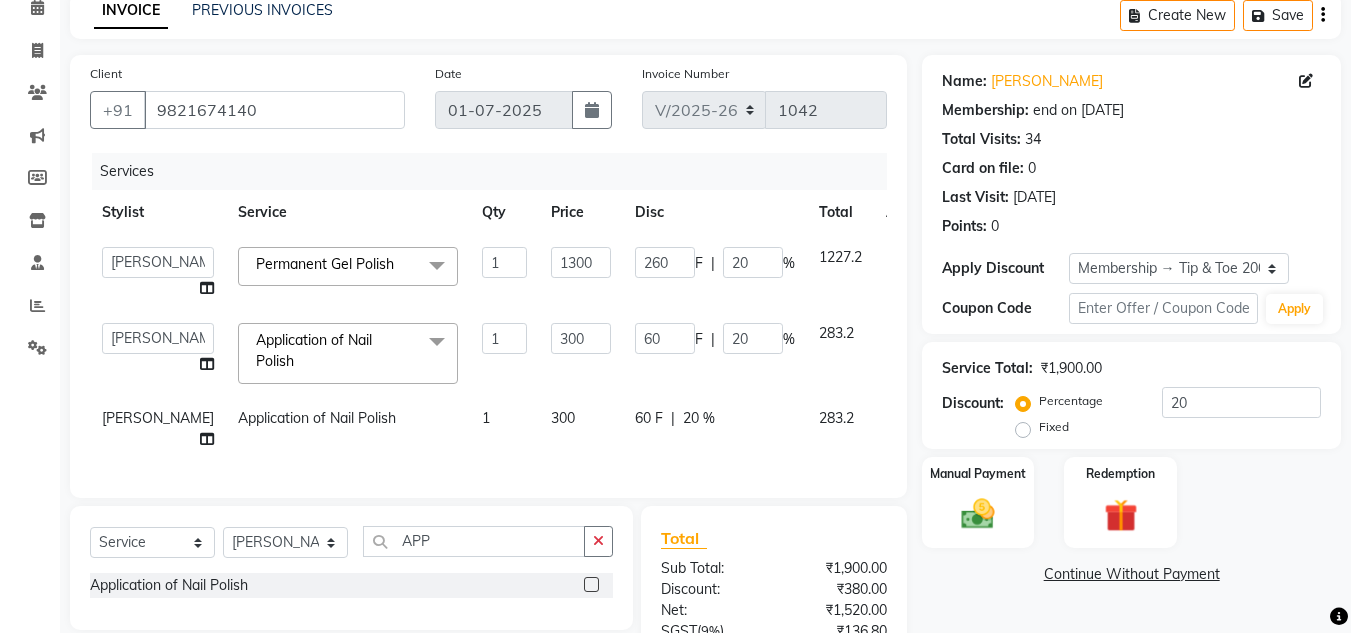 scroll, scrollTop: 100, scrollLeft: 0, axis: vertical 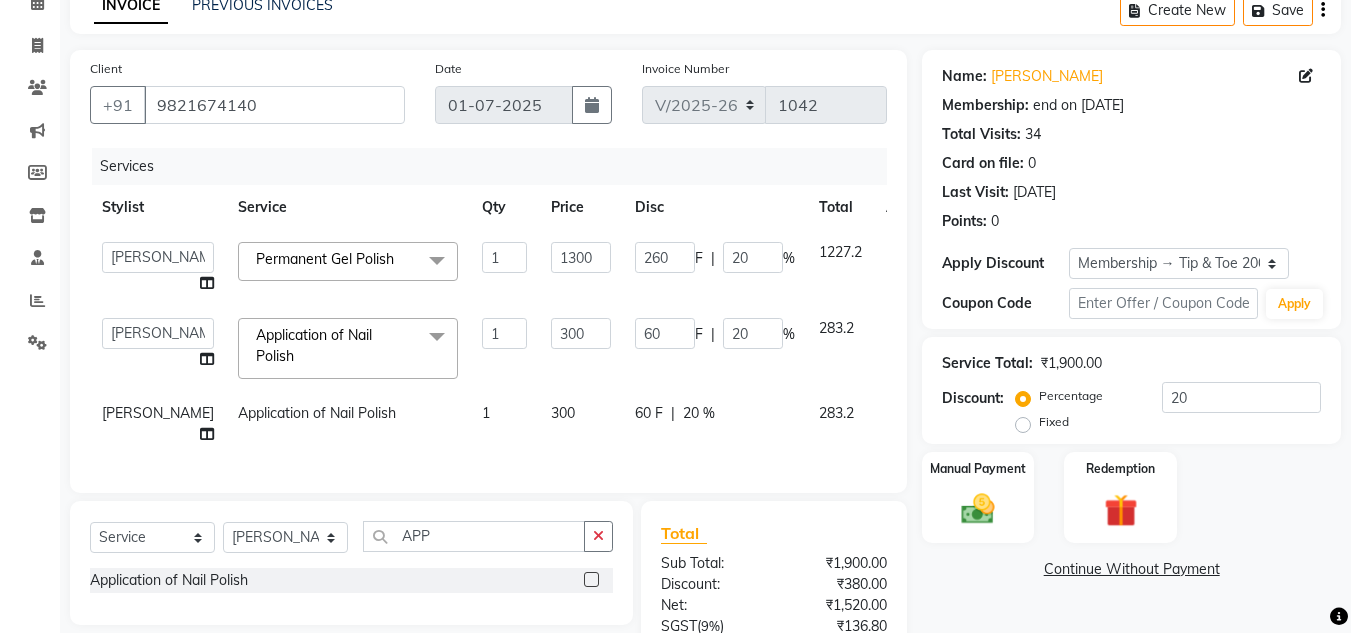 click on "Application of Nail Polish  x" 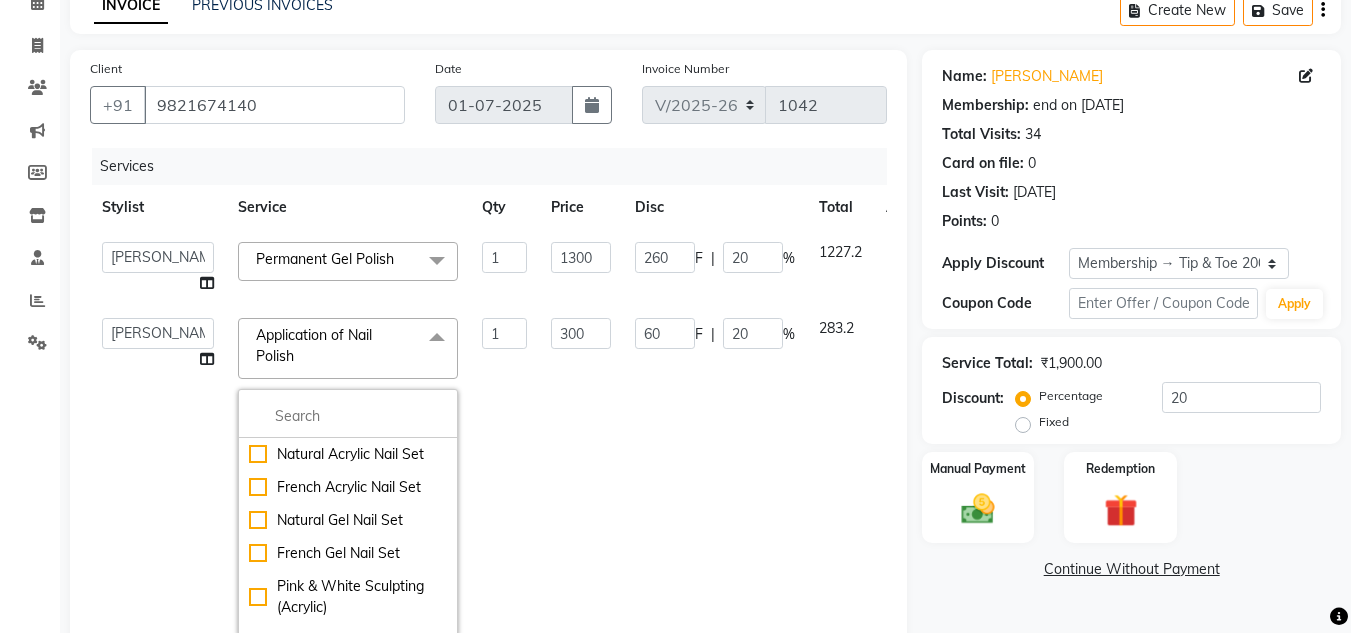 click on "Application of Nail Polish  x" 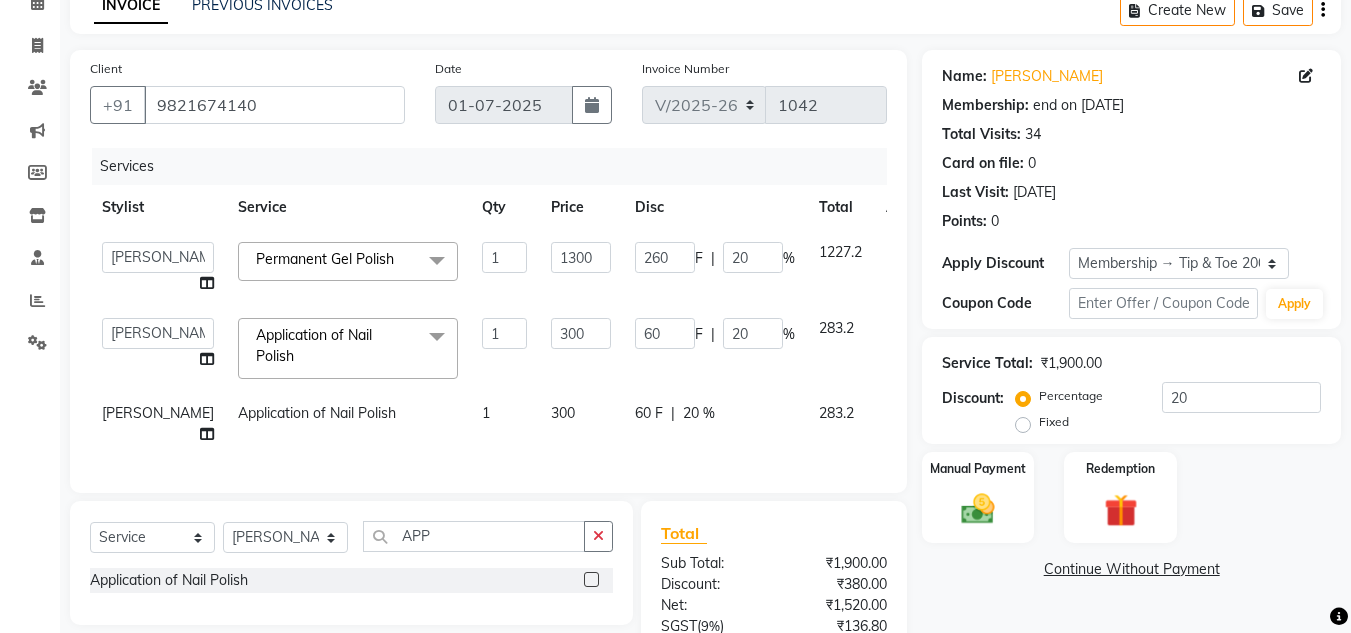 click on "Application of Nail Polish  x" 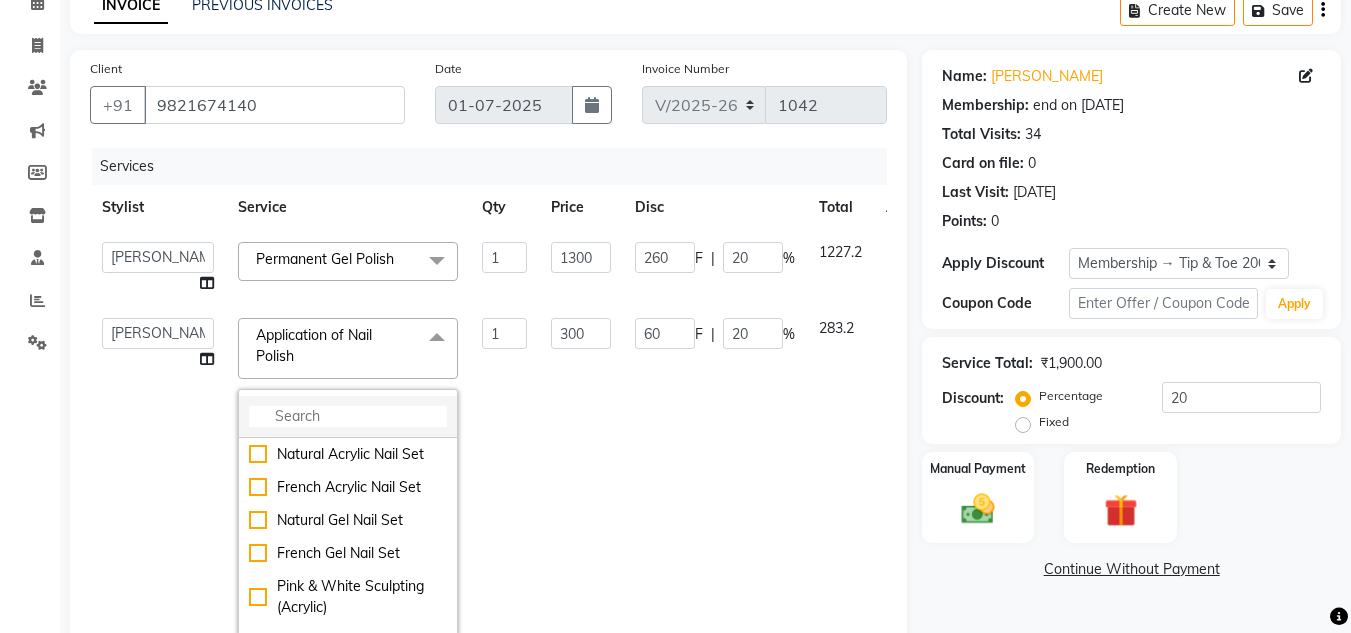 click 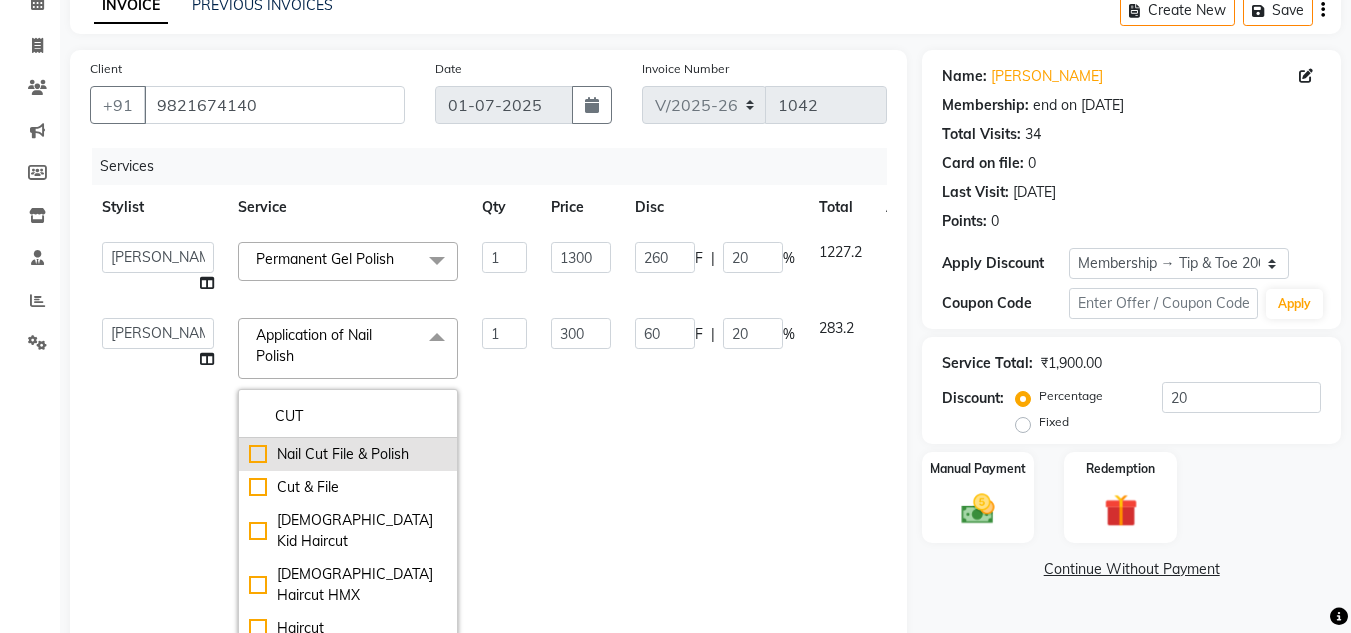 type on "CUT" 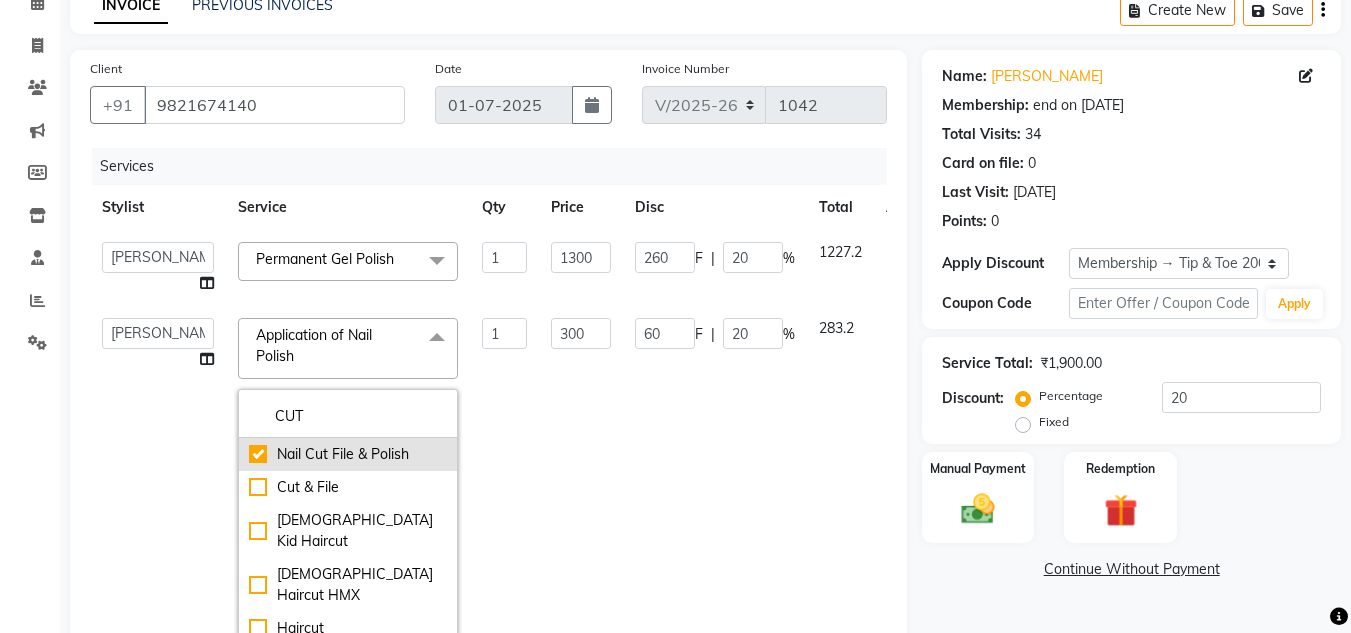 checkbox on "true" 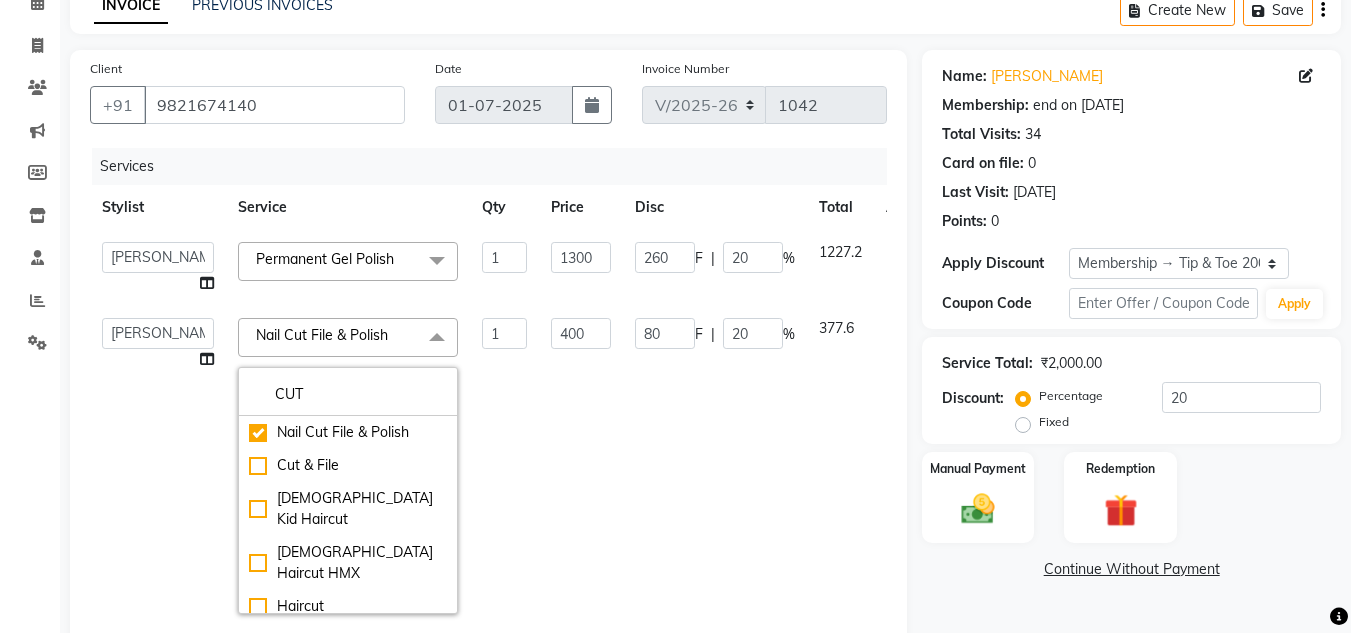 click on "Client +91 9821674140 Date 01-07-2025 Invoice Number V/2025 V/2025-26 1042 Services Stylist Service Qty Price Disc Total Action  ABIK    ACHAN   AJAY UTKAR   AKASH   AKSHATA   ARBAZ   BABU   BILAL   CHITRA   DANISH   DHANSHREE   Front desk    KEISHEEN   KUMAR   MAQSOOD   NIKHIL   POONAM   RAHUL   RICHION   SADHNA   SANJAY   SANJAY MAMA   TWINKLE GUPTA    VINITA  Permanent Gel Polish  x Natural Acrylic Nail Set French Acrylic Nail Set Natural Gel Nail Set French Gel Nail Set Pink & White Sculpting (Acrylic) Pink & White Sculpting (Gel) Glitter Acrylic Nail Set Glitter Gel Nail Set Acrylic Overlays Gel Overlays Pink & White Acrylic Overlays Pink & White Gel Overlays Glitter Acrylic Overlays Glitter Gel Overlays Form Acrylic Nail Set Form Gel Nail Set Shattered Glass Holographic Nails Ombre Gel Polish Chameleon Nails Chrome/Metallic Nails Cateye Gel Polish Glitter Gel Polish Permanent Gel Polish French Permanent Gel Polish Temporary Nail Extension Acrylic Nail Re-fills Gel Nail Re-fills Glitter Acrylic Re-fills" 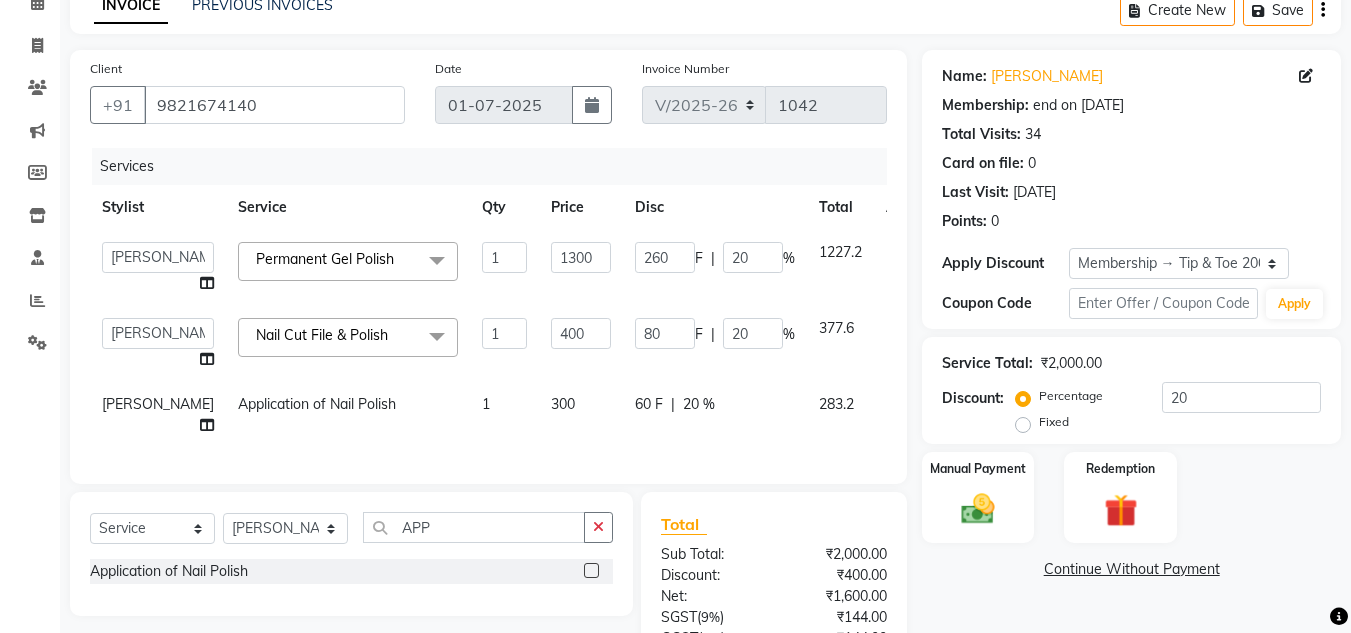 click on "Calendar  Invoice  Clients  Marketing  Members  Inventory  Staff  Reports  Settings Completed InProgress Upcoming Dropped Tentative Check-In Confirm Bookings Generate Report Segments Page Builder" 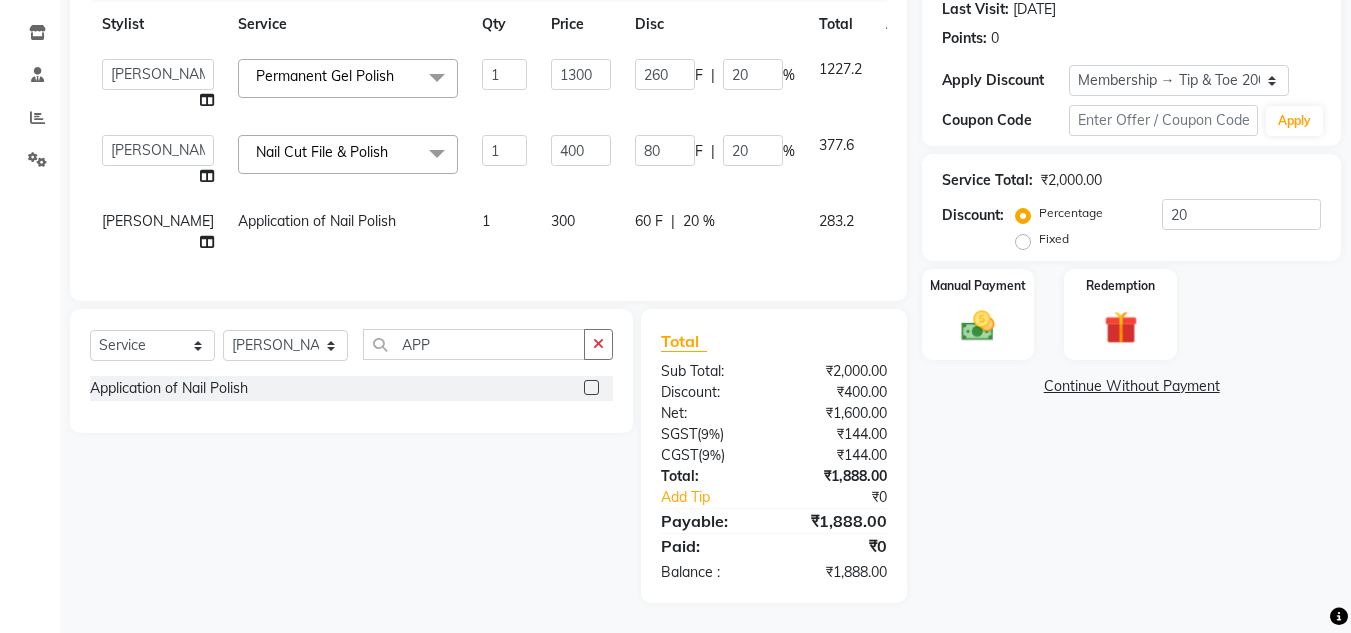 scroll, scrollTop: 98, scrollLeft: 0, axis: vertical 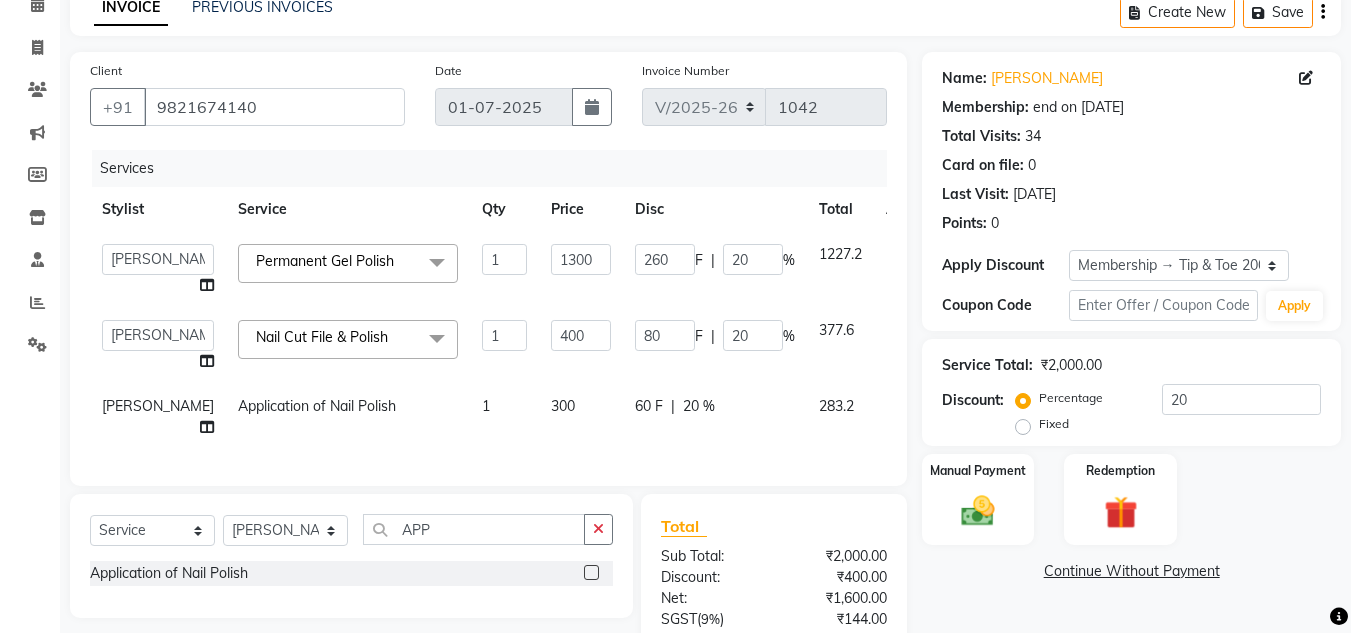 click on "300" 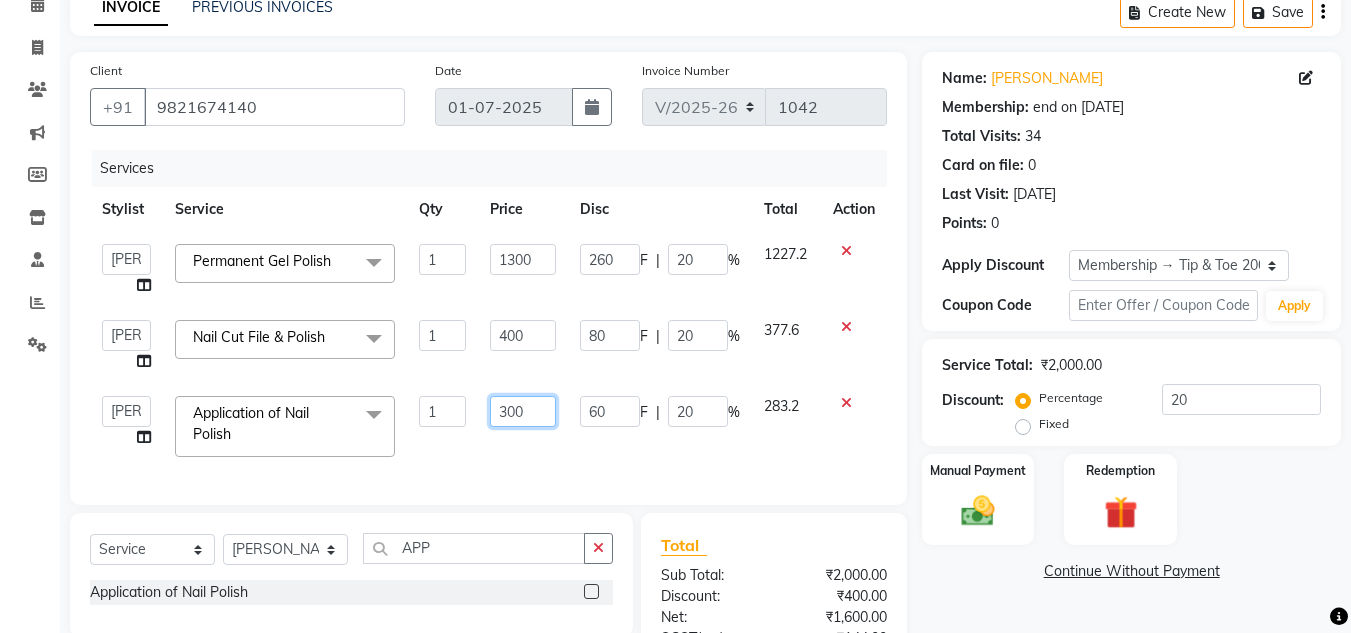 click on "300" 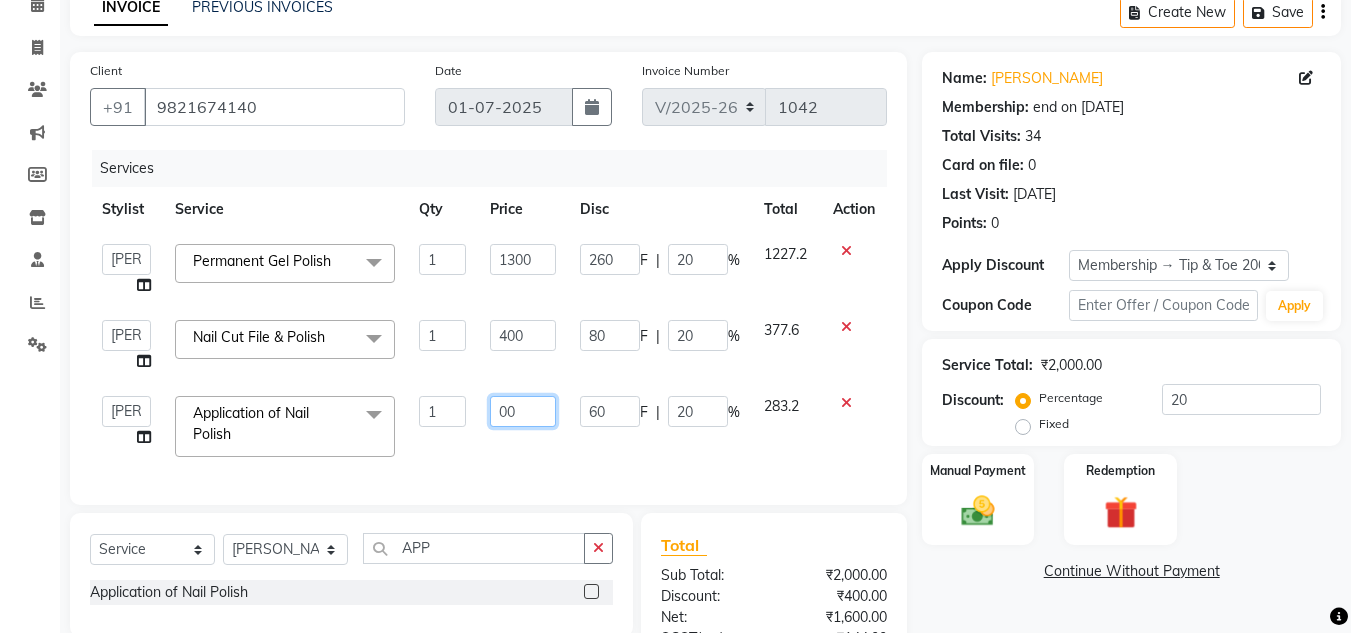 type on "400" 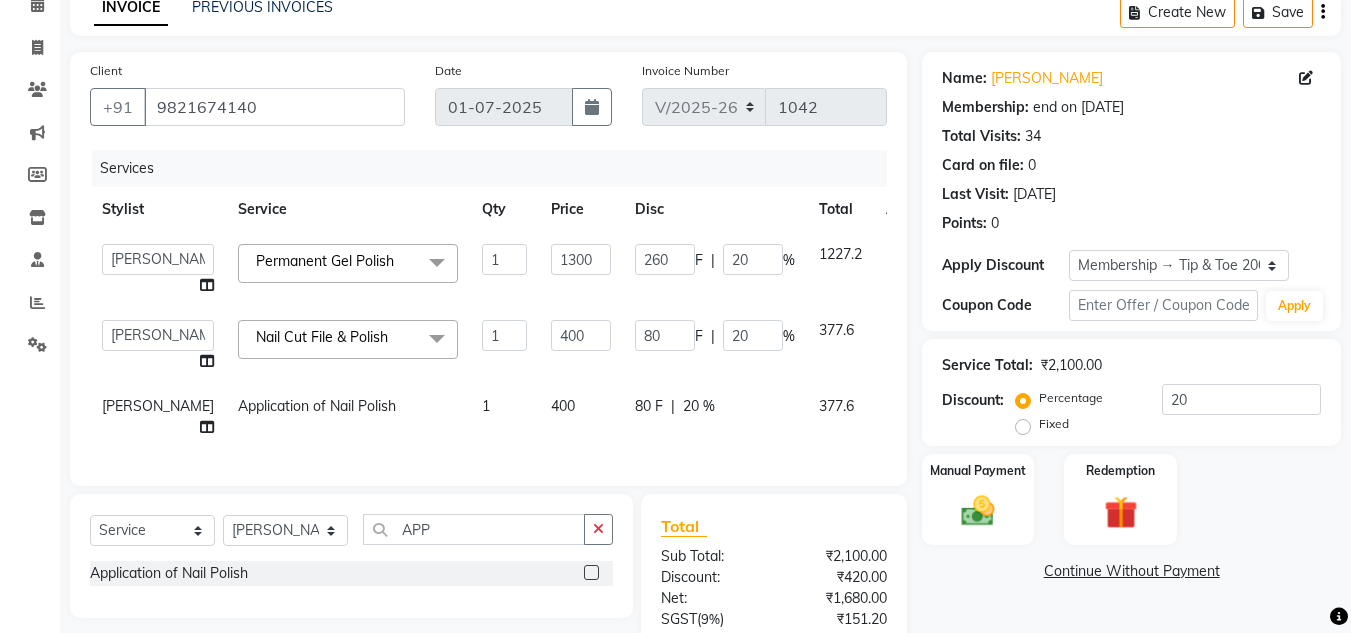 click on "Client +91 9821674140 Date 01-07-2025 Invoice Number V/2025 V/2025-26 1042 Services Stylist Service Qty Price Disc Total Action  ABIK    ACHAN   AJAY UTKAR   AKASH   AKSHATA   ARBAZ   BABU   BILAL   CHITRA   DANISH   DHANSHREE   Front desk    KEISHEEN   KUMAR   MAQSOOD   NIKHIL   POONAM   RAHUL   RICHION   SADHNA   SANJAY   SANJAY MAMA   TWINKLE GUPTA    VINITA  Permanent Gel Polish  x Natural Acrylic Nail Set French Acrylic Nail Set Natural Gel Nail Set French Gel Nail Set Pink & White Sculpting (Acrylic) Pink & White Sculpting (Gel) Glitter Acrylic Nail Set Glitter Gel Nail Set Acrylic Overlays Gel Overlays Pink & White Acrylic Overlays Pink & White Gel Overlays Glitter Acrylic Overlays Glitter Gel Overlays Form Acrylic Nail Set Form Gel Nail Set Shattered Glass Holographic Nails Ombre Gel Polish Chameleon Nails Chrome/Metallic Nails Cateye Gel Polish Glitter Gel Polish Permanent Gel Polish French Permanent Gel Polish Temporary Nail Extension Acrylic Nail Re-fills Gel Nail Re-fills Glitter Acrylic Re-fills" 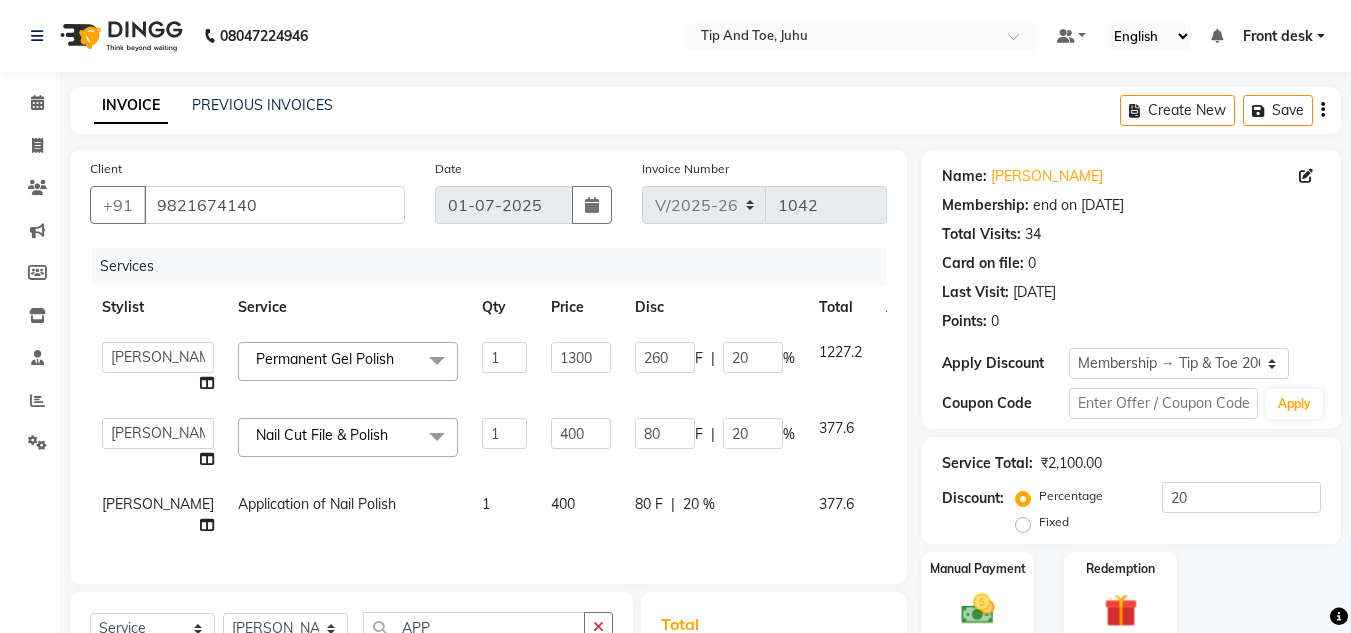 scroll, scrollTop: 100, scrollLeft: 0, axis: vertical 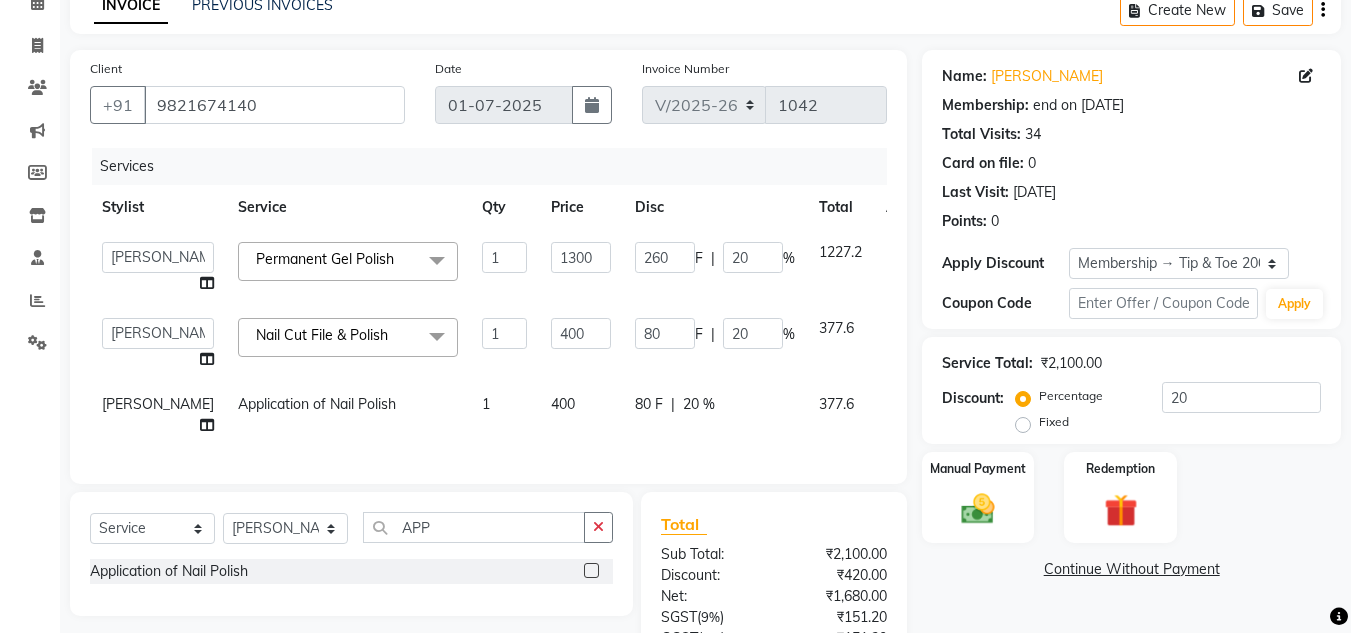 click on "Calendar  Invoice  Clients  Marketing  Members  Inventory  Staff  Reports  Settings Completed InProgress Upcoming Dropped Tentative Check-In Confirm Bookings Generate Report Segments Page Builder" 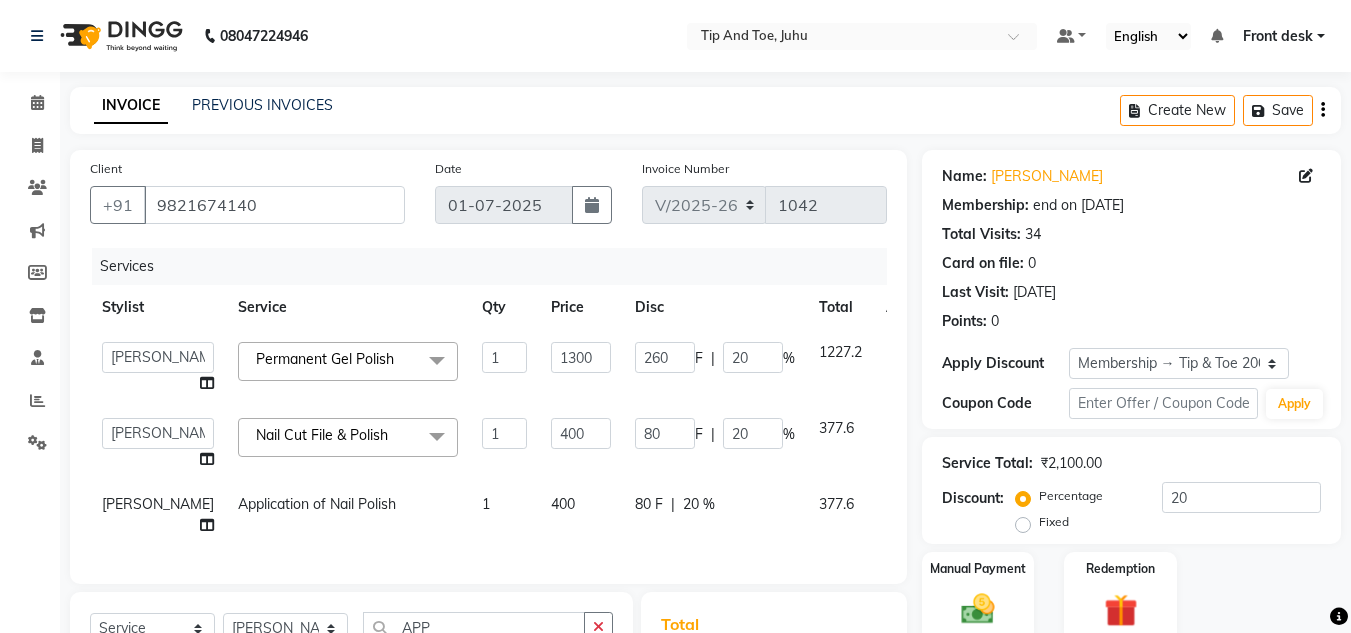 scroll, scrollTop: 100, scrollLeft: 0, axis: vertical 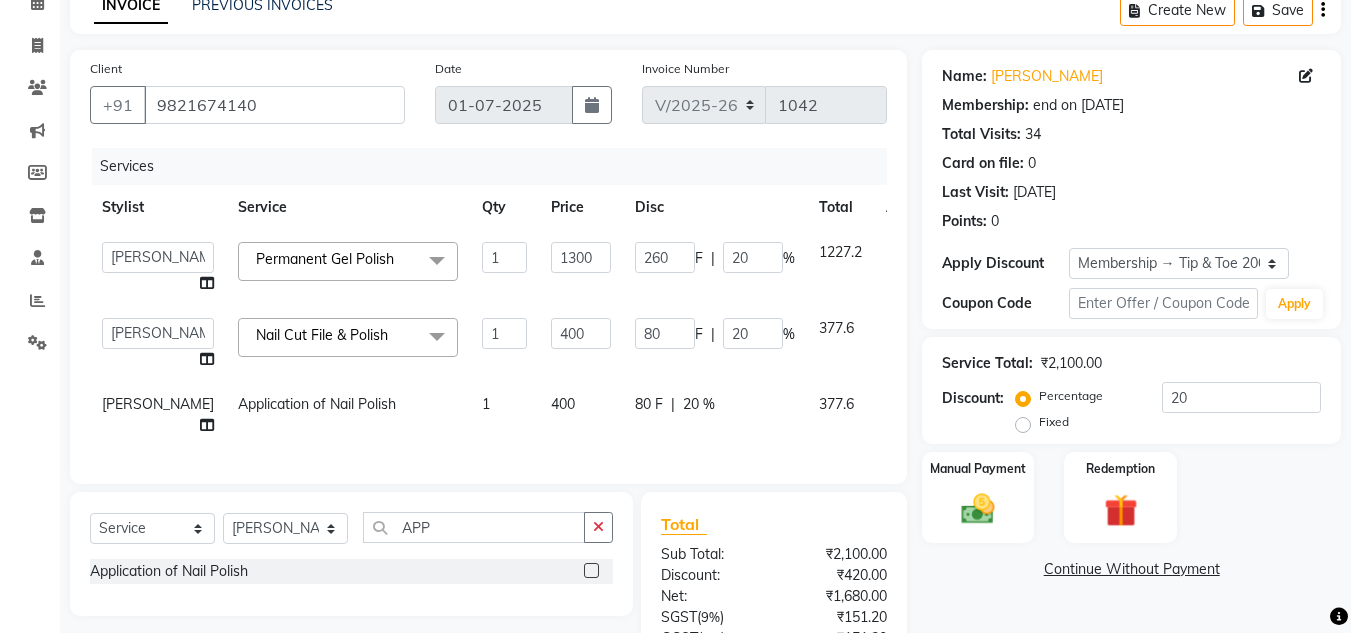 click on "Calendar  Invoice  Clients  Marketing  Members  Inventory  Staff  Reports  Settings Completed InProgress Upcoming Dropped Tentative Check-In Confirm Bookings Generate Report Segments Page Builder" 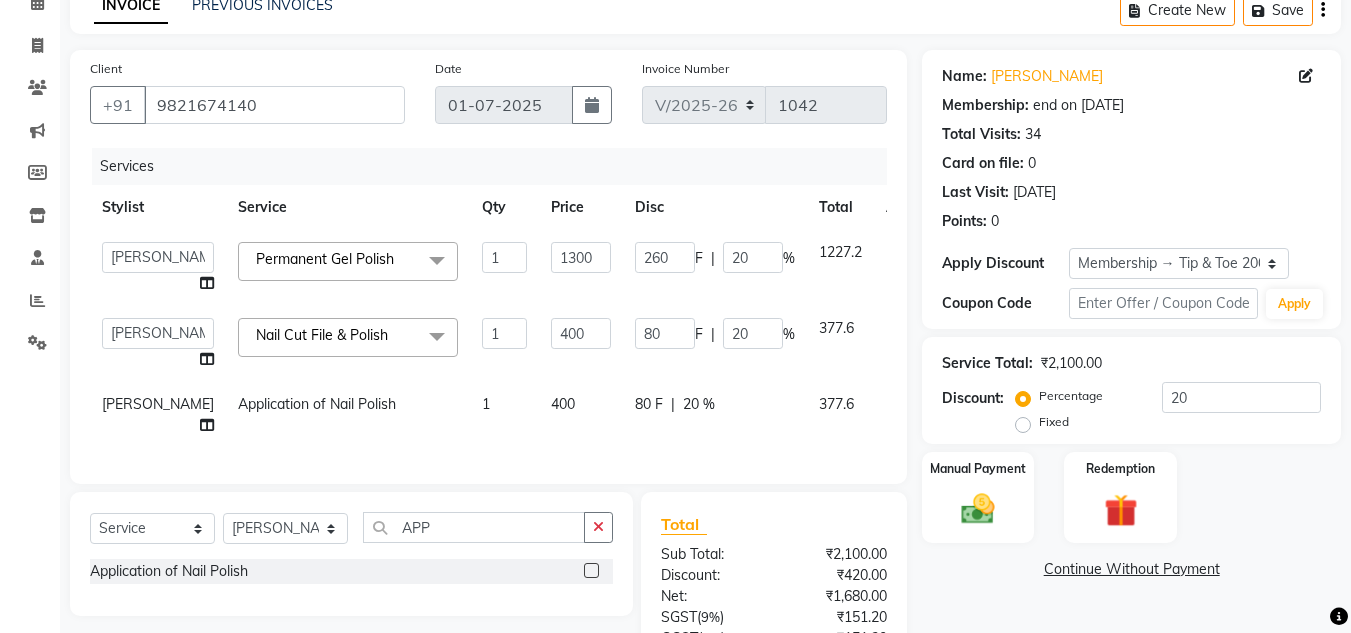 click on "Select  Service  Product  Membership  Package Voucher Prepaid Gift Card  Select Stylist ABIK  ACHAN AJAY UTKAR AKASH AKSHATA ARBAZ BABU BILAL CHITRA DANISH DHANSHREE Front desk  KEISHEEN KUMAR MAQSOOD NIKHIL POONAM RAHUL RICHION SADHNA SANJAY SANJAY MAMA TWINKLE GUPTA  VINITA APP Application of Nail Polish" 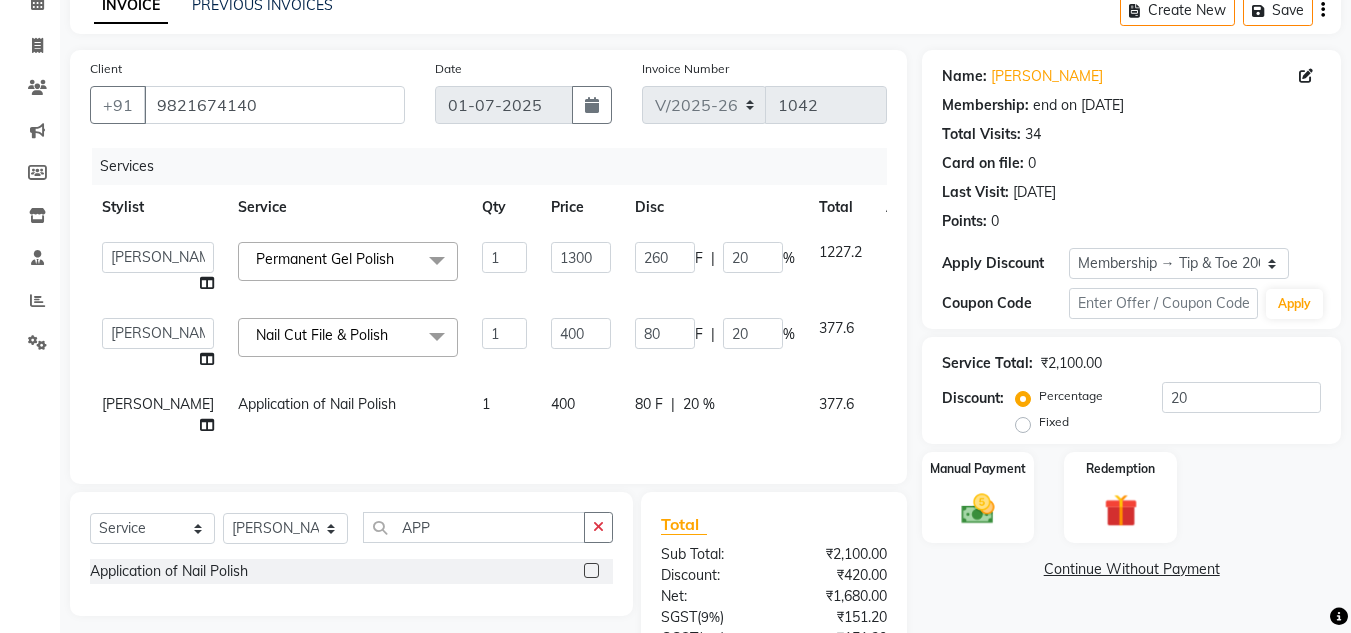 scroll, scrollTop: 200, scrollLeft: 0, axis: vertical 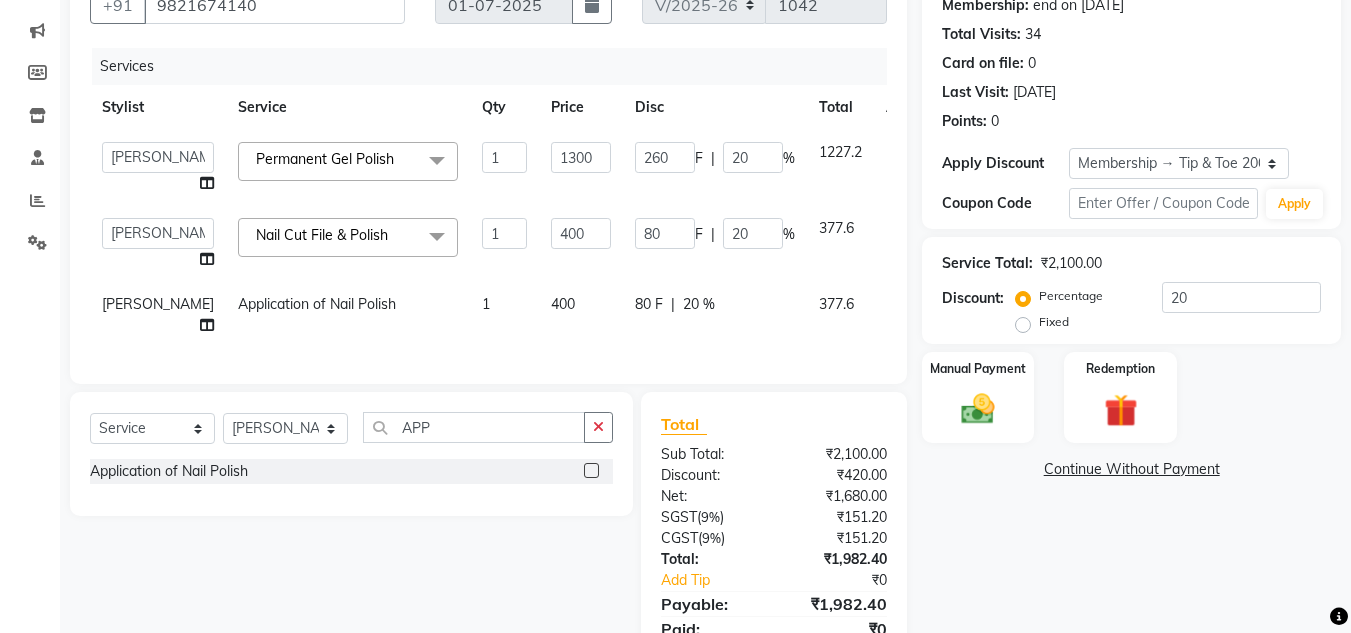 click on "Calendar  Invoice  Clients  Marketing  Members  Inventory  Staff  Reports  Settings Completed InProgress Upcoming Dropped Tentative Check-In Confirm Bookings Generate Report Segments Page Builder" 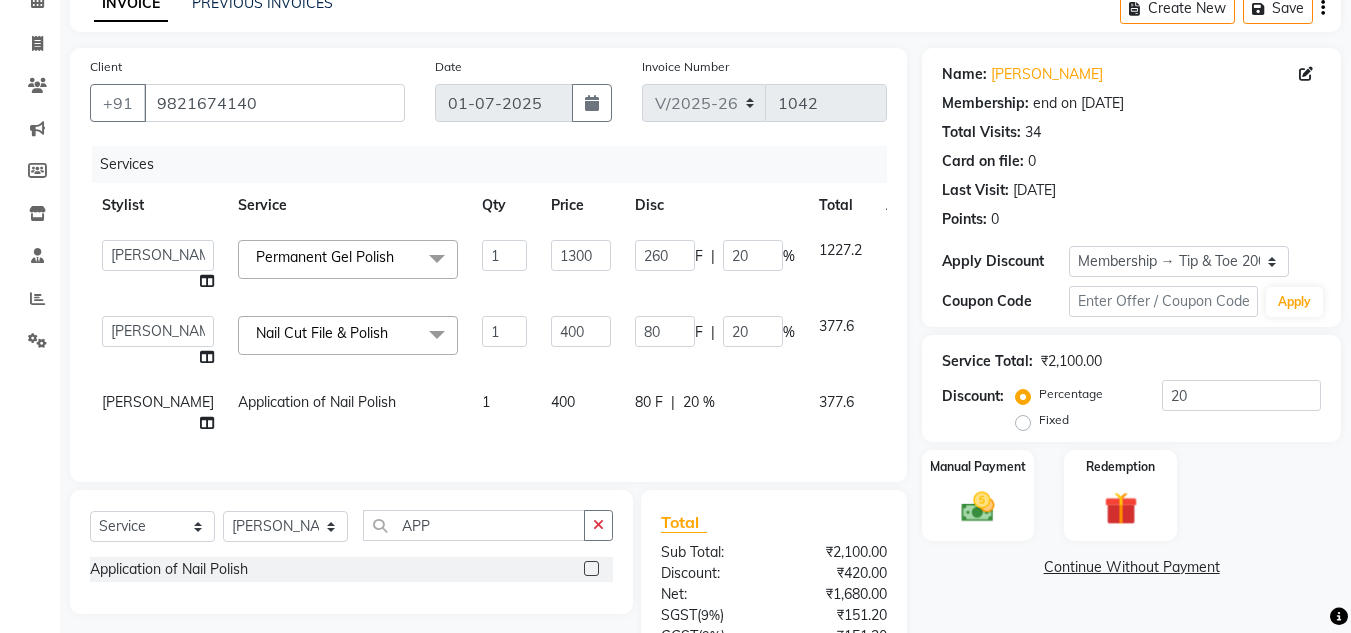 scroll, scrollTop: 98, scrollLeft: 0, axis: vertical 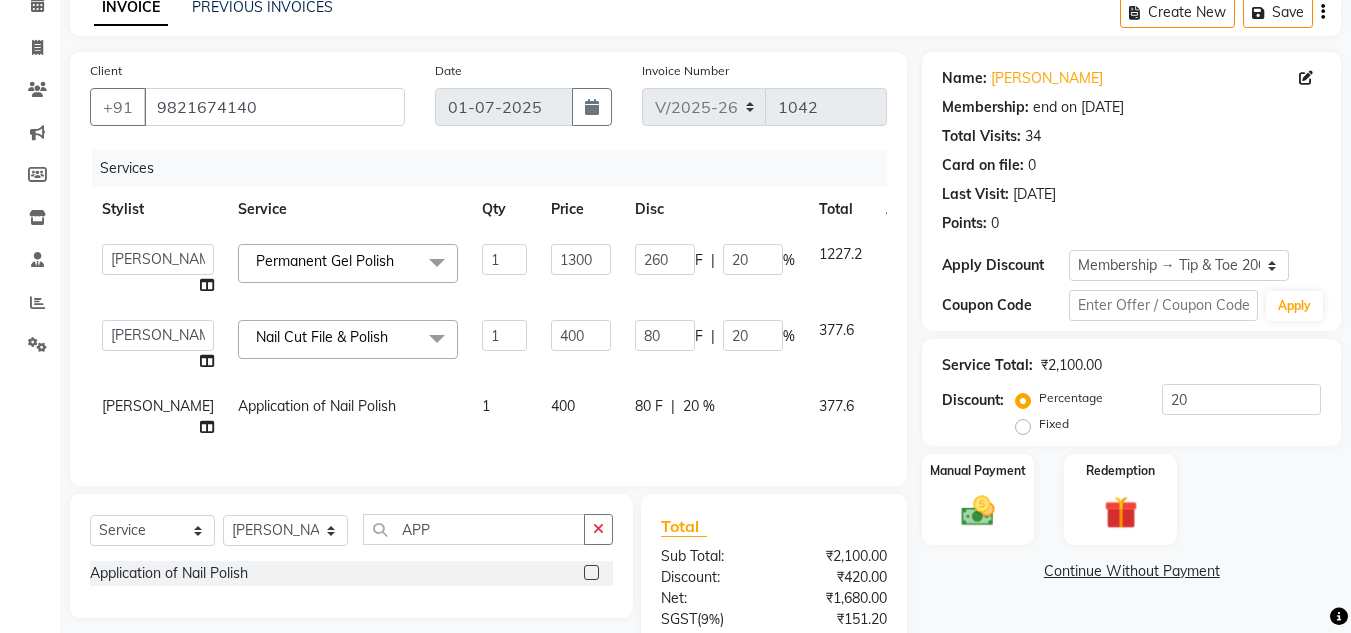 click on "Client +91 9821674140 Date 01-07-2025 Invoice Number V/2025 V/2025-26 1042 Services Stylist Service Qty Price Disc Total Action  ABIK    ACHAN   AJAY UTKAR   AKASH   AKSHATA   ARBAZ   BABU   BILAL   CHITRA   DANISH   DHANSHREE   Front desk    KEISHEEN   KUMAR   MAQSOOD   NIKHIL   POONAM   RAHUL   RICHION   SADHNA   SANJAY   SANJAY MAMA   TWINKLE GUPTA    VINITA  Permanent Gel Polish  x Natural Acrylic Nail Set French Acrylic Nail Set Natural Gel Nail Set French Gel Nail Set Pink & White Sculpting (Acrylic) Pink & White Sculpting (Gel) Glitter Acrylic Nail Set Glitter Gel Nail Set Acrylic Overlays Gel Overlays Pink & White Acrylic Overlays Pink & White Gel Overlays Glitter Acrylic Overlays Glitter Gel Overlays Form Acrylic Nail Set Form Gel Nail Set Shattered Glass Holographic Nails Ombre Gel Polish Chameleon Nails Chrome/Metallic Nails Cateye Gel Polish Glitter Gel Polish Permanent Gel Polish French Permanent Gel Polish Temporary Nail Extension Acrylic Nail Re-fills Gel Nail Re-fills Glitter Acrylic Re-fills" 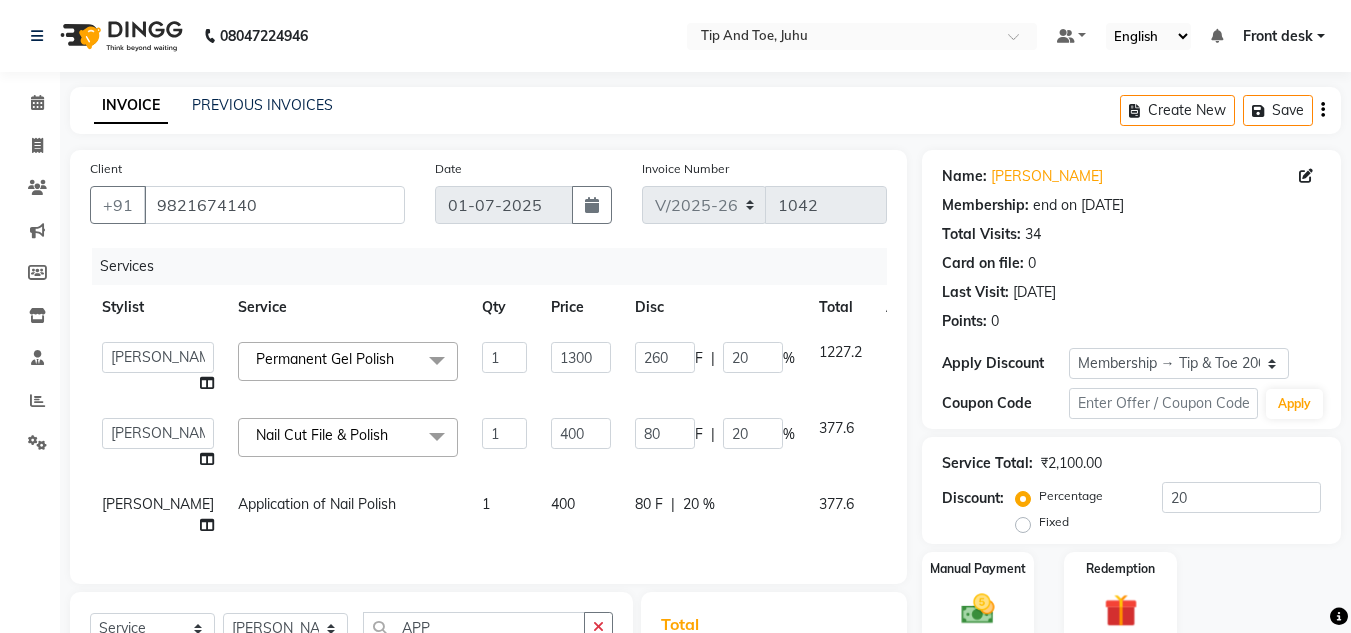 scroll, scrollTop: 100, scrollLeft: 0, axis: vertical 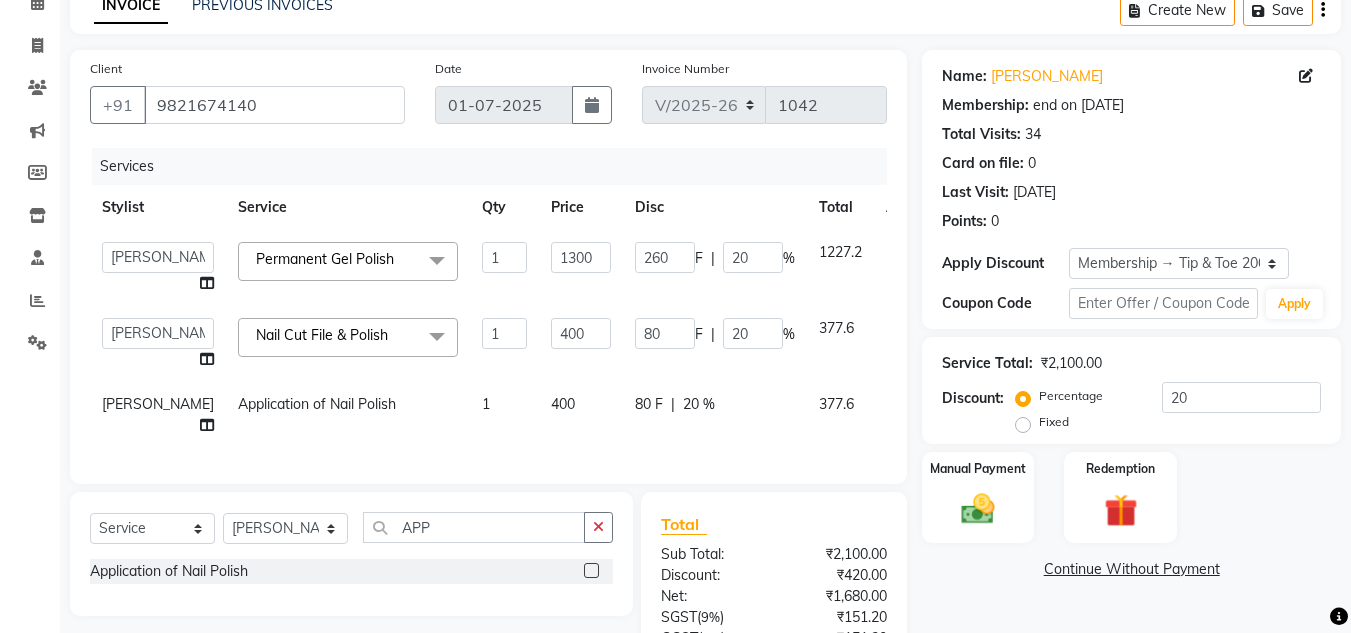 click on "Calendar  Invoice  Clients  Marketing  Members  Inventory  Staff  Reports  Settings Completed InProgress Upcoming Dropped Tentative Check-In Confirm Bookings Generate Report Segments Page Builder" 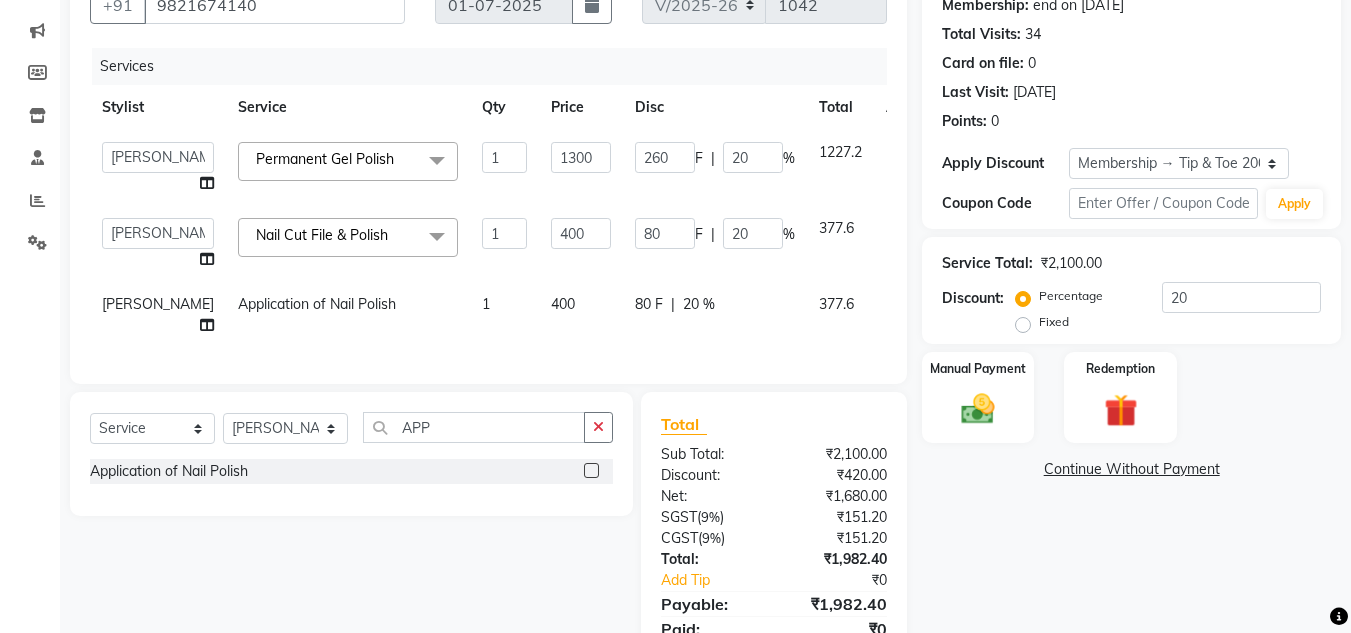 scroll, scrollTop: 298, scrollLeft: 0, axis: vertical 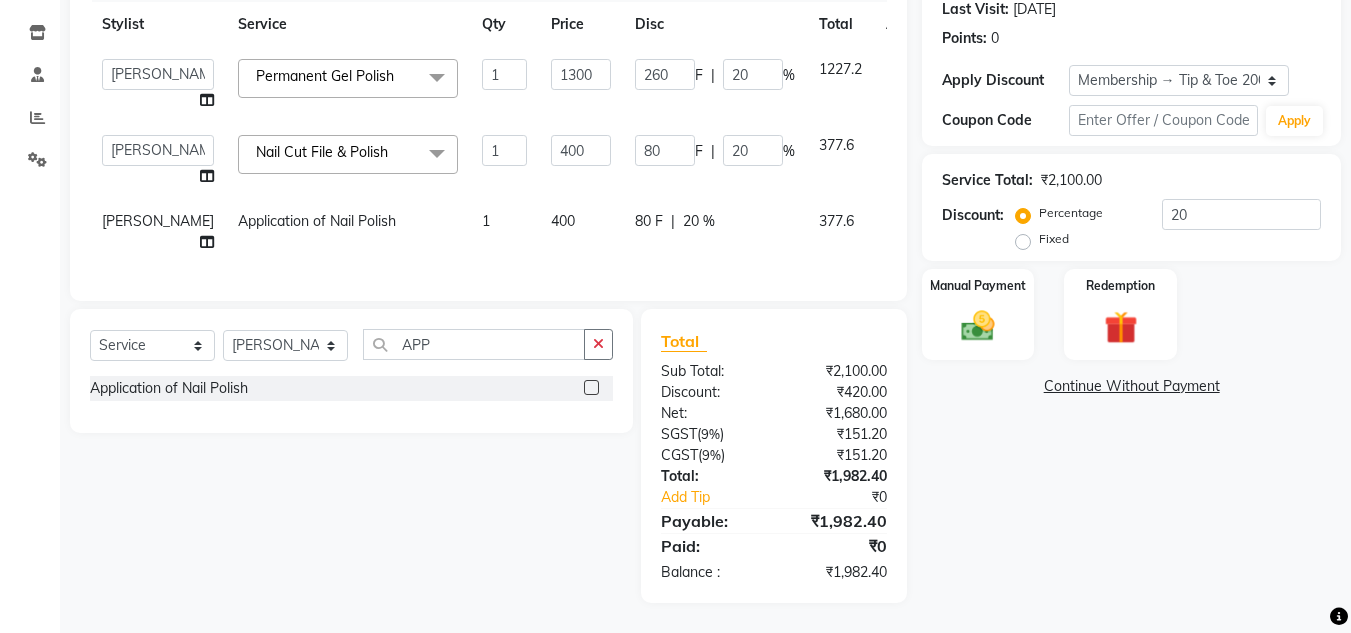 drag, startPoint x: 984, startPoint y: 548, endPoint x: 985, endPoint y: 537, distance: 11.045361 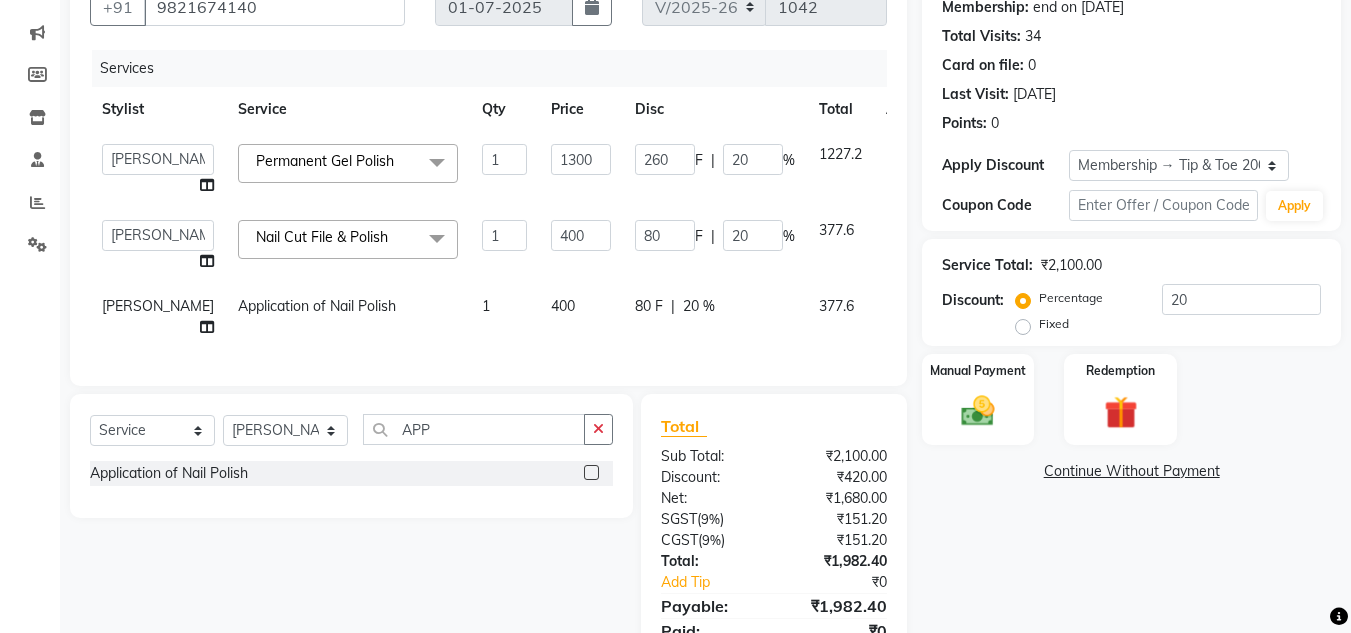 scroll, scrollTop: 298, scrollLeft: 0, axis: vertical 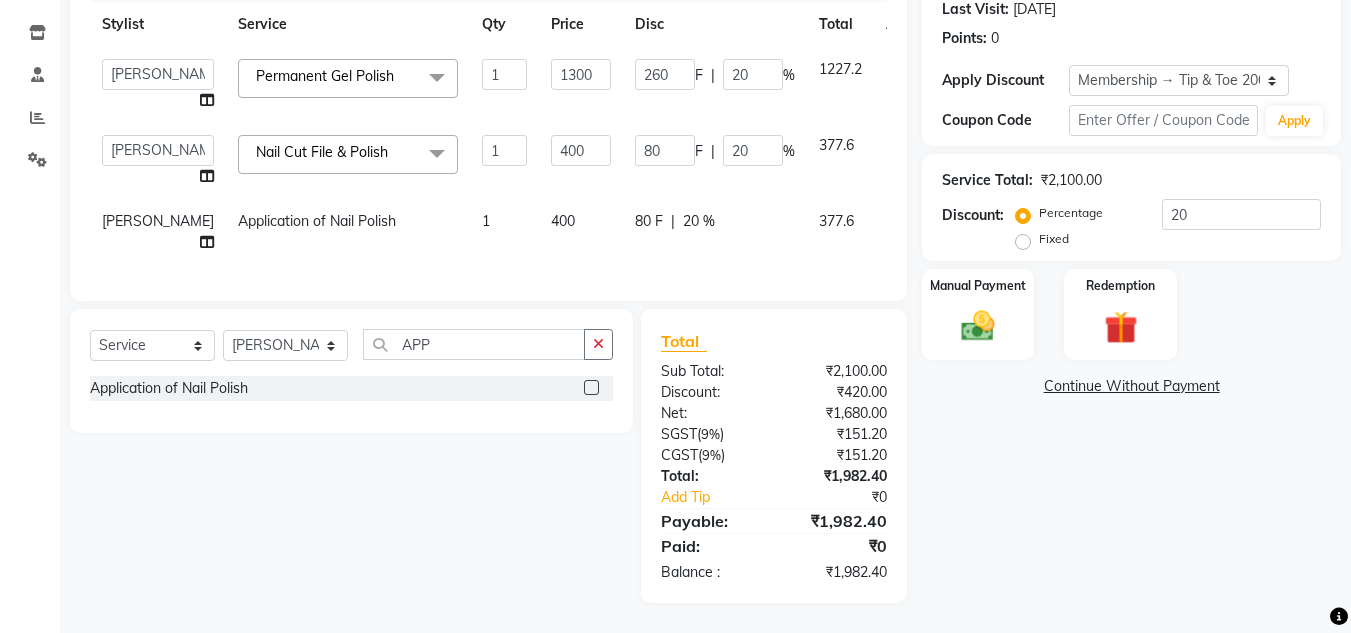 click on "Name: Pooja Mehta Membership: end on 25-04-2028 Total Visits:  34 Card on file:  0 Last Visit:   26-04-2025 Points:   0  Apply Discount Select Membership → Tip & Toe 2000 Membership Coupon Code Apply Service Total:  ₹2,100.00  Discount:  Percentage   Fixed  20 Manual Payment Redemption  Continue Without Payment" 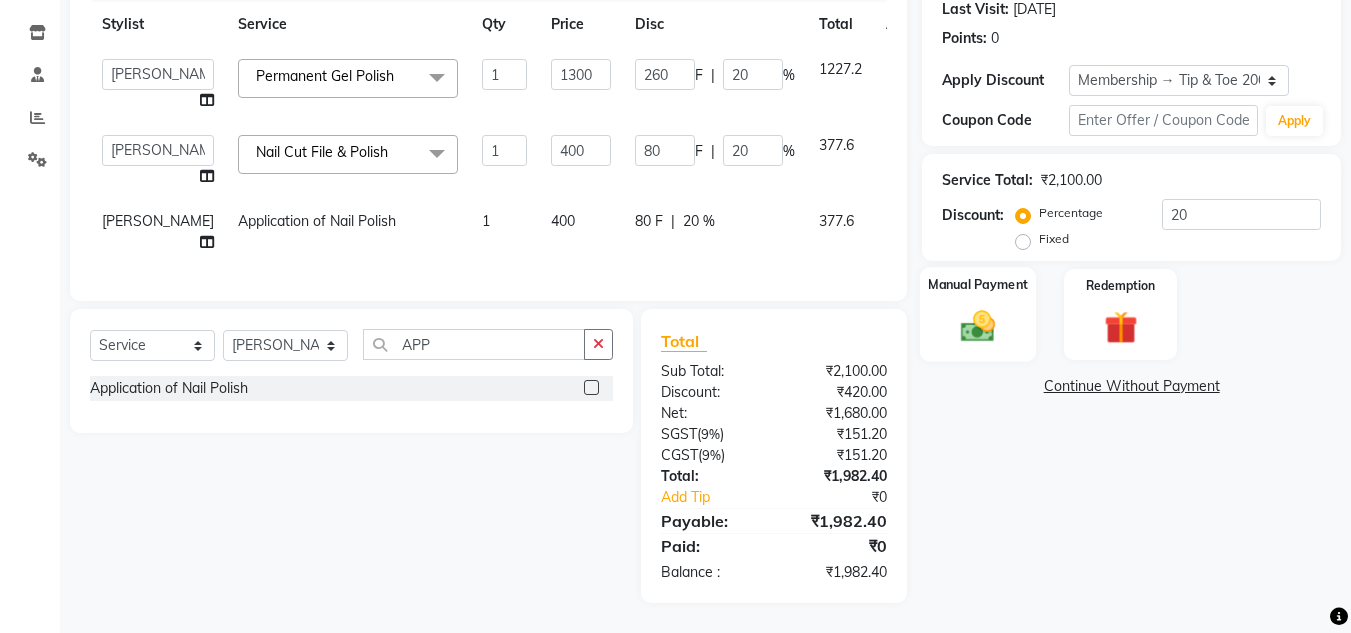 scroll, scrollTop: 198, scrollLeft: 0, axis: vertical 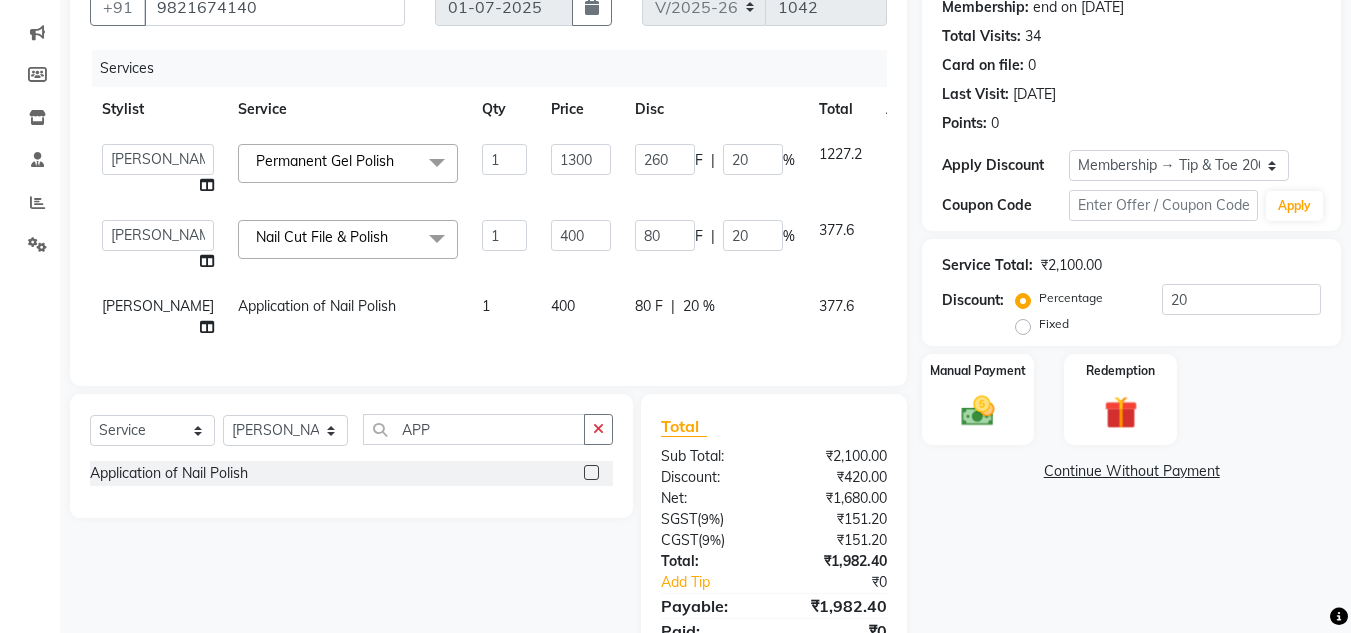 drag, startPoint x: 1068, startPoint y: 606, endPoint x: 1048, endPoint y: 478, distance: 129.55309 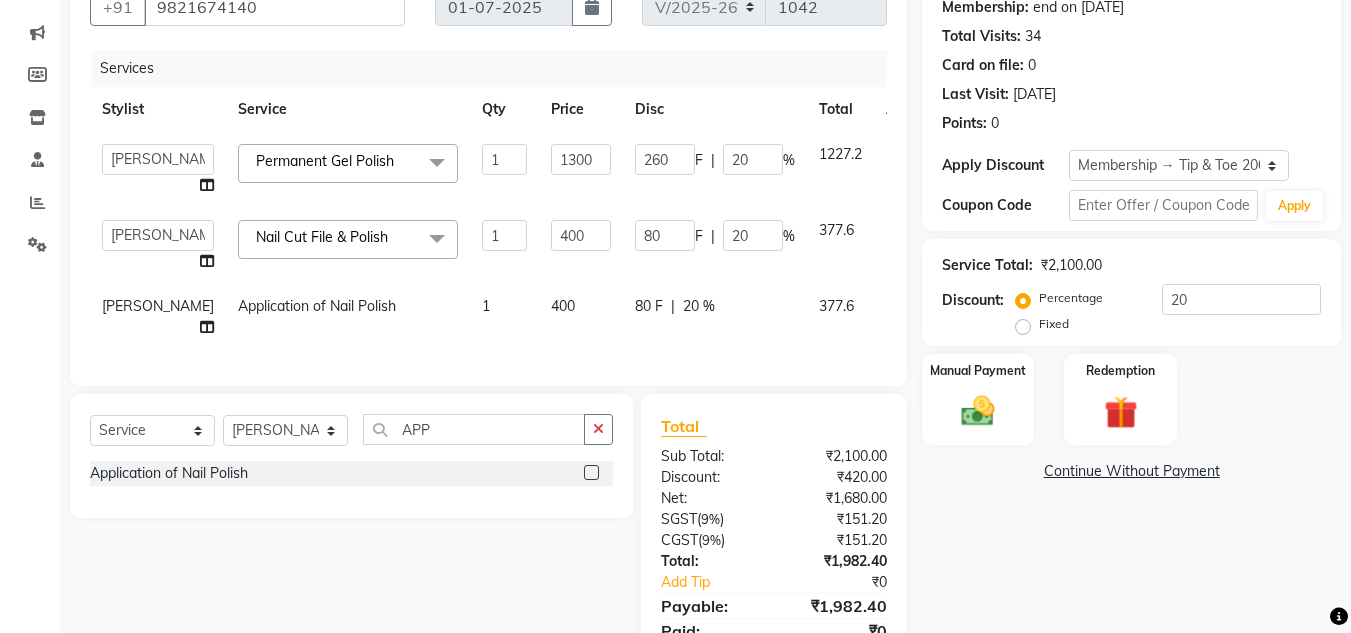 scroll, scrollTop: 298, scrollLeft: 0, axis: vertical 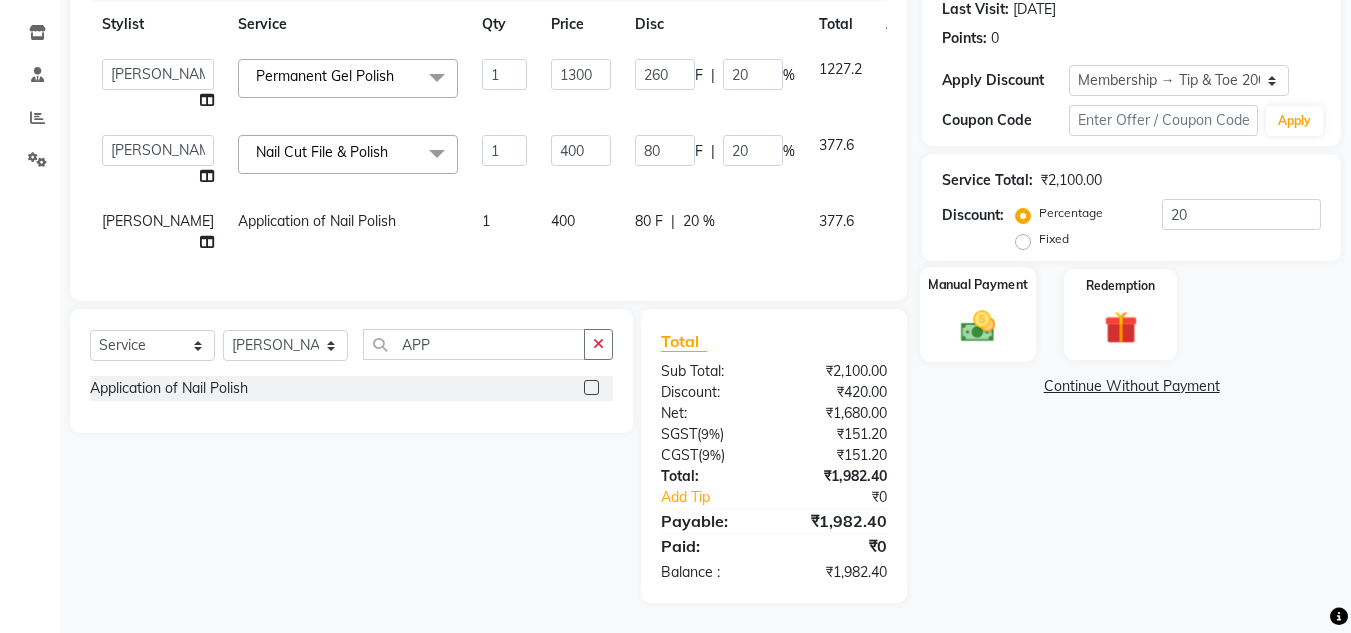 click on "Manual Payment" 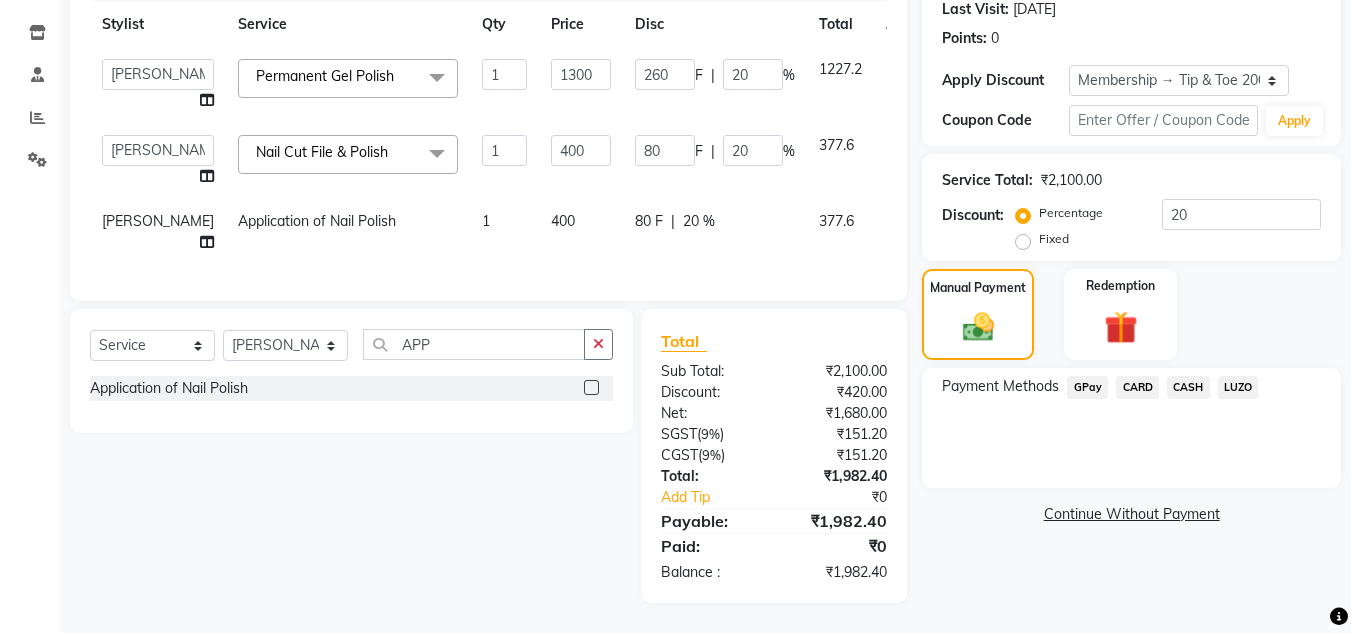 click on "CARD" 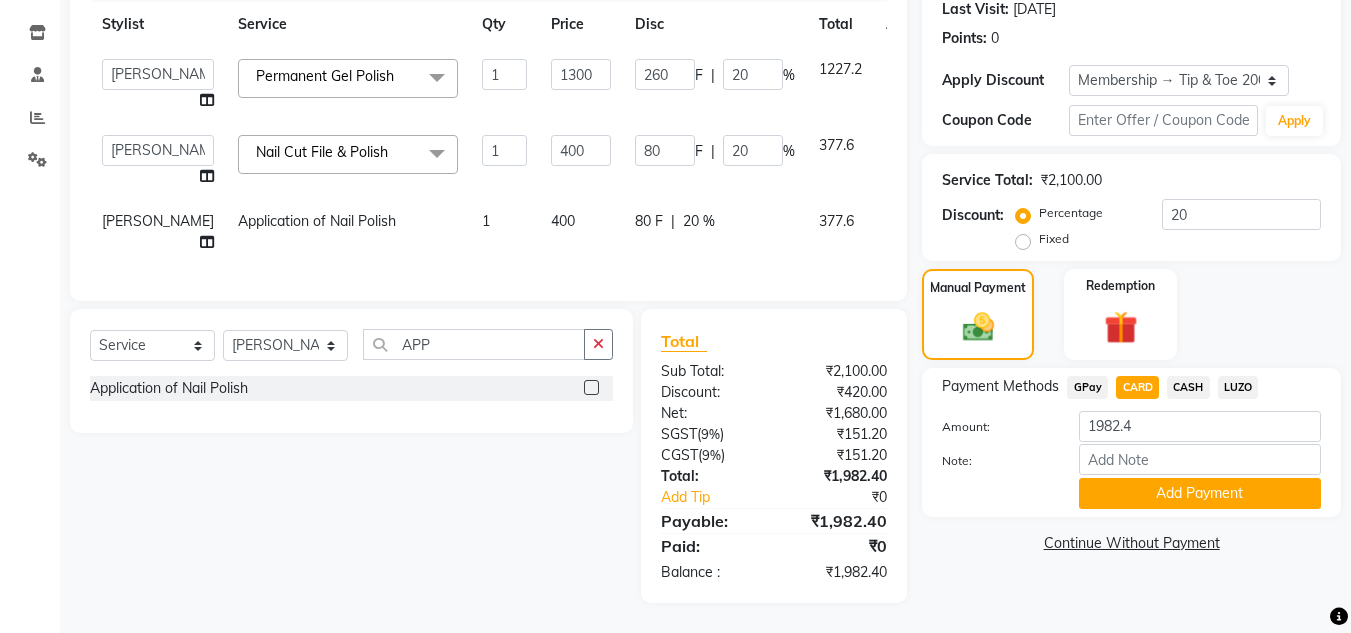 drag, startPoint x: 1183, startPoint y: 485, endPoint x: 1201, endPoint y: 448, distance: 41.14608 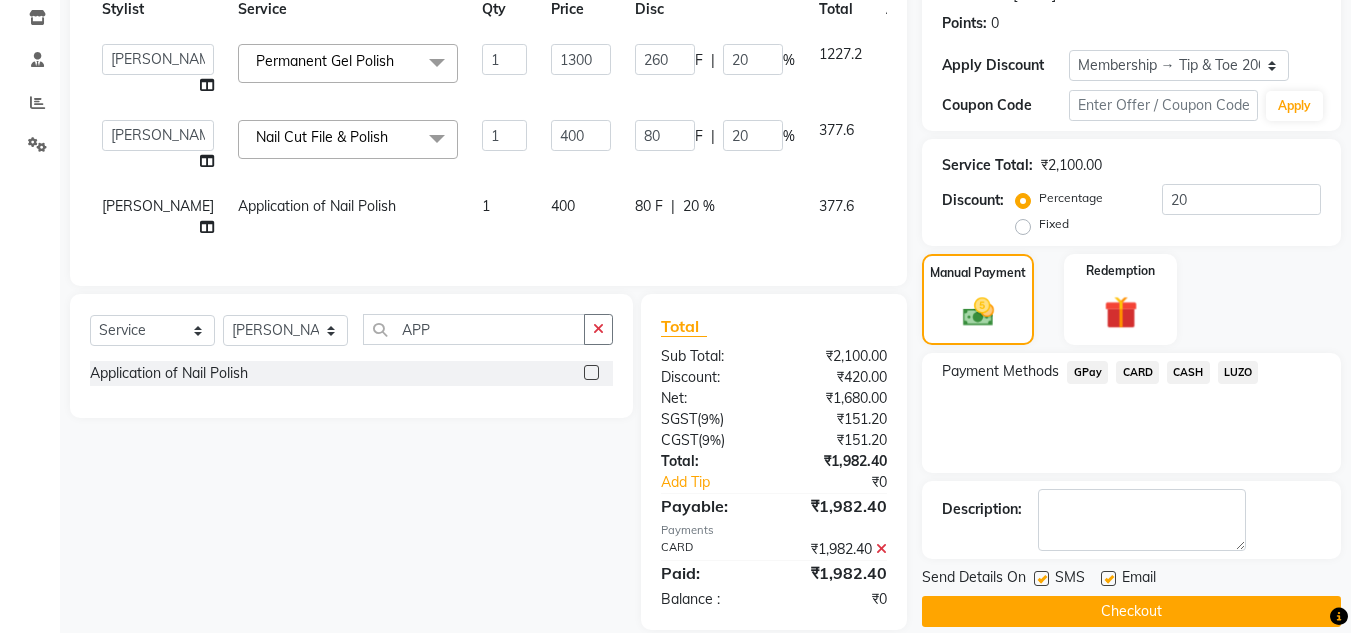 scroll, scrollTop: 340, scrollLeft: 0, axis: vertical 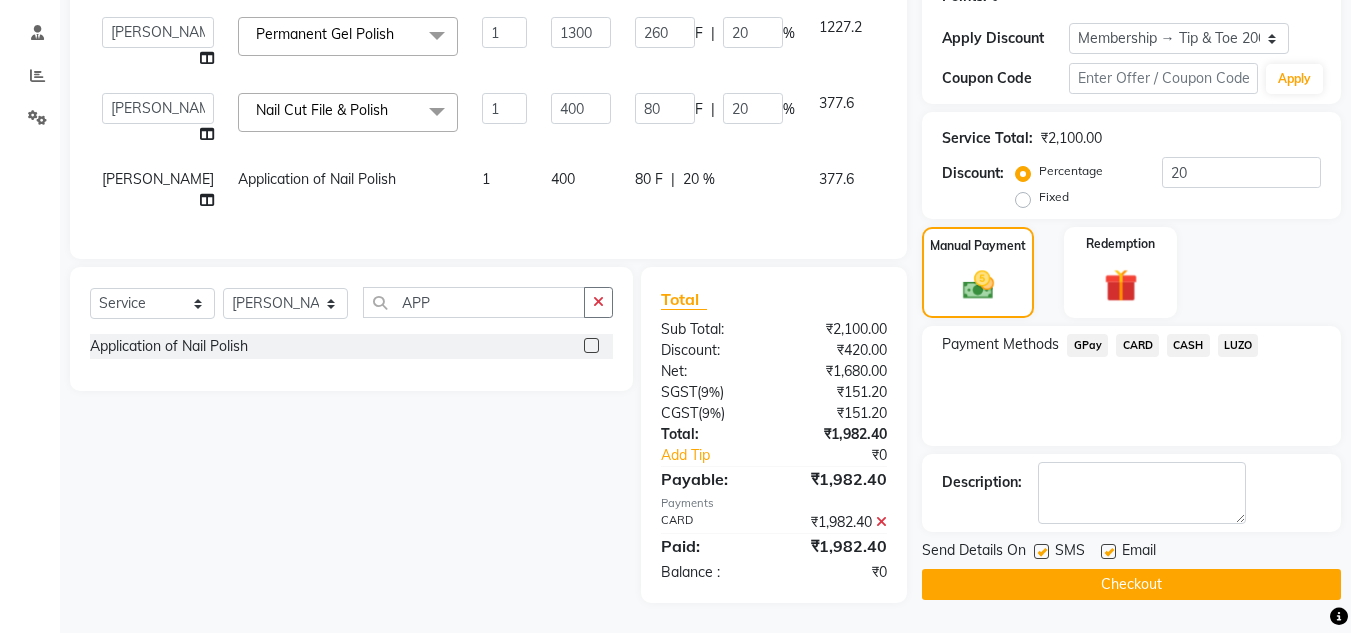 drag, startPoint x: 1039, startPoint y: 540, endPoint x: 1055, endPoint y: 540, distance: 16 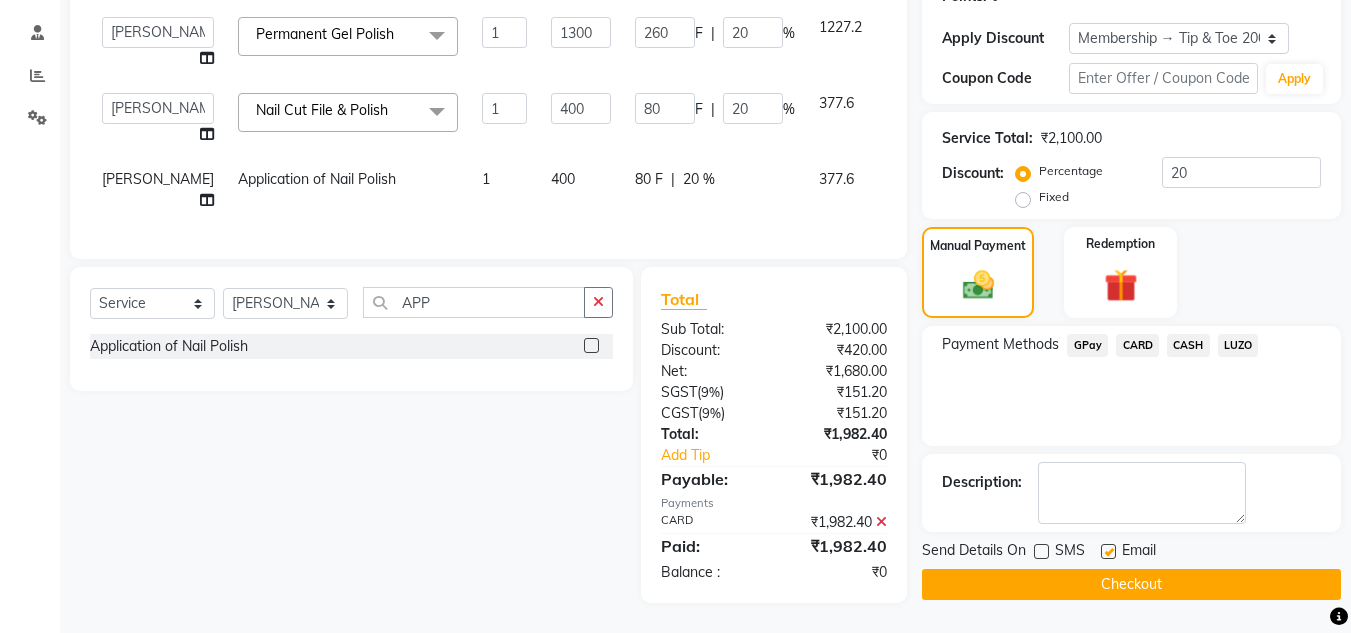 click 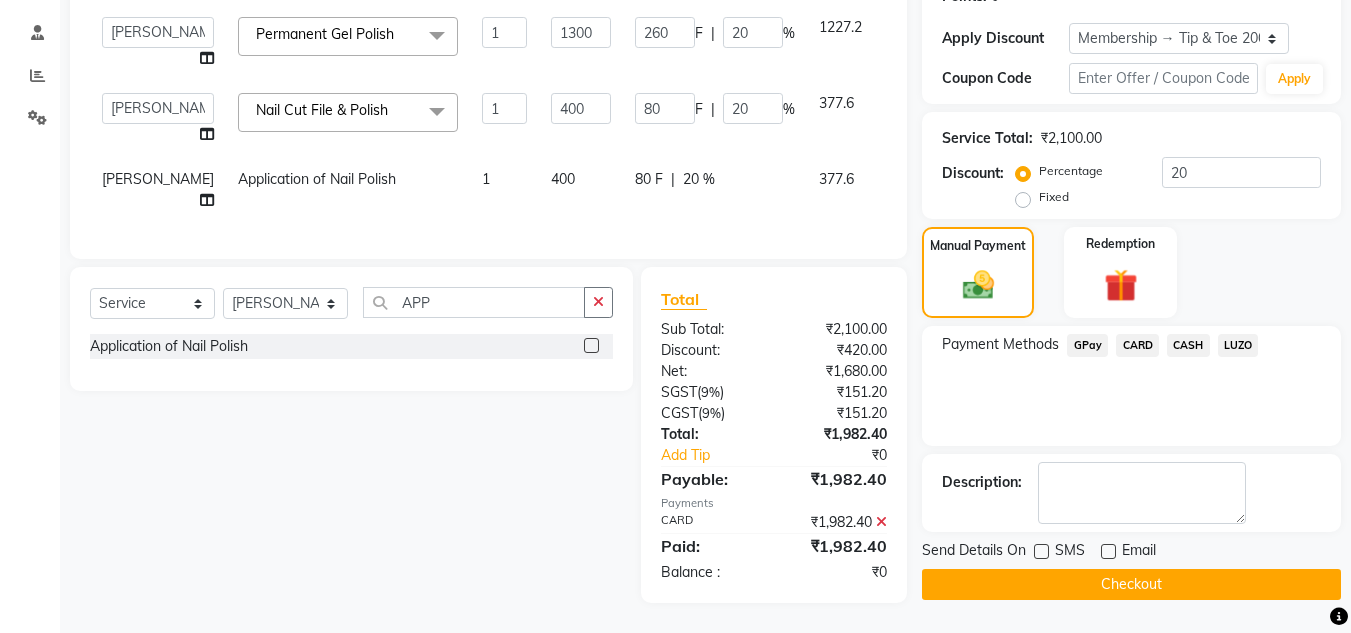 click on "Checkout" 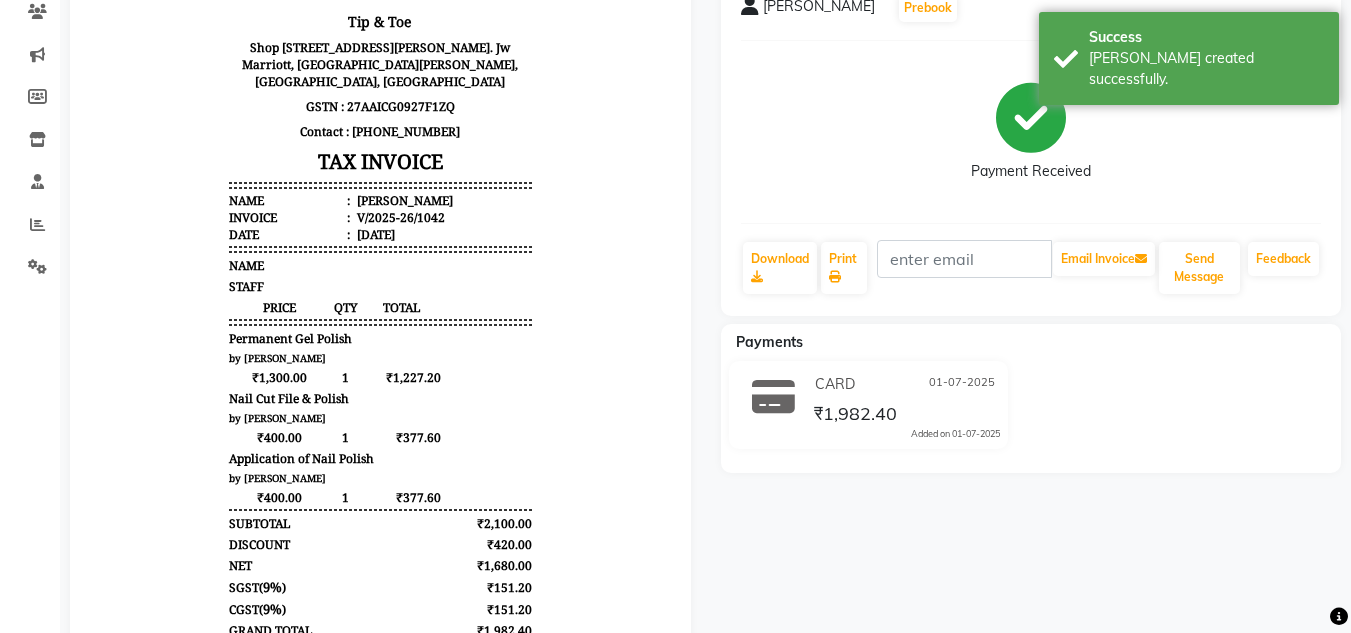 scroll, scrollTop: 81, scrollLeft: 0, axis: vertical 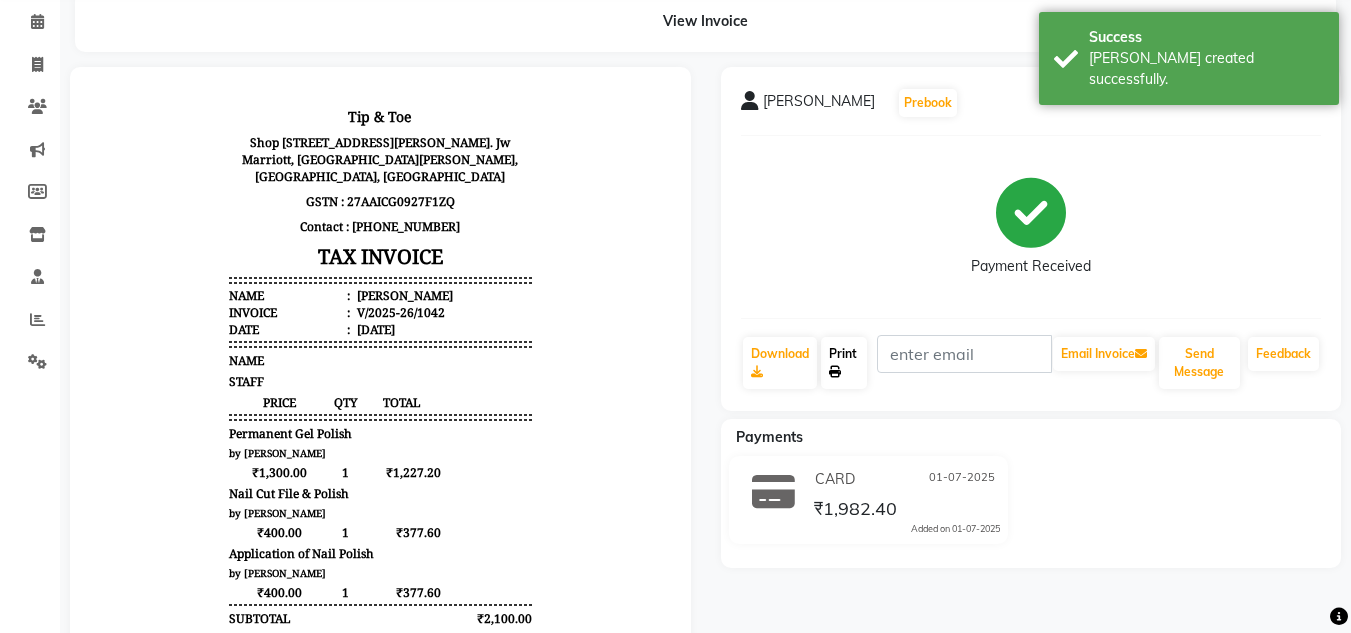 click on "Print" 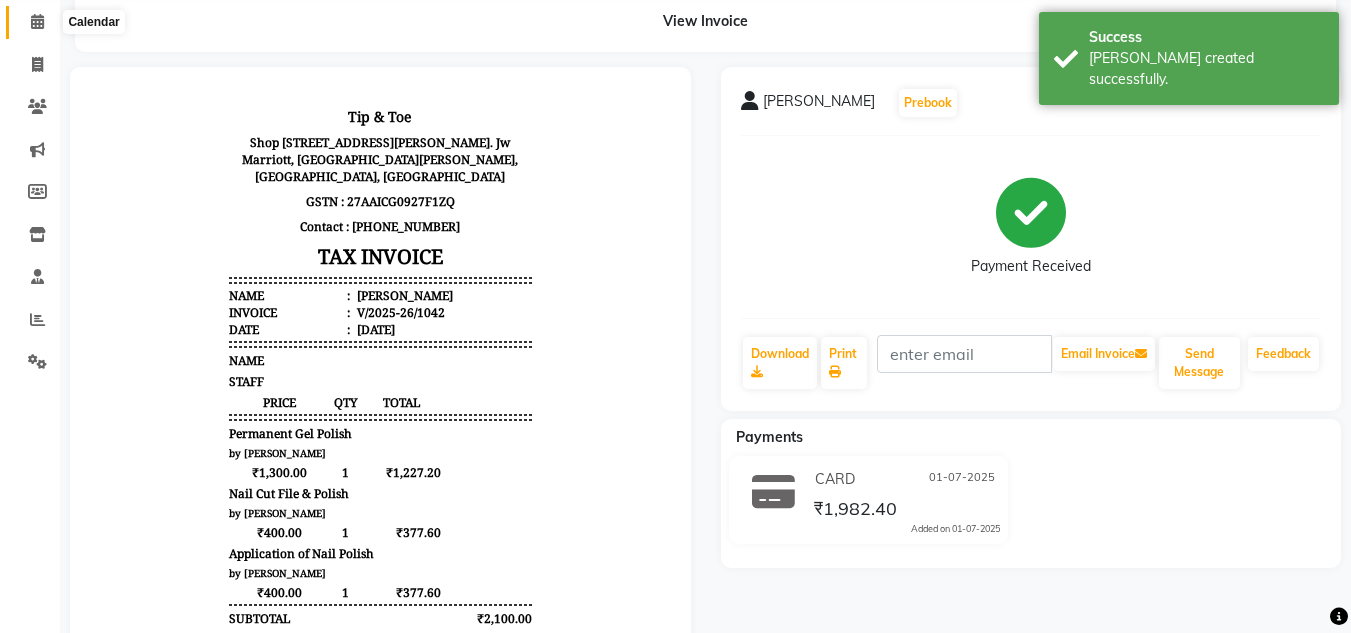 click 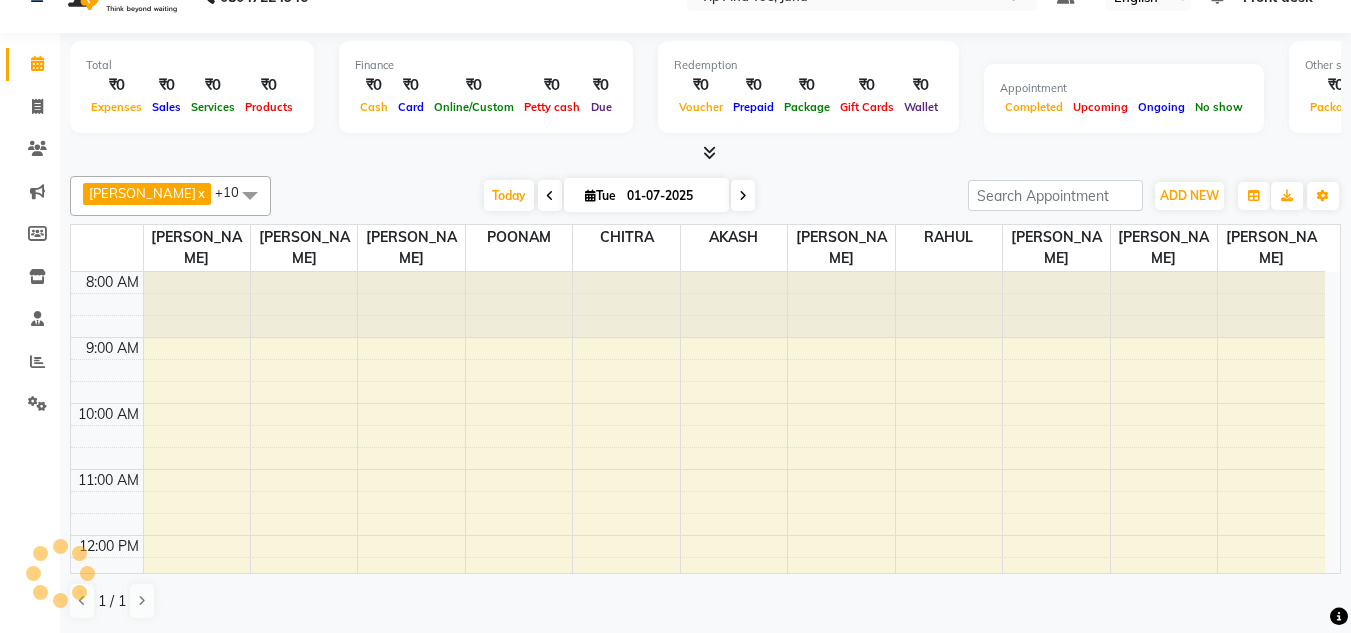 scroll, scrollTop: 0, scrollLeft: 0, axis: both 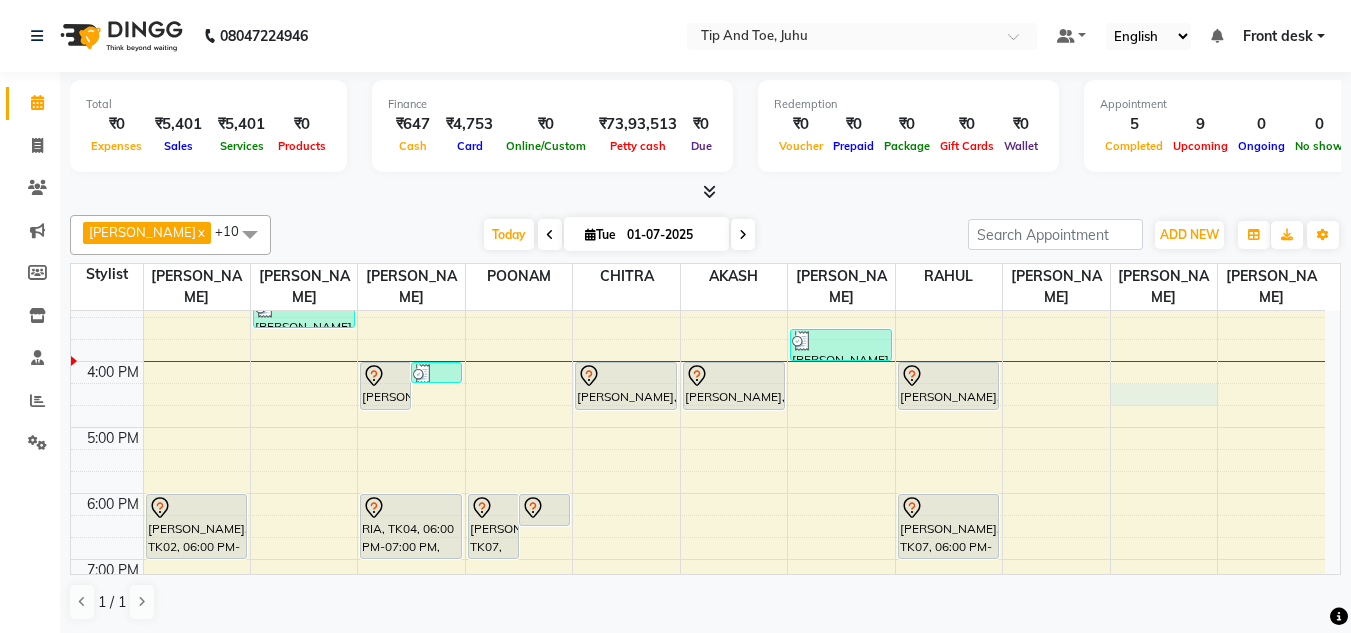 click on "8:00 AM 9:00 AM 10:00 AM 11:00 AM 12:00 PM 1:00 PM 2:00 PM 3:00 PM 4:00 PM 5:00 PM 6:00 PM 7:00 PM 8:00 PM             MANYA, TK02, 06:00 PM-07:00 PM, Natural Acrylic Nail Set     Pooja Mehta, TK01, 03:00 PM-03:30 PM, Permanent Gel Polish             Riddhima Doshi, TK06, 04:00 PM-04:45 PM, Essential Manicure w Scrub     Pooja Mehta, TK01, 04:00 PM-04:20 PM, Application of Nail Polish             RIA, TK04, 06:00 PM-07:00 PM, Natural Acrylic Nail Set             Yashasvi Jain, TK07, 06:00 PM-07:00 PM, Acrylic Nail Re-fills             Yashasvi Jain, TK07, 06:00 PM-06:30 PM, Permanent Gel Polish             Riddhima Doshi, TK06, 04:00 PM-04:45 PM, Essential Manicure w Scrub             Riddhima Doshi, TK06, 04:00 PM-04:45 PM, Essential Pedicure w Scrub     Pooja Mehta, TK01, 03:30 PM-04:00 PM, Nail Cut File & Polish             Riddhima Doshi, TK06, 04:00 PM-04:45 PM, Essential Pedicure w Scrub             Yashasvi Jain, TK07, 06:00 PM-07:00 PM, Vedic Vally Pedicure" at bounding box center (698, 262) 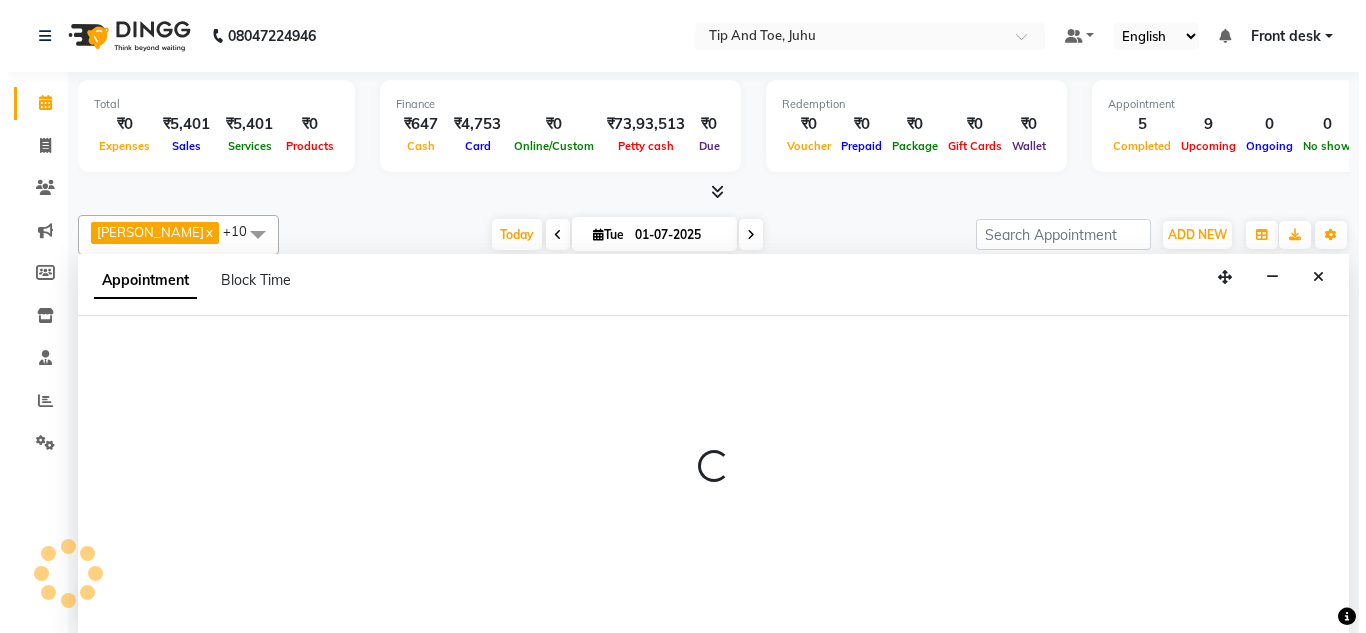 scroll, scrollTop: 1, scrollLeft: 0, axis: vertical 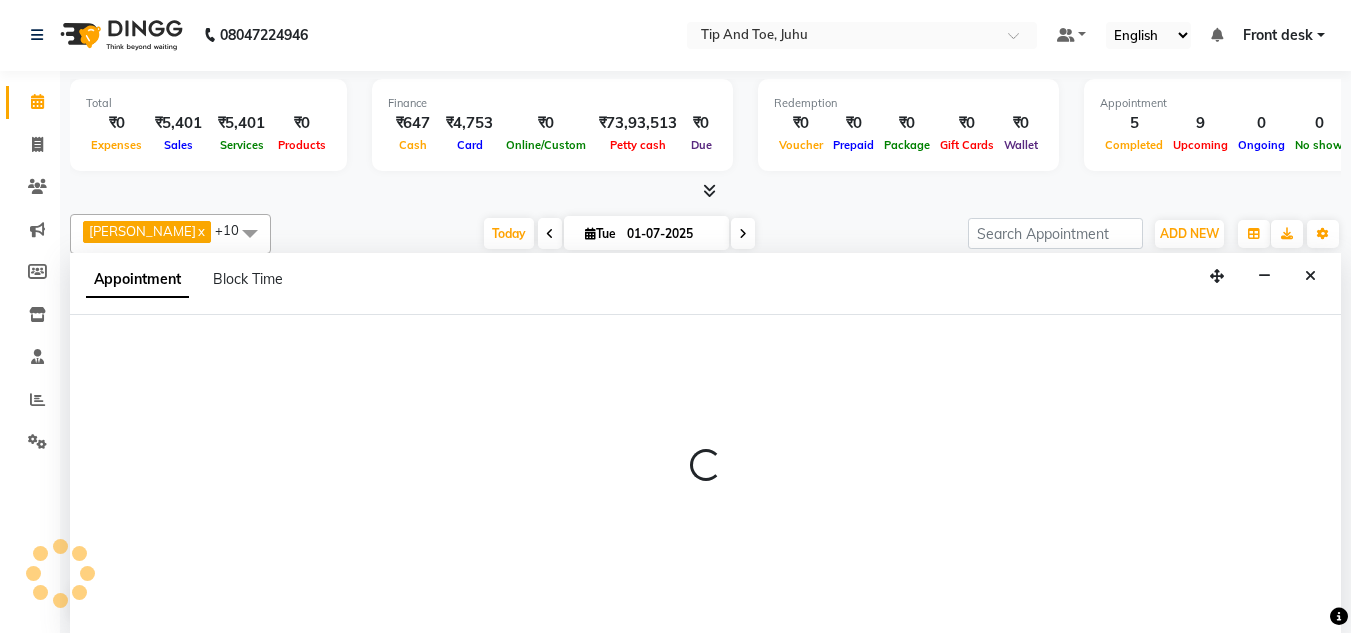 select on "67004" 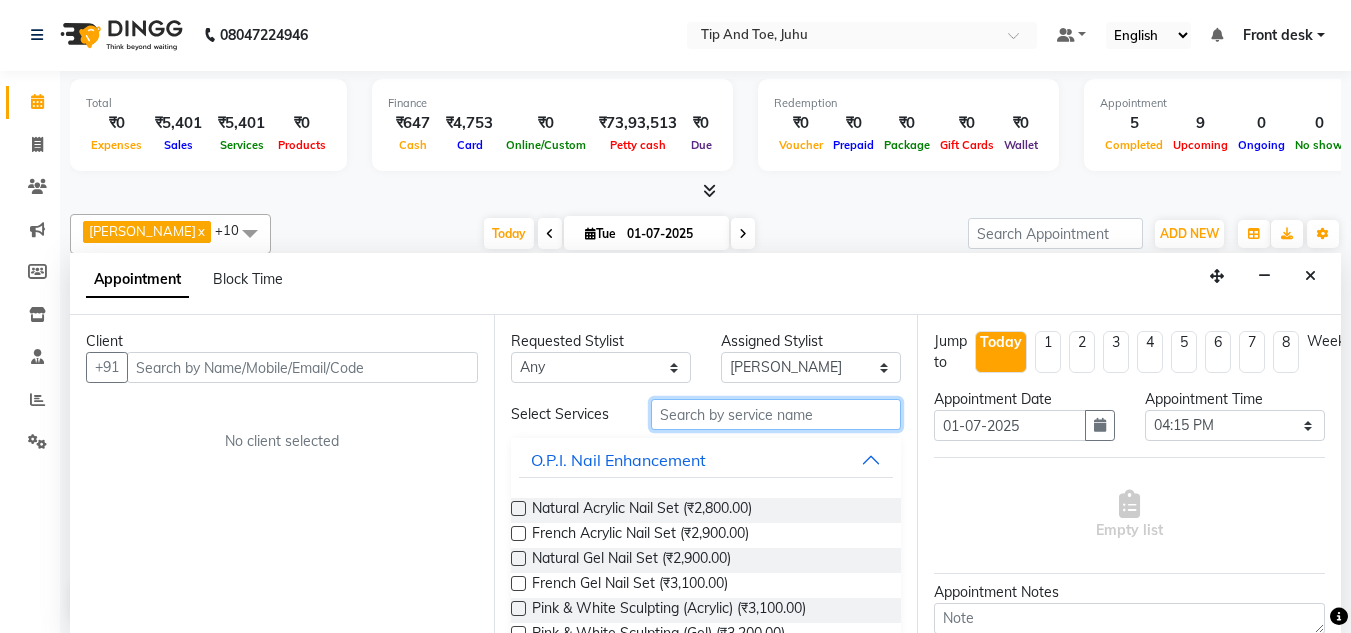 click at bounding box center [776, 414] 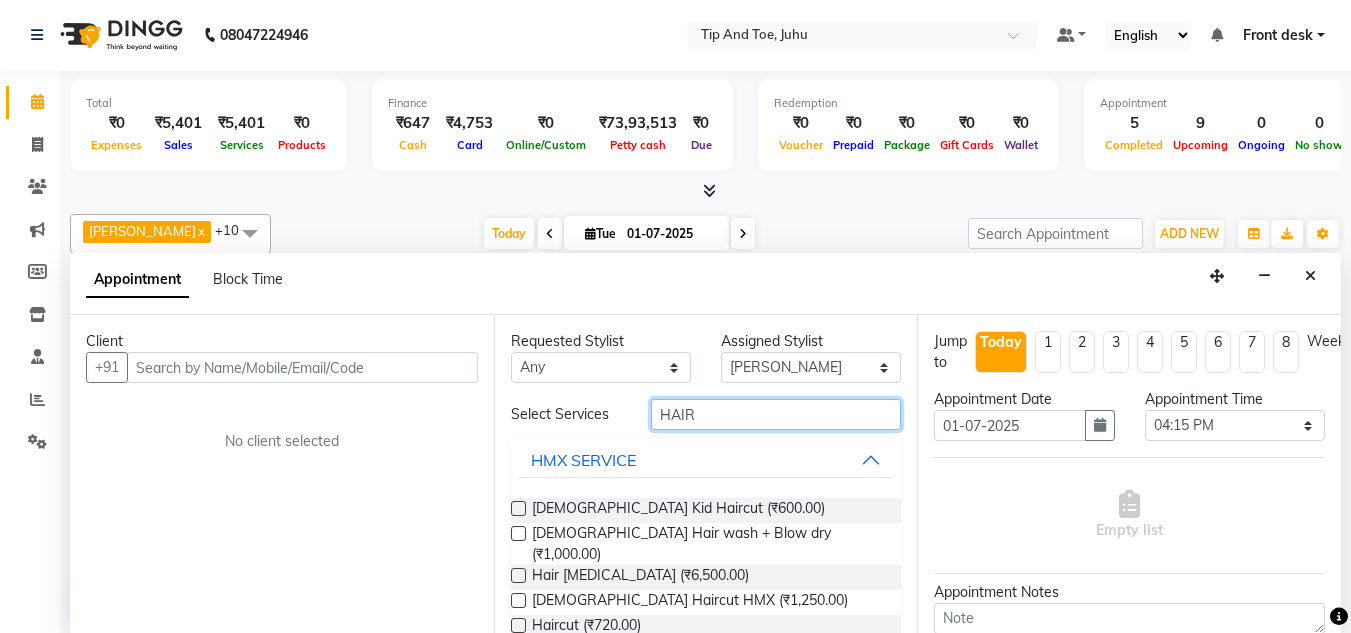type on "HAIR" 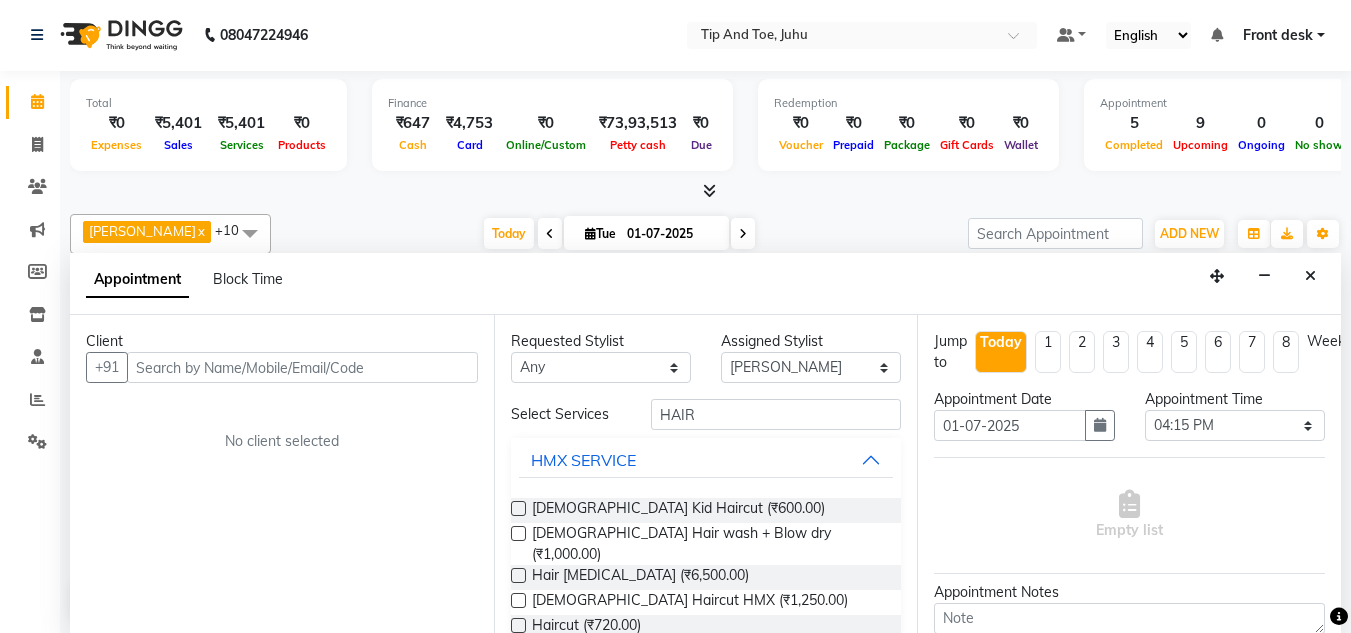 click at bounding box center [518, 625] 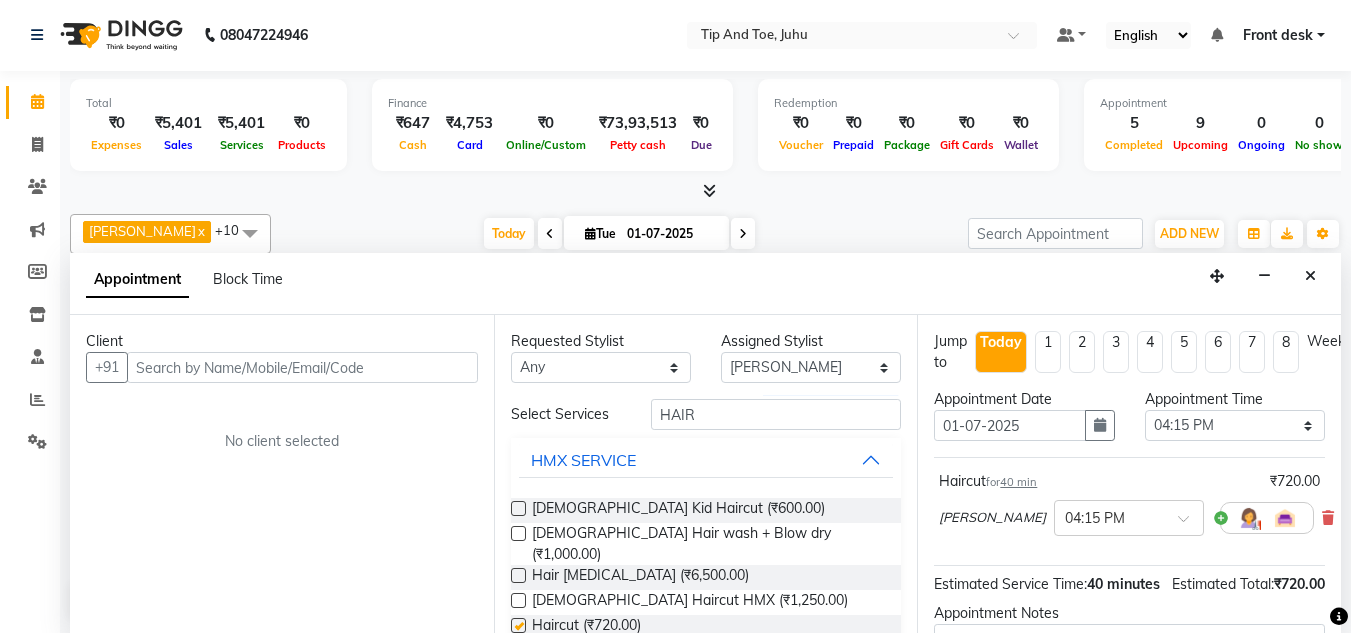 checkbox on "false" 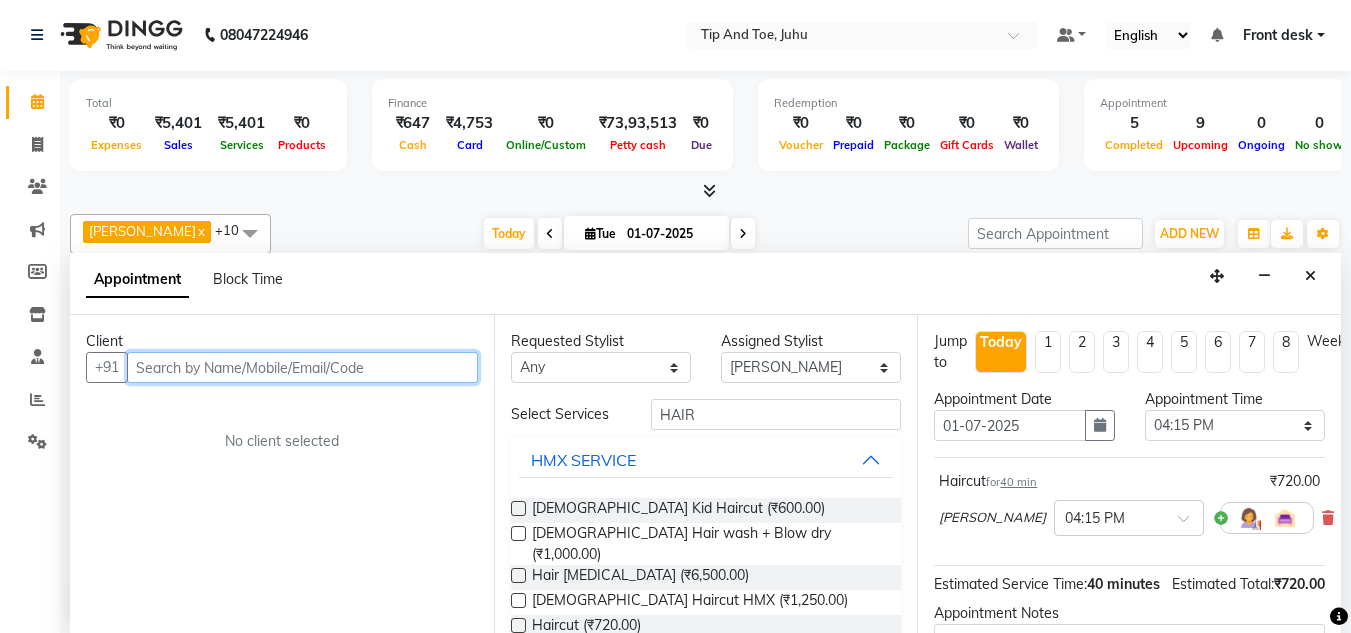 click at bounding box center [302, 367] 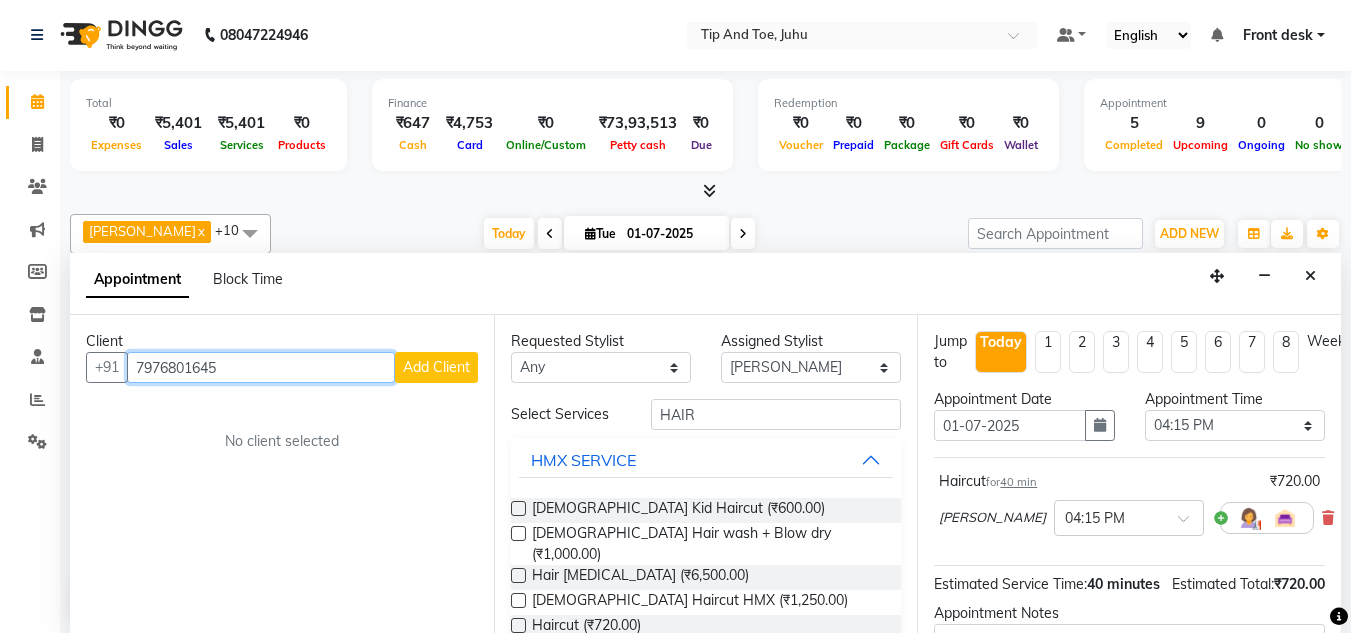 type on "7976801645" 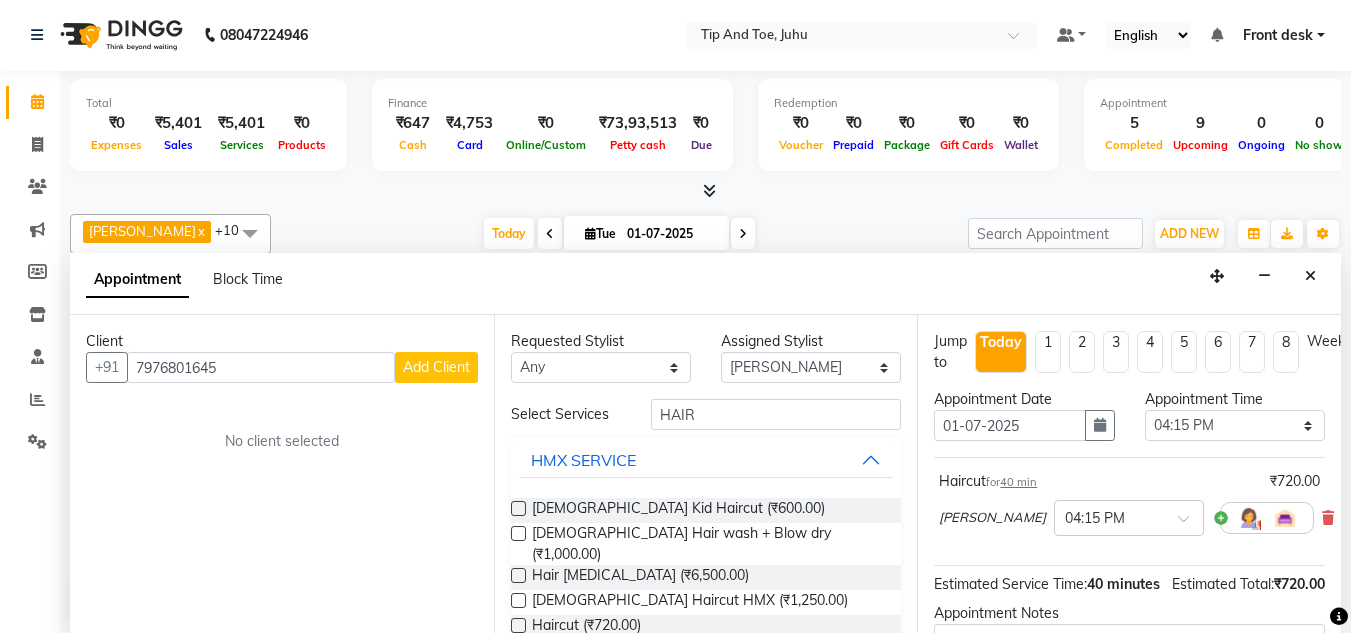 click on "Add Client" at bounding box center (436, 367) 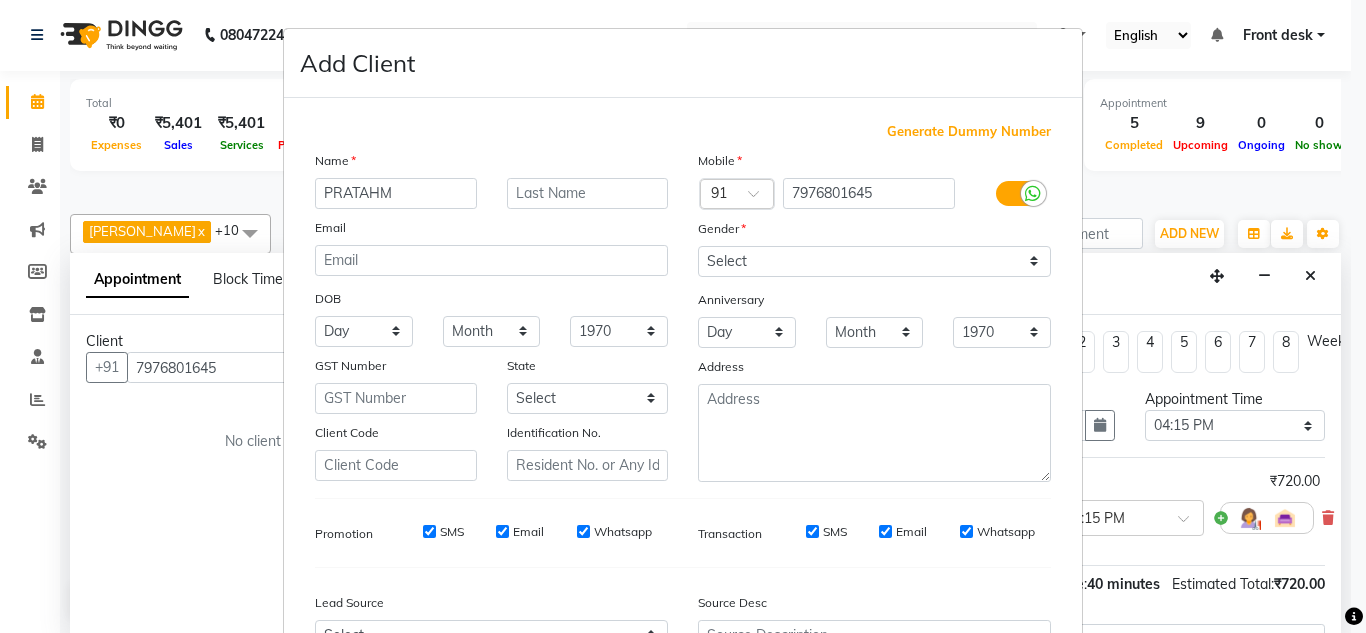 type on "PRATAHM" 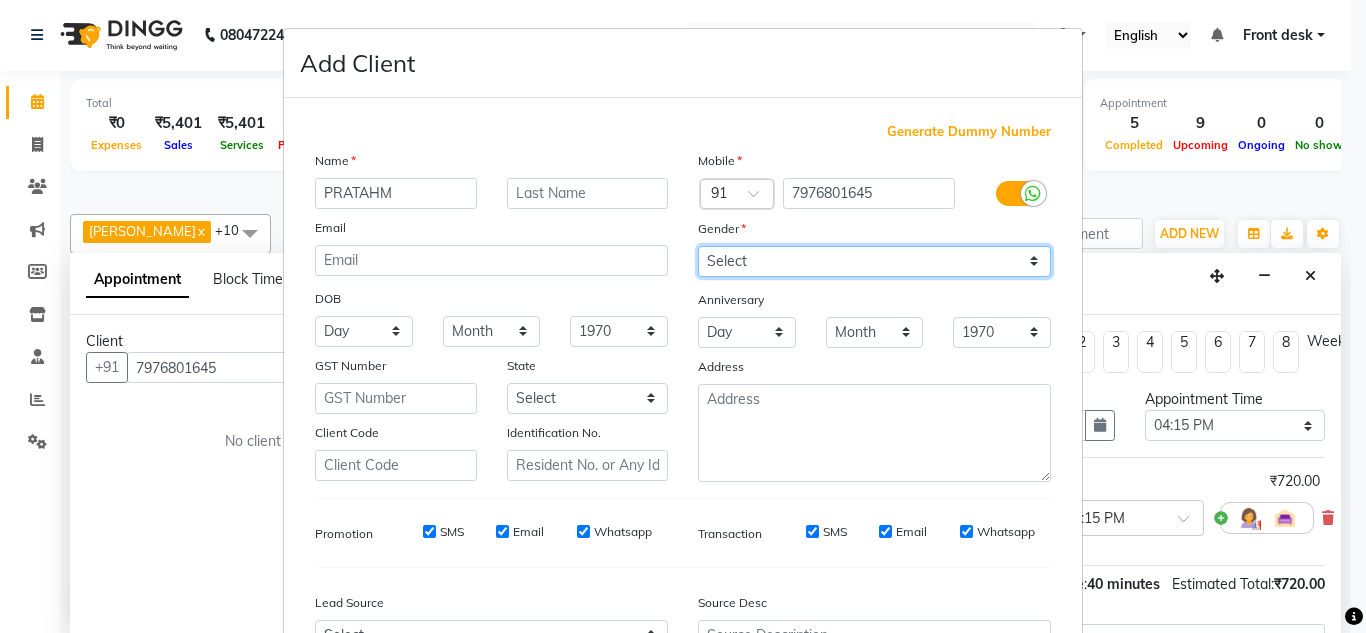 click on "Select Male Female Other Prefer Not To Say" at bounding box center (874, 261) 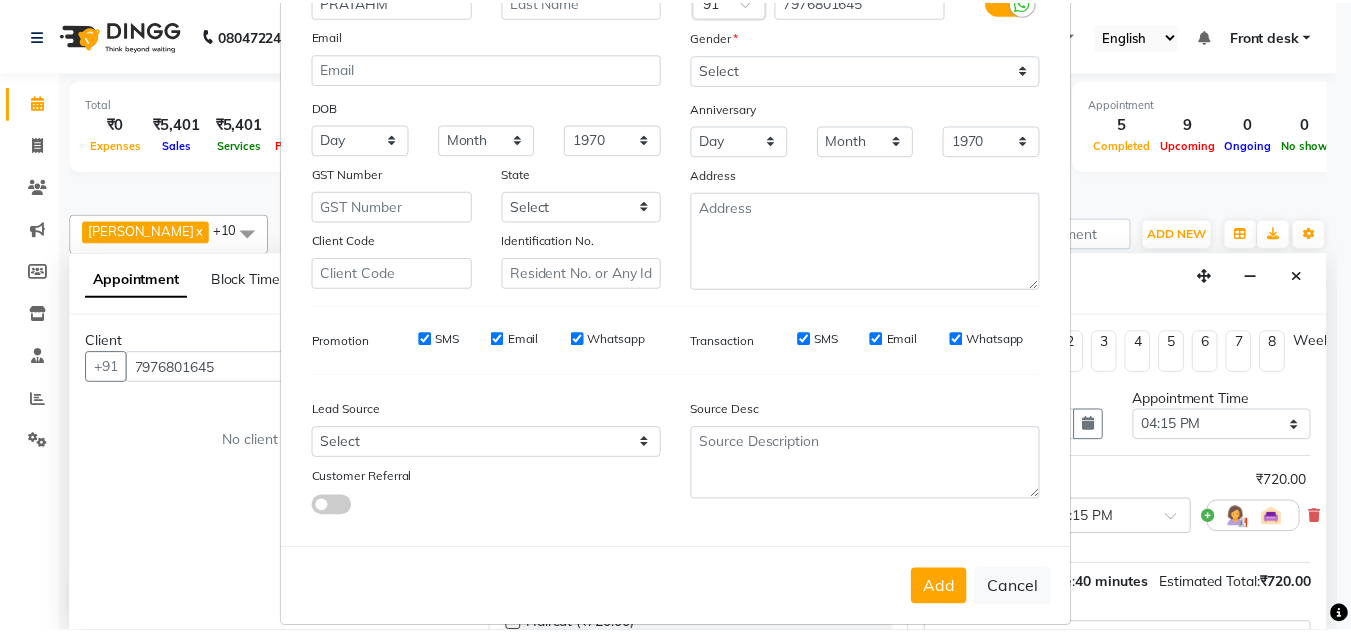 scroll, scrollTop: 216, scrollLeft: 0, axis: vertical 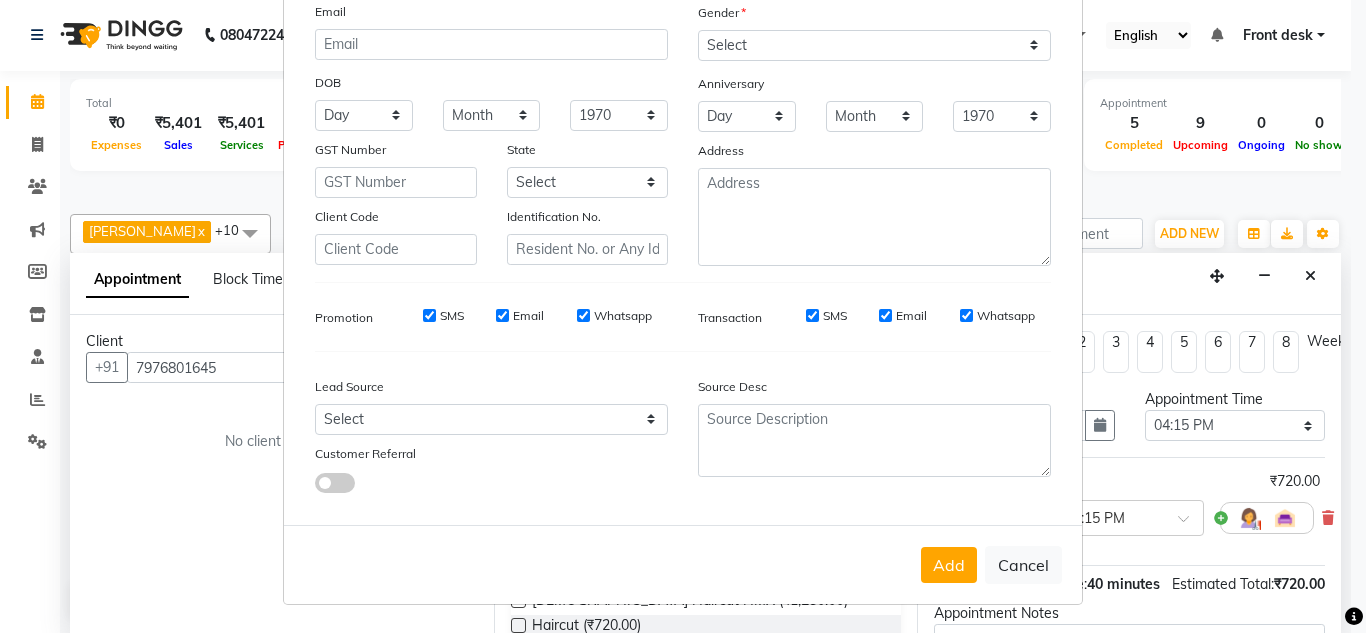 drag, startPoint x: 932, startPoint y: 564, endPoint x: 1183, endPoint y: 531, distance: 253.16003 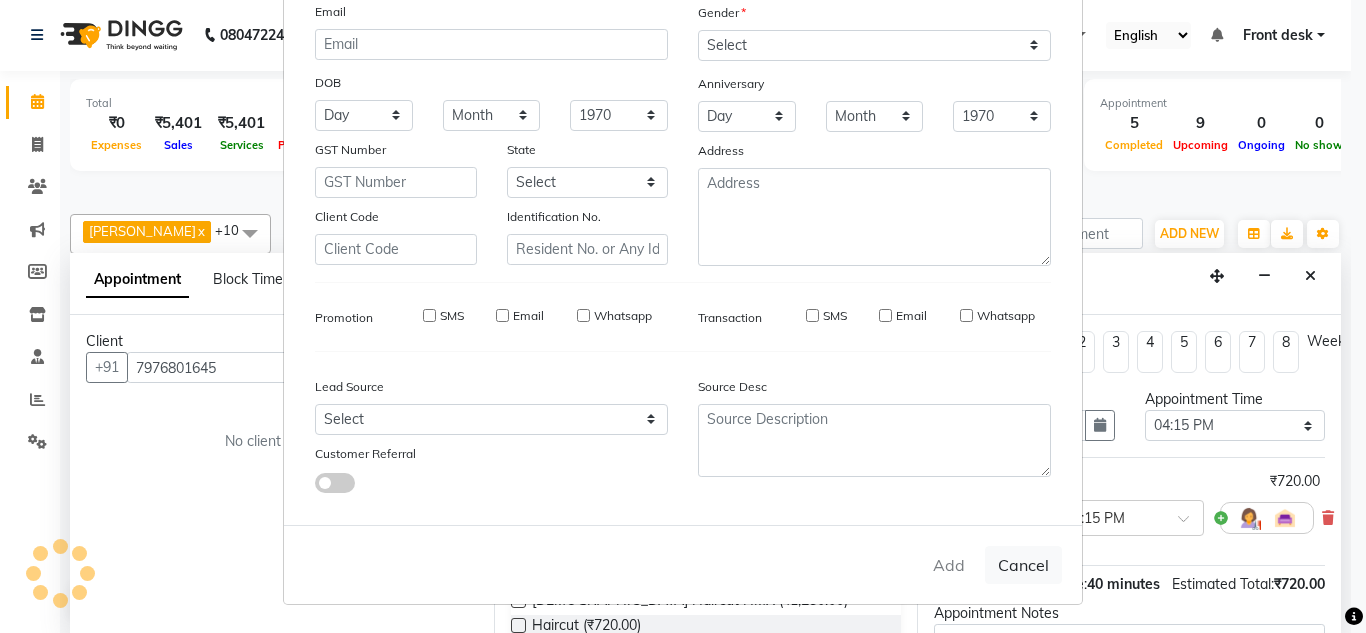 type 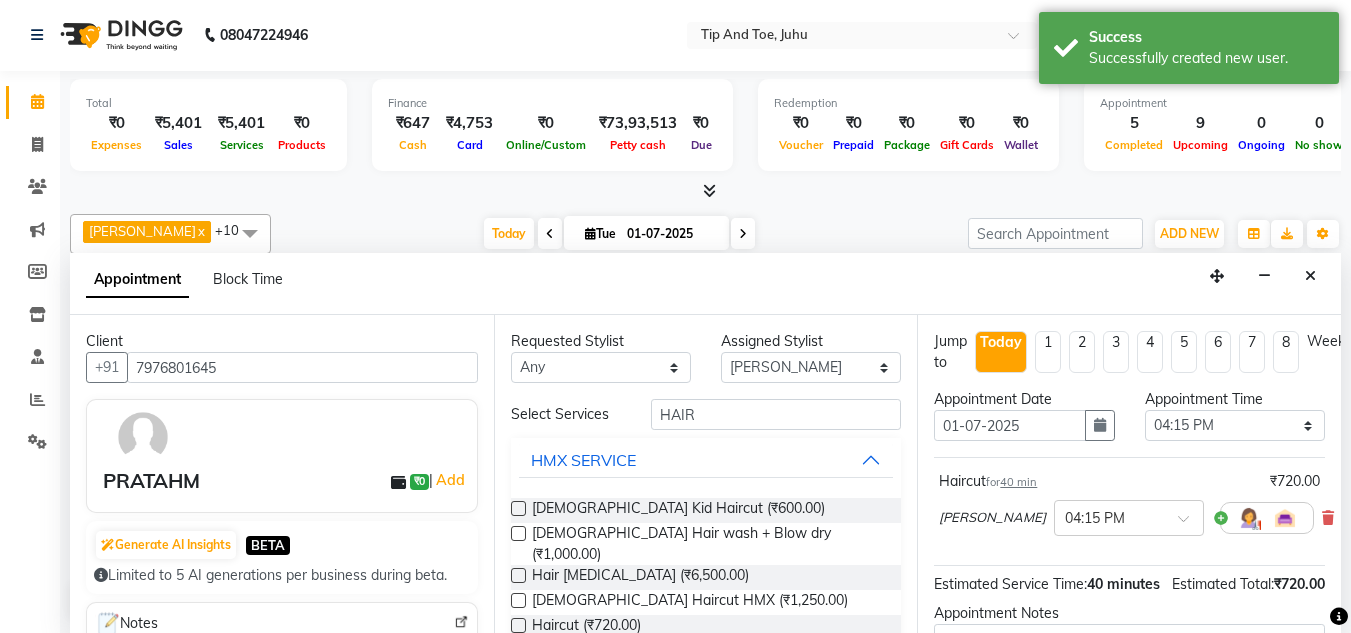scroll, scrollTop: 244, scrollLeft: 0, axis: vertical 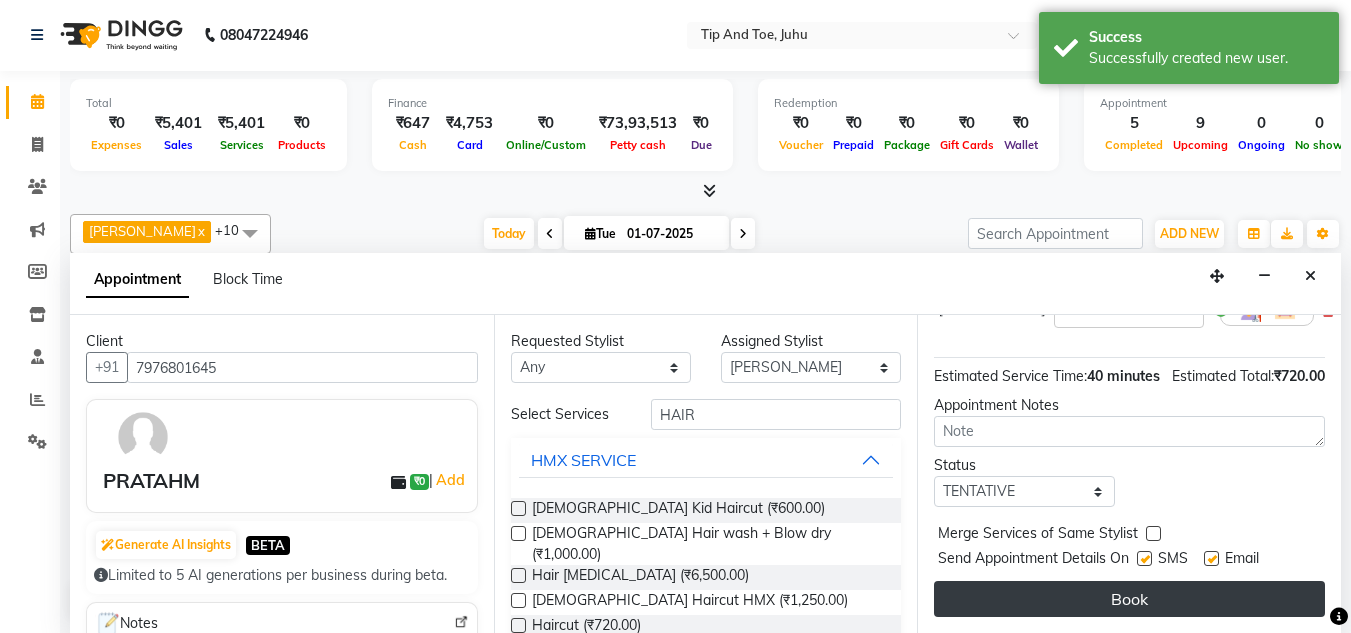 drag, startPoint x: 1204, startPoint y: 559, endPoint x: 1203, endPoint y: 569, distance: 10.049875 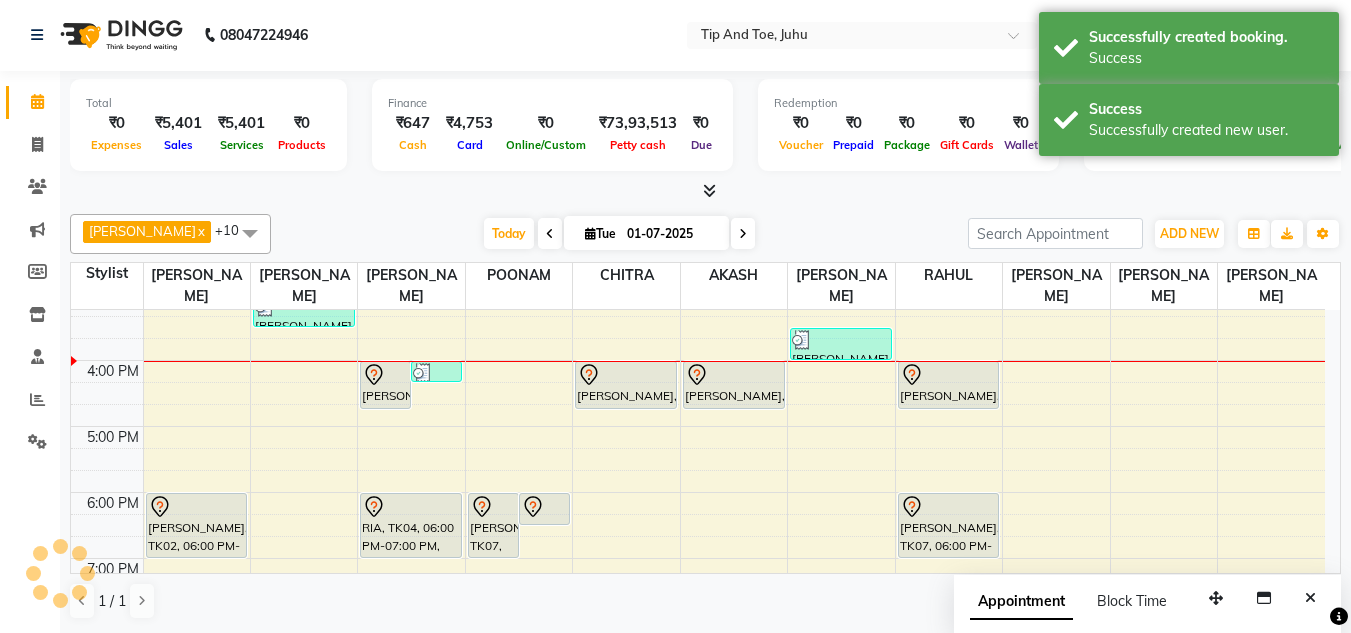 scroll, scrollTop: 0, scrollLeft: 0, axis: both 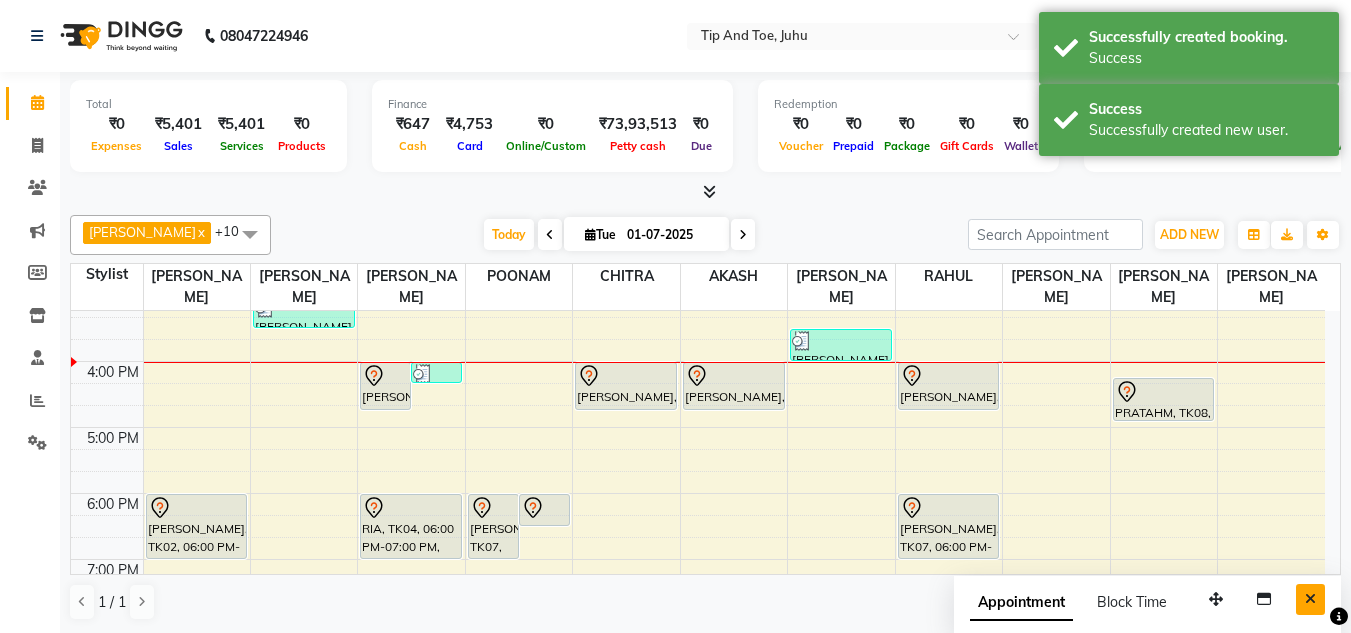 click at bounding box center [1310, 599] 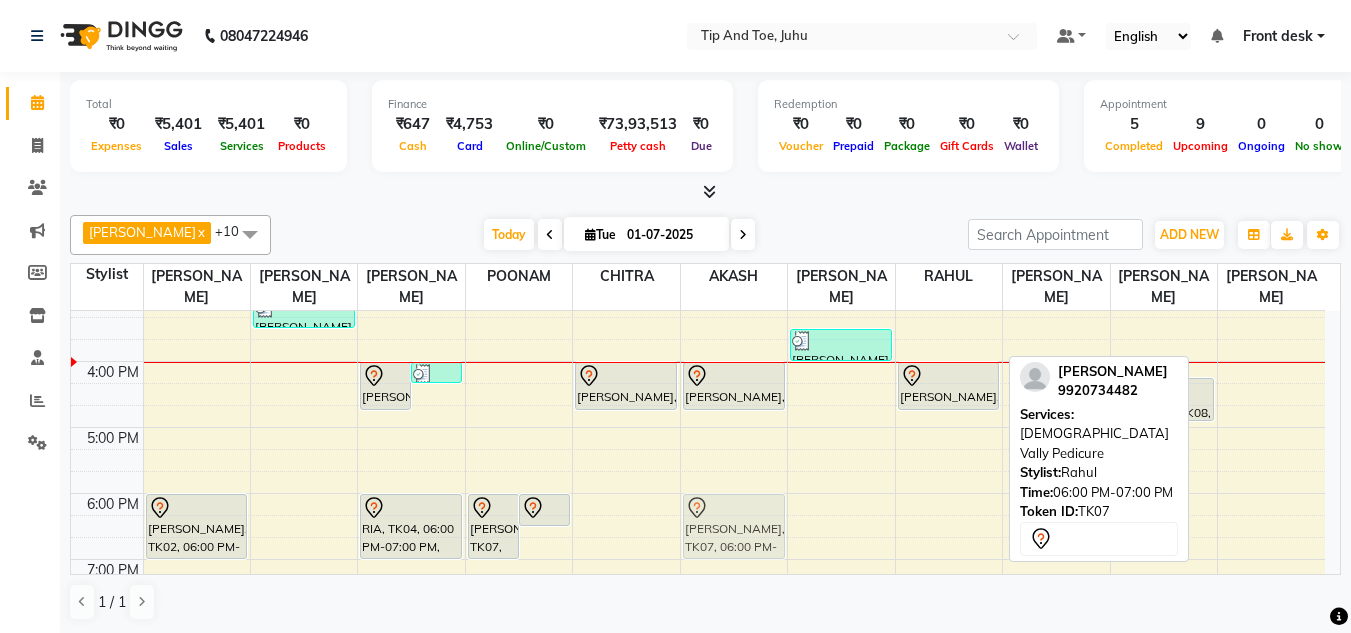 drag, startPoint x: 937, startPoint y: 496, endPoint x: 775, endPoint y: 497, distance: 162.00308 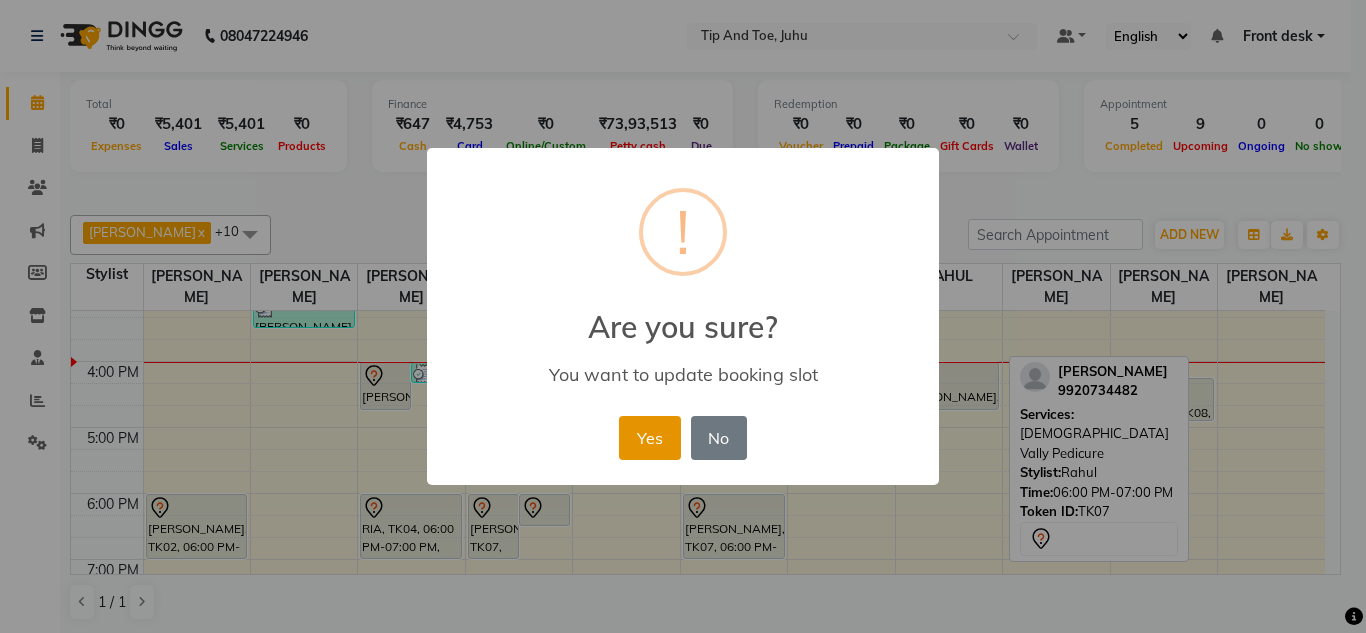 click on "Yes" at bounding box center [649, 438] 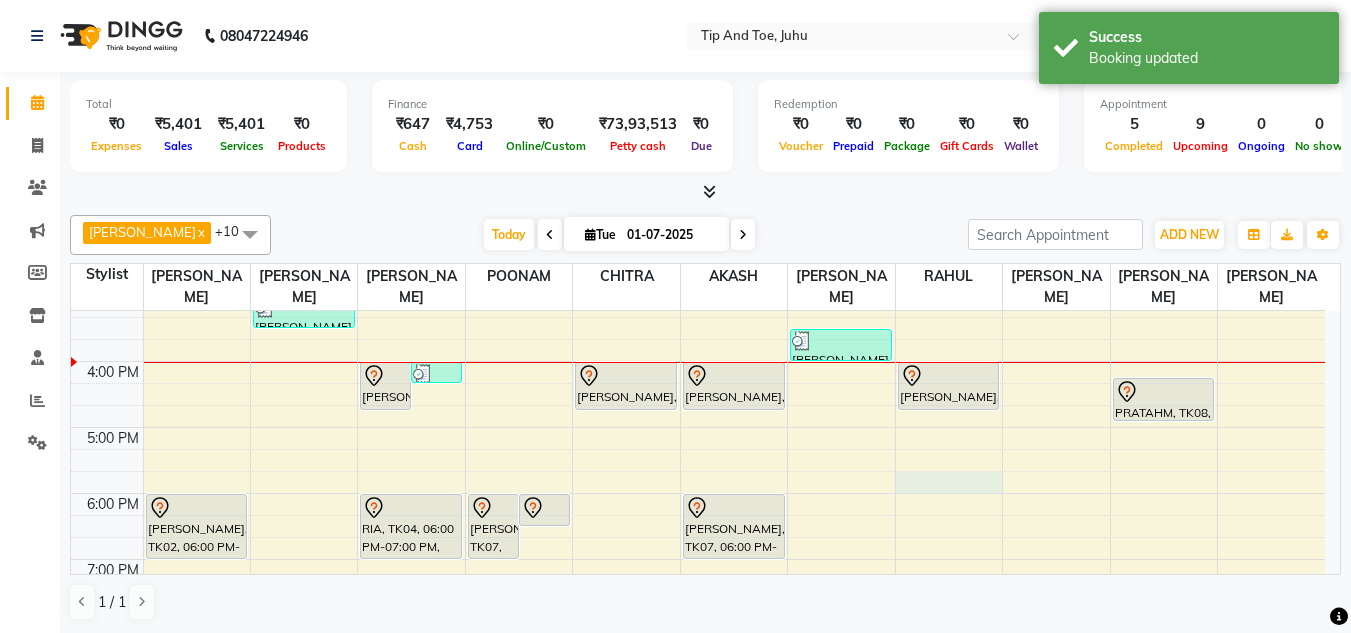 click on "8:00 AM 9:00 AM 10:00 AM 11:00 AM 12:00 PM 1:00 PM 2:00 PM 3:00 PM 4:00 PM 5:00 PM 6:00 PM 7:00 PM 8:00 PM             MANYA, TK02, 06:00 PM-07:00 PM, Natural Acrylic Nail Set     Pooja Mehta, TK01, 03:00 PM-03:30 PM, Permanent Gel Polish             Riddhima Doshi, TK06, 04:00 PM-04:45 PM, Essential Manicure w Scrub     Pooja Mehta, TK01, 04:00 PM-04:20 PM, Application of Nail Polish             RIA, TK04, 06:00 PM-07:00 PM, Natural Acrylic Nail Set             Yashasvi Jain, TK07, 06:00 PM-07:00 PM, Acrylic Nail Re-fills             Yashasvi Jain, TK07, 06:00 PM-06:30 PM, Permanent Gel Polish             Riddhima Doshi, TK06, 04:00 PM-04:45 PM, Essential Manicure w Scrub             Riddhima Doshi, TK06, 04:00 PM-04:45 PM, Essential Pedicure w Scrub             Yashasvi Jain, TK07, 06:00 PM-07:00 PM, Vedic Vally Pedicure     Pooja Mehta, TK01, 03:30 PM-04:00 PM, Nail Cut File & Polish             Riddhima Doshi, TK06, 04:00 PM-04:45 PM, Essential Pedicure w Scrub" at bounding box center [698, 262] 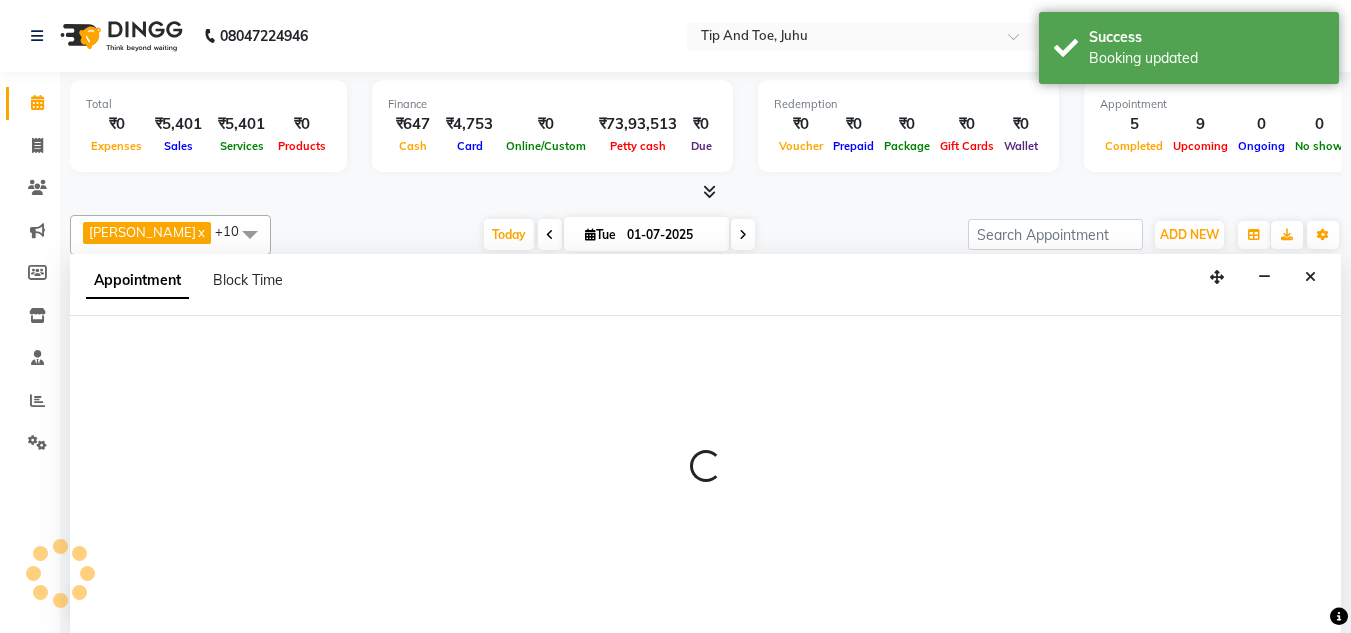 scroll, scrollTop: 1, scrollLeft: 0, axis: vertical 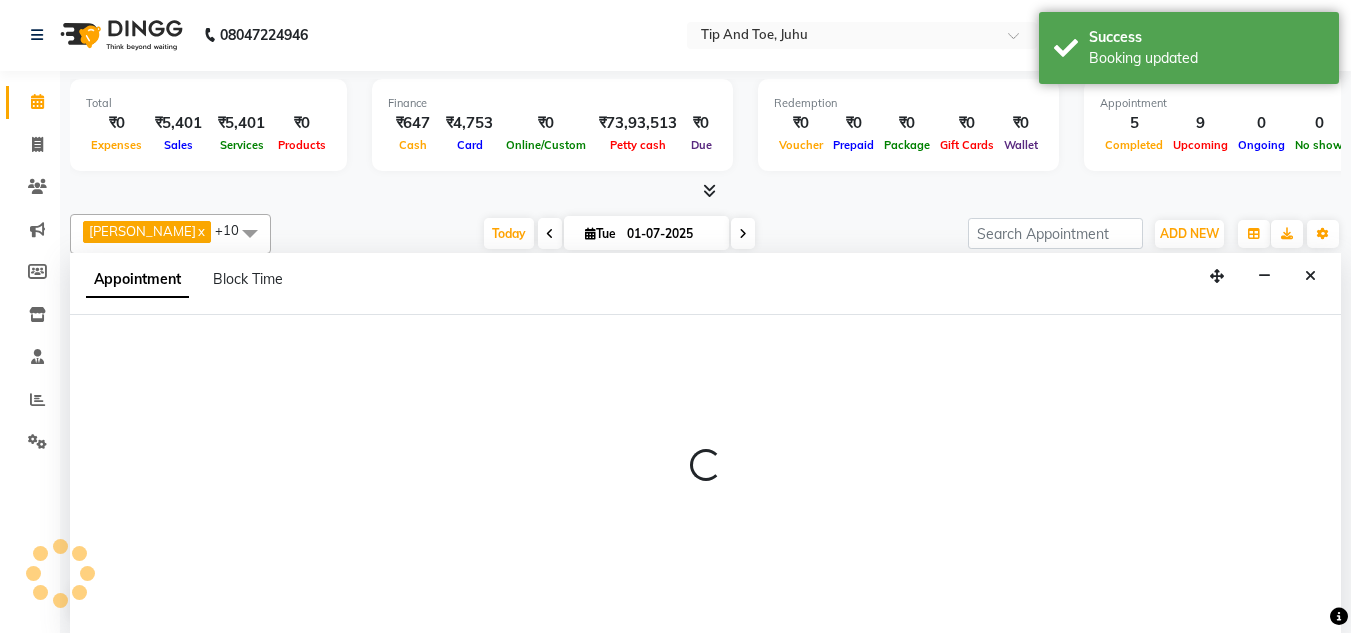 select on "37635" 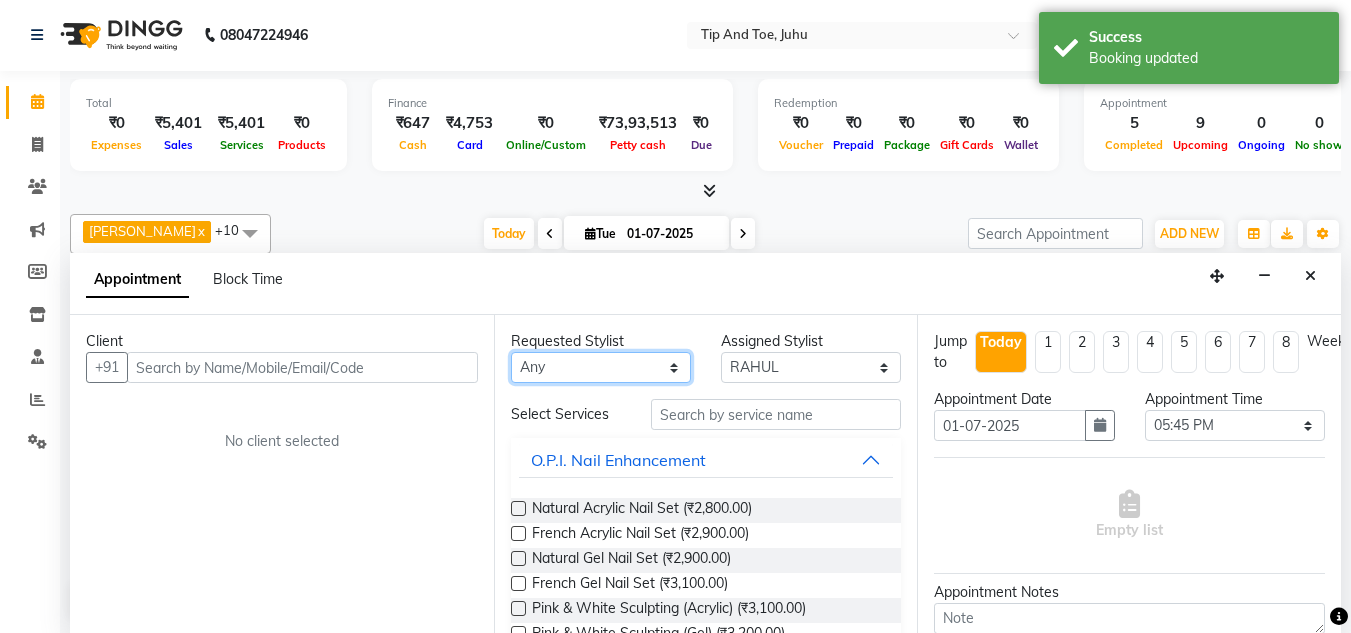 click on "Any ABIK  ACHAN AJAY UTKAR AKASH AKSHATA ARBAZ BABU BILAL CHITRA DANISH DHANSHREE KEISHEEN KUMAR NIKHIL POONAM RAHUL RICHION SADHNA SANJAY MAMA VINITA" at bounding box center (601, 367) 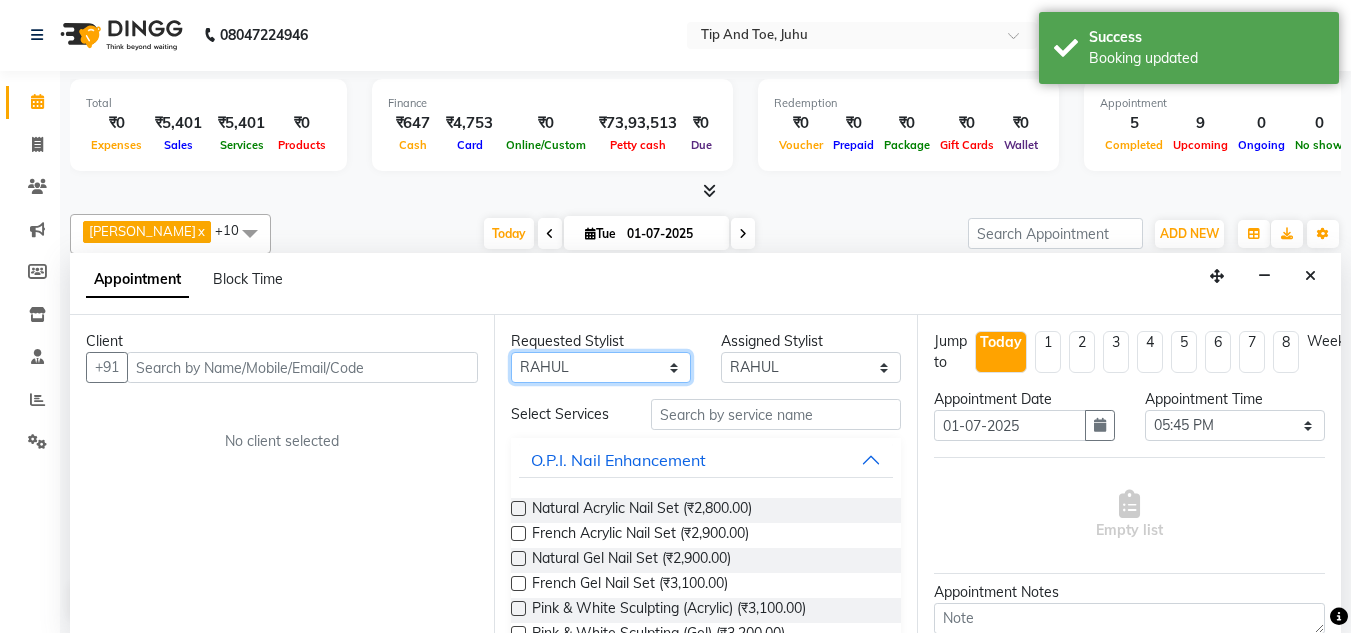 click on "Any ABIK  ACHAN AJAY UTKAR AKASH AKSHATA ARBAZ BABU BILAL CHITRA DANISH DHANSHREE KEISHEEN KUMAR NIKHIL POONAM RAHUL RICHION SADHNA SANJAY MAMA VINITA" at bounding box center [601, 367] 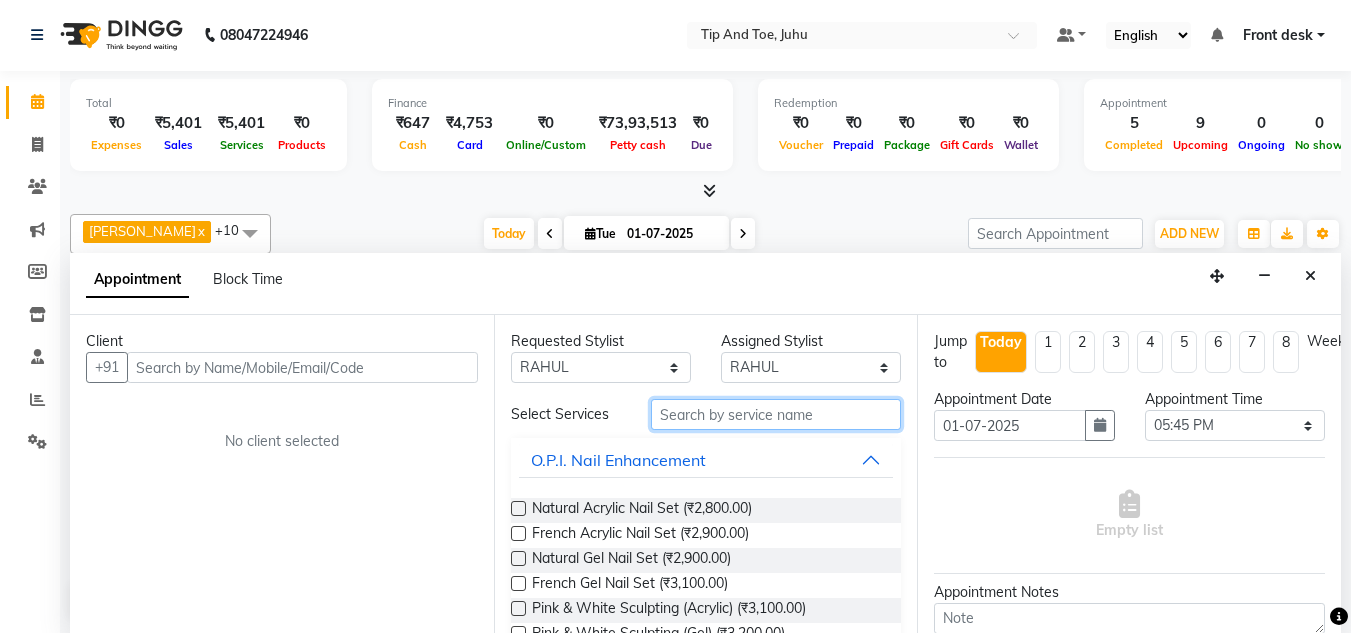 click at bounding box center (776, 414) 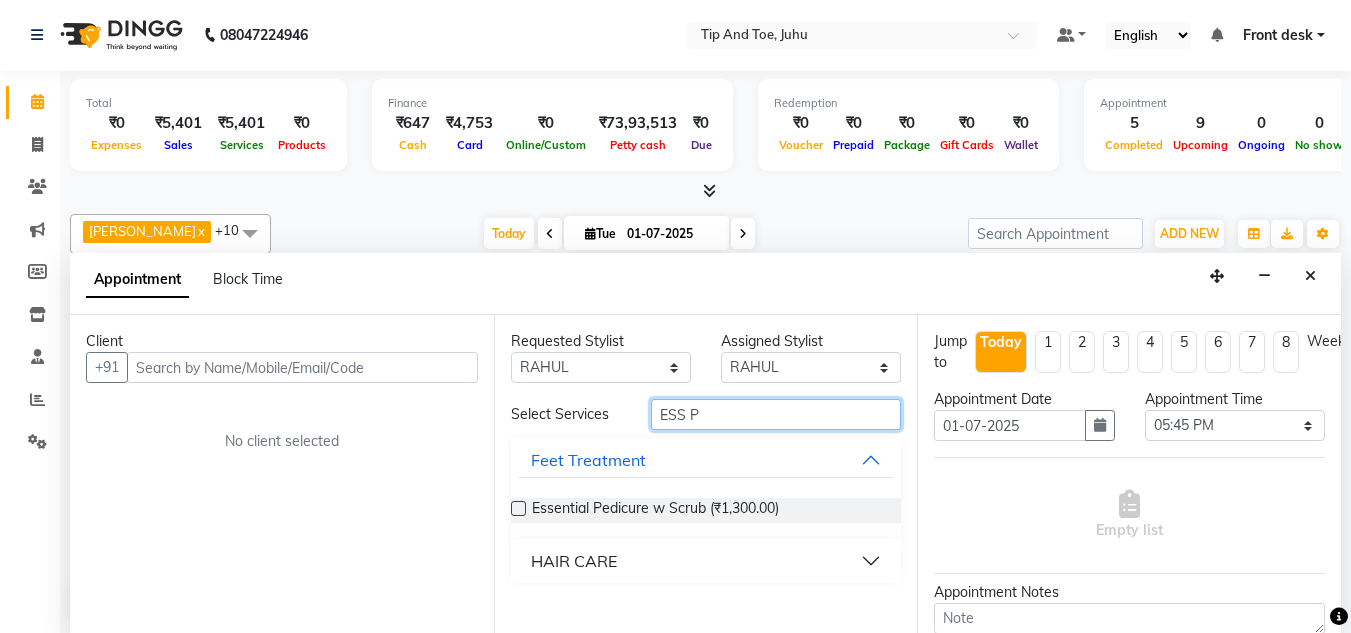 type on "ESS P" 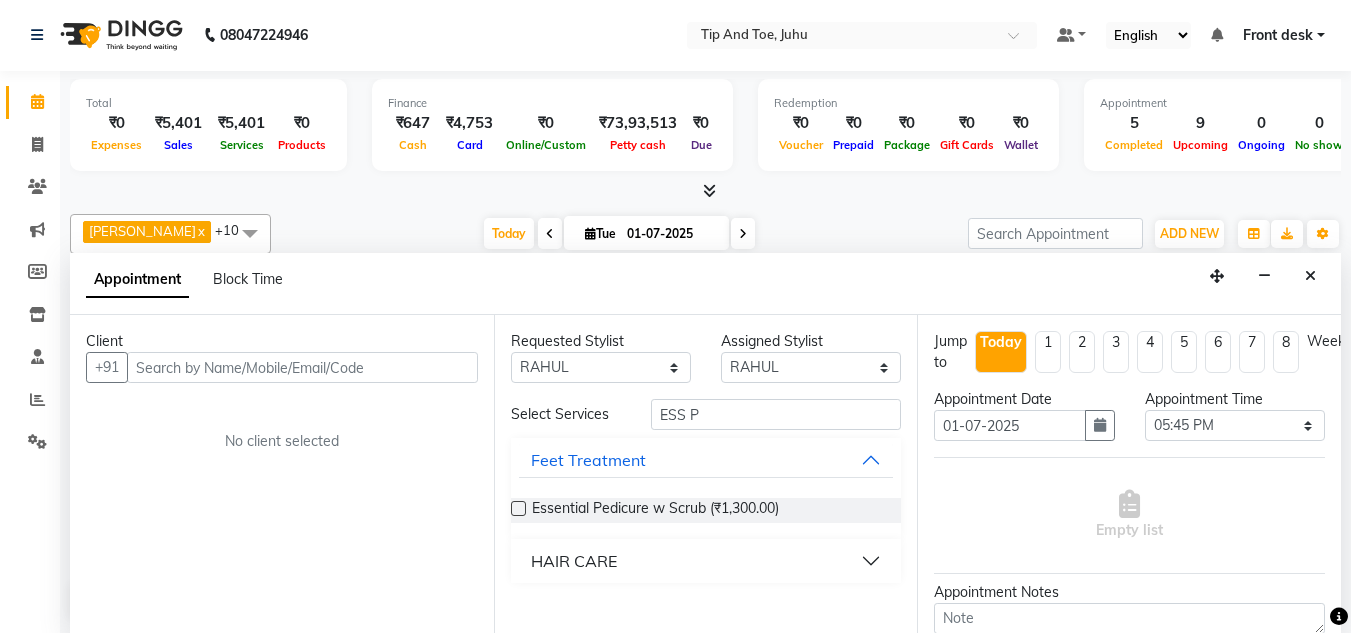 click at bounding box center (518, 508) 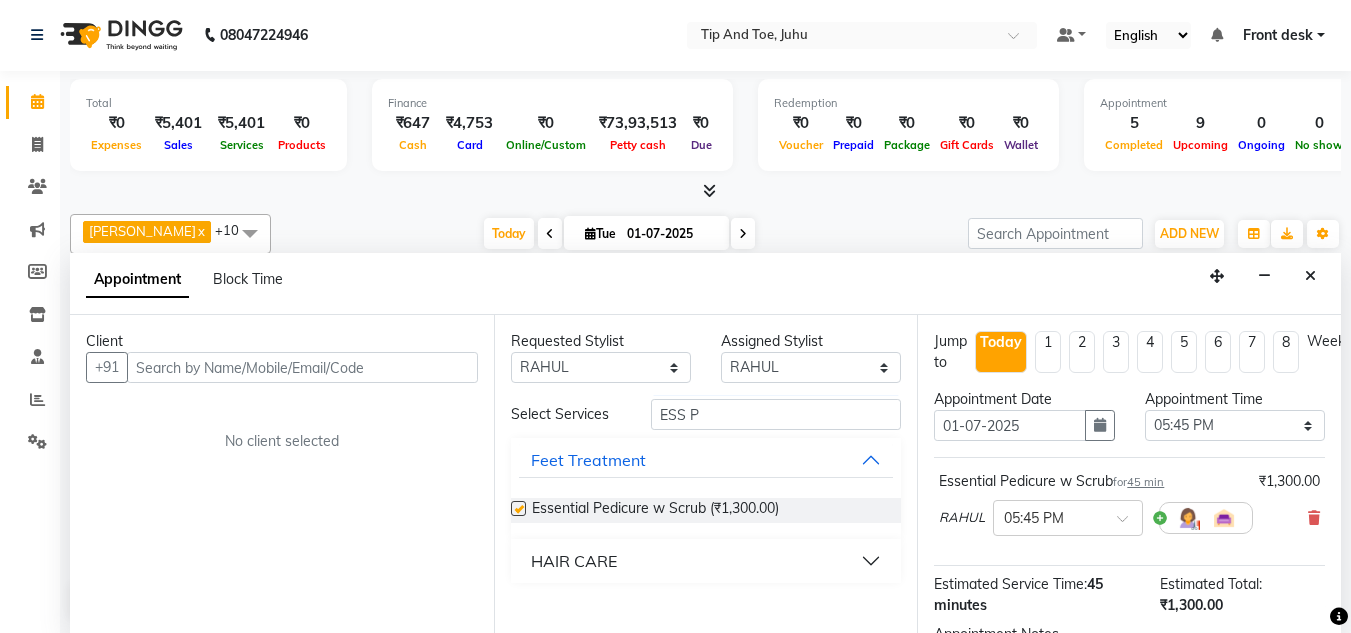checkbox on "false" 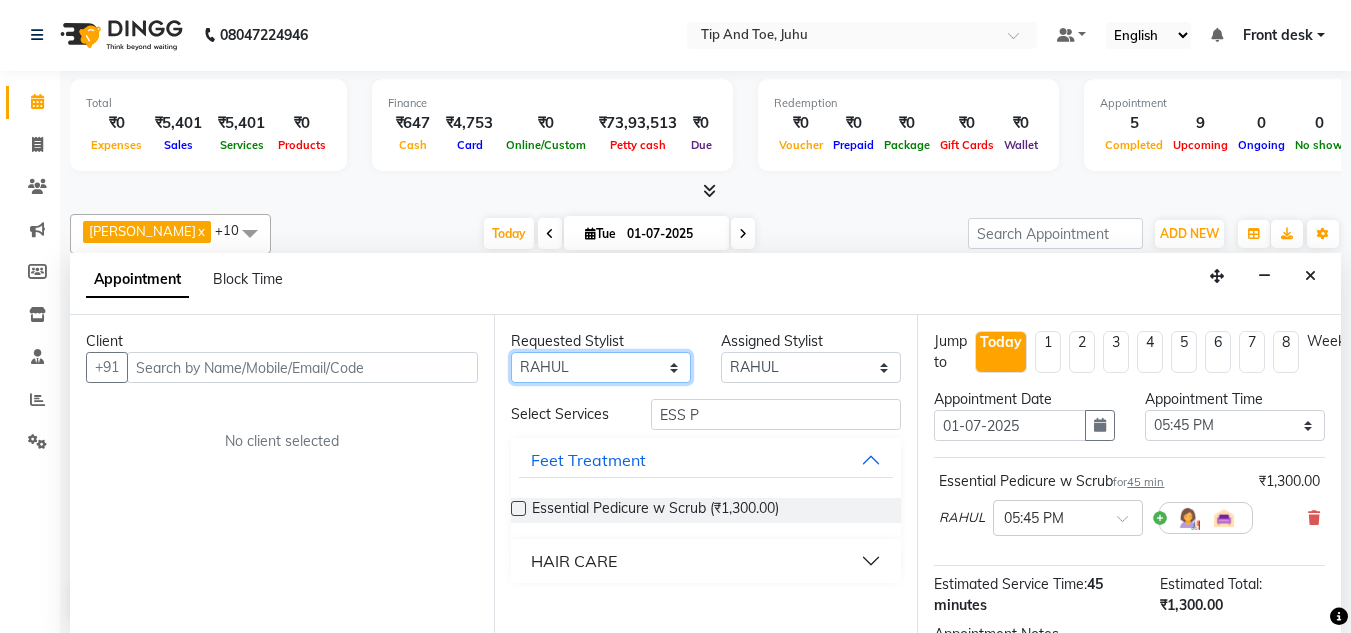 click on "Any ABIK  ACHAN AJAY UTKAR AKASH AKSHATA ARBAZ BABU BILAL CHITRA DANISH DHANSHREE KEISHEEN KUMAR NIKHIL POONAM RAHUL RICHION SADHNA SANJAY MAMA VINITA" at bounding box center (601, 367) 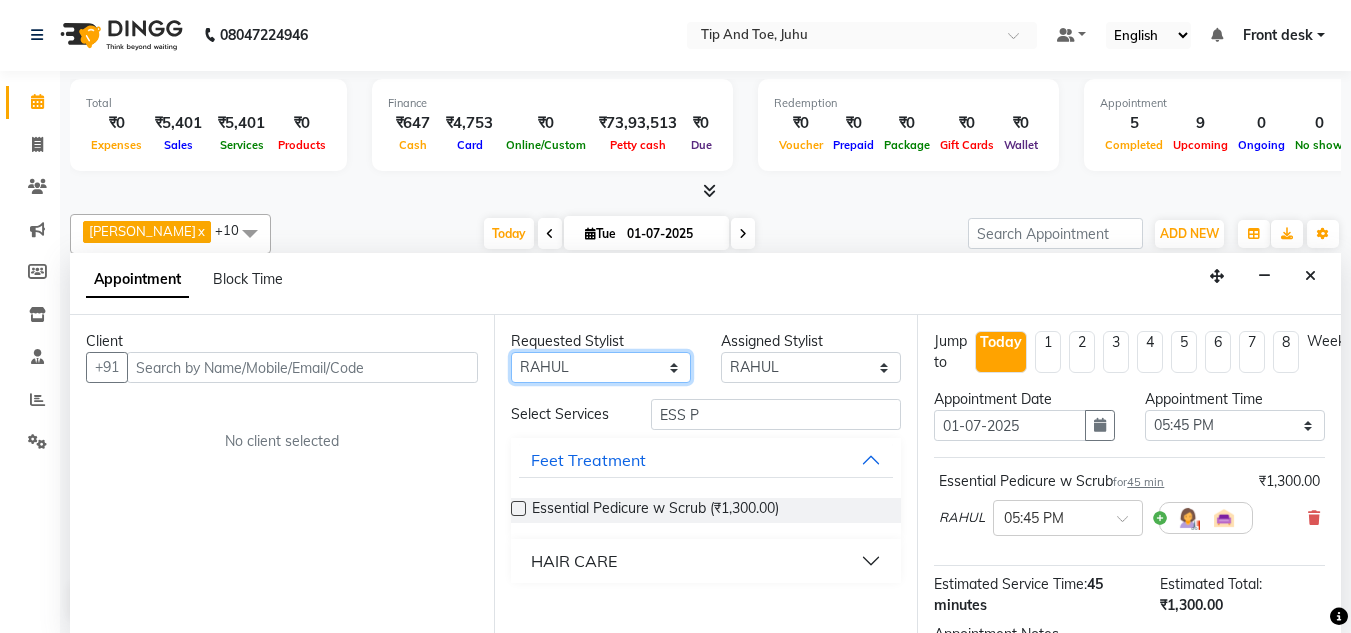 select on "79309" 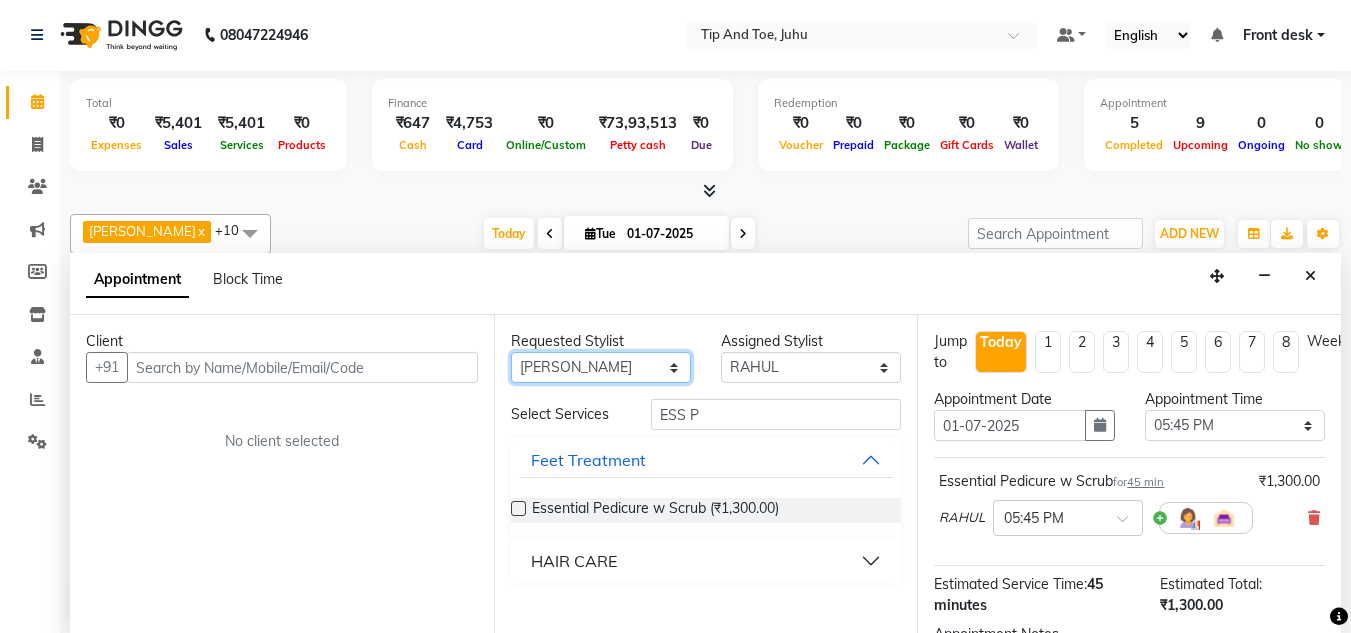 click on "Any ABIK  ACHAN AJAY UTKAR AKASH AKSHATA ARBAZ BABU BILAL CHITRA DANISH DHANSHREE KEISHEEN KUMAR NIKHIL POONAM RAHUL RICHION SADHNA SANJAY MAMA VINITA" at bounding box center [601, 367] 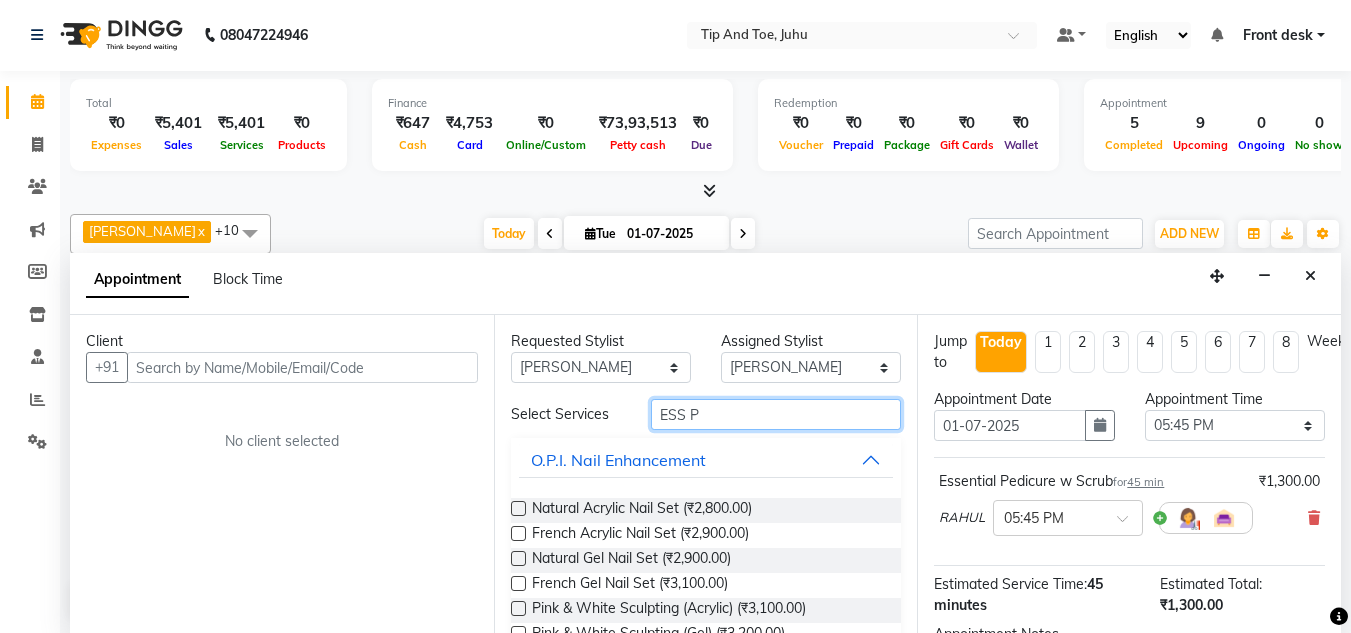 click on "ESS P" at bounding box center [776, 414] 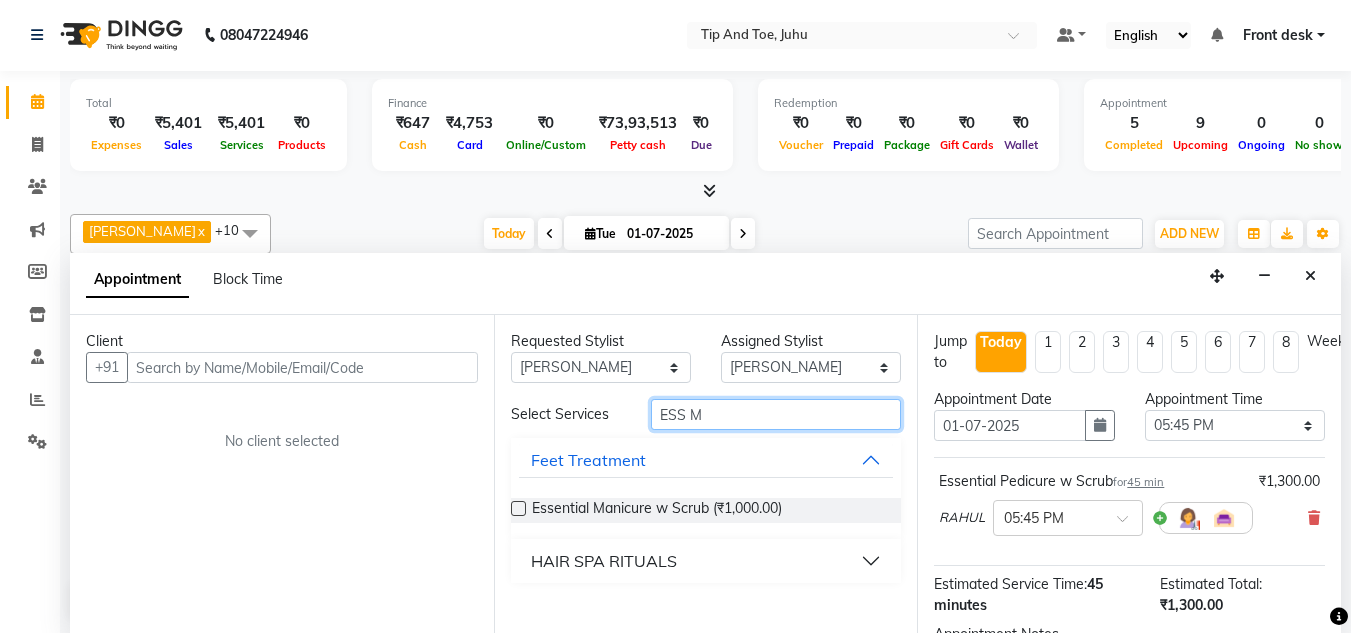 type on "ESS M" 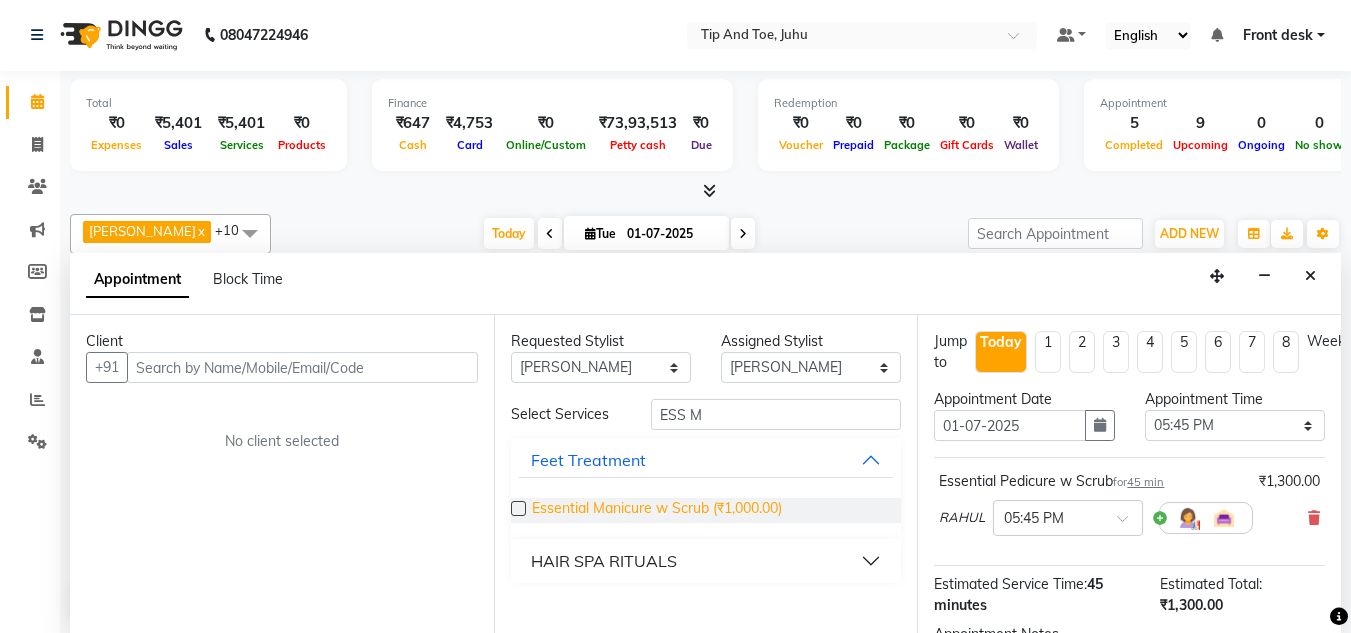 drag, startPoint x: 519, startPoint y: 509, endPoint x: 554, endPoint y: 511, distance: 35.057095 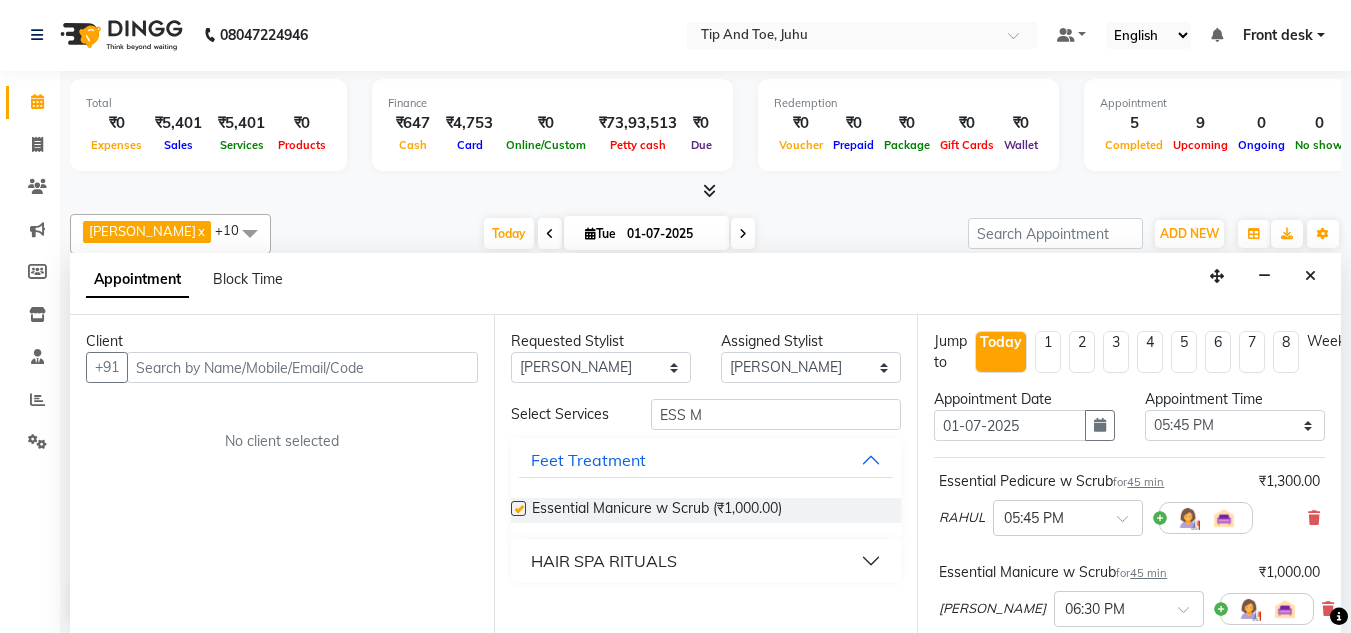 checkbox on "false" 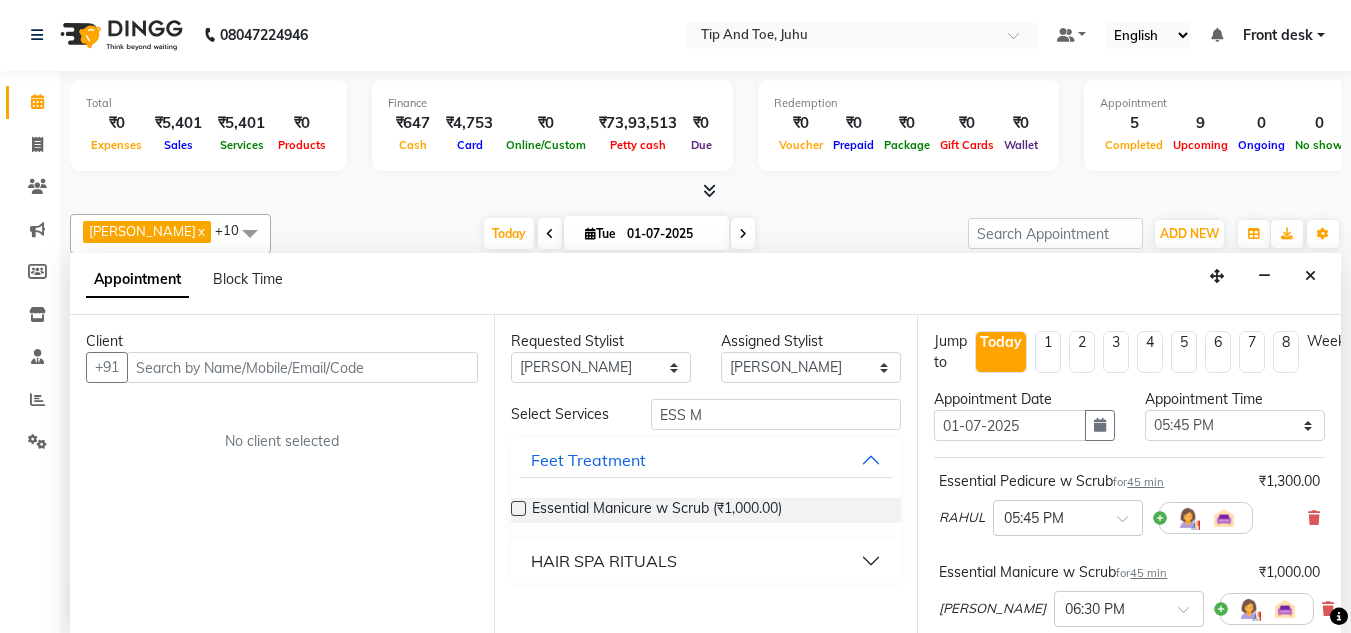 scroll, scrollTop: 100, scrollLeft: 0, axis: vertical 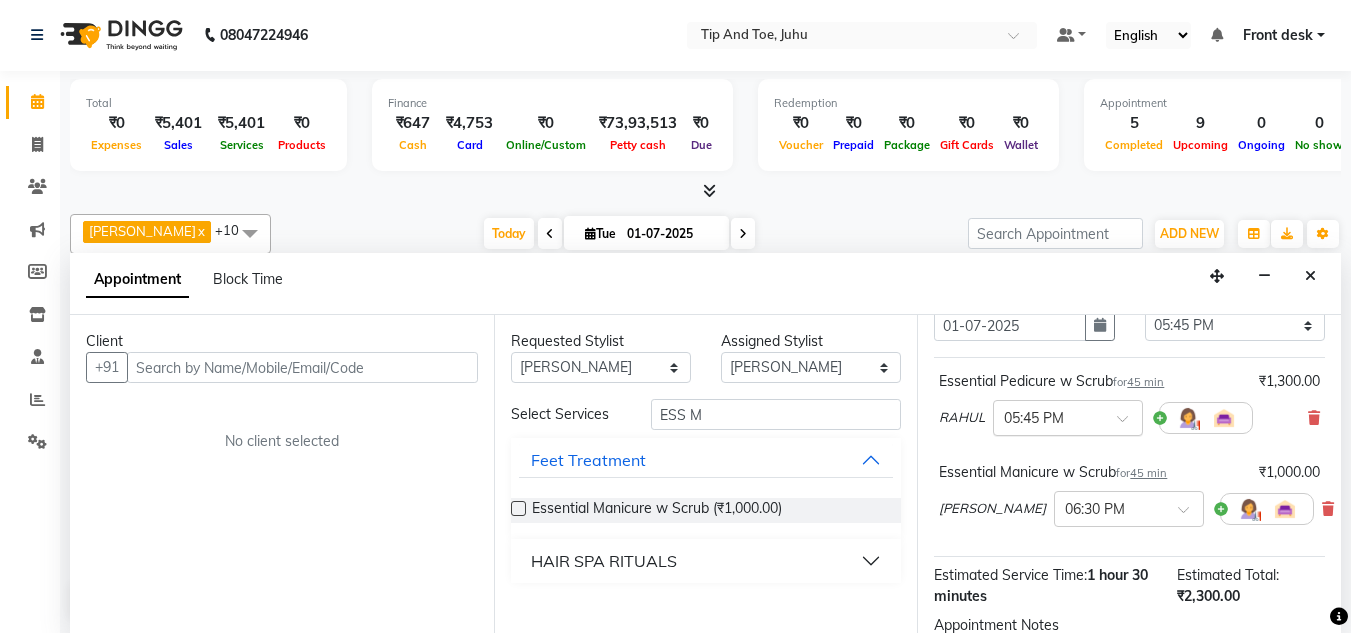 click at bounding box center [1068, 416] 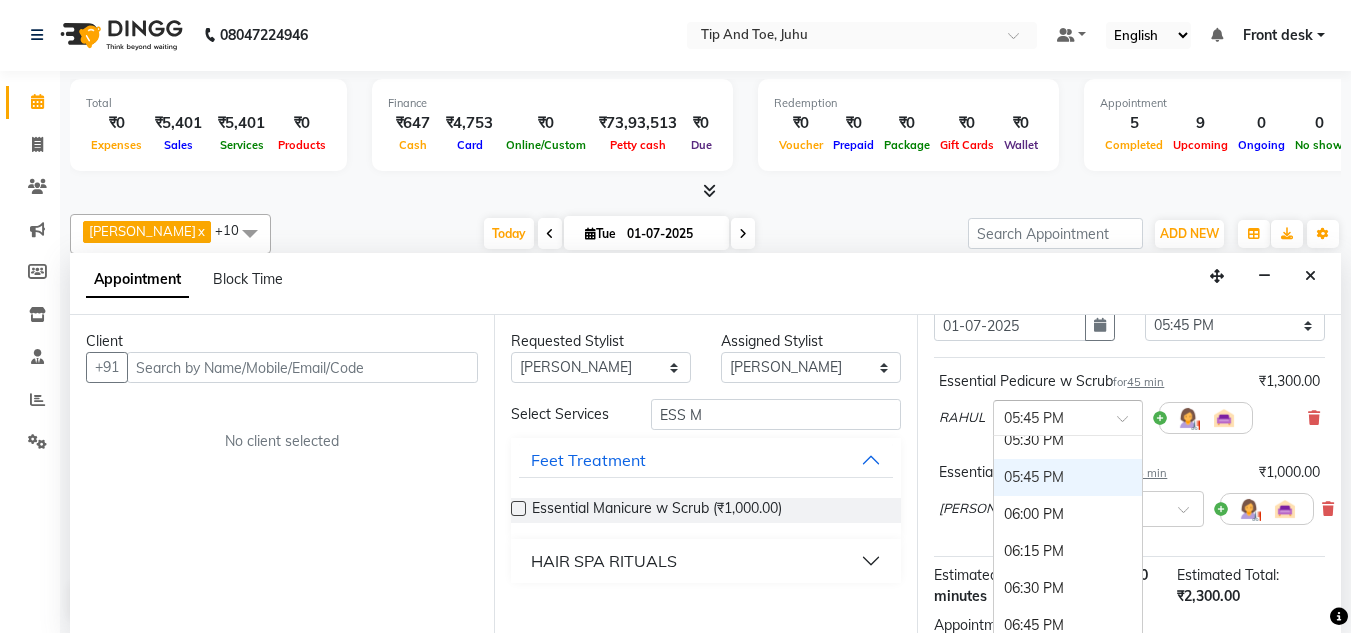 scroll, scrollTop: 1261, scrollLeft: 0, axis: vertical 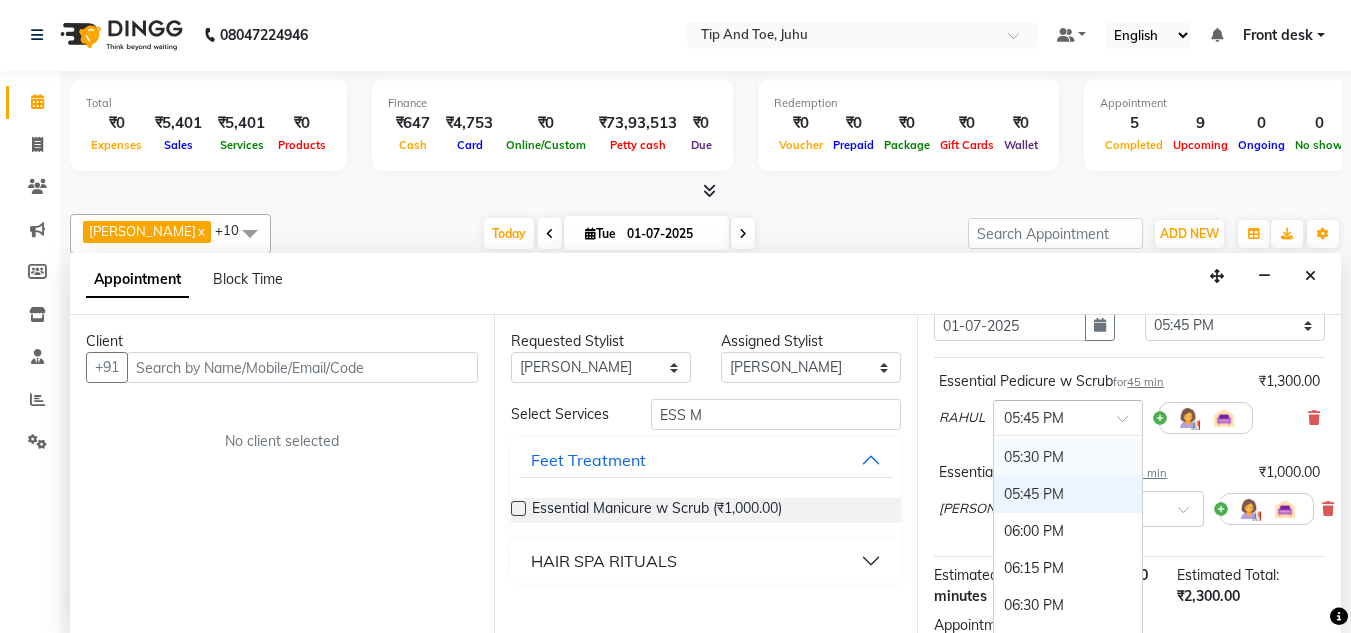 click on "05:30 PM" at bounding box center (1068, 457) 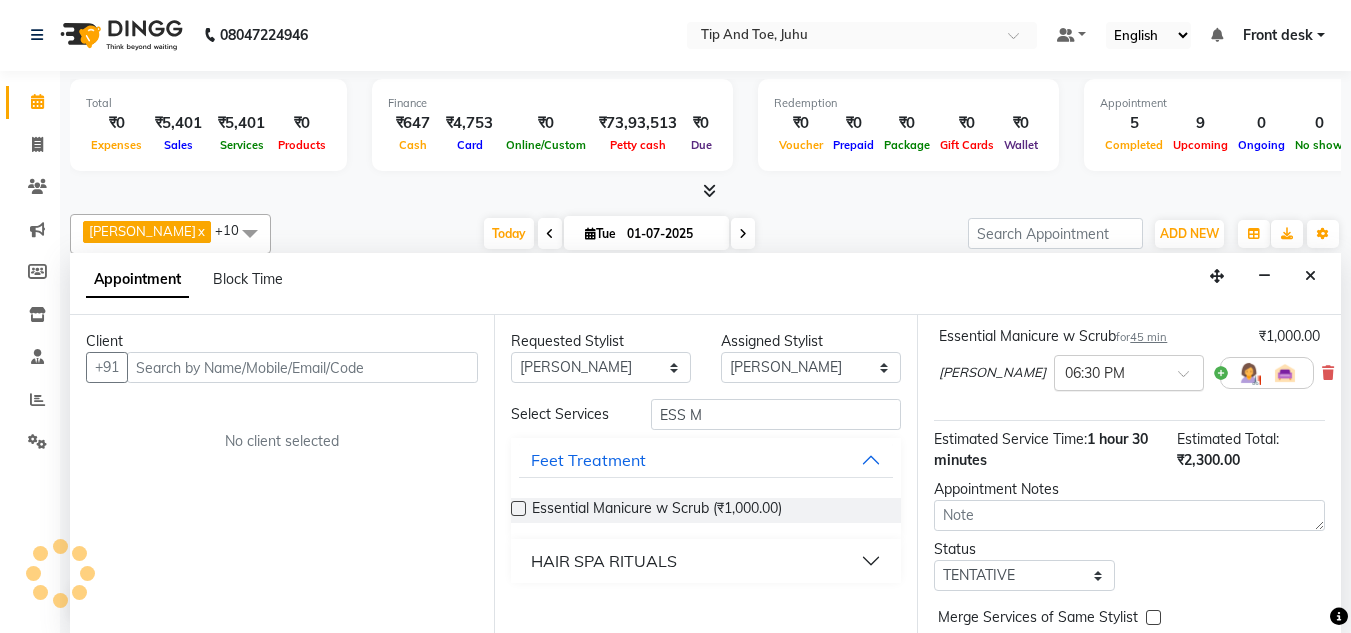 scroll, scrollTop: 200, scrollLeft: 0, axis: vertical 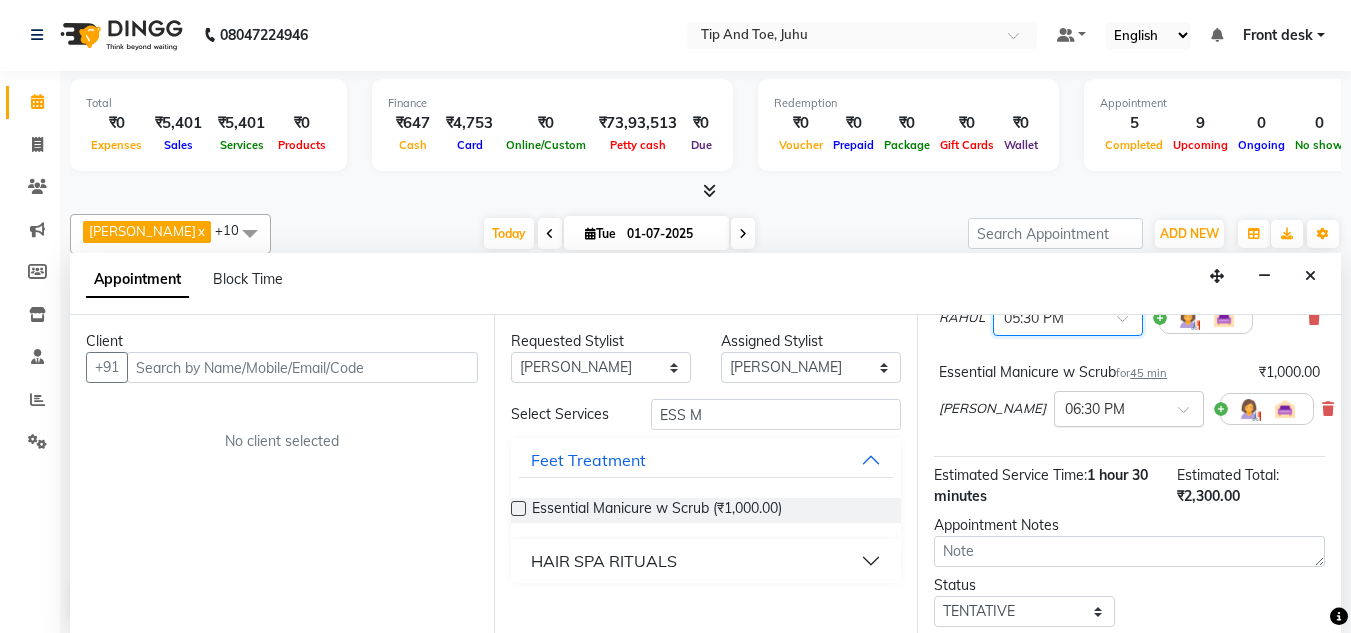 click at bounding box center (1190, 415) 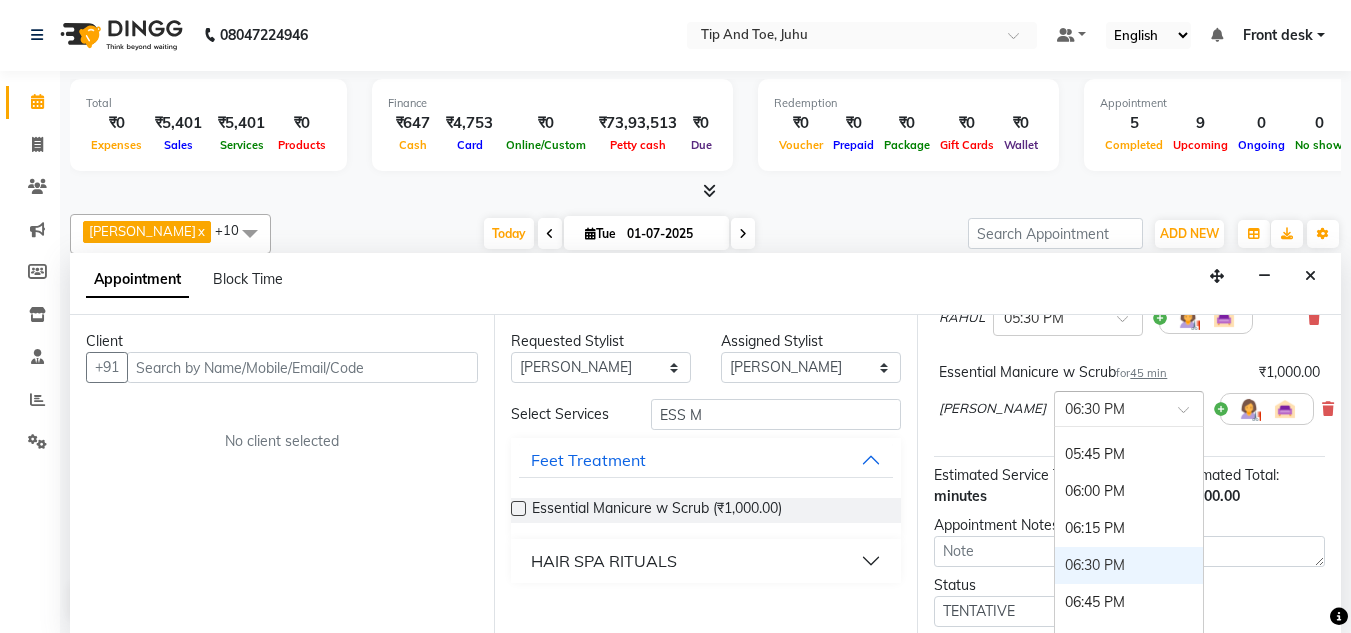 scroll, scrollTop: 1250, scrollLeft: 0, axis: vertical 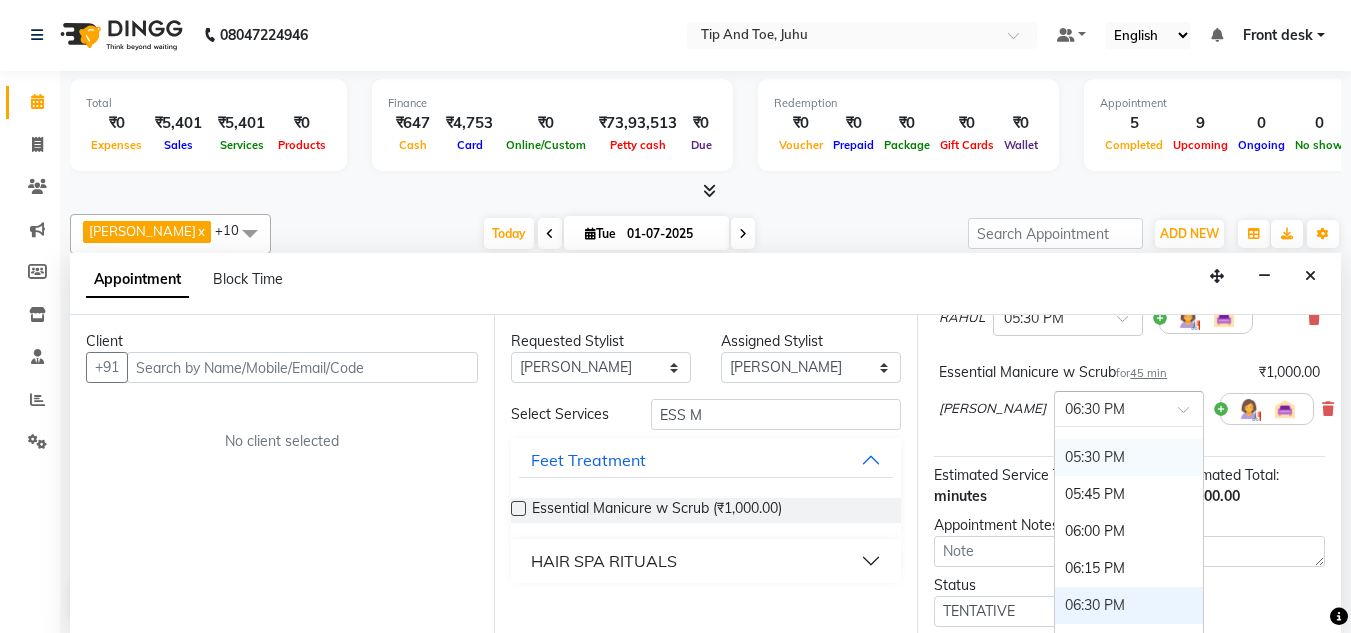 click on "05:30 PM" at bounding box center [1129, 457] 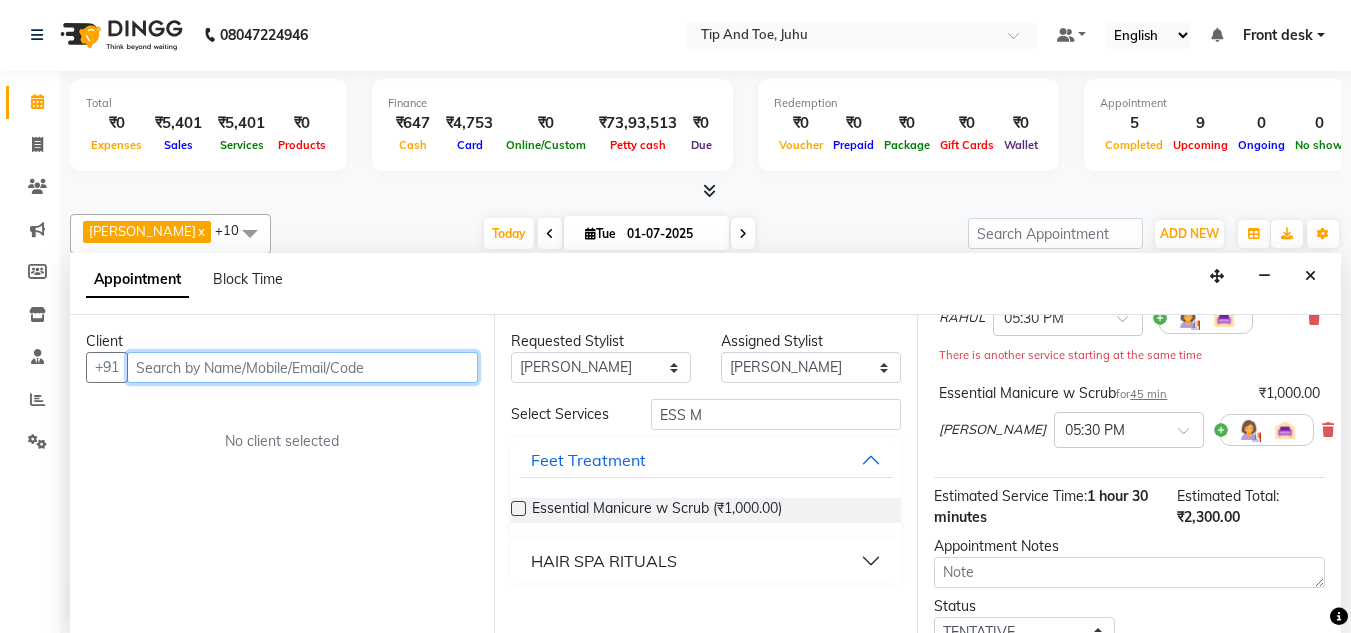 click at bounding box center [302, 367] 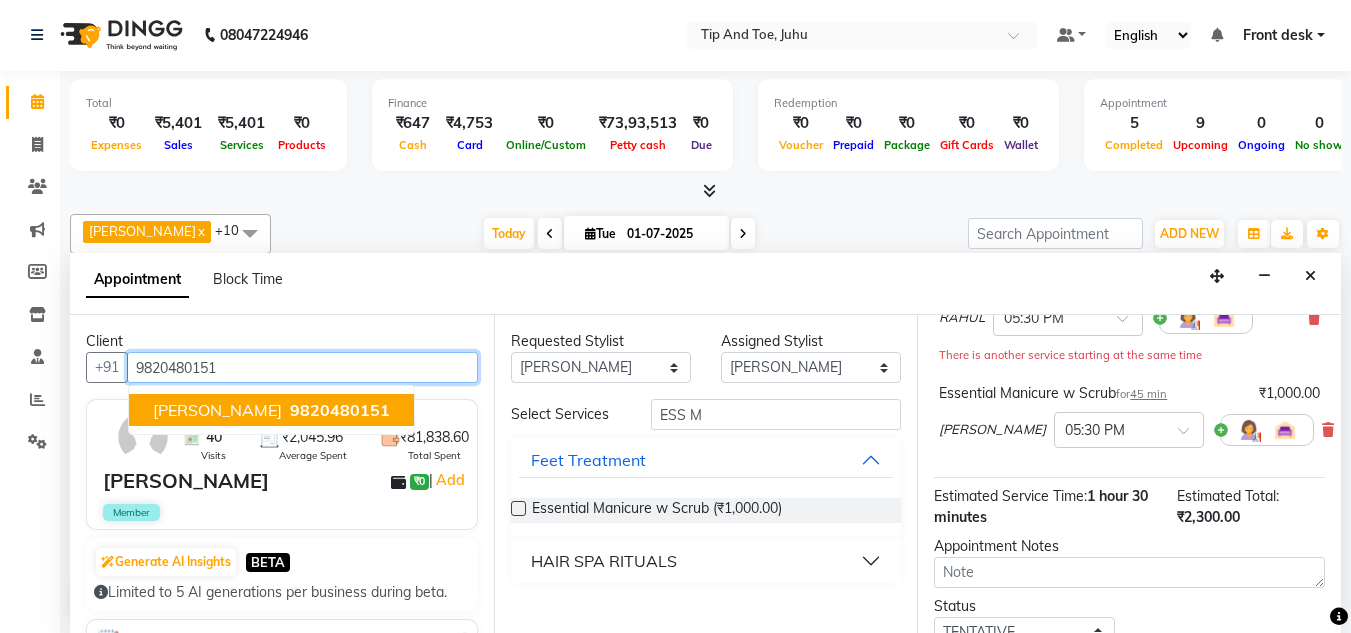 click on "CHIRAG Dewan   9820480151" at bounding box center (271, 410) 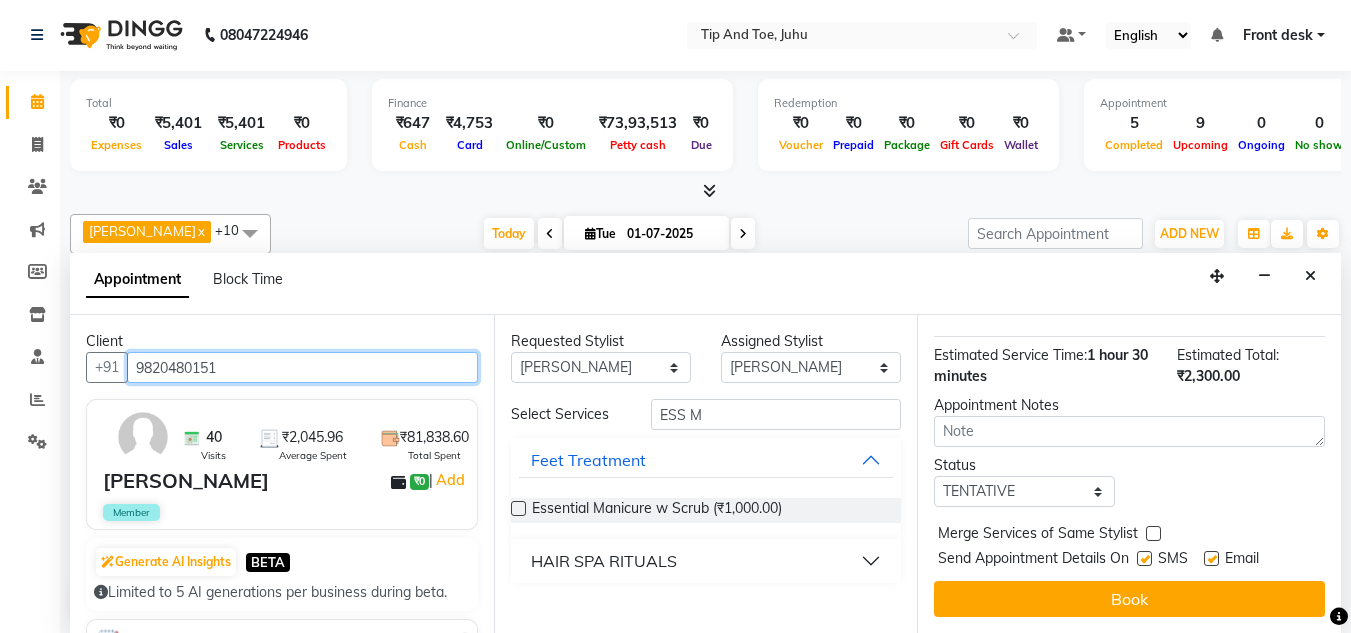 scroll, scrollTop: 359, scrollLeft: 0, axis: vertical 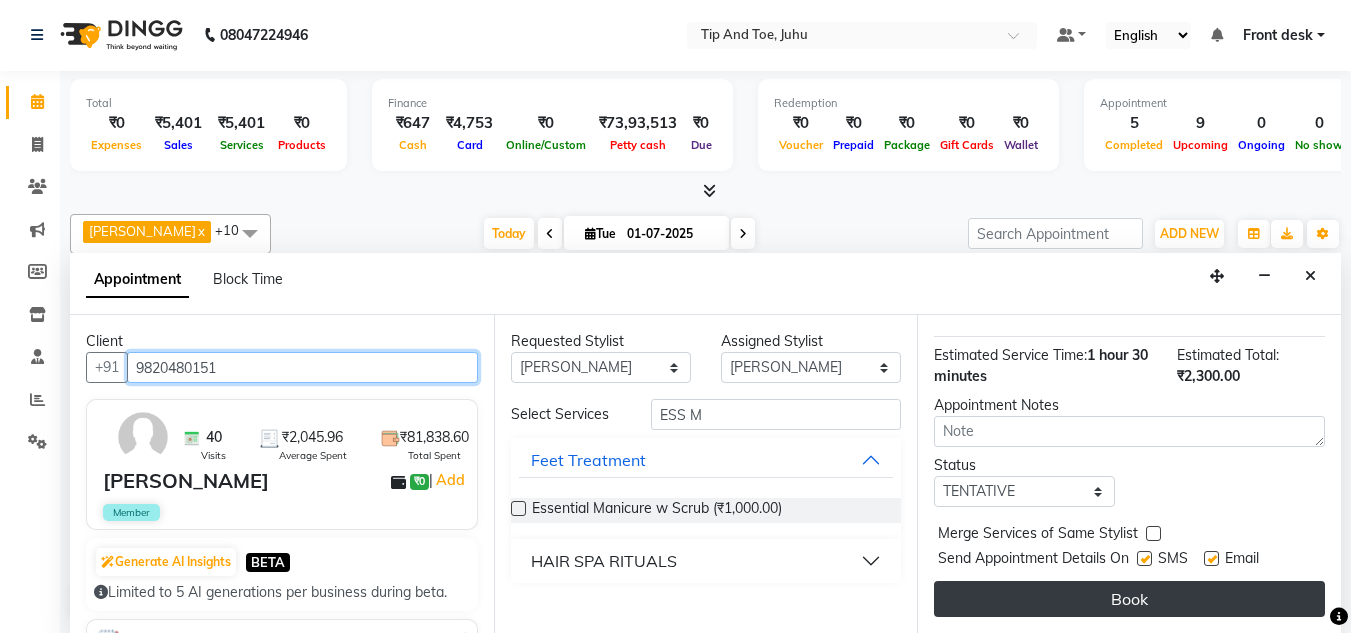 type on "9820480151" 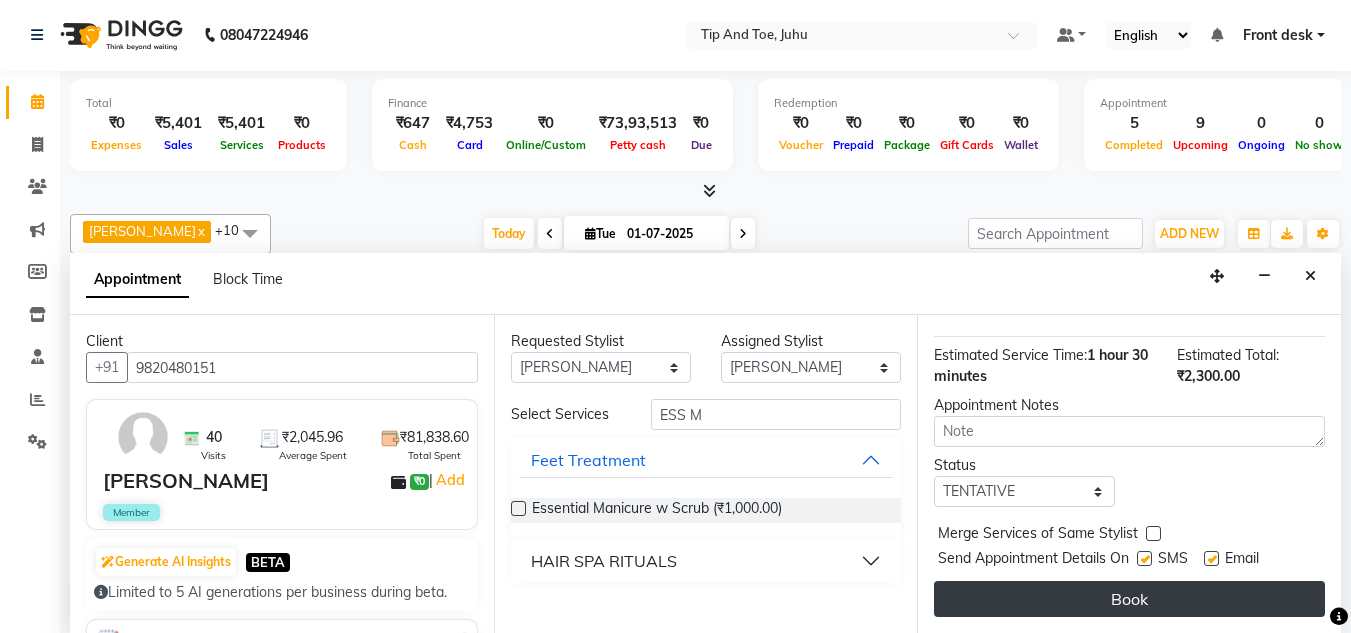 click on "Book" at bounding box center [1129, 599] 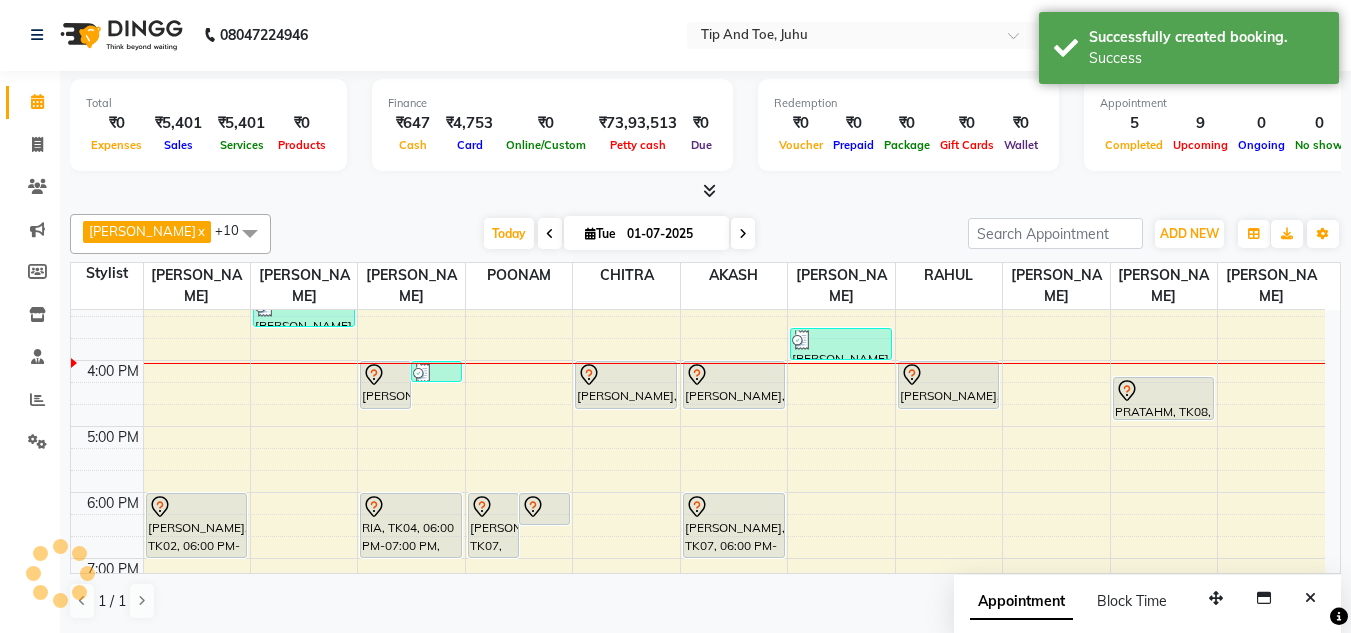 scroll, scrollTop: 0, scrollLeft: 0, axis: both 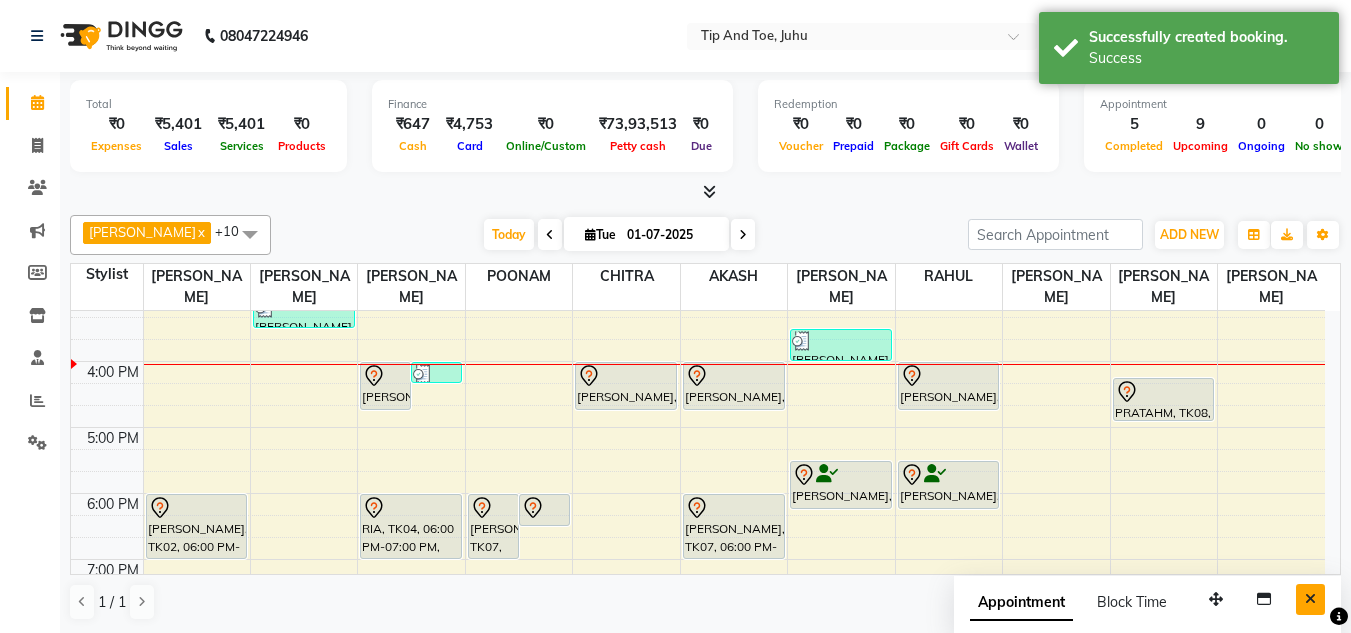 click at bounding box center [1310, 599] 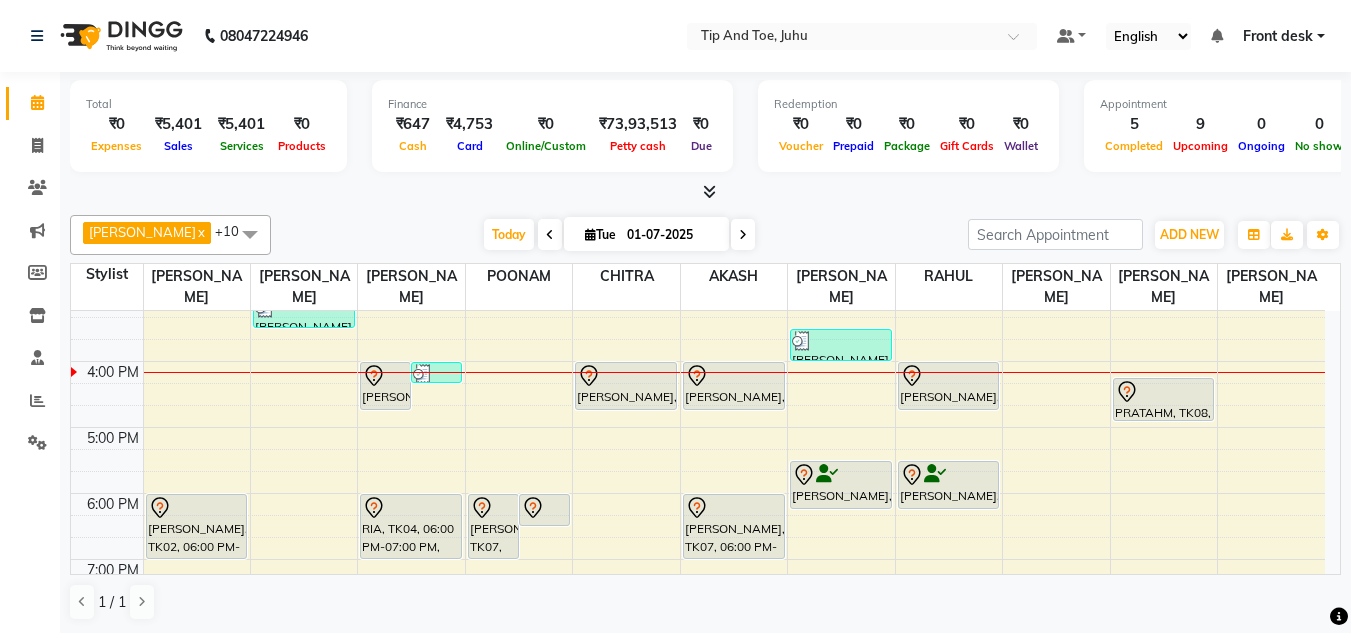 click at bounding box center [705, 192] 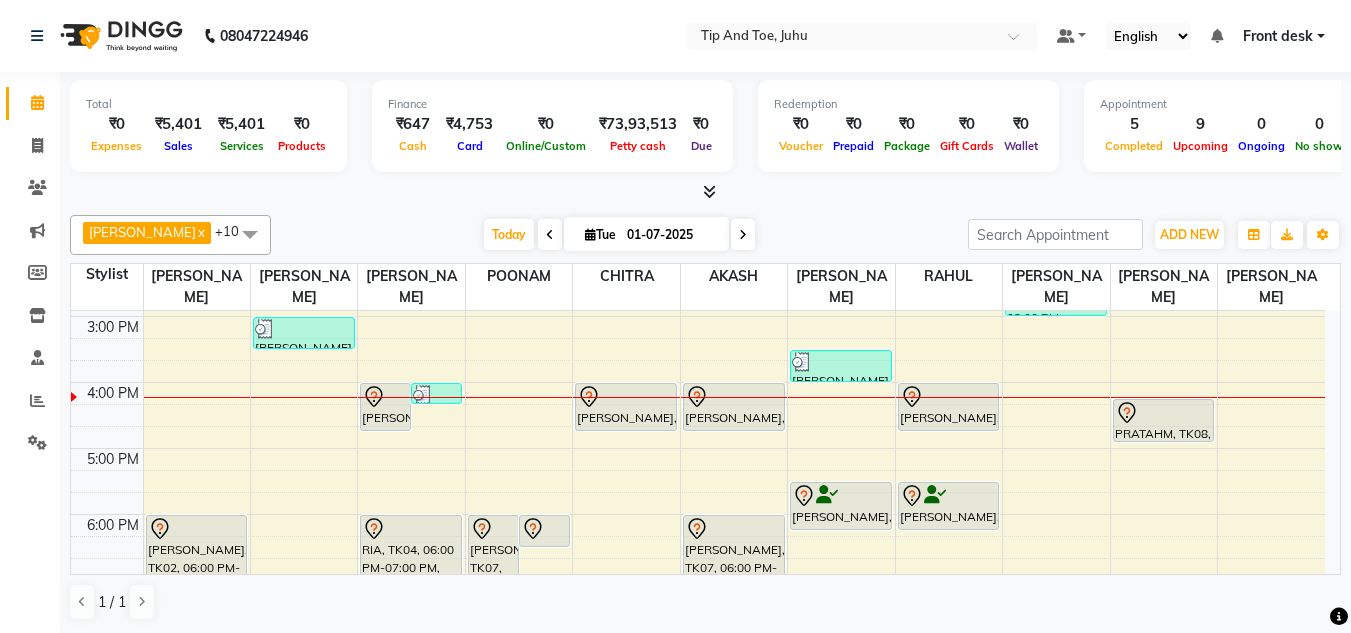 scroll, scrollTop: 477, scrollLeft: 0, axis: vertical 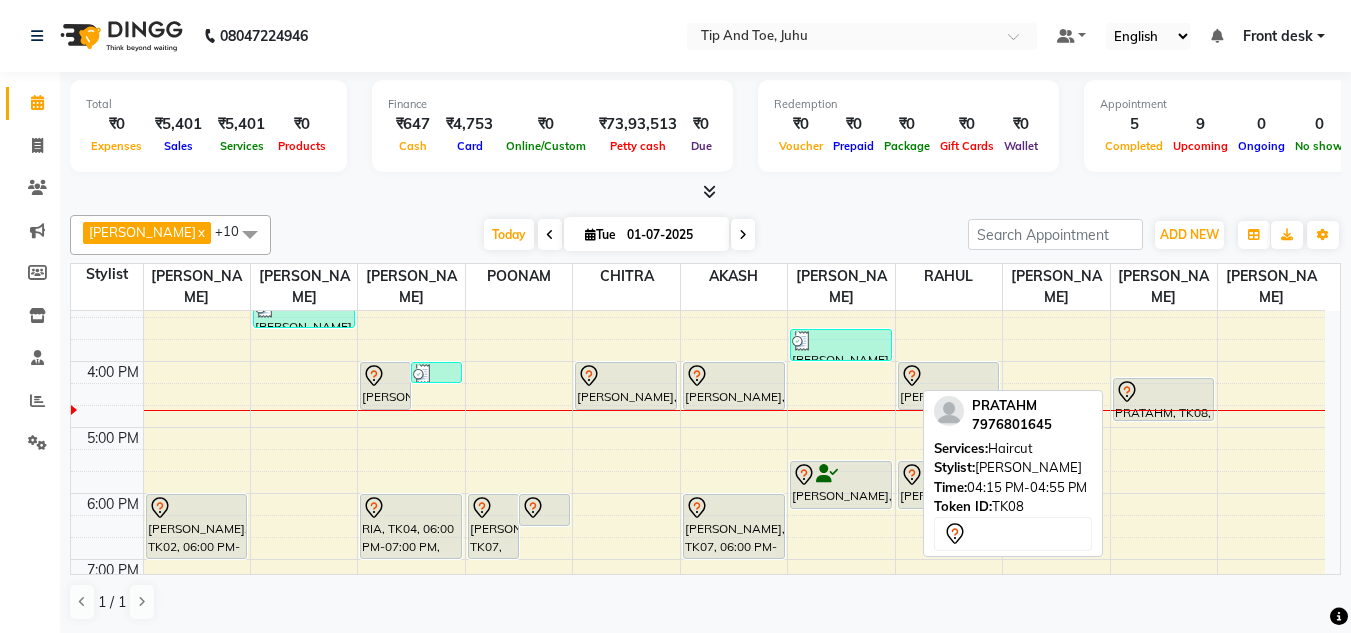 click at bounding box center [1164, 392] 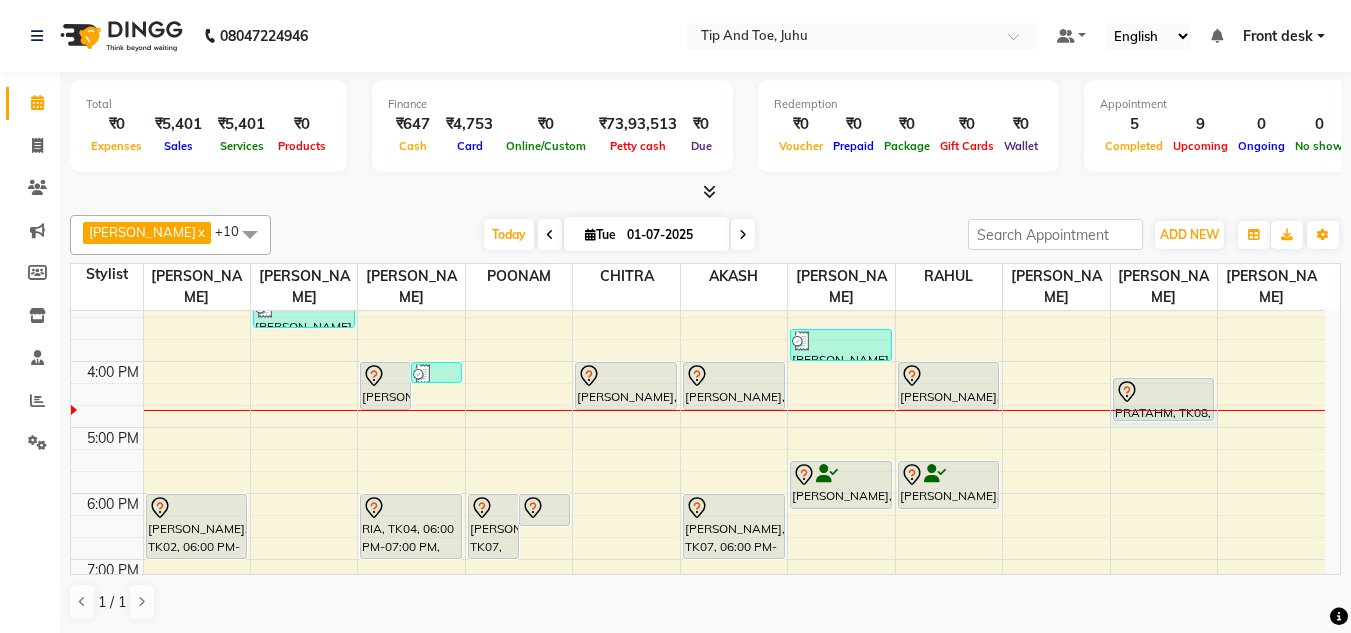 click at bounding box center (1164, 410) 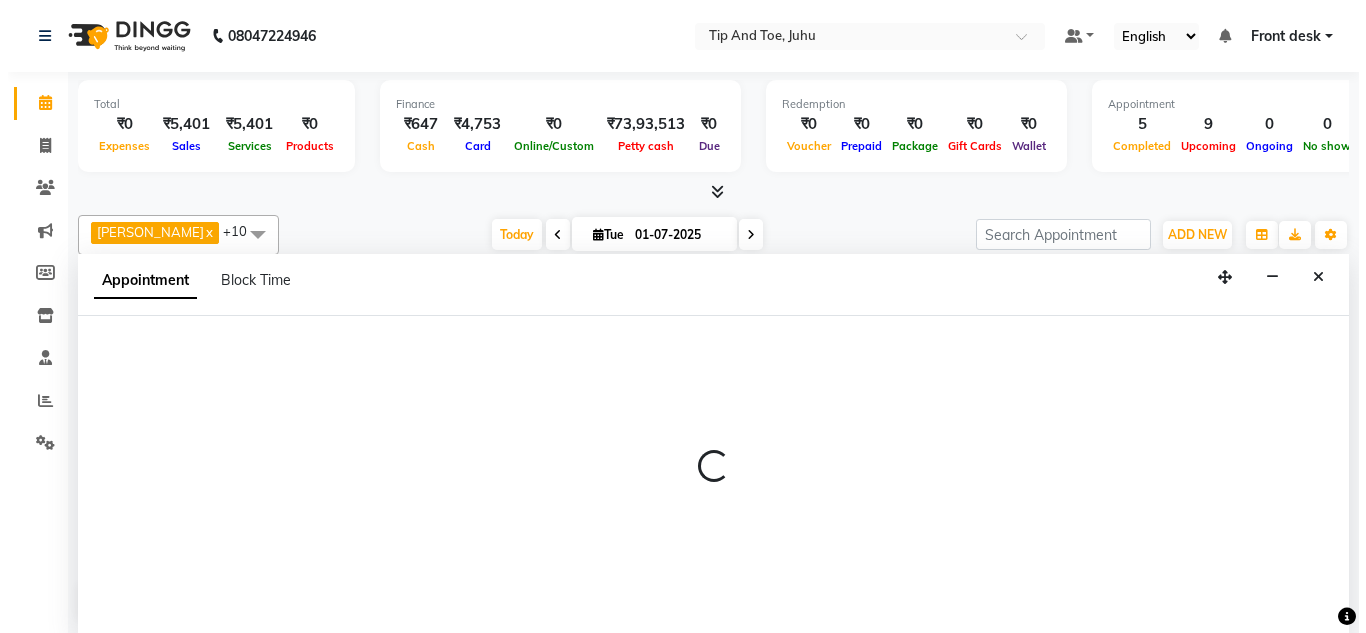 scroll, scrollTop: 1, scrollLeft: 0, axis: vertical 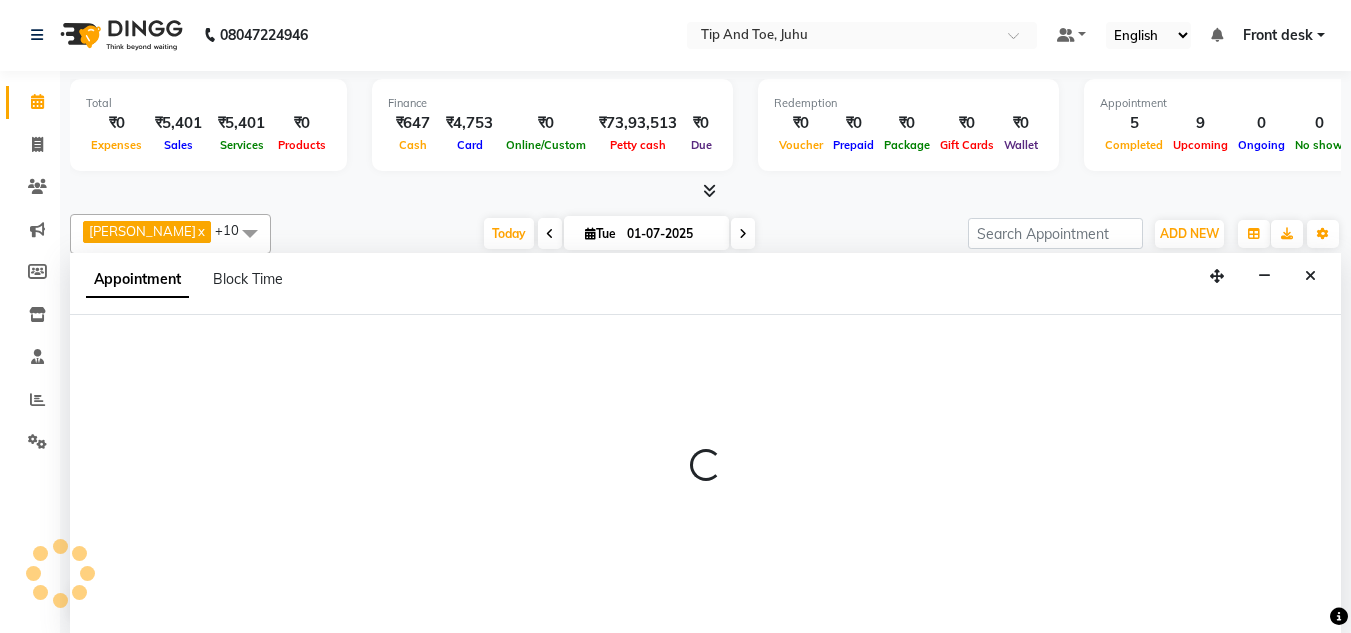 select on "67004" 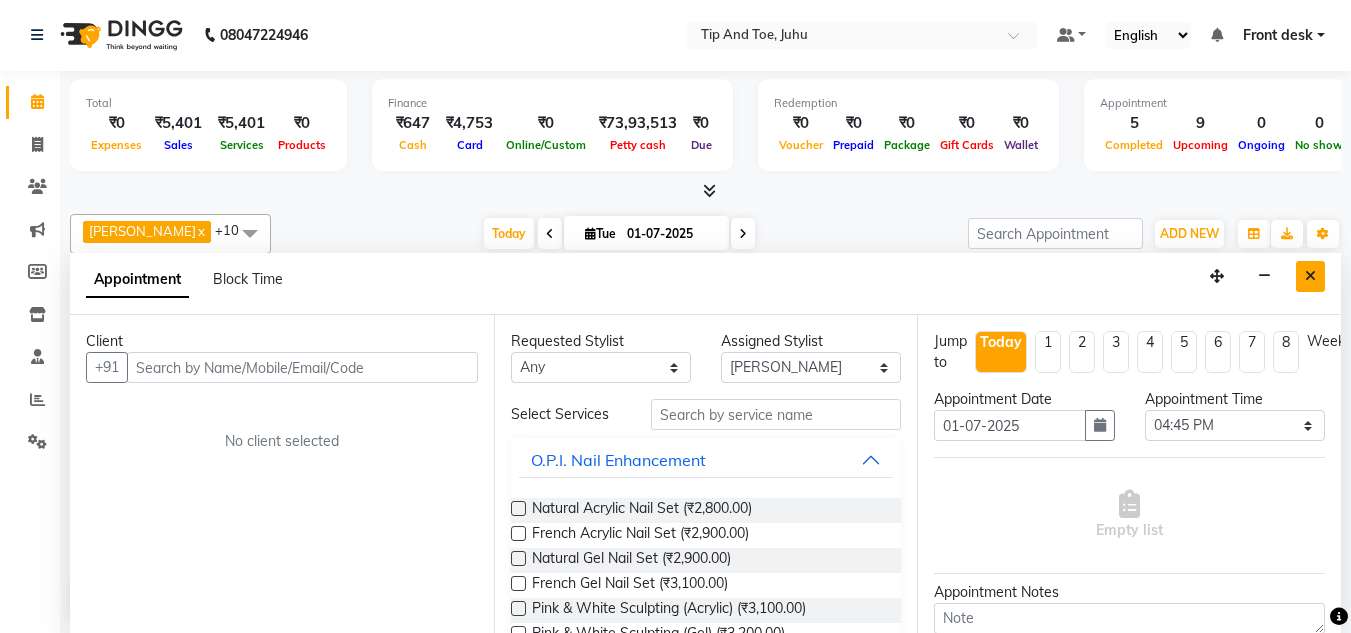 click at bounding box center (1310, 276) 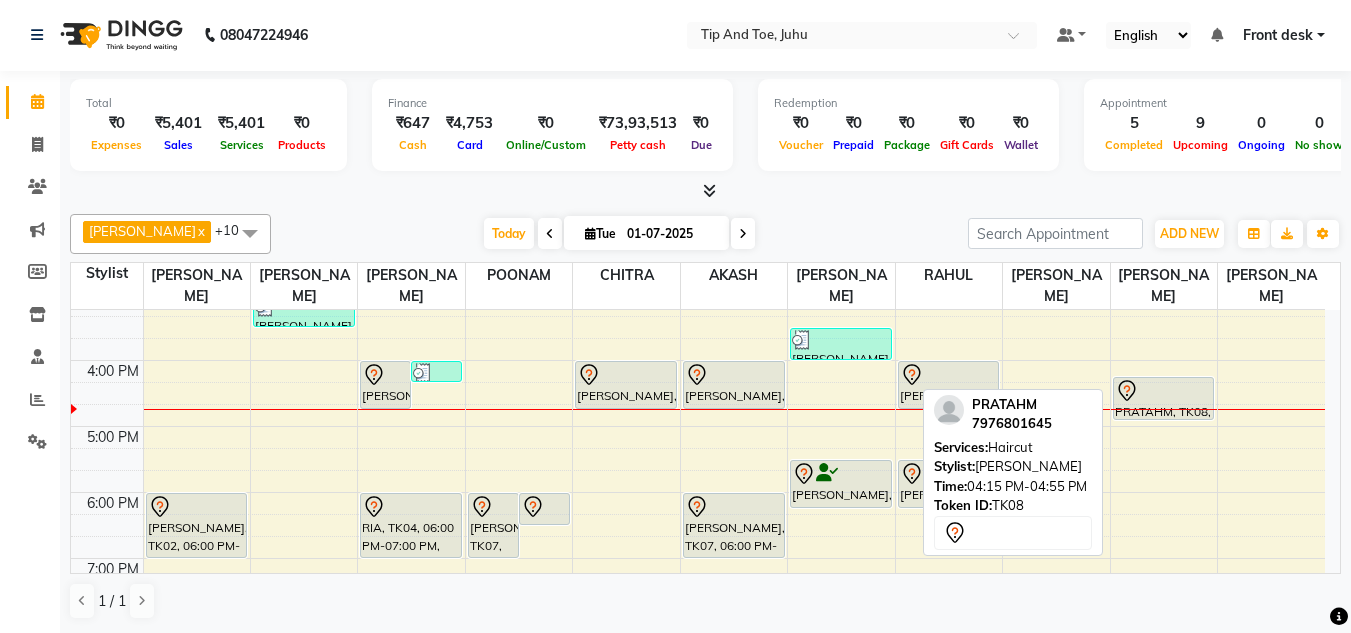 click at bounding box center (1164, 391) 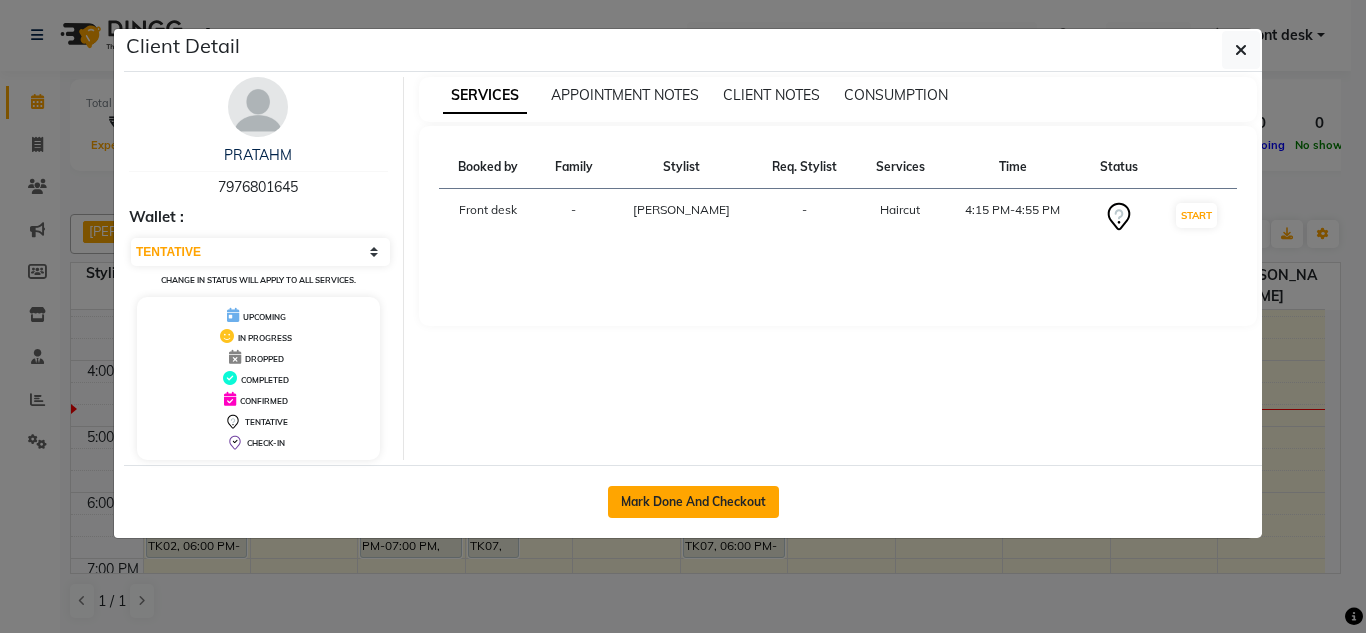 click on "Mark Done And Checkout" 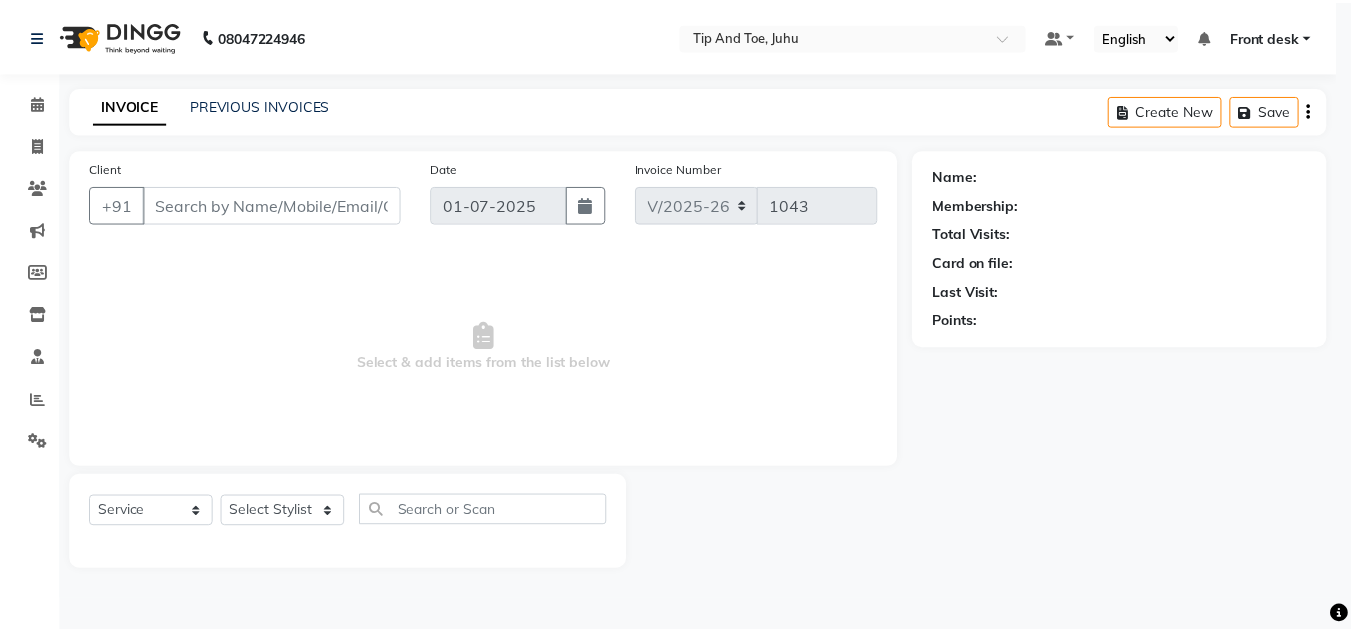 scroll, scrollTop: 0, scrollLeft: 0, axis: both 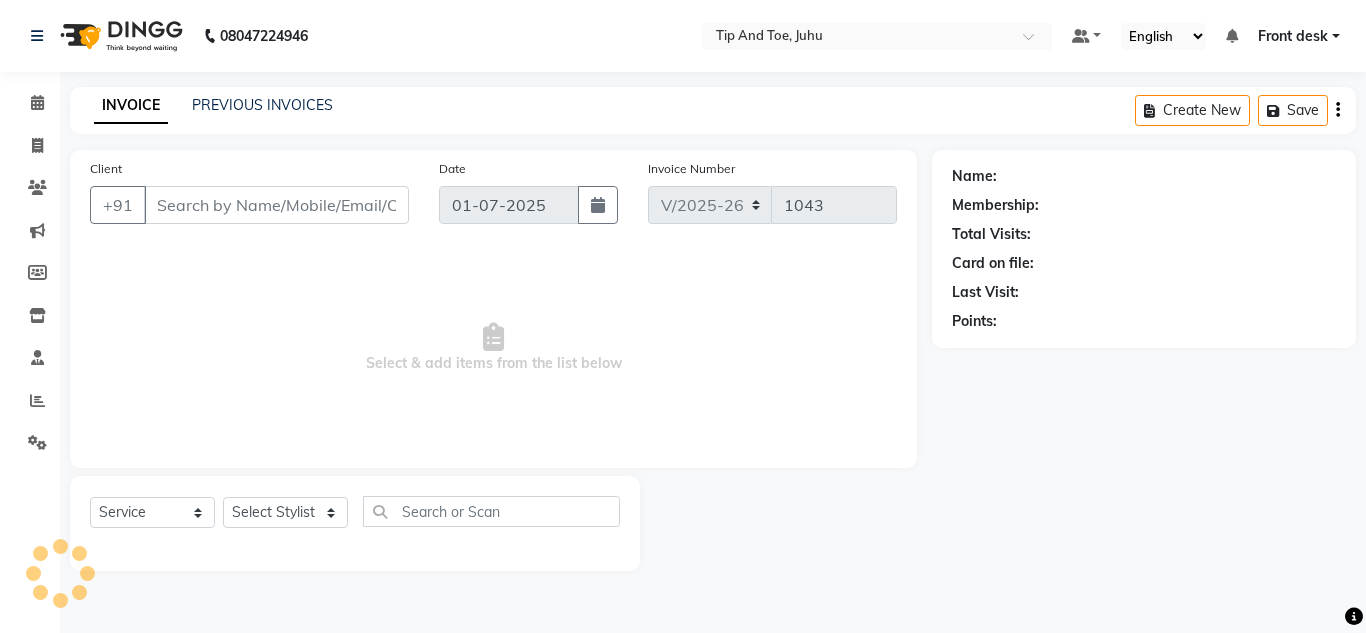 type on "7976801645" 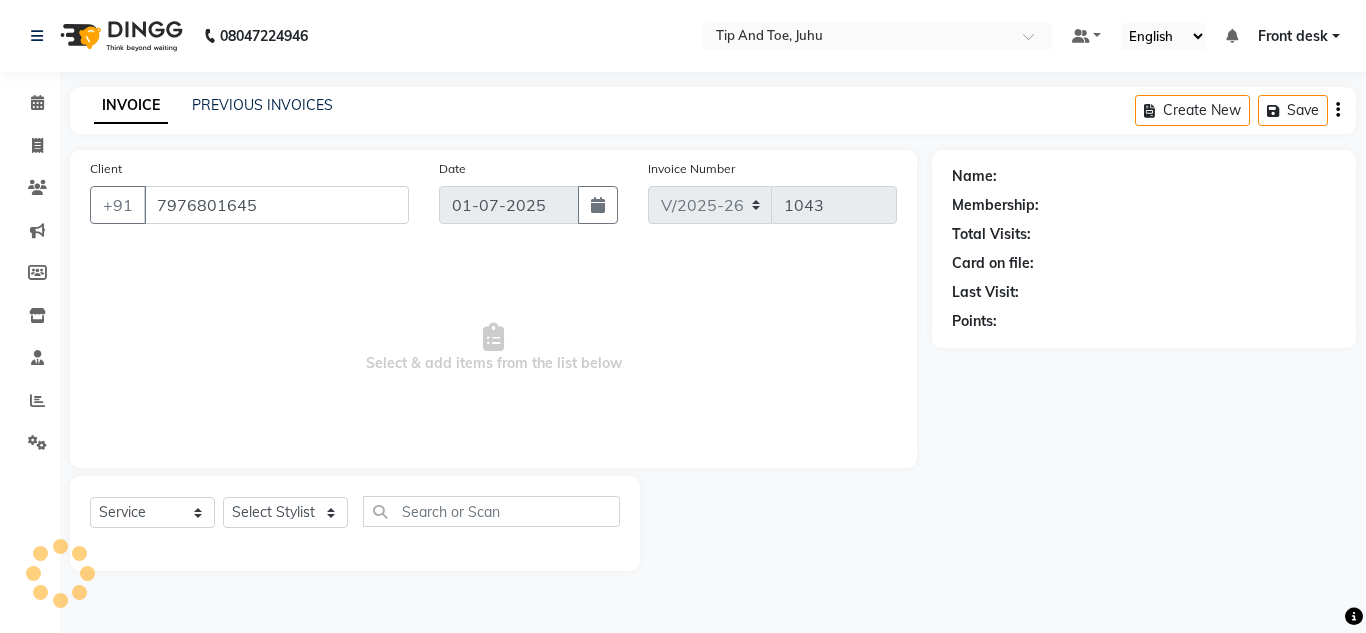 select on "67004" 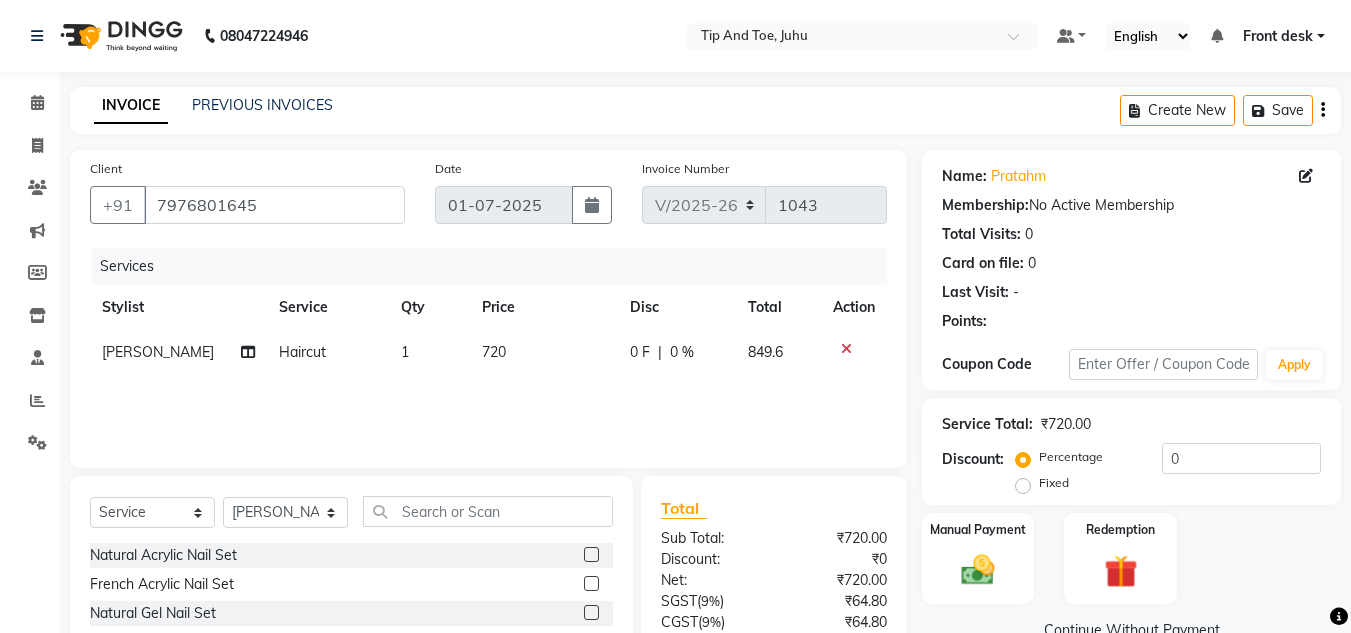 click on "720" 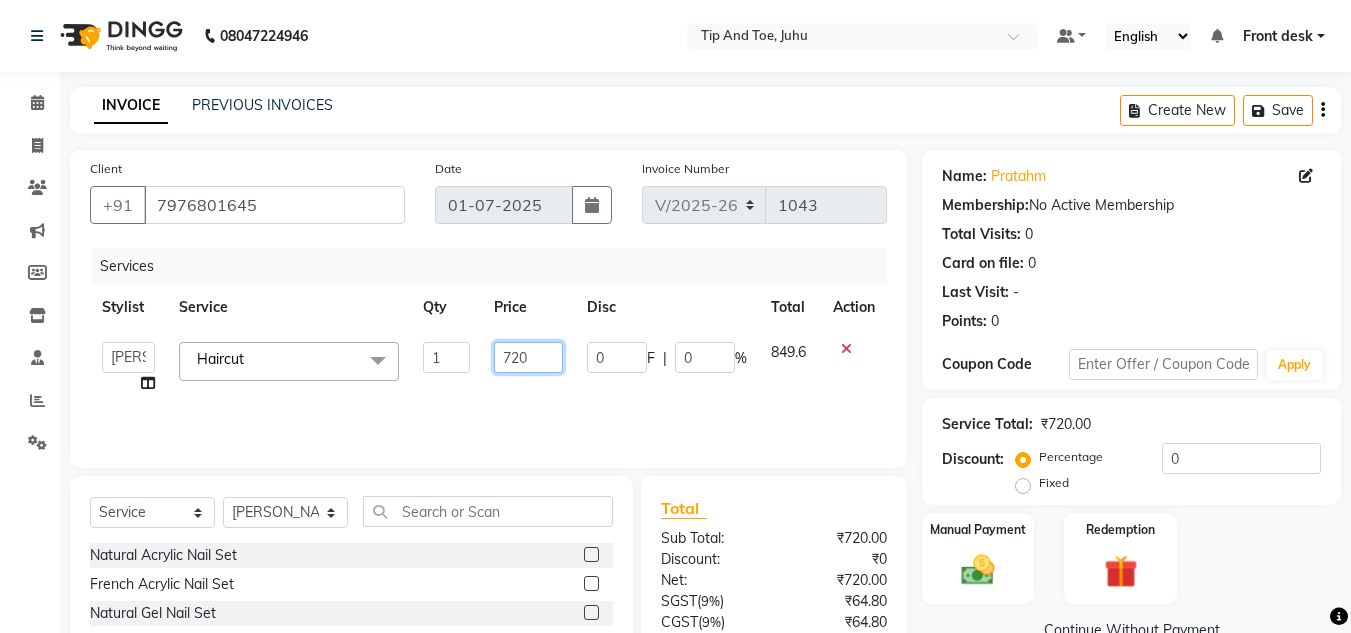 click on "720" 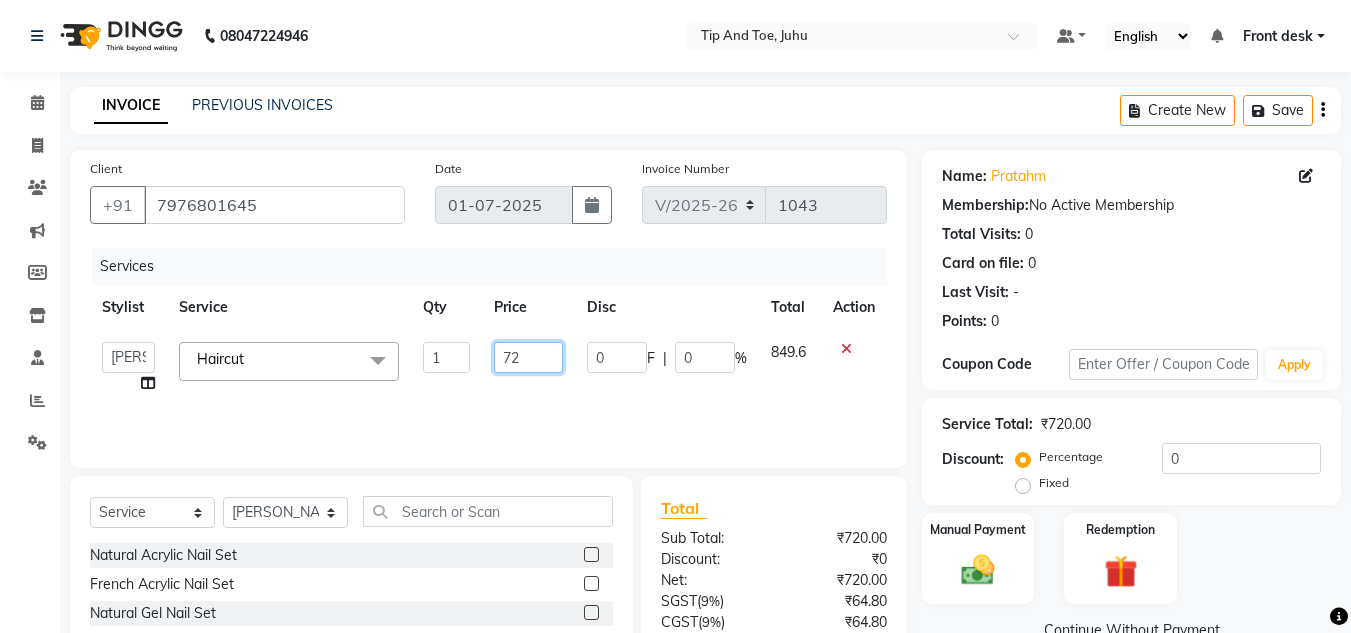 type on "7" 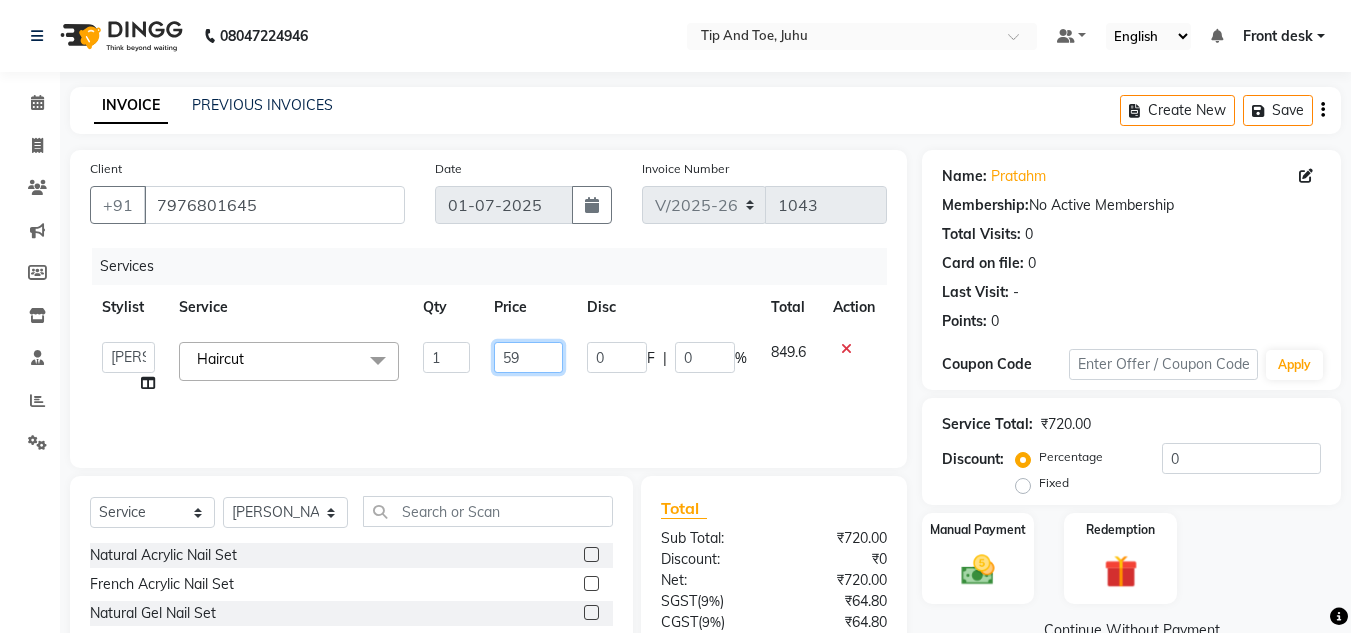 type on "599" 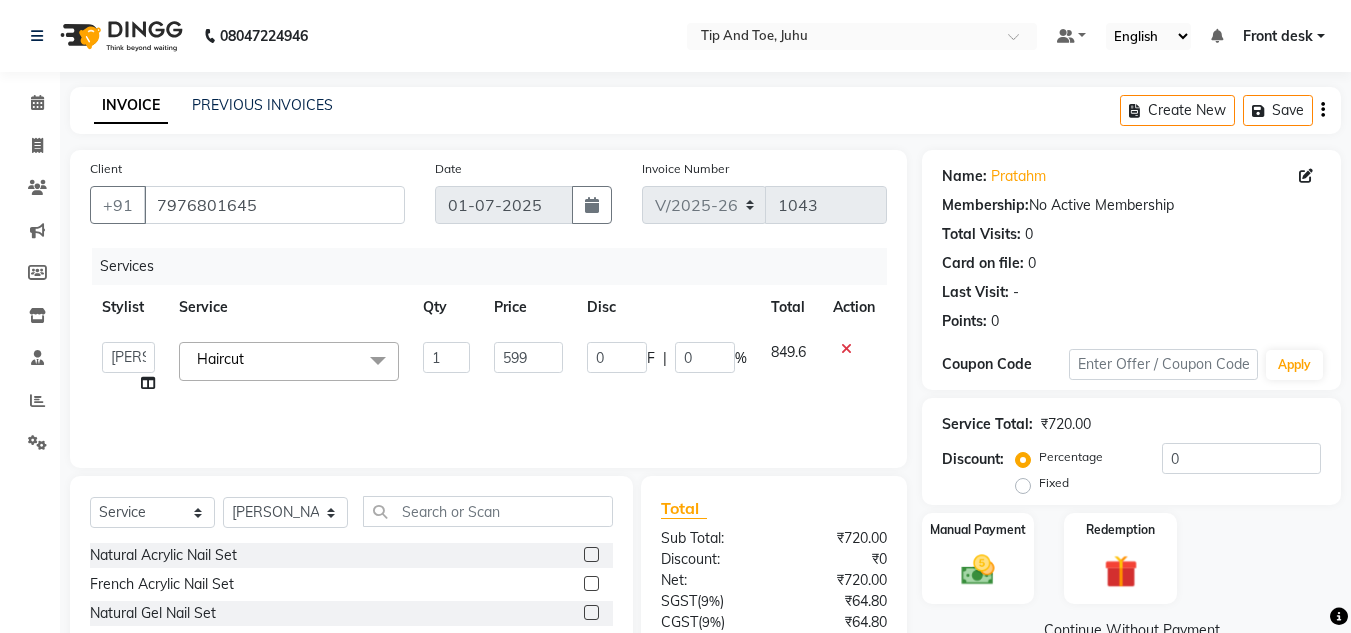 click on "Services" 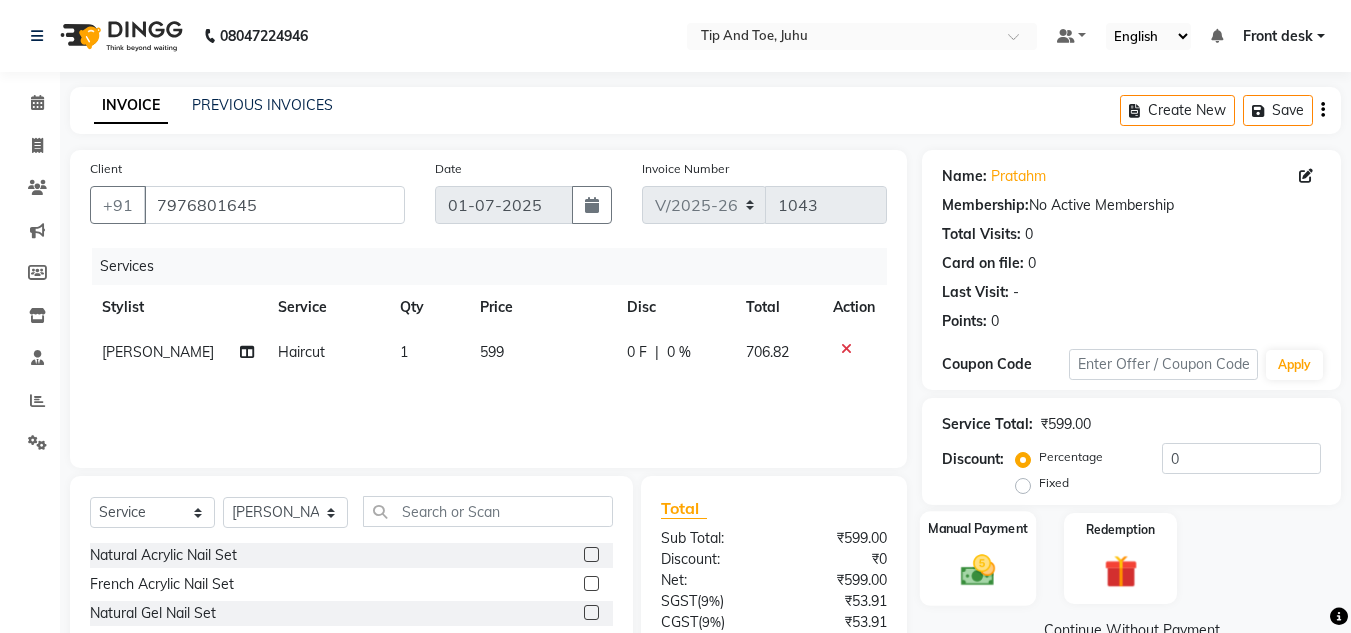 click on "Manual Payment" 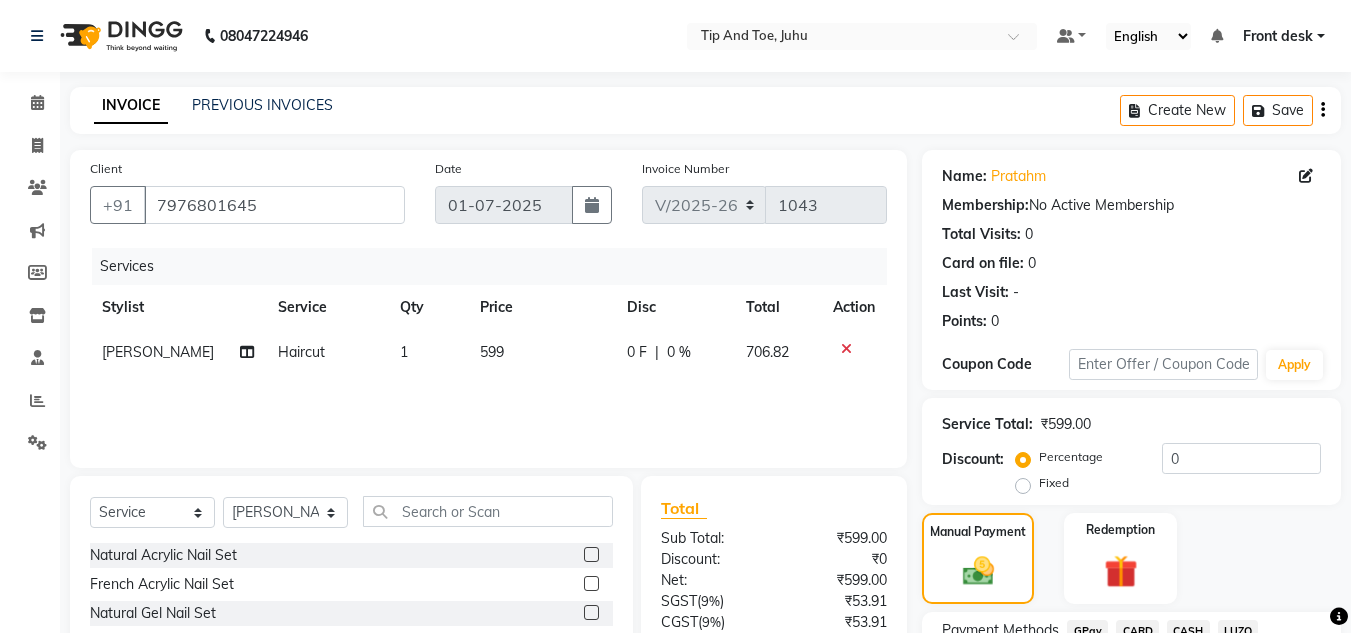 scroll, scrollTop: 170, scrollLeft: 0, axis: vertical 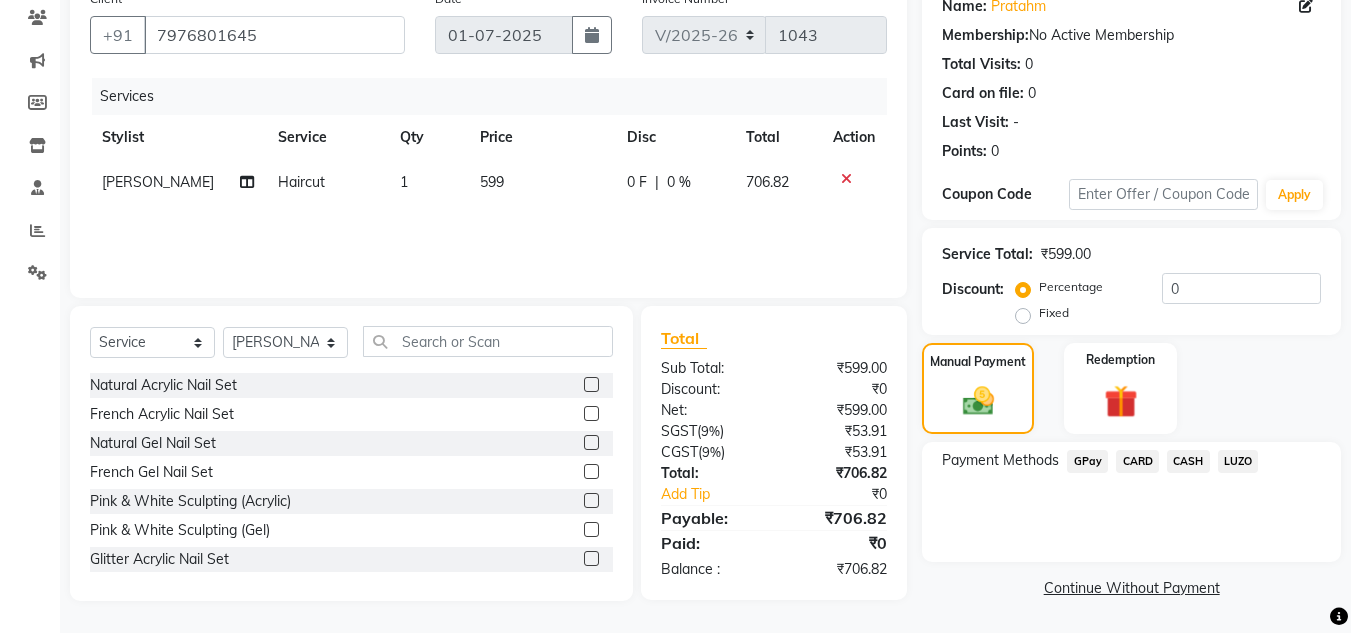 click on "GPay" 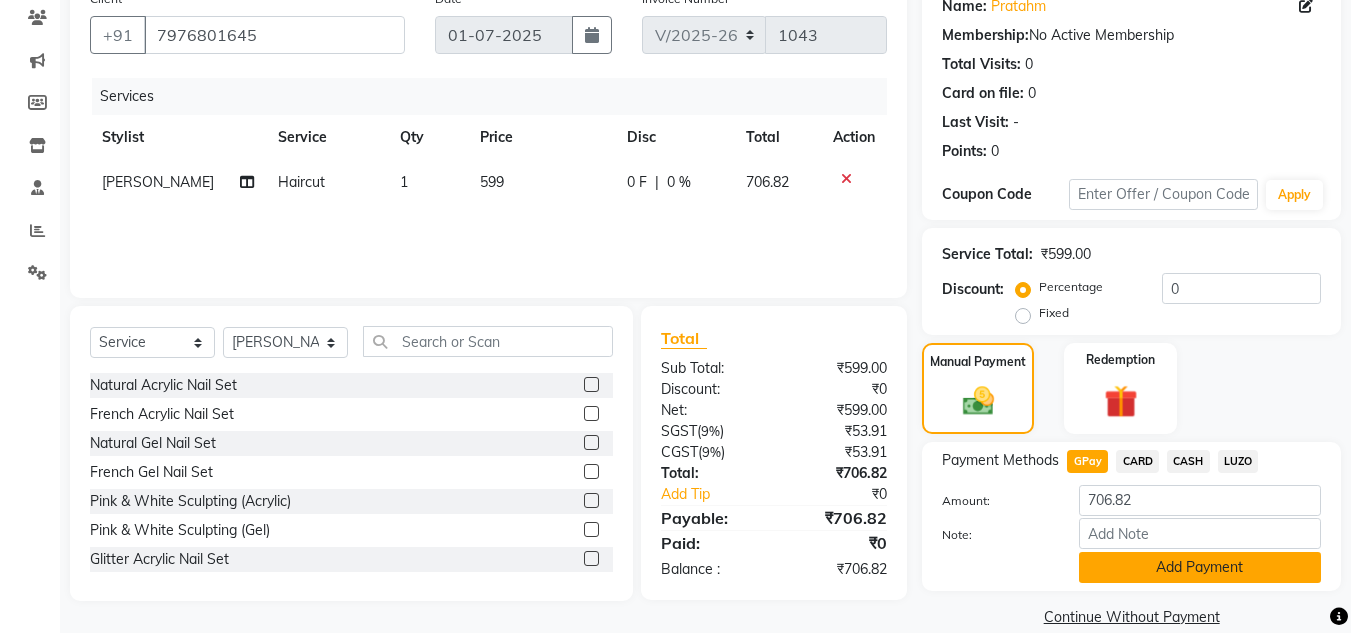 click on "Add Payment" 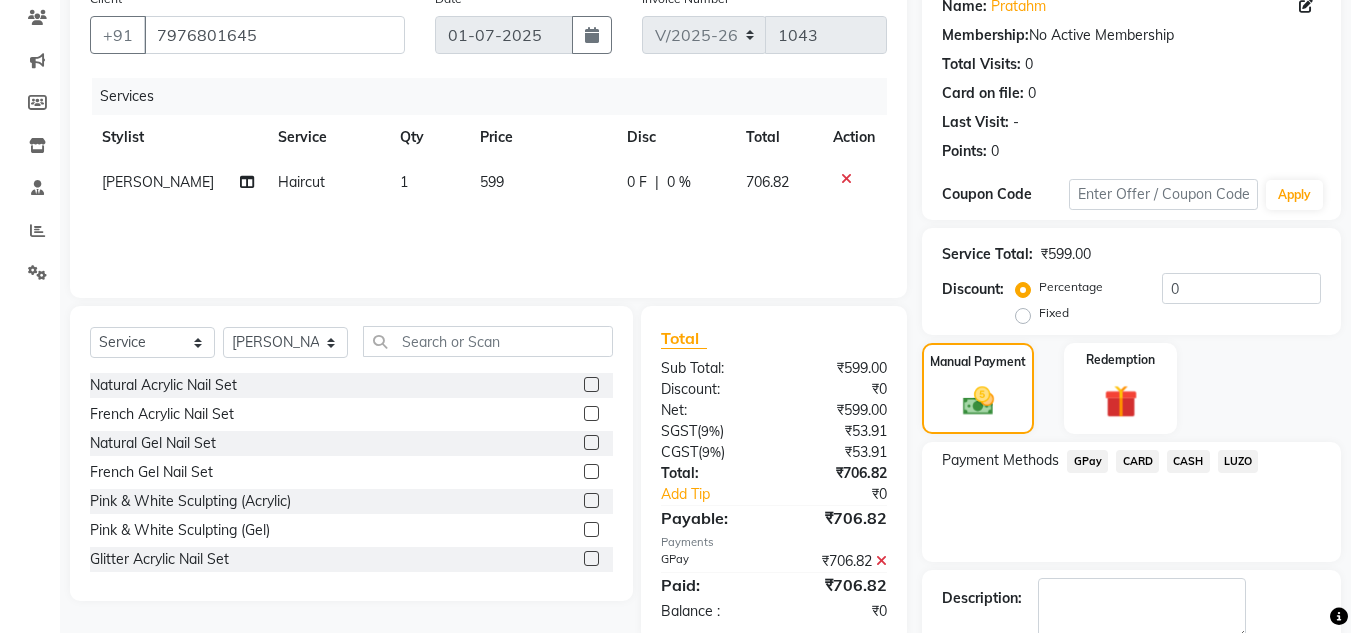 scroll, scrollTop: 283, scrollLeft: 0, axis: vertical 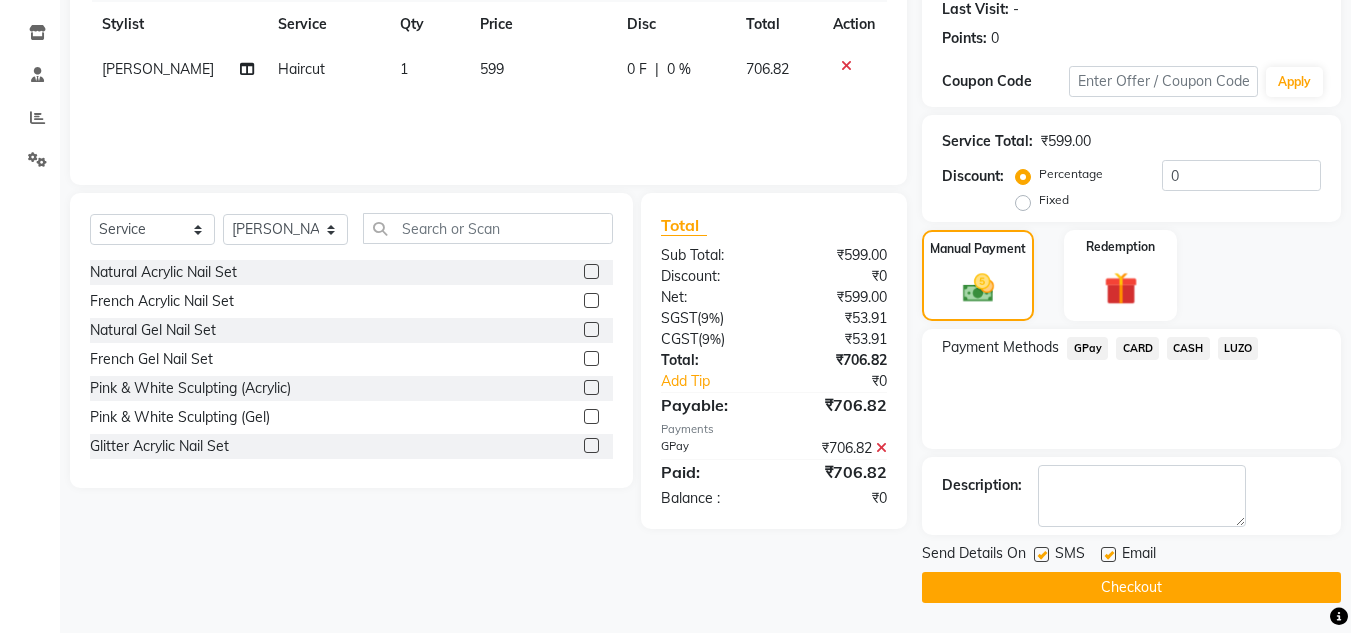 click on "Checkout" 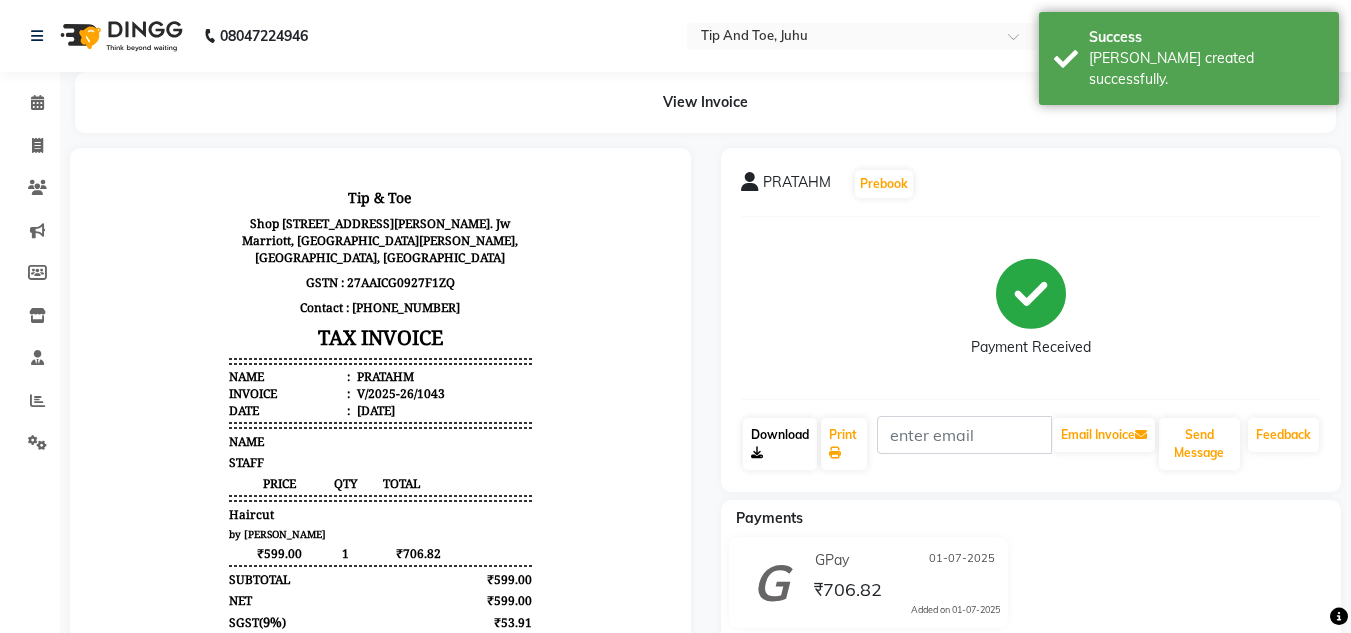 scroll, scrollTop: 0, scrollLeft: 0, axis: both 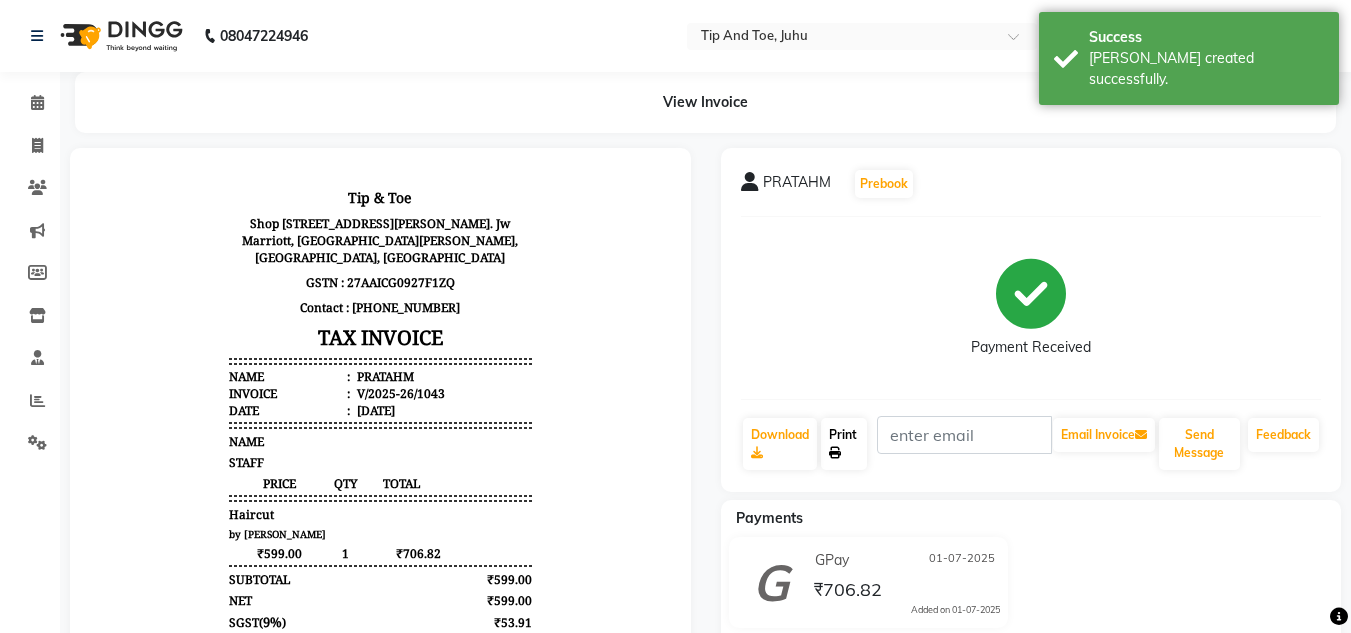 click on "Print" 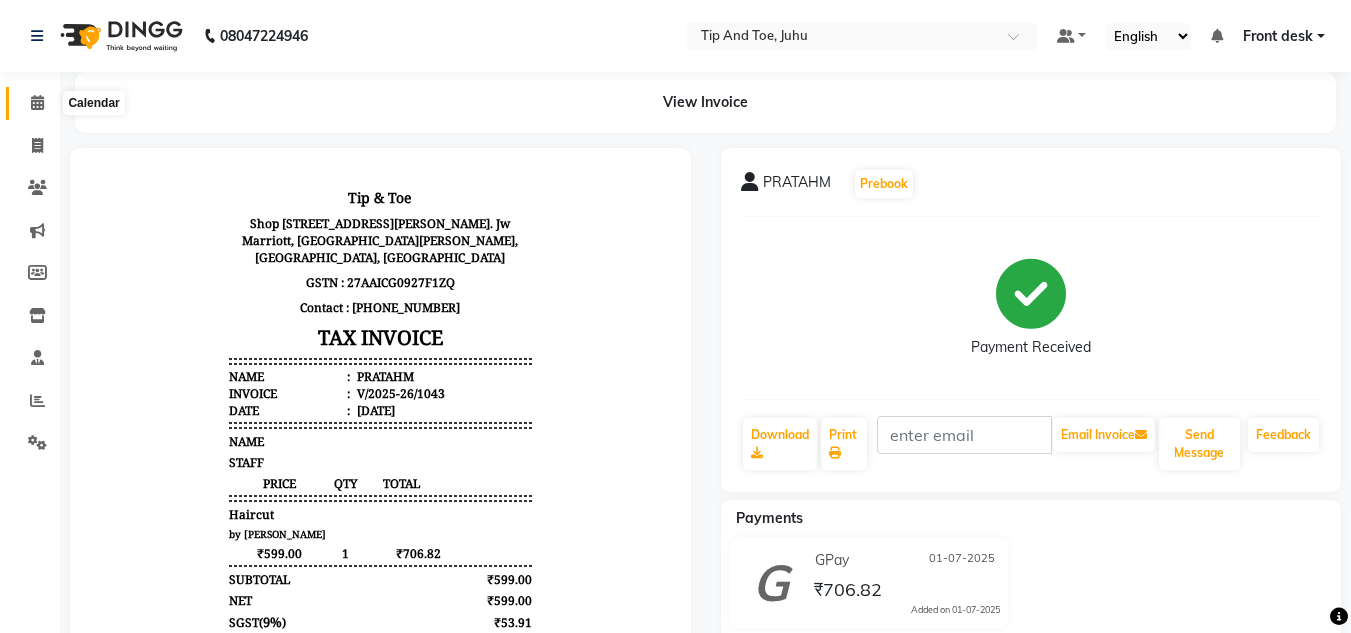 click 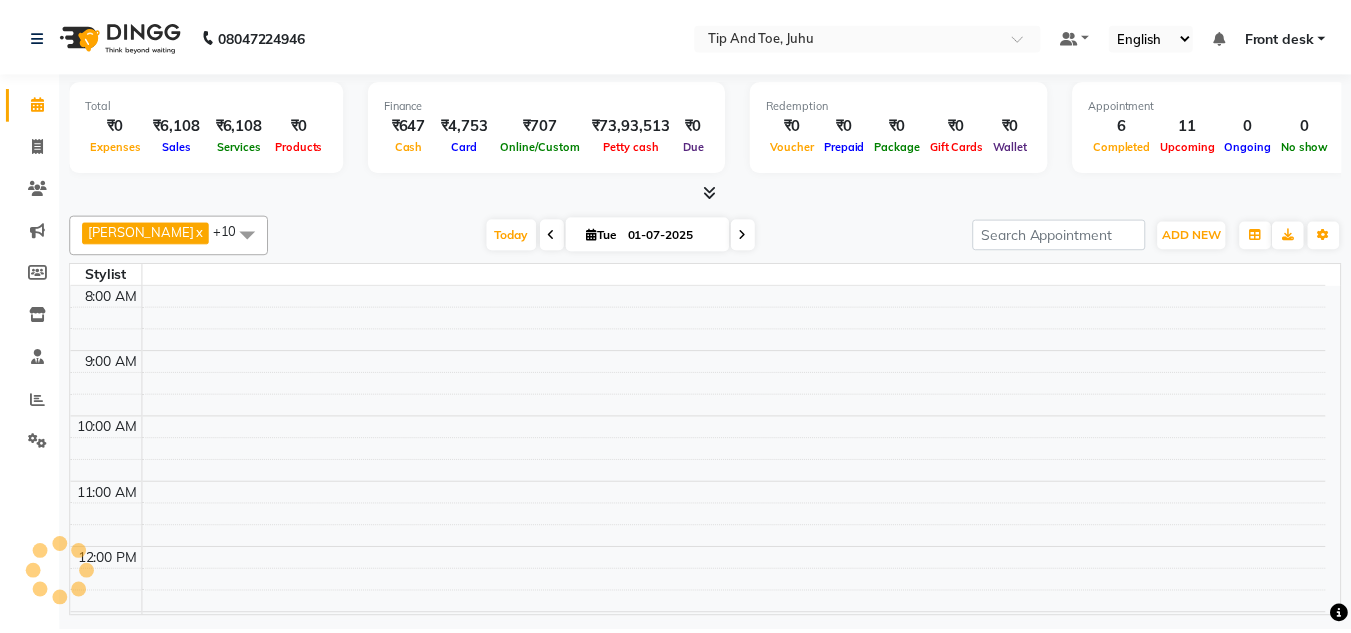 scroll, scrollTop: 0, scrollLeft: 0, axis: both 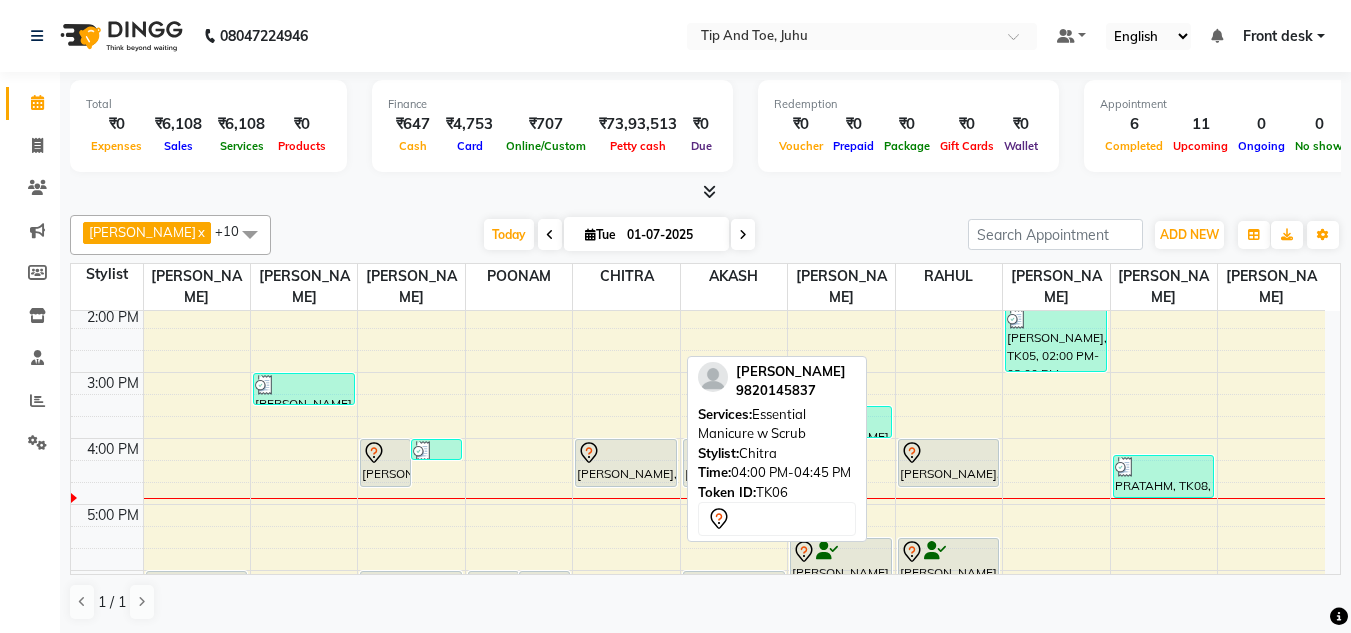 click on "[PERSON_NAME], TK06, 04:00 PM-04:45 PM, Essential Manicure w Scrub" at bounding box center [626, 463] 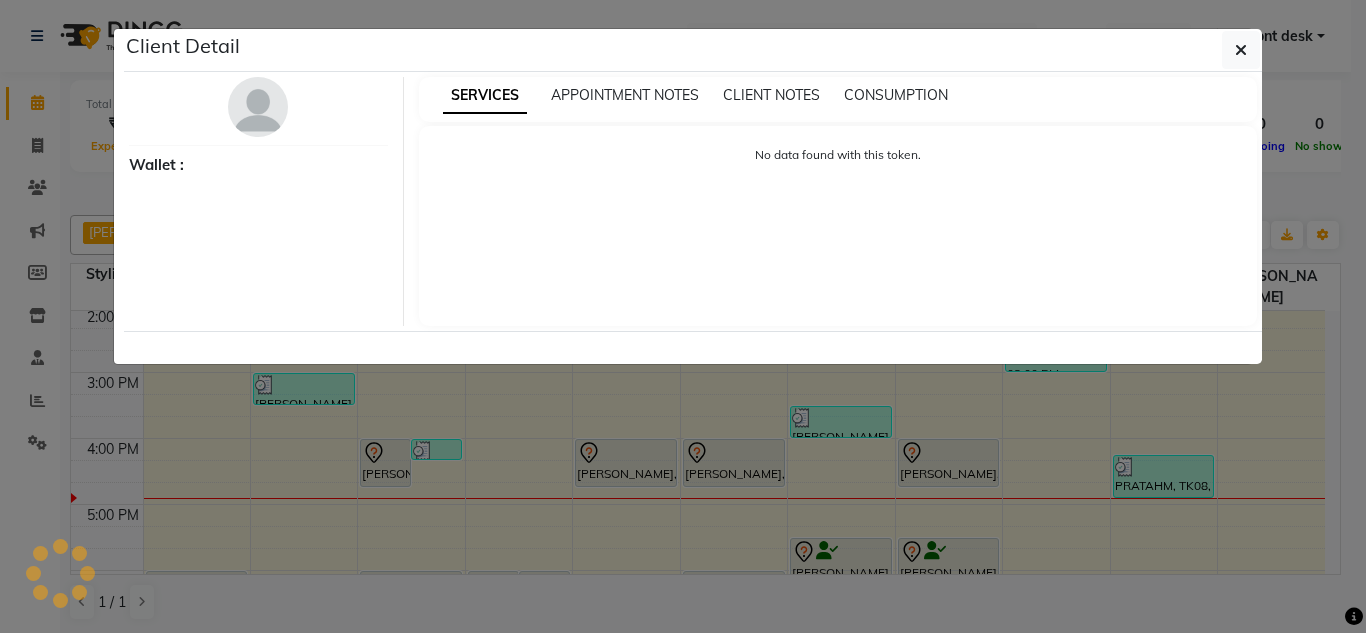 select on "7" 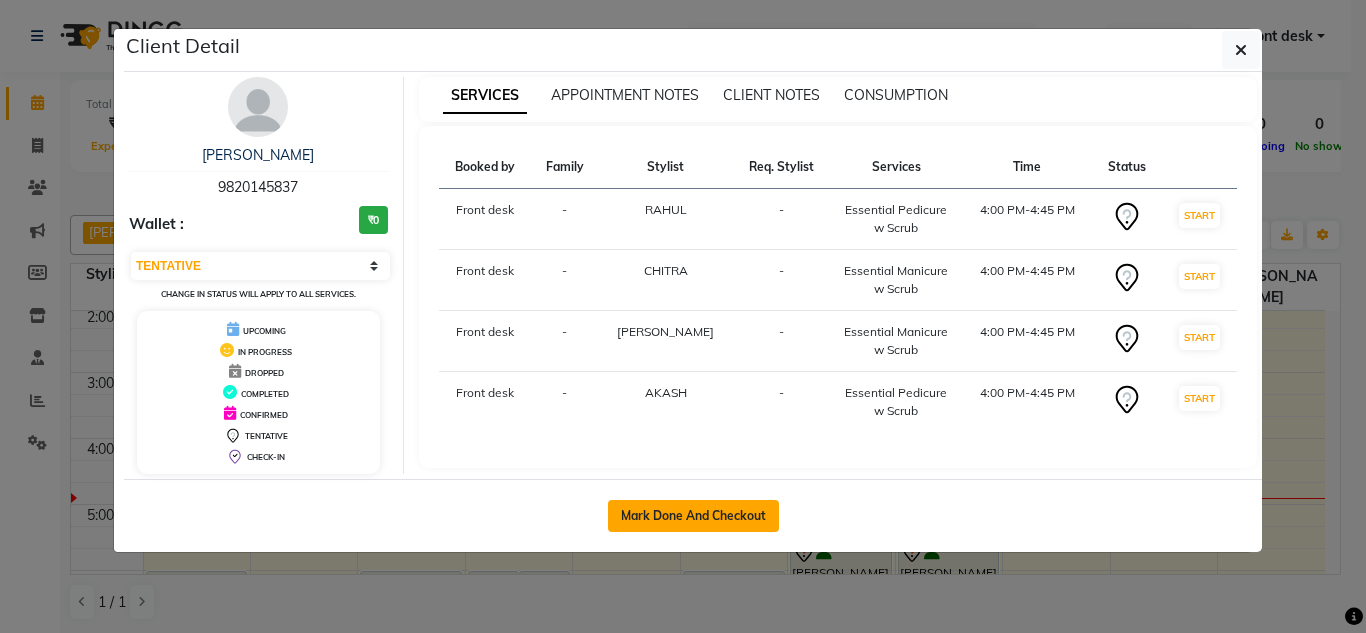 click on "Mark Done And Checkout" 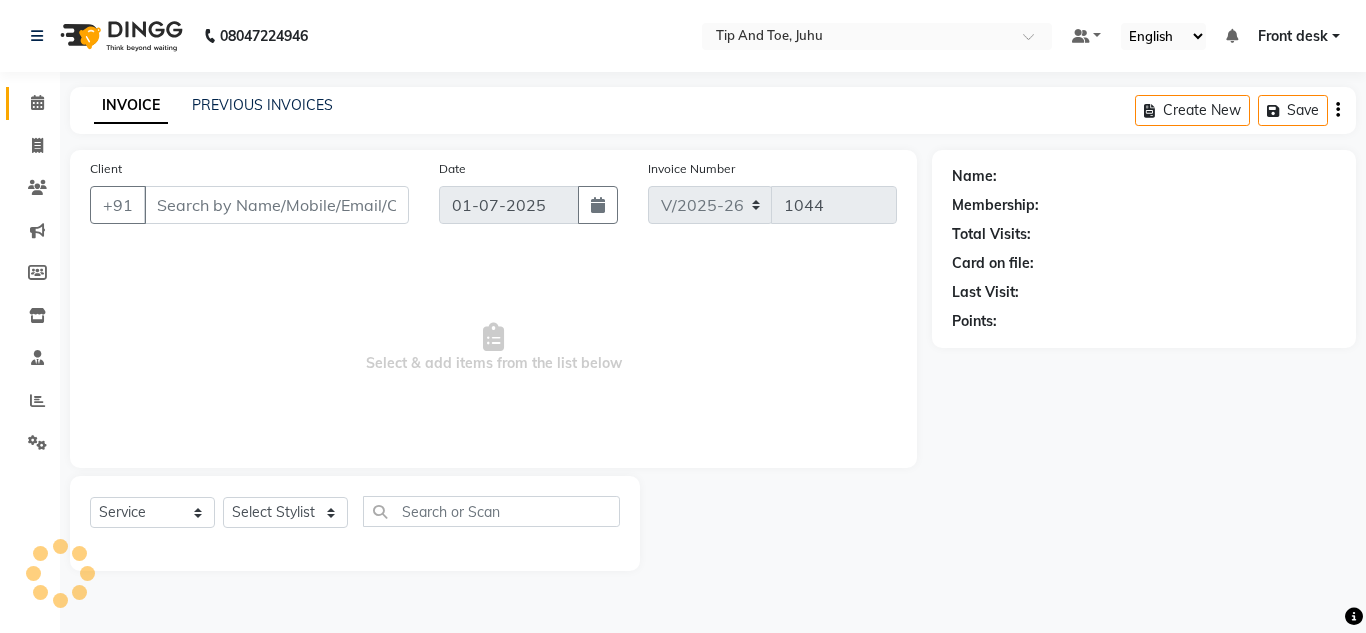 type on "9820145837" 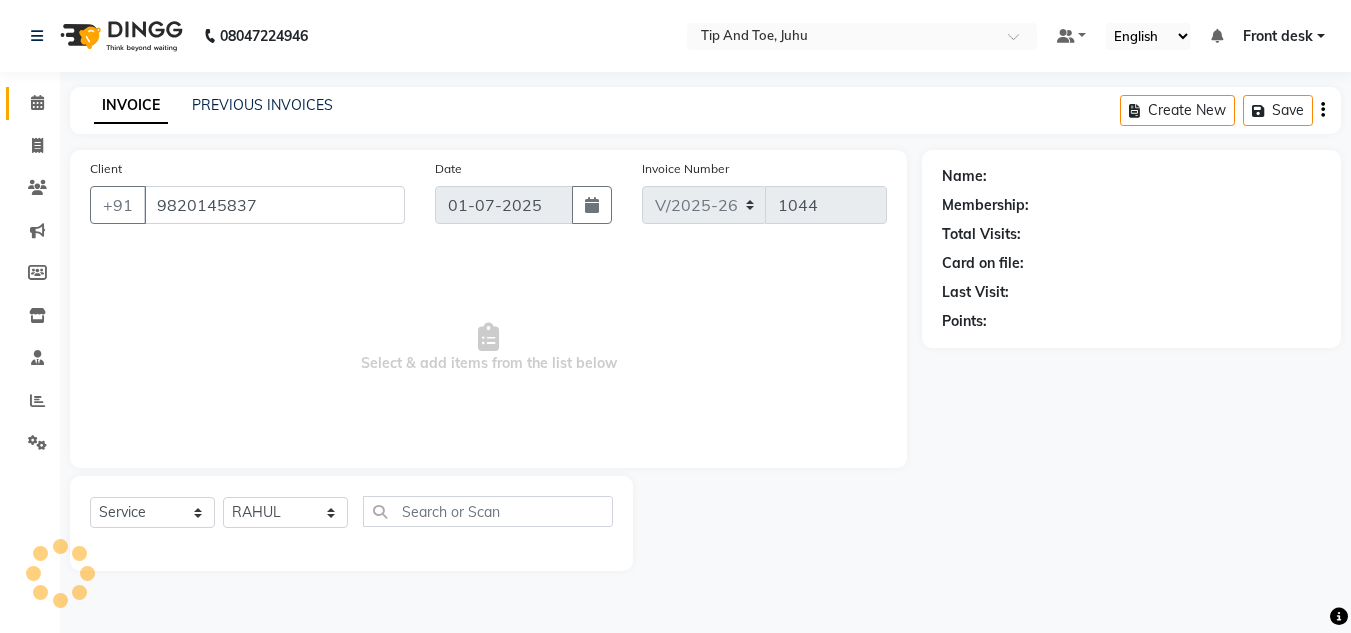 select on "1: Object" 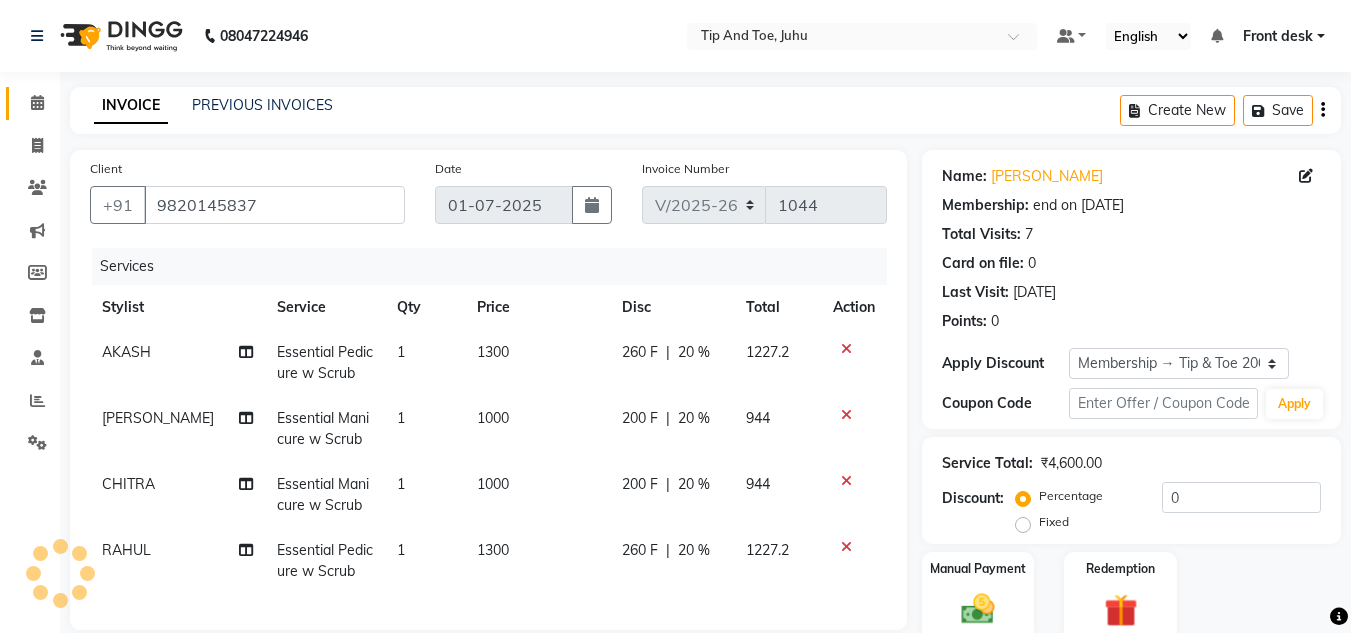 type on "20" 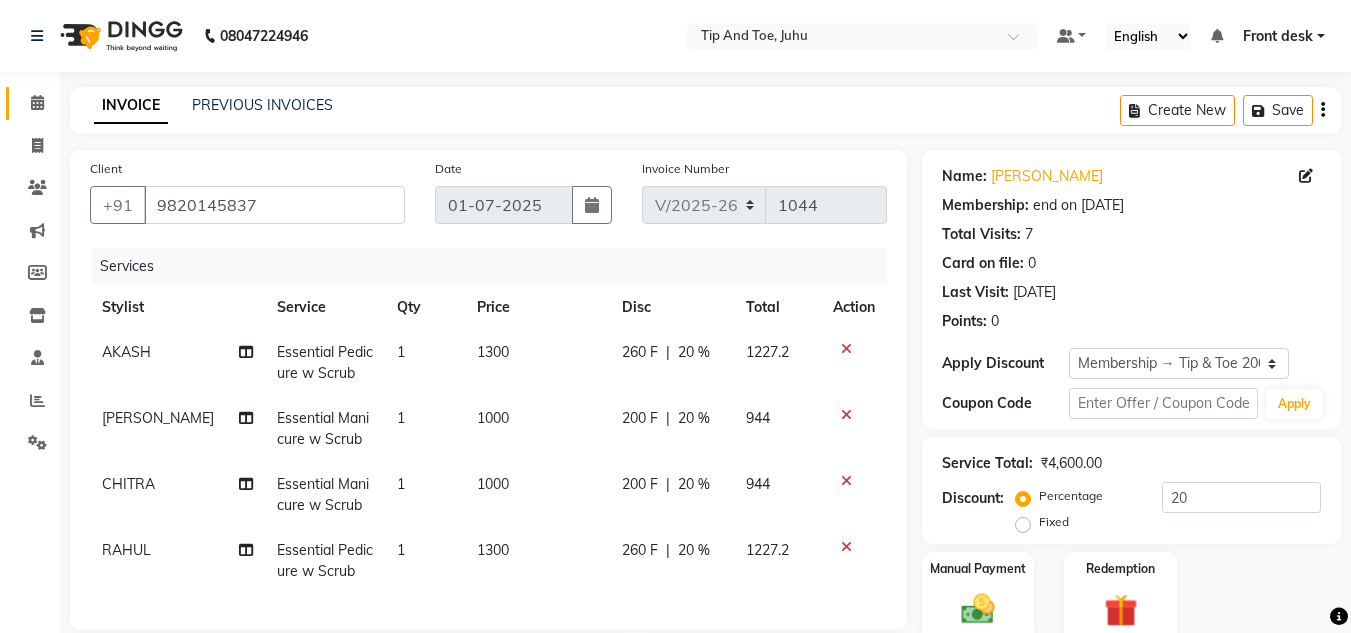 scroll, scrollTop: 200, scrollLeft: 0, axis: vertical 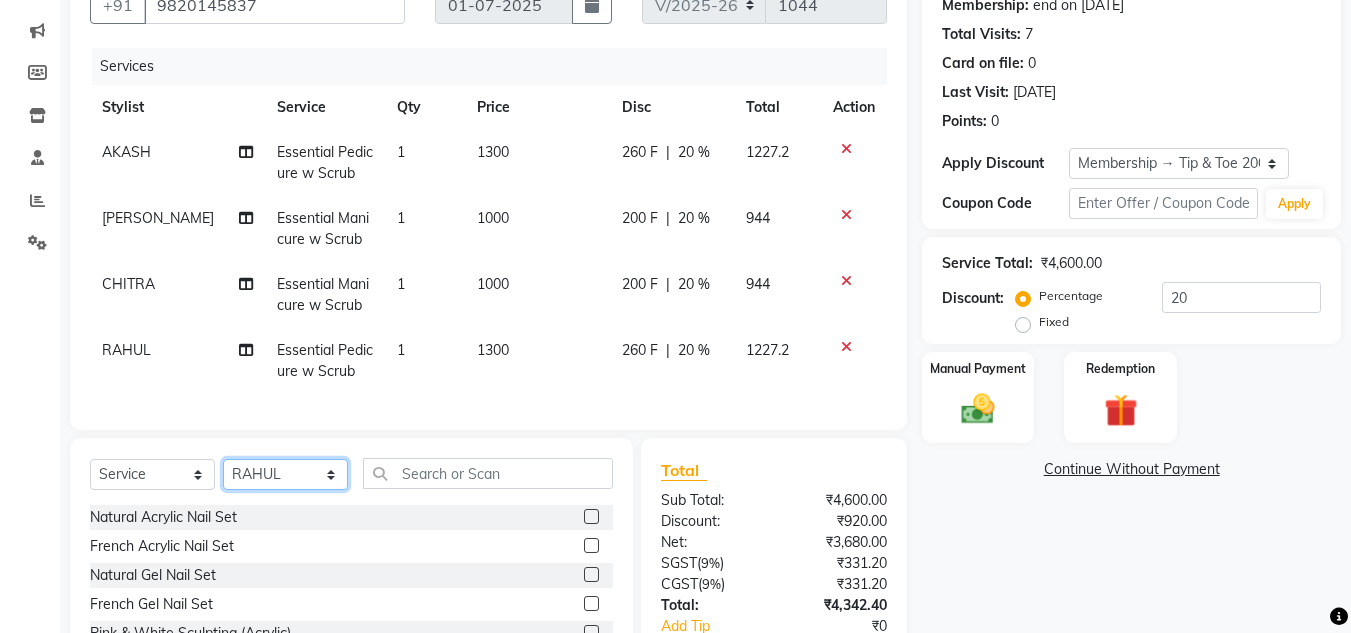click on "Select Stylist ABIK  ACHAN AJAY UTKAR AKASH AKSHATA ARBAZ BABU BILAL CHITRA DANISH DHANSHREE Front desk  KEISHEEN KUMAR MAQSOOD NIKHIL POONAM RAHUL RICHION SADHNA SANJAY SANJAY MAMA TWINKLE GUPTA  VINITA" 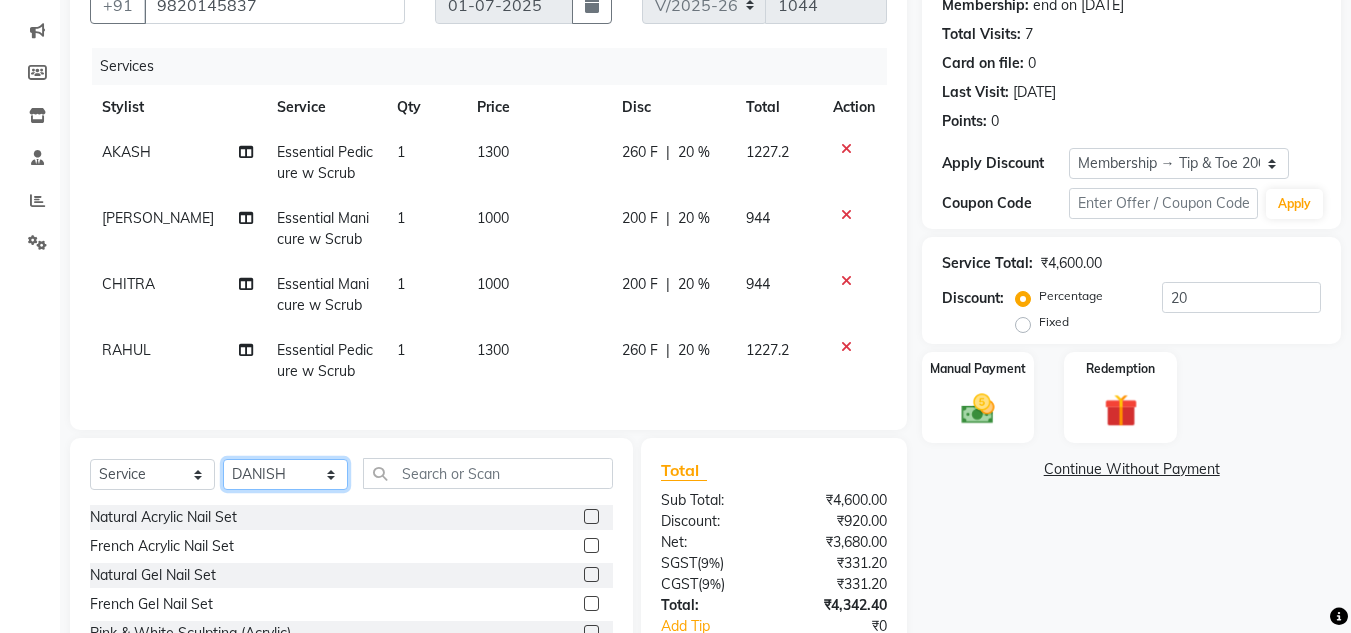 click on "Select Stylist ABIK  ACHAN AJAY UTKAR AKASH AKSHATA ARBAZ BABU BILAL CHITRA DANISH DHANSHREE Front desk  KEISHEEN KUMAR MAQSOOD NIKHIL POONAM RAHUL RICHION SADHNA SANJAY SANJAY MAMA TWINKLE GUPTA  VINITA" 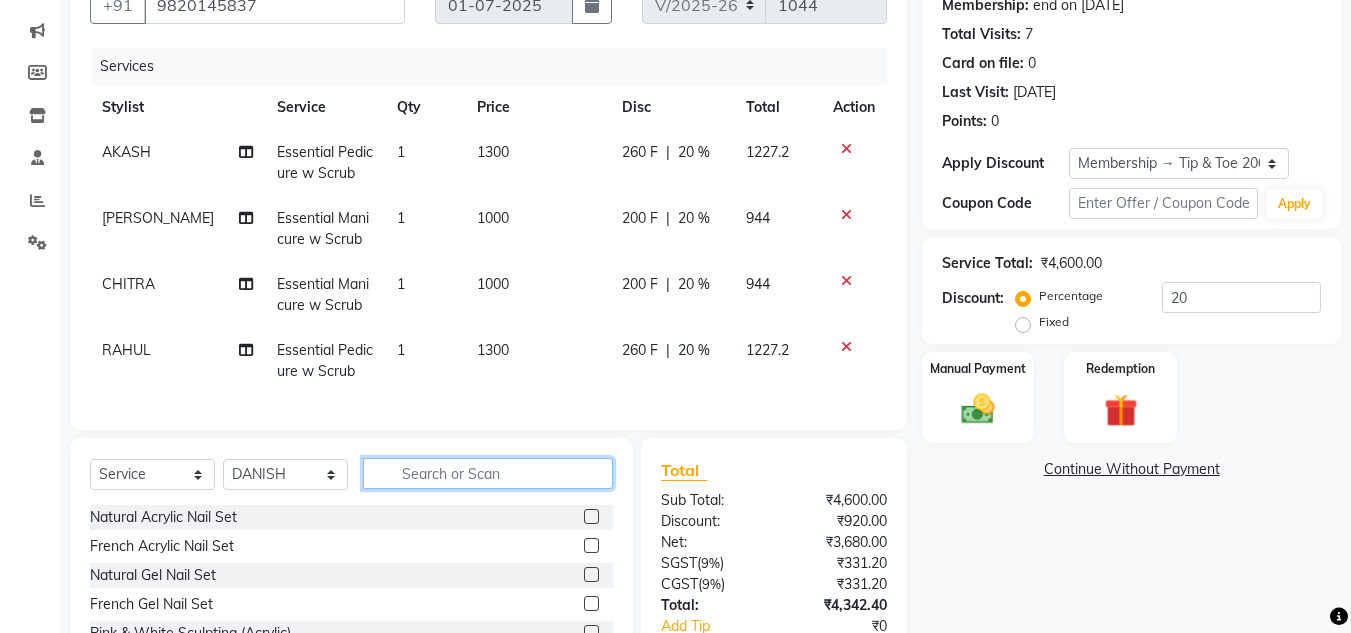 click 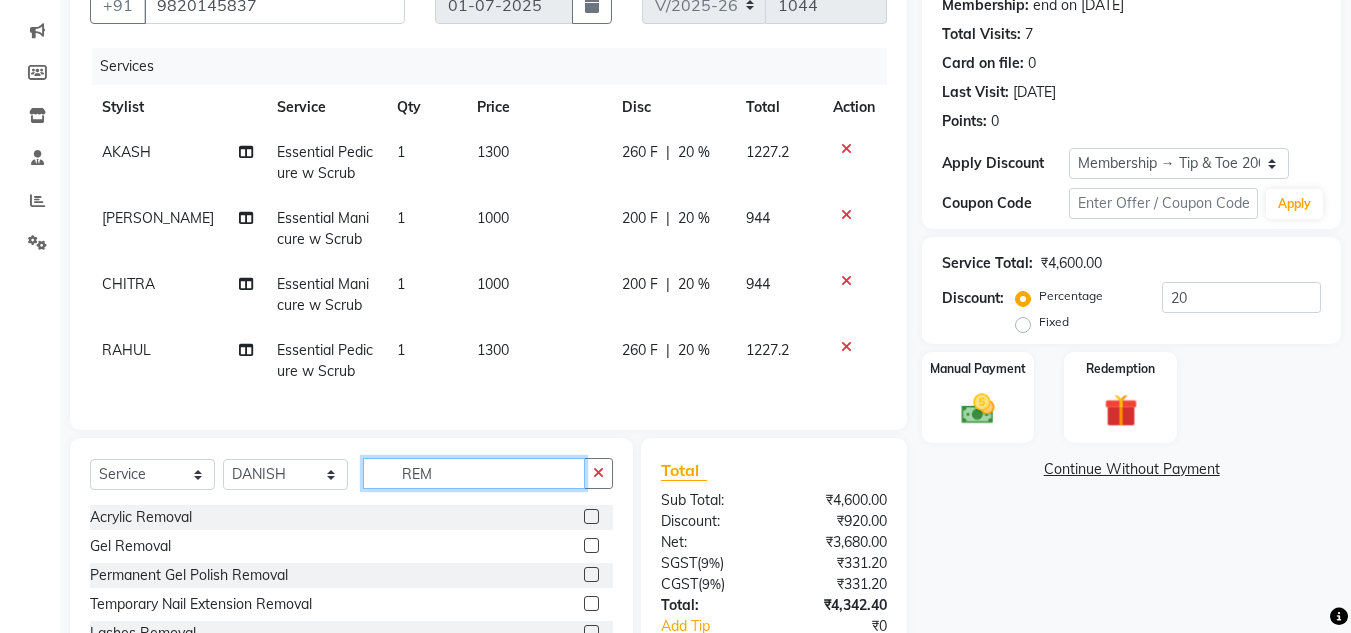 type on "REM" 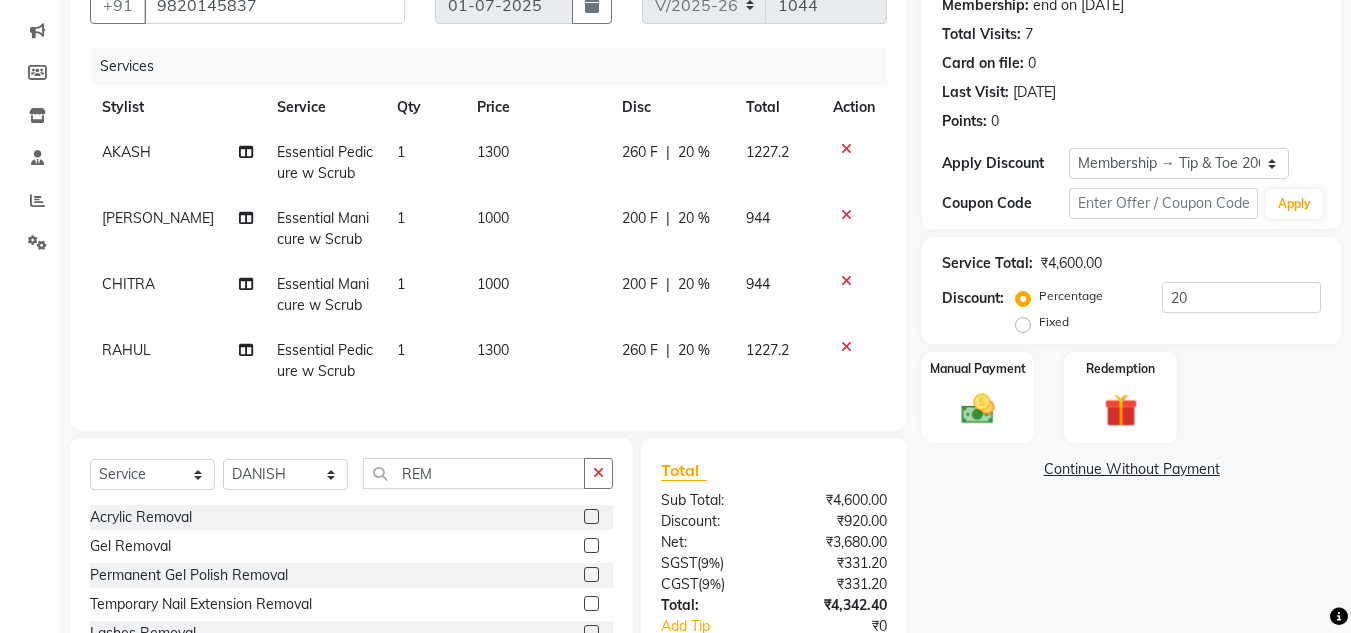 click 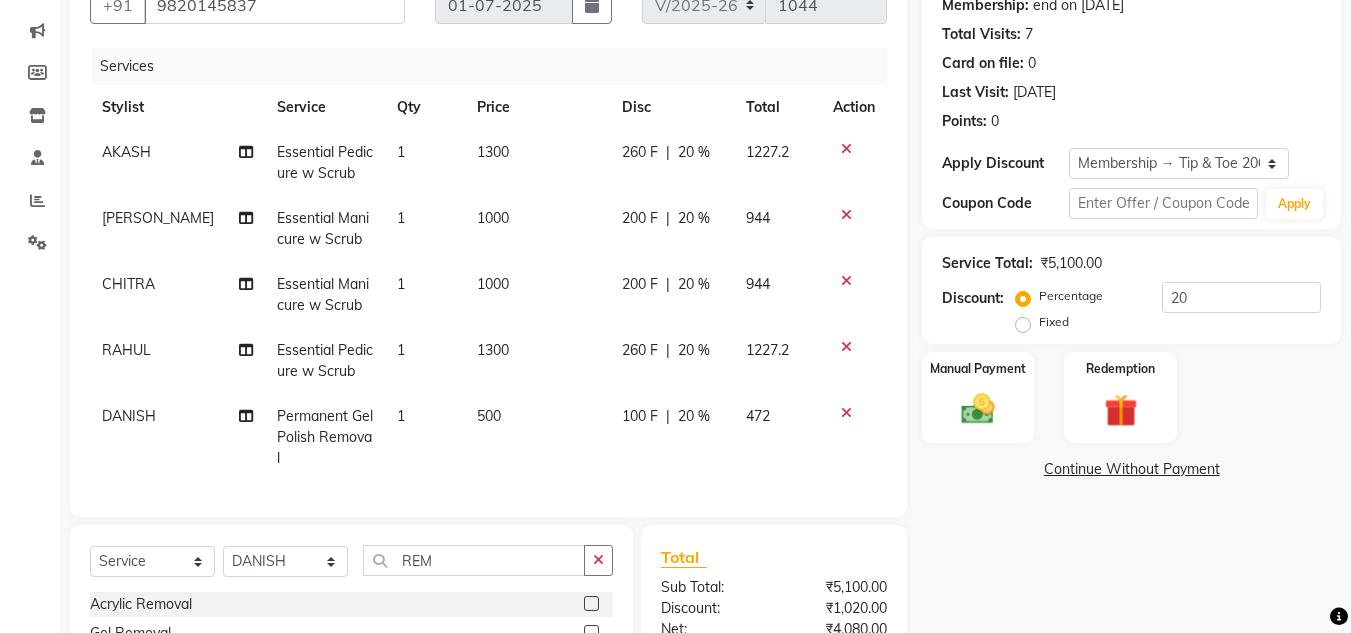 checkbox on "false" 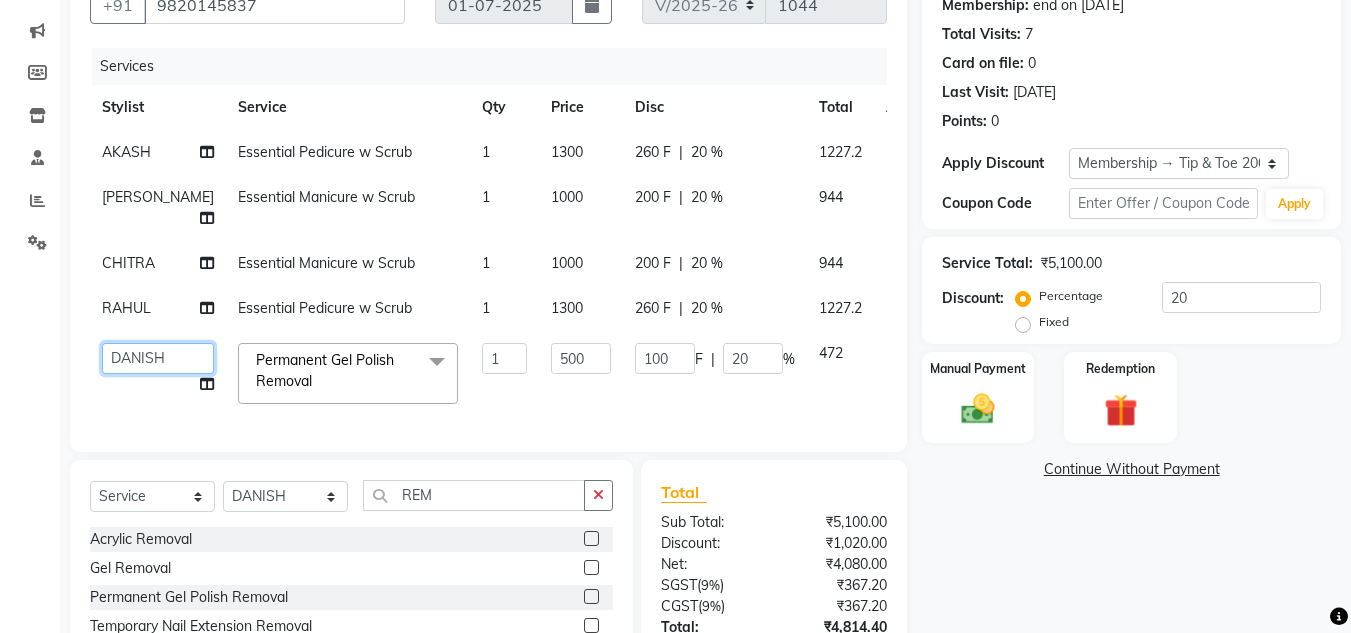 click on "ABIK    ACHAN   AJAY UTKAR   AKASH   AKSHATA   ARBAZ   BABU   BILAL   CHITRA   DANISH   DHANSHREE   Front desk    KEISHEEN   KUMAR   MAQSOOD   NIKHIL   POONAM   RAHUL   RICHION   SADHNA   SANJAY   SANJAY MAMA   TWINKLE GUPTA    VINITA" 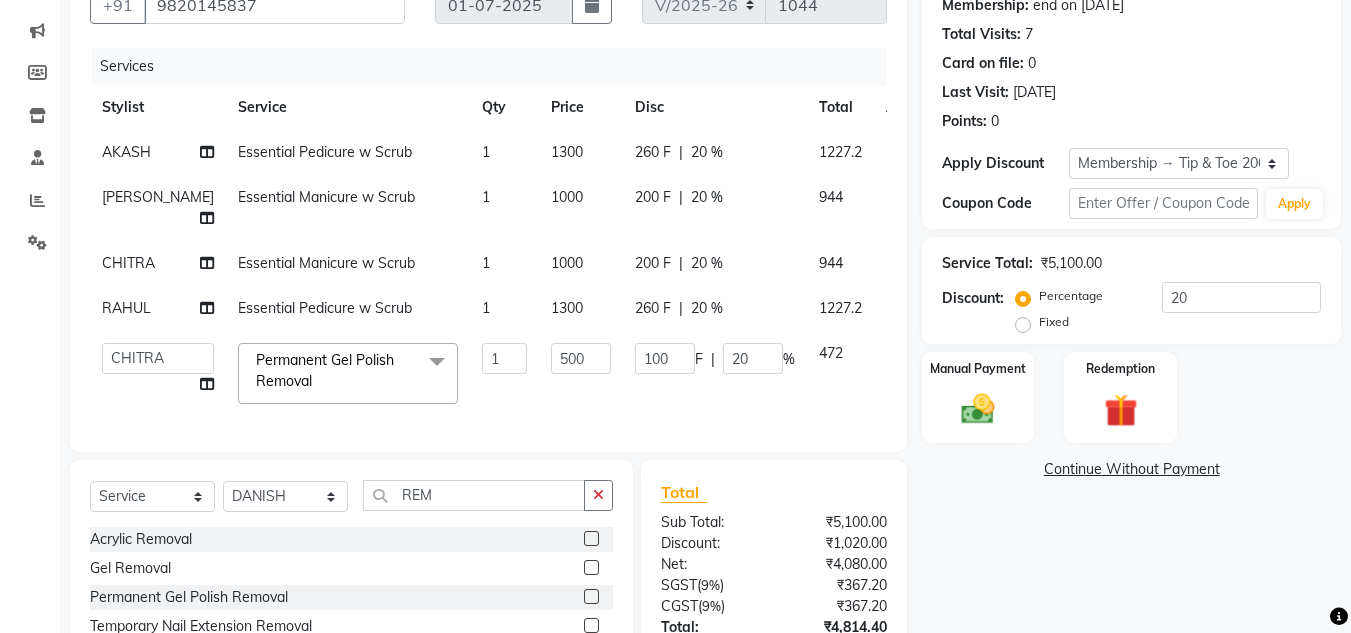select on "37387" 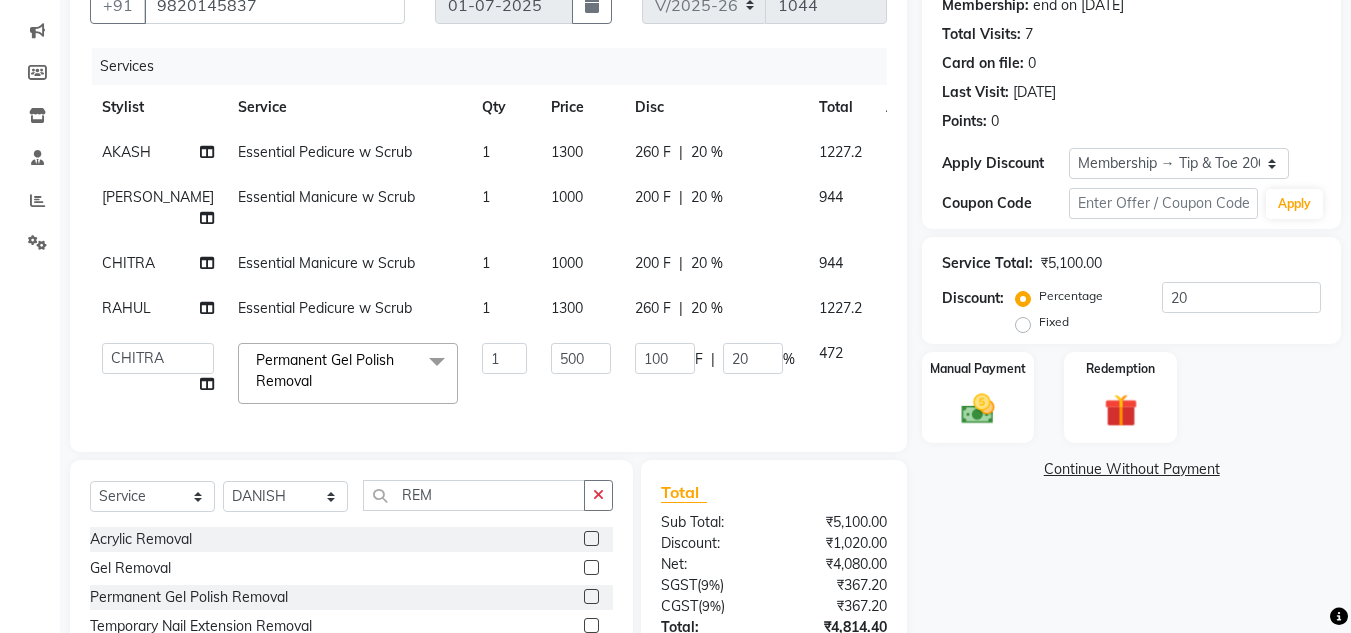 click on "Calendar  Invoice  Clients  Marketing  Members  Inventory  Staff  Reports  Settings Completed InProgress Upcoming Dropped Tentative Check-In Confirm Bookings Generate Report Segments Page Builder" 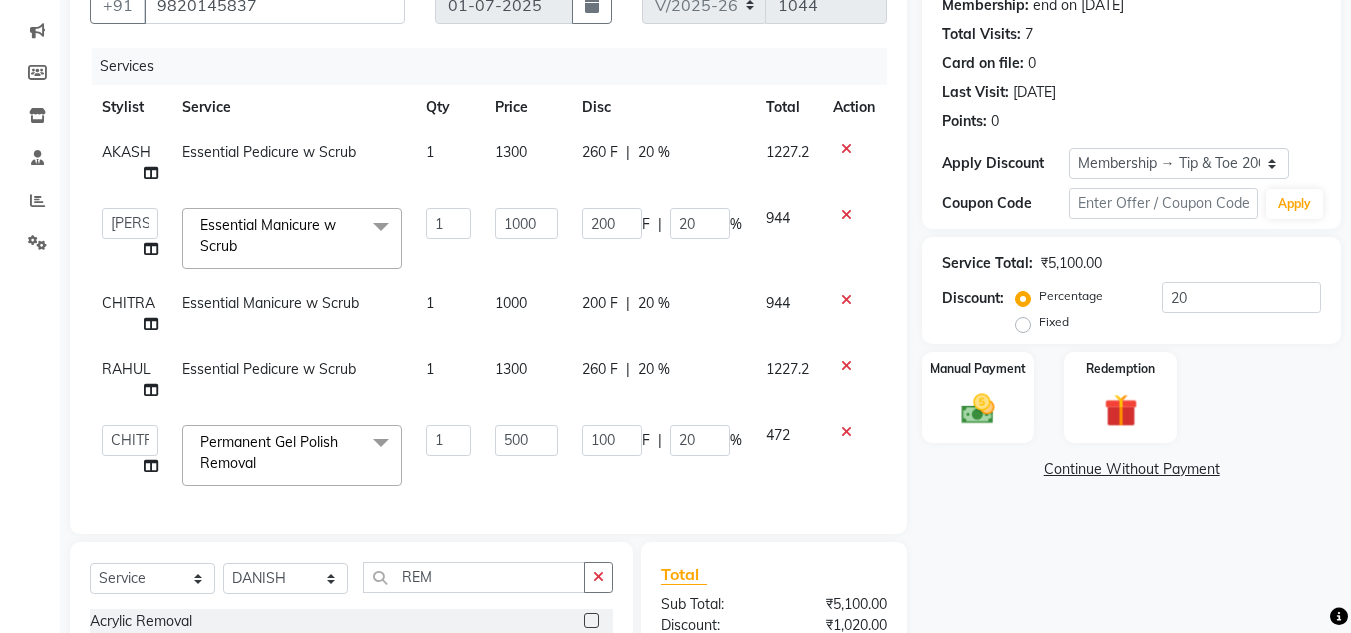 click on "Essential Manicure w Scrub" 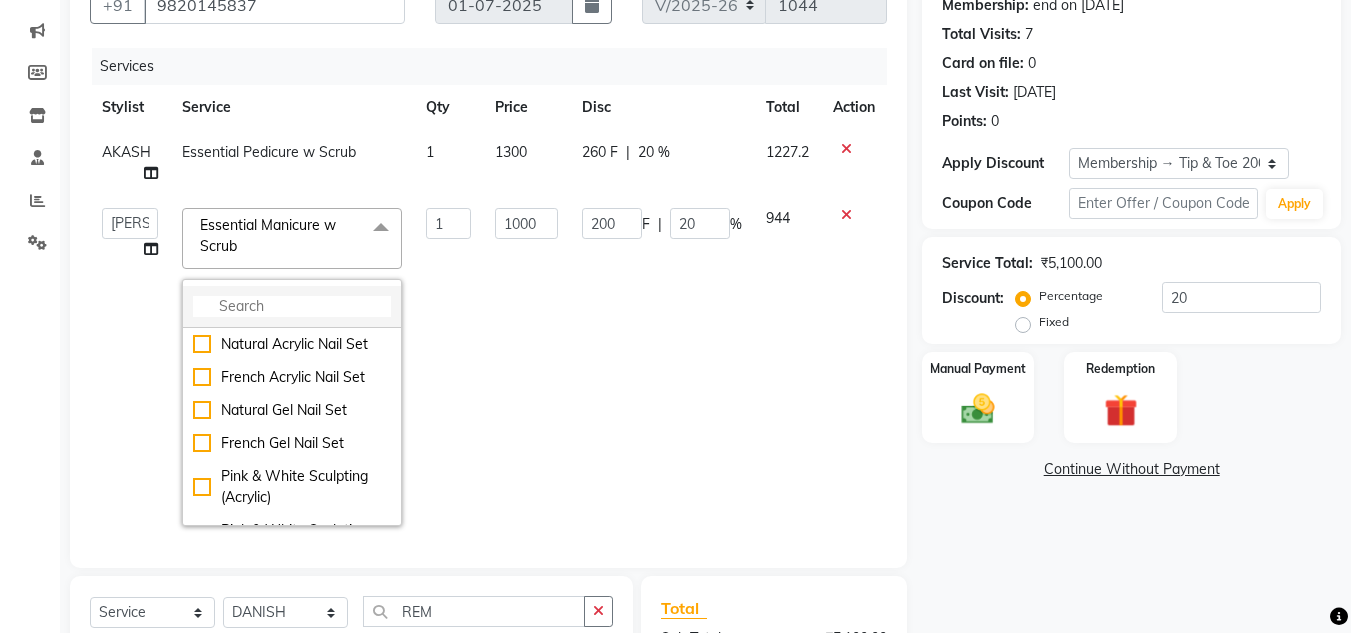 click 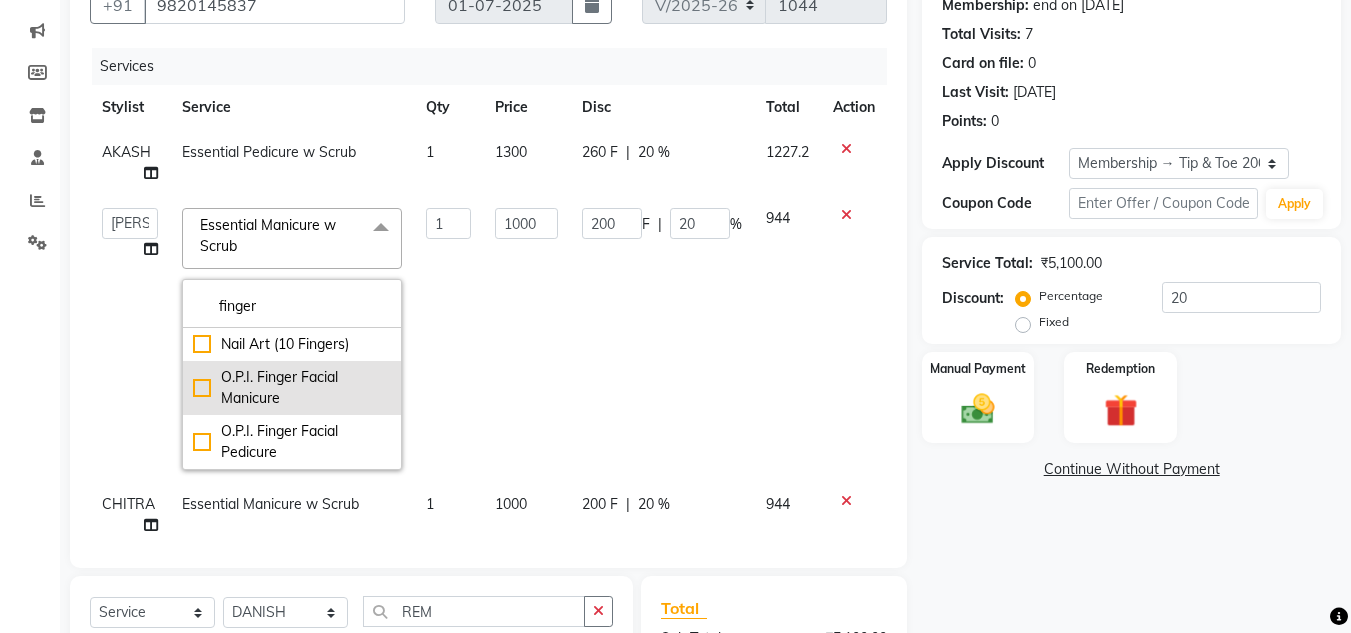 type on "finger" 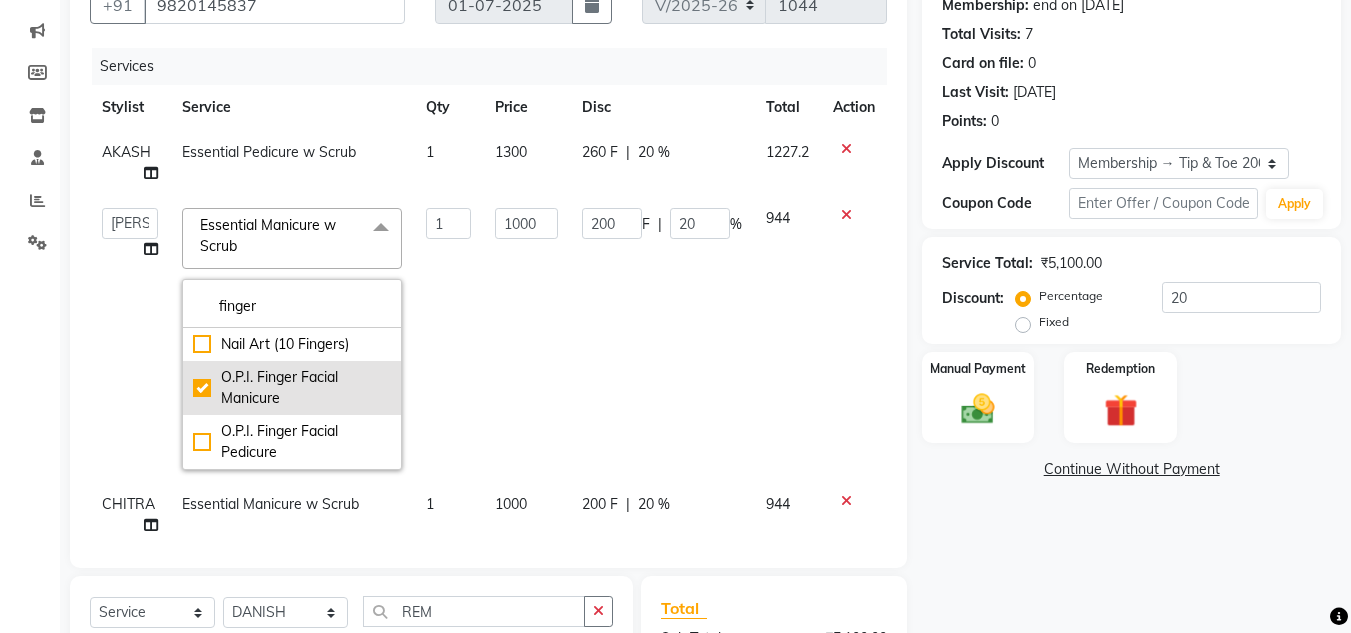 checkbox on "true" 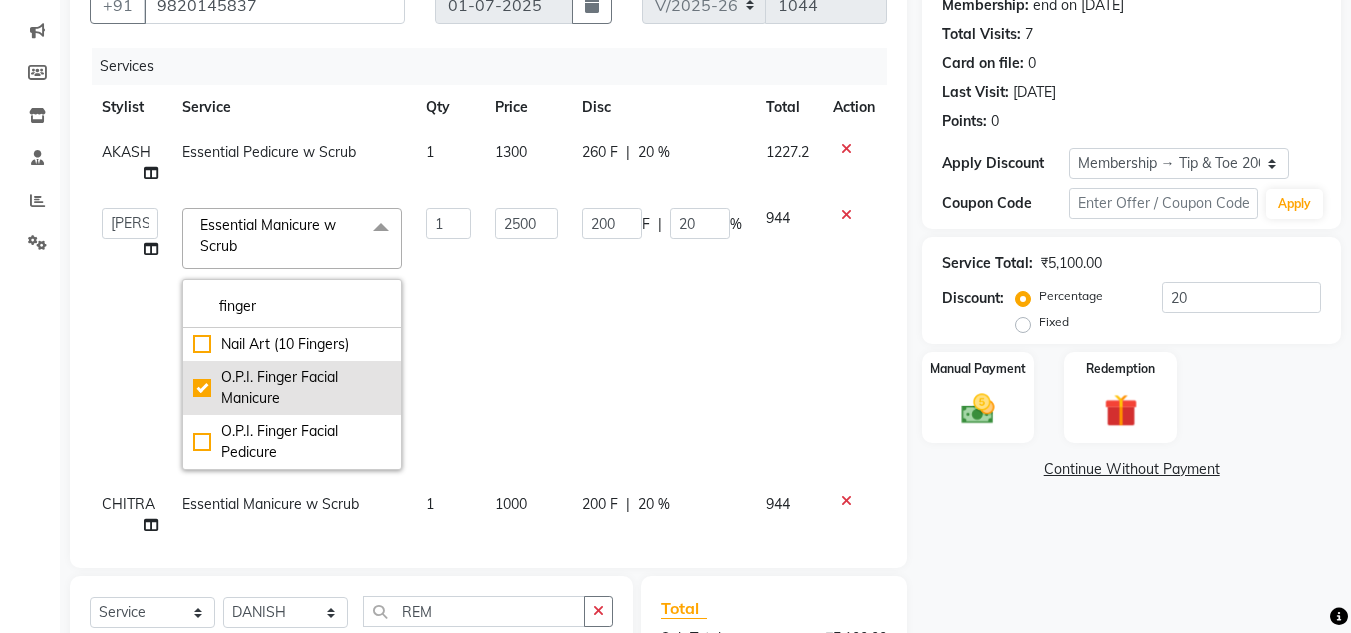 type on "500" 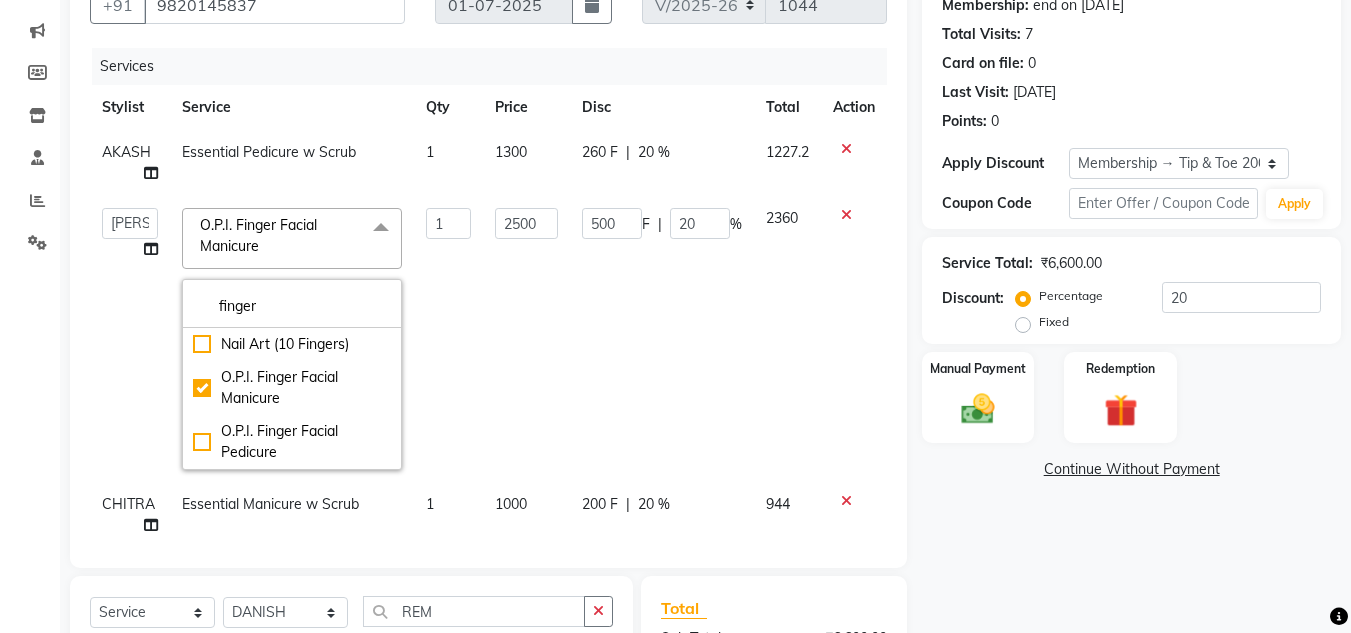 drag, startPoint x: 81, startPoint y: 352, endPoint x: 186, endPoint y: 268, distance: 134.4656 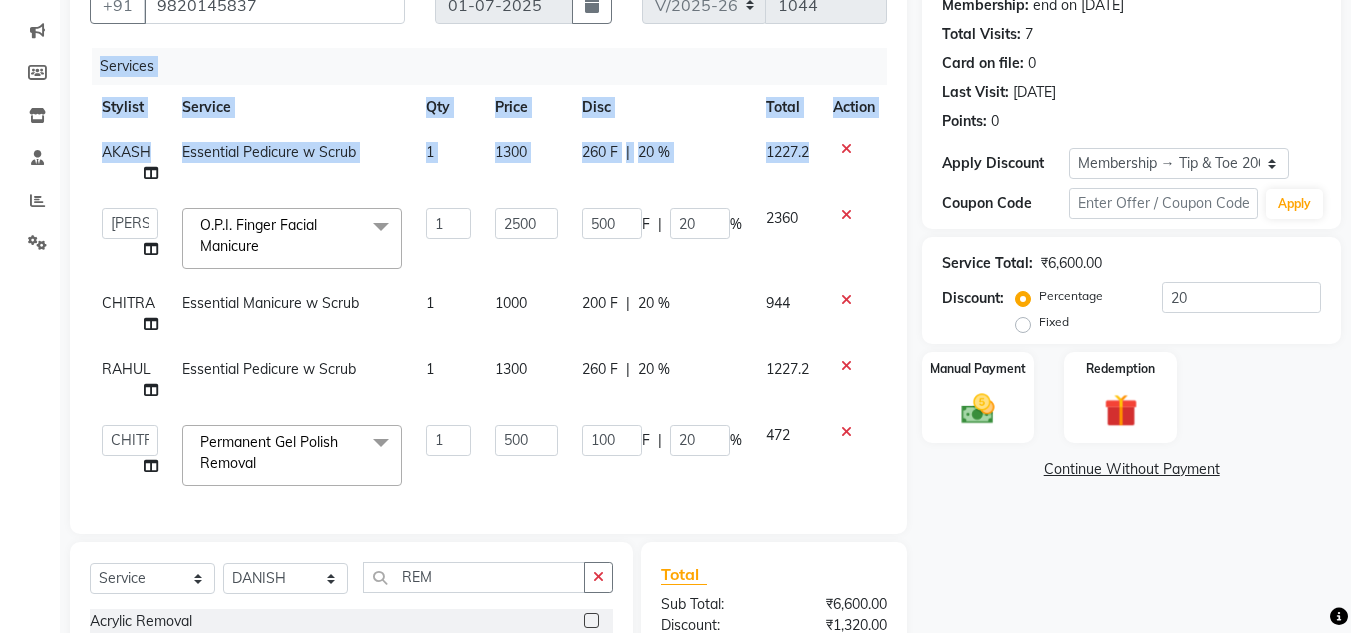 click on "Essential Pedicure w Scrub" 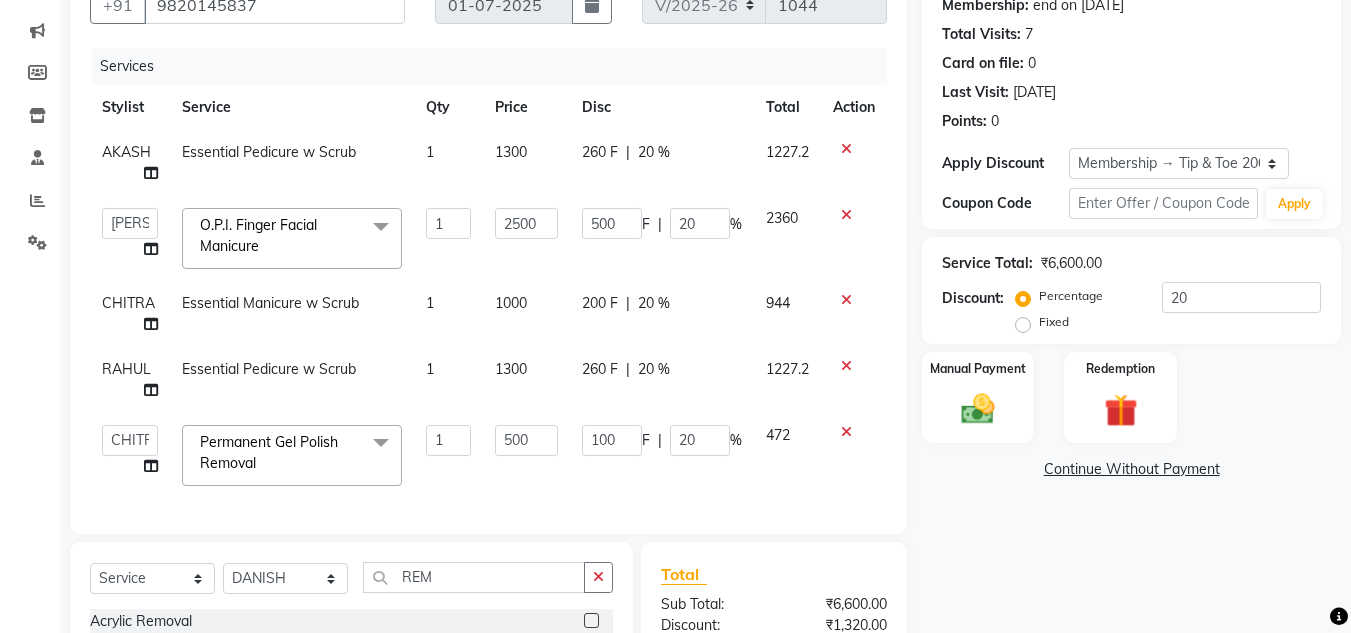 select on "37330" 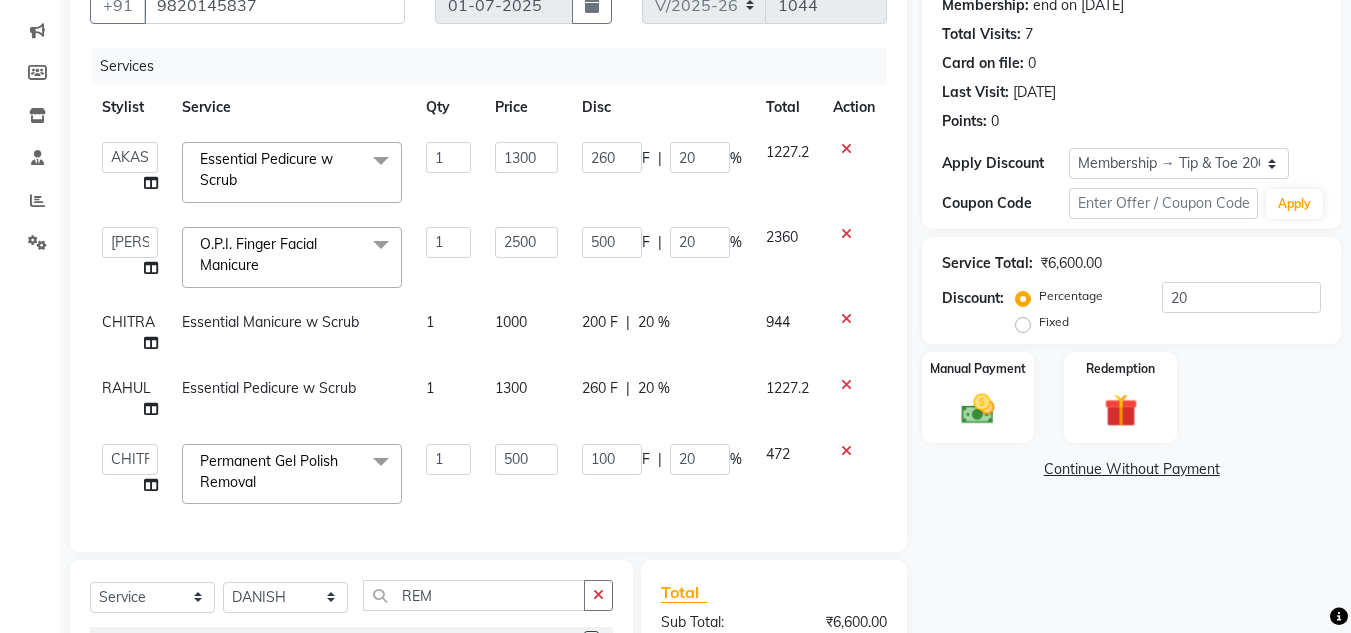 click on "Essential Pedicure w Scrub  x" 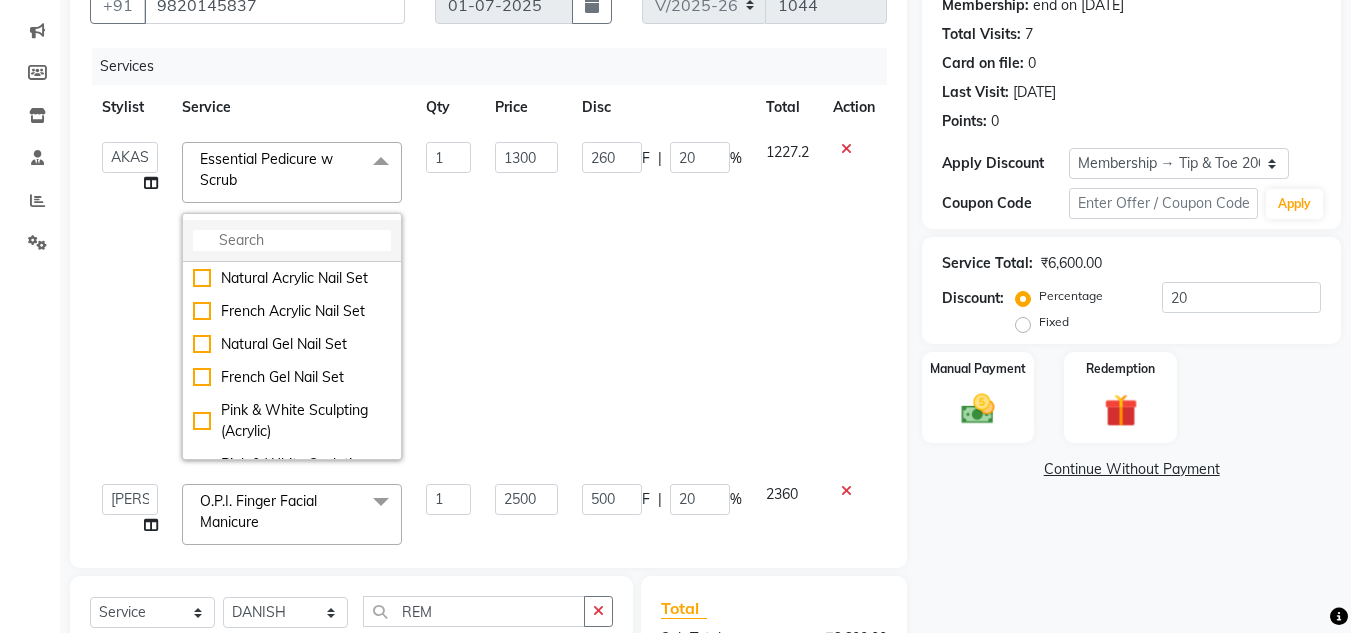 click 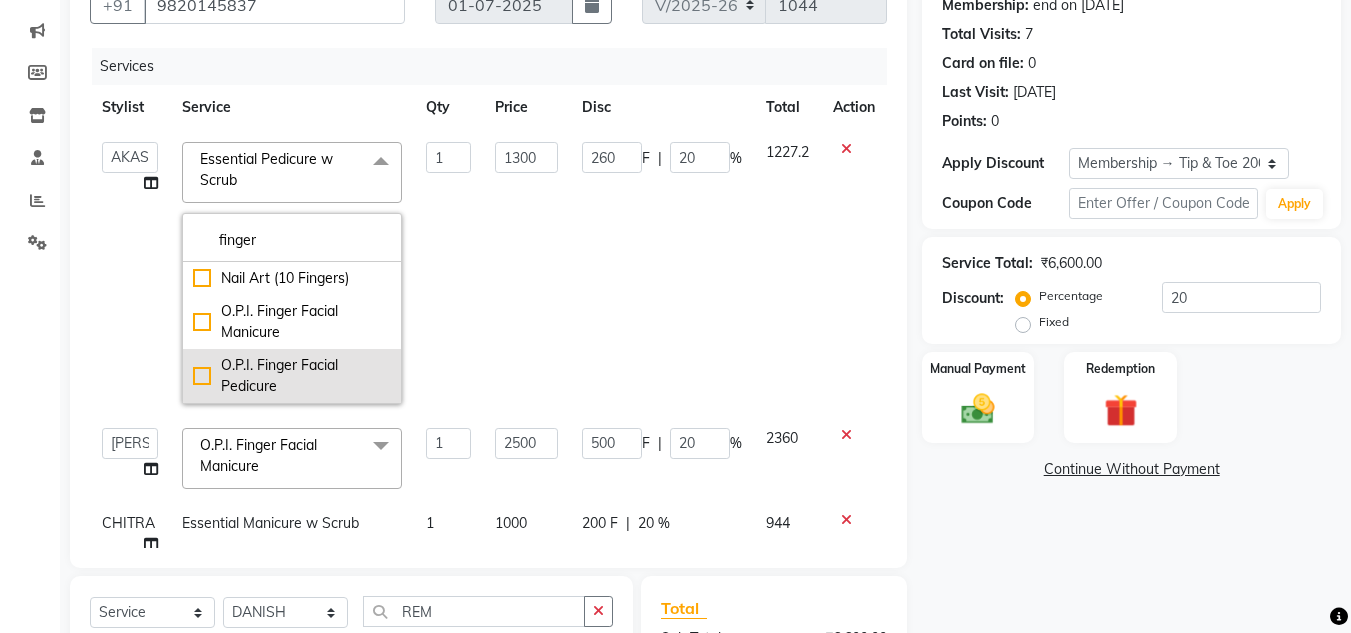 type on "finger" 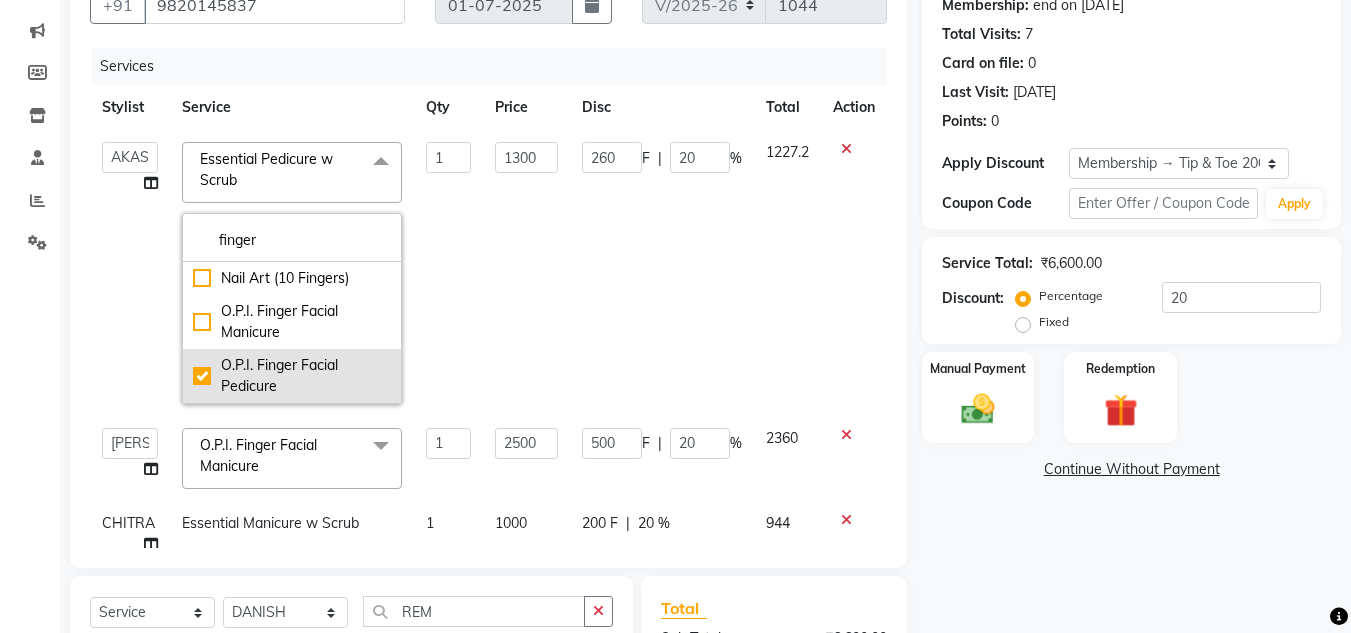 checkbox on "true" 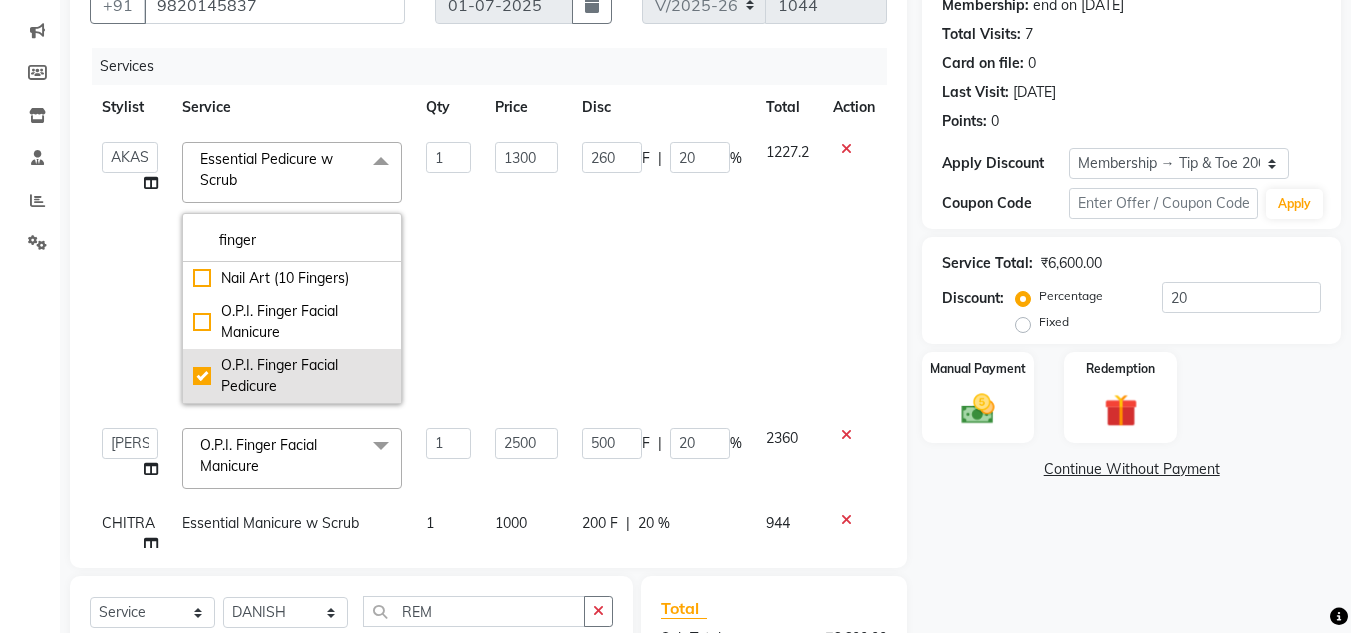 type on "2700" 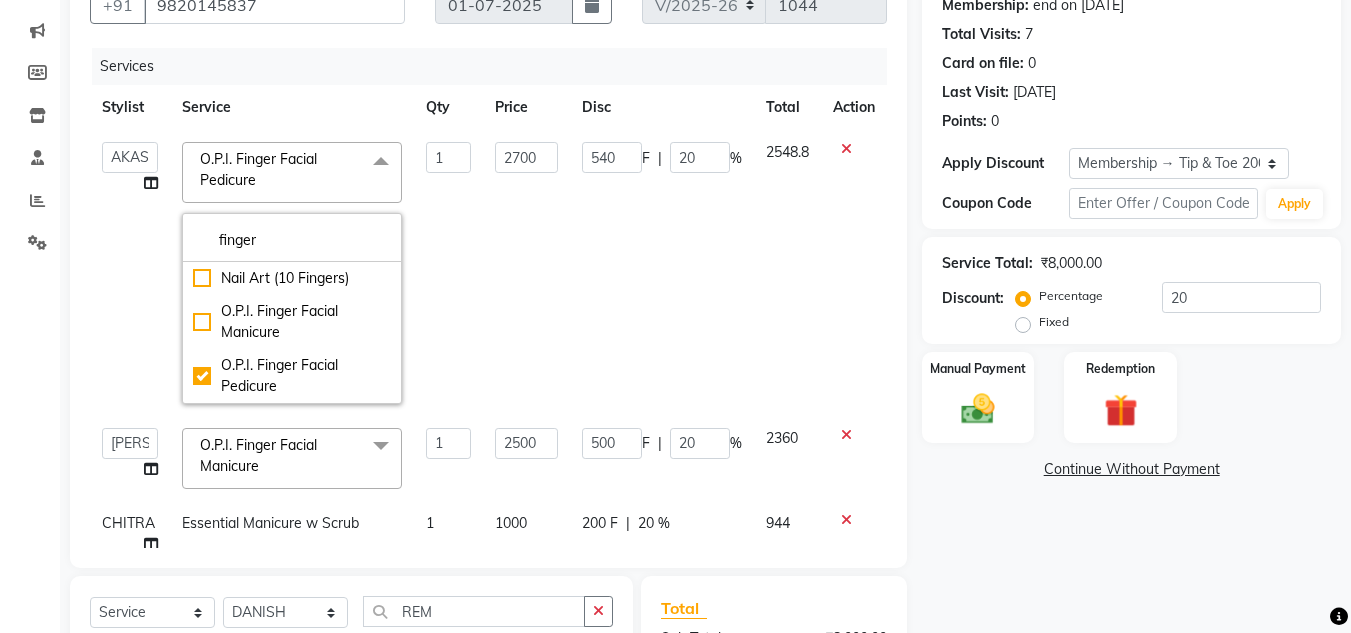 click on "ABIK    ACHAN   AJAY UTKAR   AKASH   AKSHATA   ARBAZ   BABU   BILAL   CHITRA   DANISH   DHANSHREE   Front desk    KEISHEEN   KUMAR   MAQSOOD   NIKHIL   POONAM   RAHUL   RICHION   SADHNA   SANJAY   SANJAY MAMA   TWINKLE GUPTA    VINITA" 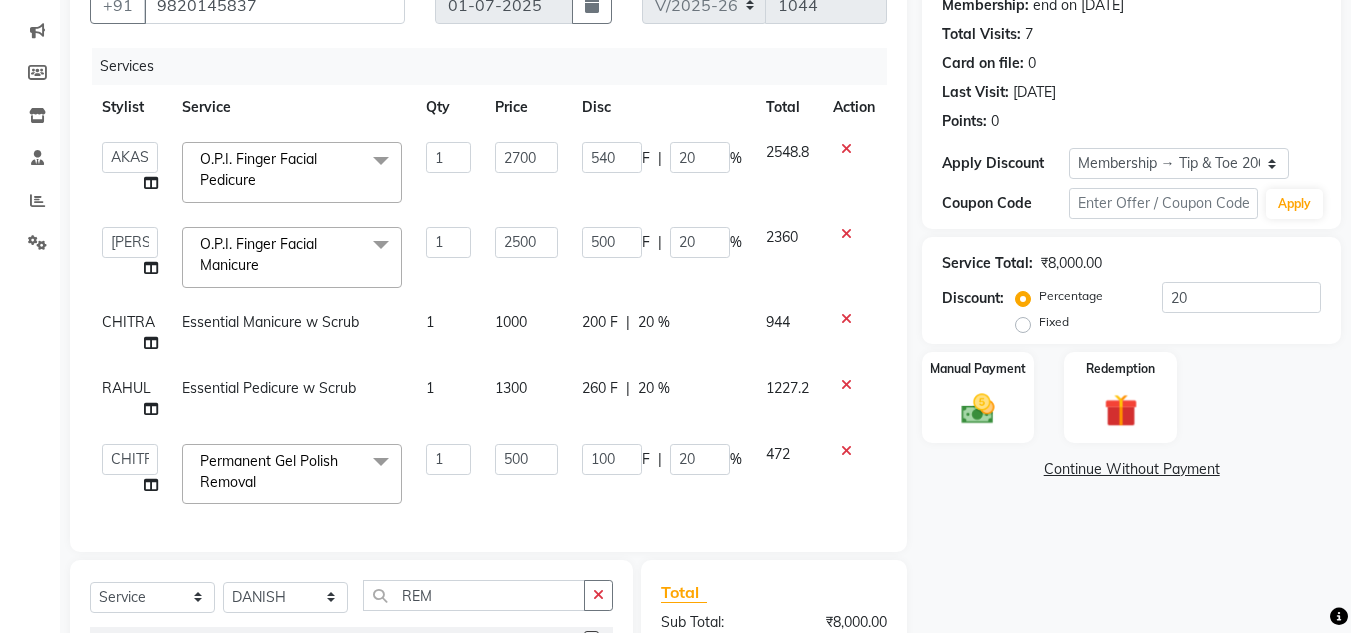 click on "Essential Pedicure w Scrub" 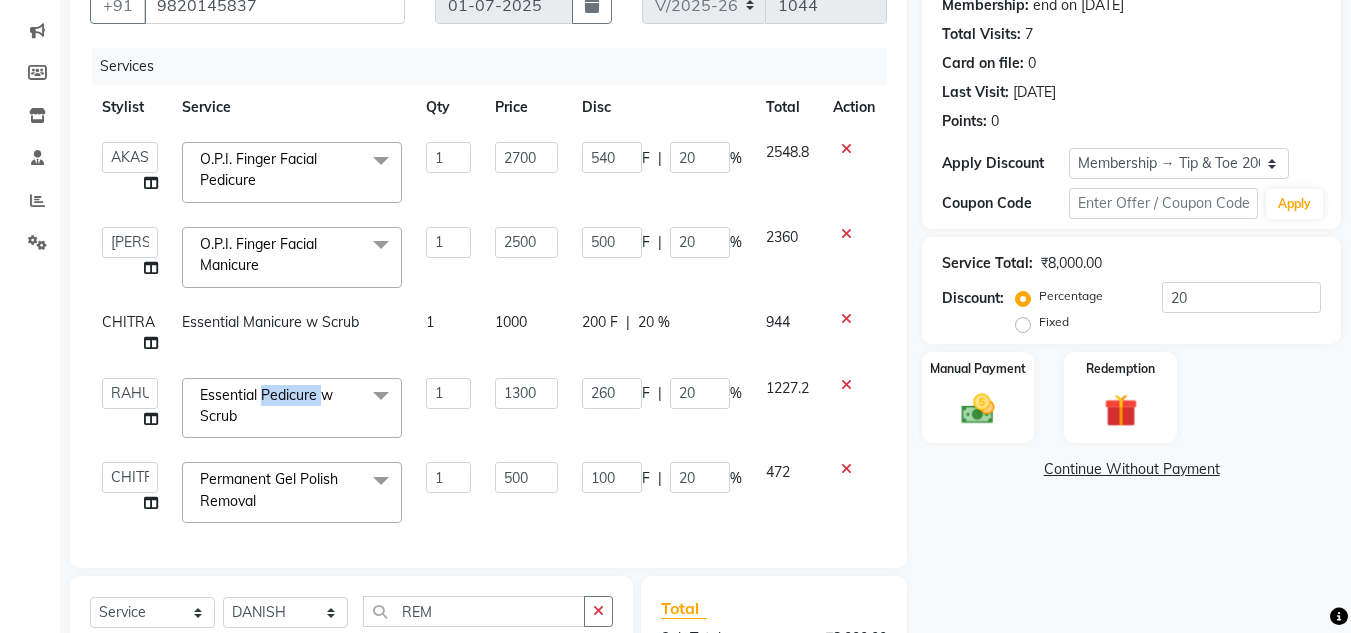 click on "Essential Pedicure w Scrub" 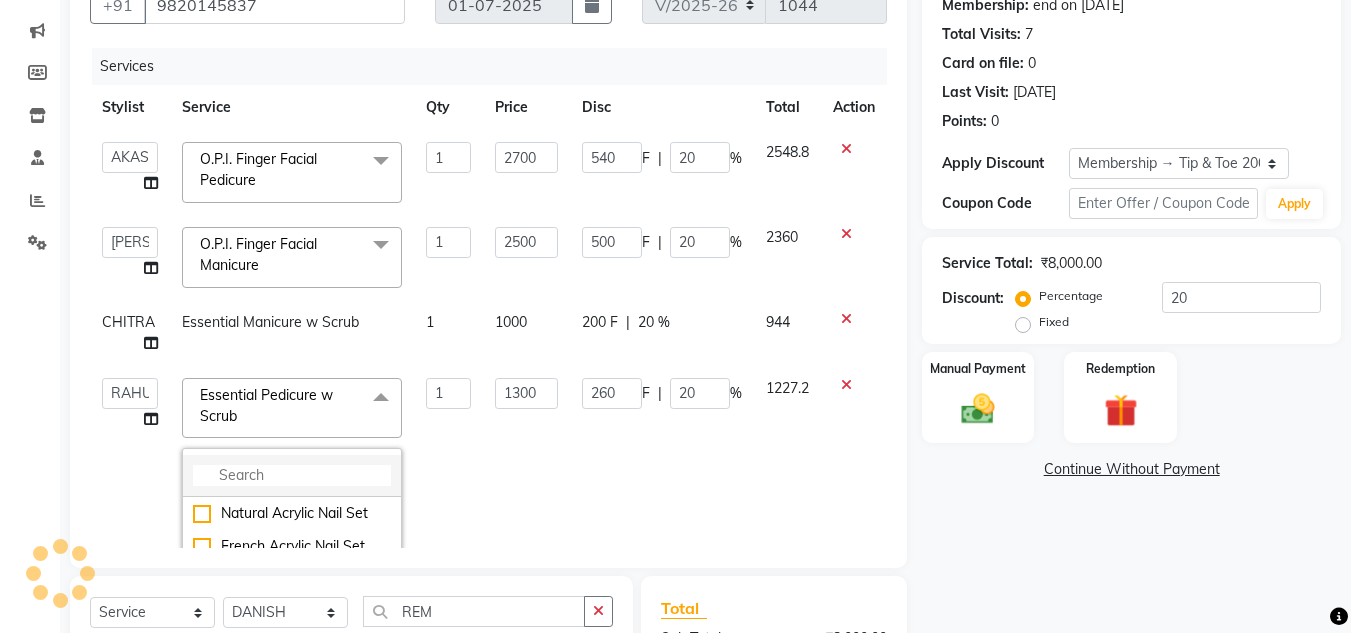 click 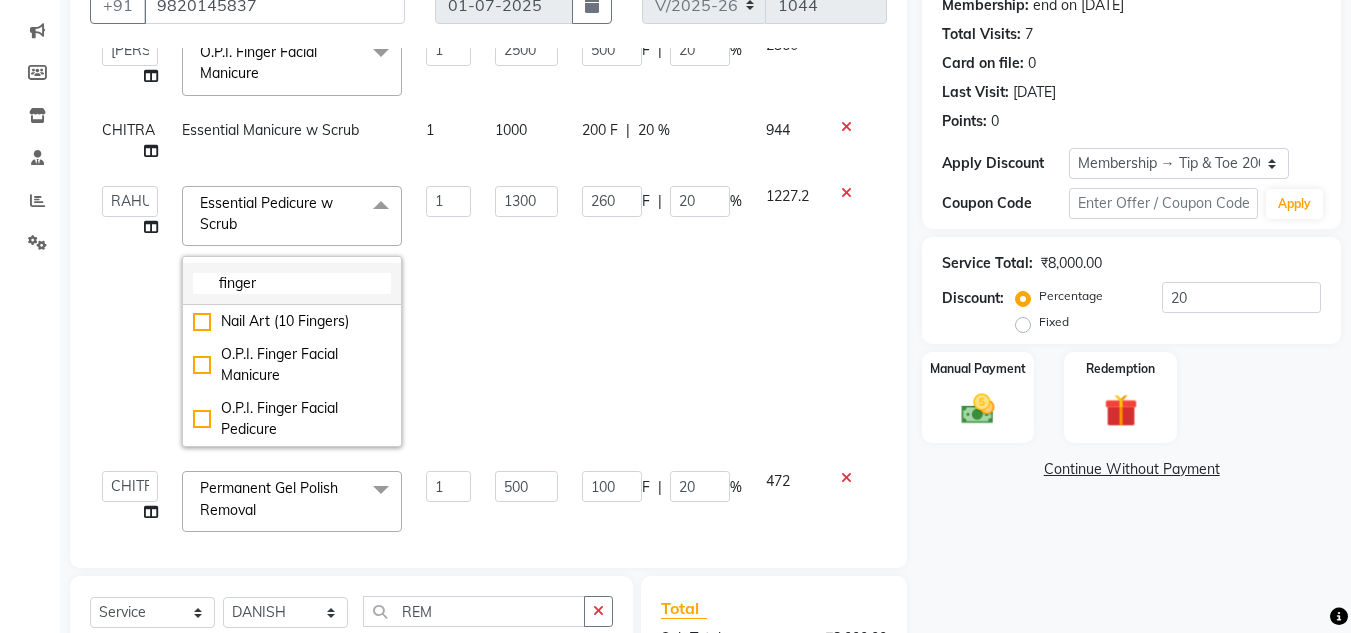 scroll, scrollTop: 200, scrollLeft: 0, axis: vertical 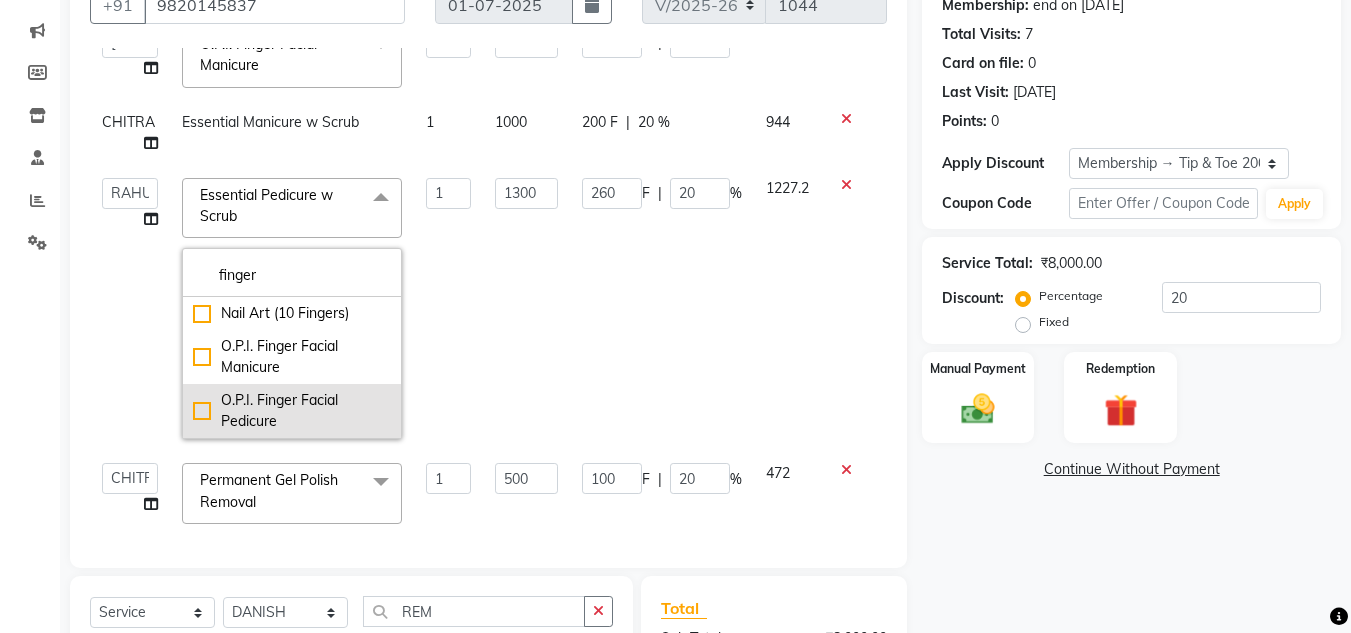 type on "finger" 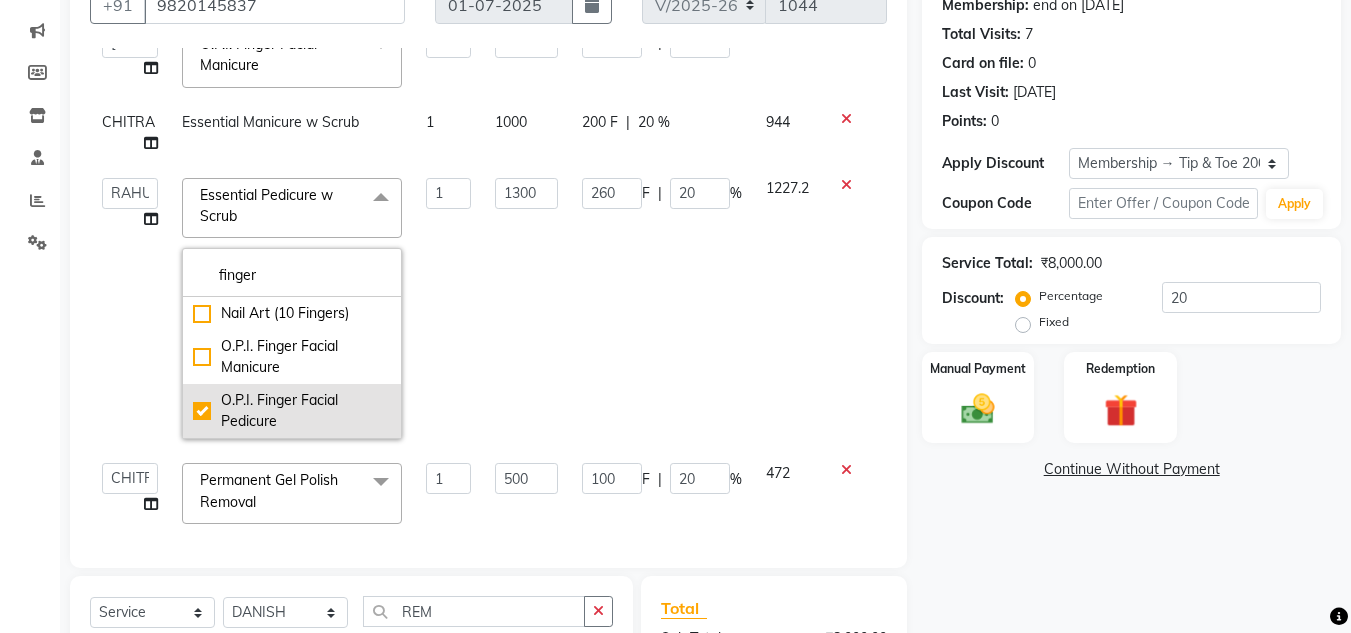 checkbox on "true" 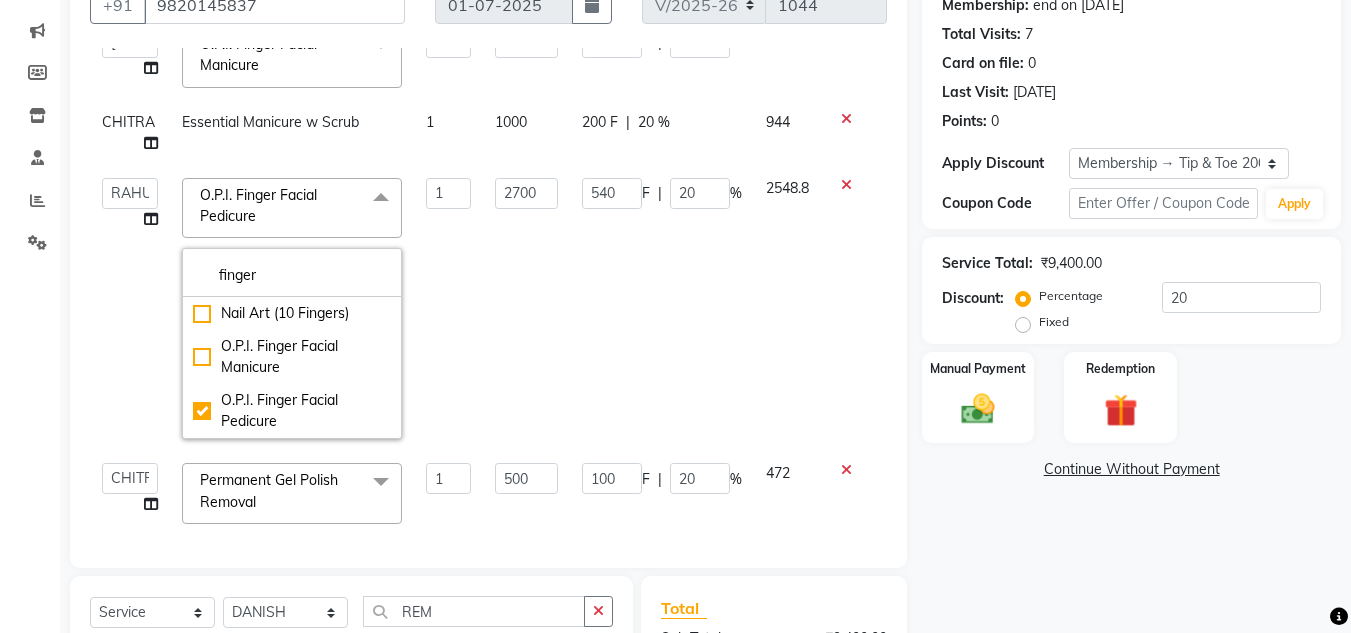 click on "ABIK    ACHAN   AJAY UTKAR   AKASH   AKSHATA   ARBAZ   BABU   BILAL   CHITRA   DANISH   DHANSHREE   Front desk    KEISHEEN   KUMAR   MAQSOOD   NIKHIL   POONAM   RAHUL   RICHION   SADHNA   SANJAY   SANJAY MAMA   TWINKLE GUPTA    VINITA" 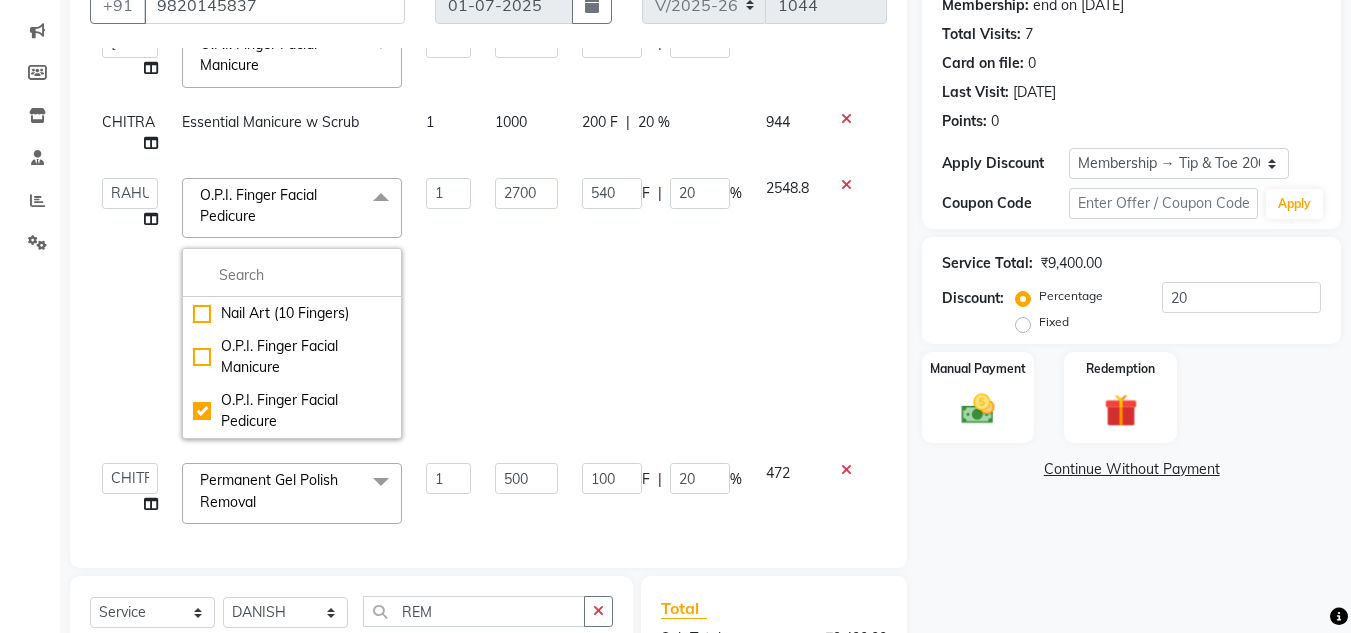 scroll, scrollTop: 18, scrollLeft: 0, axis: vertical 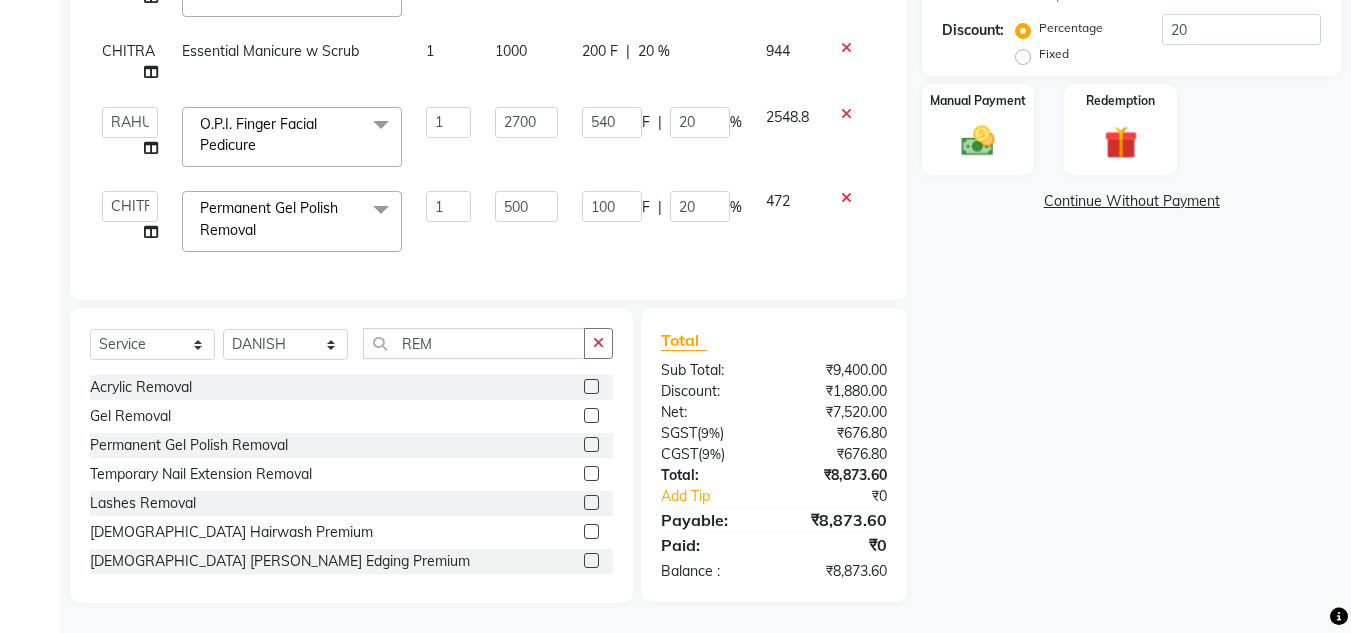 click on "Name: Riddhima Doshi Membership: end on 22-06-2027 Total Visits:  7 Card on file:  0 Last Visit:   28-05-2025 Points:   0  Apply Discount Select Membership → Tip & Toe 2000 Membership Coupon Code Apply Service Total:  ₹9,400.00  Discount:  Percentage   Fixed  20 Manual Payment Redemption  Continue Without Payment" 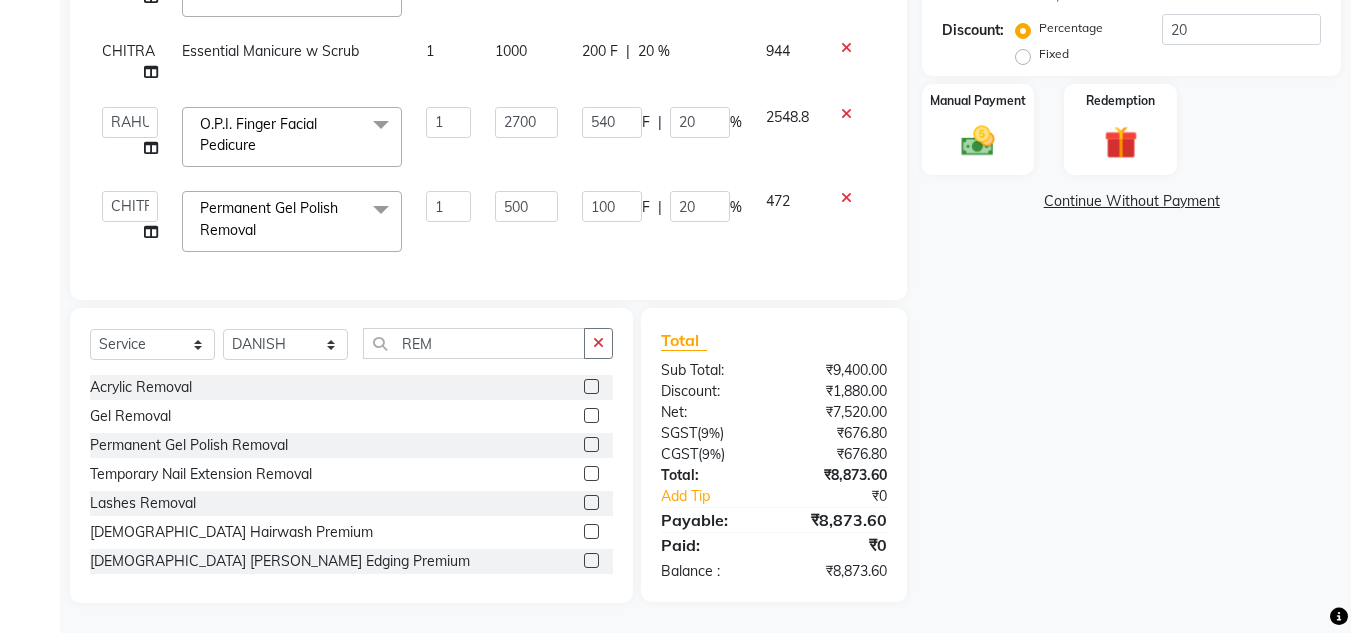 scroll, scrollTop: 0, scrollLeft: 0, axis: both 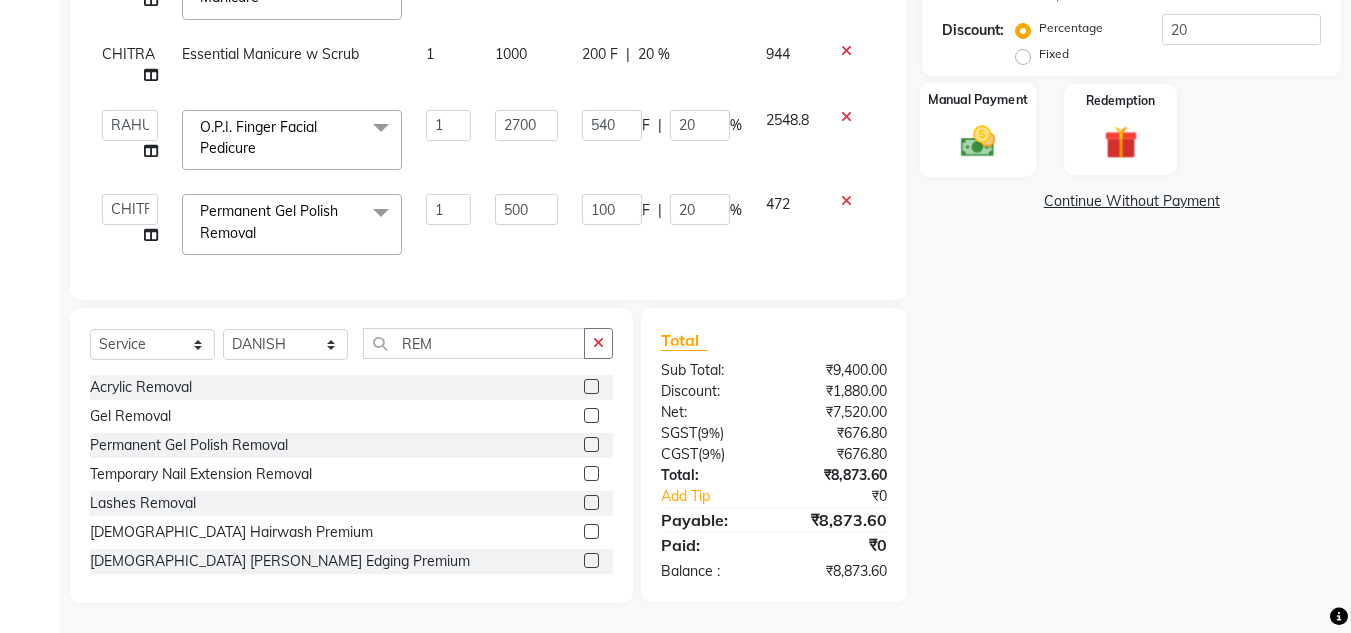 click 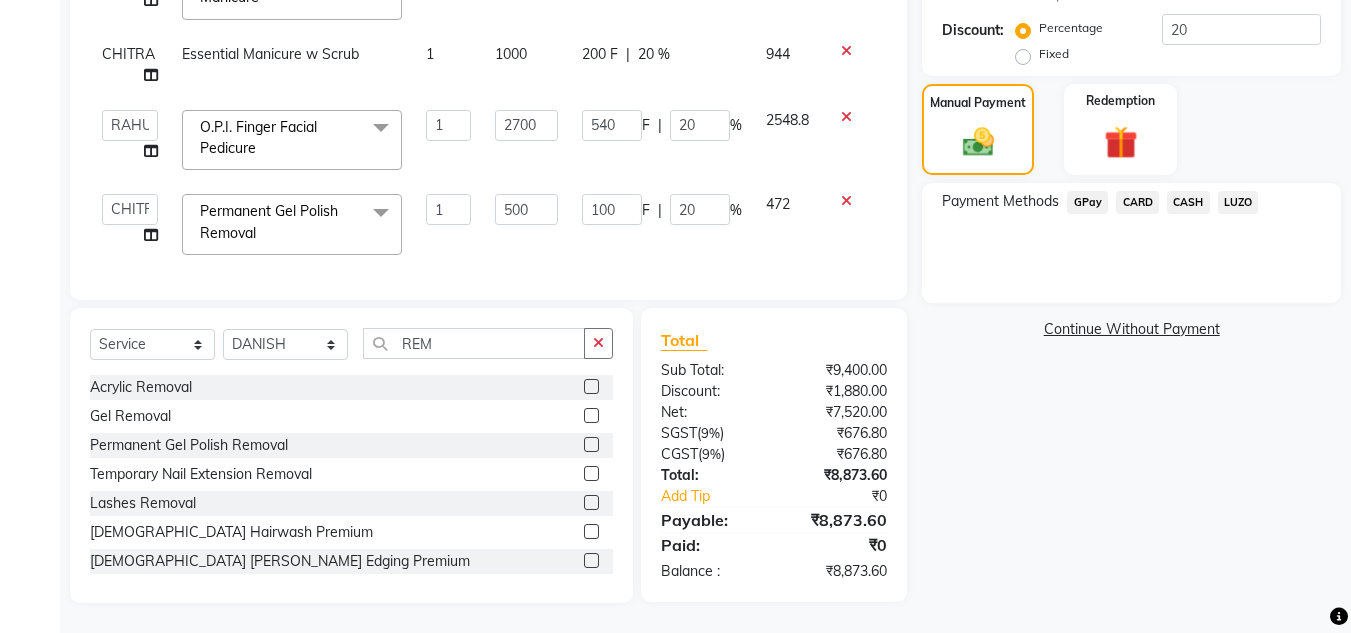 click on "CARD" 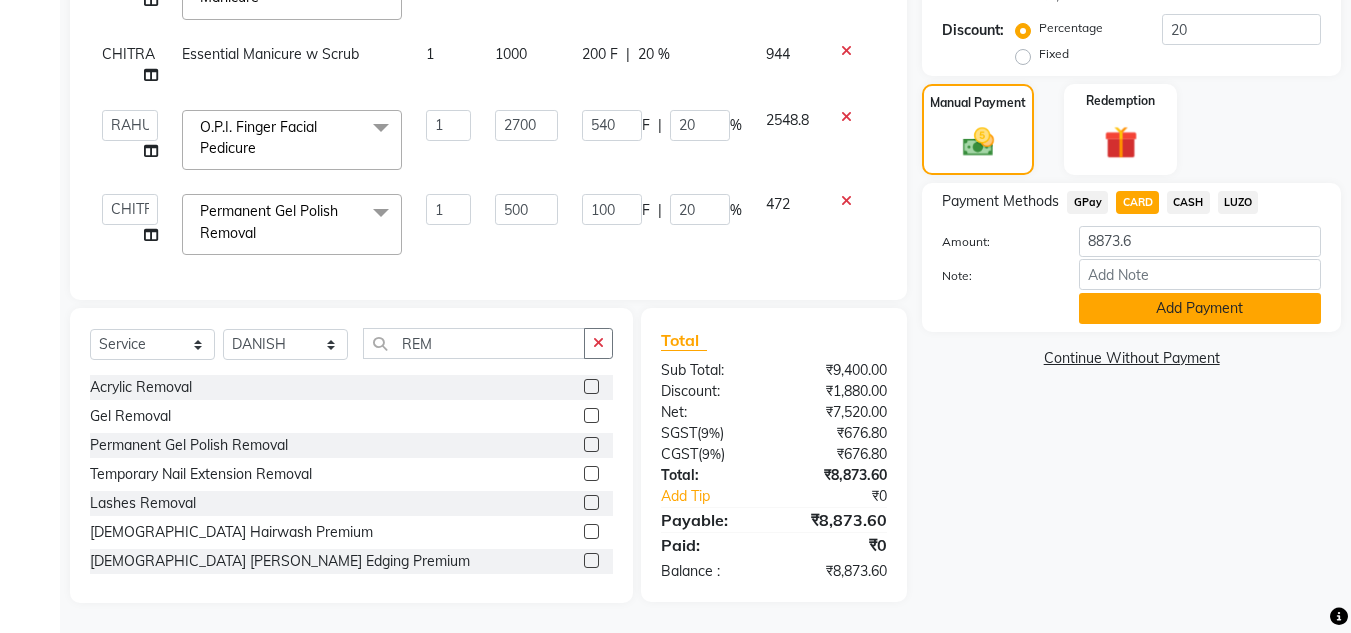 click on "Add Payment" 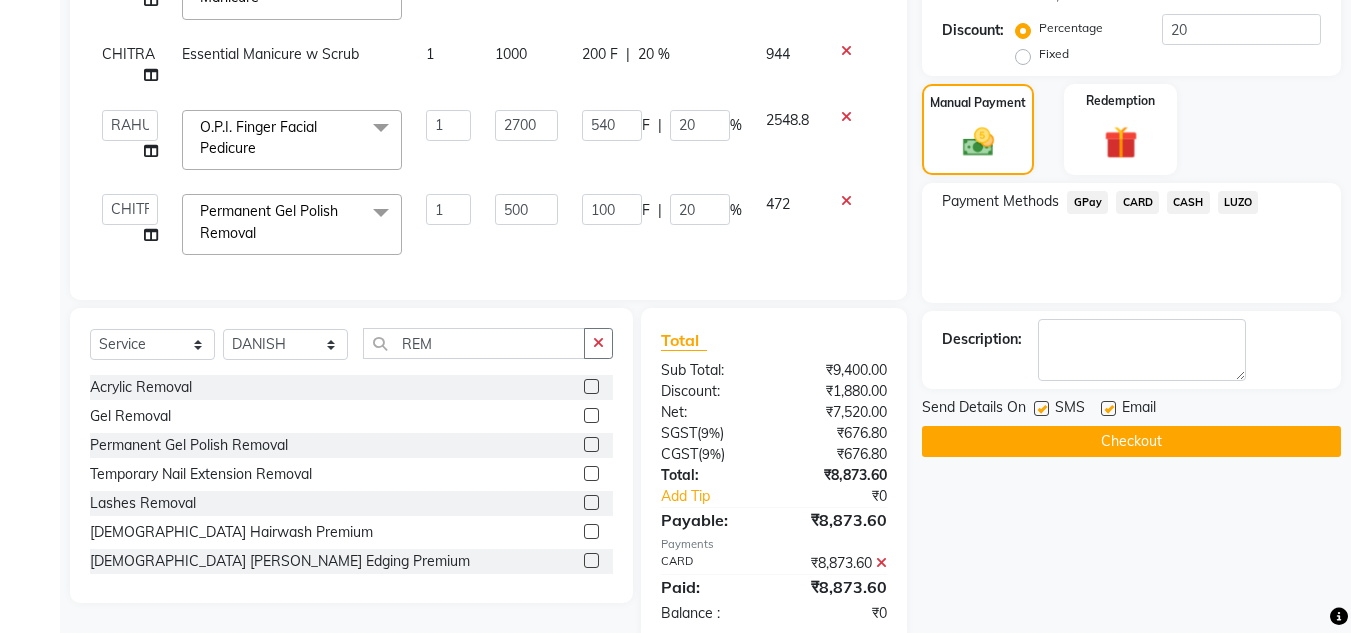 scroll, scrollTop: 509, scrollLeft: 0, axis: vertical 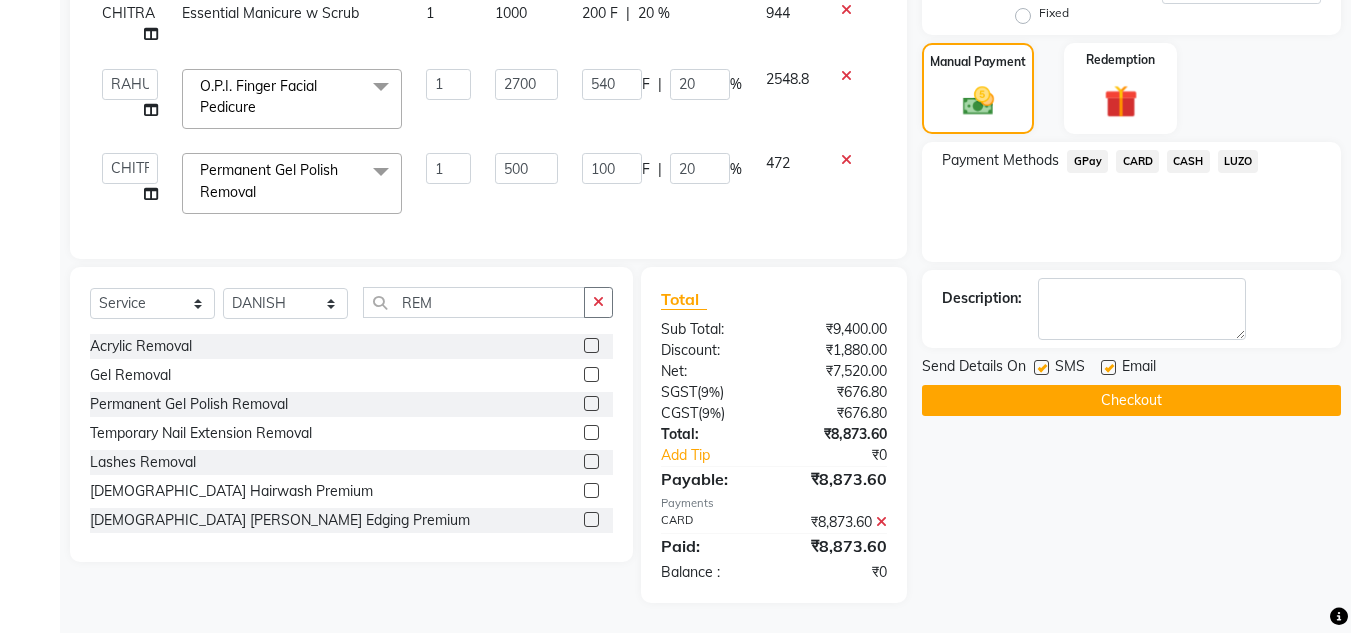 click on "Checkout" 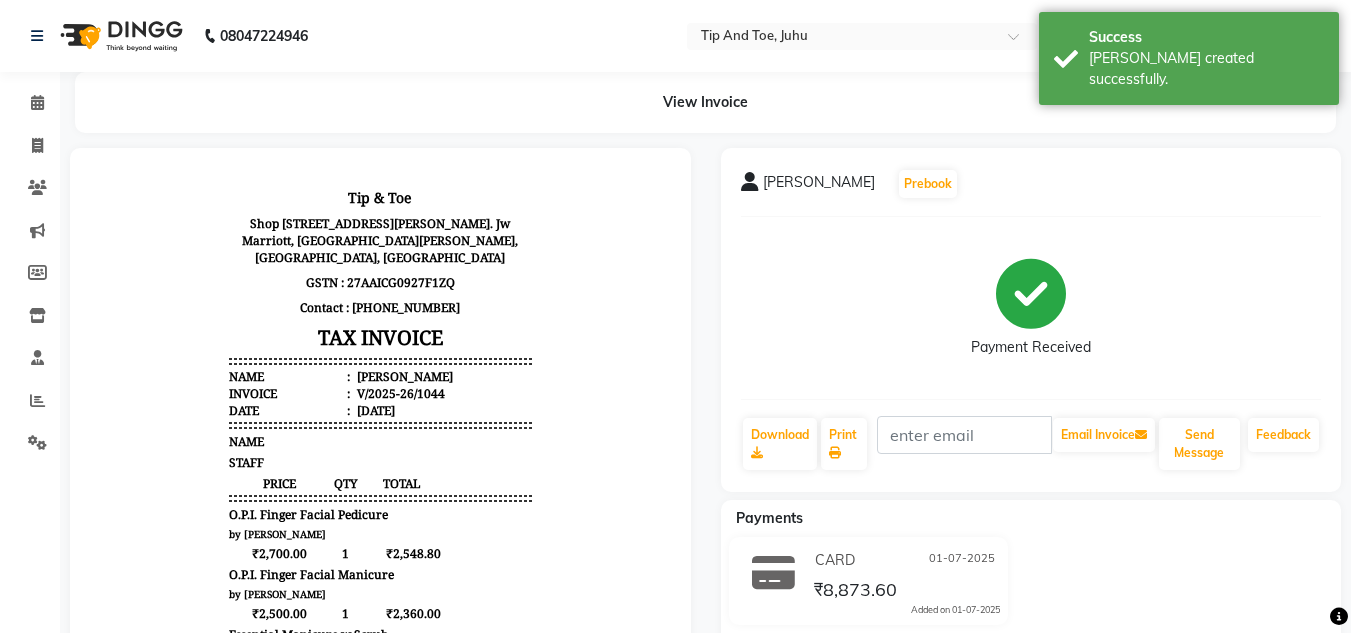 scroll, scrollTop: 0, scrollLeft: 0, axis: both 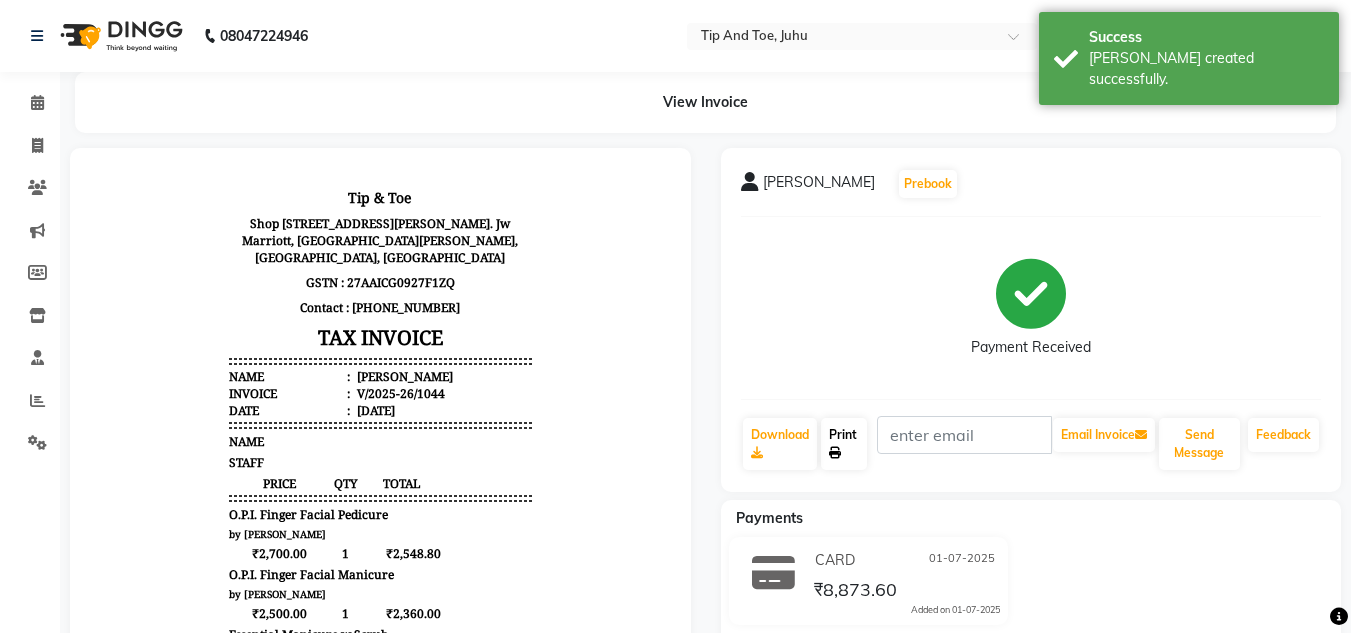 click on "Print" 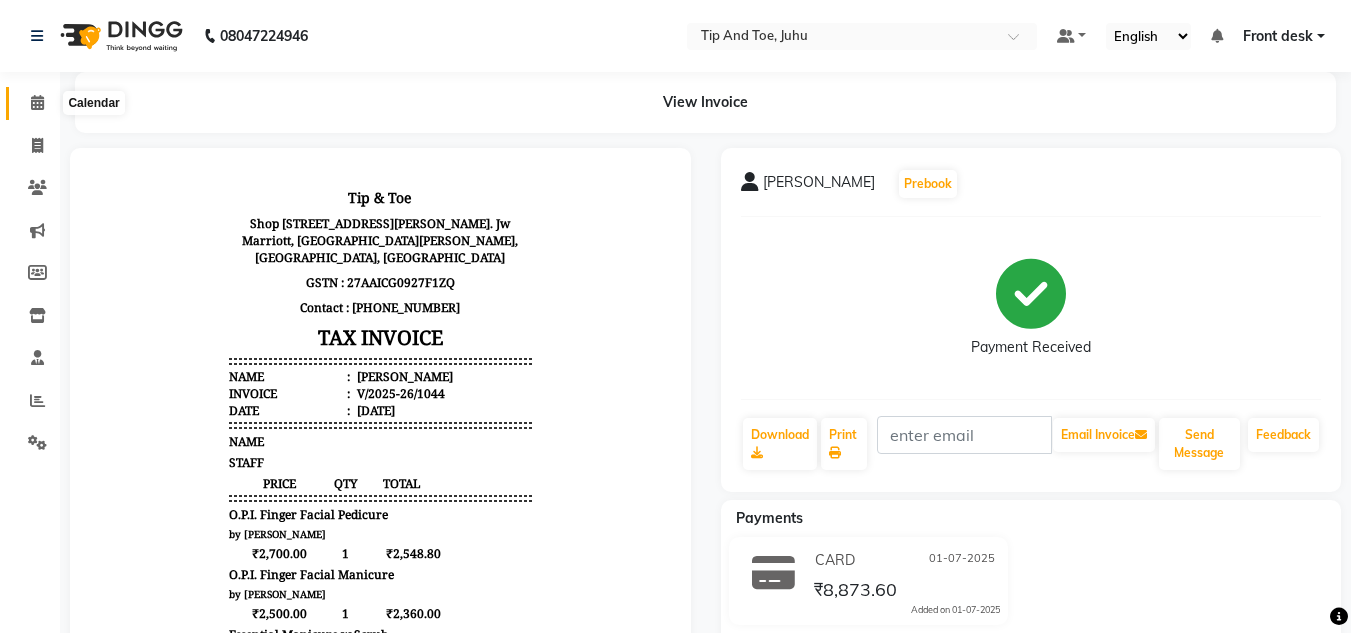 click 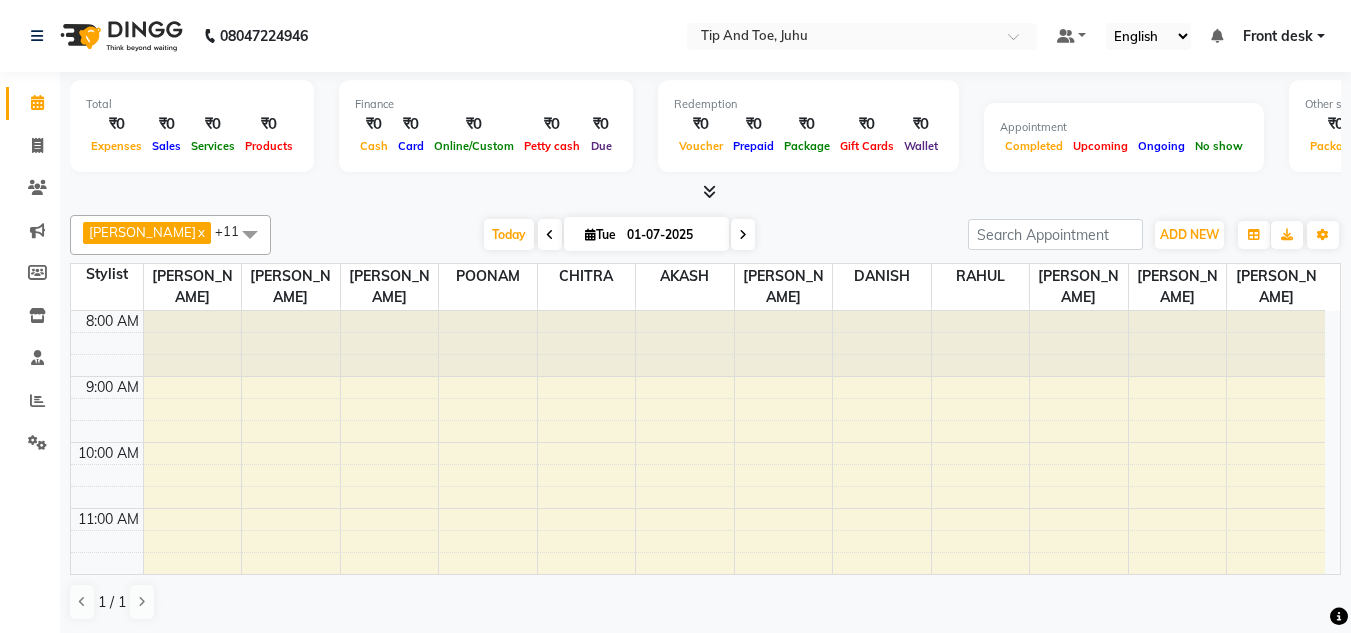 scroll, scrollTop: 535, scrollLeft: 0, axis: vertical 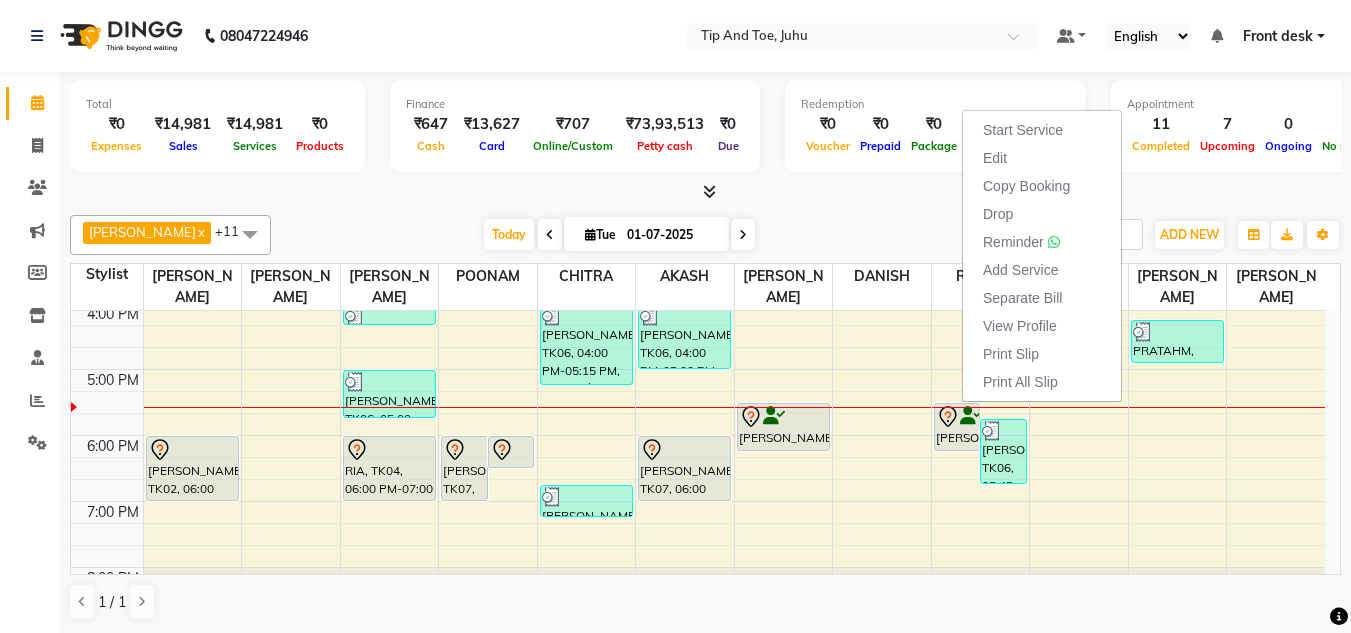 click on "Start Service" at bounding box center [1042, 130] 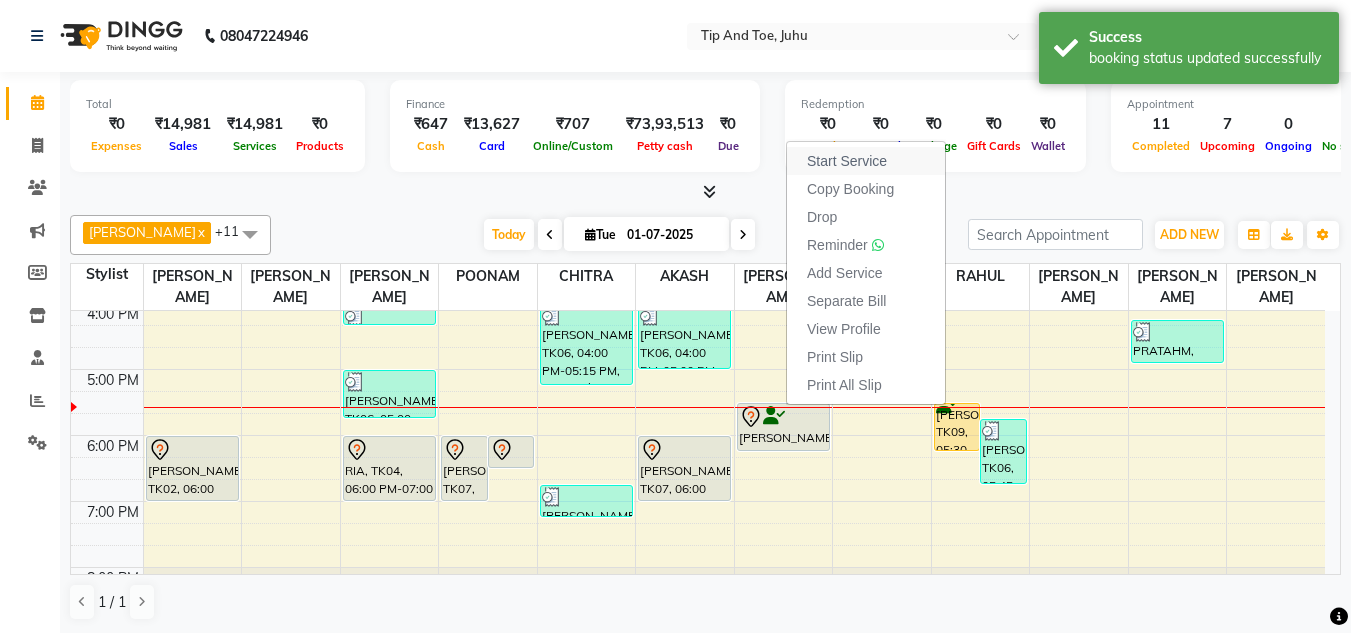 click on "Start Service" at bounding box center [847, 161] 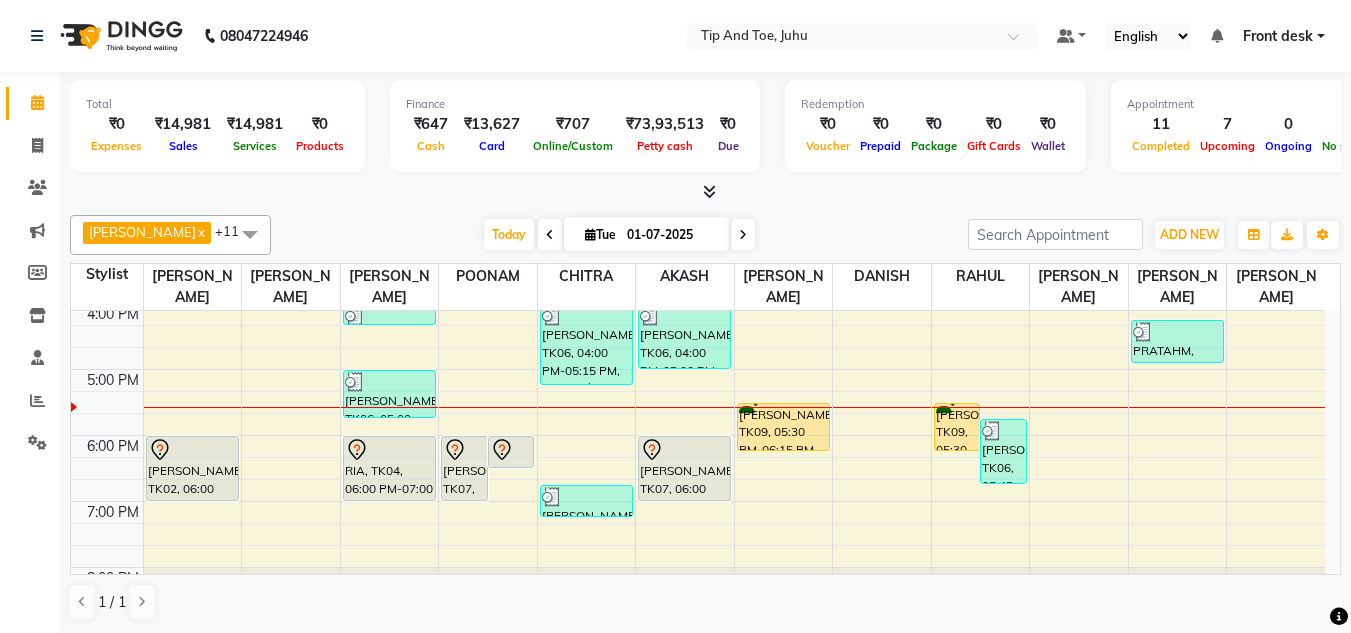 click on "Total  ₹0  Expenses ₹14,981  Sales ₹14,981  Services ₹0  Products Finance  ₹647  Cash ₹13,627  Card ₹707  Online/Custom ₹73,93,513 Petty cash ₹0 Due  Redemption  ₹0 Voucher ₹0 Prepaid ₹0 Package ₹0  Gift Cards ₹0  Wallet  Appointment  11 Completed 7 Upcoming 0 Ongoing 0 No show  Other sales  ₹0  Packages ₹0  Memberships ₹0  Vouchers ₹0  Prepaids ₹0  Gift Cards ABIK   x AKSHATA  x AKASH  x VINITA  x AJAY UTKAR  x DHANSHREE  x CHITRA  x ARBAZ  x SADHNA  x RAHUL  x POONAM  x DANISH  x +11 Select All ABIK  ACHAN AJAY UTKAR AKASH AKSHATA ARBAZ BABU BILAL CHITRA DANISH DHANSHREE KEISHEEN KUMAR NIKHIL POONAM RAHUL RICHION SADHNA SANJAY MAMA VINITA Today  Tue 01-07-2025 Toggle Dropdown Add Appointment Add Invoice Add Attendance Add Client Toggle Dropdown Add Appointment Add Invoice Add Attendance Add Client ADD NEW Toggle Dropdown Add Appointment Add Invoice Add Attendance Add Client ABIK   x AKSHATA  x AKASH  x VINITA  x AJAY UTKAR  x DHANSHREE  x CHITRA  x x" 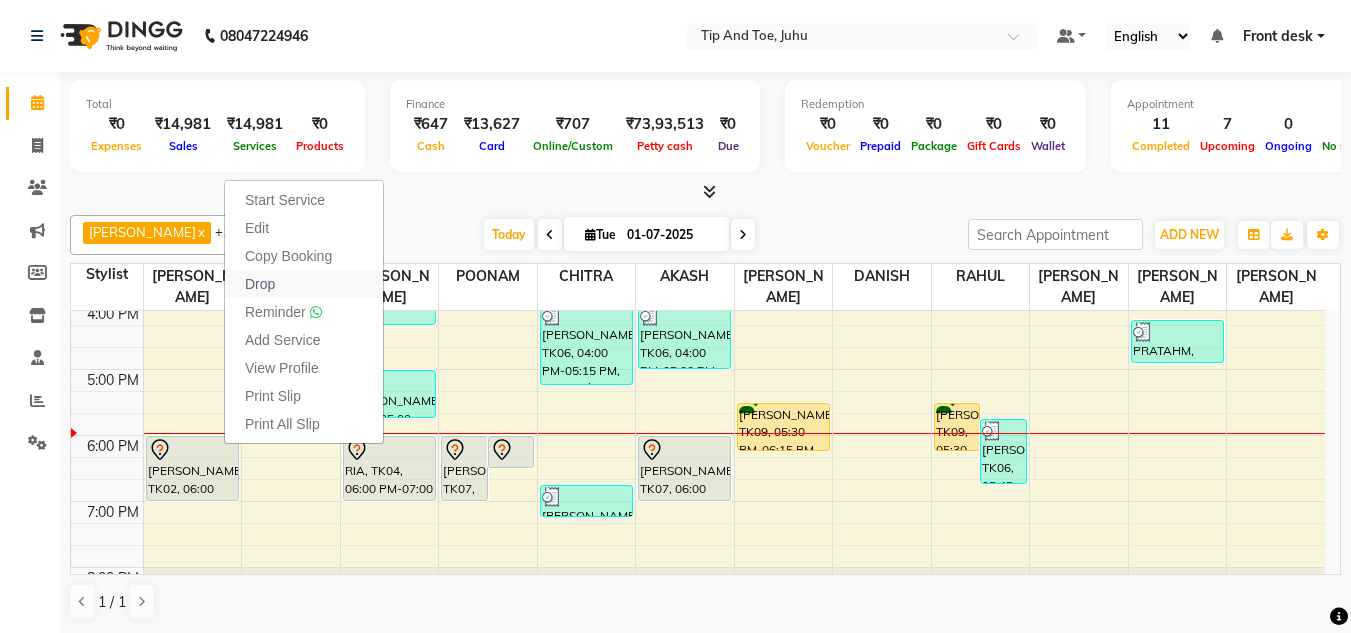click on "Drop" at bounding box center (260, 284) 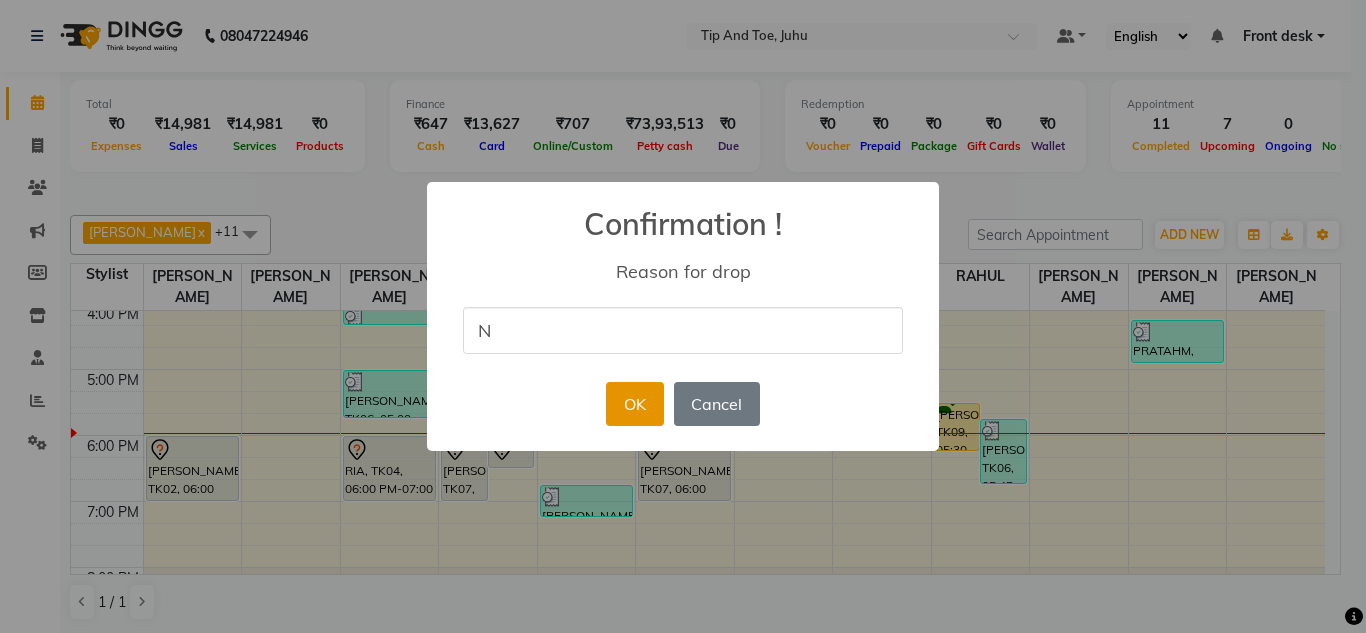 type on "N" 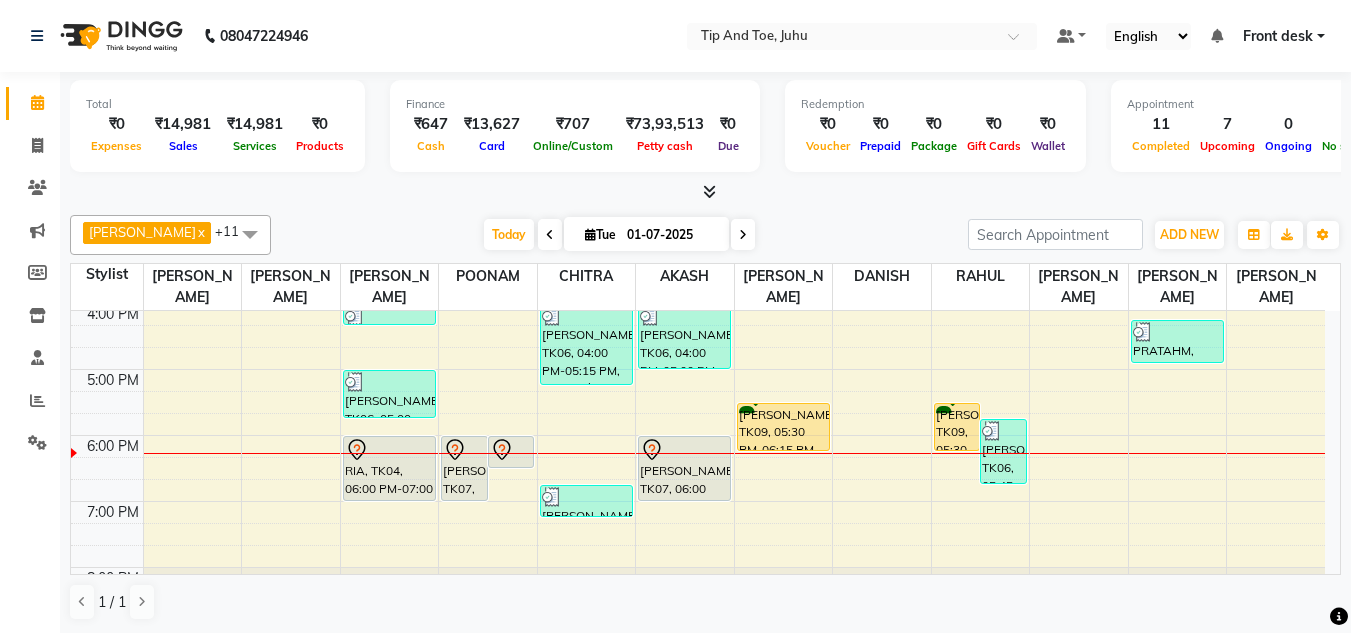 click on "Today  Tue 01-07-2025" at bounding box center (619, 235) 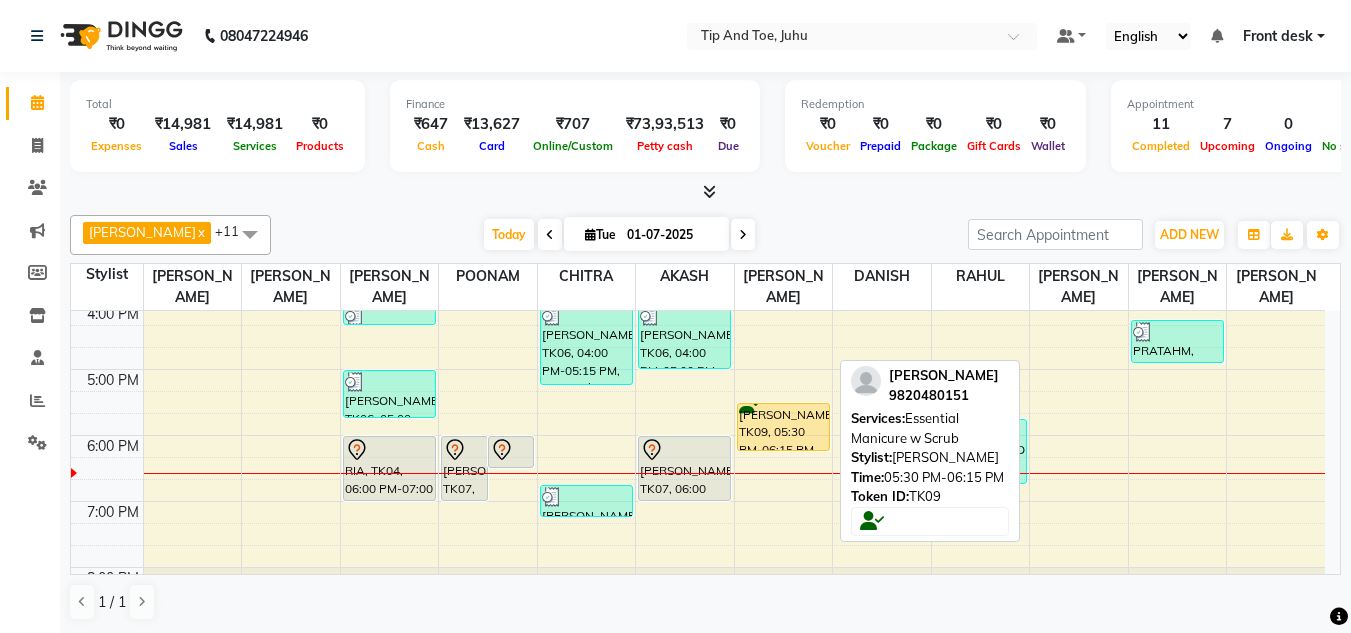 click on "CHIRAG Dewan, TK09, 05:30 PM-06:15 PM, Essential Manicure w Scrub" at bounding box center [783, 427] 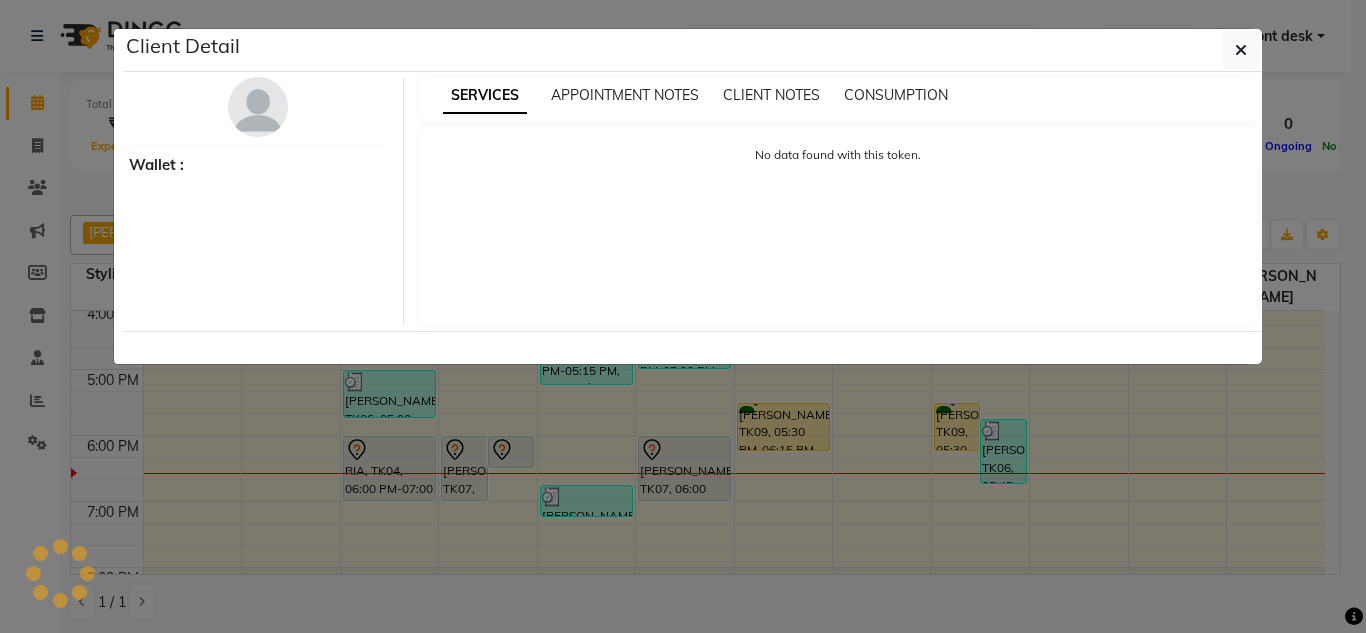 select on "1" 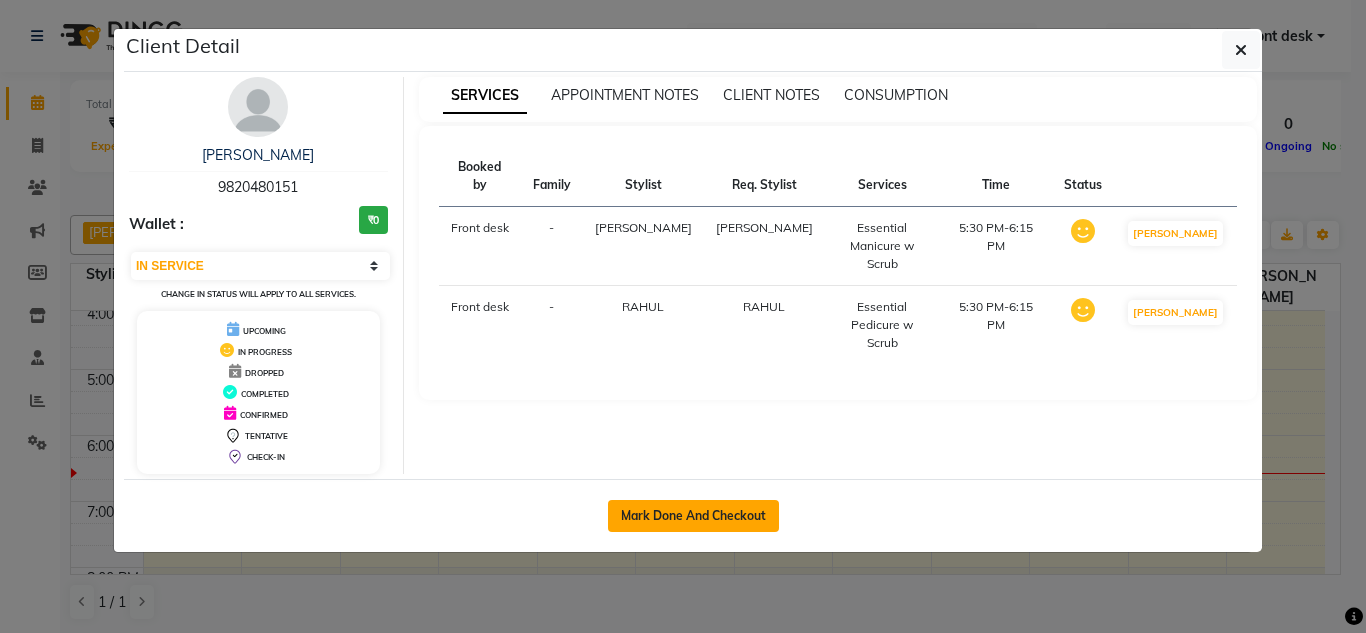 click on "Mark Done And Checkout" 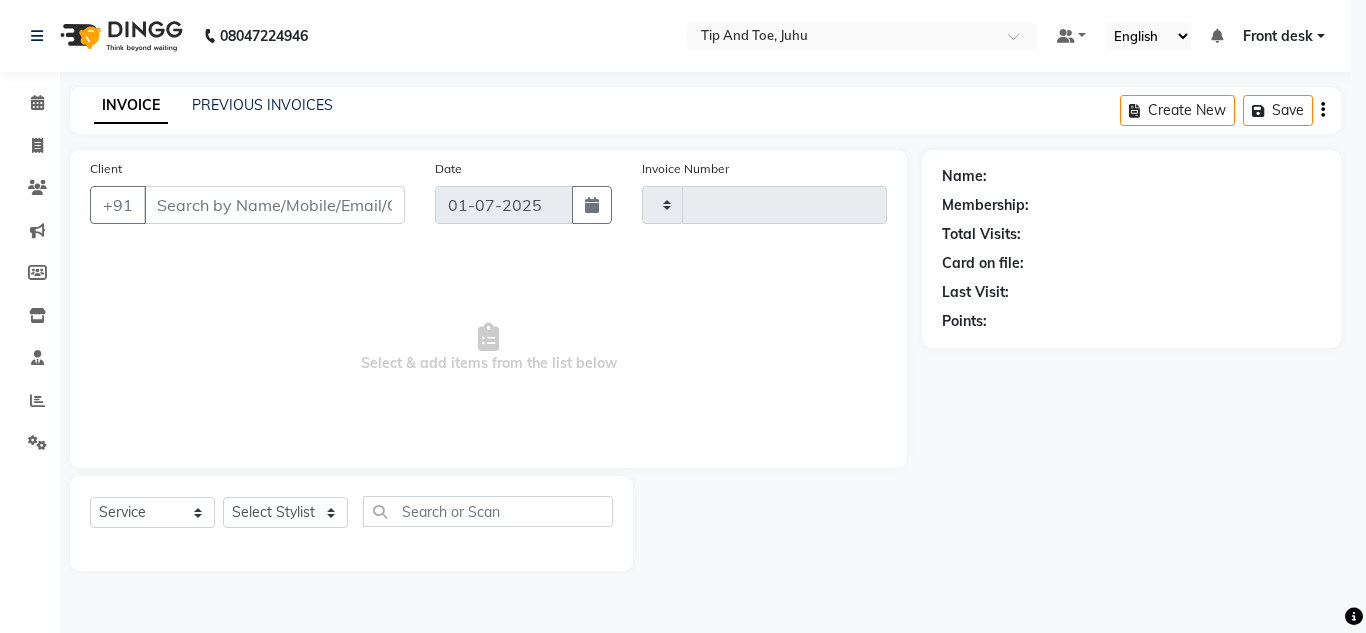 type on "1045" 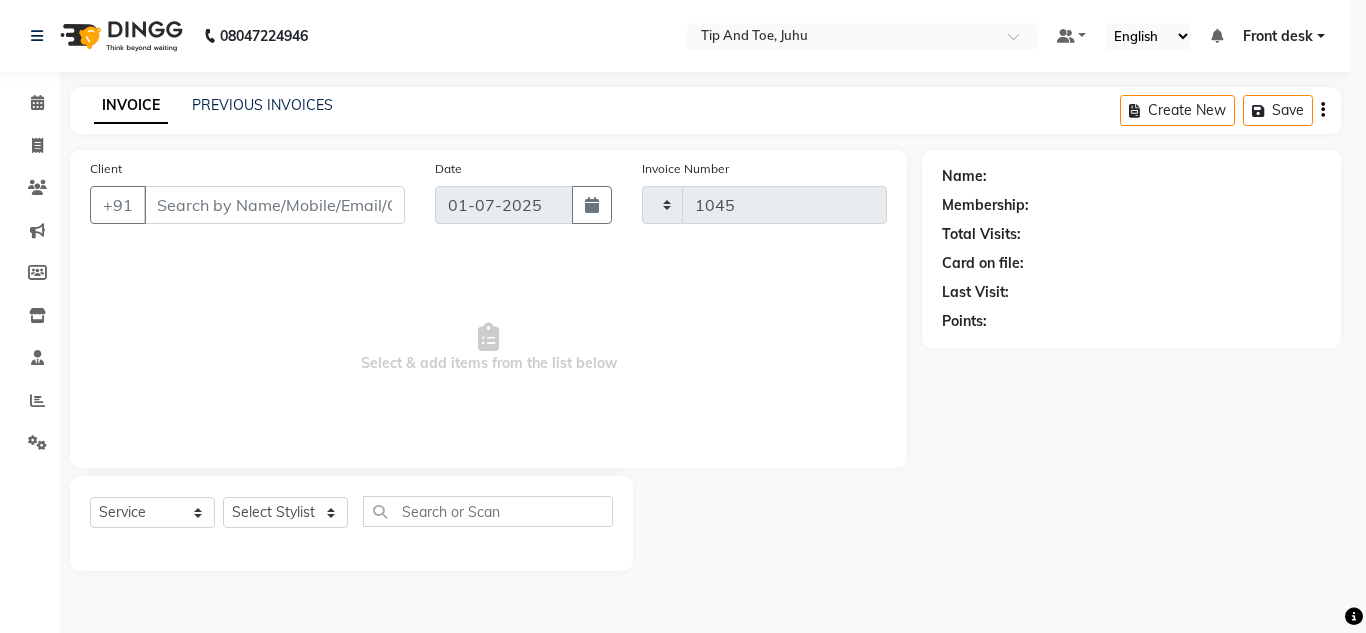 select on "3" 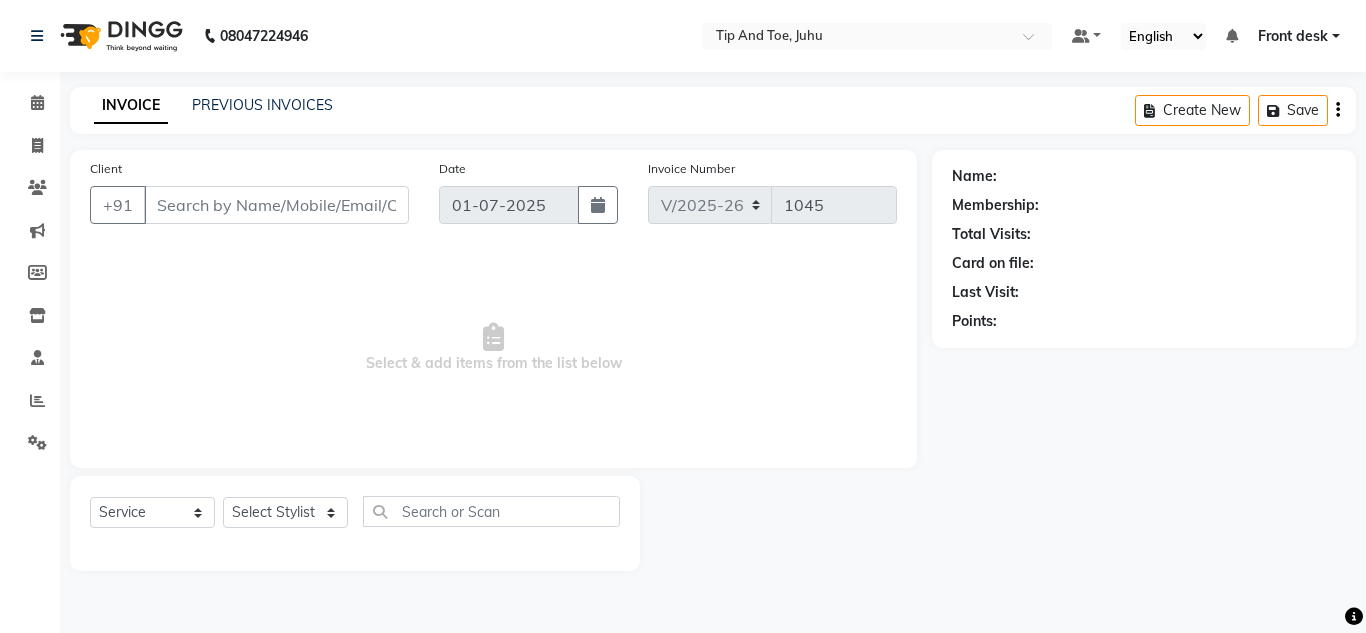 type on "9820480151" 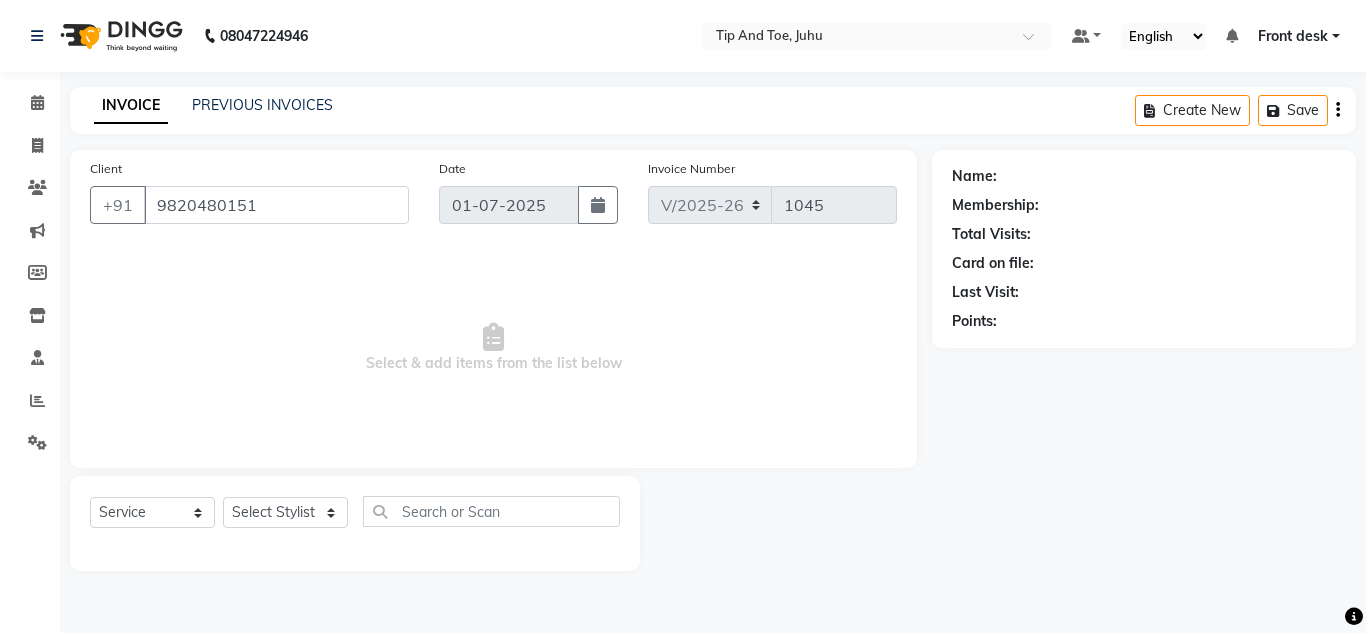 select on "79309" 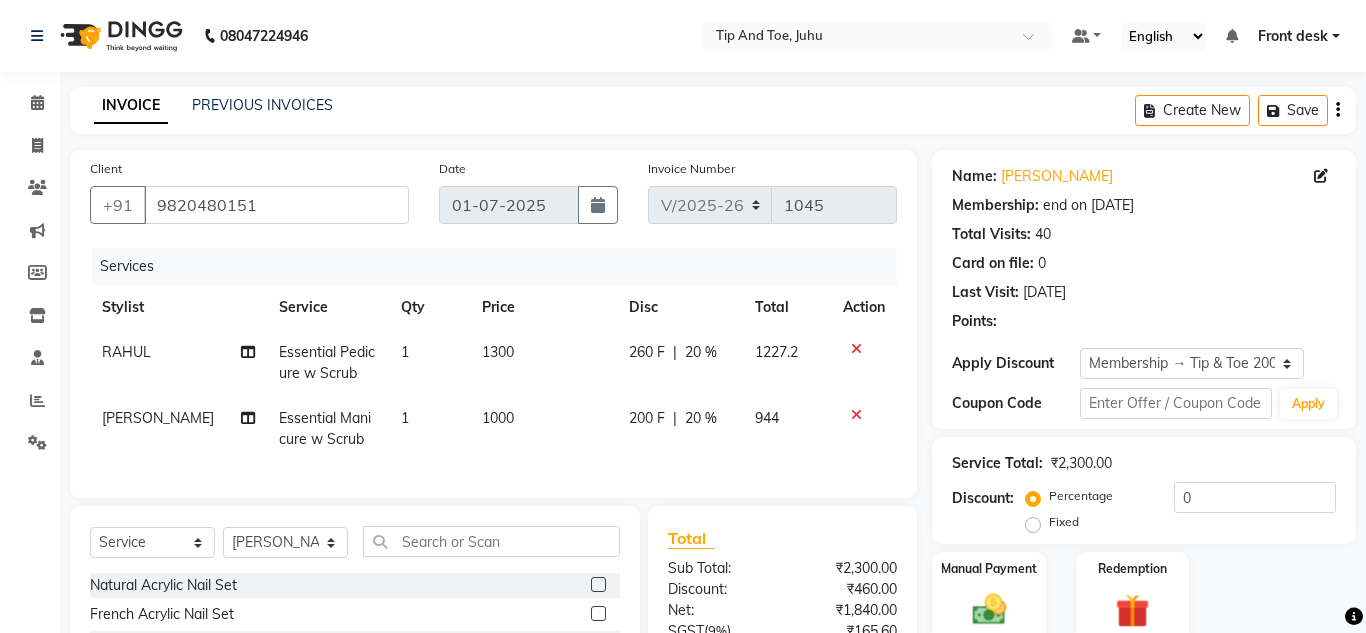 type on "20" 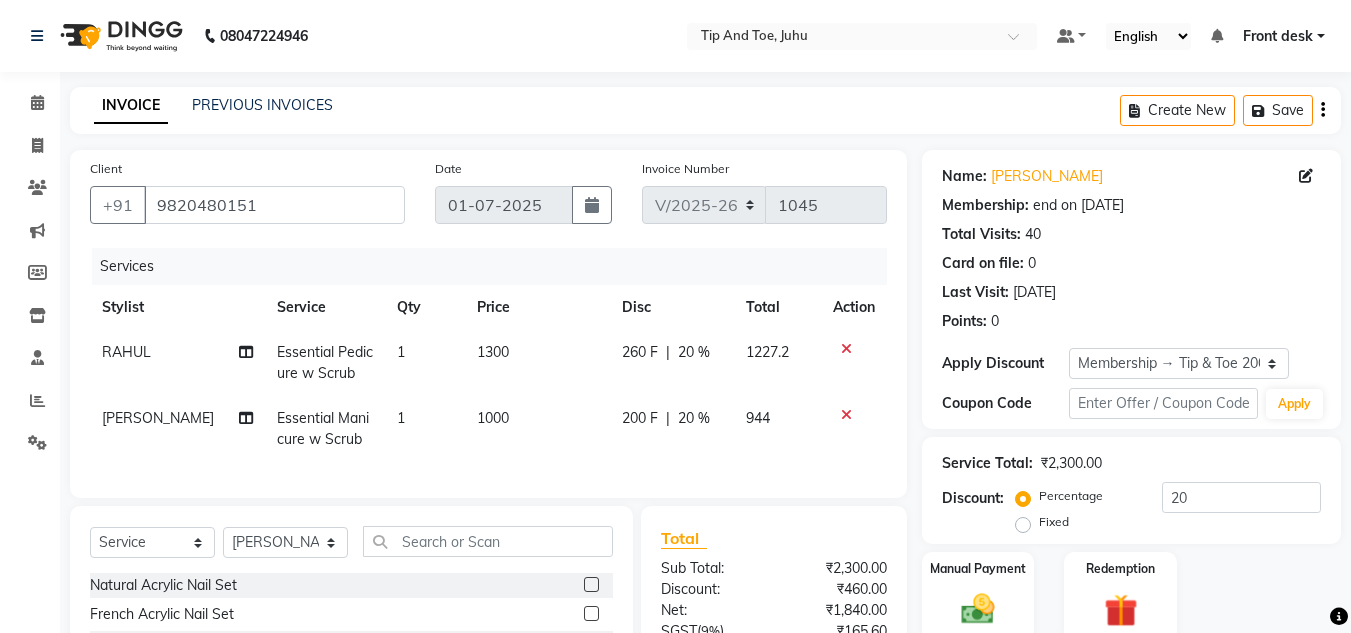 scroll, scrollTop: 213, scrollLeft: 0, axis: vertical 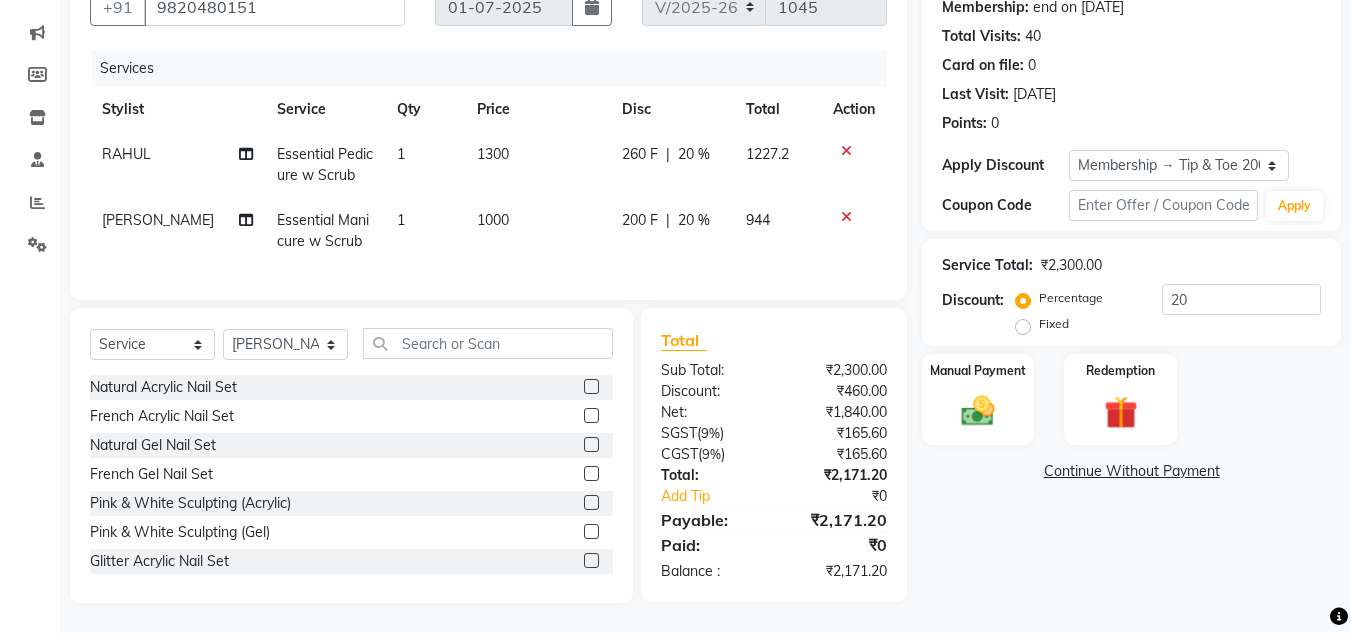 click on "Name: Chirag Dewan Membership: end on 06-04-2028 Total Visits:  40 Card on file:  0 Last Visit:   07-04-2025 Points:   0  Apply Discount Select Membership → Tip & Toe 2000 Membership Coupon Code Apply Service Total:  ₹2,300.00  Discount:  Percentage   Fixed  20 Manual Payment Redemption  Continue Without Payment" 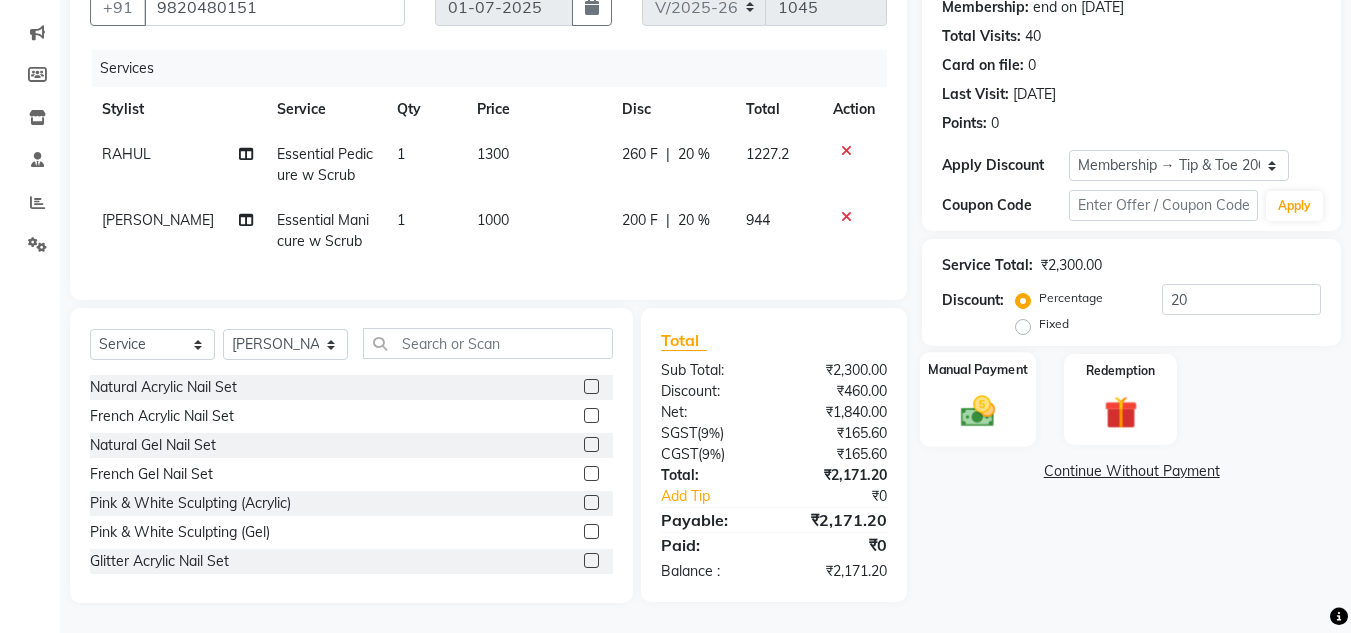 click 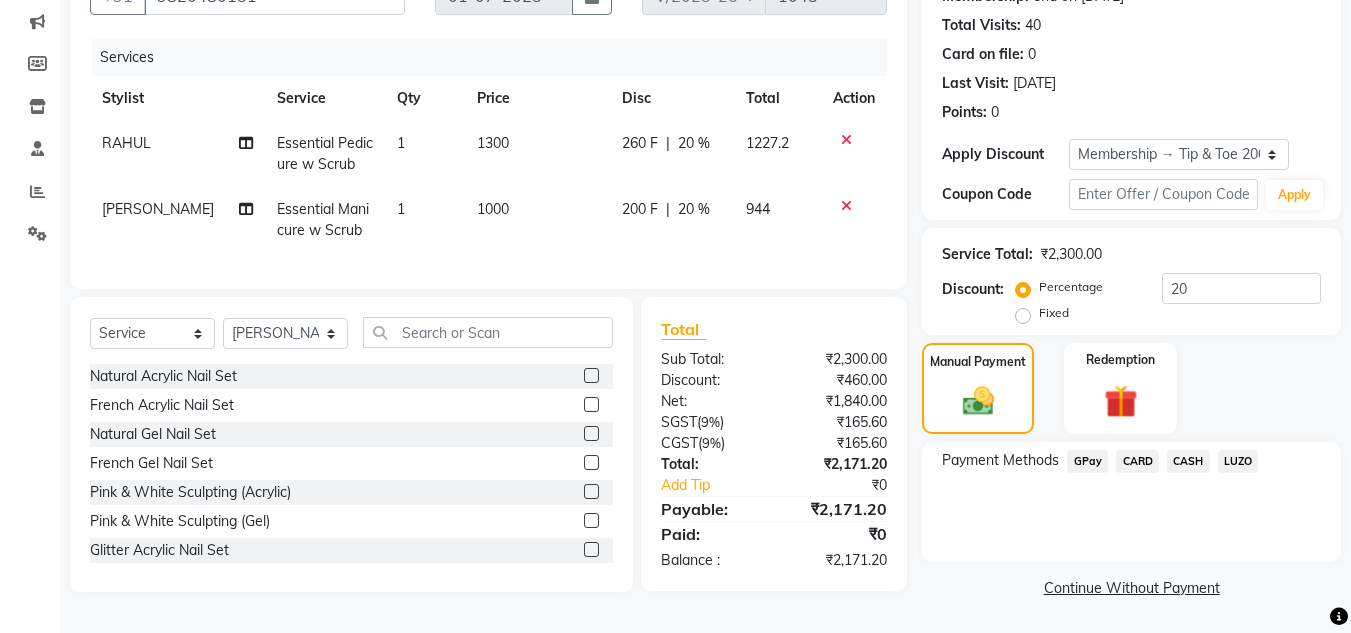 click on "CARD" 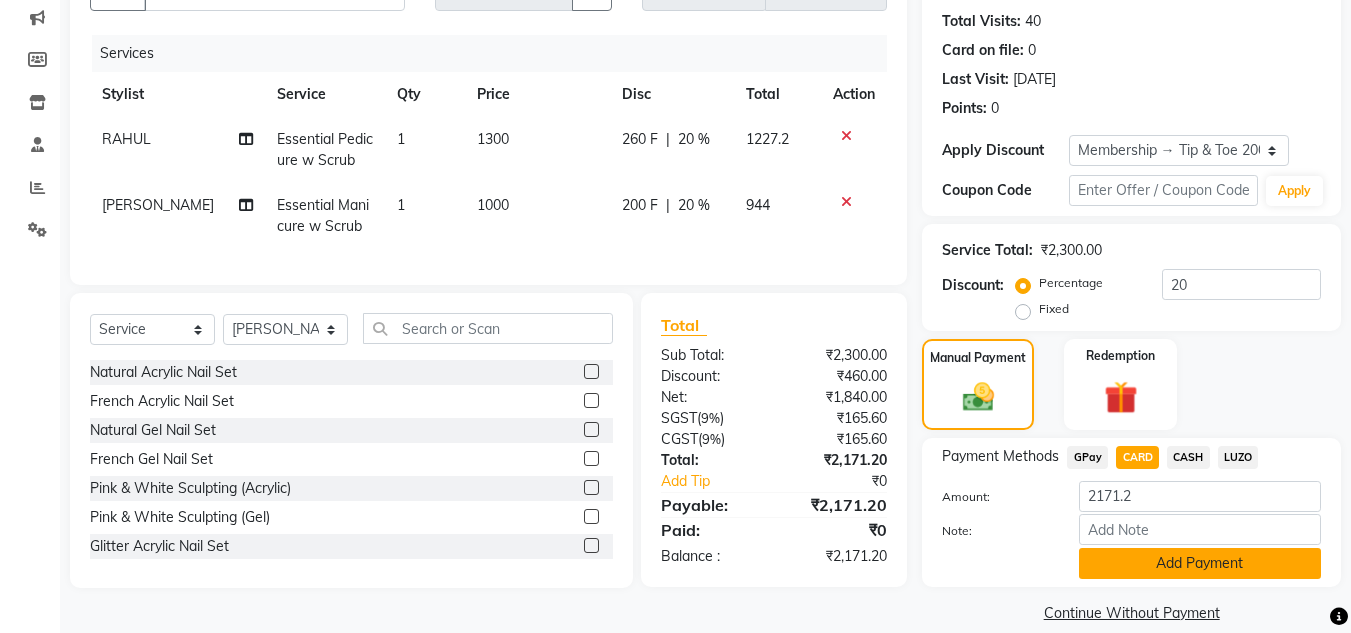scroll, scrollTop: 238, scrollLeft: 0, axis: vertical 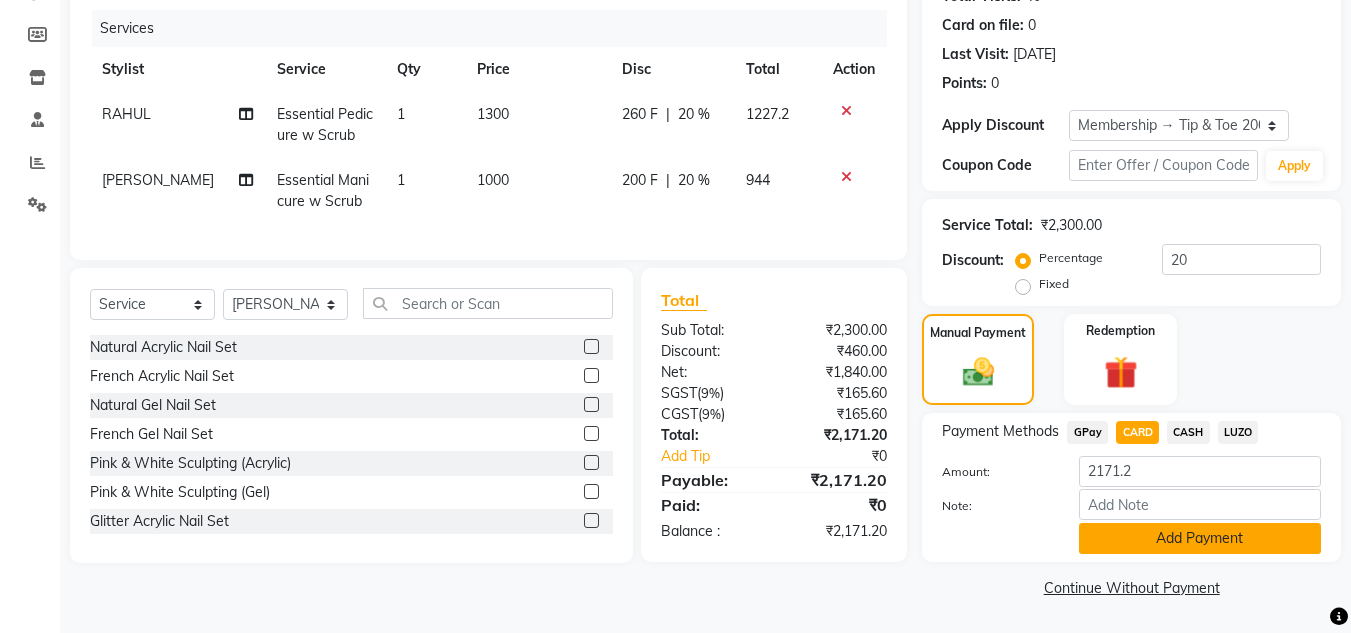 click on "Add Payment" 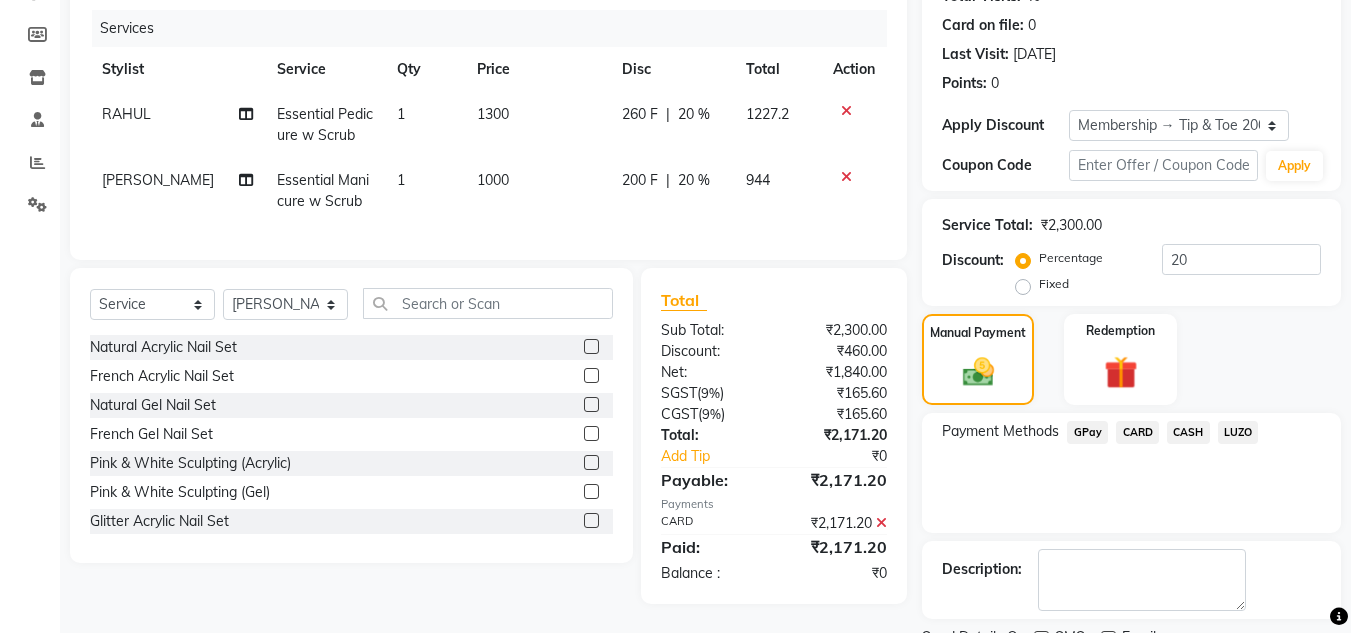 scroll, scrollTop: 322, scrollLeft: 0, axis: vertical 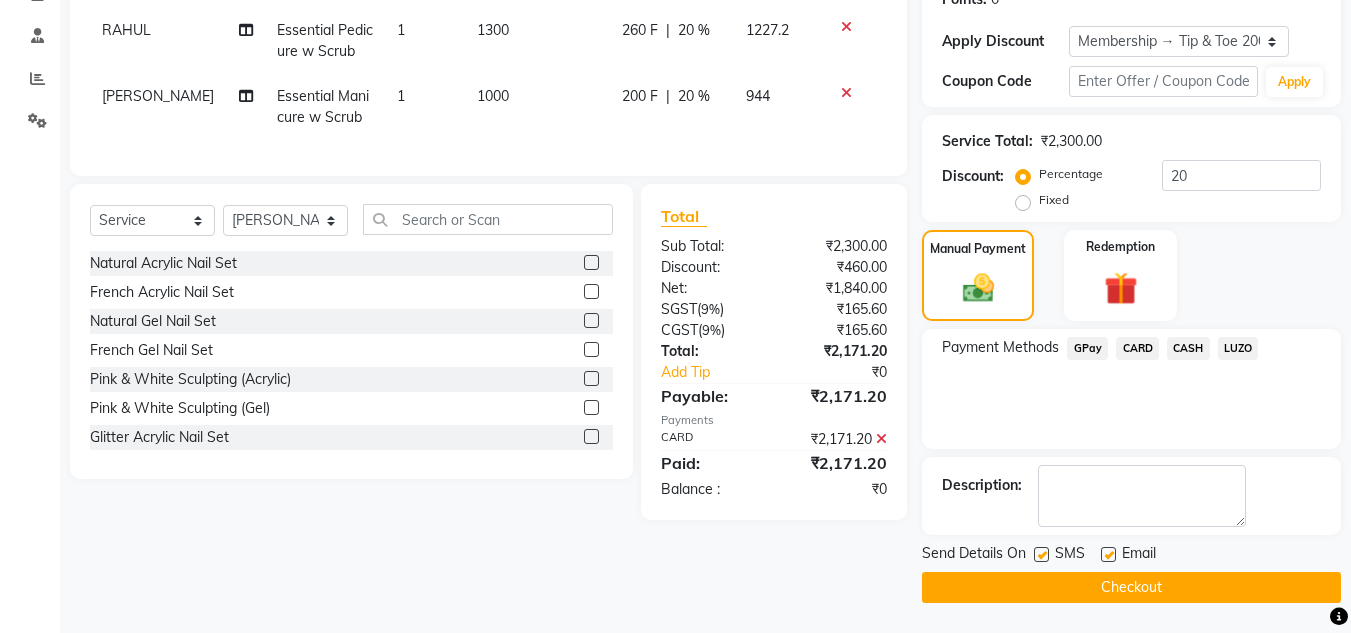 click on "Checkout" 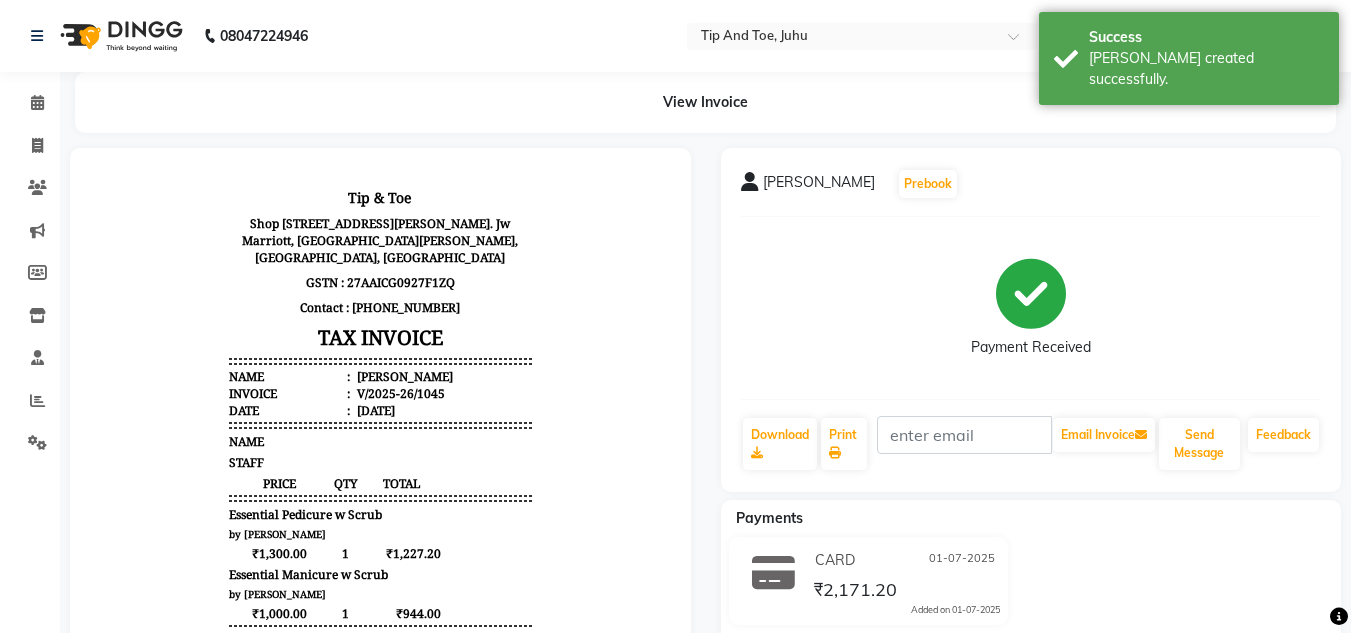scroll, scrollTop: 0, scrollLeft: 0, axis: both 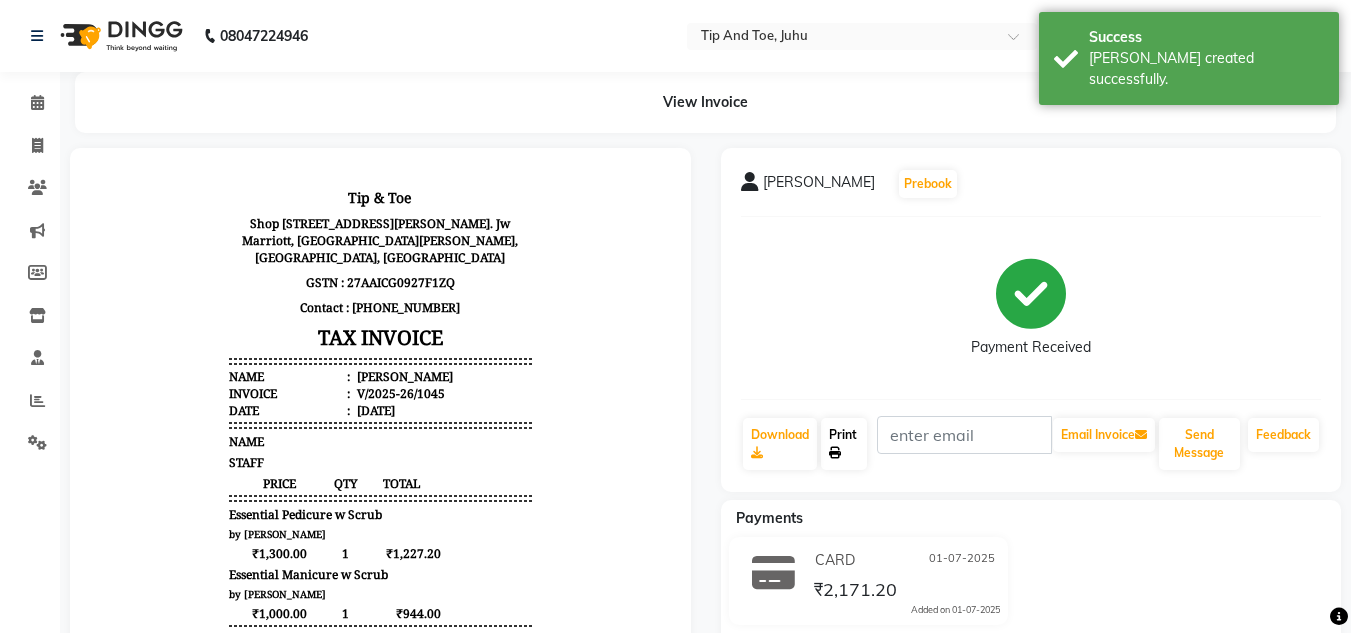 click on "Print" 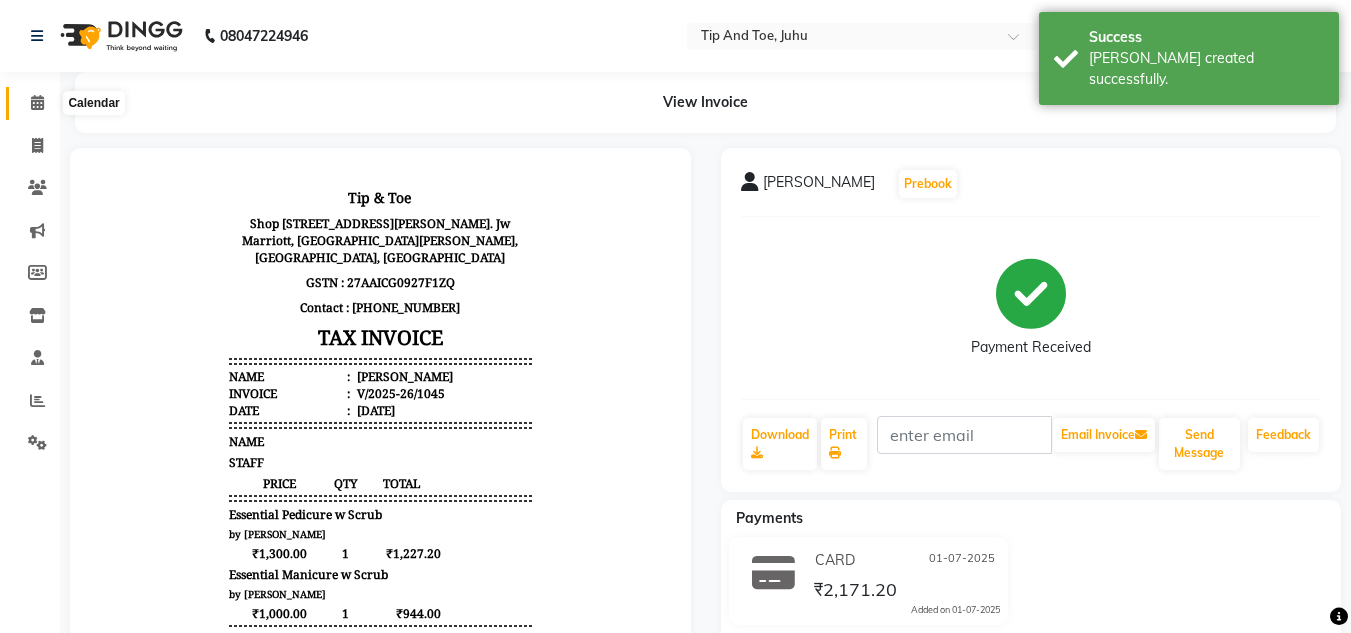 click 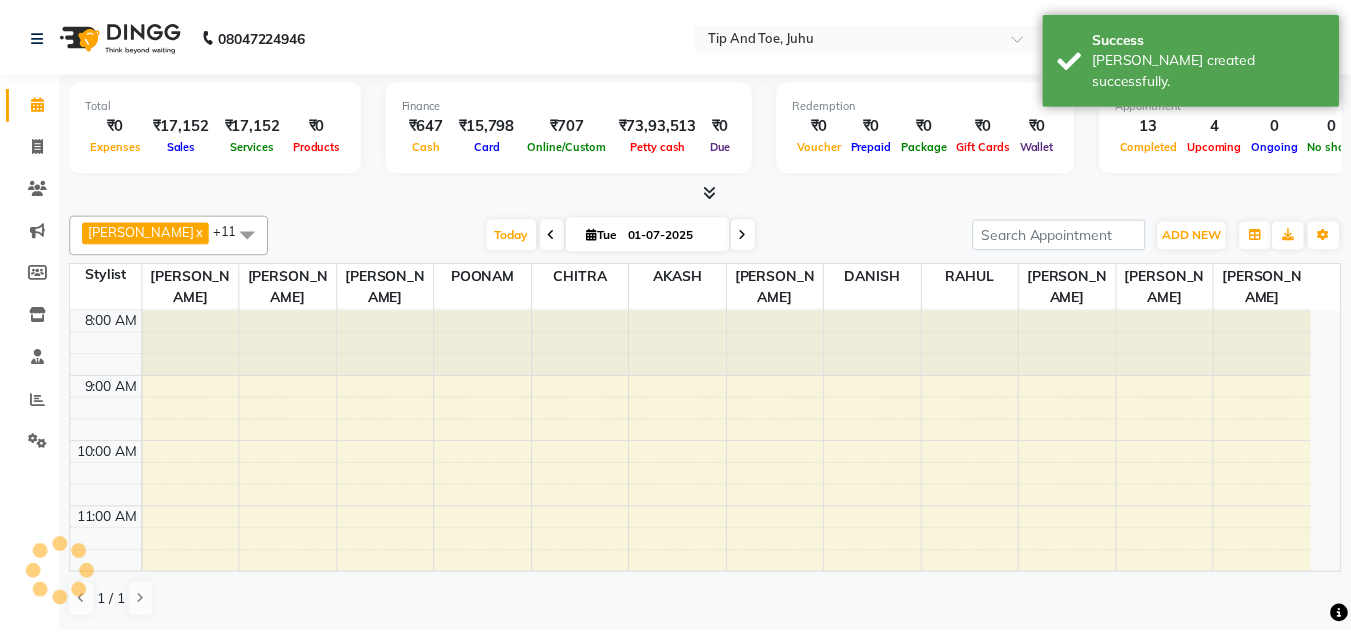 scroll, scrollTop: 0, scrollLeft: 0, axis: both 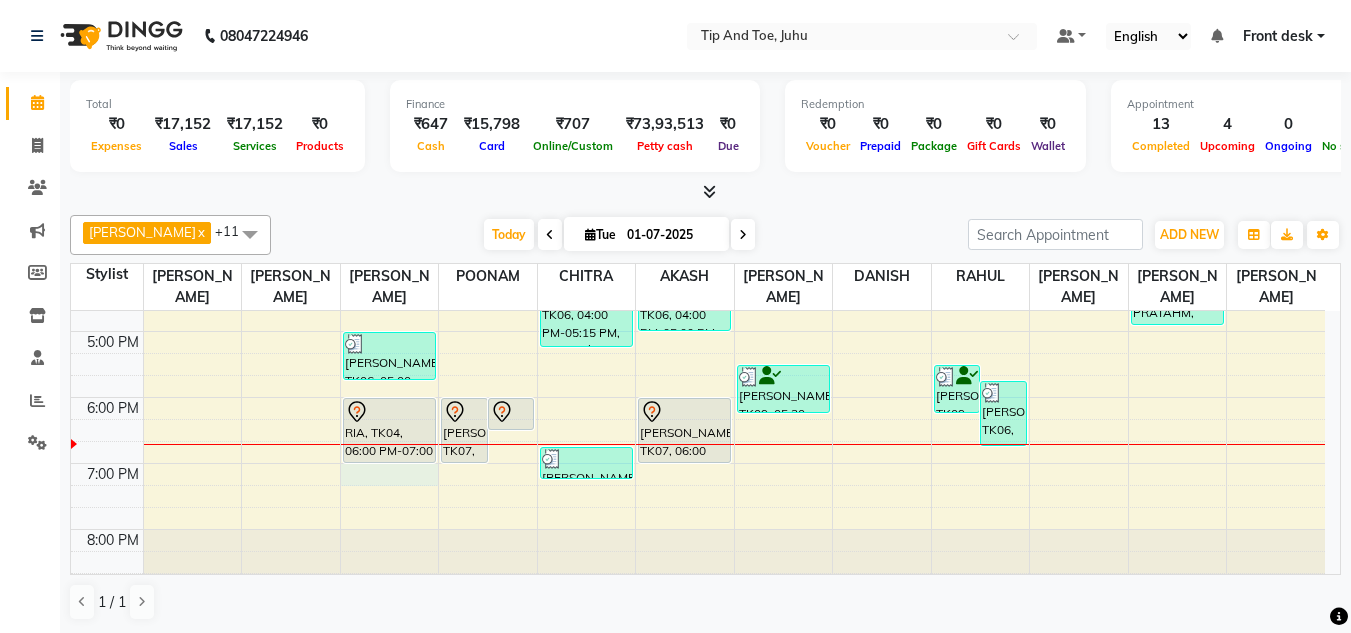 click on "8:00 AM 9:00 AM 10:00 AM 11:00 AM 12:00 PM 1:00 PM 2:00 PM 3:00 PM 4:00 PM 5:00 PM 6:00 PM 7:00 PM 8:00 PM     Pooja Mehta, TK01, 03:00 PM-03:30 PM, Permanent Gel Polish     Pooja Mehta, TK01, 04:00 PM-04:20 PM, Application of Nail Polish     Riddhima Doshi, TK06, 05:00 PM-05:45 PM, O.P.I. Finger Facial Manicure             RIA, TK04, 06:00 PM-07:00 PM, Natural Acrylic Nail Set             Yashasvi Jain, TK07, 06:00 PM-07:00 PM, Acrylic Nail Re-fills             Yashasvi Jain, TK07, 06:00 PM-06:30 PM, Permanent Gel Polish     Riddhima Doshi, TK06, 04:00 PM-05:15 PM, Essential Manicure w Scrub,Permanent Gel Polish Removal     Riddhima Doshi, TK06, 06:45 PM-07:15 PM, Permanent Gel Polish Removal     Riddhima Doshi, TK06, 04:00 PM-05:00 PM, O.P.I. Finger Facial Pedicure             Yashasvi Jain, TK07, 06:00 PM-07:00 PM, Vedic Vally Pedicure     Pooja Mehta, TK01, 03:30 PM-04:00 PM, Nail Cut File & Polish     CHIRAG Dewan, TK09, 05:30 PM-06:15 PM, Essential Manicure w Scrub" at bounding box center [698, 166] 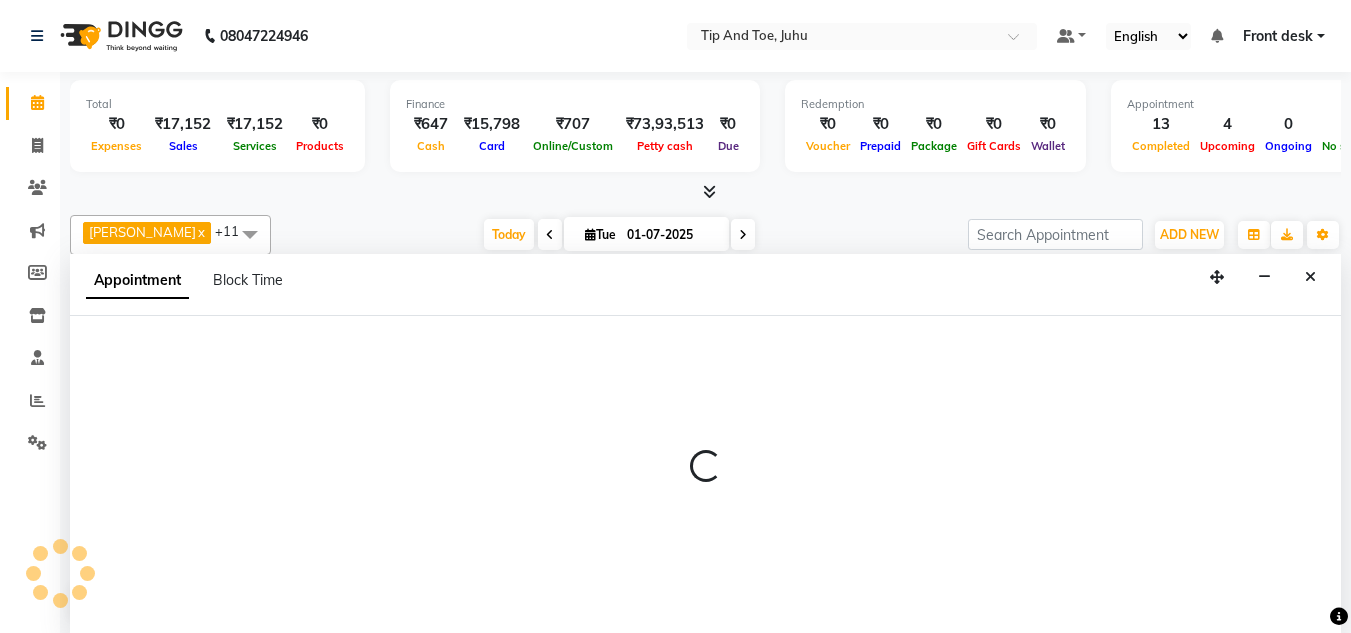scroll, scrollTop: 1, scrollLeft: 0, axis: vertical 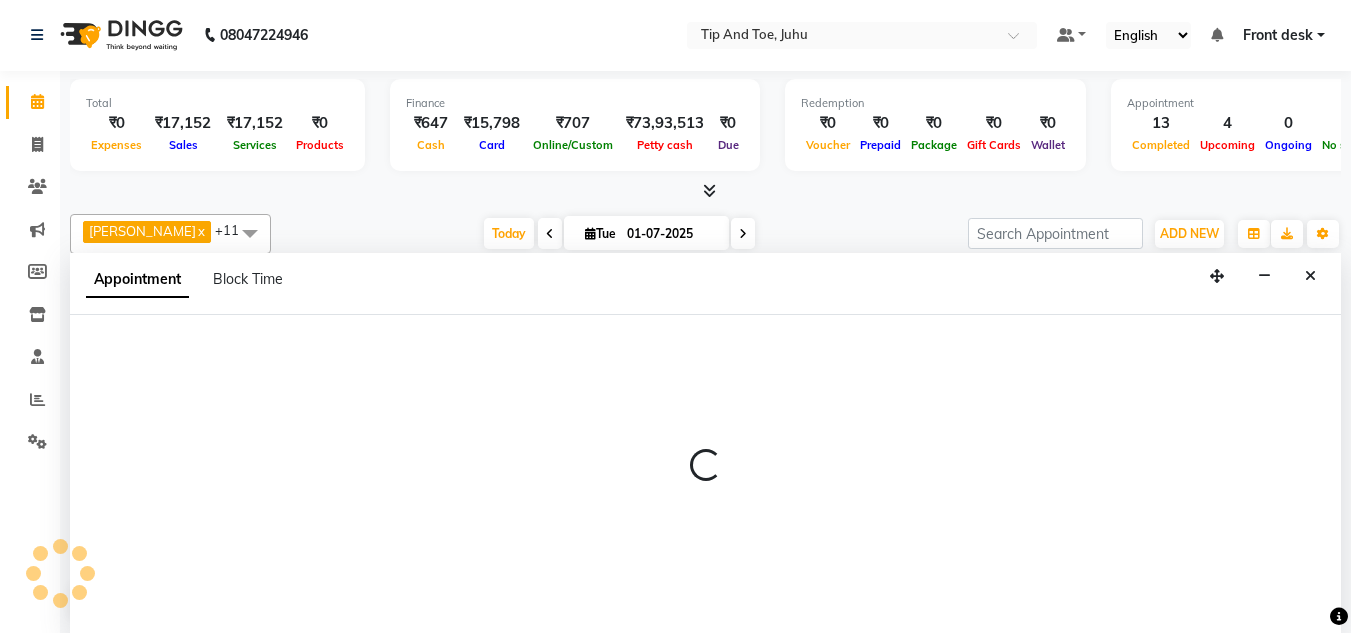 select on "37337" 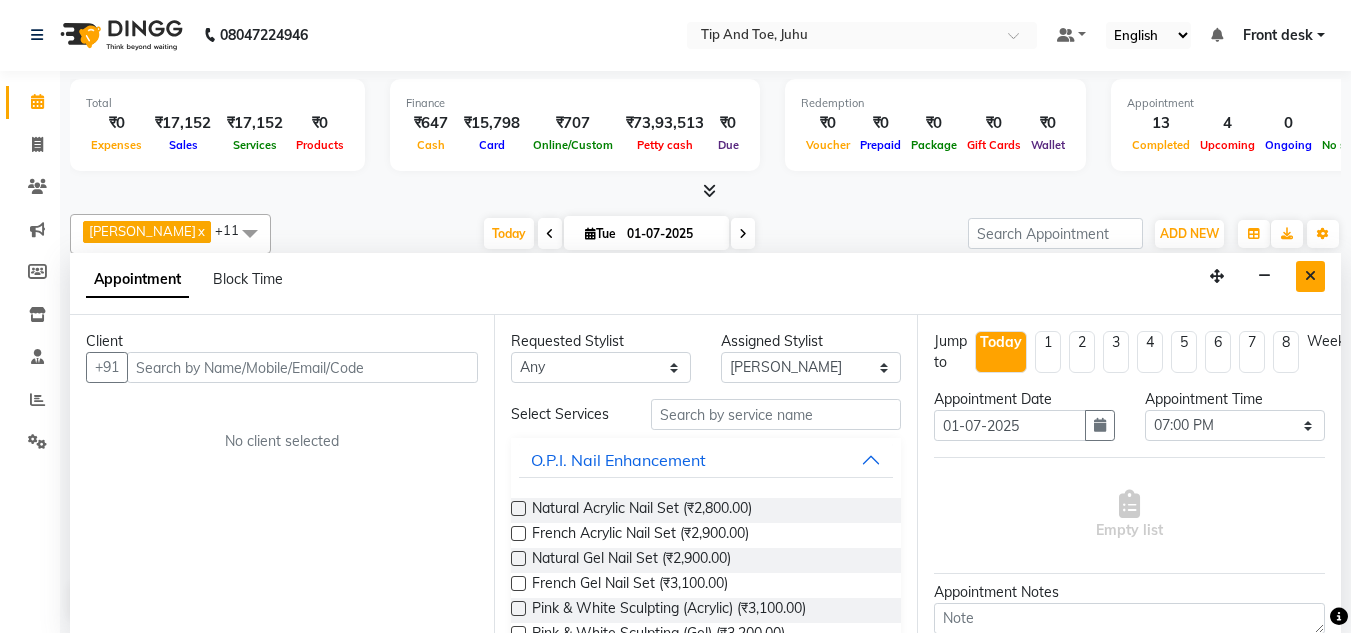 click at bounding box center [1310, 276] 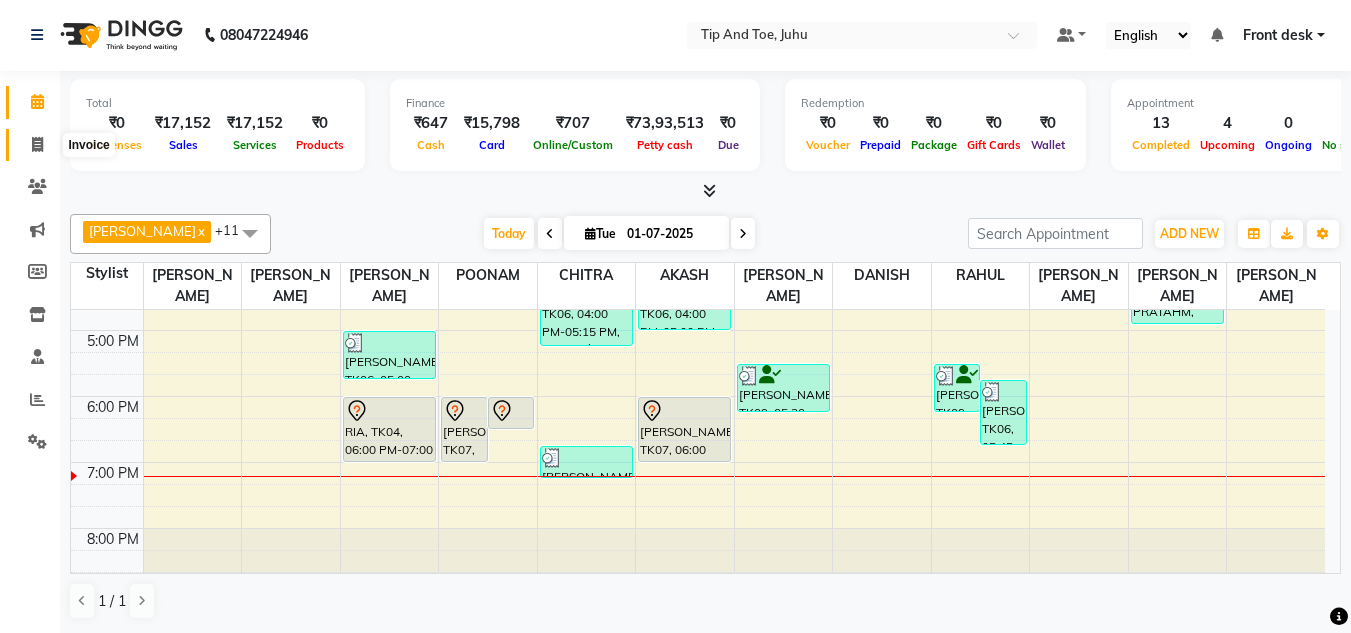 click 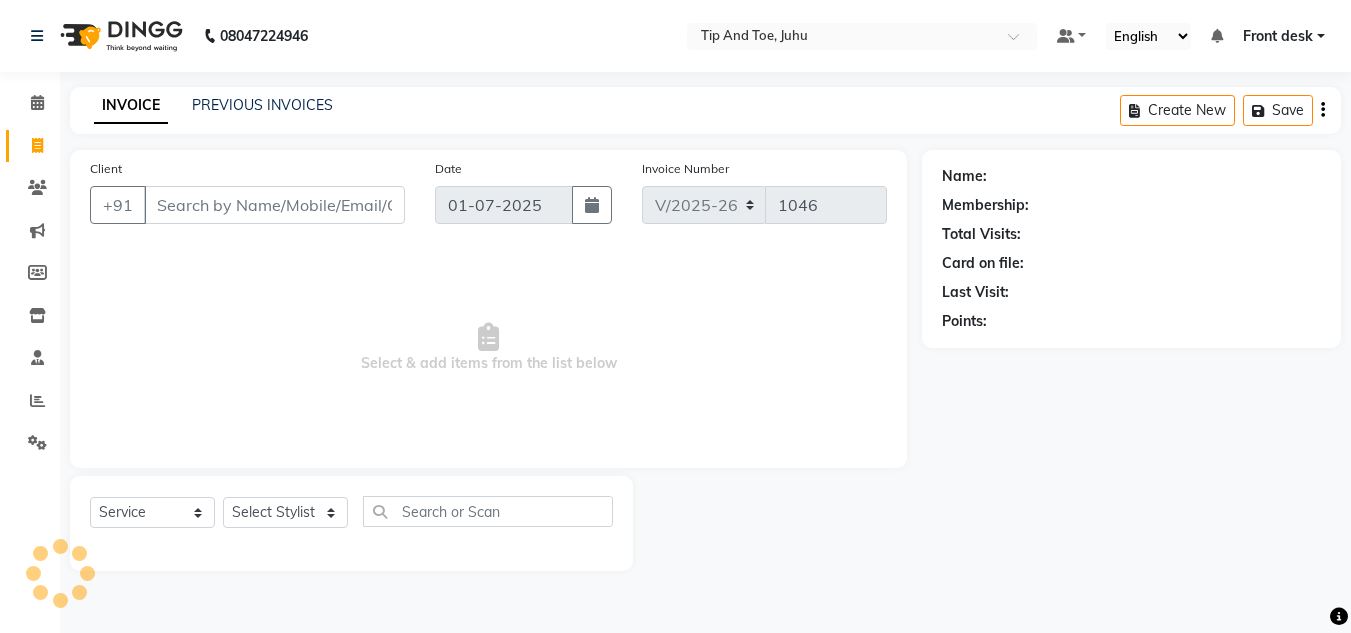 scroll, scrollTop: 0, scrollLeft: 0, axis: both 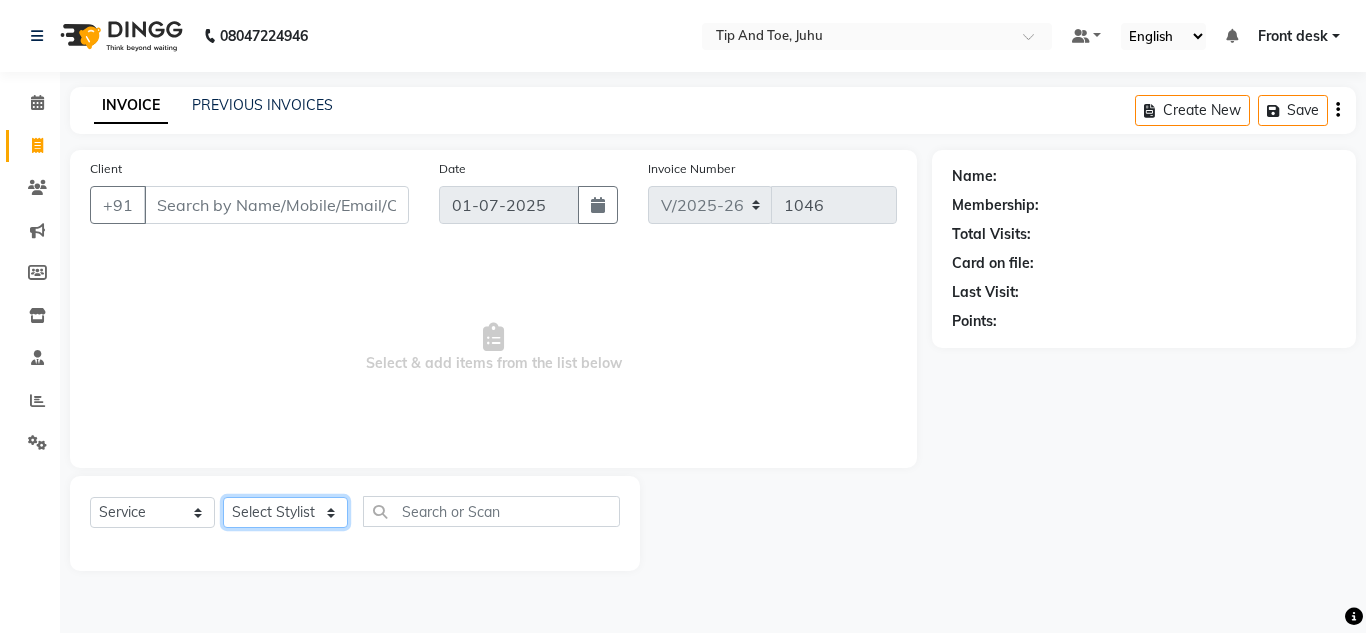 click on "Select Stylist ABIK  ACHAN AJAY UTKAR AKASH AKSHATA ARBAZ BABU BILAL CHITRA DANISH DHANSHREE Front desk  KEISHEEN KUMAR MAQSOOD NIKHIL POONAM RAHUL RICHION SADHNA SANJAY SANJAY MAMA TWINKLE GUPTA  VINITA" 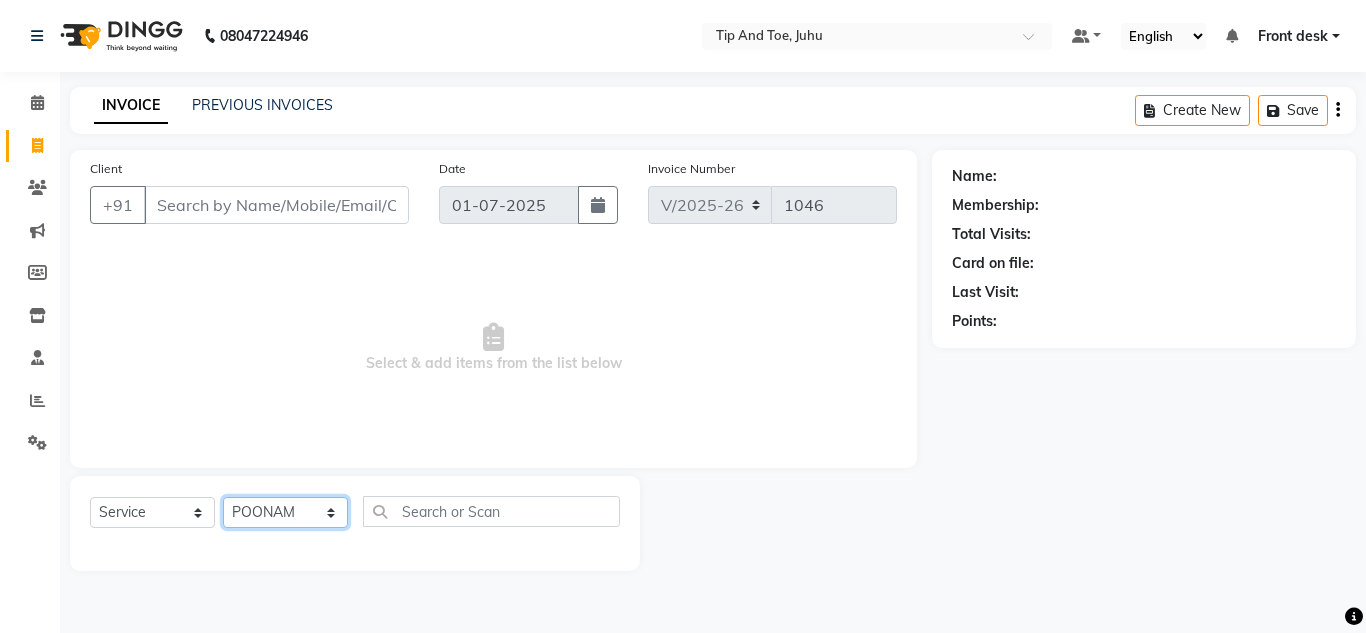 click on "Select Stylist ABIK  ACHAN AJAY UTKAR AKASH AKSHATA ARBAZ BABU BILAL CHITRA DANISH DHANSHREE Front desk  KEISHEEN KUMAR MAQSOOD NIKHIL POONAM RAHUL RICHION SADHNA SANJAY SANJAY MAMA TWINKLE GUPTA  VINITA" 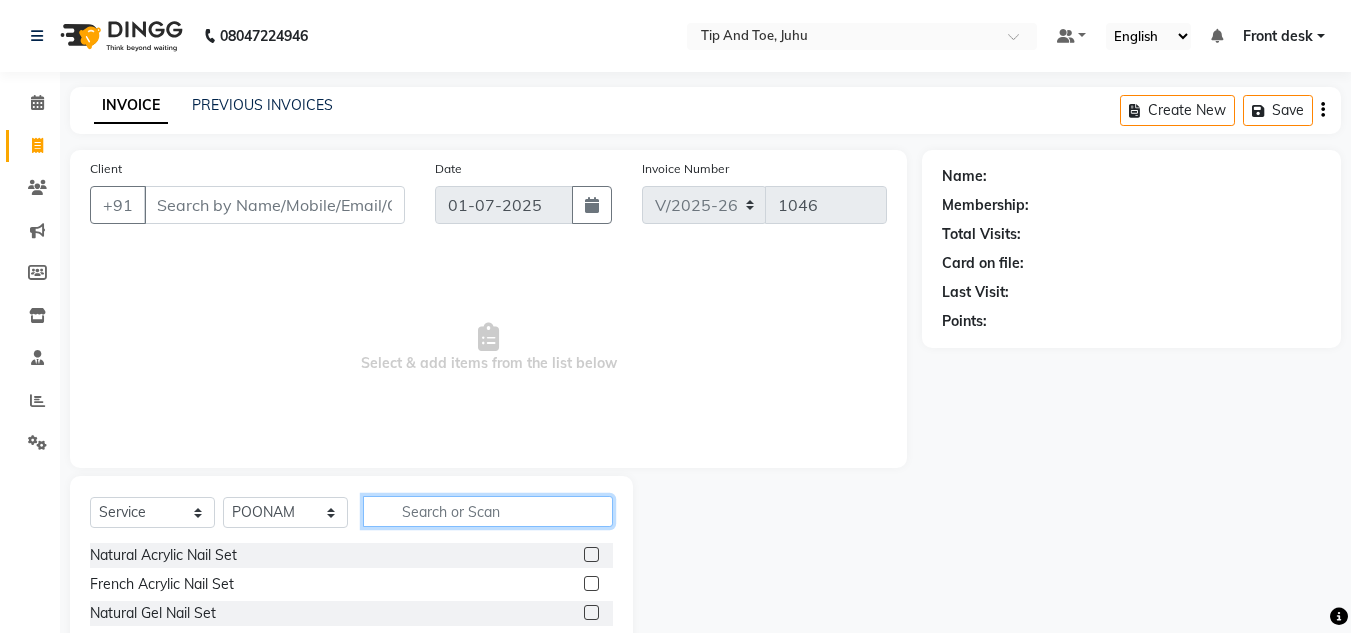 click 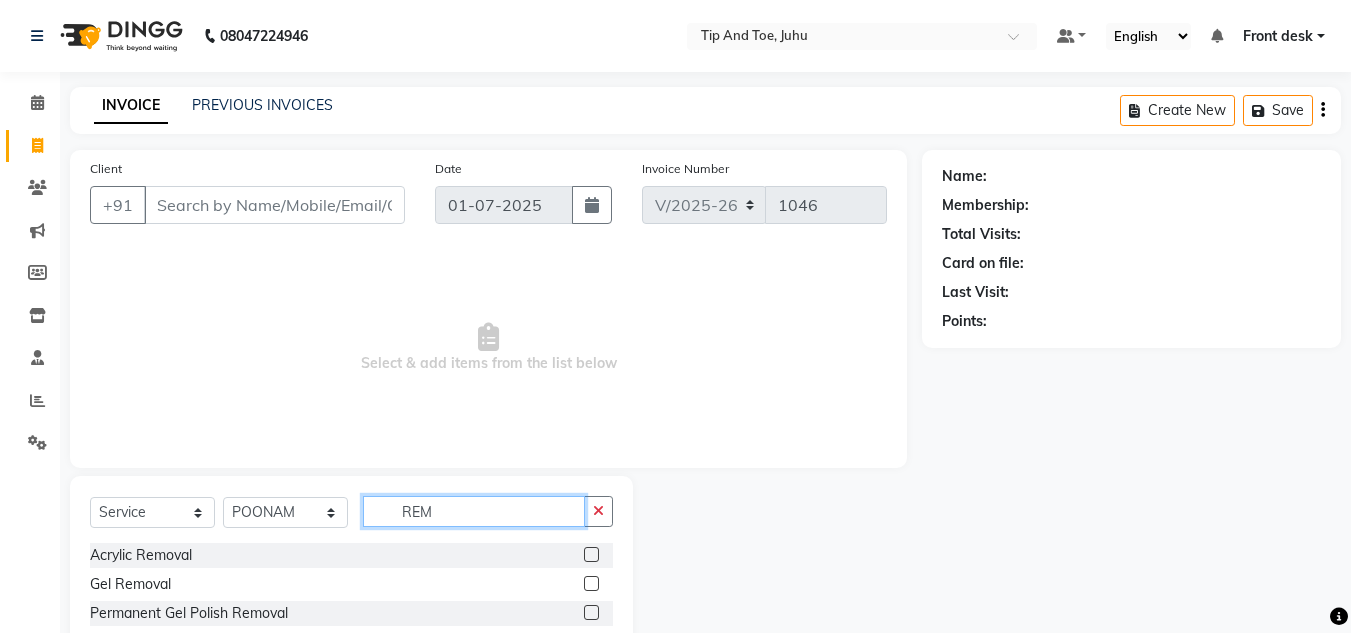 type on "REM" 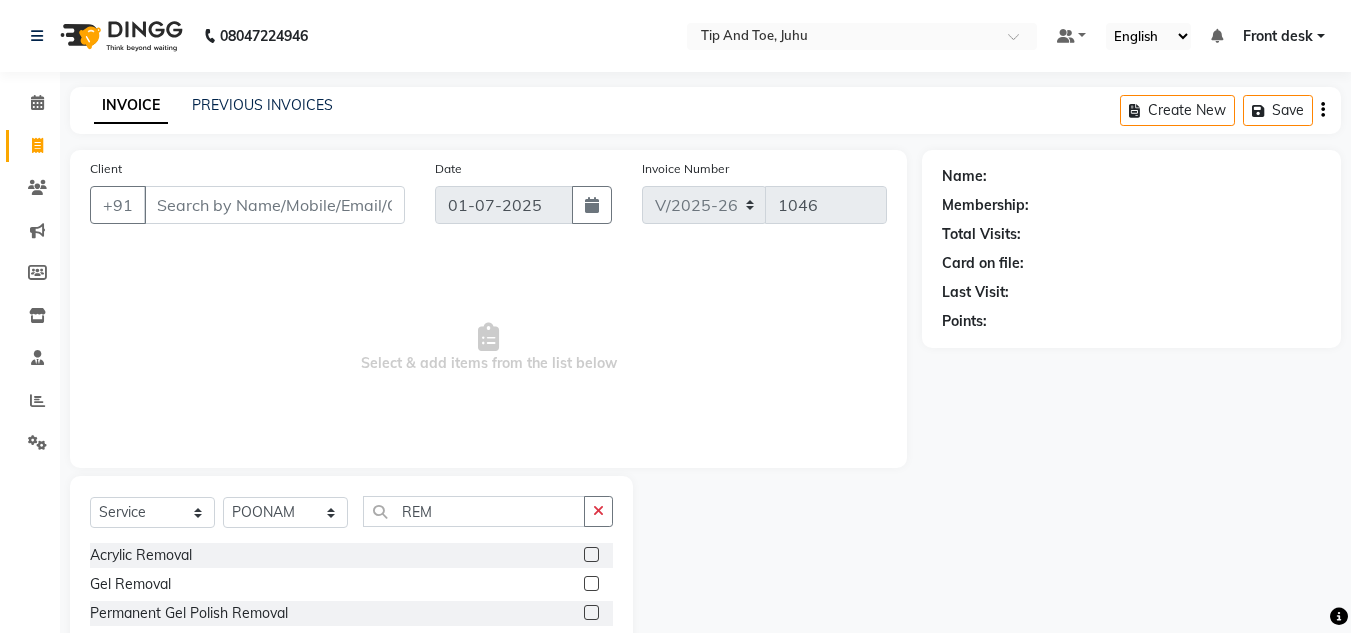 click 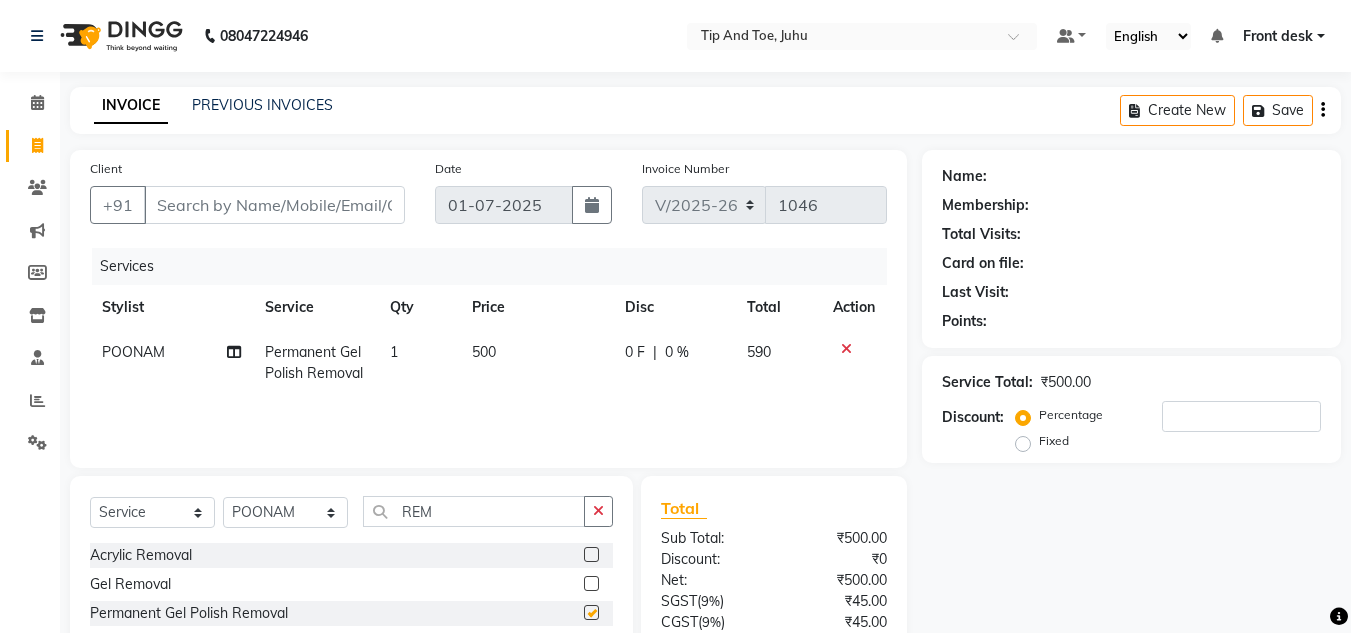 checkbox on "false" 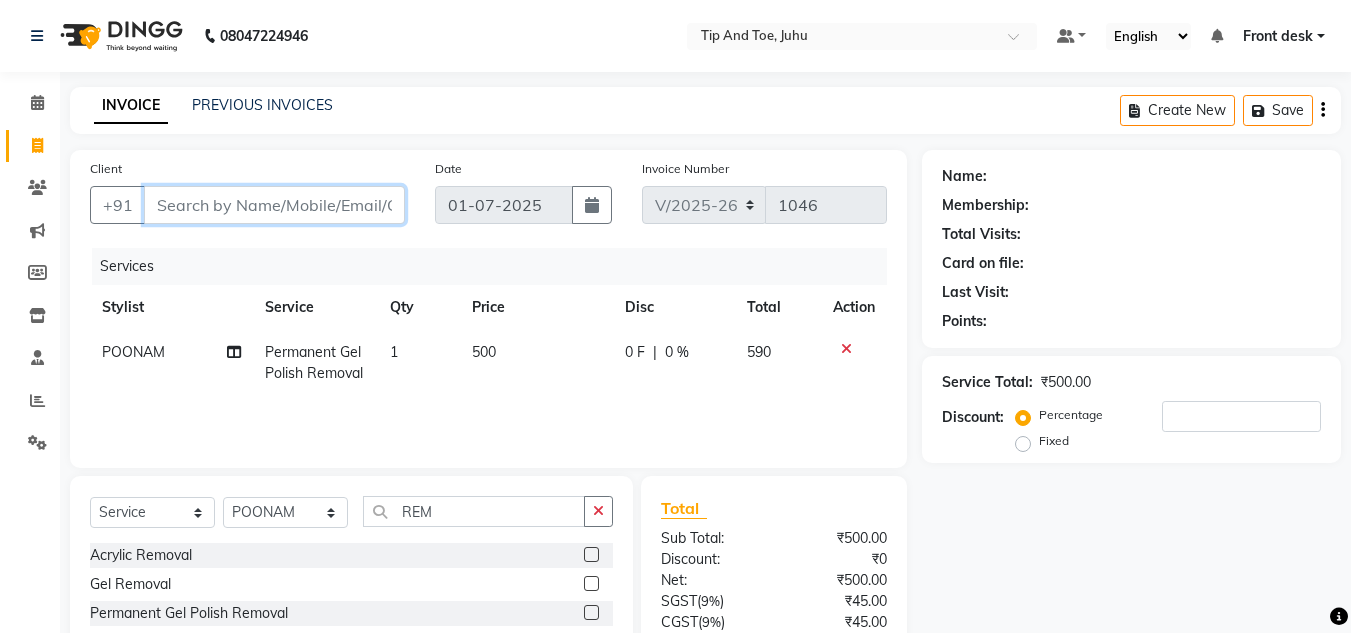 click on "Client" at bounding box center [274, 205] 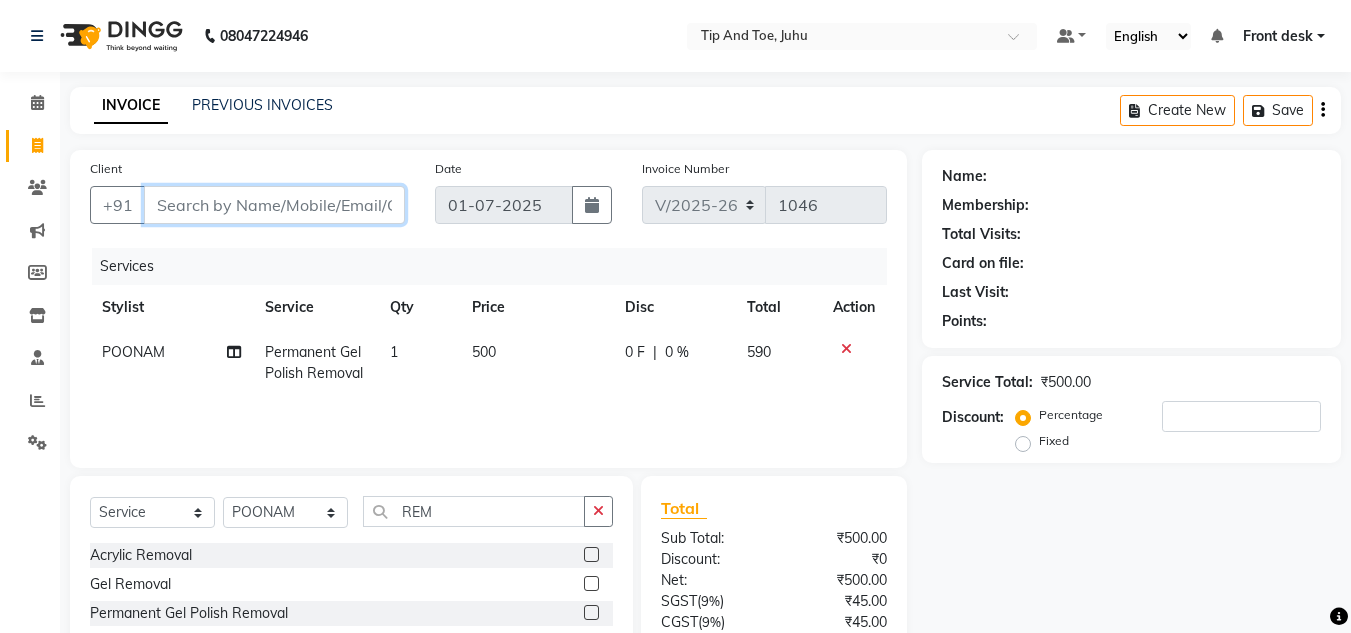 type on "9" 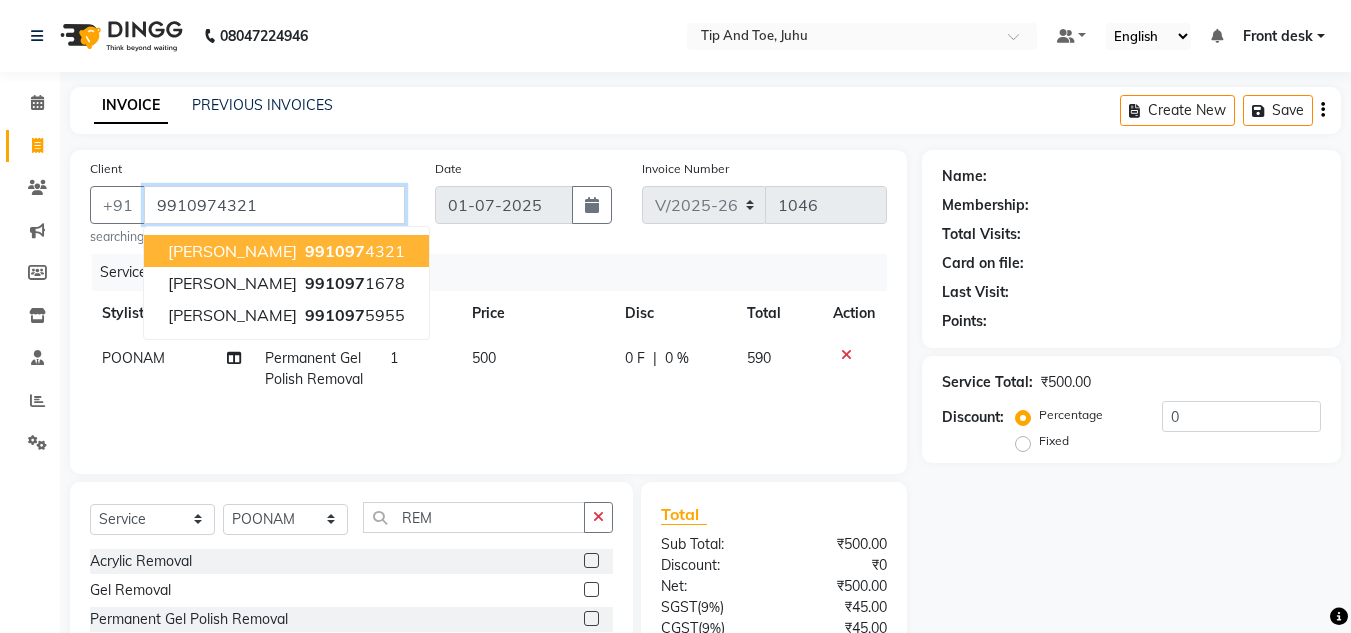 type on "9910974321" 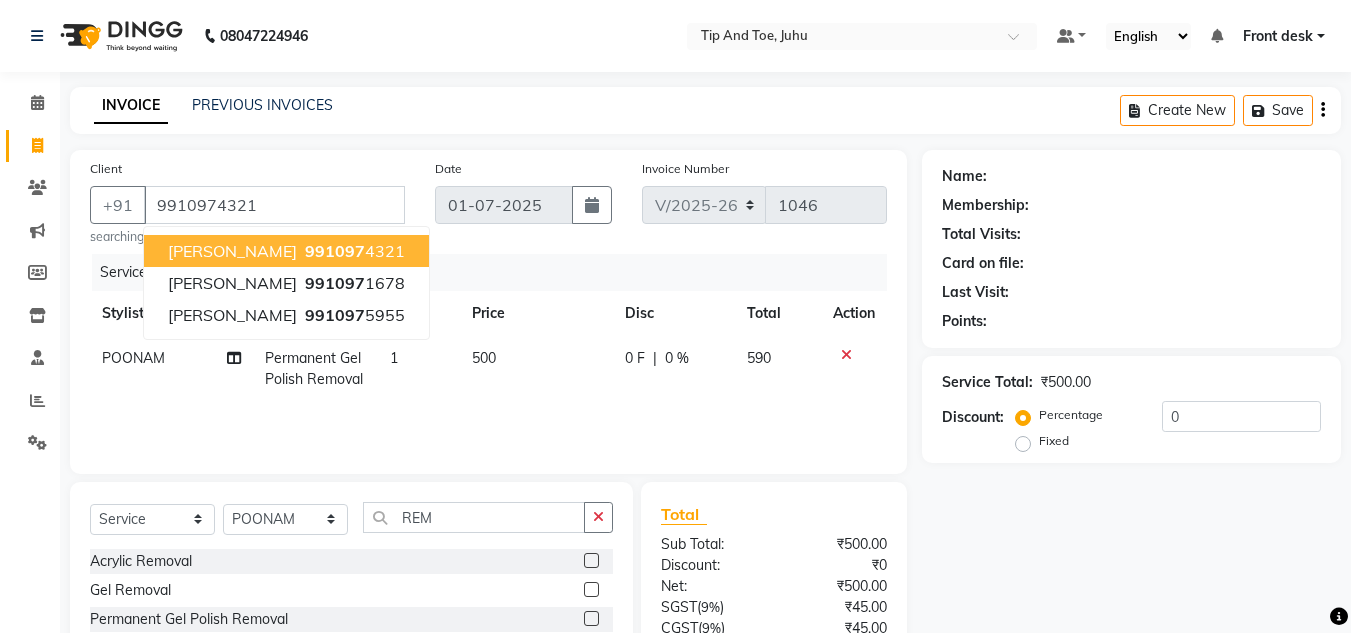 select on "1: Object" 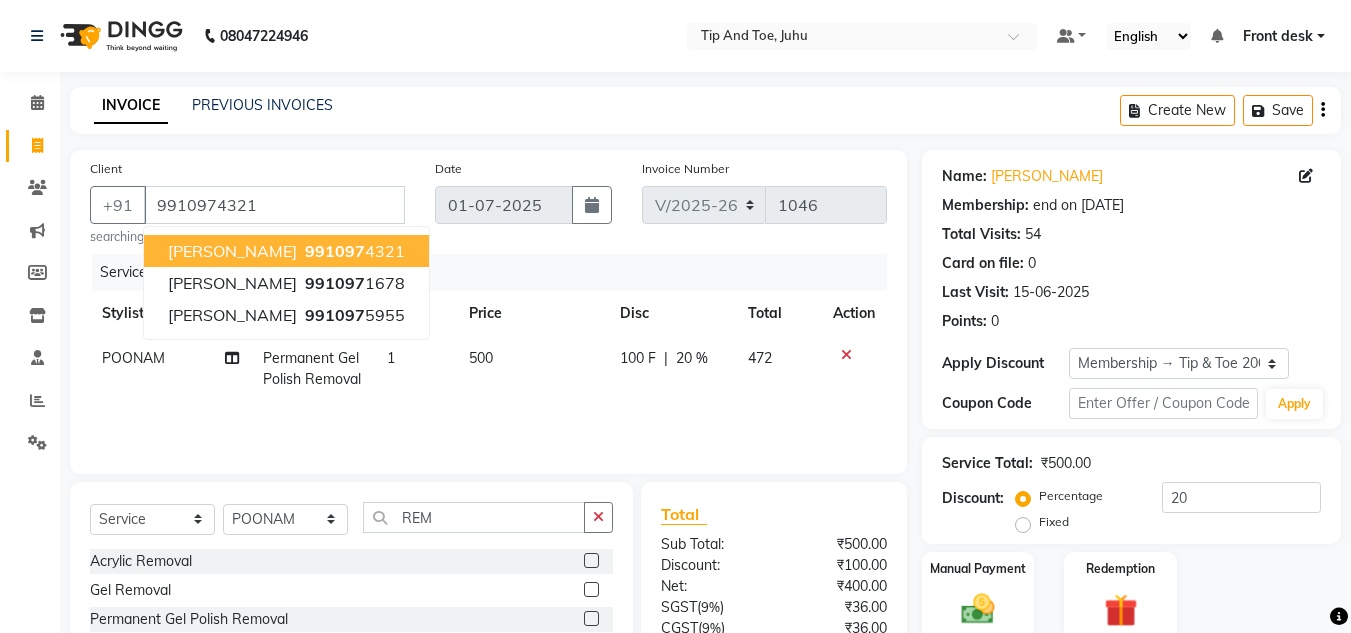 click on "Amiya Dev" at bounding box center (232, 251) 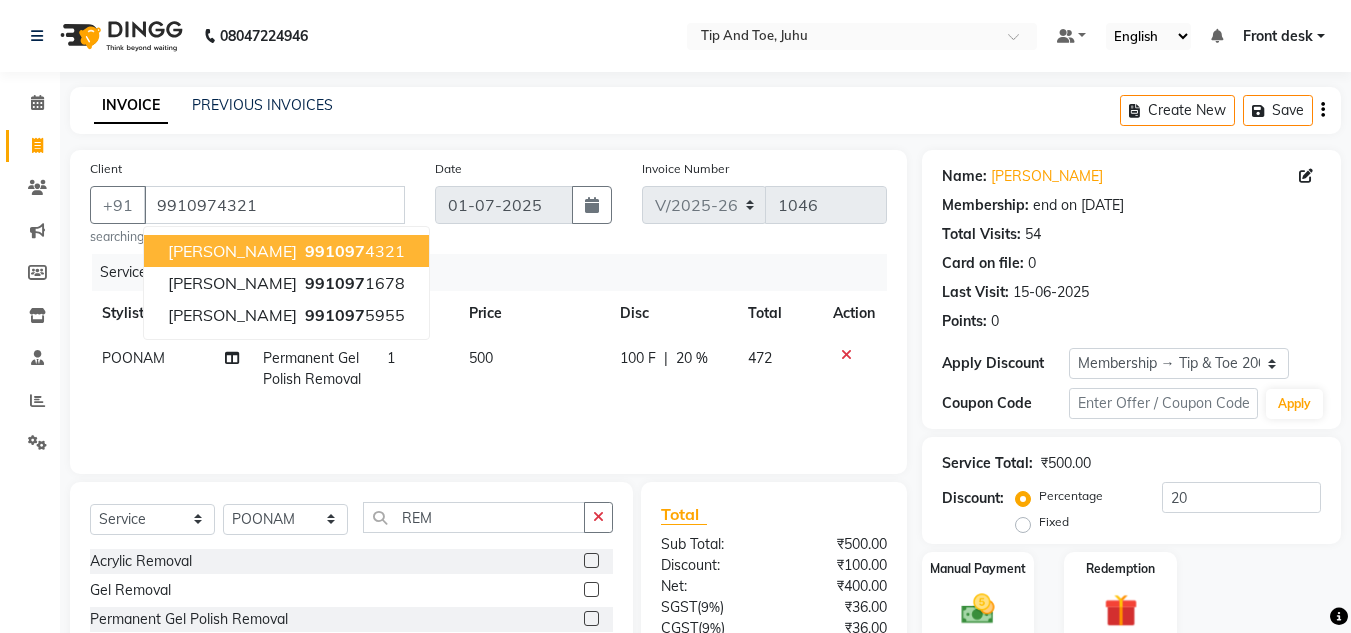 type on "0" 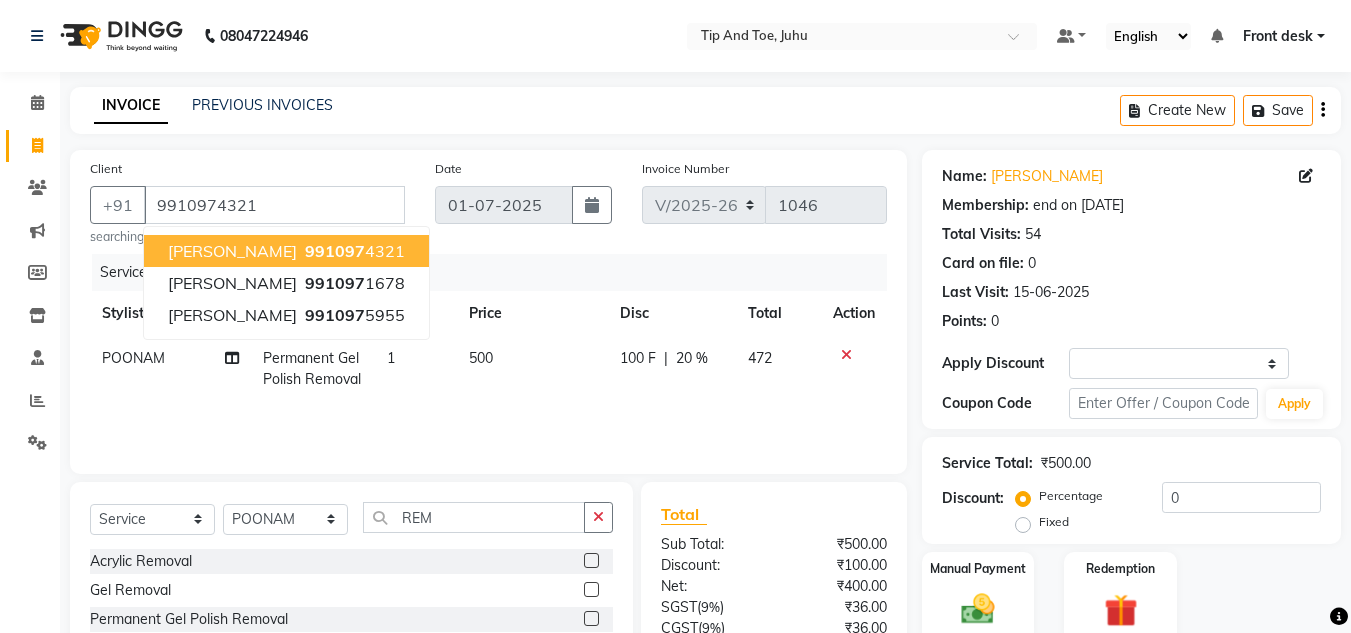 select on "1: Object" 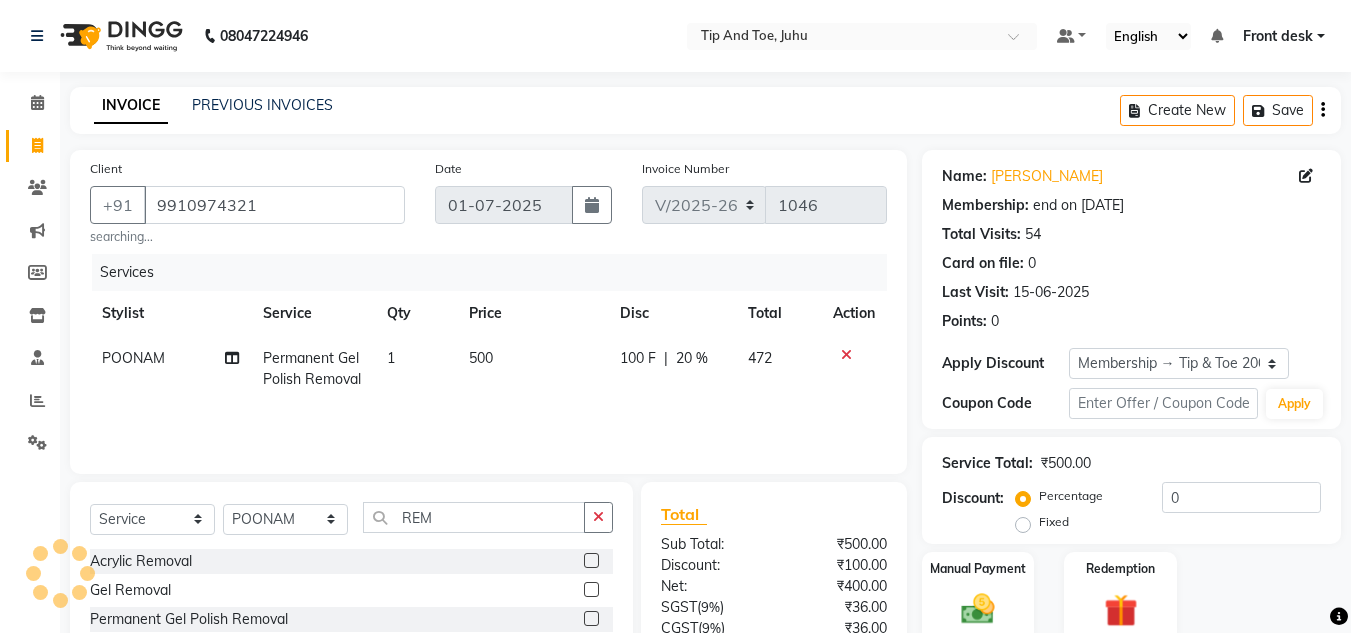 type on "20" 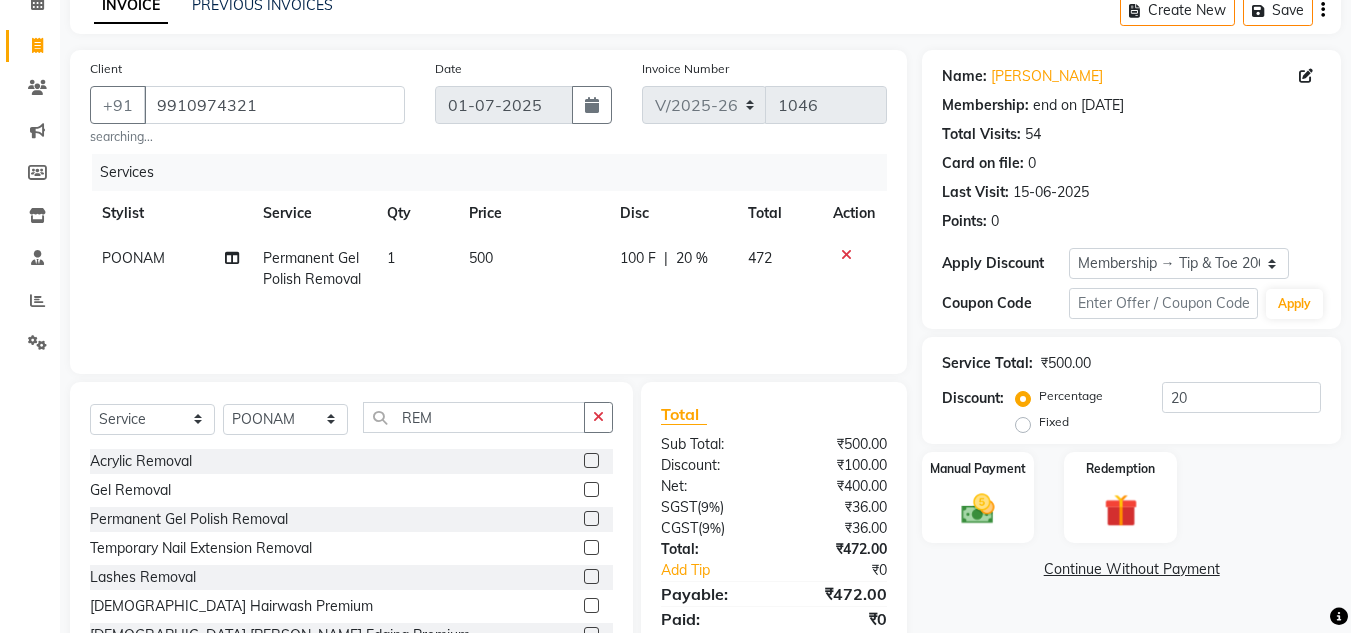 scroll, scrollTop: 174, scrollLeft: 0, axis: vertical 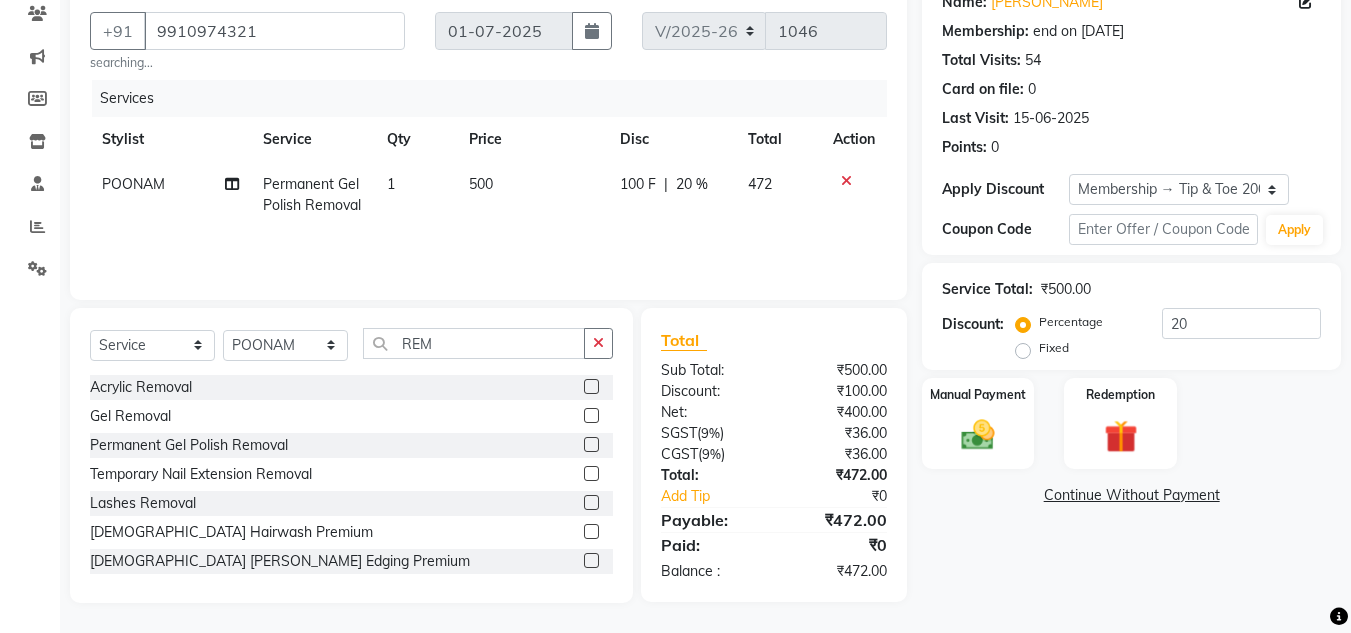 drag, startPoint x: 1032, startPoint y: 597, endPoint x: 1050, endPoint y: 532, distance: 67.44627 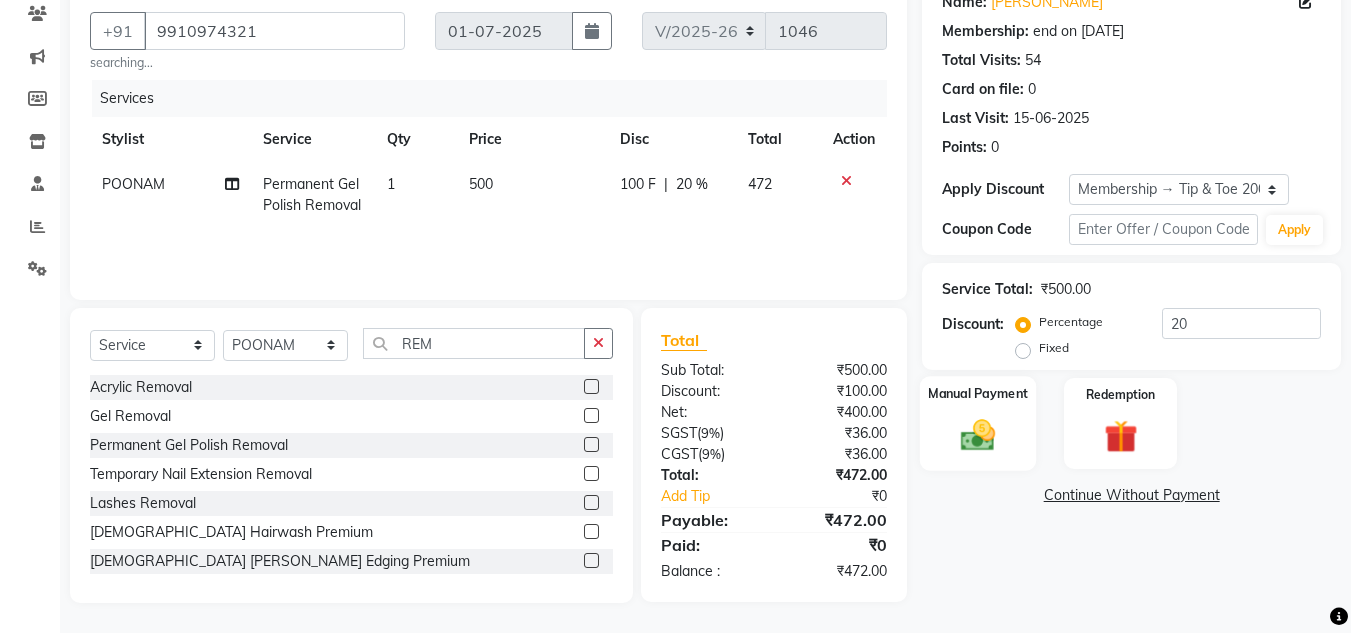 click 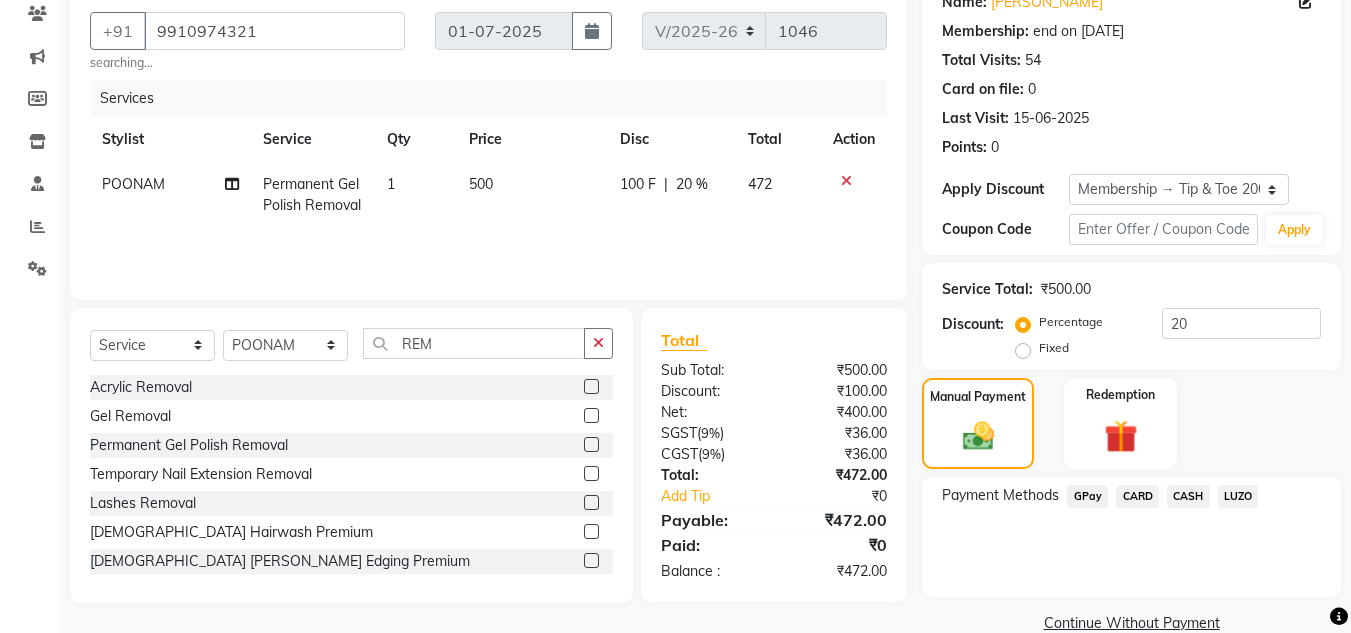 click on "GPay" 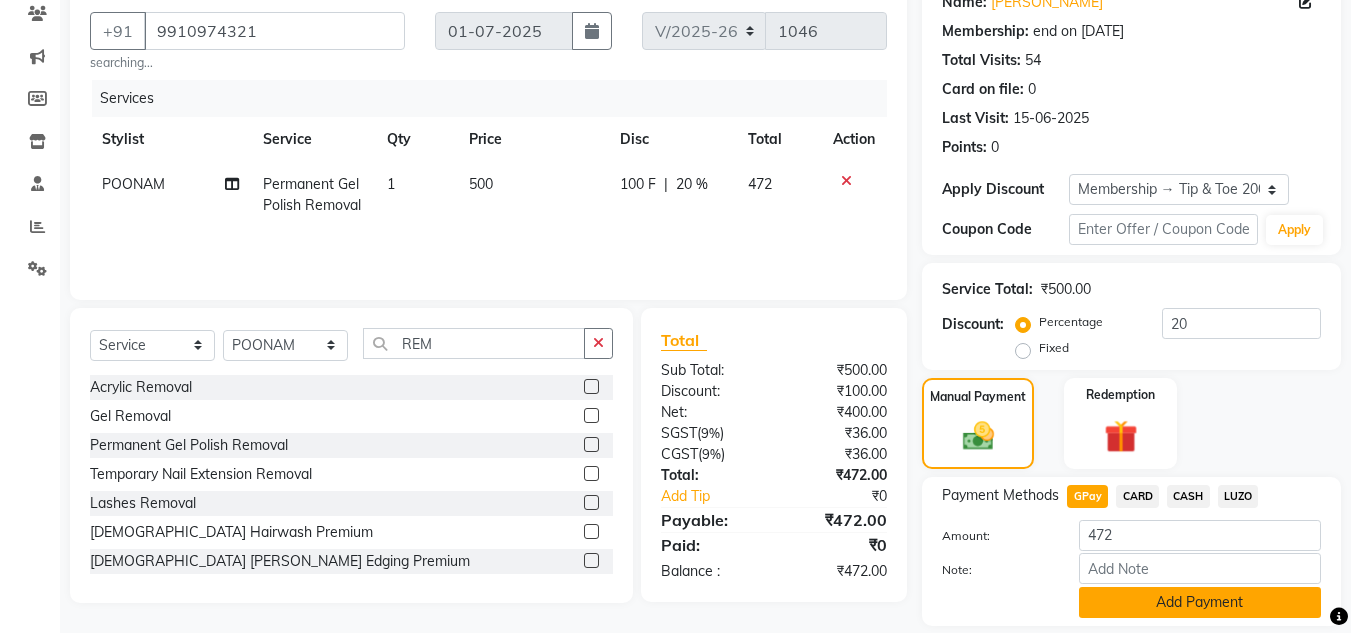 click on "Add Payment" 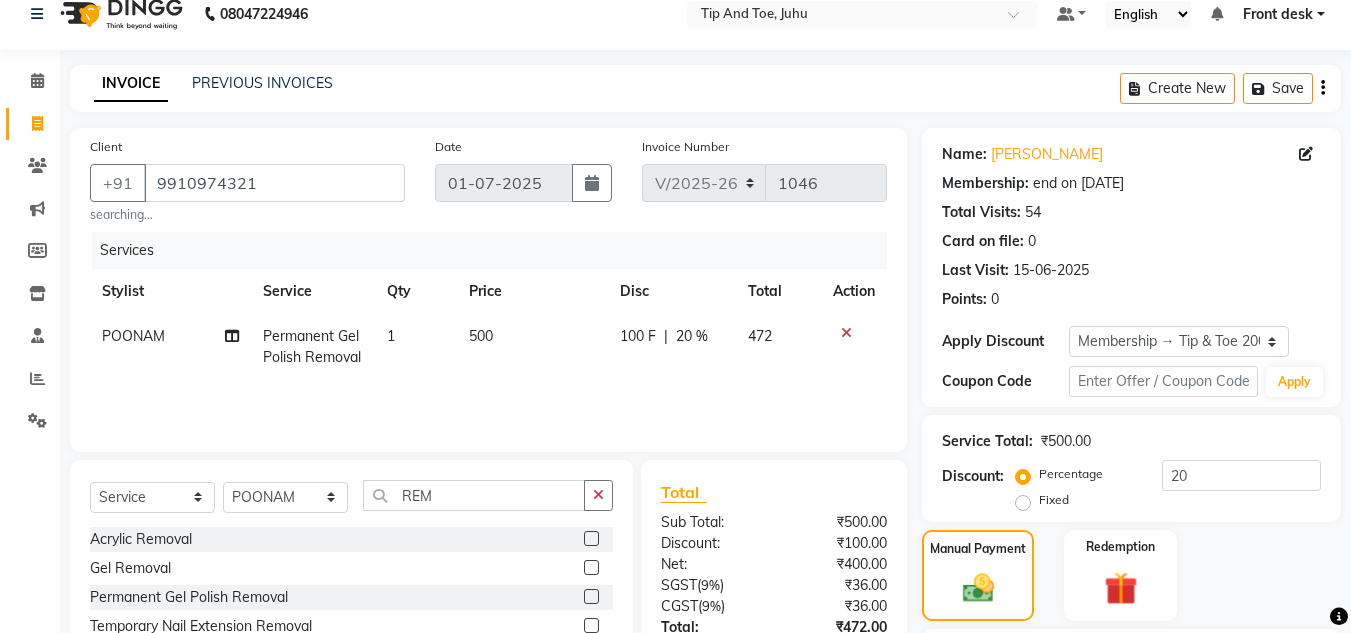 scroll, scrollTop: 322, scrollLeft: 0, axis: vertical 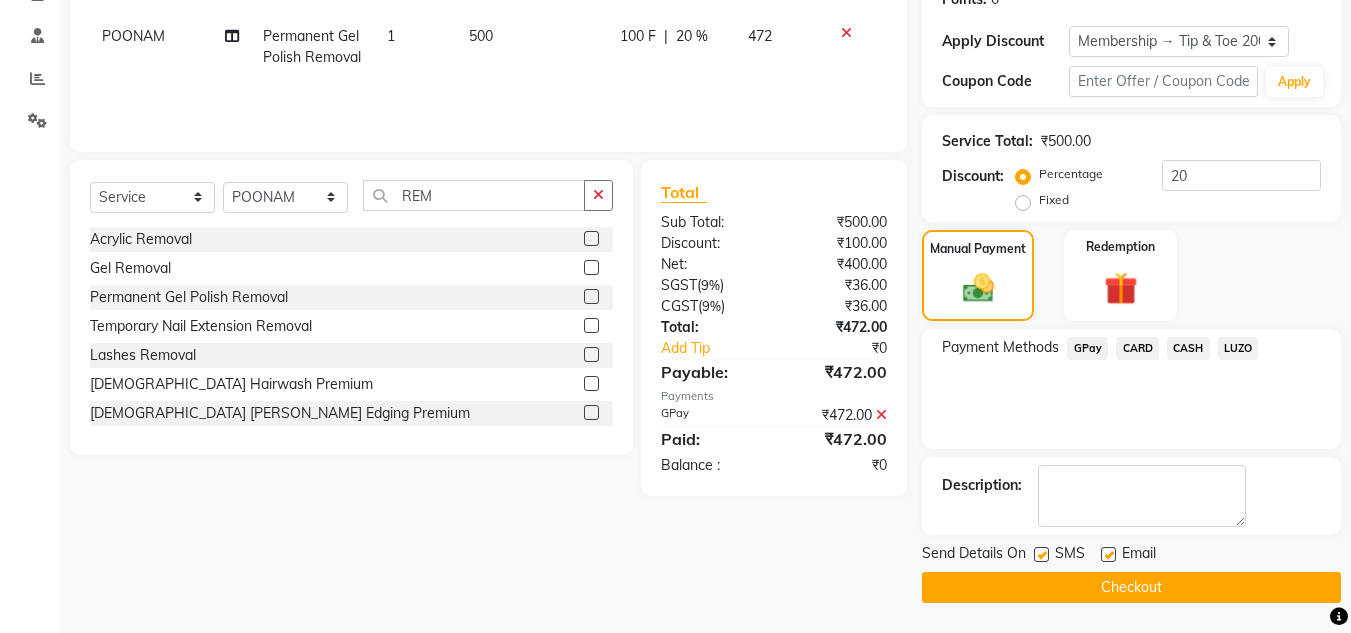 click on "Checkout" 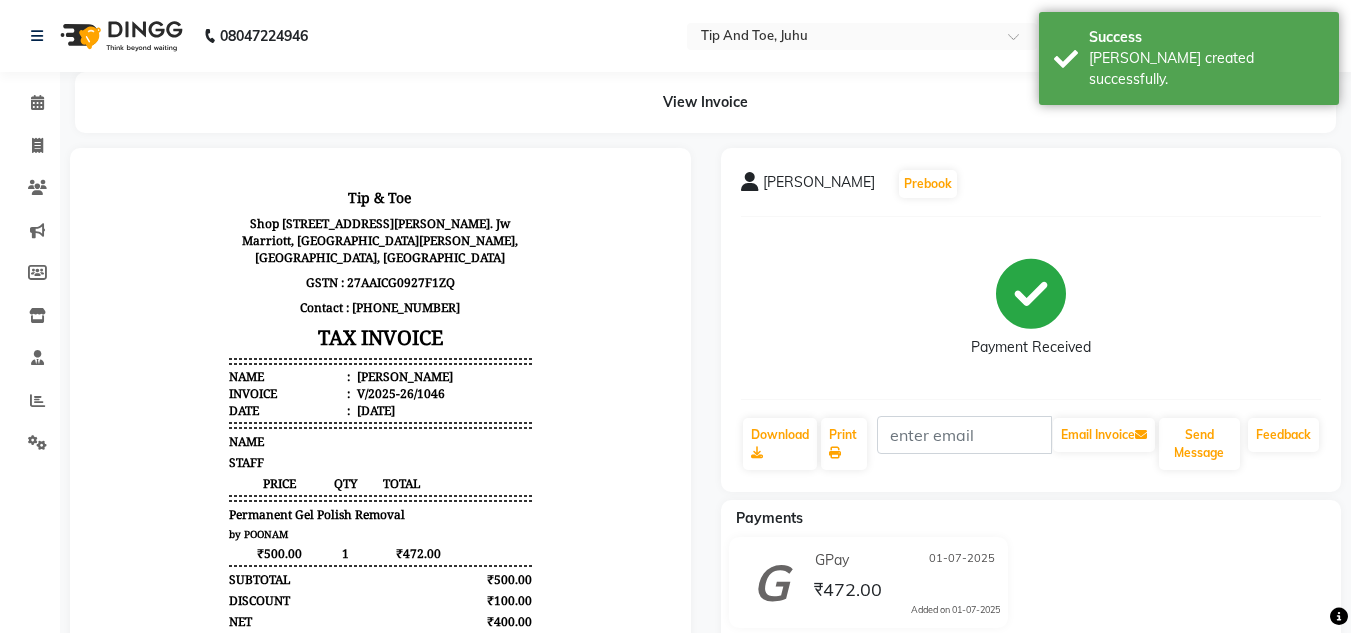 scroll, scrollTop: 0, scrollLeft: 0, axis: both 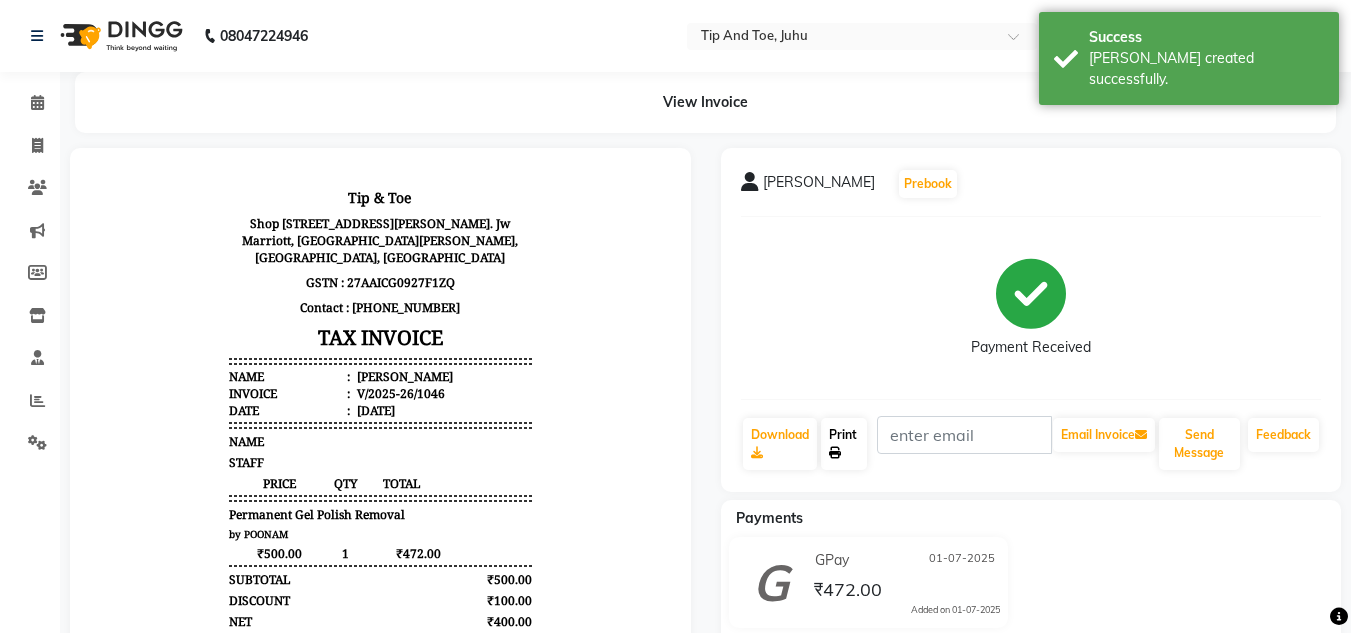 click on "Print" 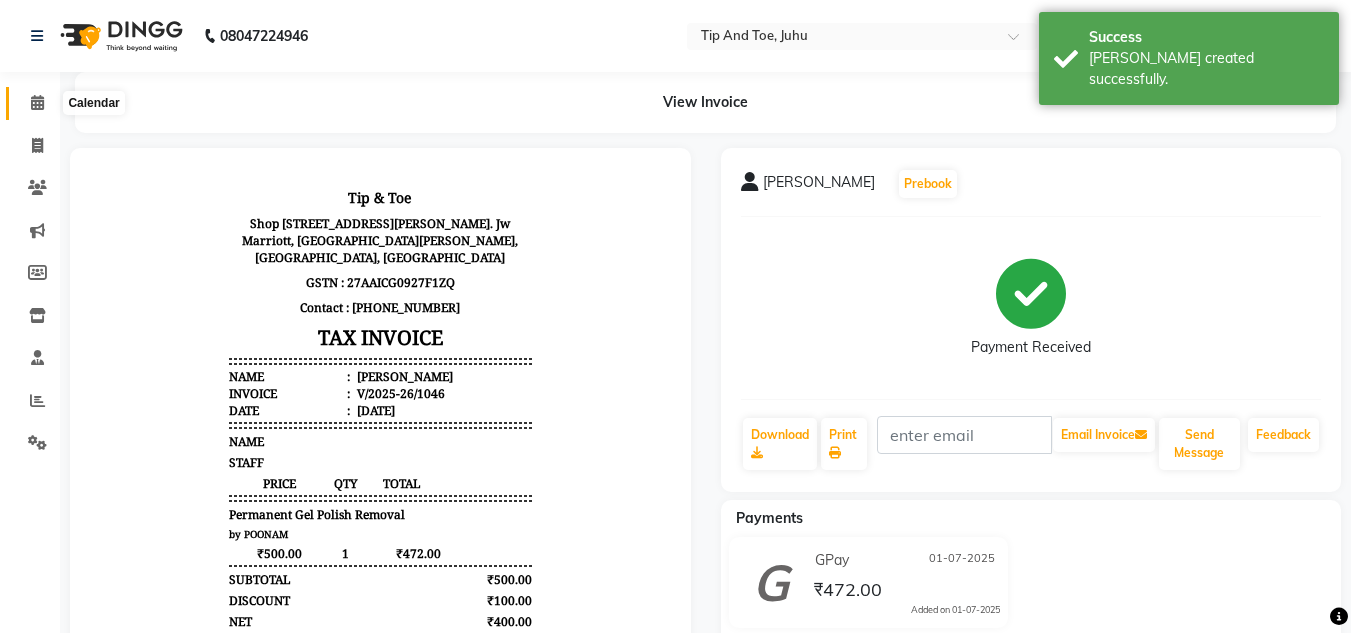 click 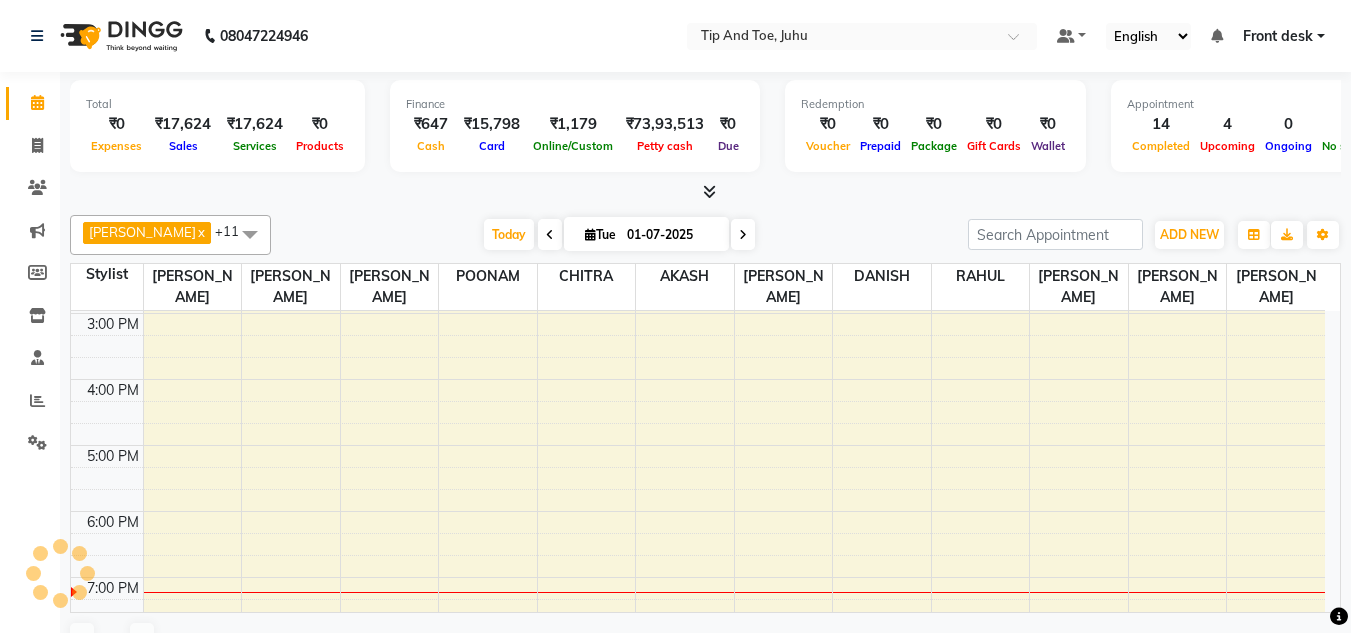 scroll, scrollTop: 0, scrollLeft: 0, axis: both 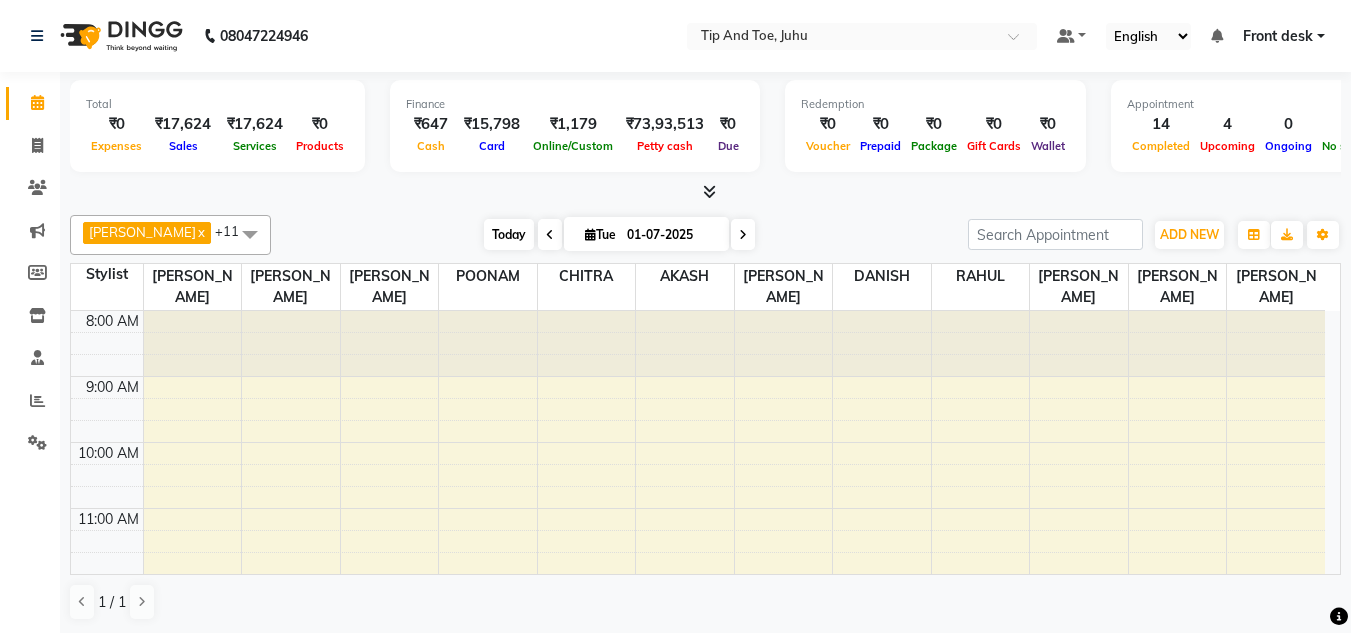 click on "Today" at bounding box center [509, 234] 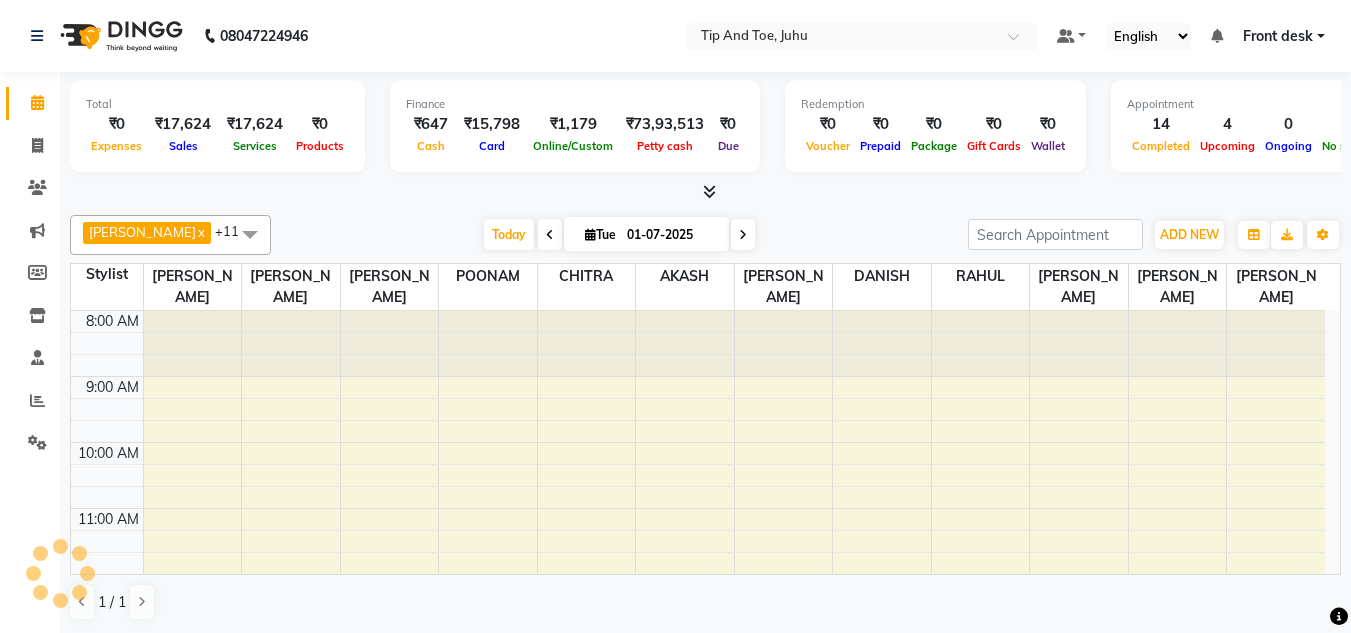 scroll, scrollTop: 573, scrollLeft: 0, axis: vertical 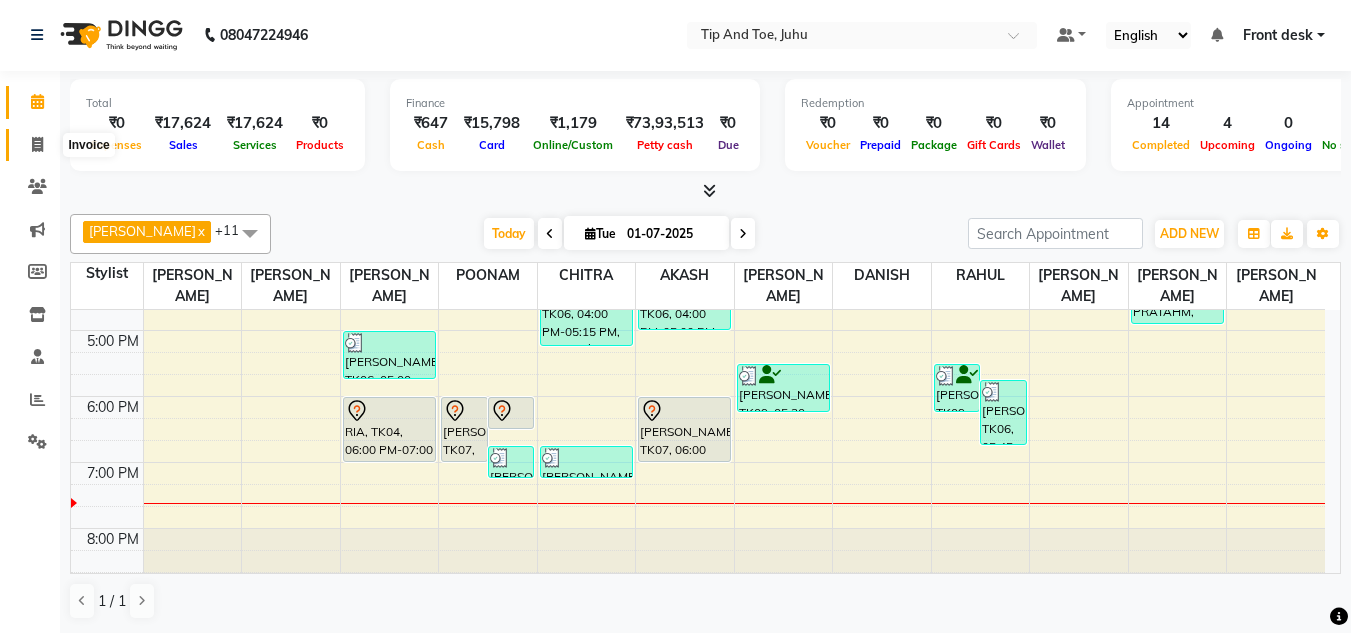 click 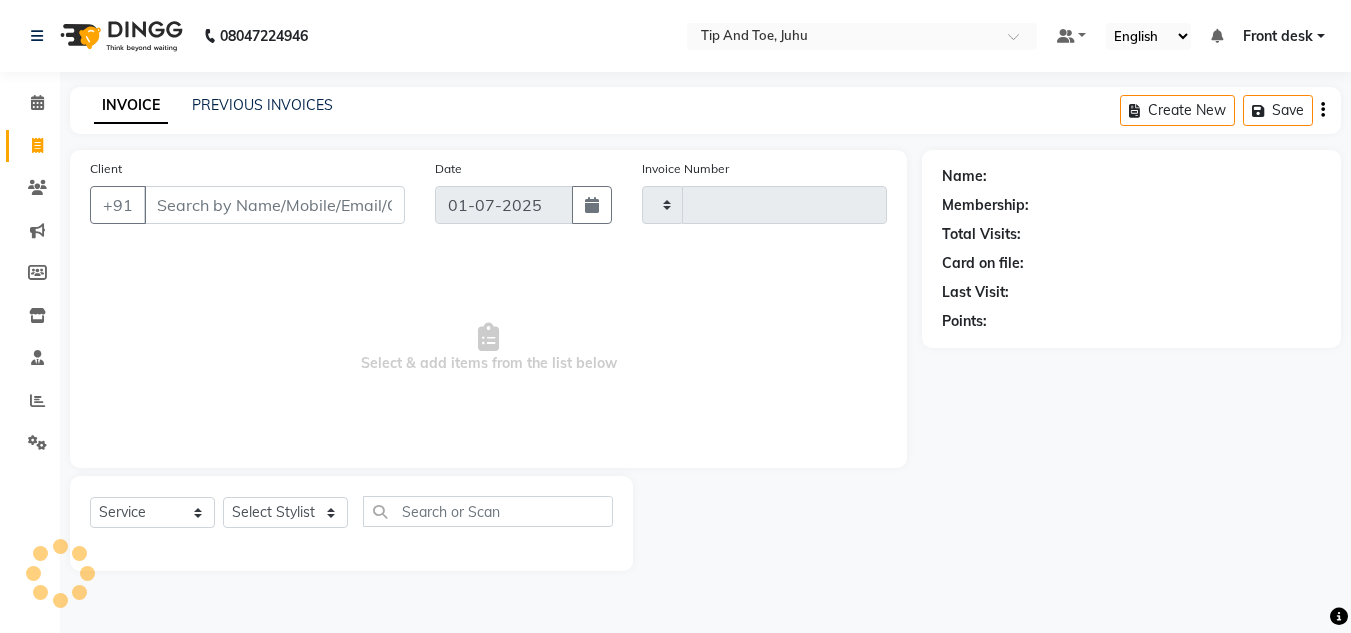 type on "1047" 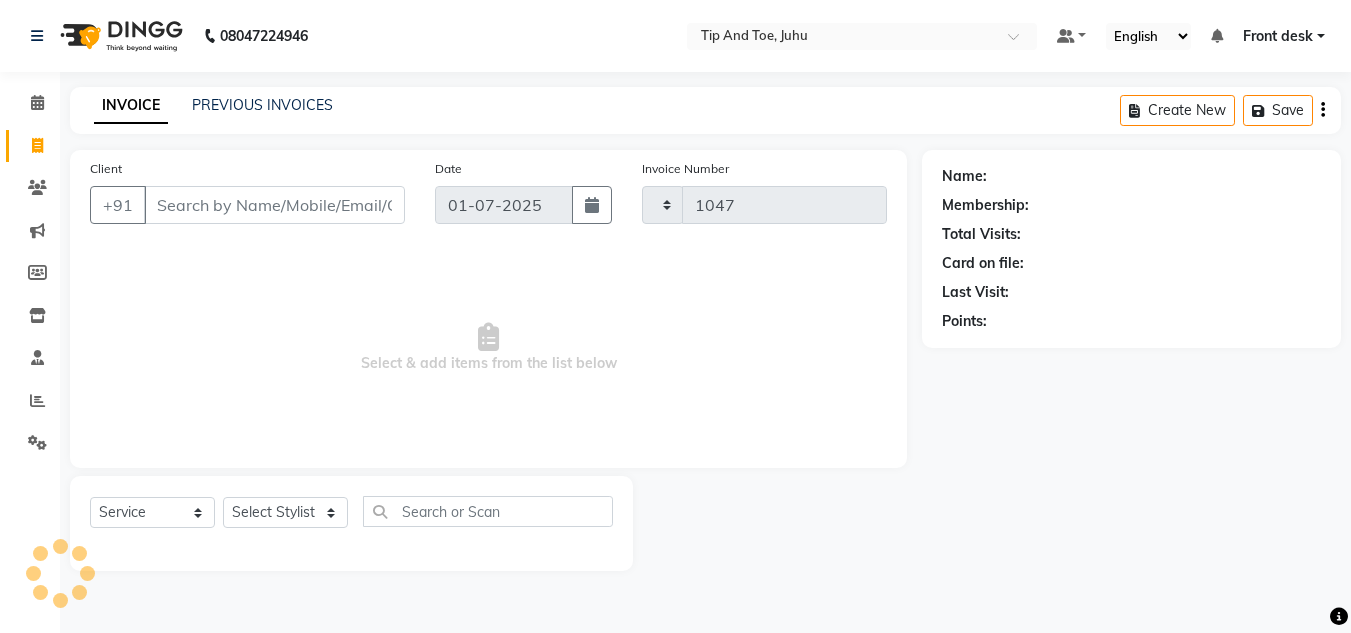 scroll, scrollTop: 0, scrollLeft: 0, axis: both 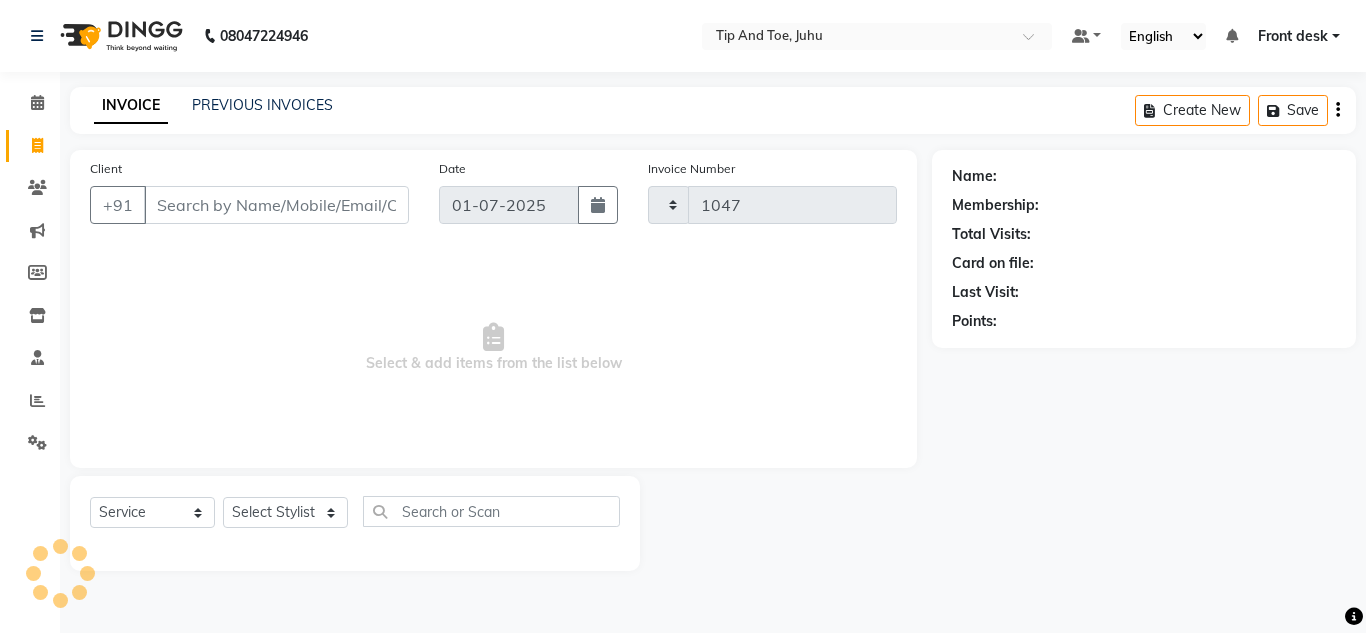 select on "5516" 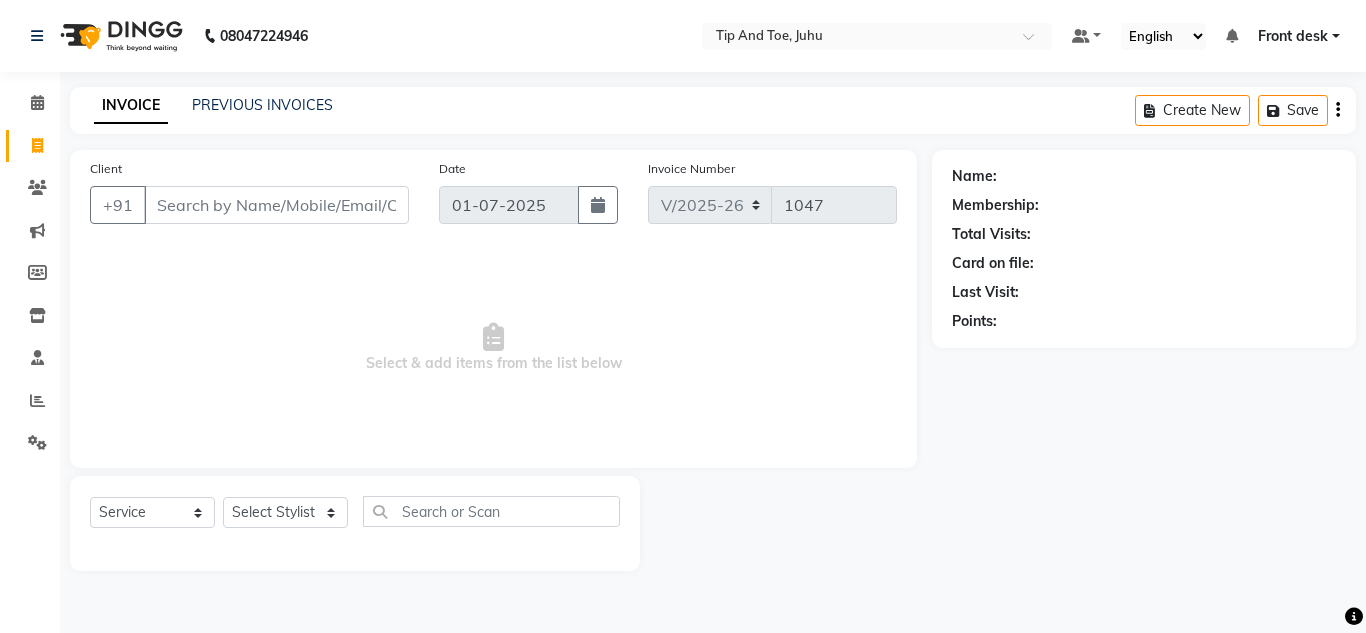 click on "Client" at bounding box center [276, 205] 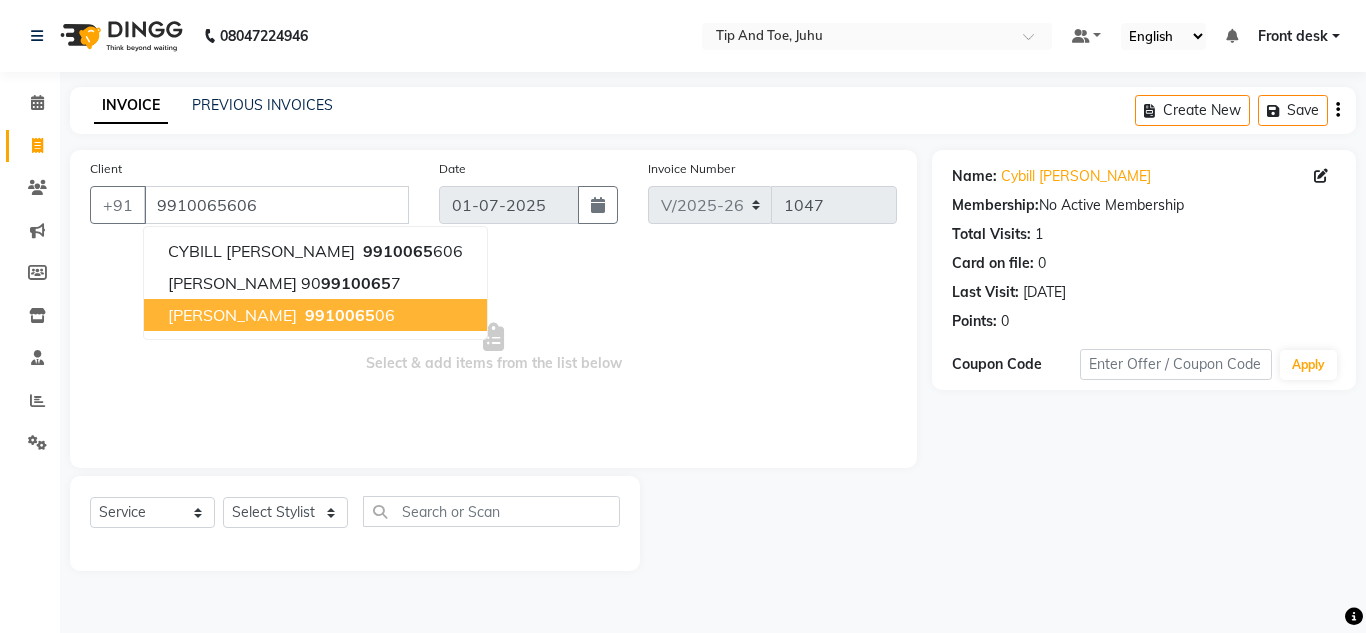 click on "MARIYA" at bounding box center (232, 315) 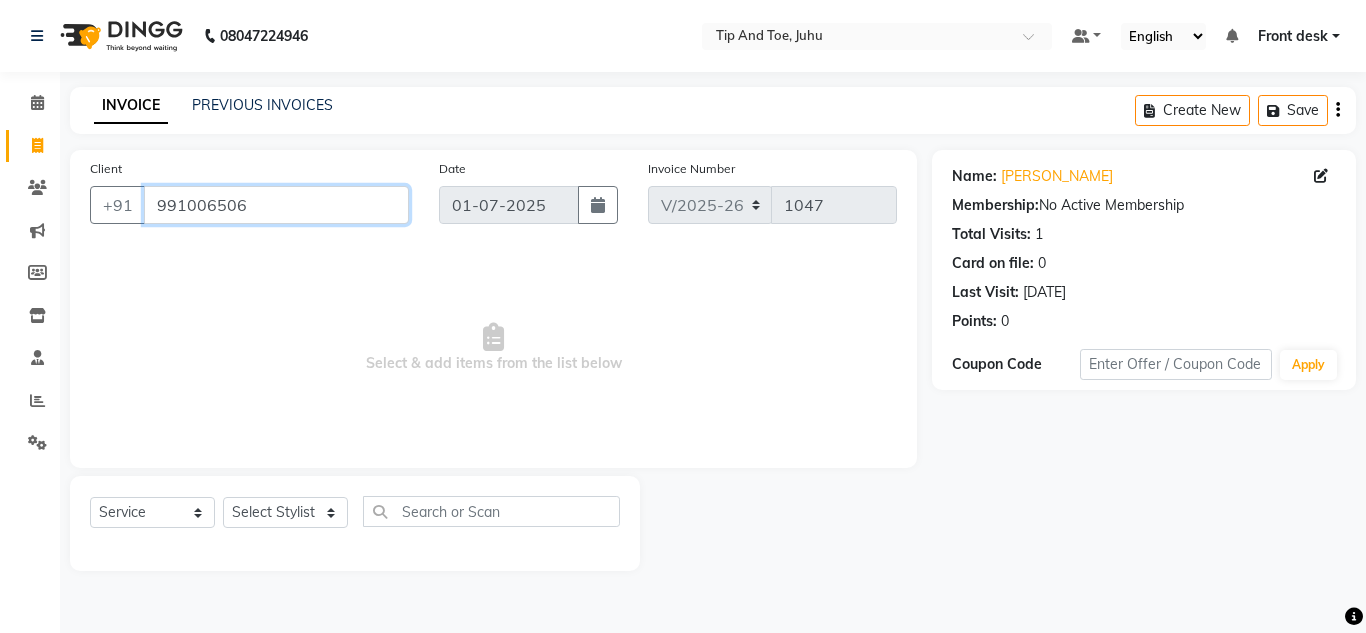click on "991006506" at bounding box center [276, 205] 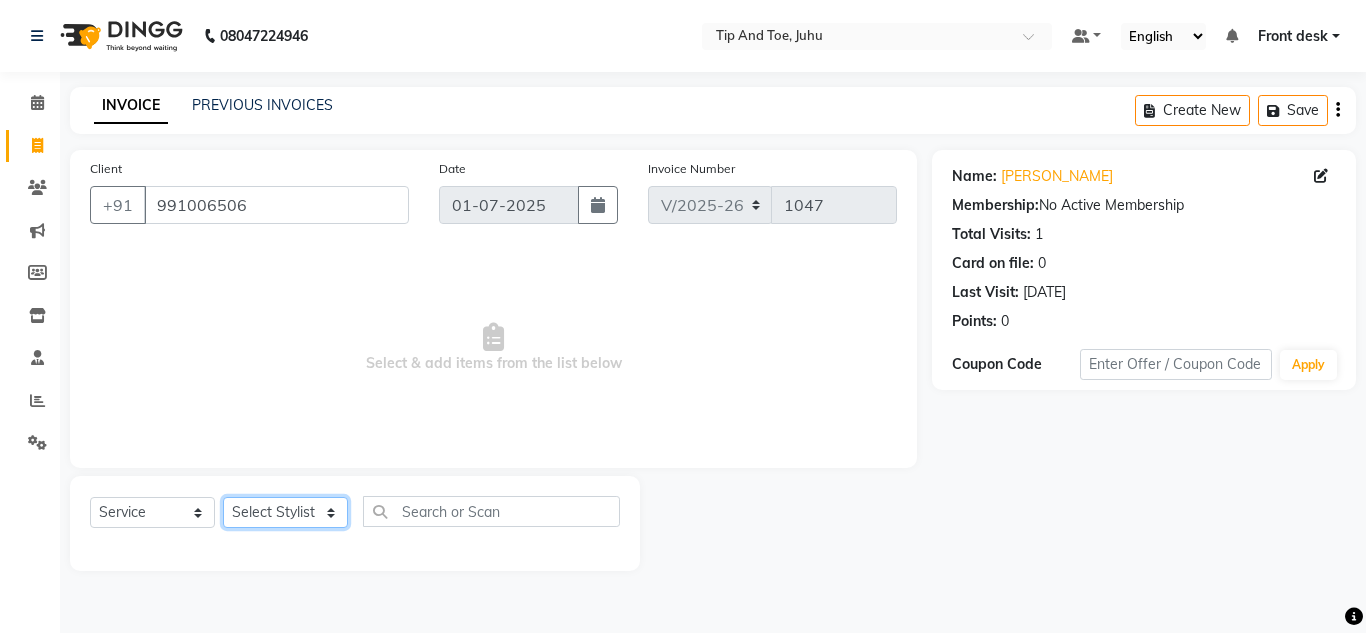 click on "Select Stylist ABIK  ACHAN AJAY UTKAR AKASH AKSHATA ARBAZ BABU BILAL CHITRA DANISH DHANSHREE Front desk  KEISHEEN KUMAR MAQSOOD NIKHIL POONAM RAHUL RICHION SADHNA SANJAY SANJAY MAMA TWINKLE GUPTA  VINITA" 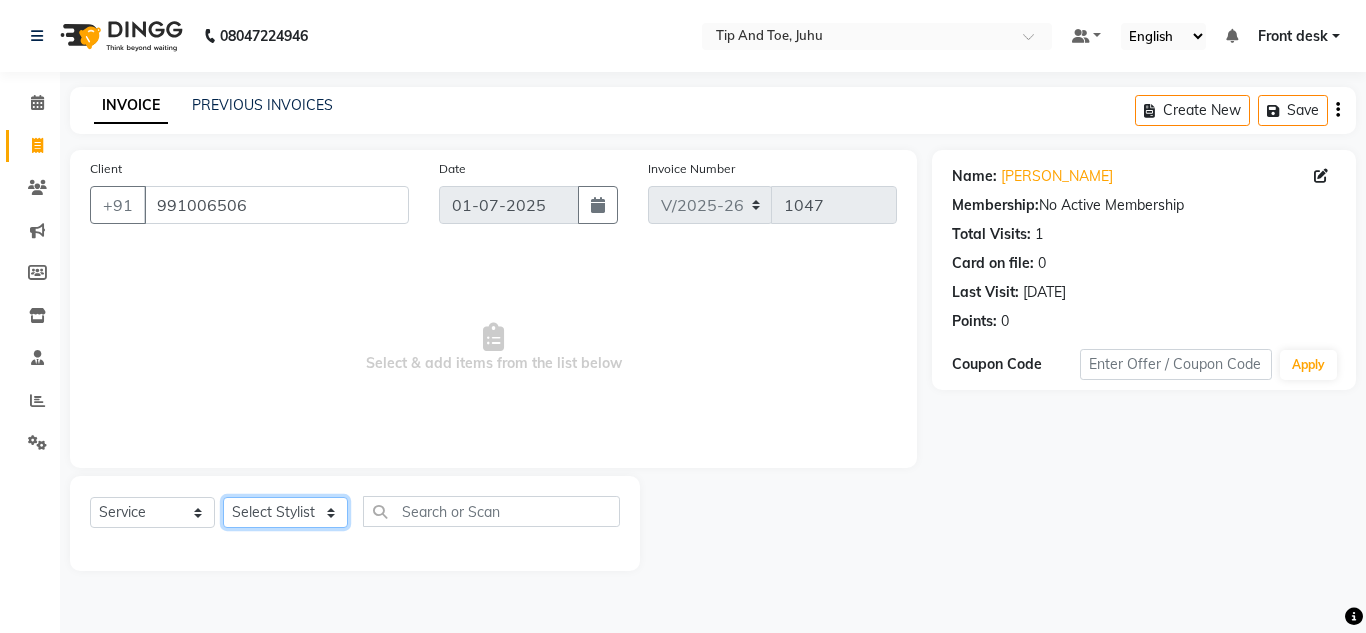 select on "37337" 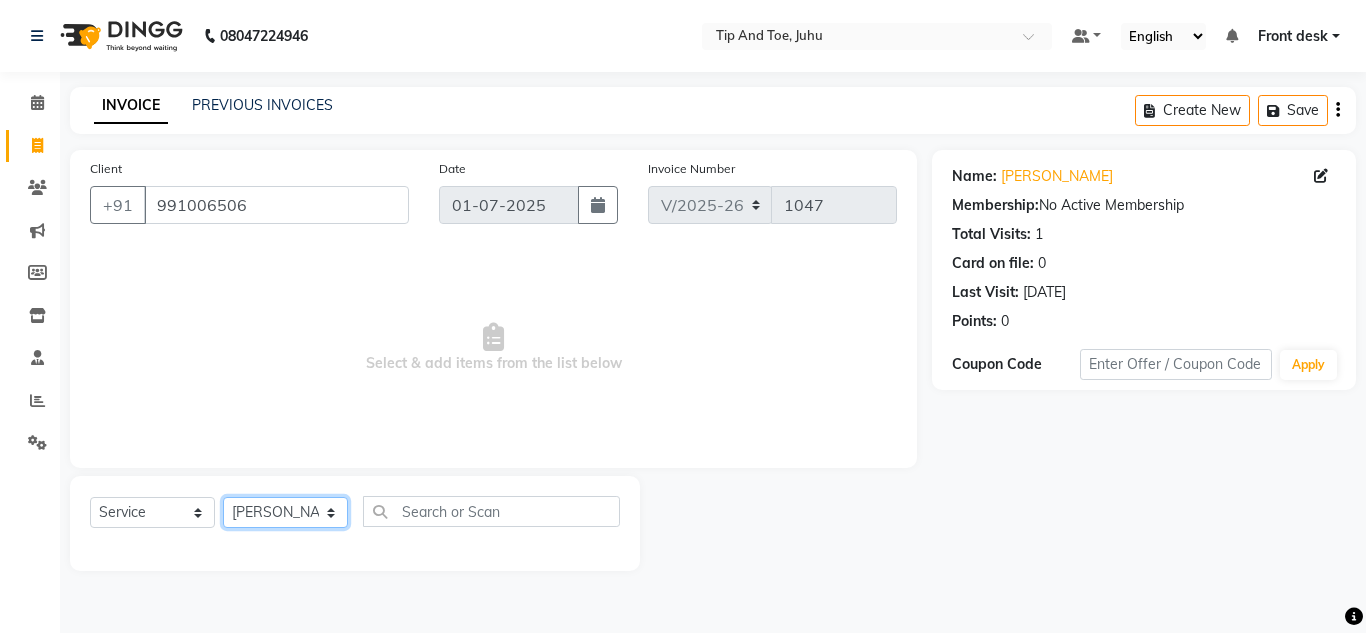 click on "Select Stylist ABIK  ACHAN AJAY UTKAR AKASH AKSHATA ARBAZ BABU BILAL CHITRA DANISH DHANSHREE Front desk  KEISHEEN KUMAR MAQSOOD NIKHIL POONAM RAHUL RICHION SADHNA SANJAY SANJAY MAMA TWINKLE GUPTA  VINITA" 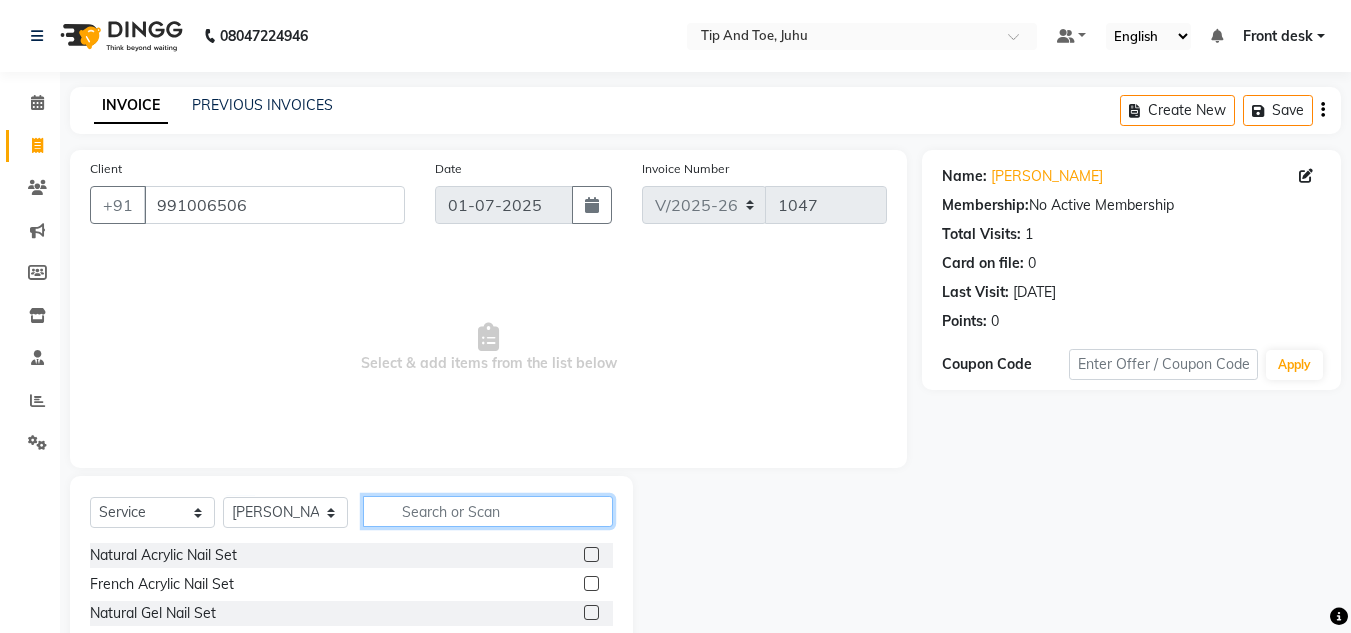 click 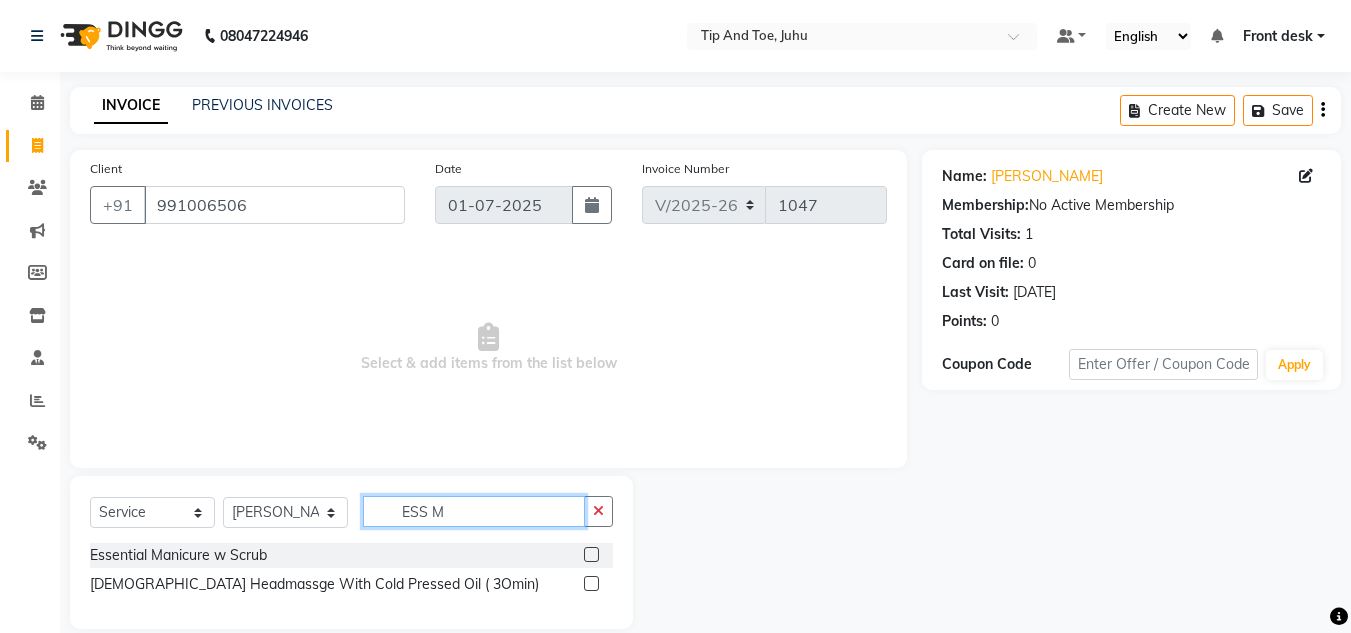 type on "ESS M" 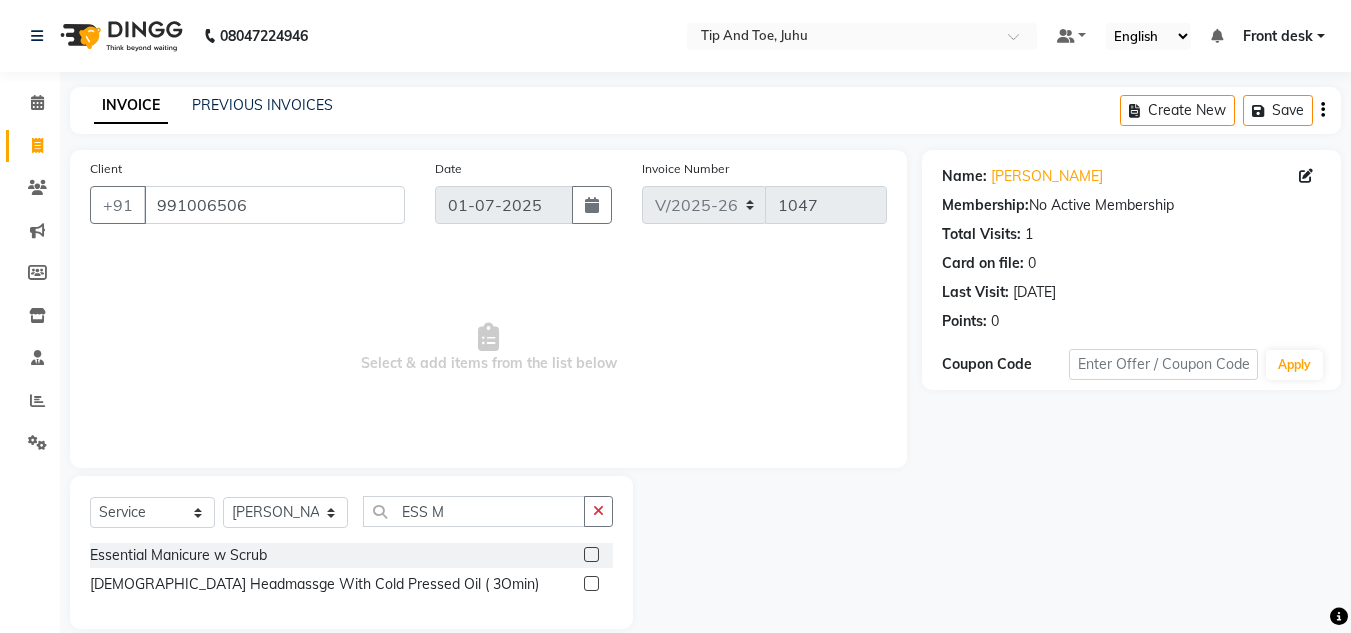 click 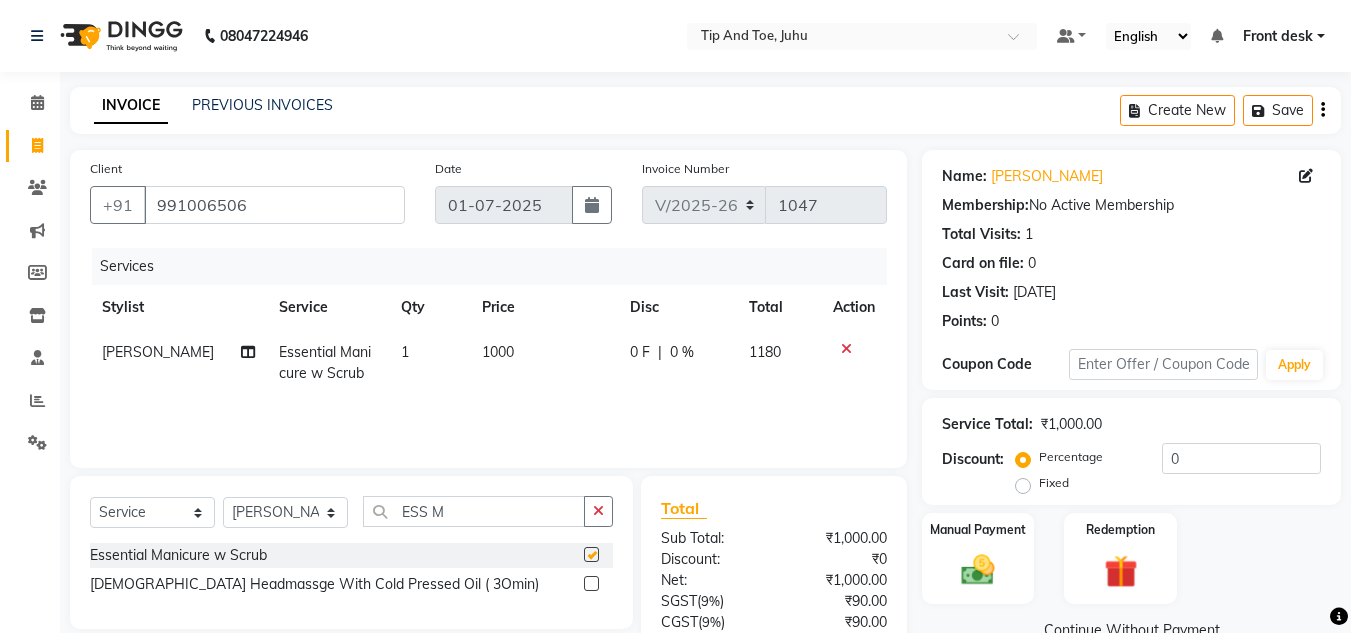 checkbox on "false" 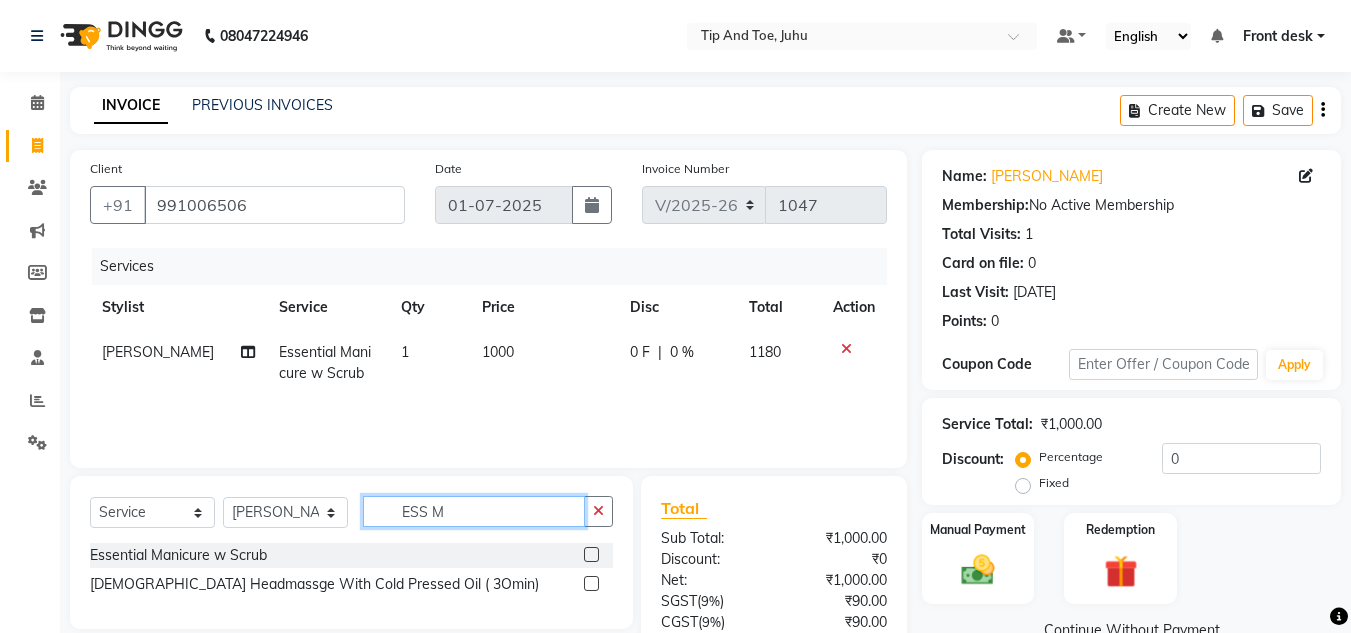 click on "ESS M" 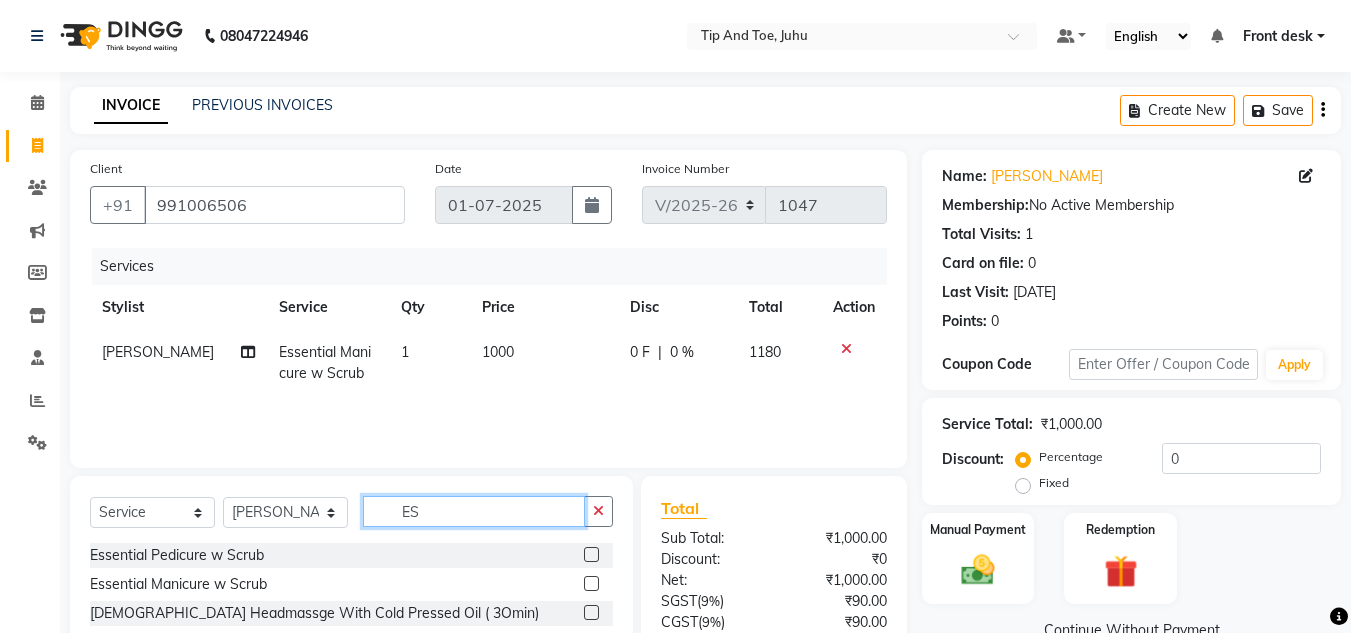 type on "E" 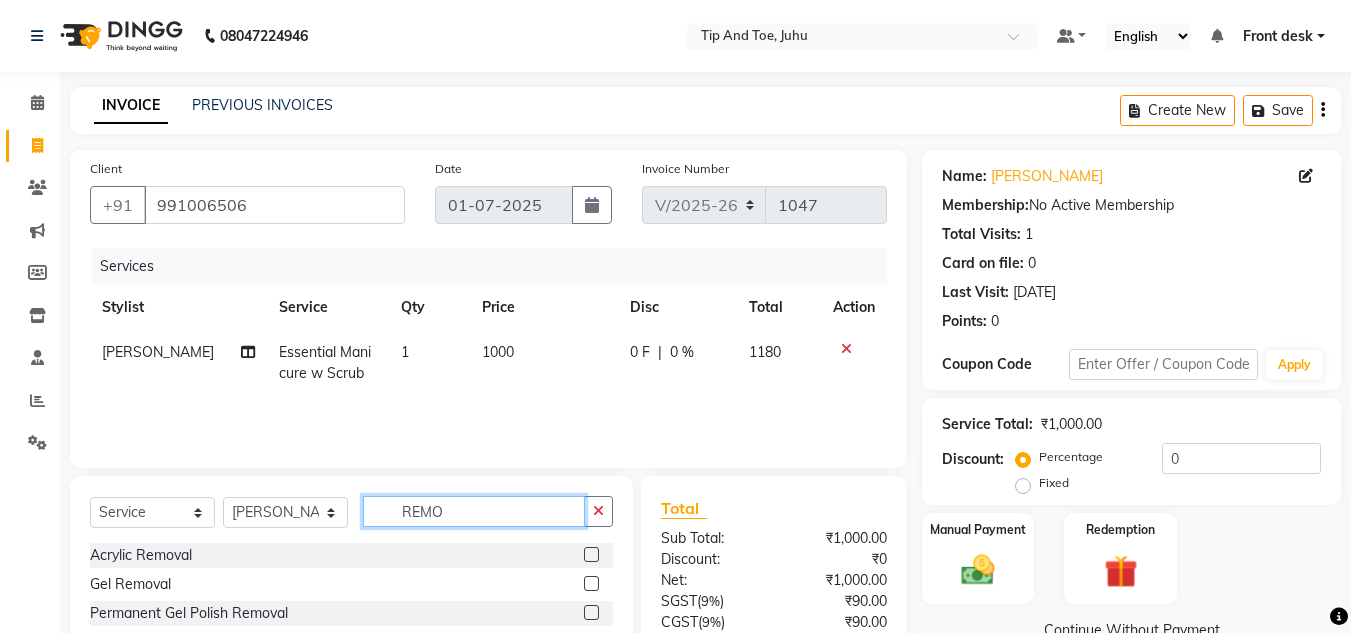 type on "REMO" 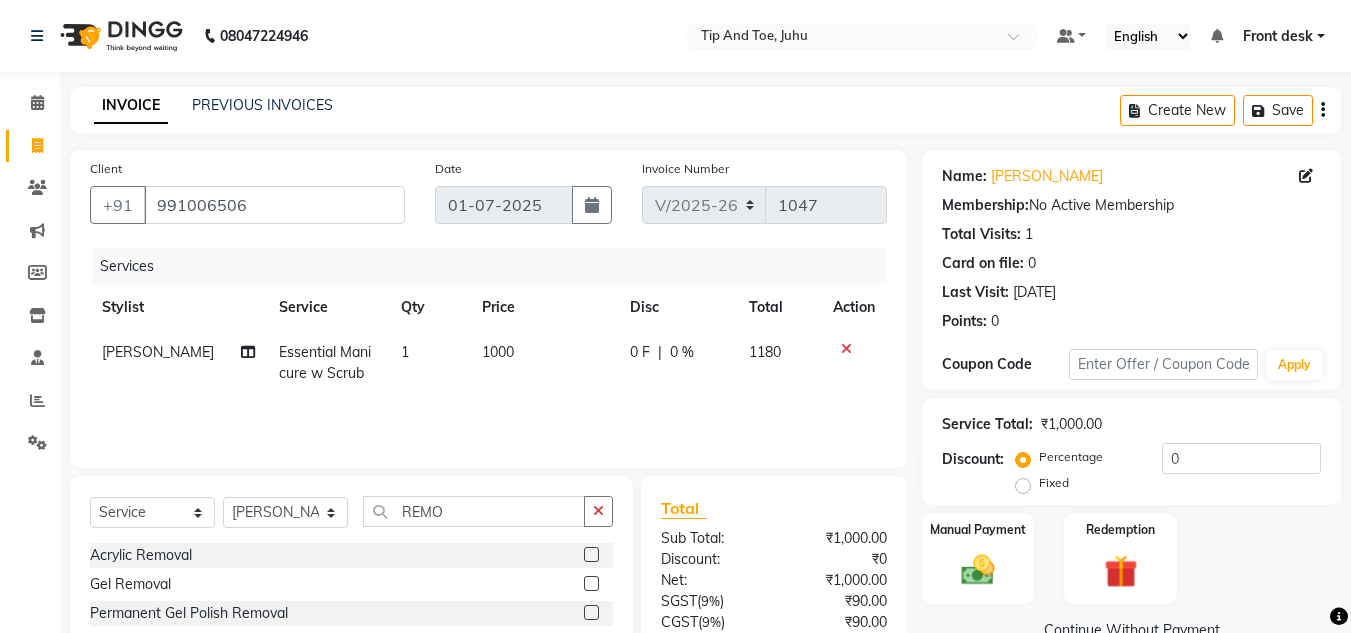 click 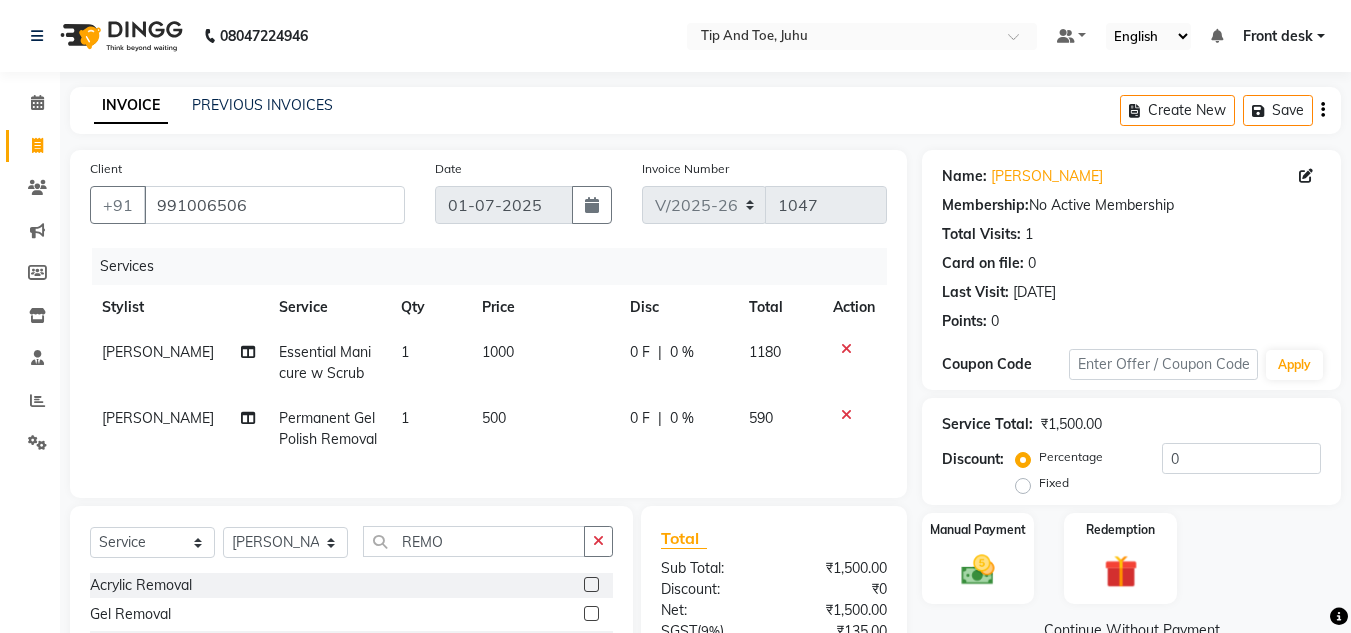 checkbox on "false" 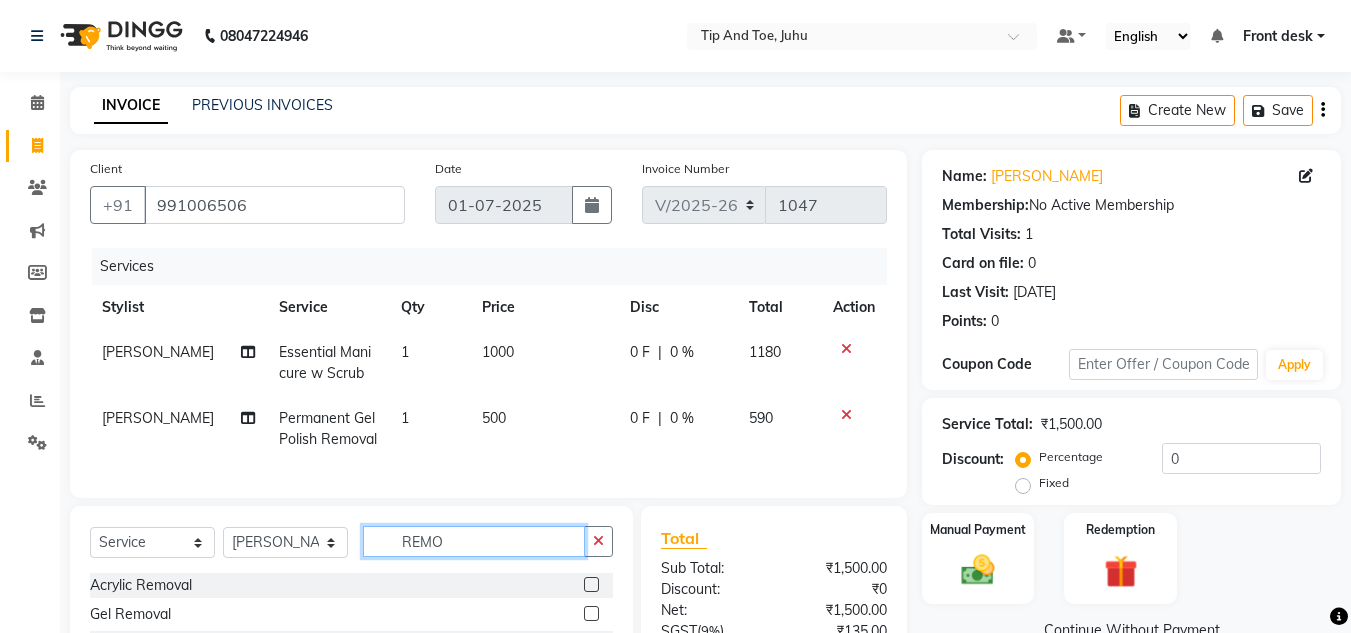 click on "REMO" 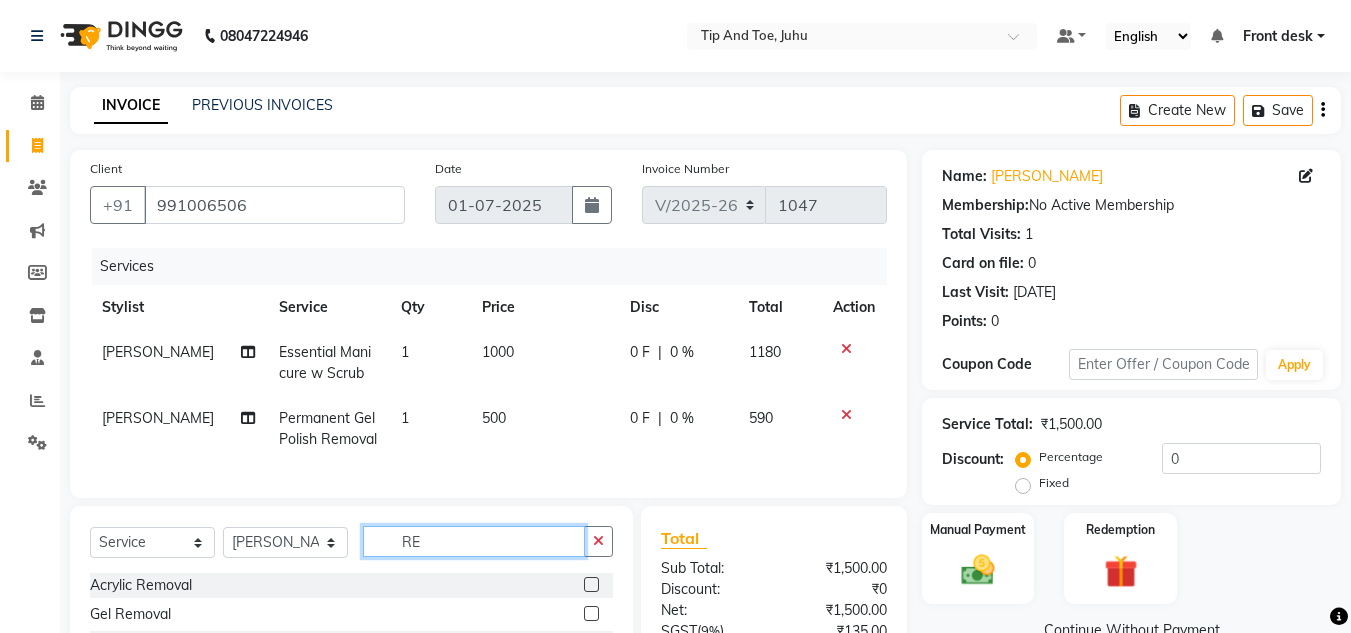 type on "R" 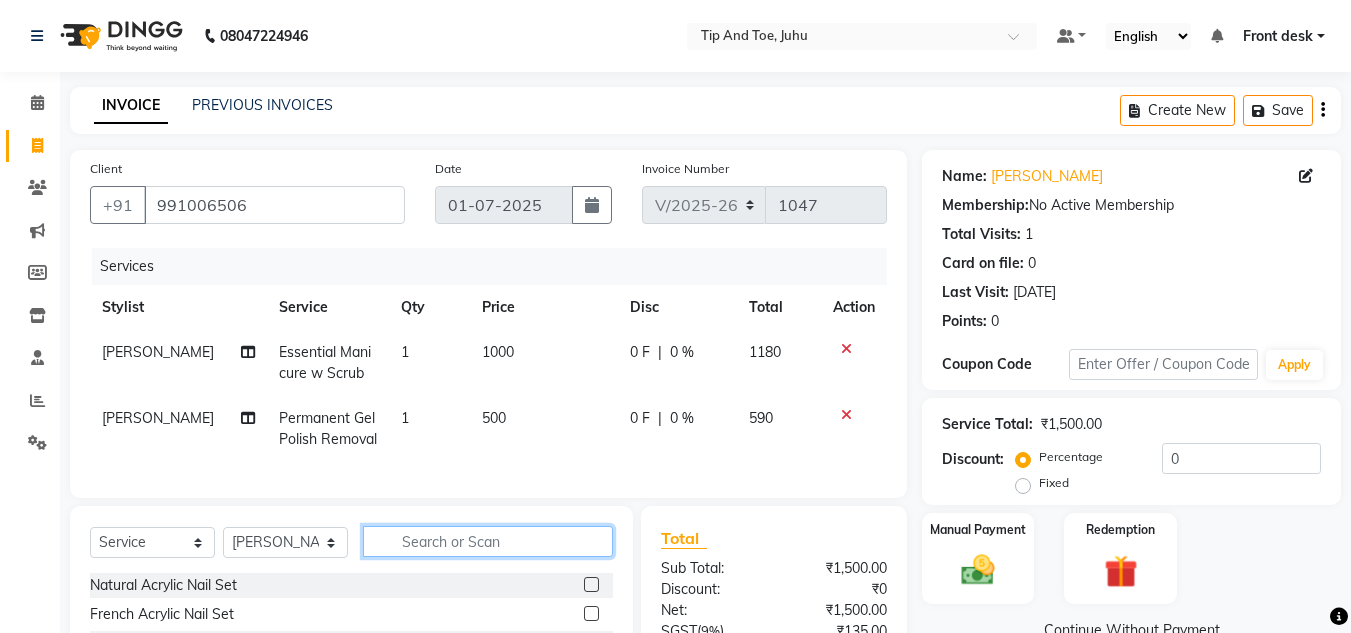 type on "E" 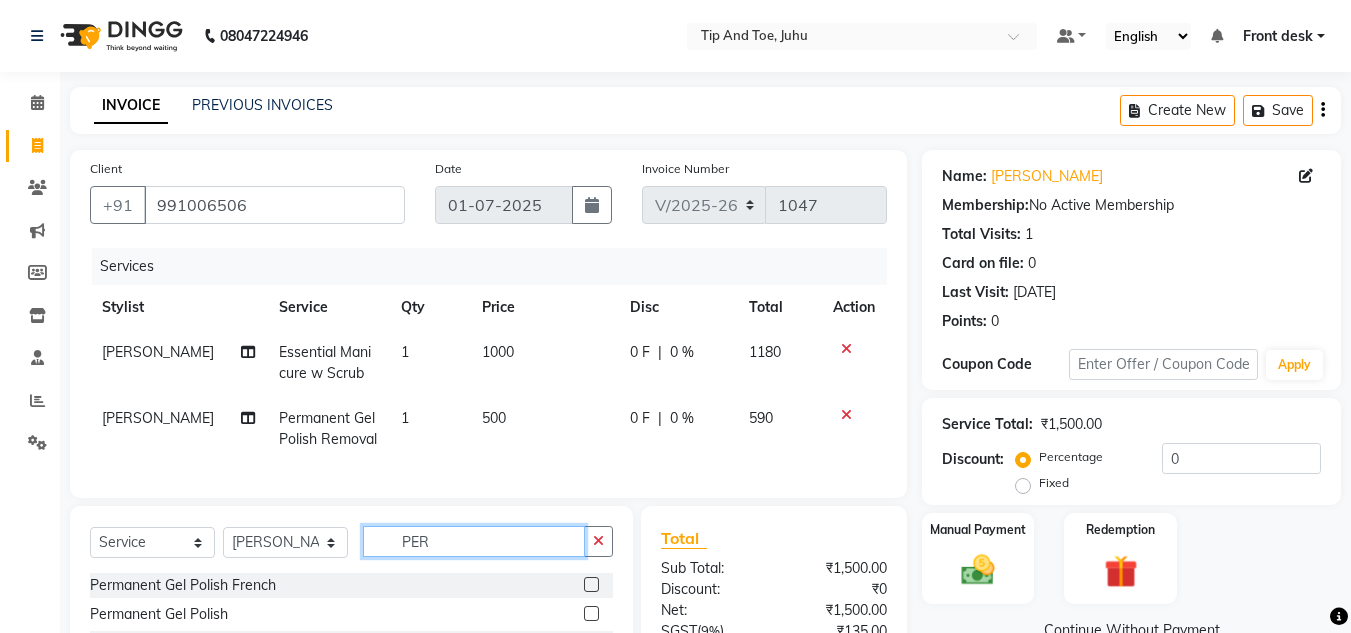 type on "PER" 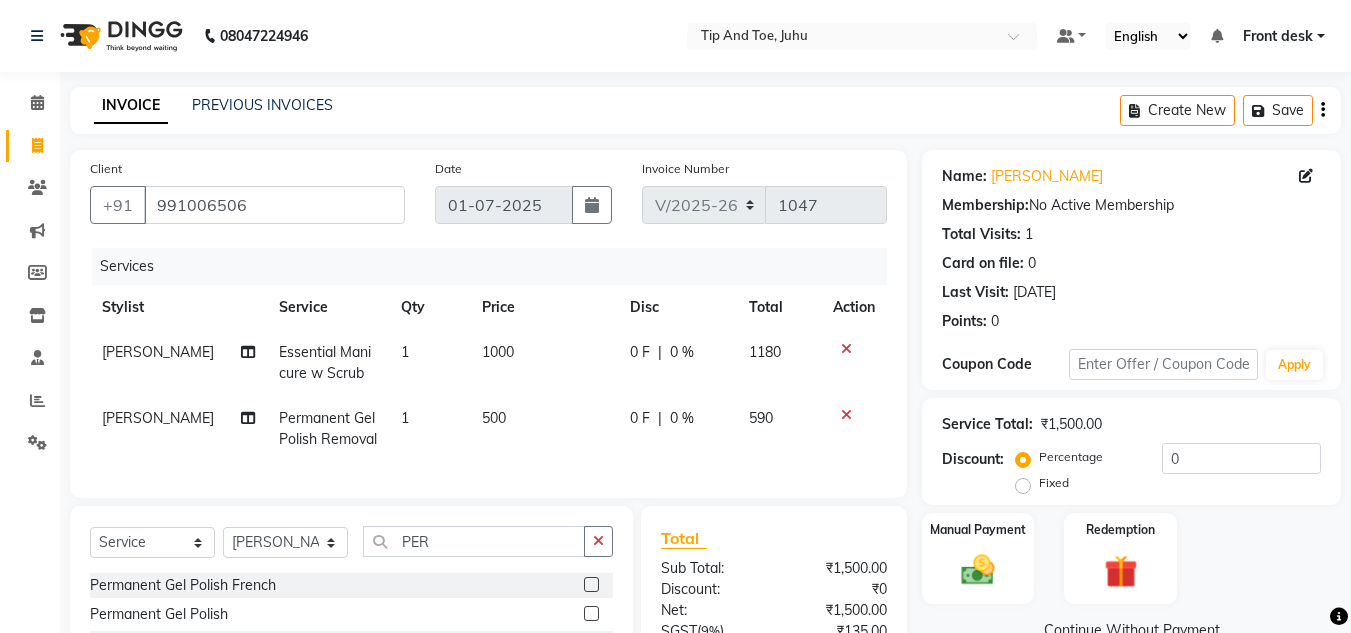 click 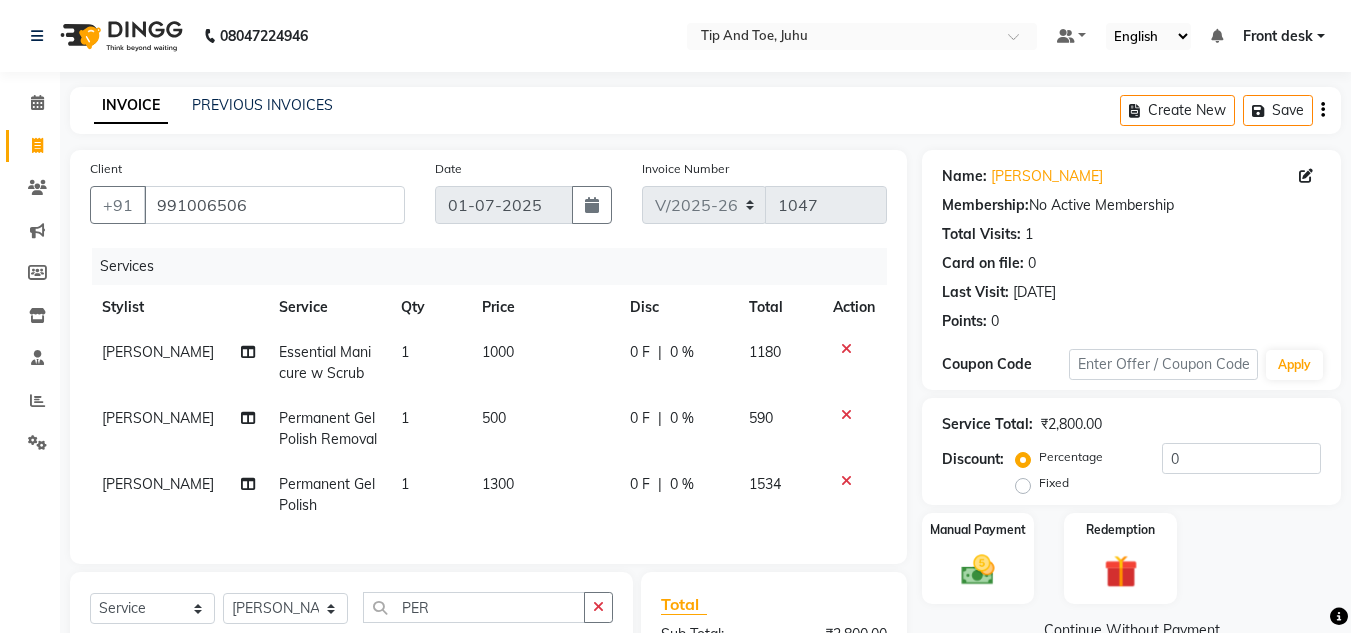 checkbox on "false" 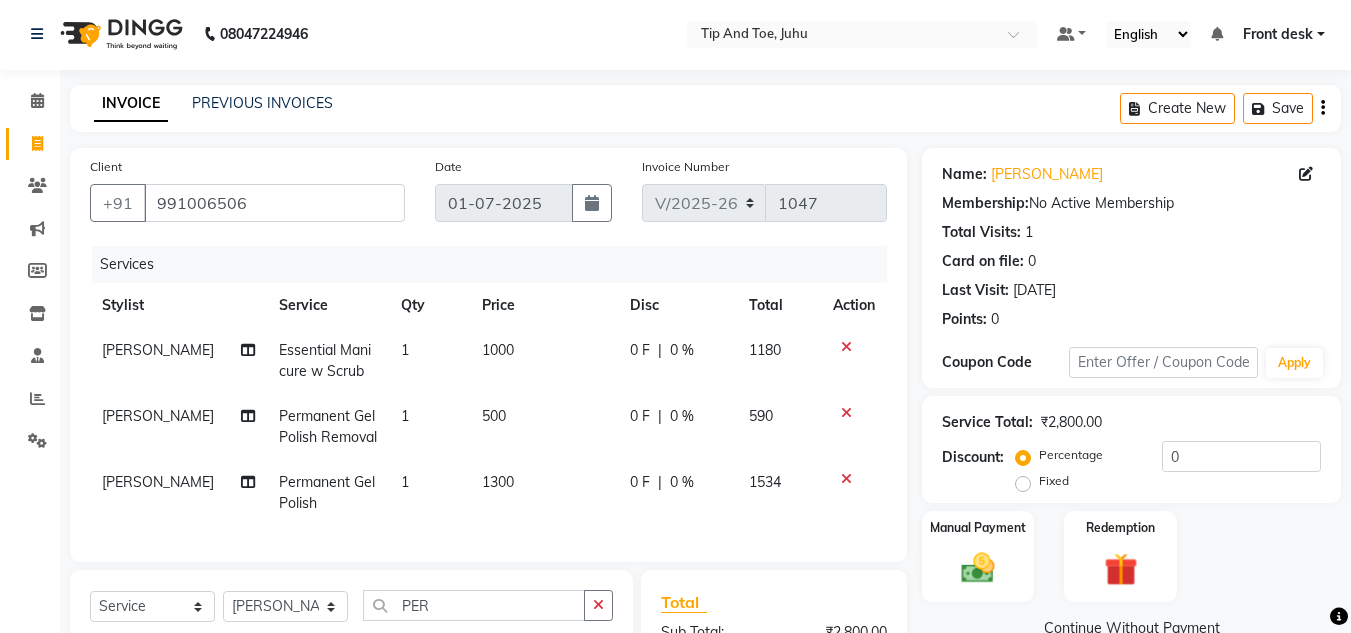 scroll, scrollTop: 200, scrollLeft: 0, axis: vertical 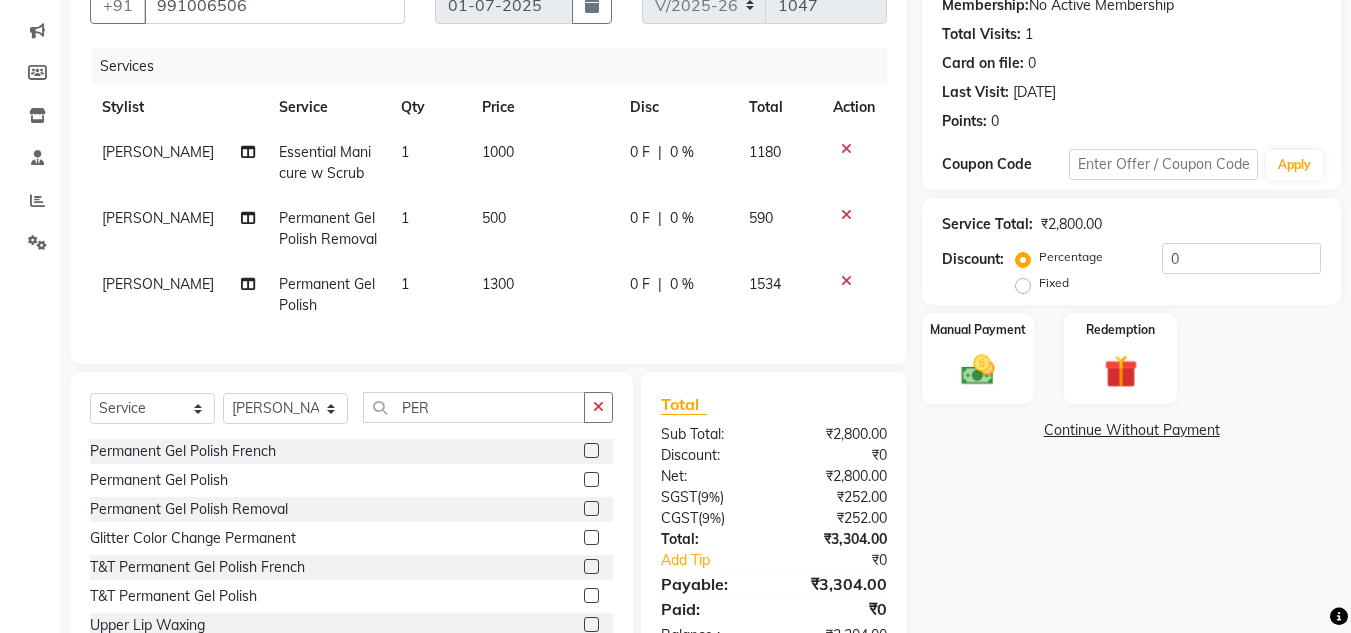 click on "Calendar  Invoice  Clients  Marketing  Members  Inventory  Staff  Reports  Settings Completed InProgress Upcoming Dropped Tentative Check-In Confirm Bookings Generate Report Segments Page Builder" 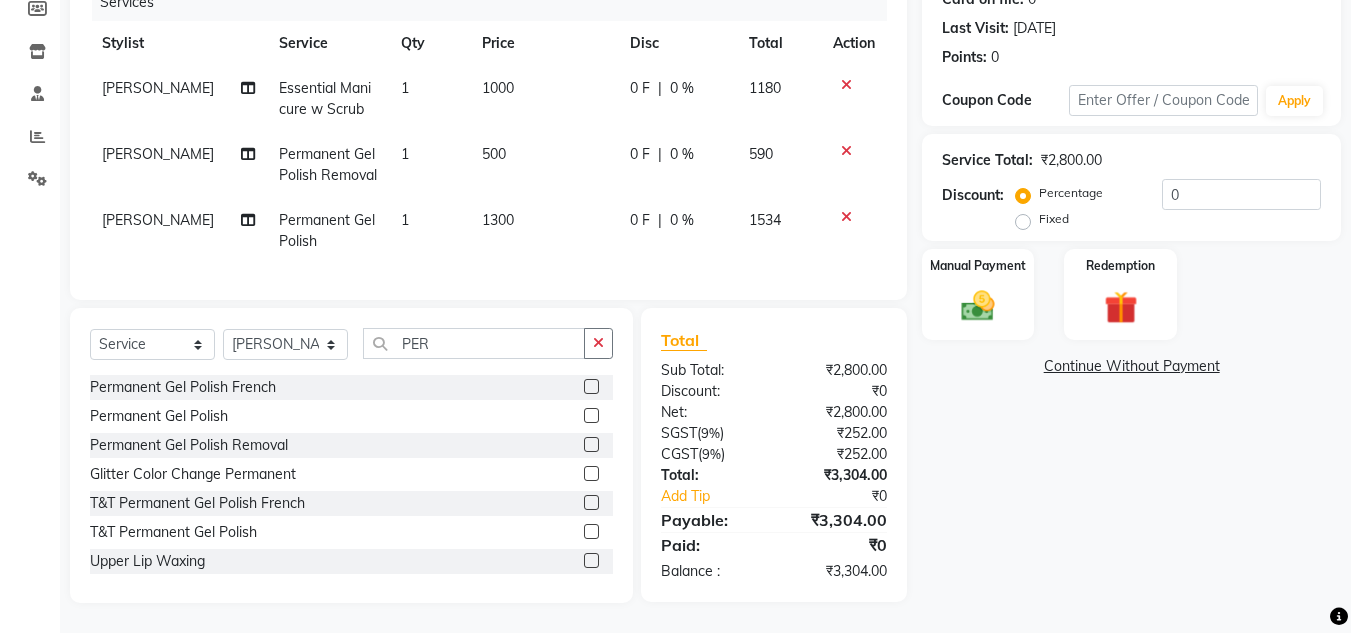 click on "Calendar  Invoice  Clients  Marketing  Members  Inventory  Staff  Reports  Settings Completed InProgress Upcoming Dropped Tentative Check-In Confirm Bookings Generate Report Segments Page Builder" 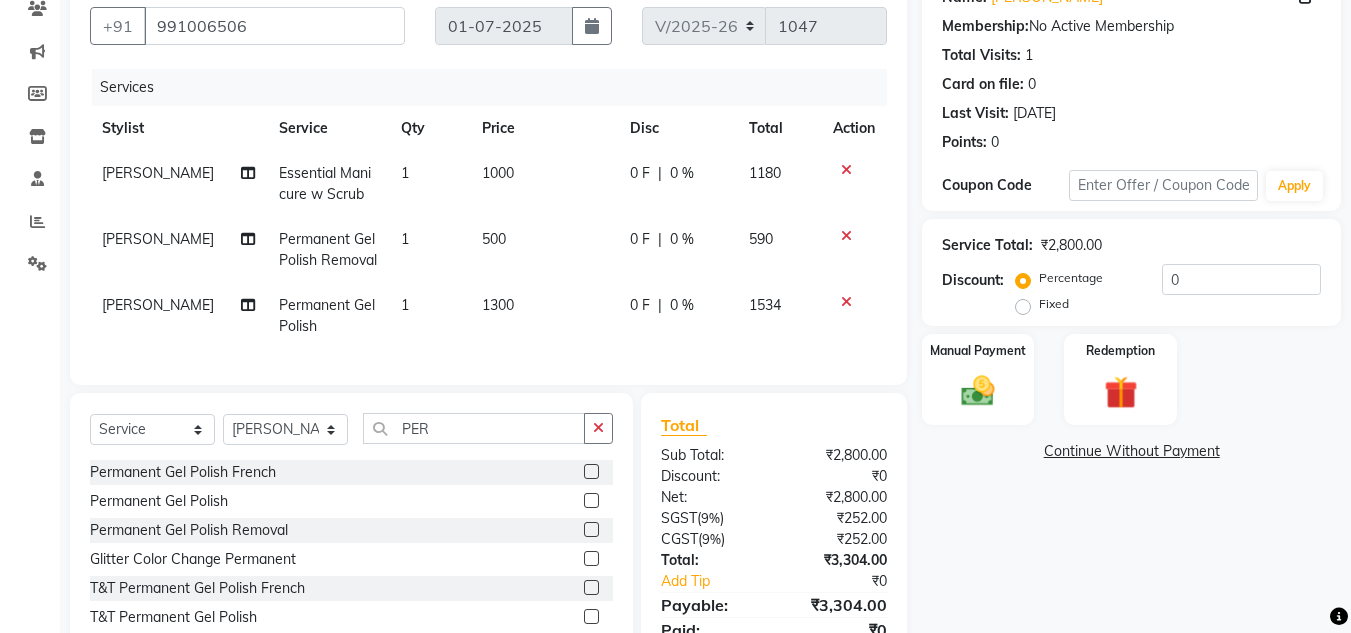 click on "Calendar  Invoice  Clients  Marketing  Members  Inventory  Staff  Reports  Settings Completed InProgress Upcoming Dropped Tentative Check-In Confirm Bookings Generate Report Segments Page Builder" 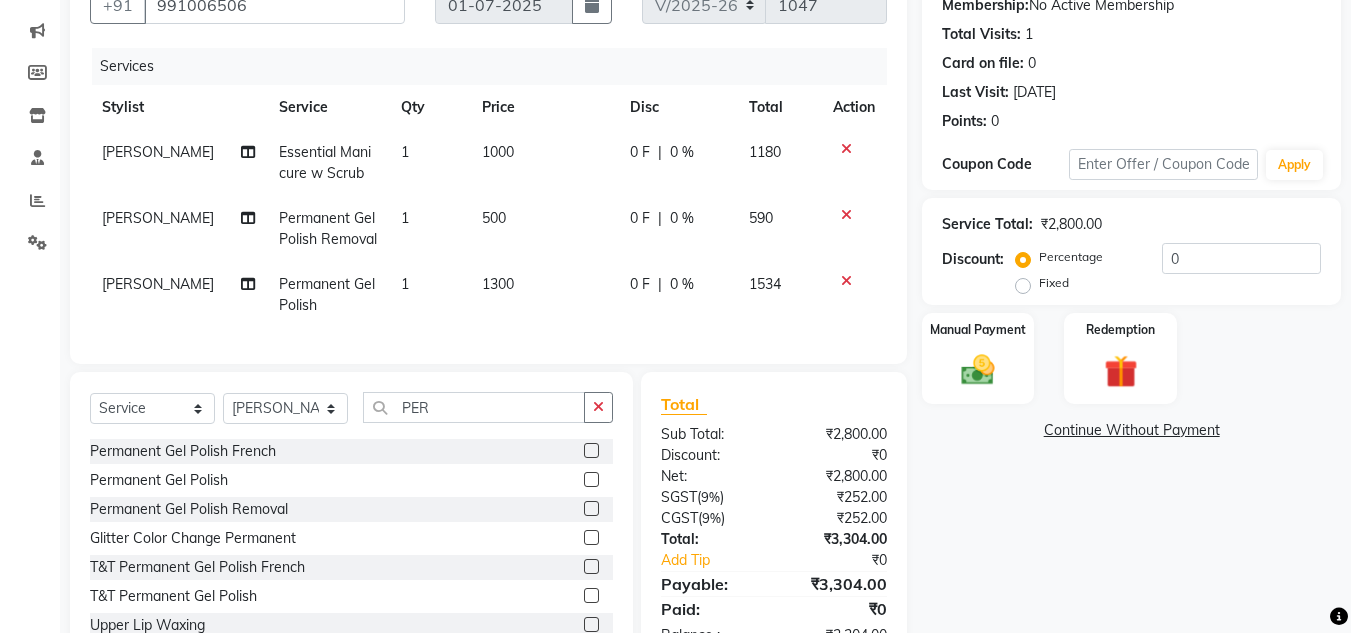 scroll, scrollTop: 279, scrollLeft: 0, axis: vertical 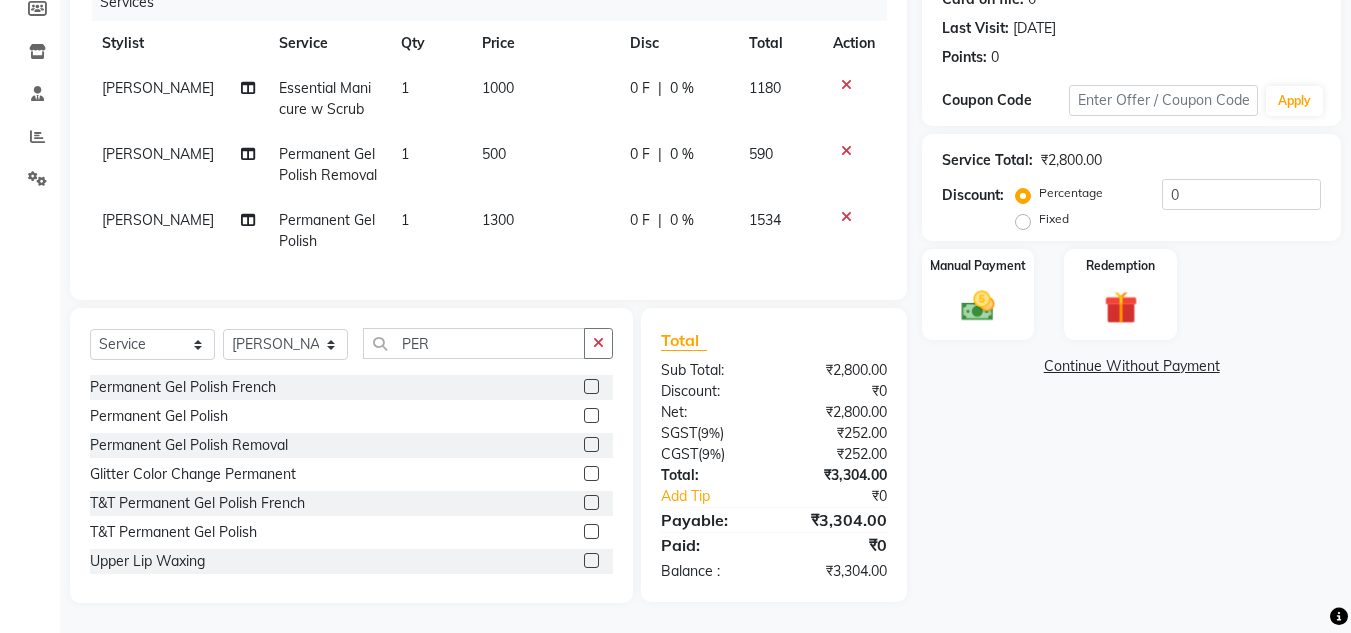 click on "500" 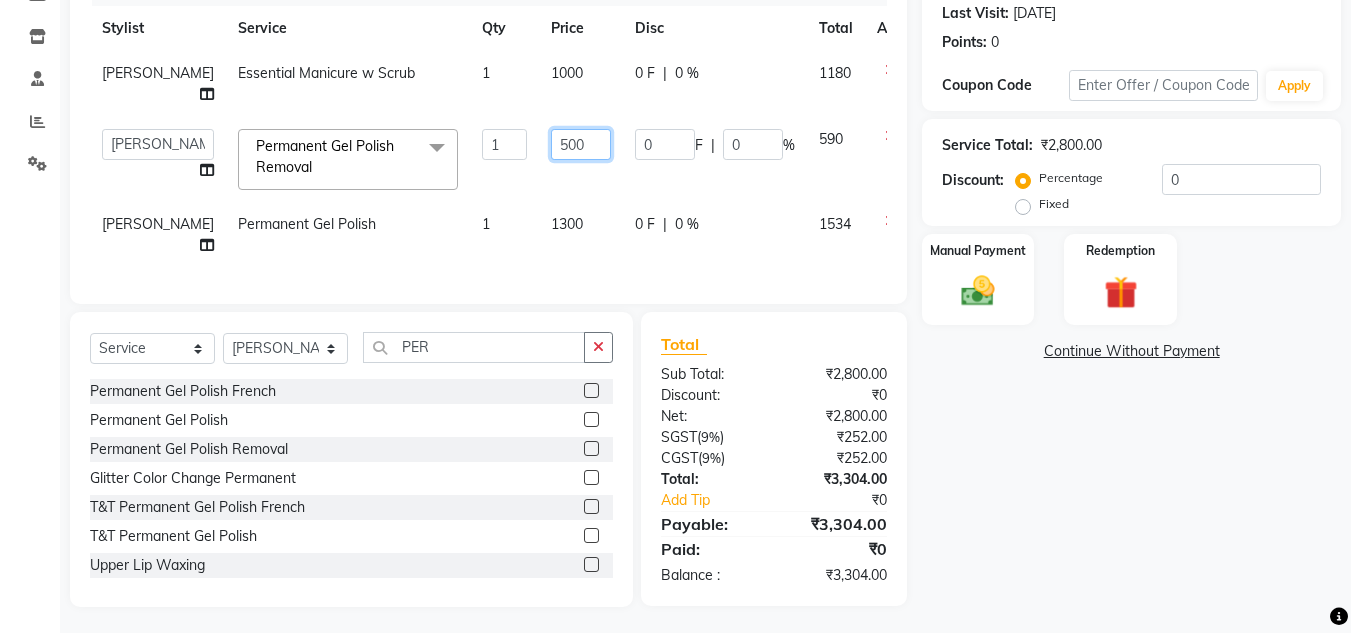 click on "500" 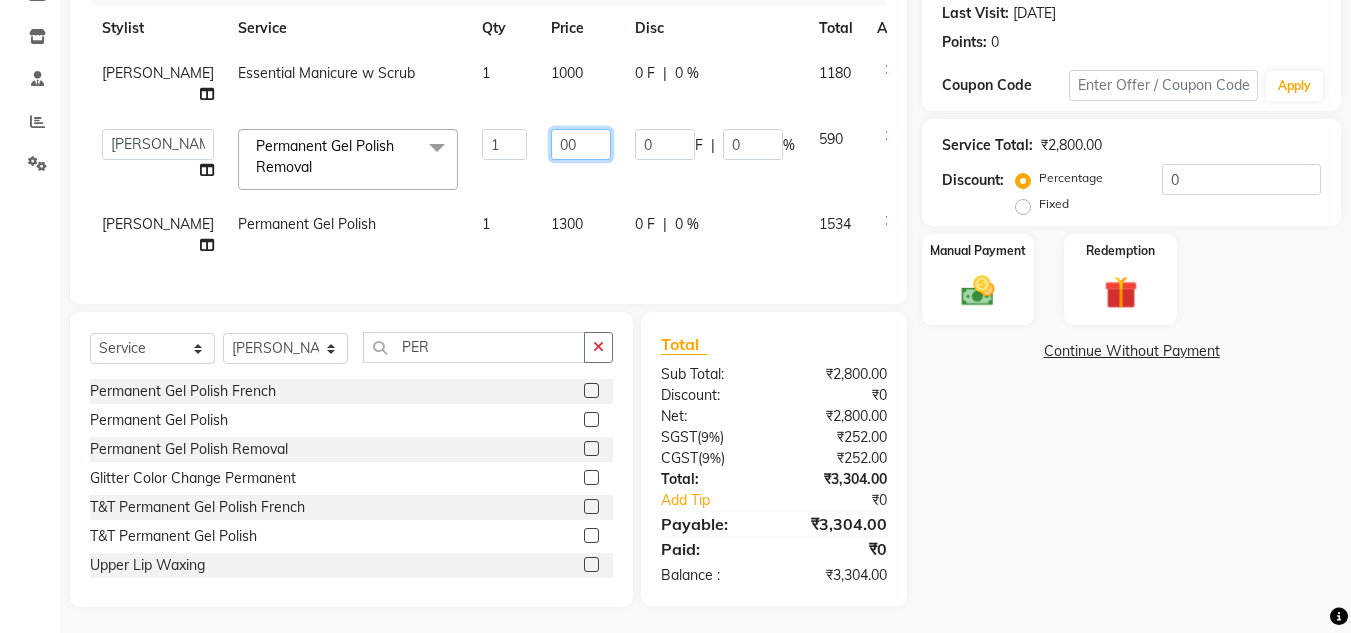 type on "300" 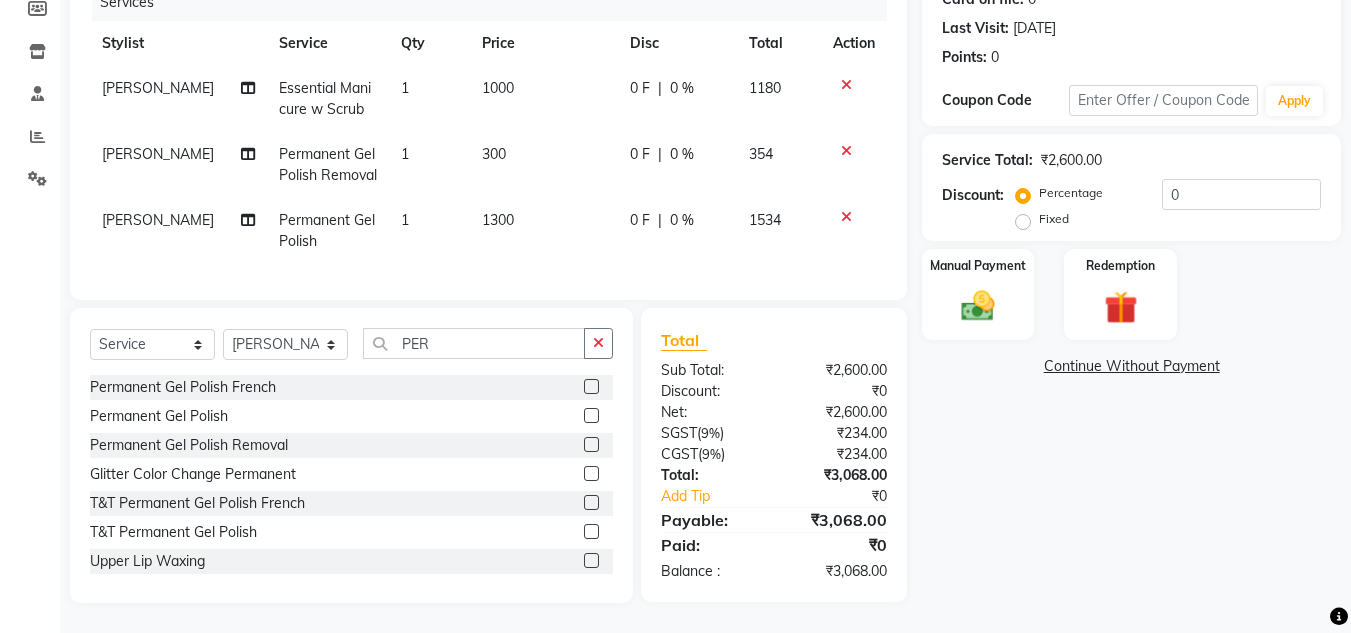 click on "Name: Mariya  Membership:  No Active Membership  Total Visits:  1 Card on file:  0 Last Visit:   16-03-2025 Points:   0  Coupon Code Apply Service Total:  ₹2,600.00  Discount:  Percentage   Fixed  0 Manual Payment Redemption  Continue Without Payment" 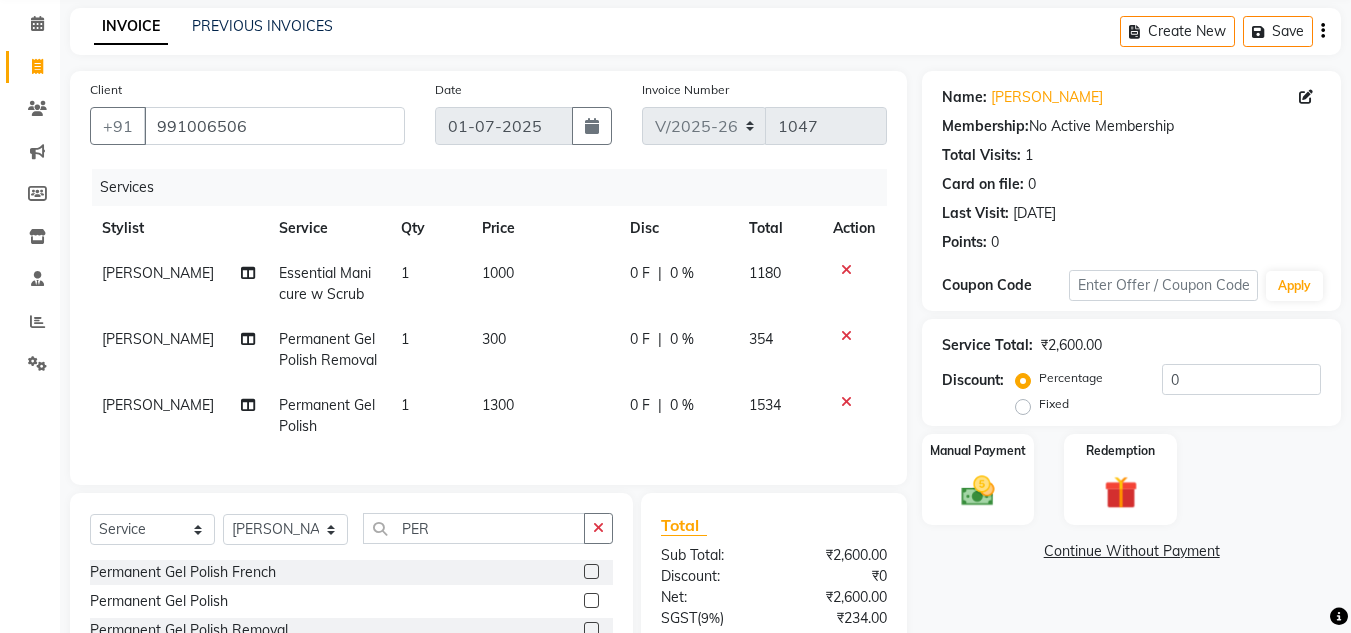 scroll, scrollTop: 179, scrollLeft: 0, axis: vertical 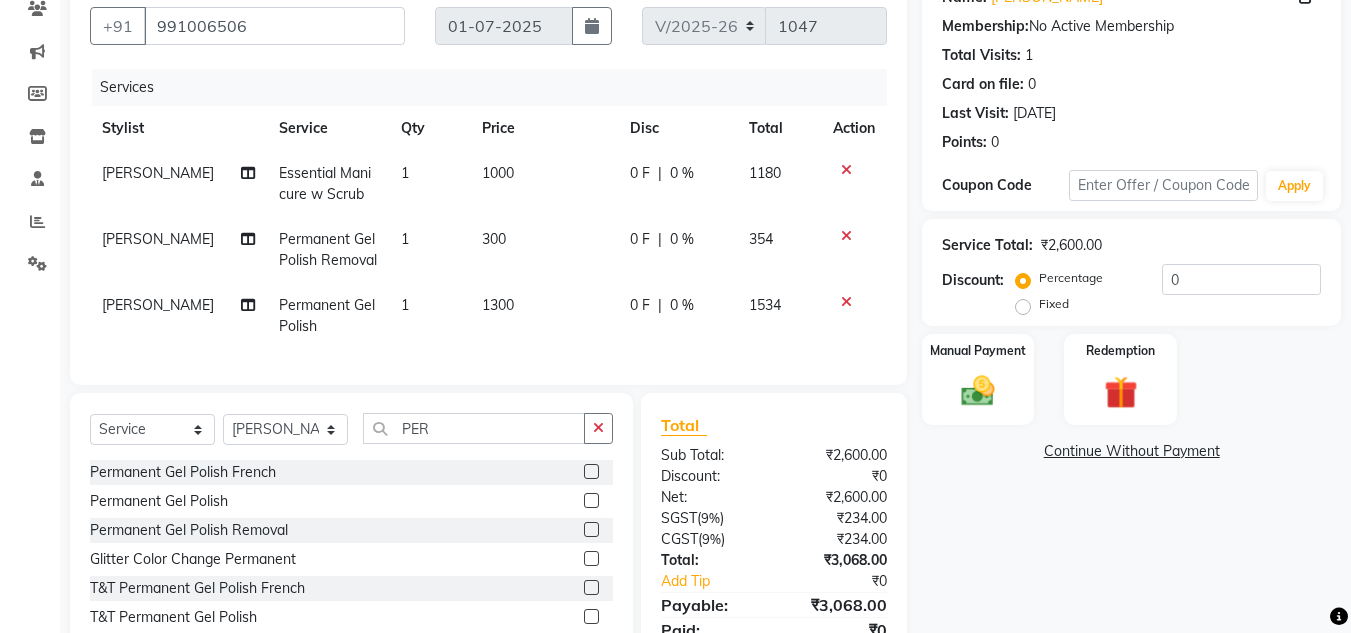 click on "Name: Mariya  Membership:  No Active Membership  Total Visits:  1 Card on file:  0 Last Visit:   16-03-2025 Points:   0  Coupon Code Apply Service Total:  ₹2,600.00  Discount:  Percentage   Fixed  0 Manual Payment Redemption  Continue Without Payment" 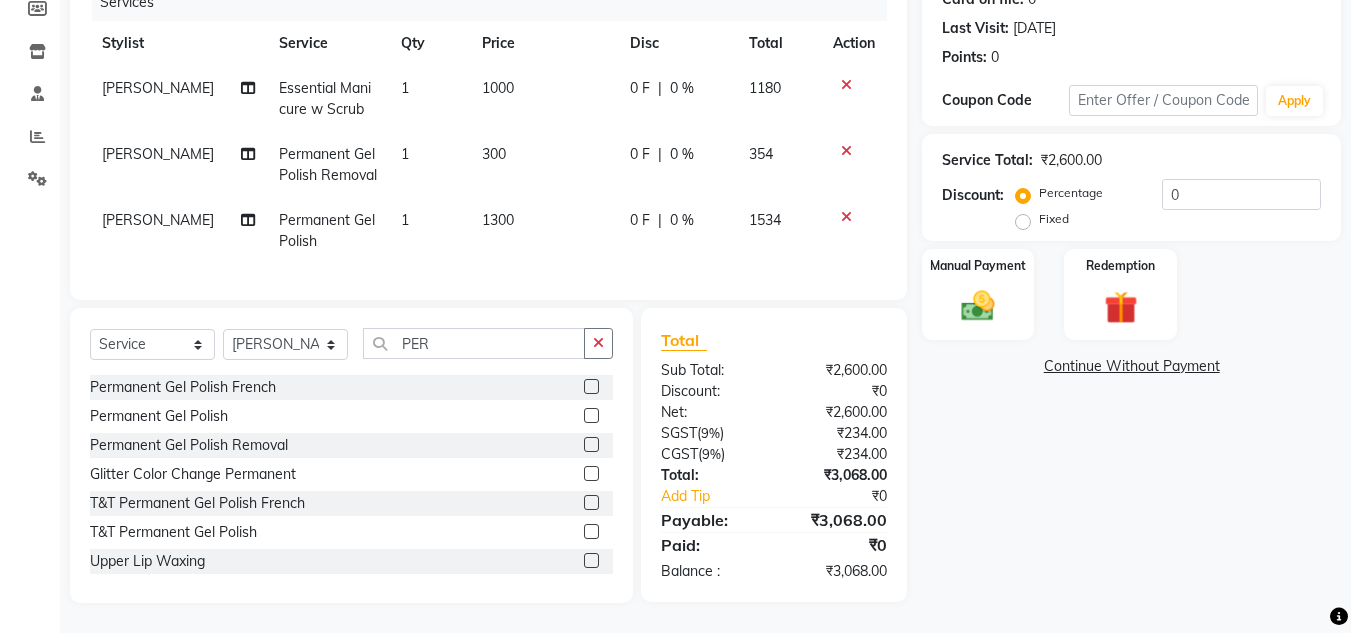 click on "Name: Mariya  Membership:  No Active Membership  Total Visits:  1 Card on file:  0 Last Visit:   16-03-2025 Points:   0  Coupon Code Apply Service Total:  ₹2,600.00  Discount:  Percentage   Fixed  0 Manual Payment Redemption  Continue Without Payment" 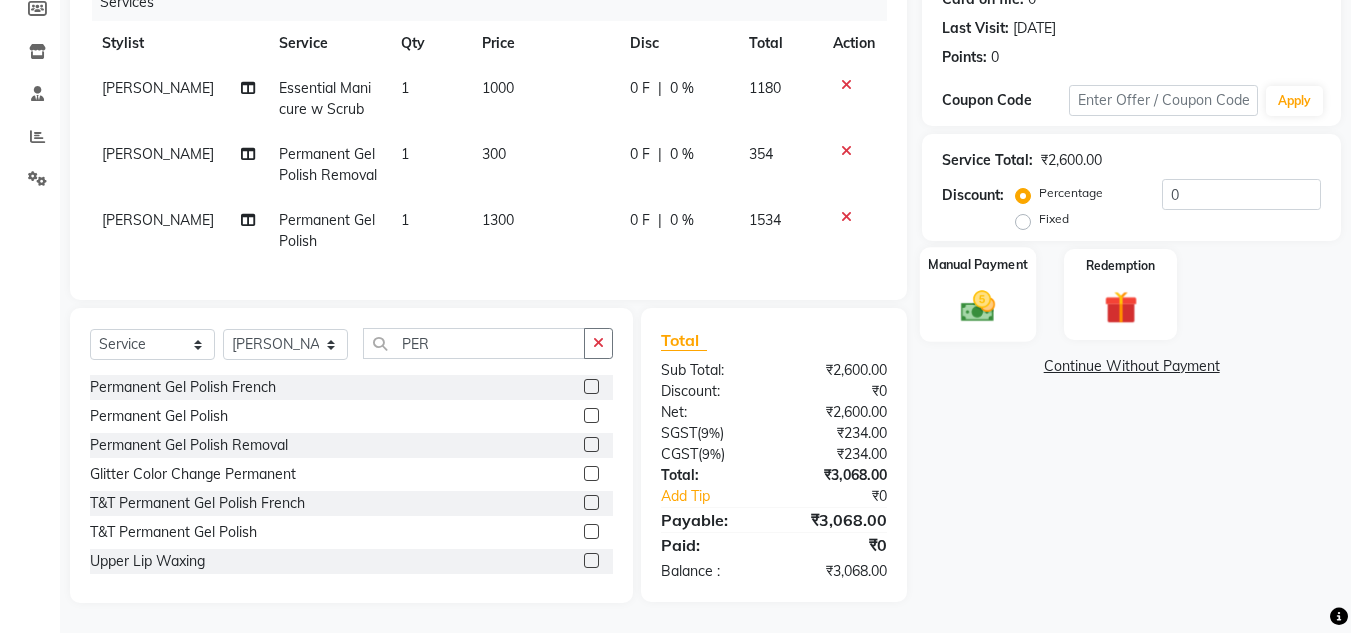 click 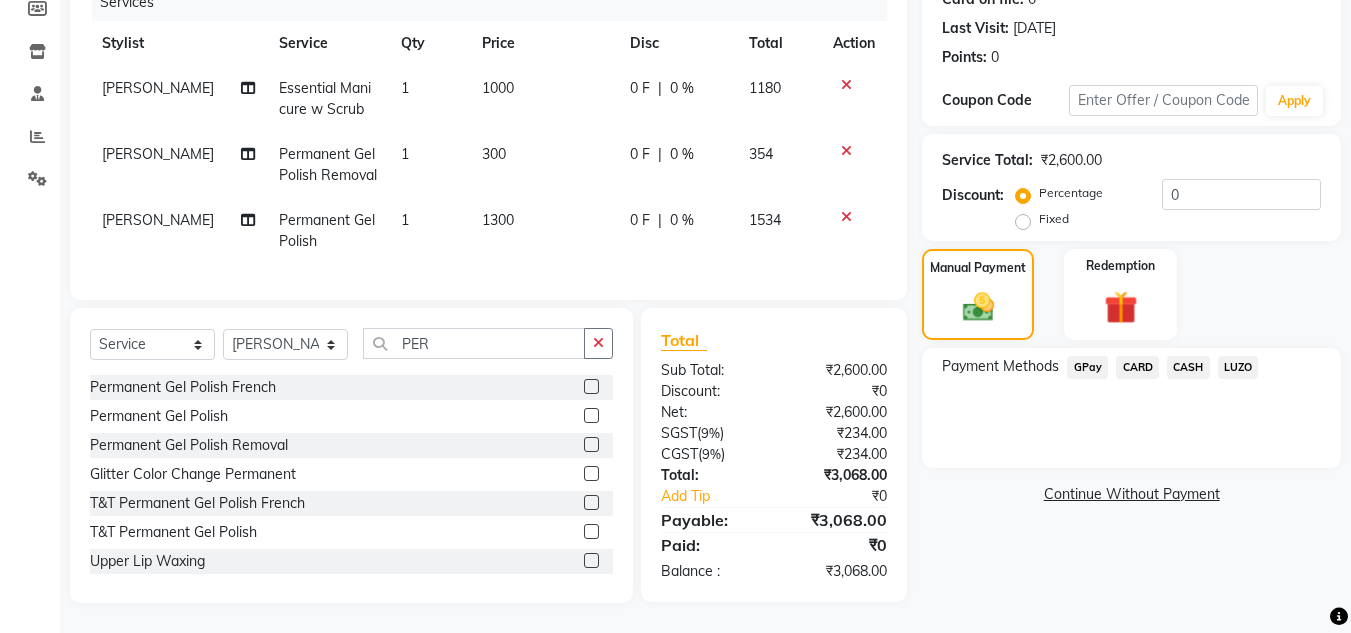 click on "CARD" 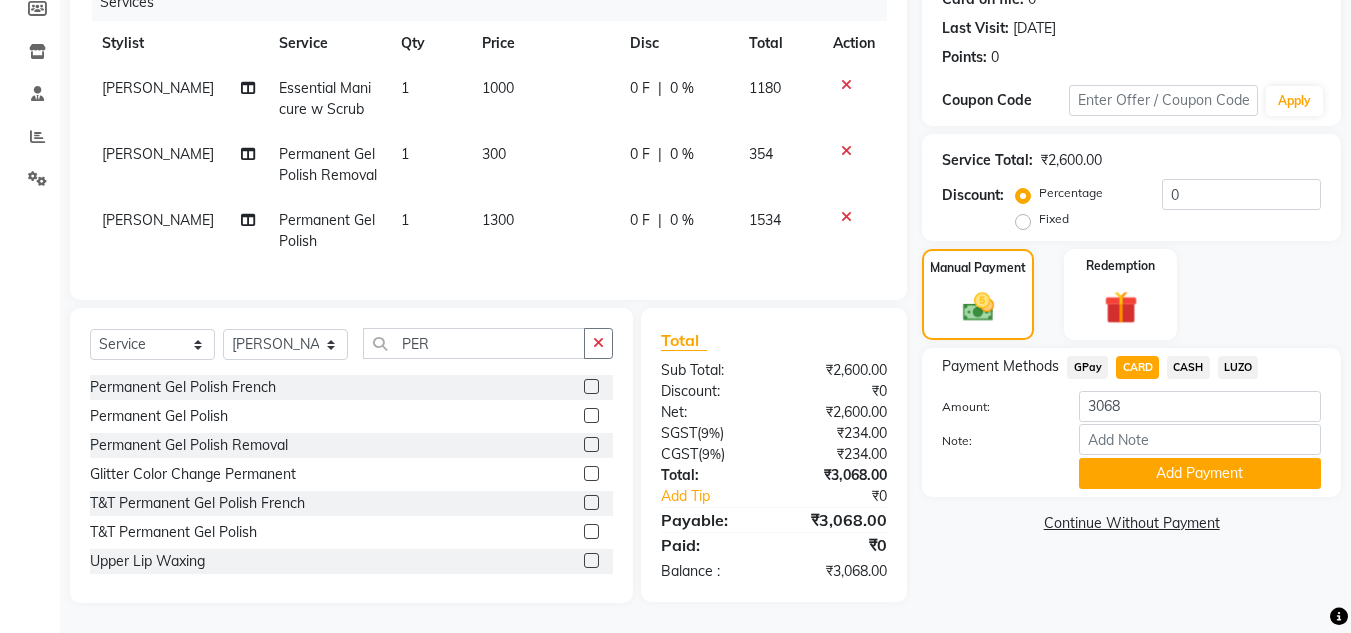 drag, startPoint x: 1167, startPoint y: 467, endPoint x: 1233, endPoint y: 405, distance: 90.55385 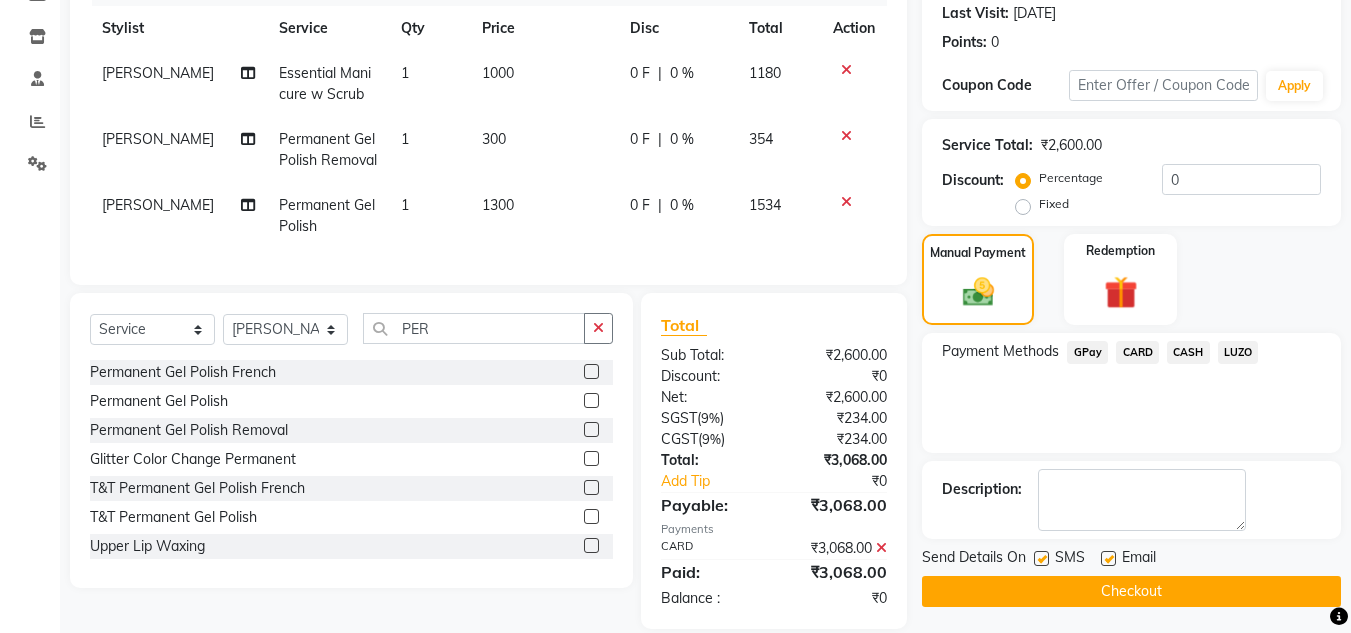 scroll, scrollTop: 320, scrollLeft: 0, axis: vertical 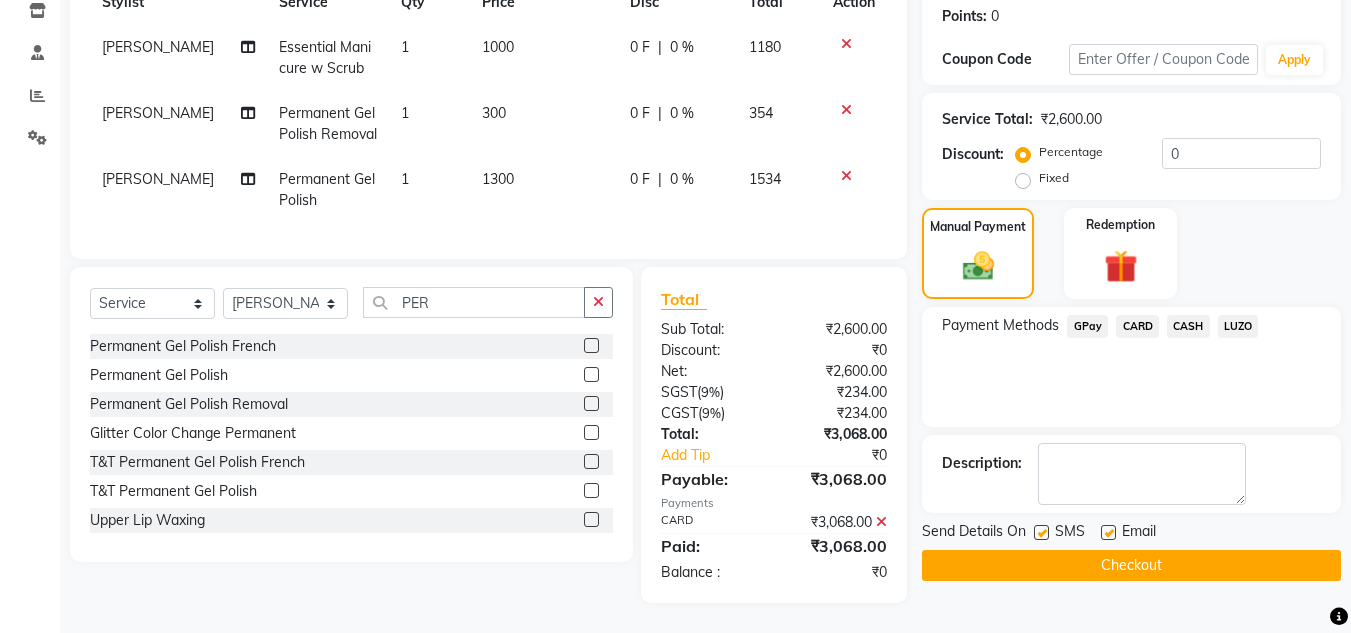 click on "Checkout" 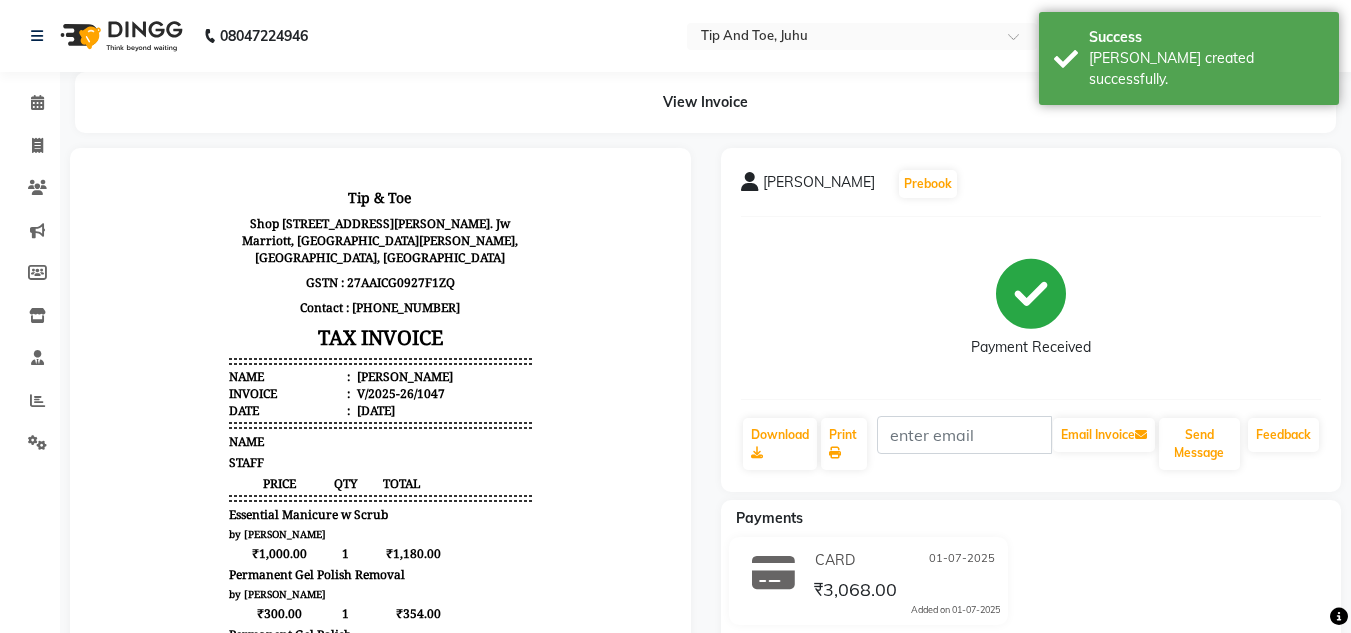 scroll, scrollTop: 0, scrollLeft: 0, axis: both 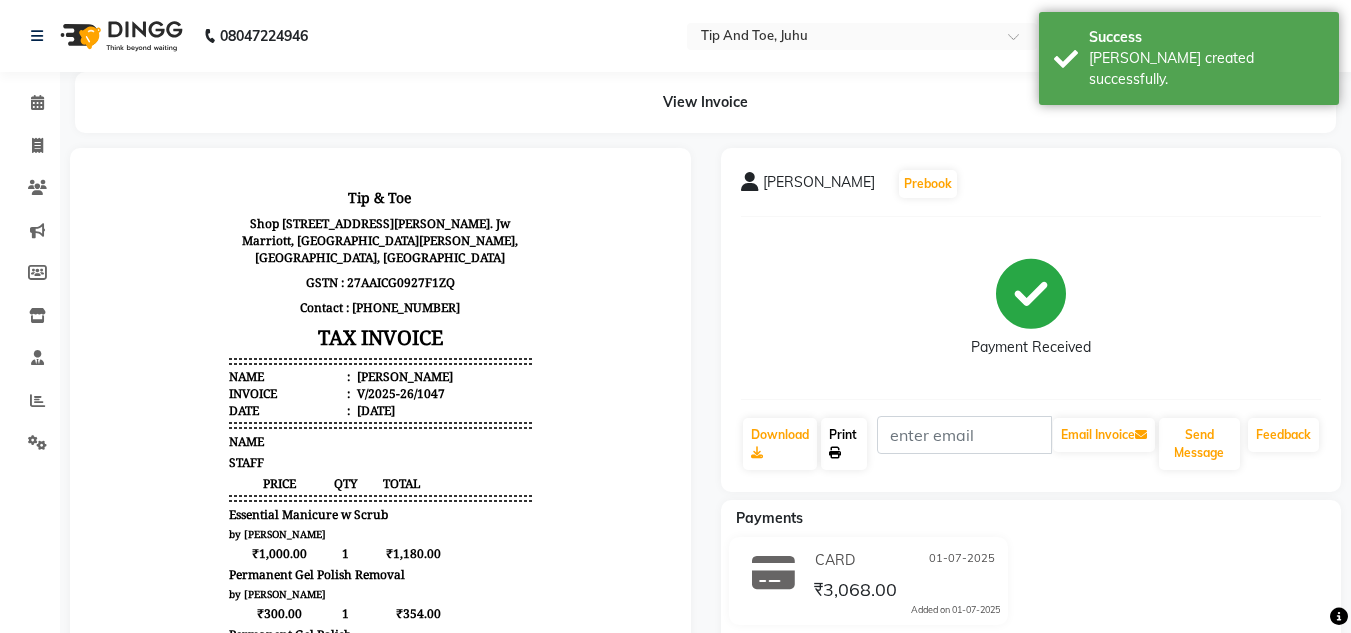click on "Print" 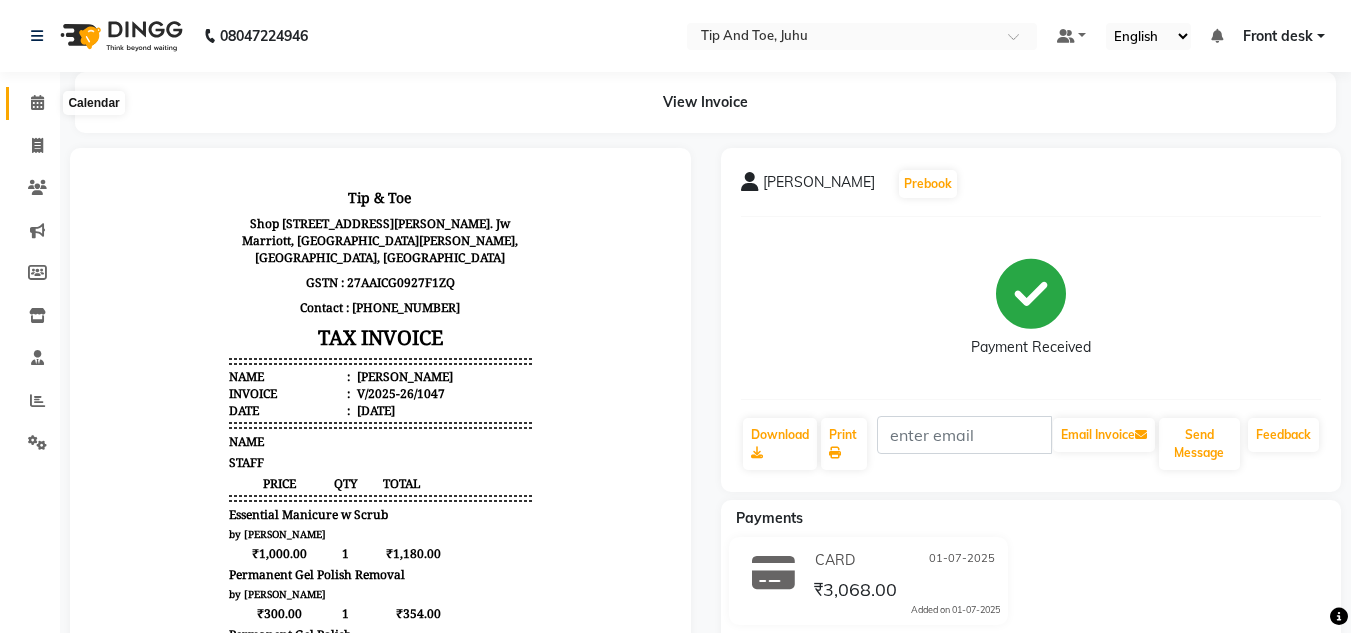 click 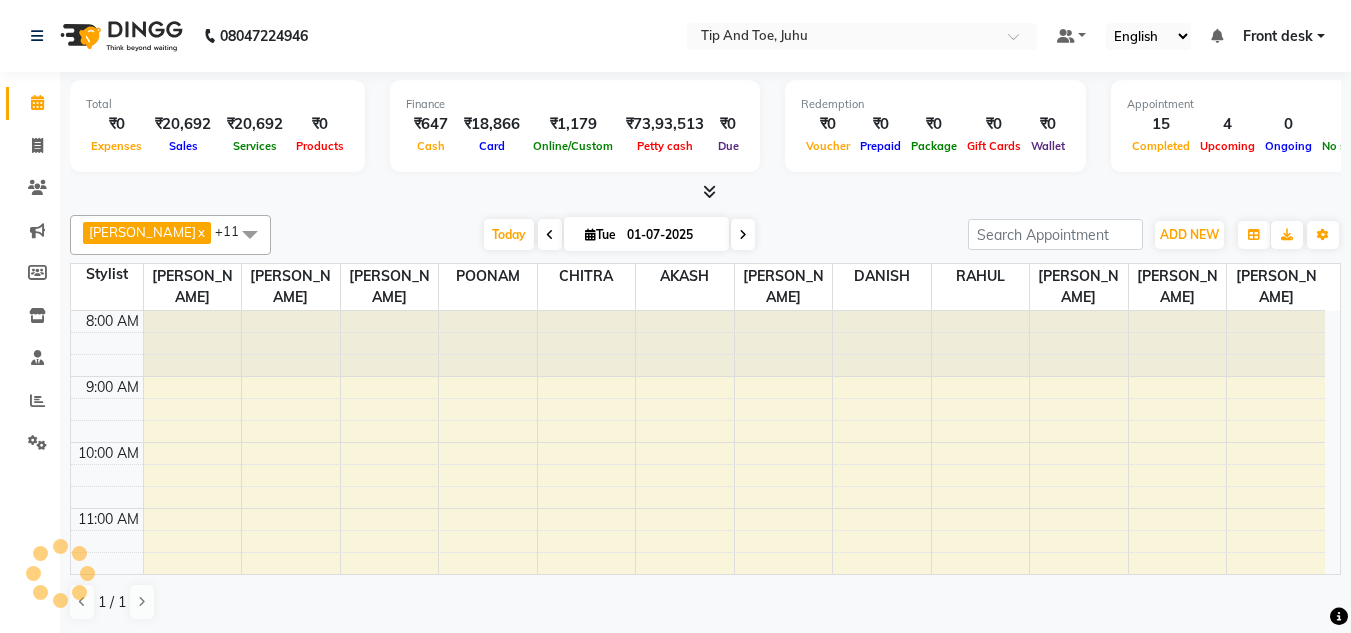 scroll, scrollTop: 0, scrollLeft: 0, axis: both 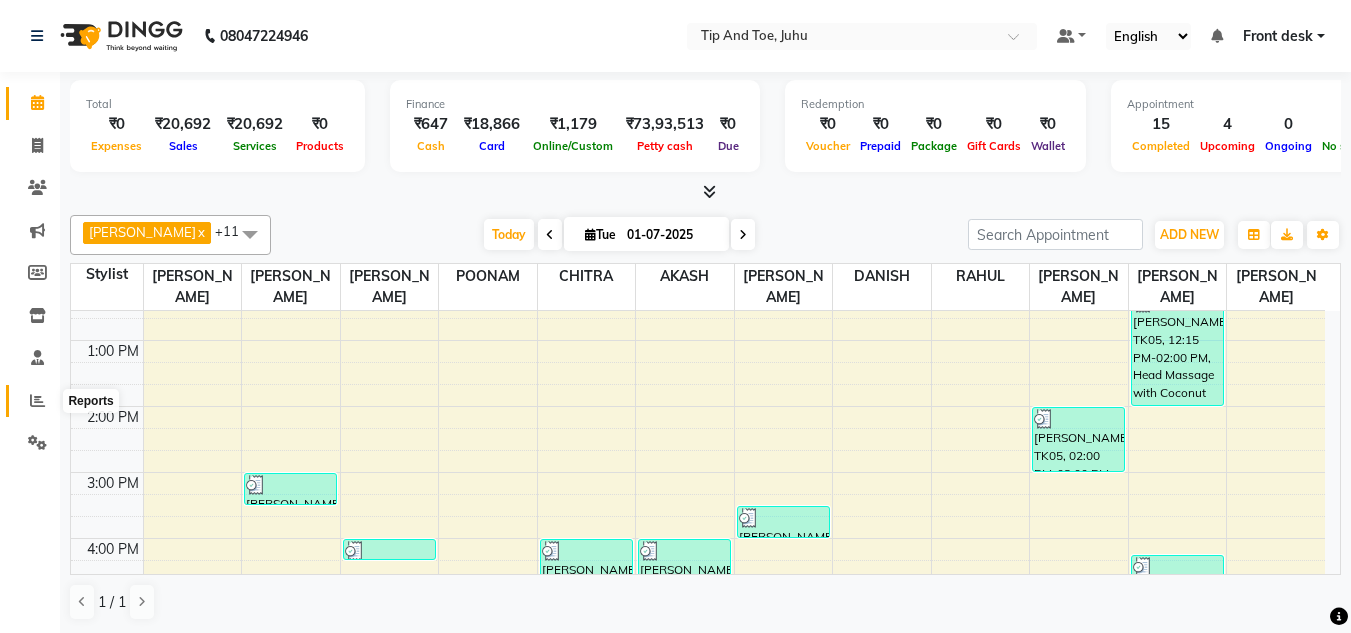 click 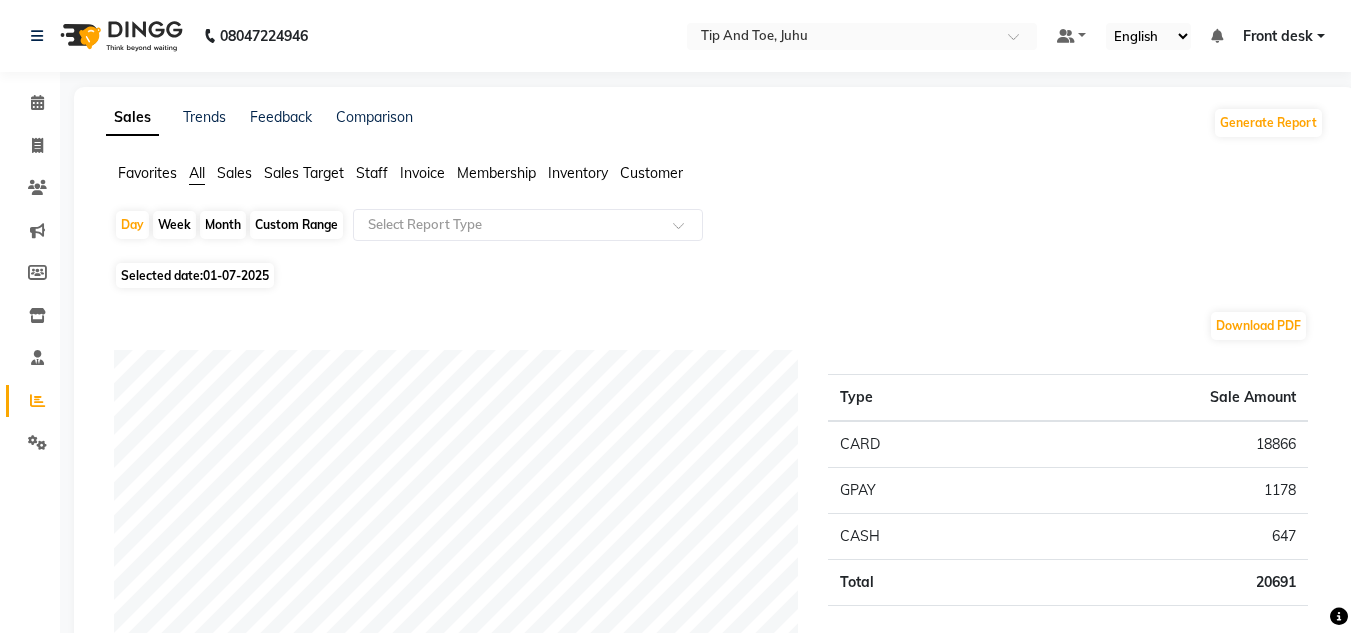 click on "Staff" 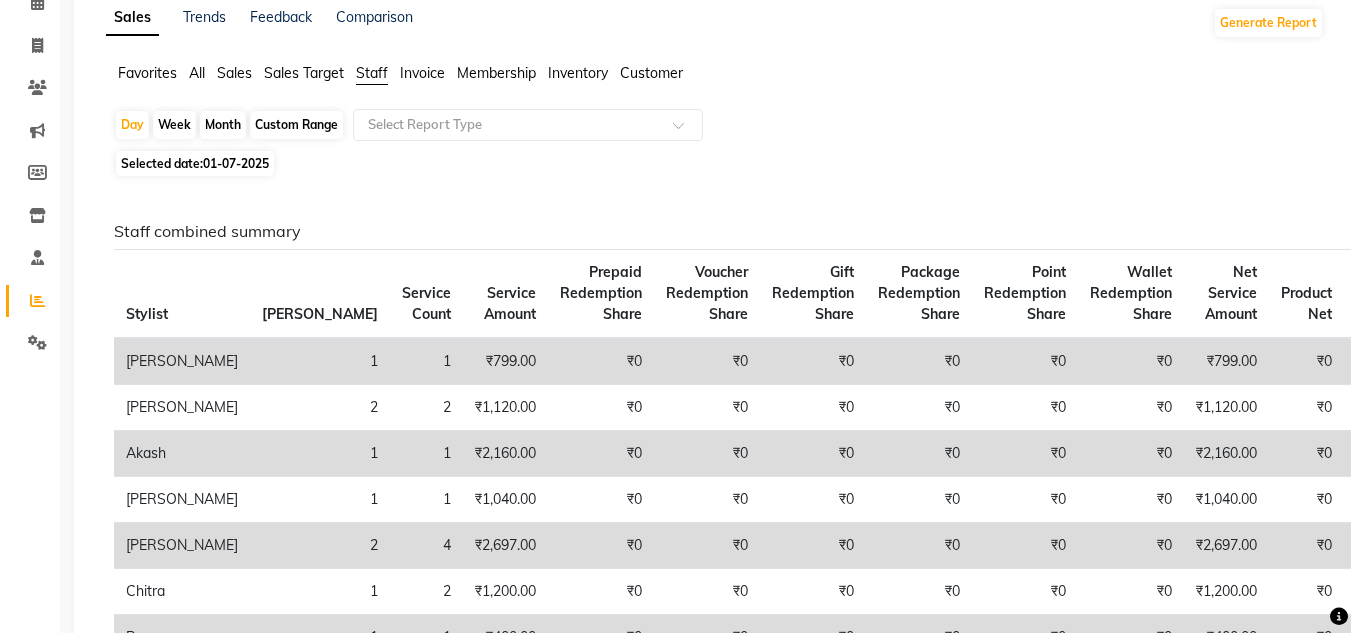 scroll, scrollTop: 0, scrollLeft: 0, axis: both 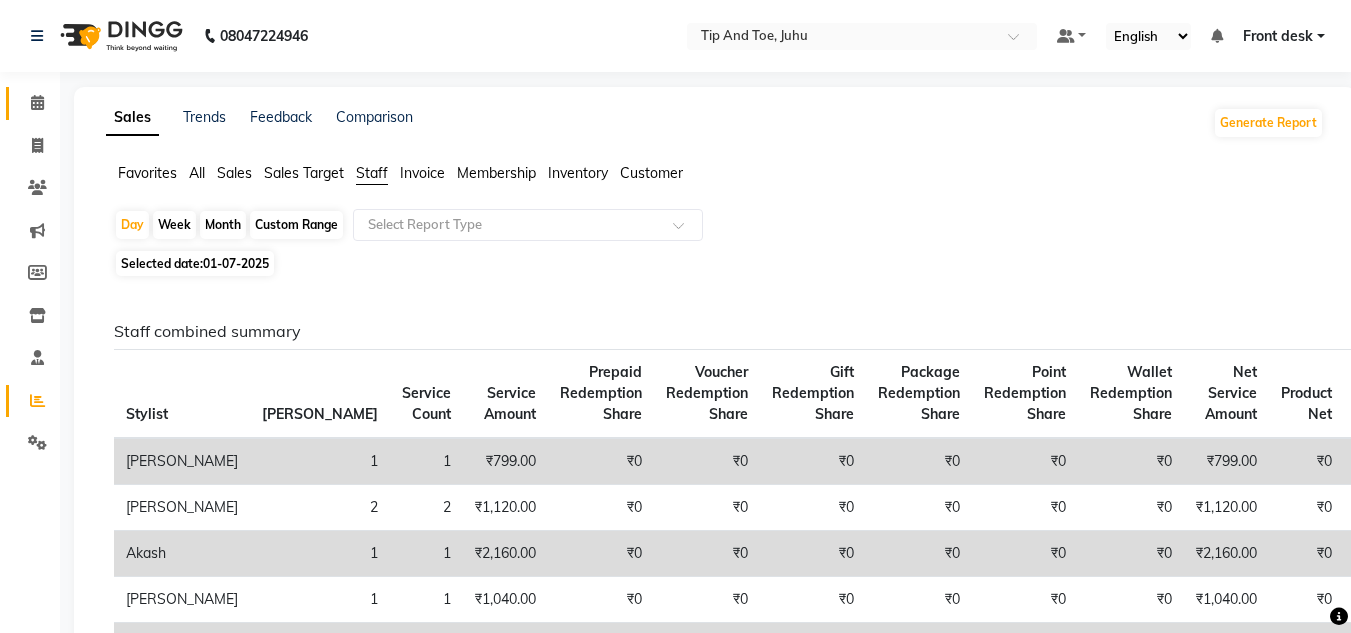 click on "Calendar" 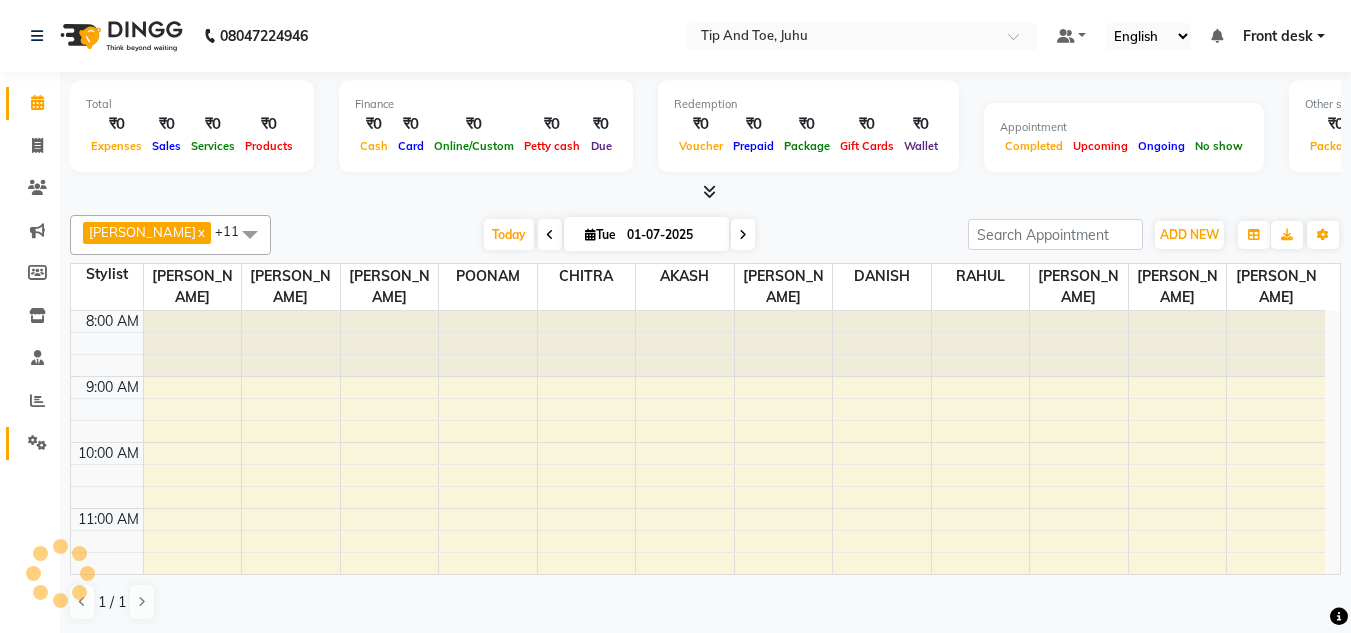 scroll, scrollTop: 0, scrollLeft: 0, axis: both 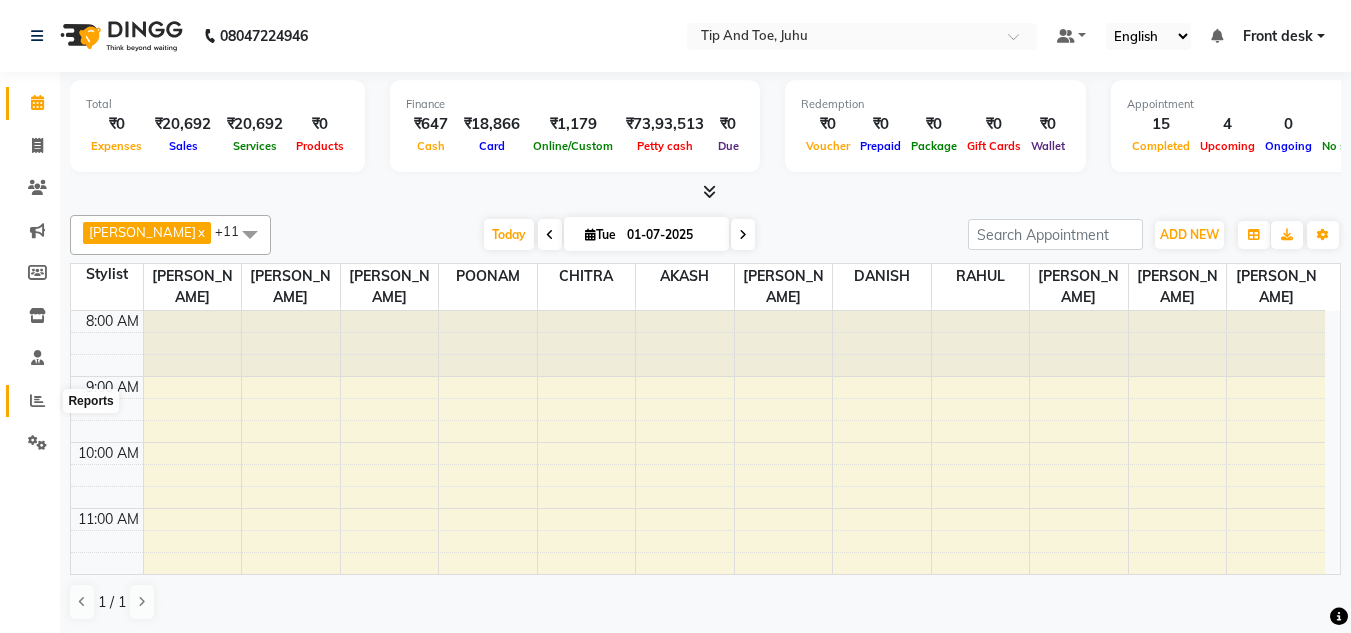 click 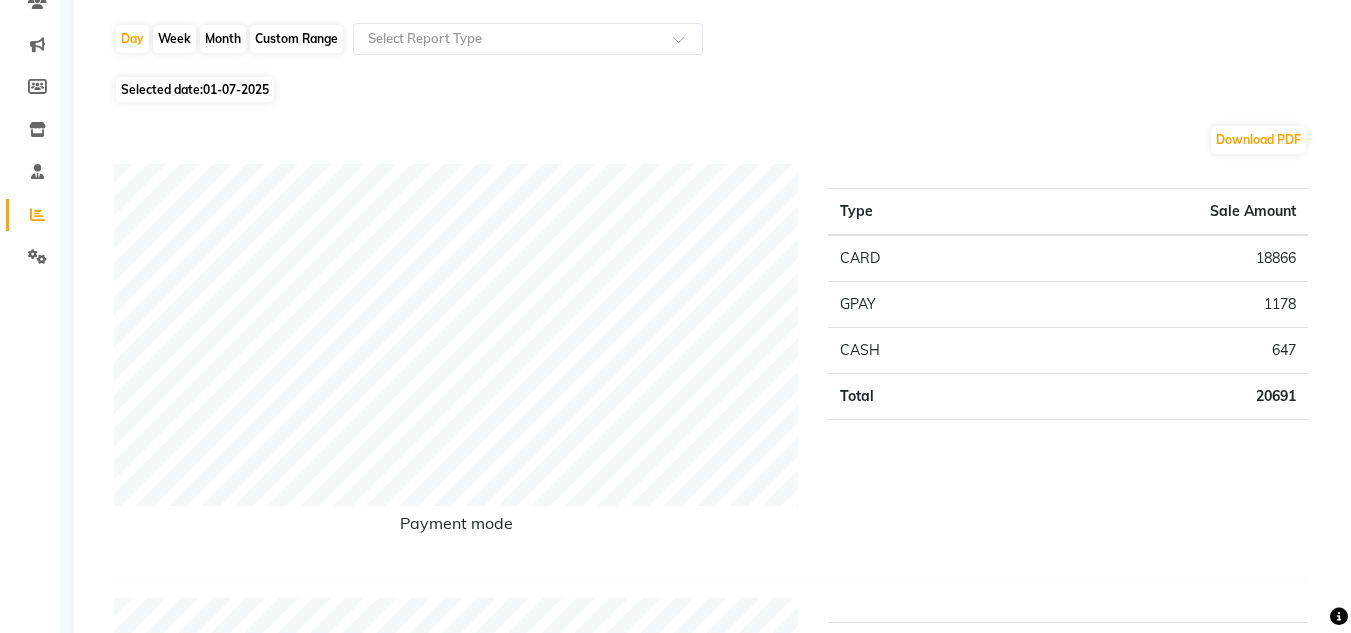 scroll, scrollTop: 200, scrollLeft: 0, axis: vertical 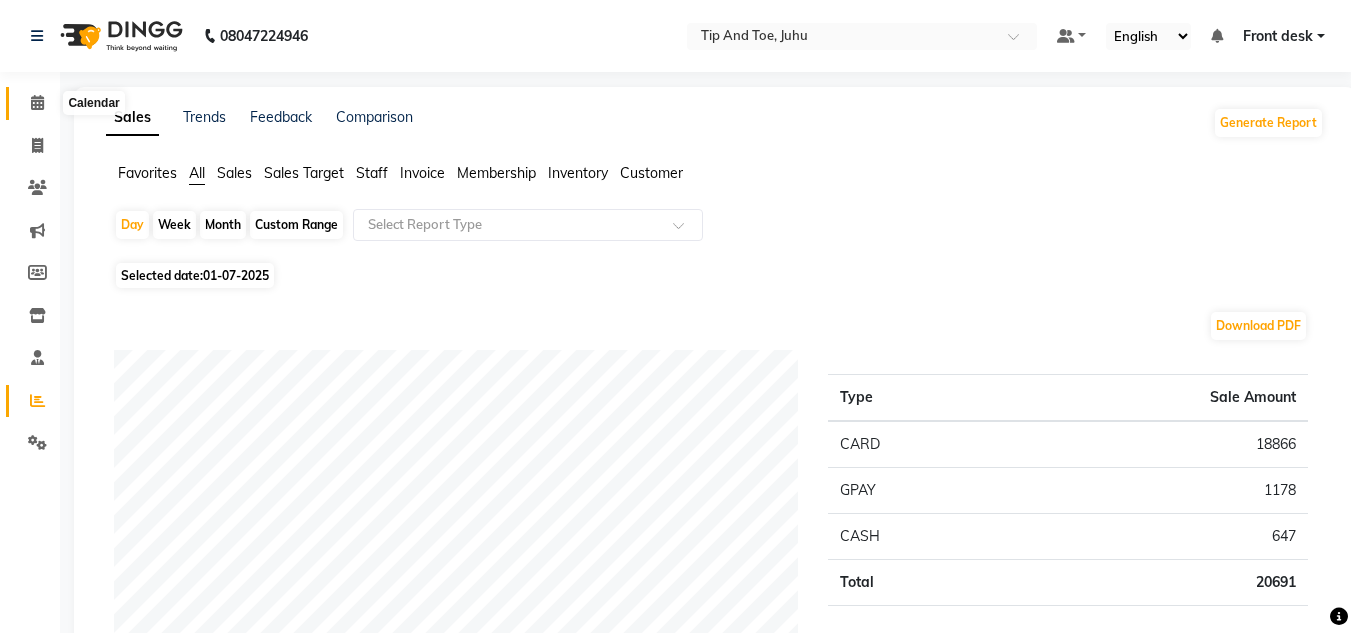 click 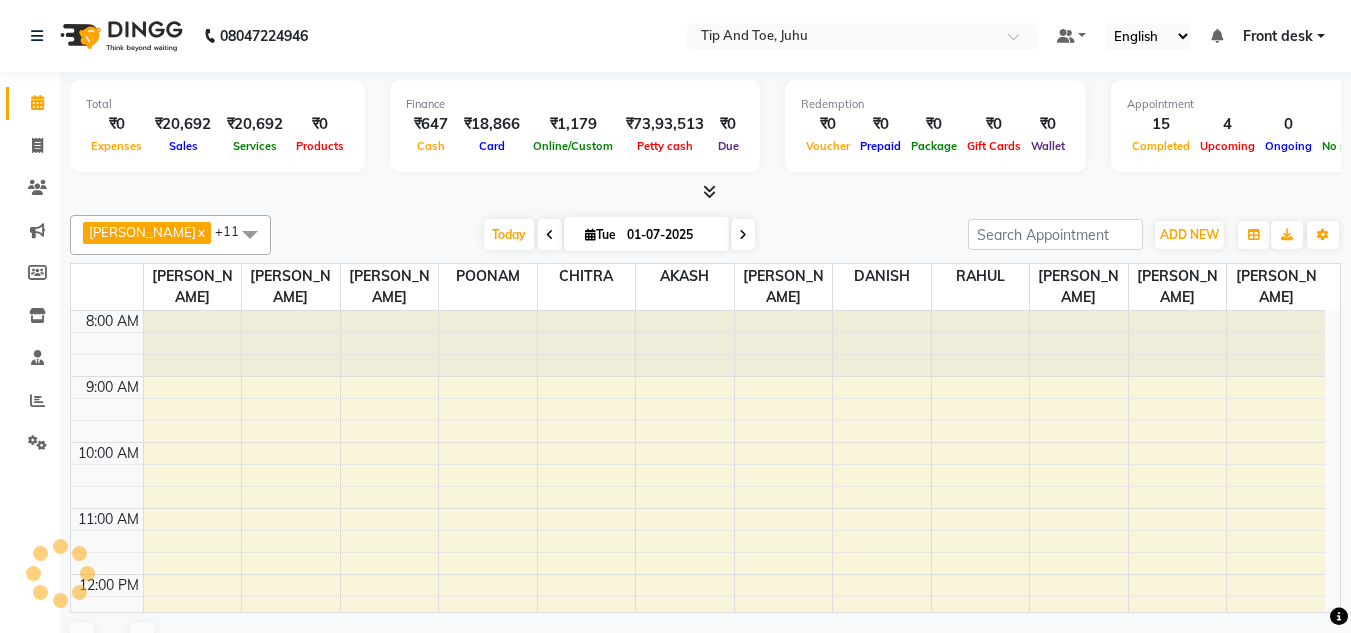 scroll, scrollTop: 0, scrollLeft: 0, axis: both 